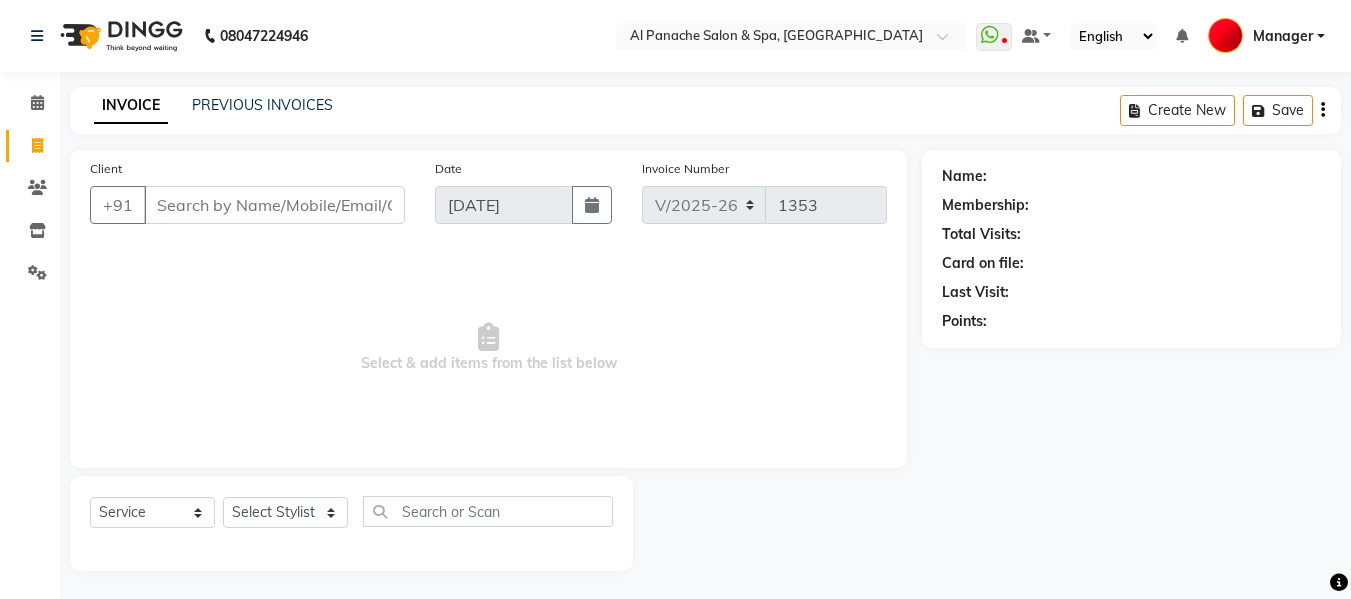 select on "751" 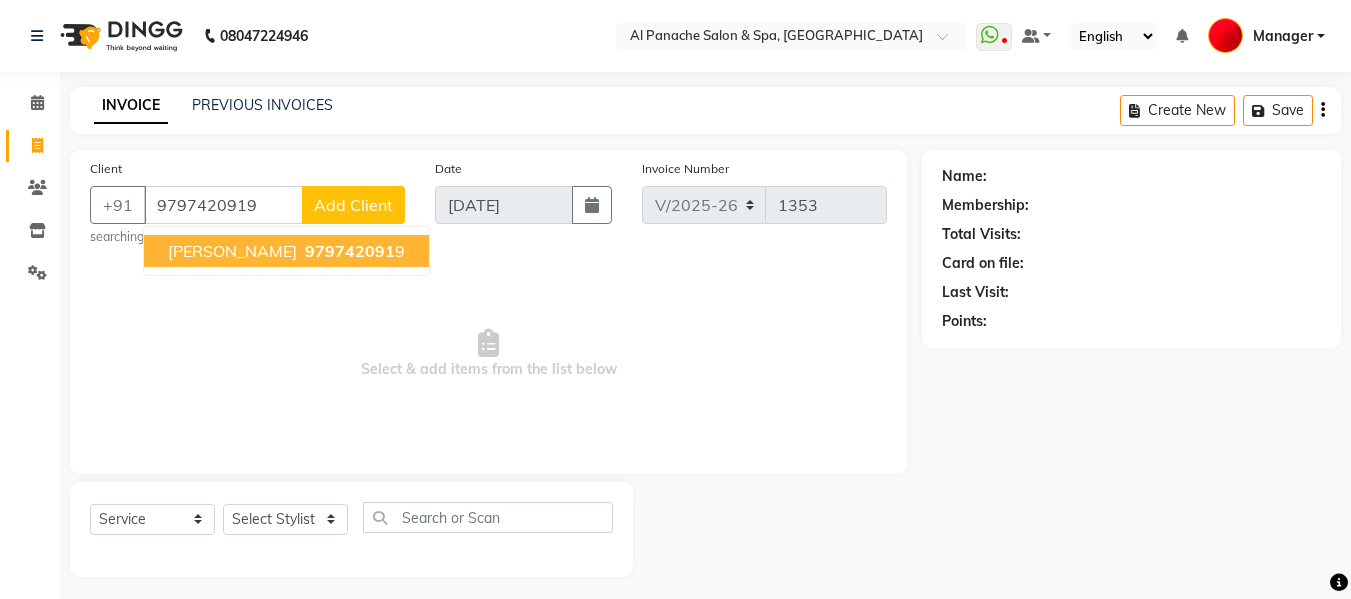 type on "9797420919" 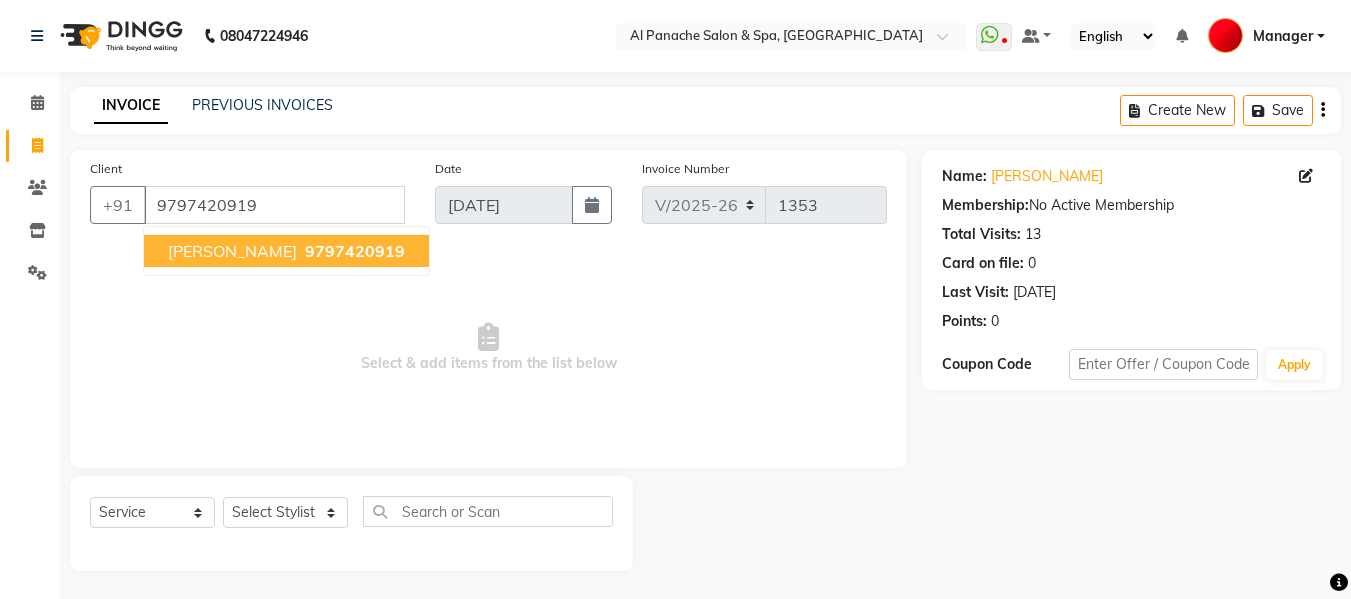 click on "Ashish Sir   9797420919" at bounding box center [286, 251] 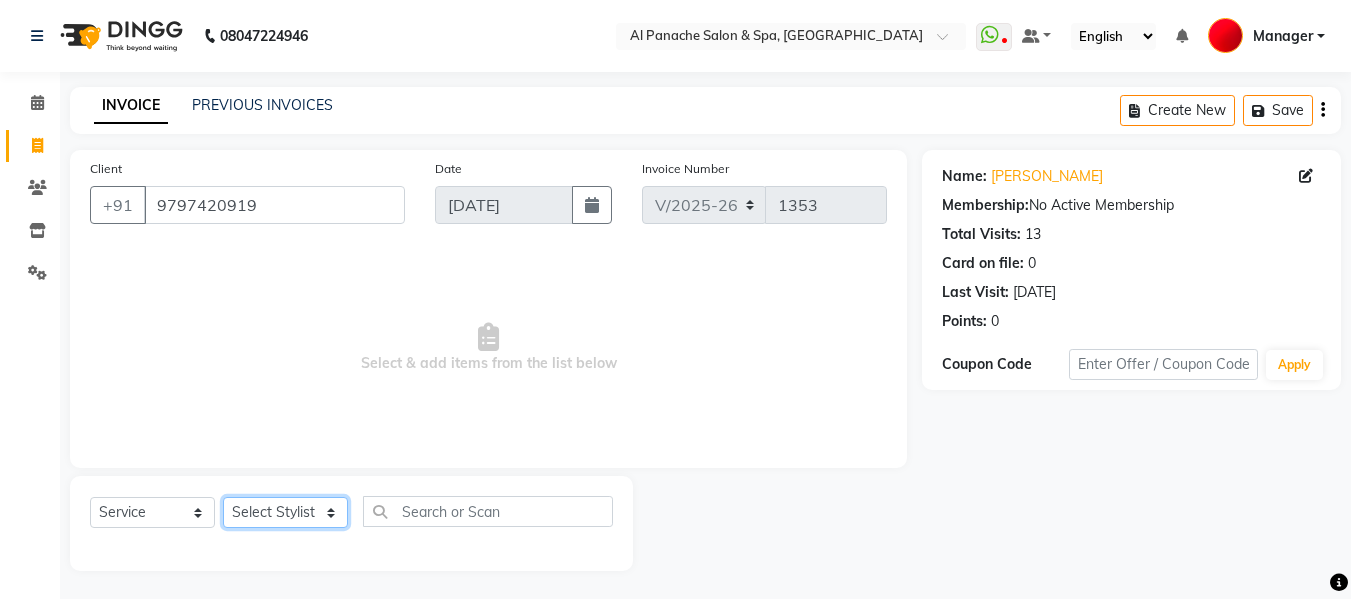 click on "Select Stylist Akash [PERSON_NAME] [PERSON_NAME] [PERSON_NAME] Makeup Manager [PERSON_NAME] [PERSON_NAME] [PERSON_NAME]" 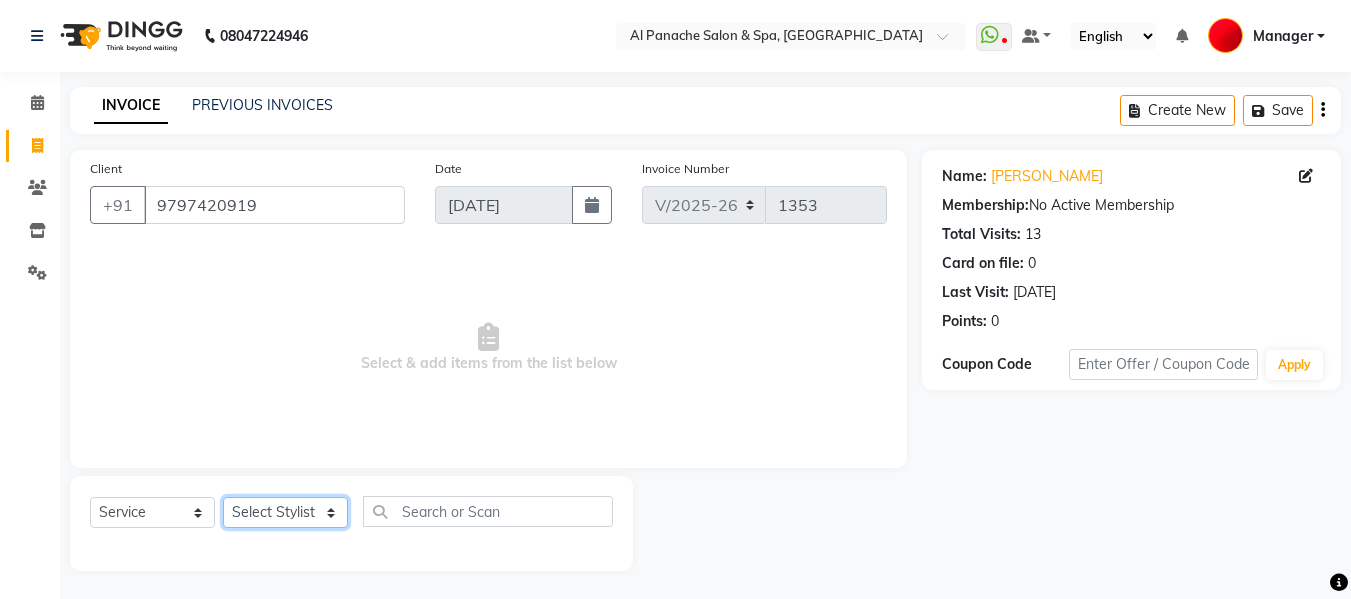 select on "63849" 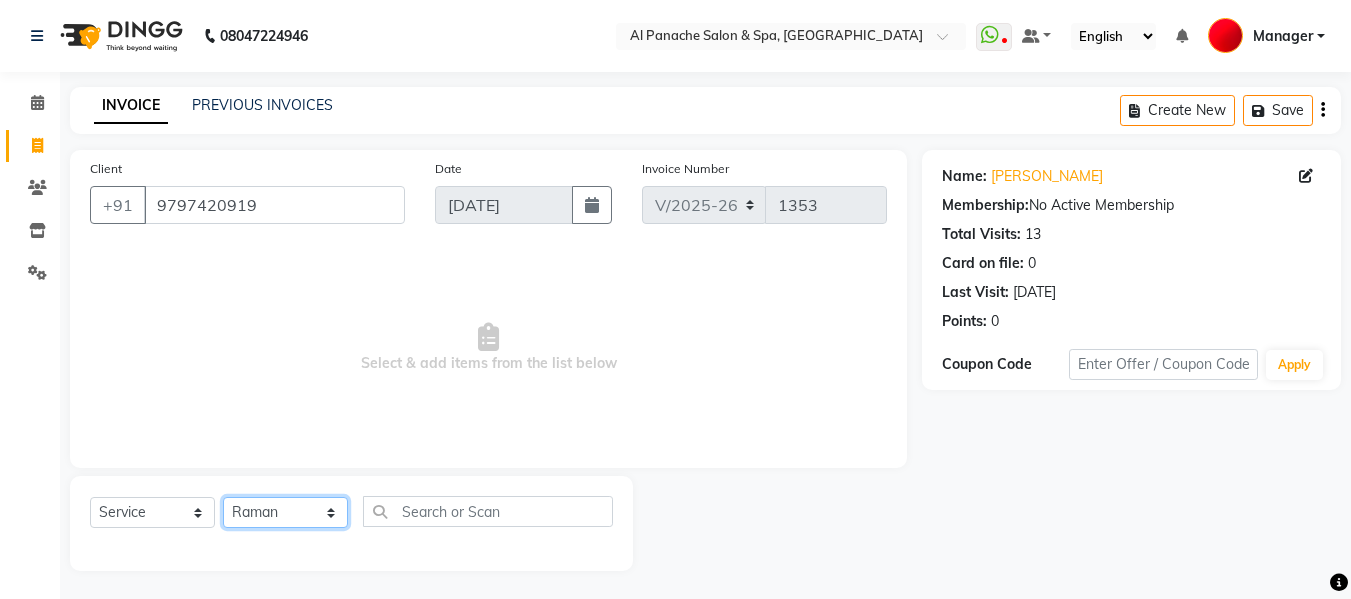 click on "Select Stylist Akash [PERSON_NAME] [PERSON_NAME] [PERSON_NAME] Makeup Manager [PERSON_NAME] [PERSON_NAME] [PERSON_NAME]" 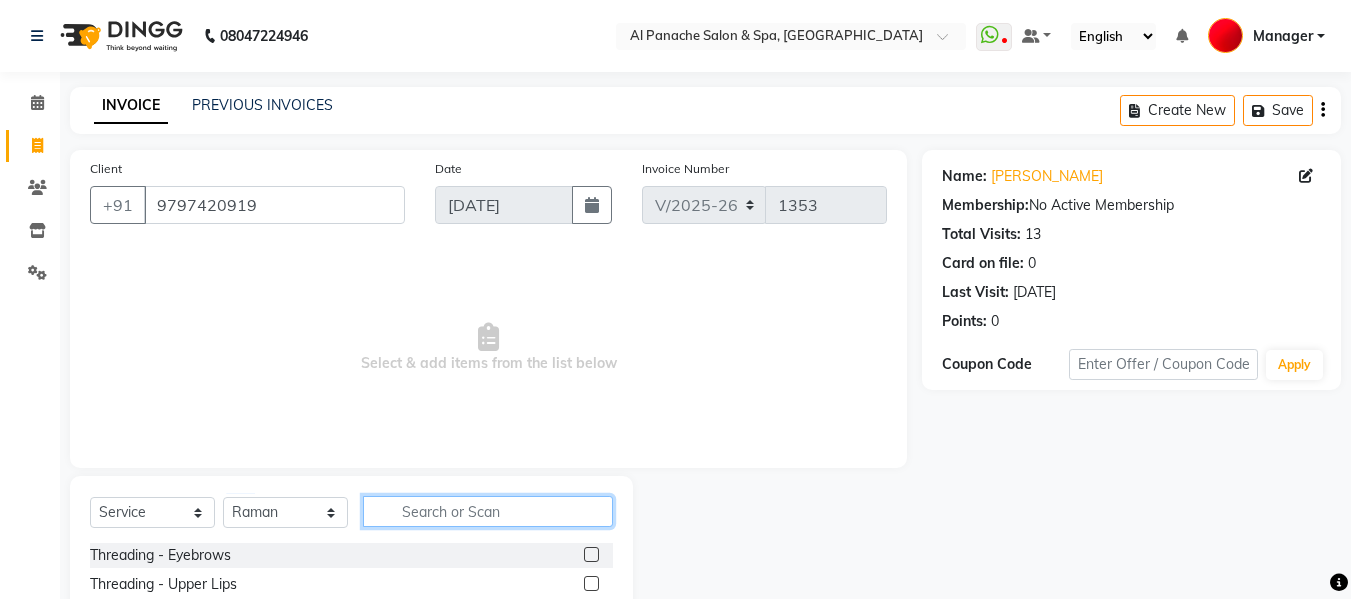 click 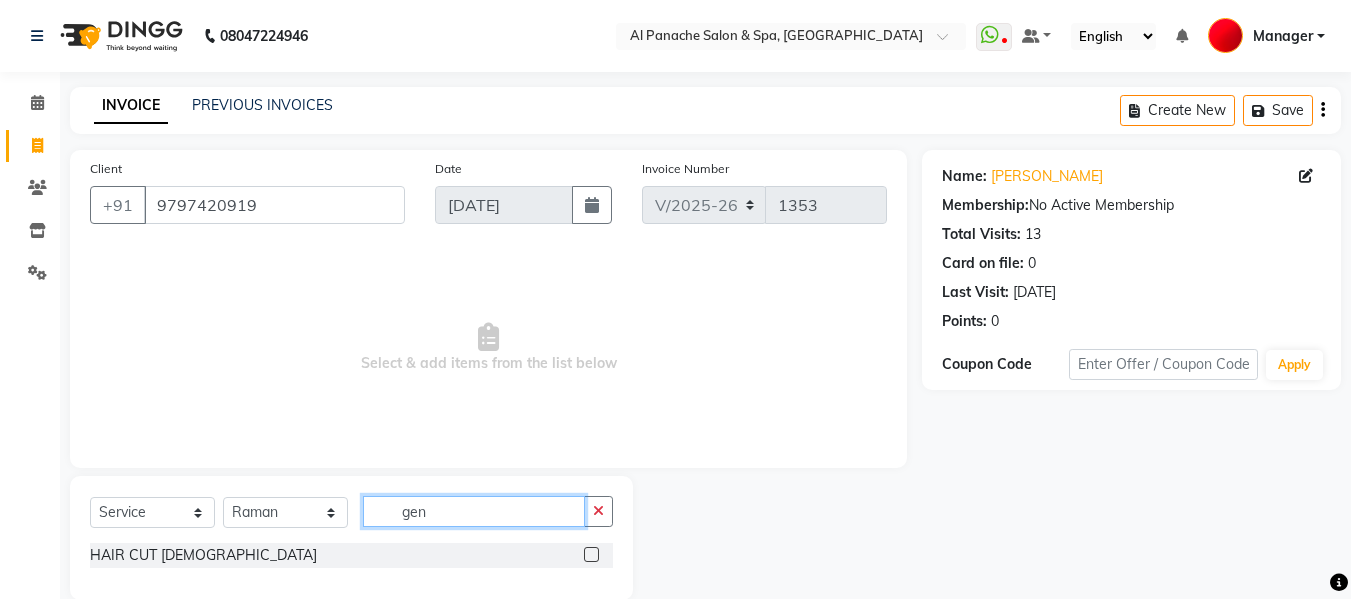 type on "gen" 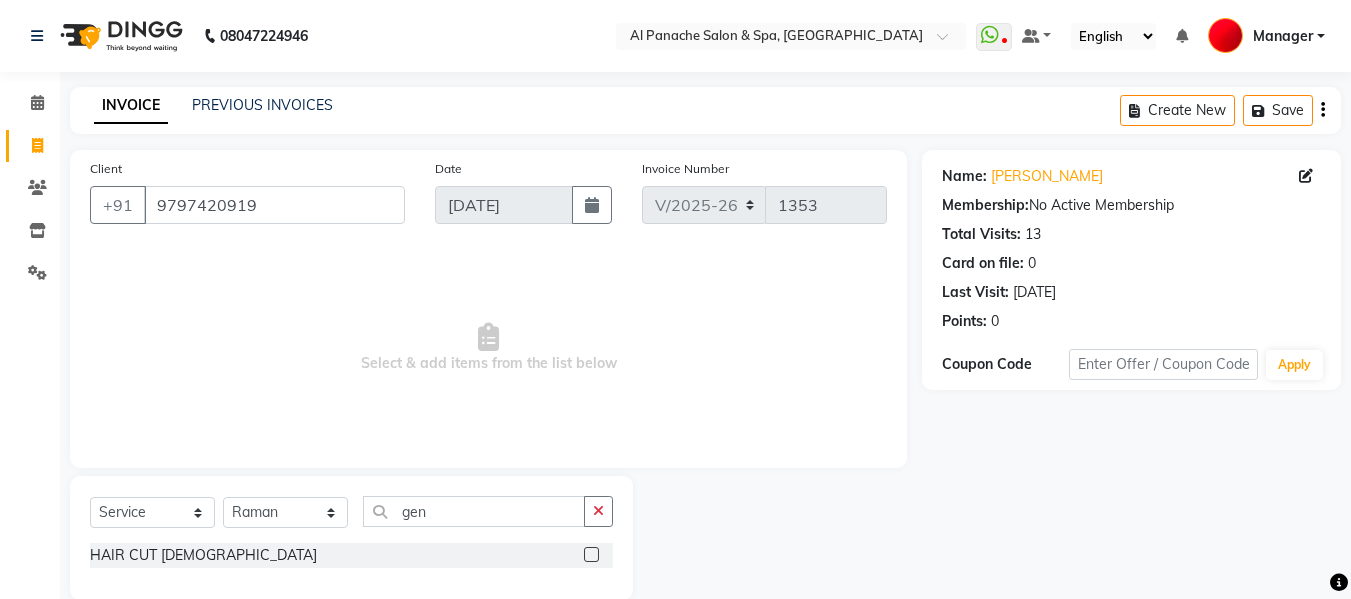click 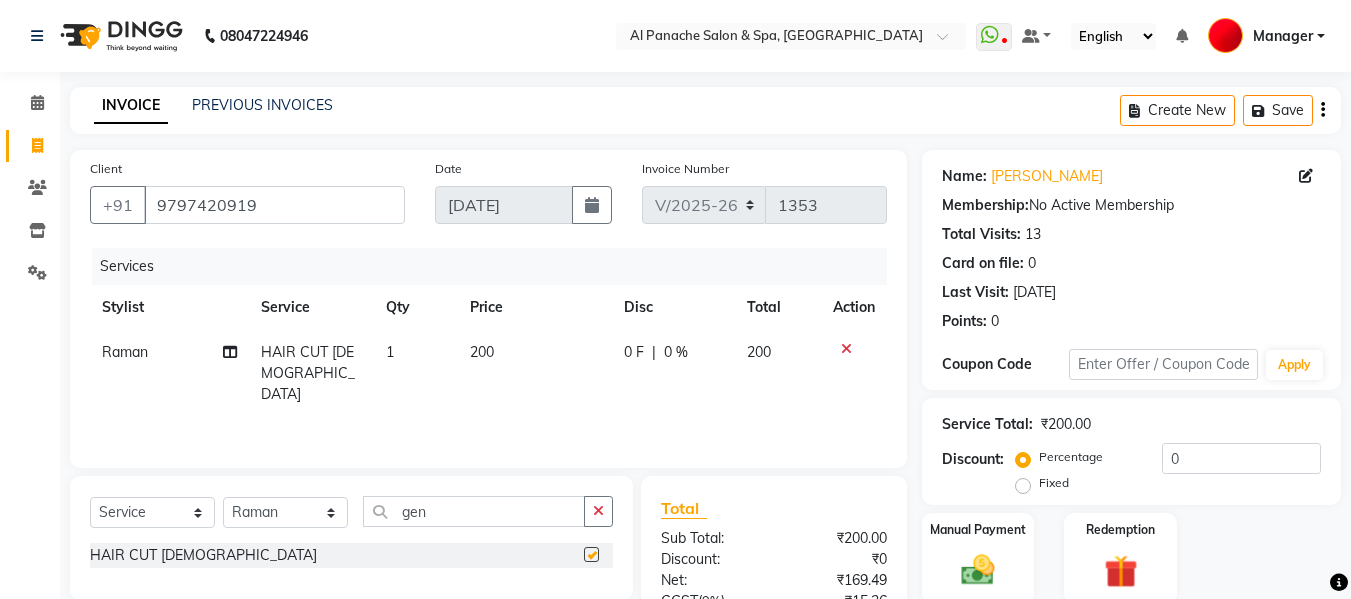 checkbox on "false" 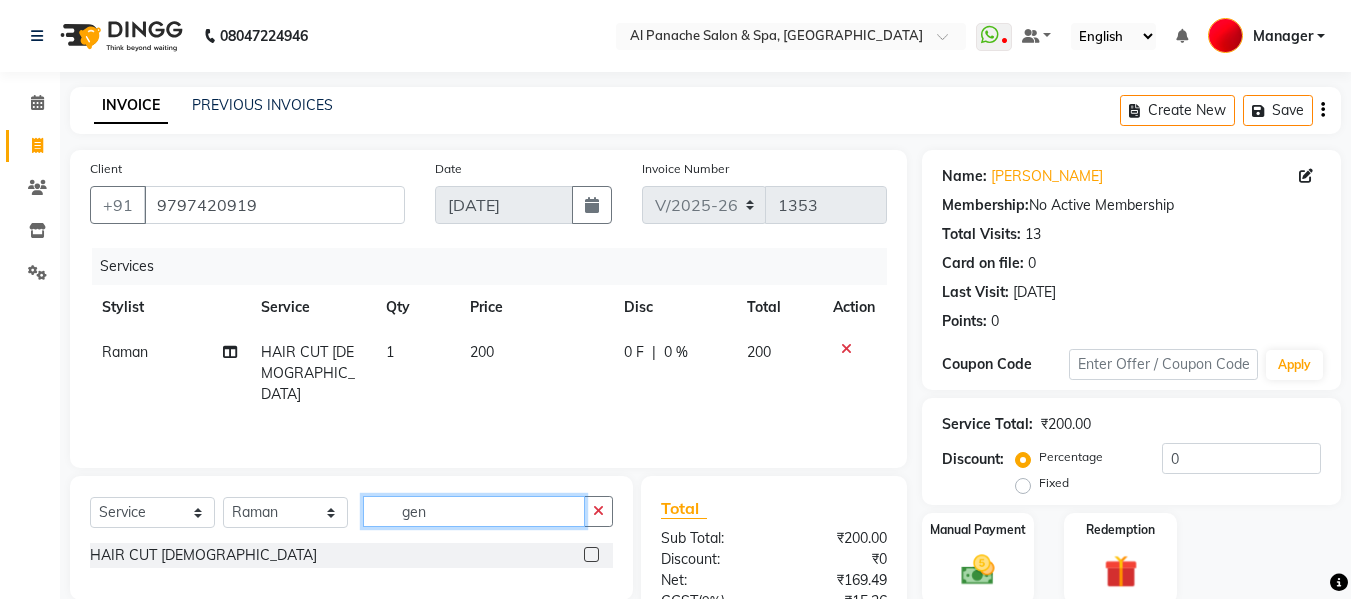 click on "gen" 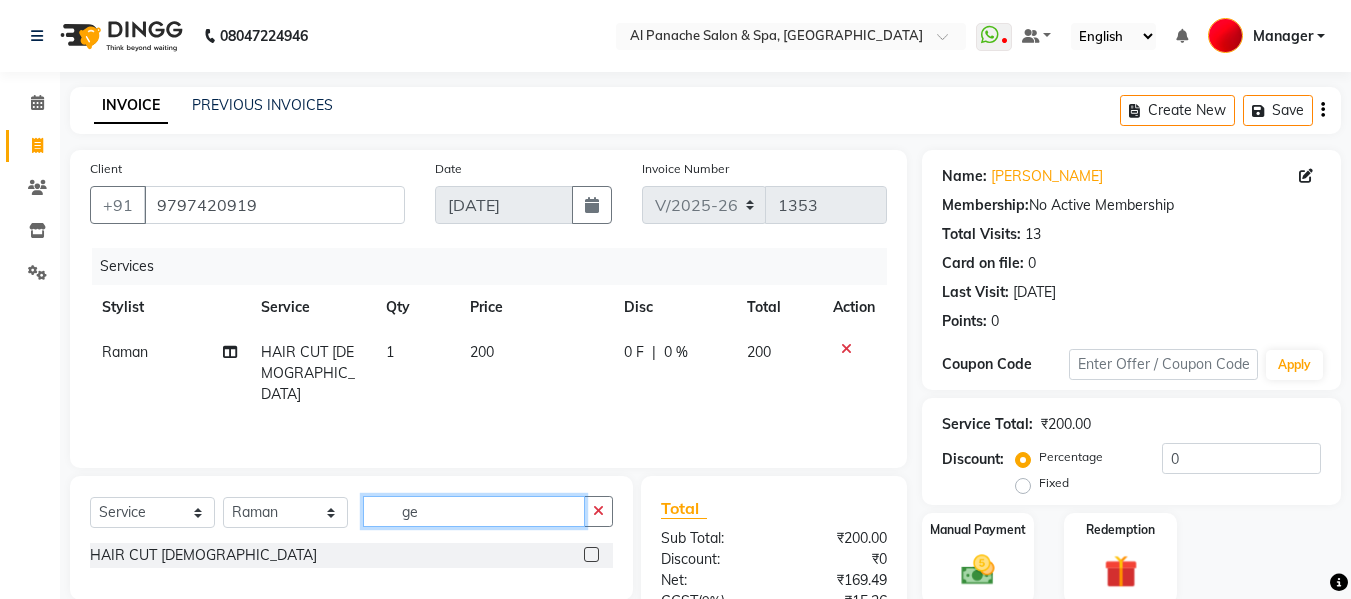 type on "g" 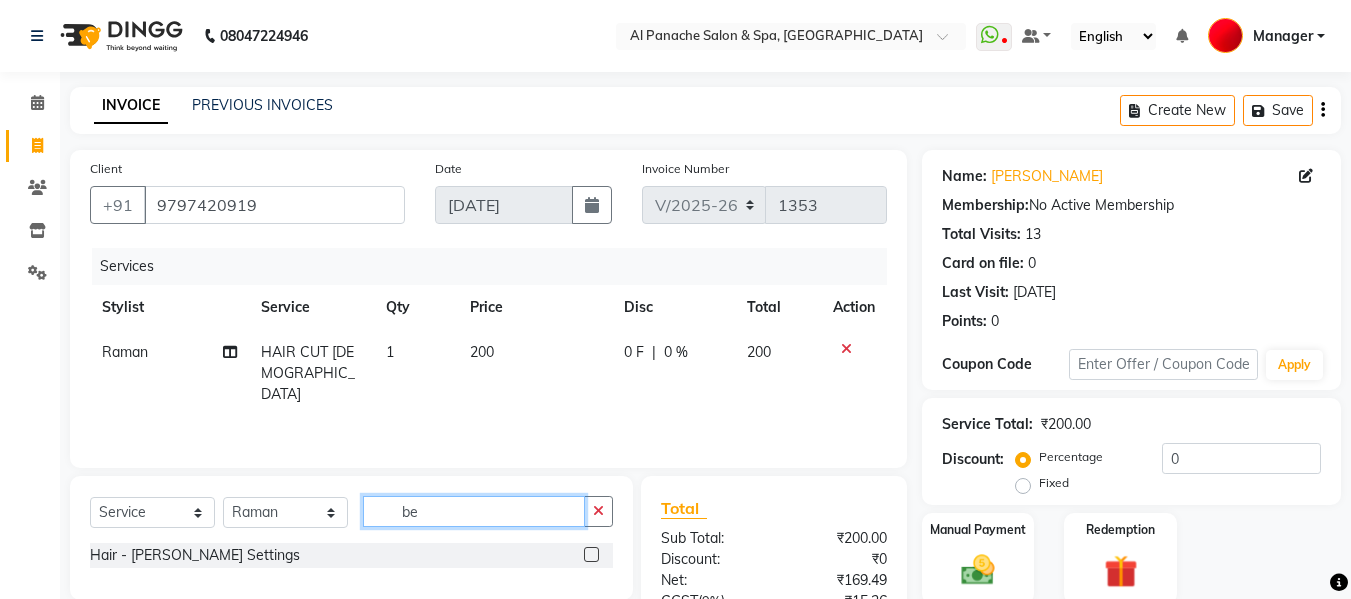 type on "be" 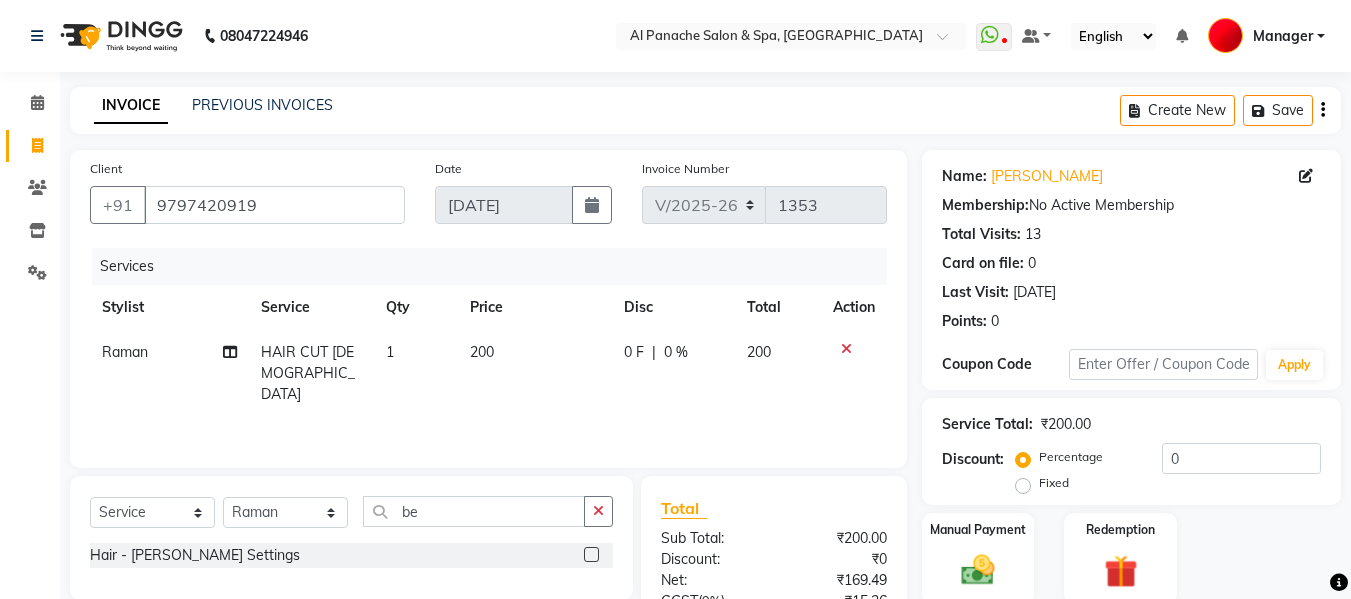 click 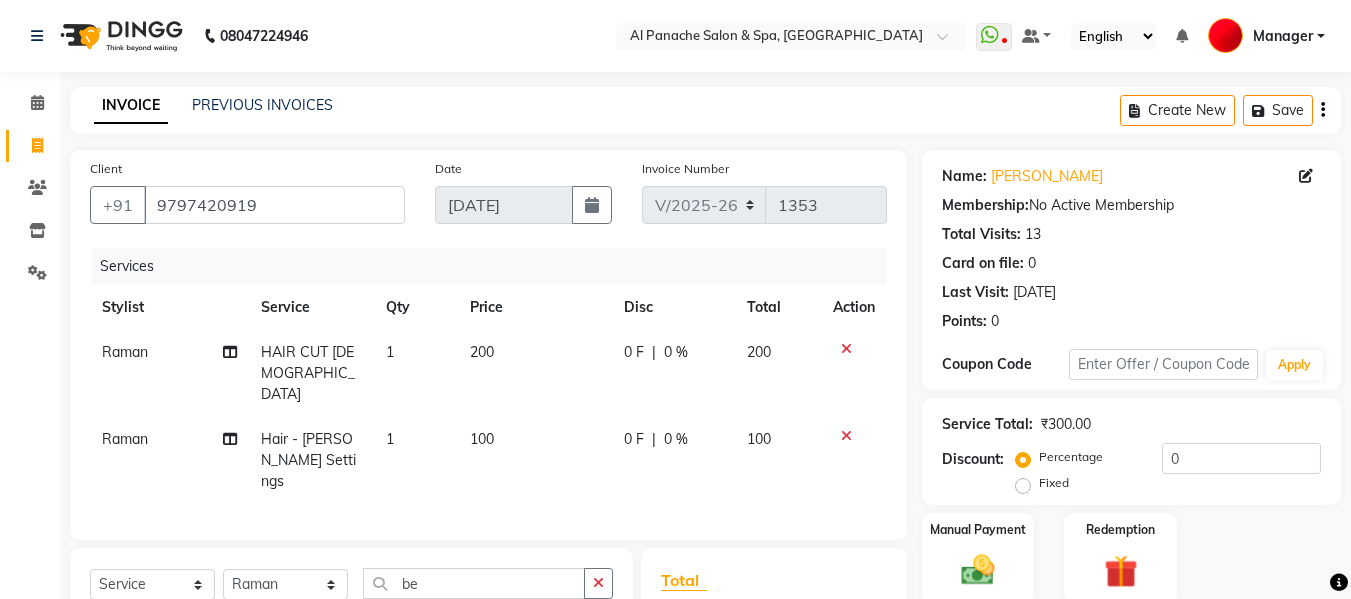 checkbox on "false" 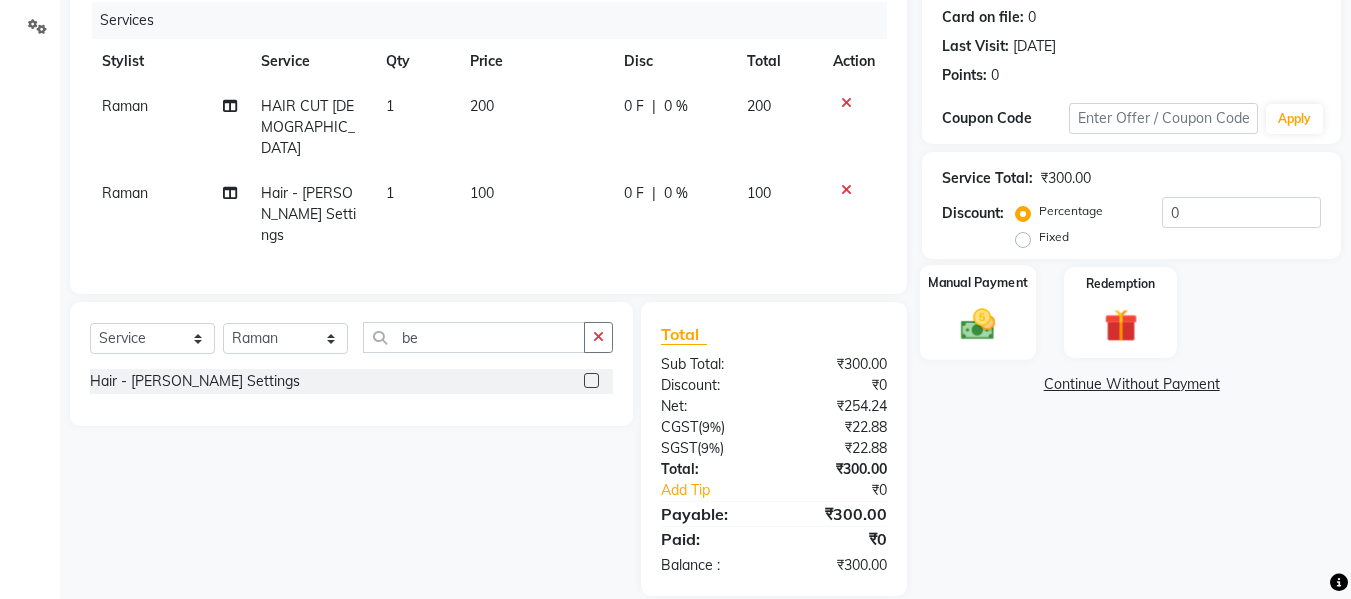click 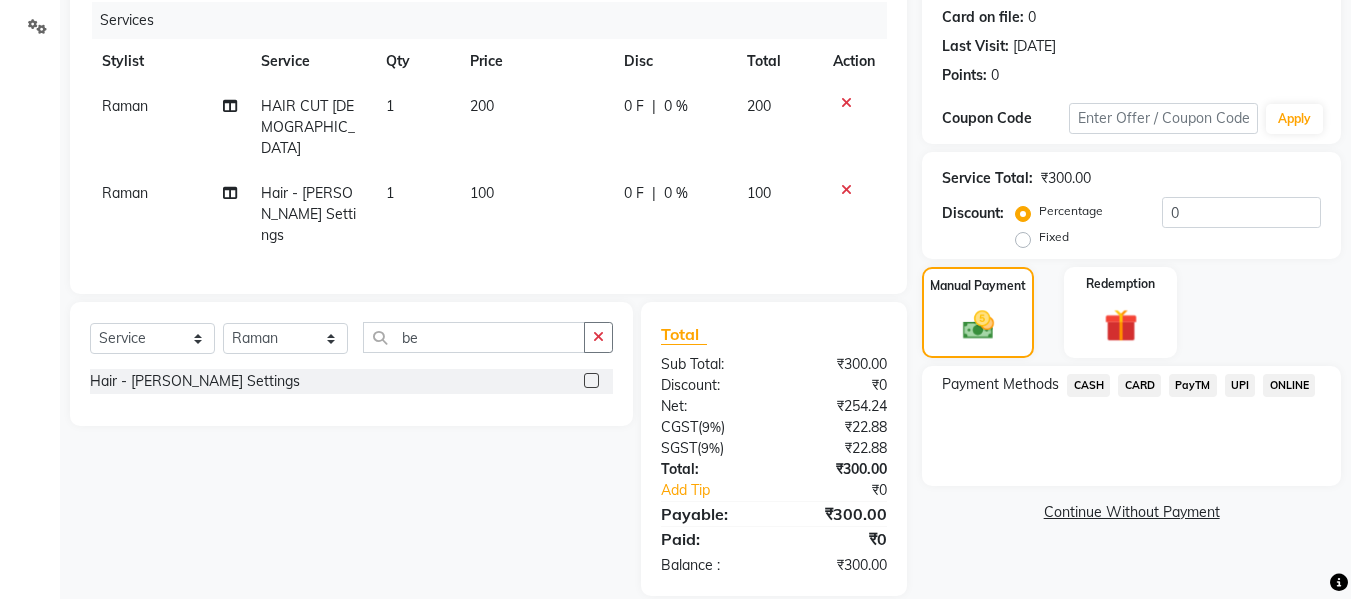 click on "UPI" 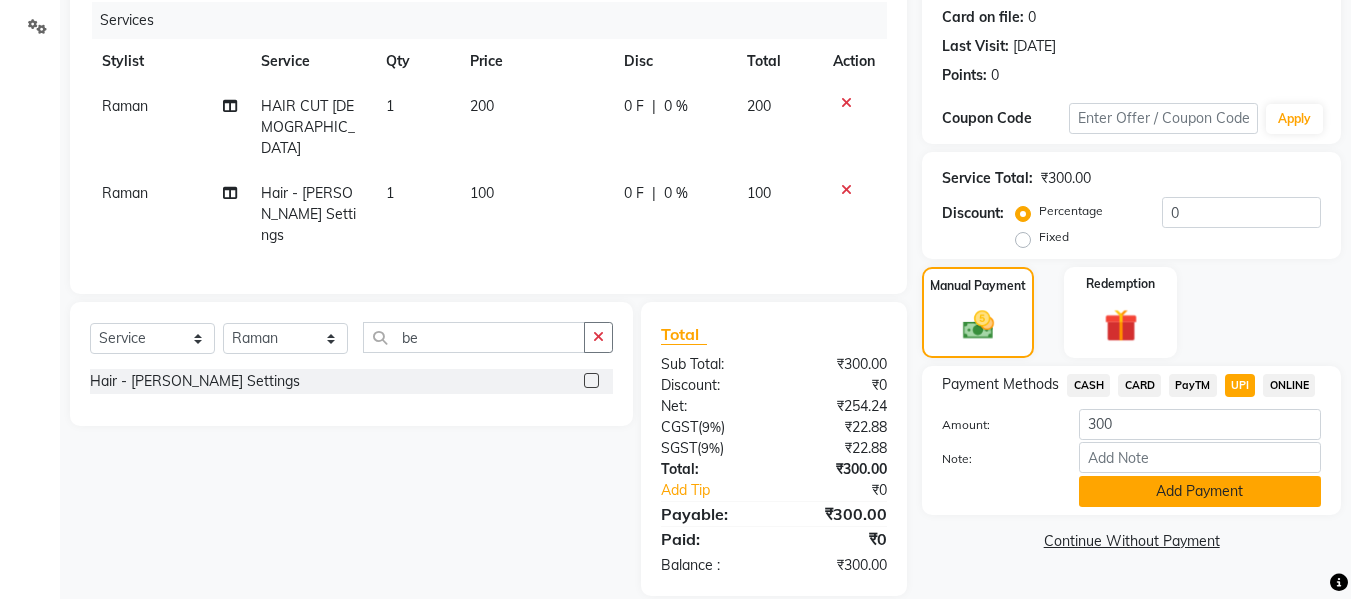 click on "Add Payment" 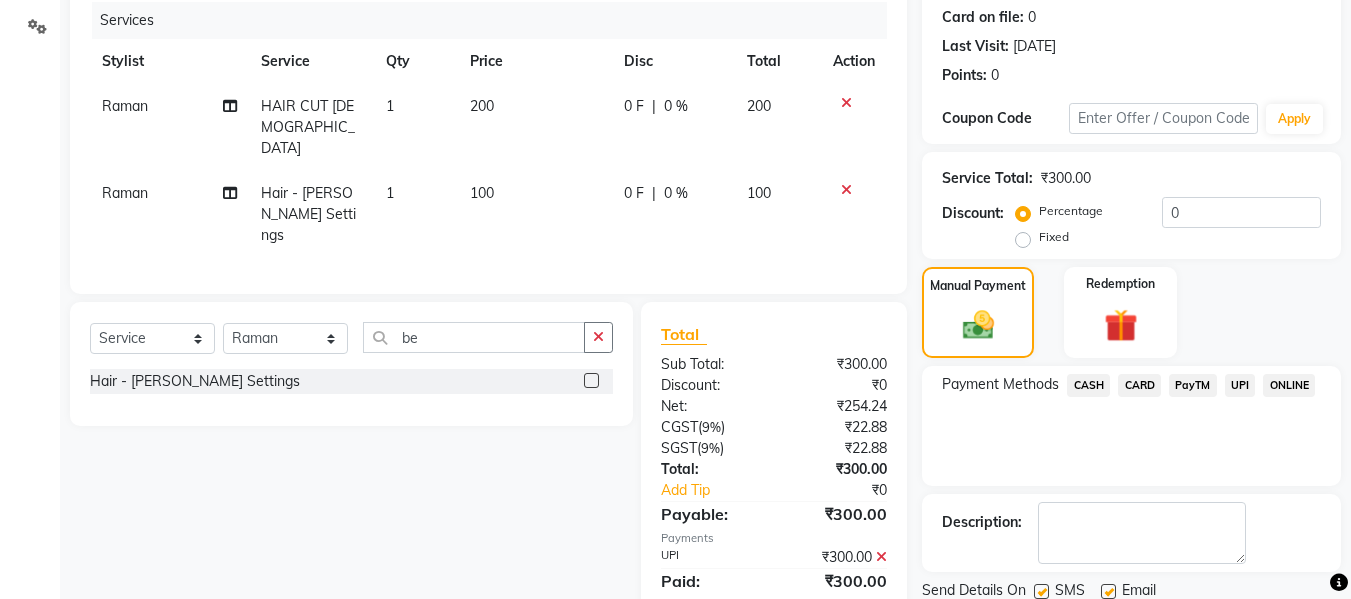 scroll, scrollTop: 317, scrollLeft: 0, axis: vertical 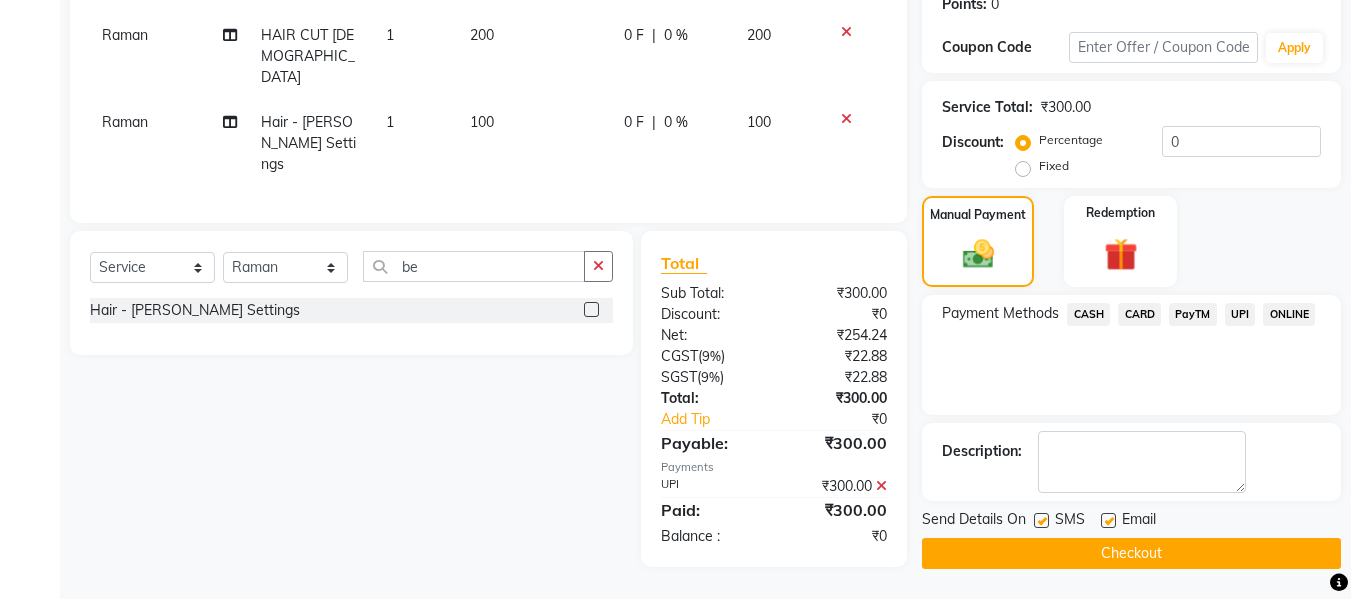 click on "Checkout" 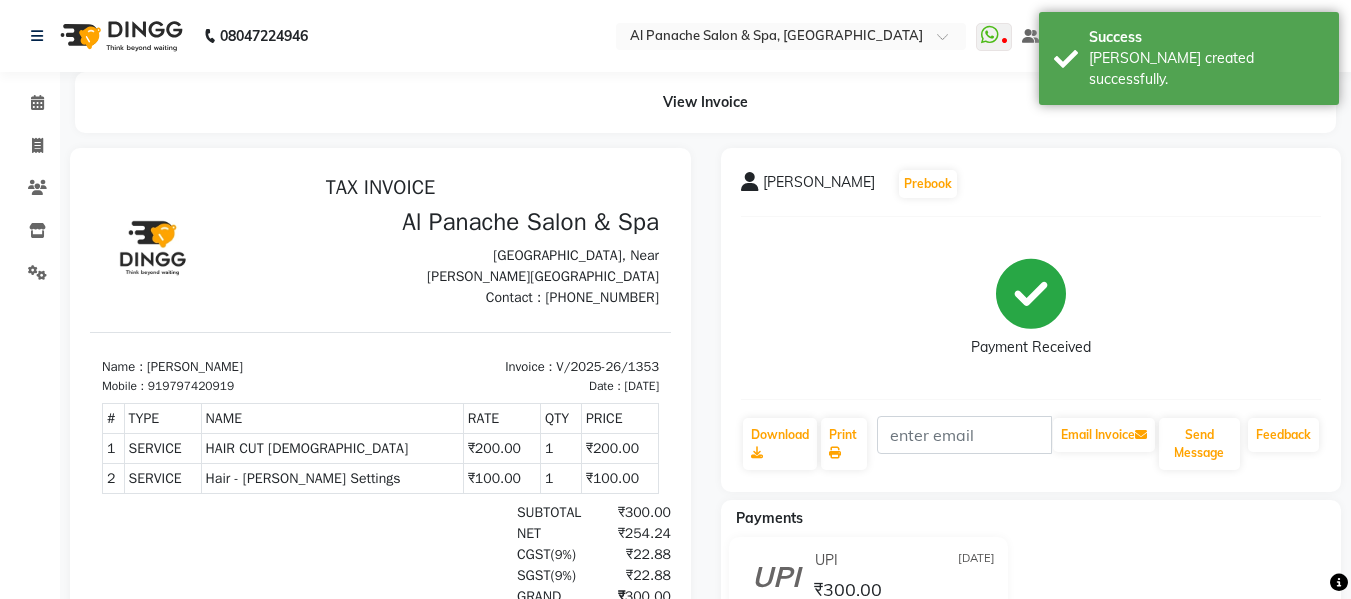 scroll, scrollTop: 0, scrollLeft: 0, axis: both 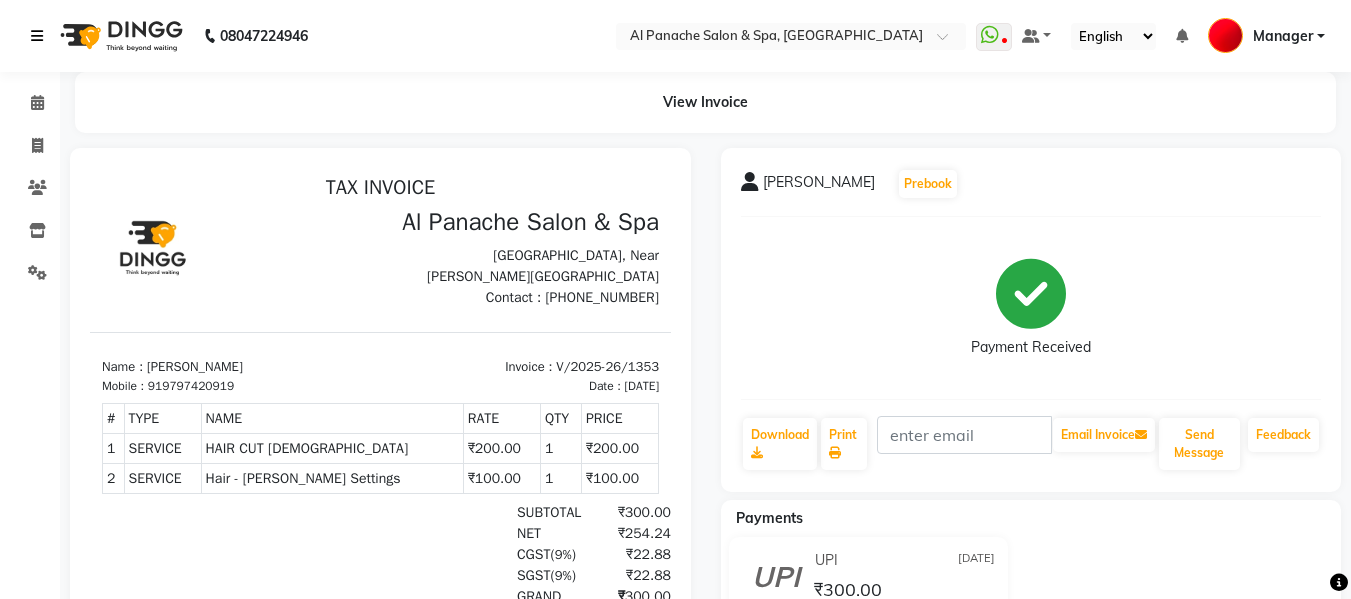 click at bounding box center [37, 36] 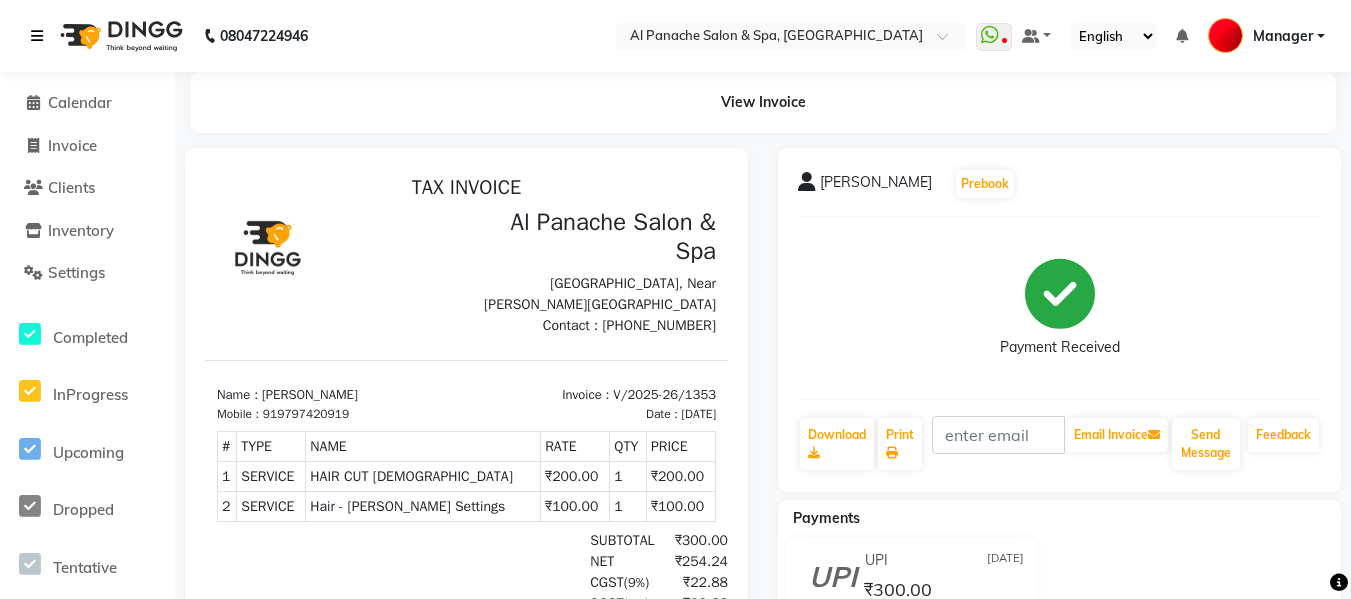 click at bounding box center (37, 36) 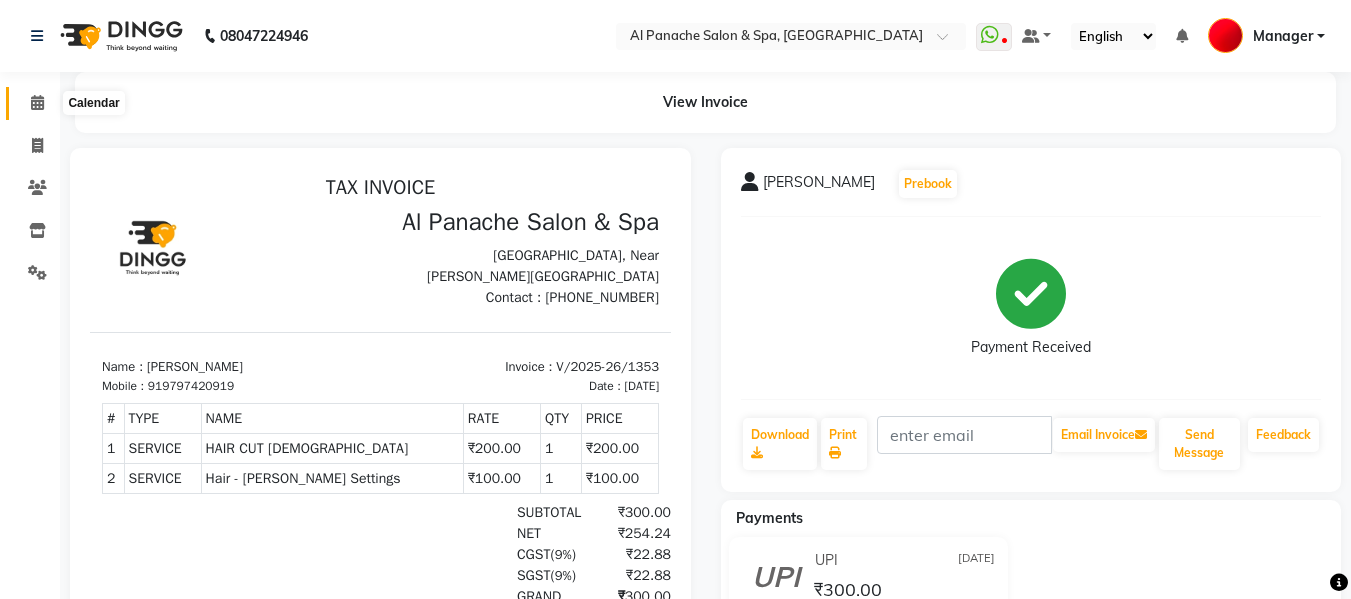 click 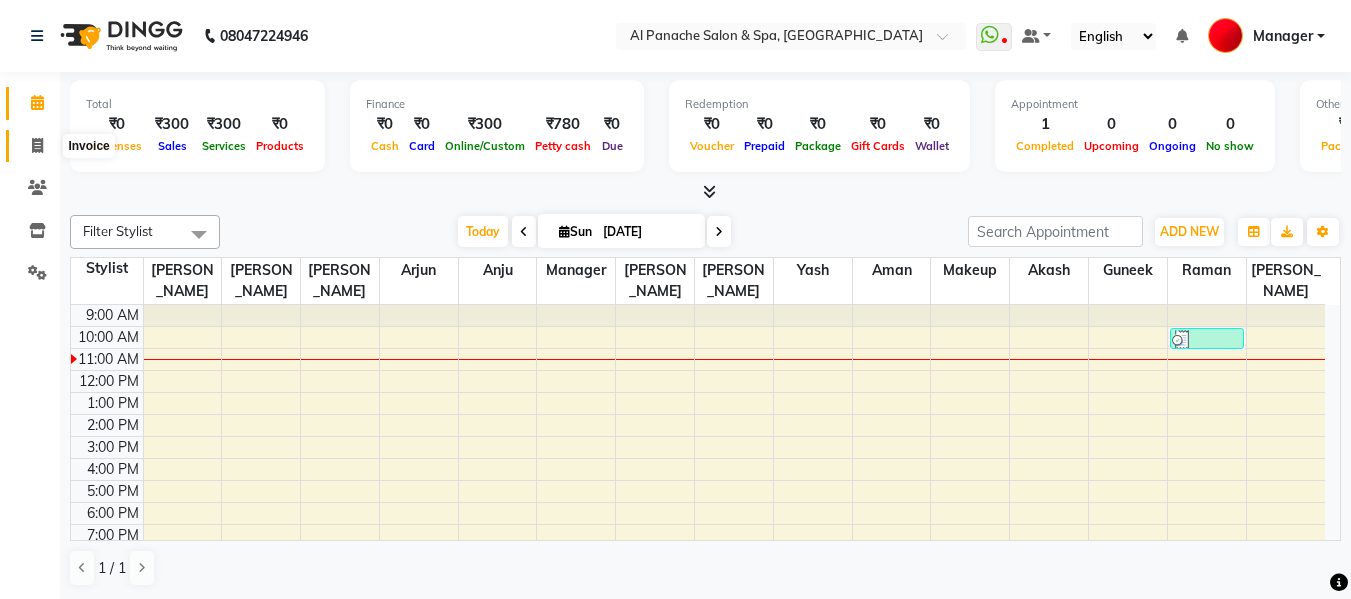 click 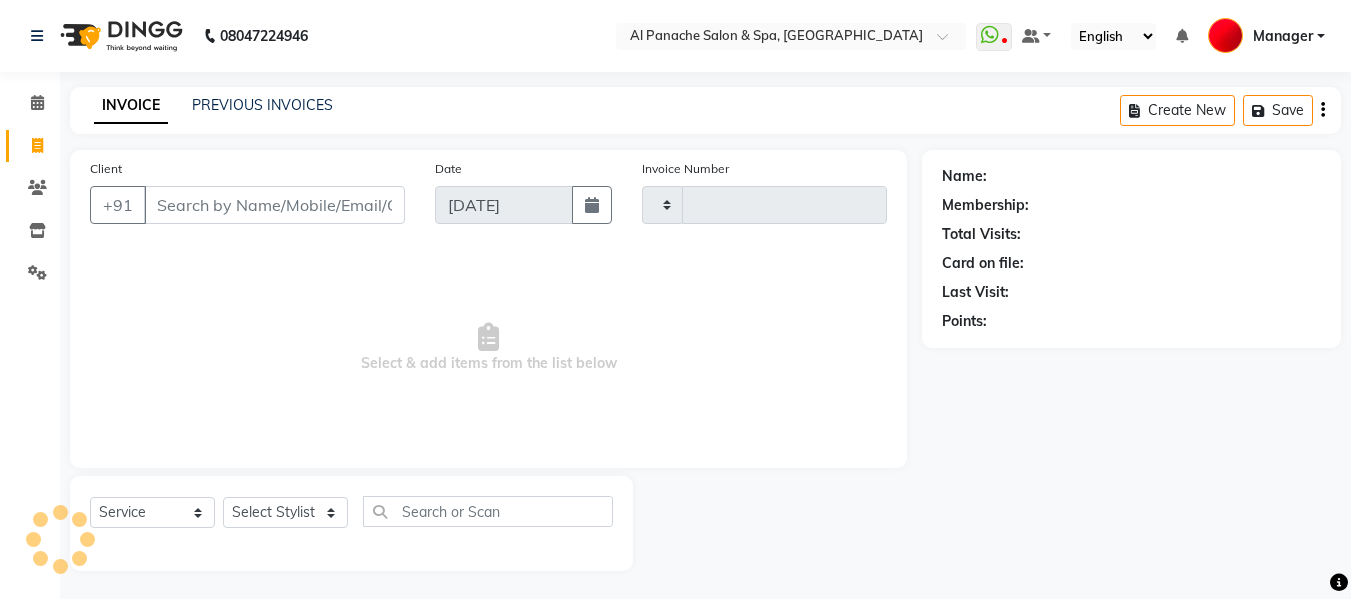 type on "1354" 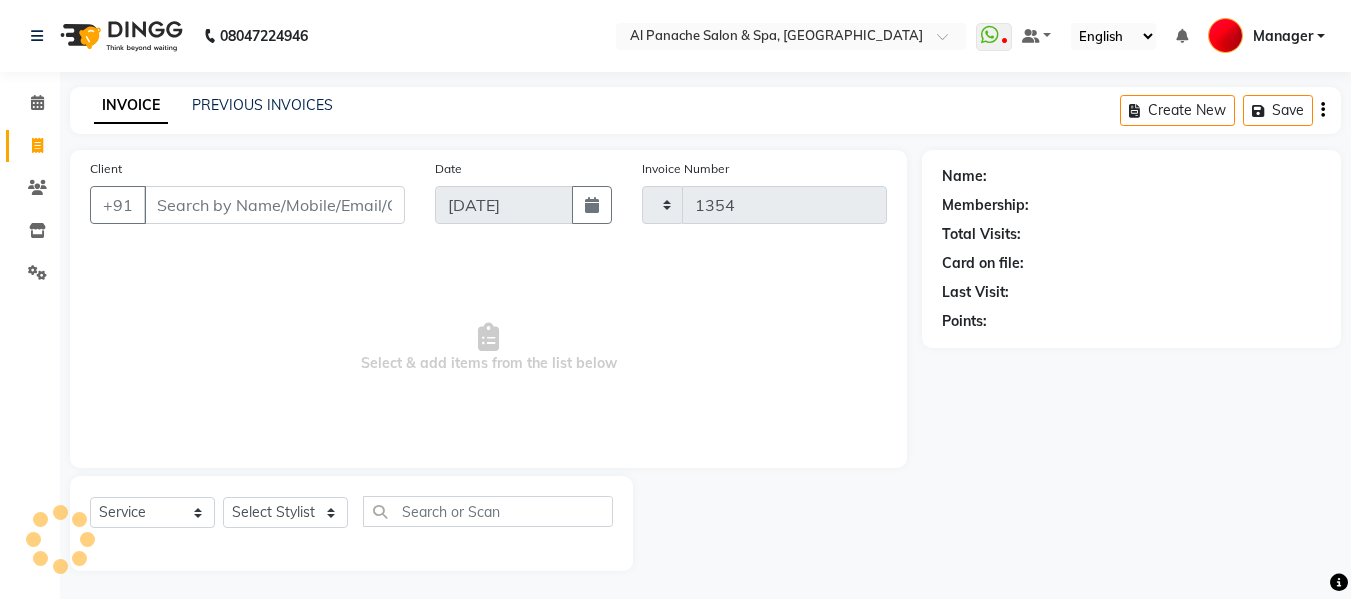 select on "751" 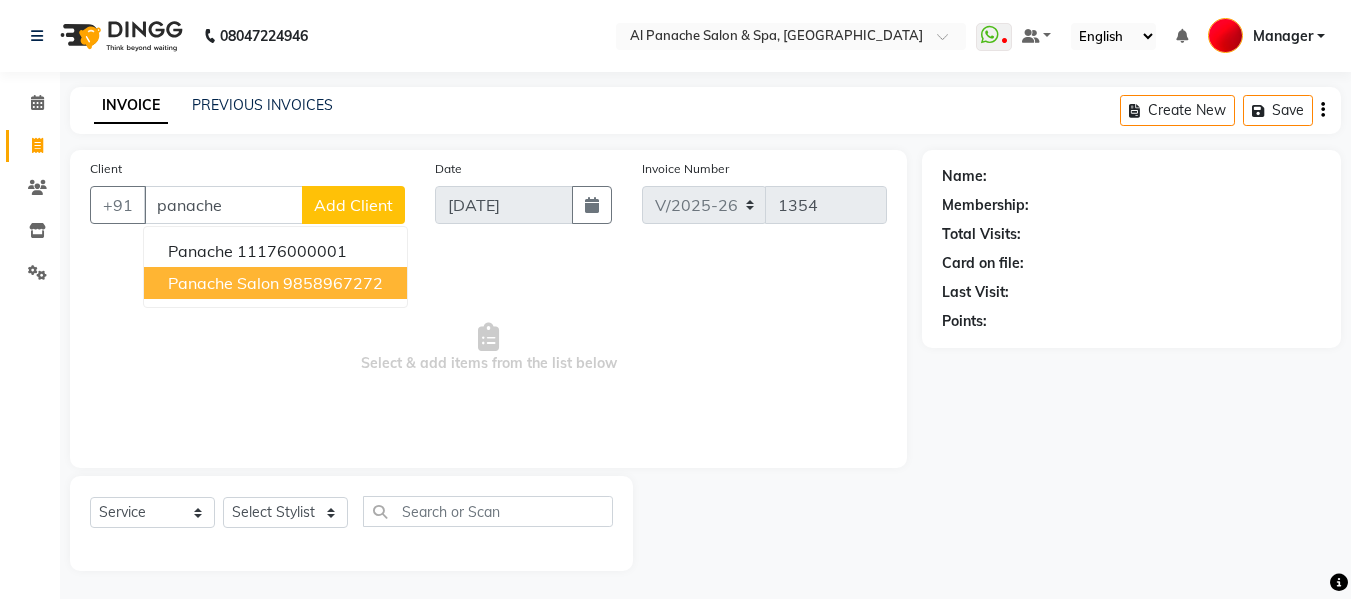 click on "9858967272" at bounding box center [333, 283] 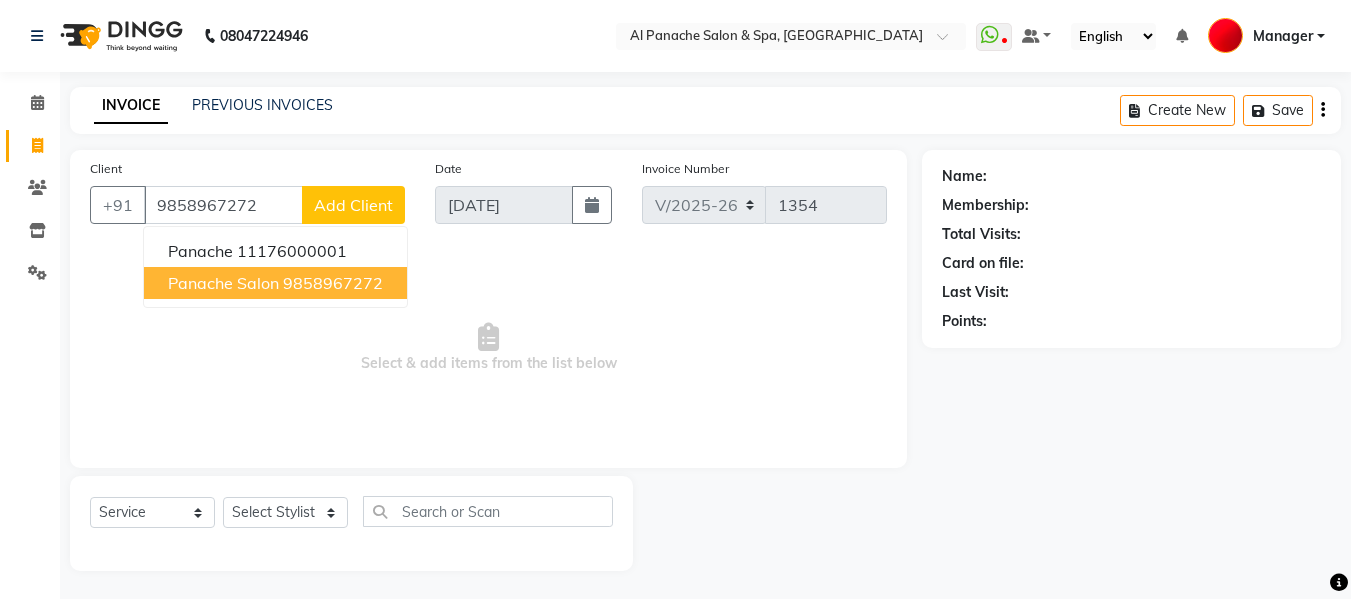 type on "9858967272" 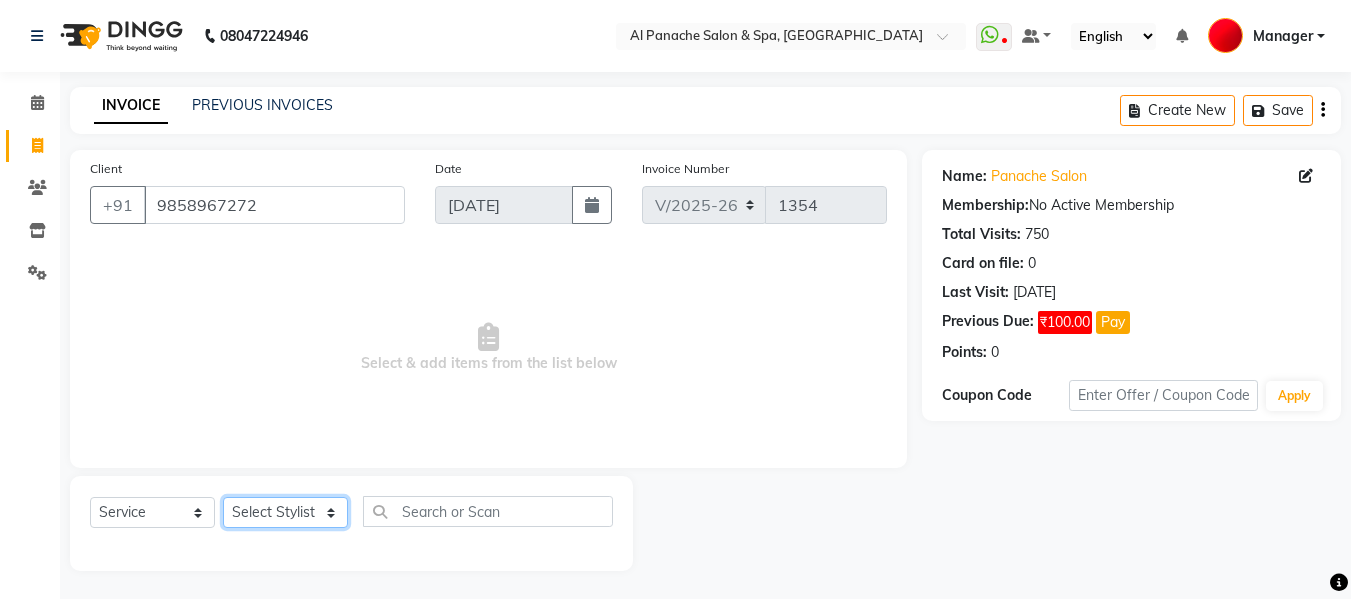 click on "Select Stylist Akash [PERSON_NAME] [PERSON_NAME] [PERSON_NAME] Makeup Manager [PERSON_NAME] [PERSON_NAME] [PERSON_NAME]" 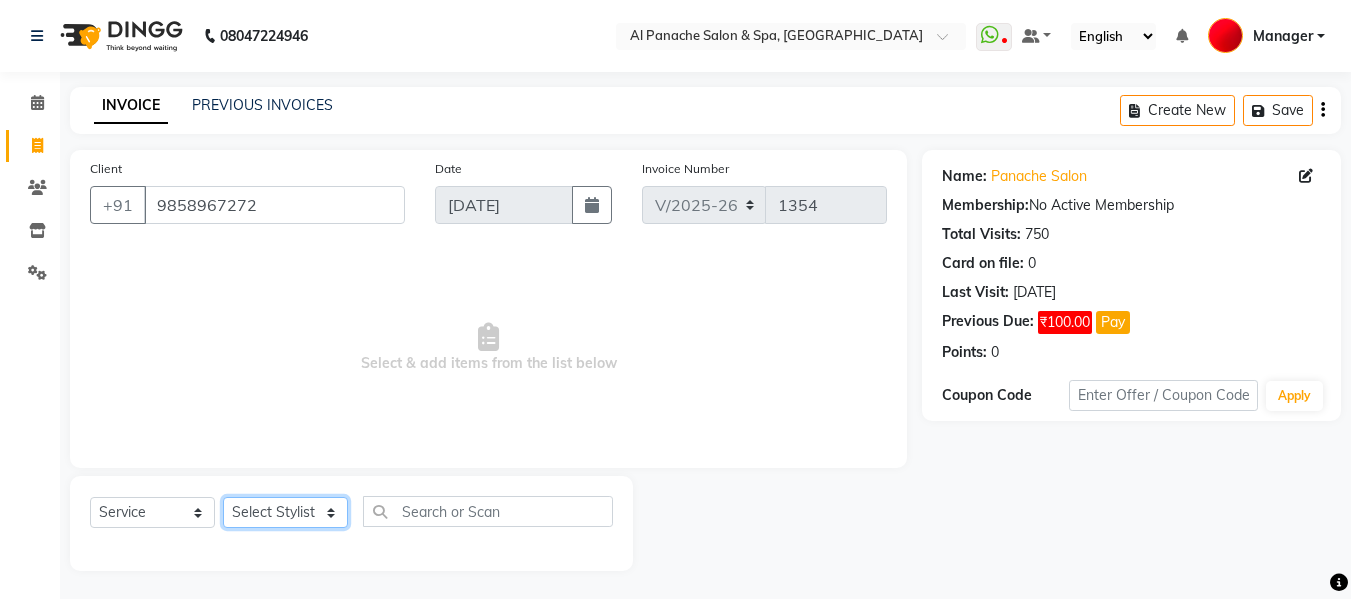 select on "63849" 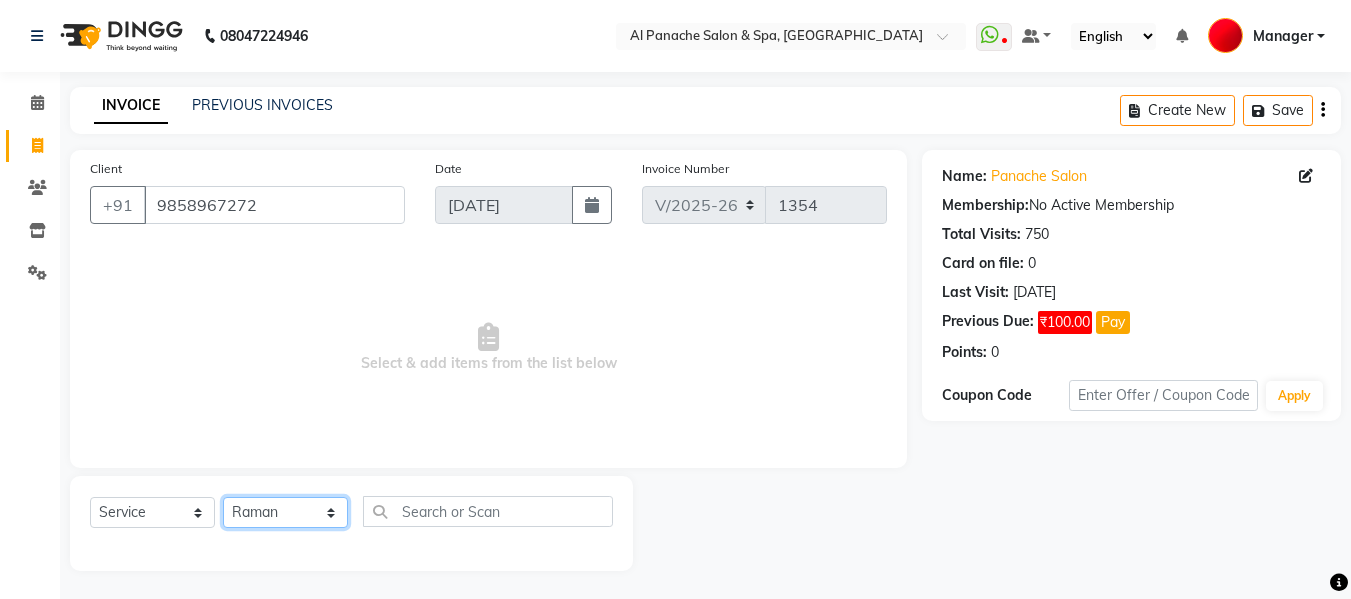 click on "Select Stylist Akash [PERSON_NAME] [PERSON_NAME] [PERSON_NAME] Makeup Manager [PERSON_NAME] [PERSON_NAME] [PERSON_NAME]" 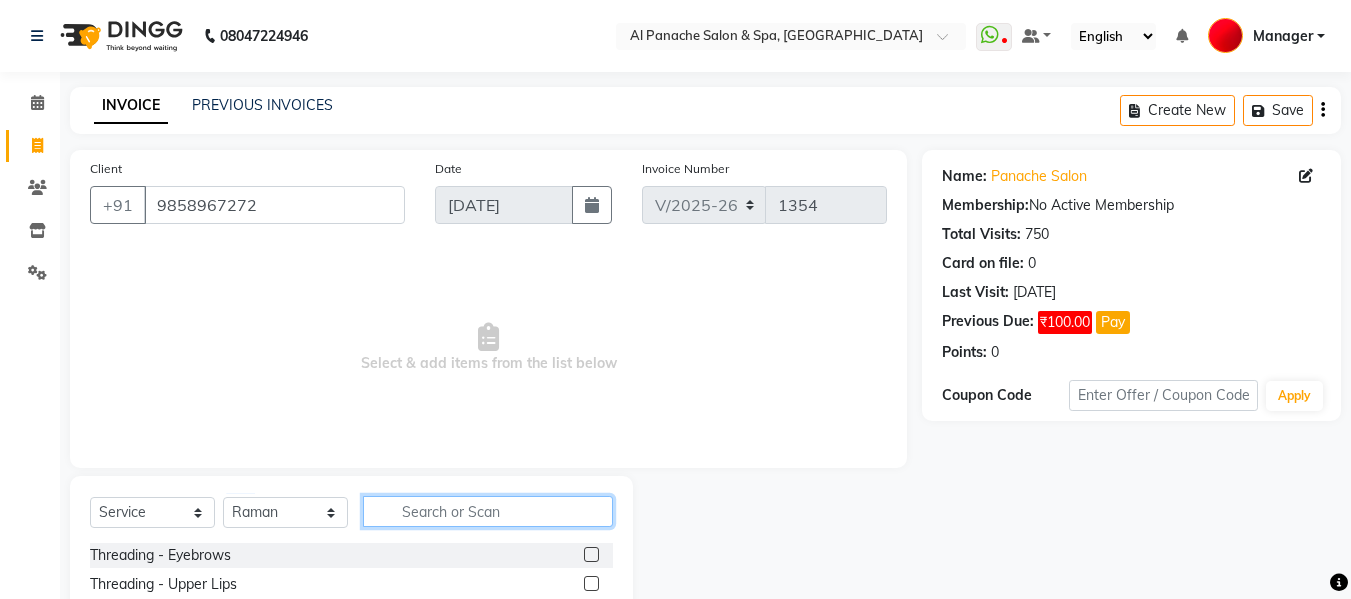 click 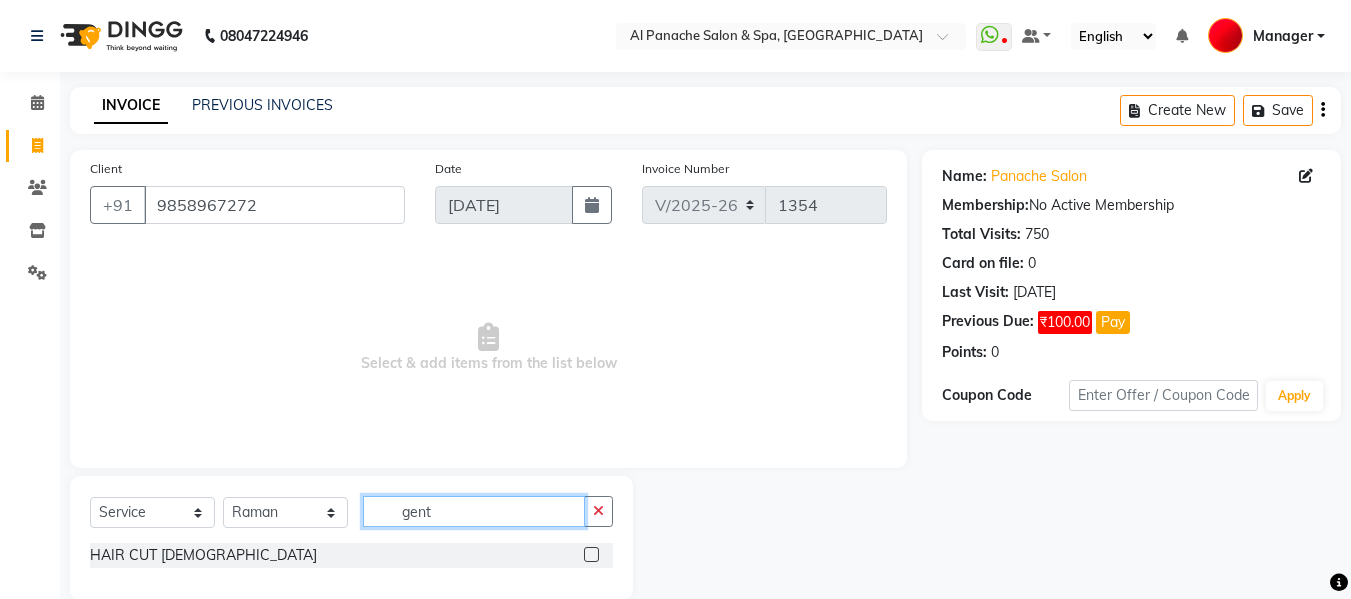 type on "gent" 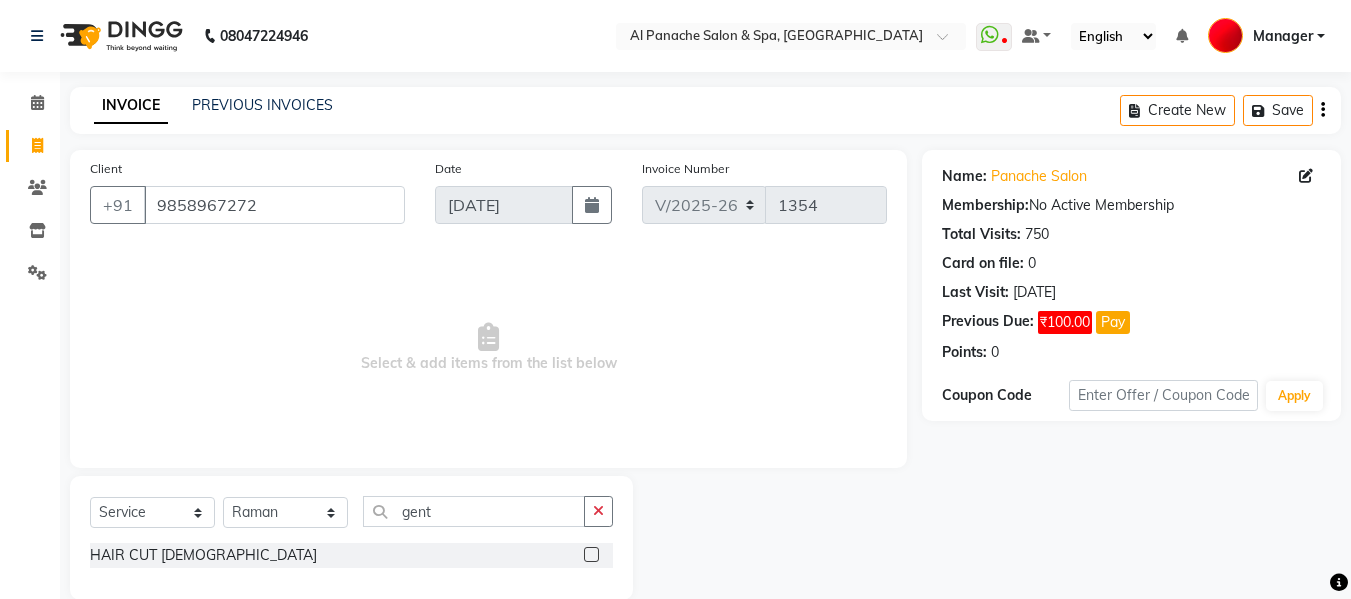 click 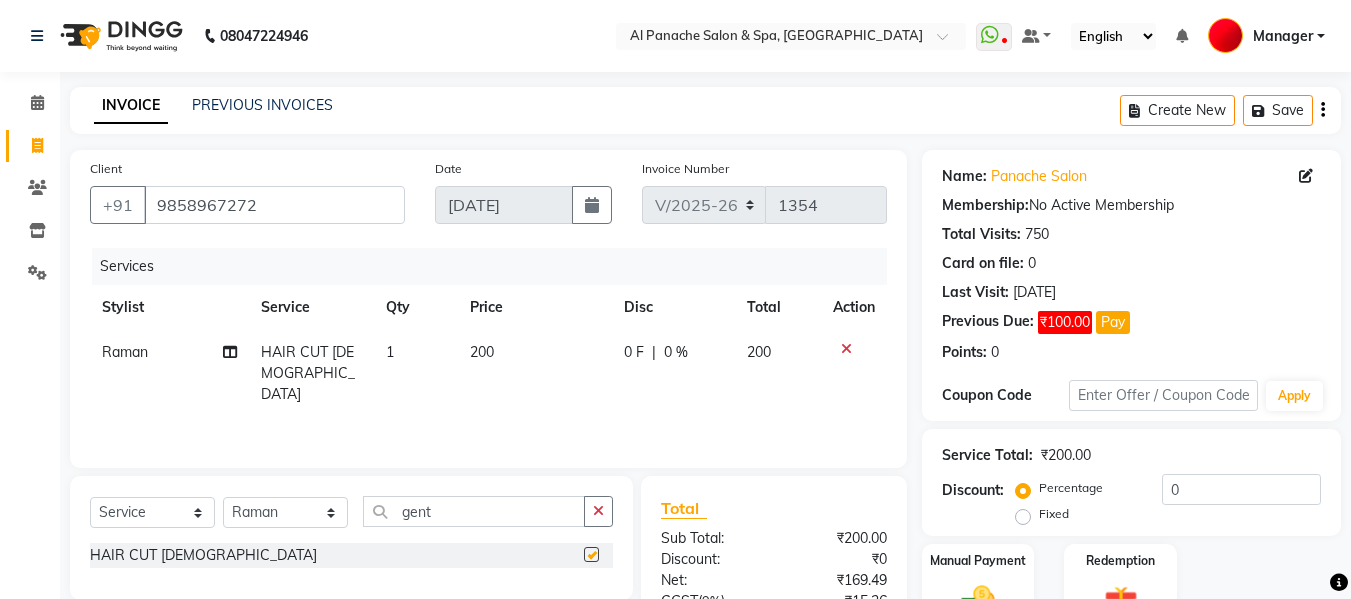 checkbox on "false" 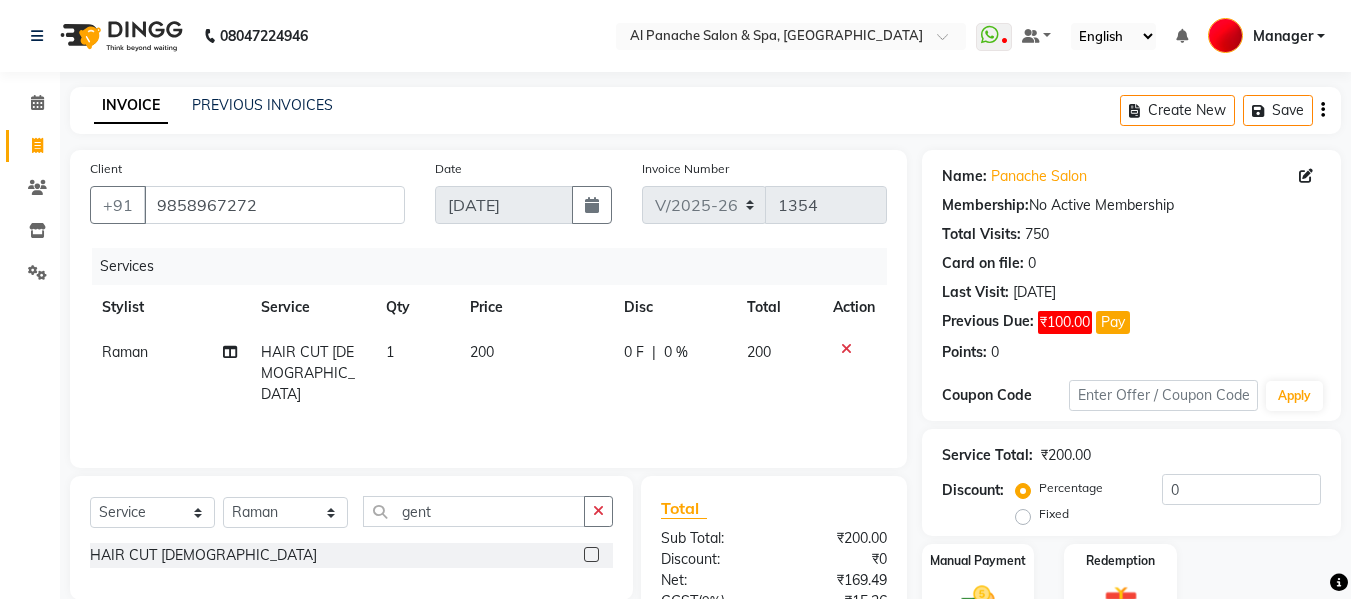 scroll, scrollTop: 201, scrollLeft: 0, axis: vertical 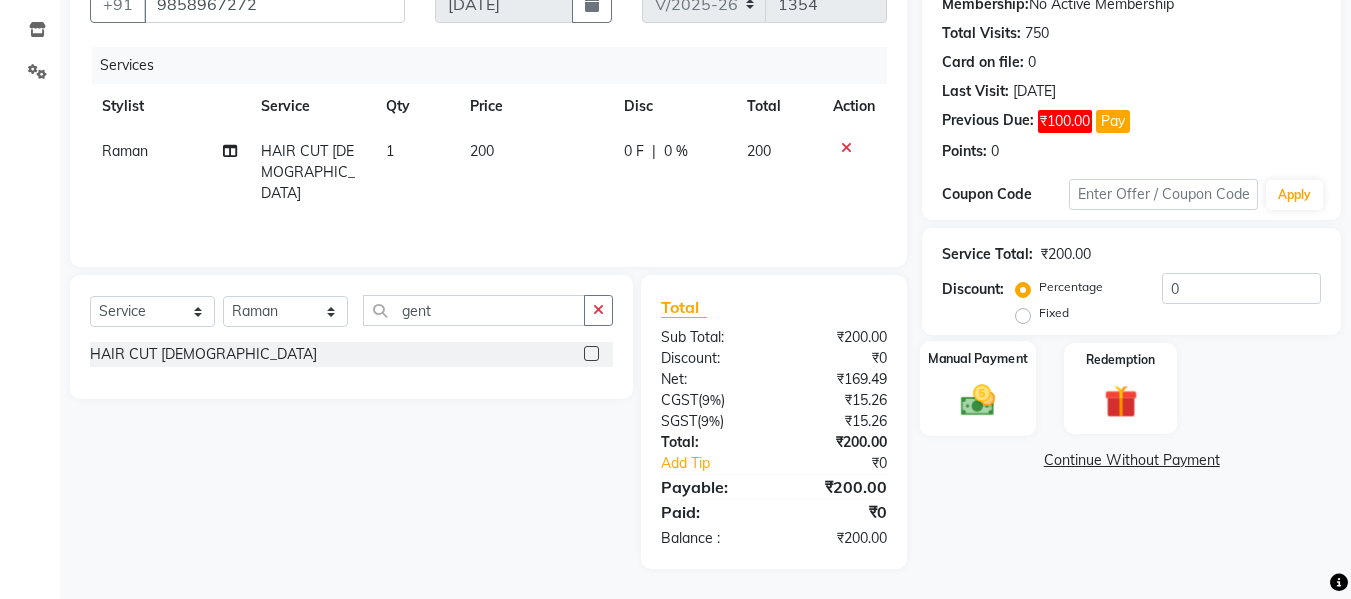 click 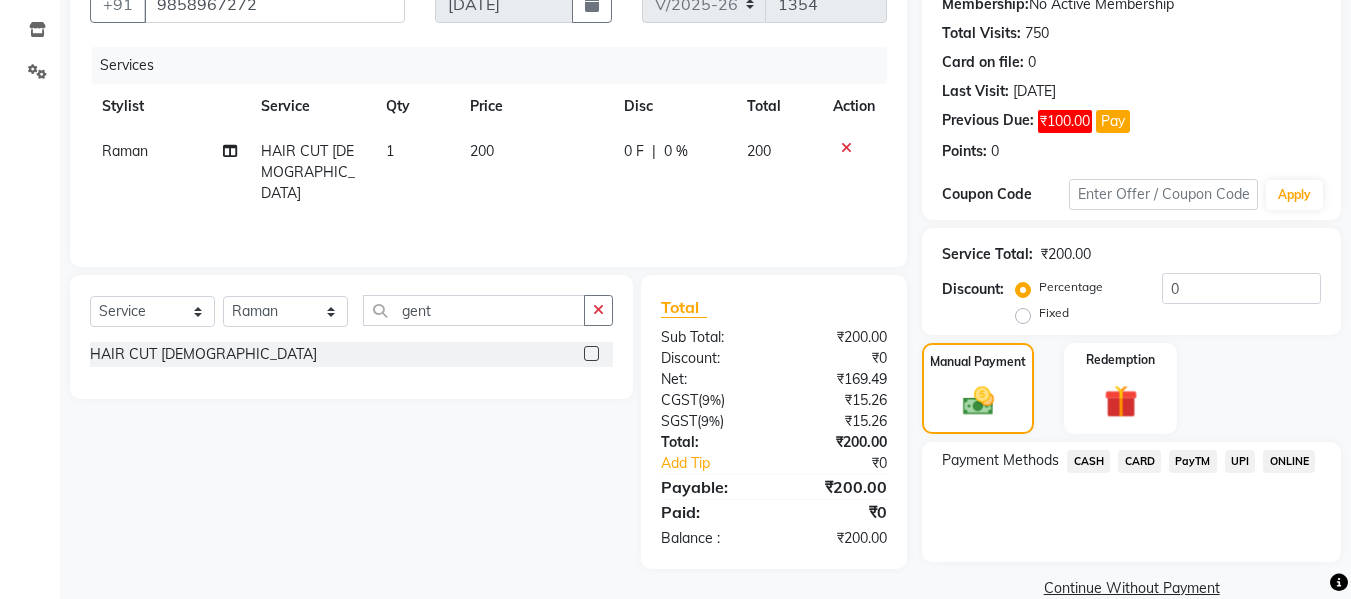 click on "CASH" 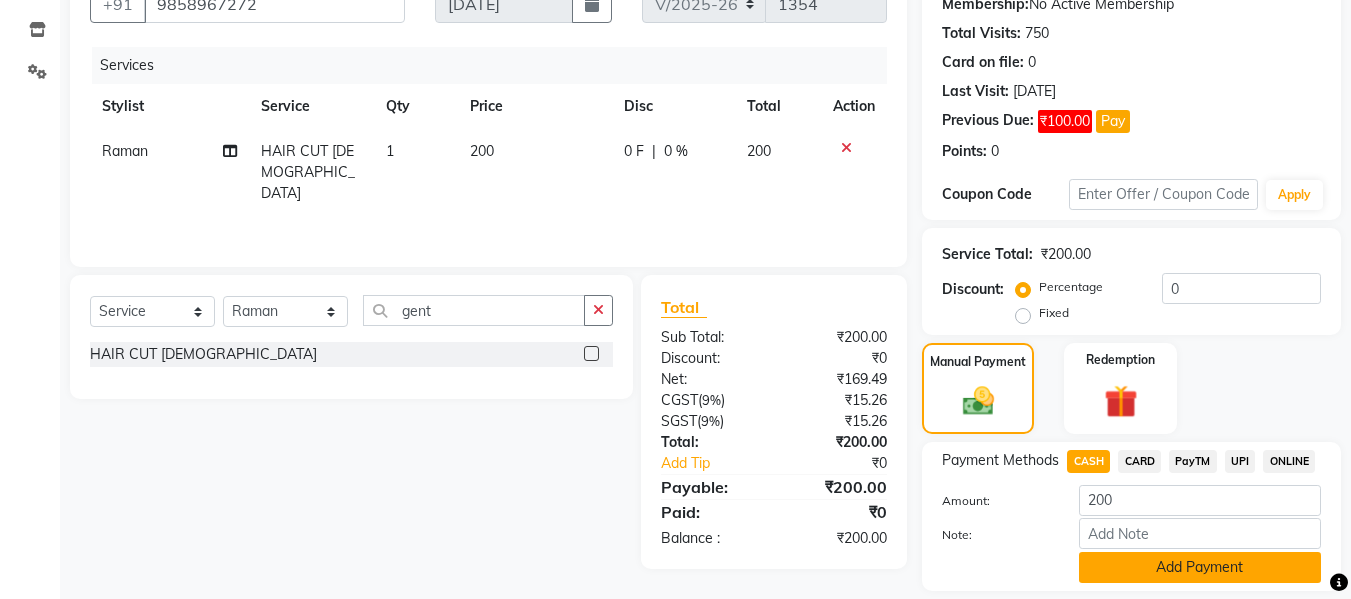 click on "Add Payment" 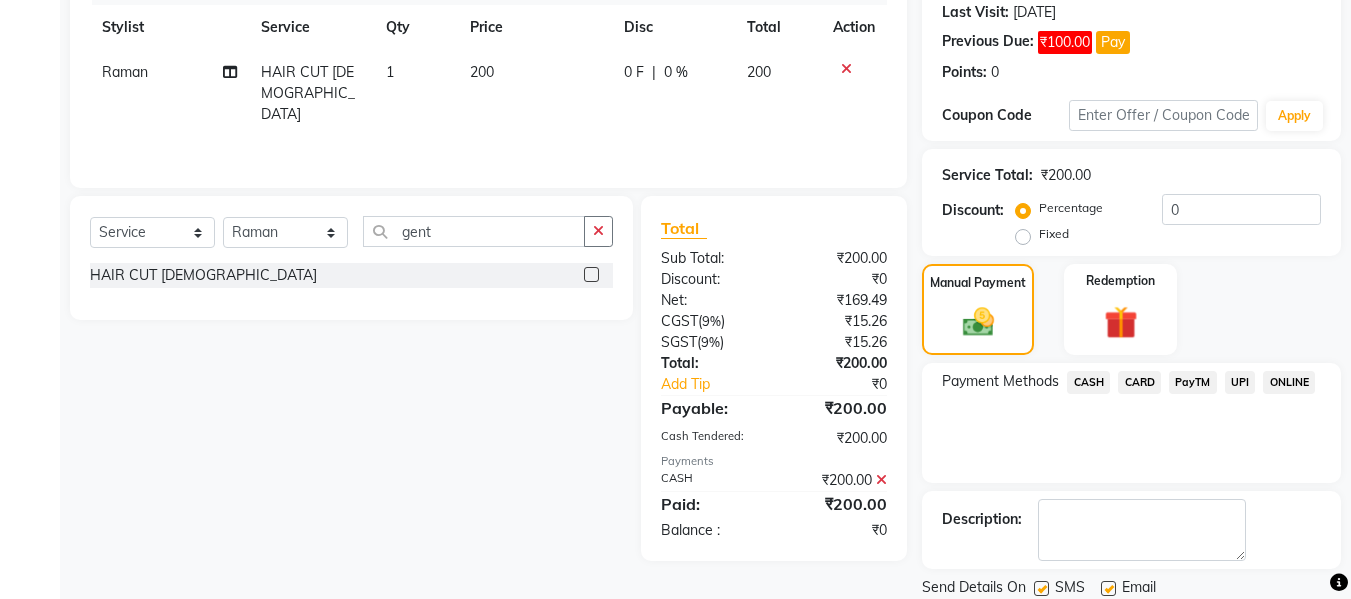 scroll, scrollTop: 348, scrollLeft: 0, axis: vertical 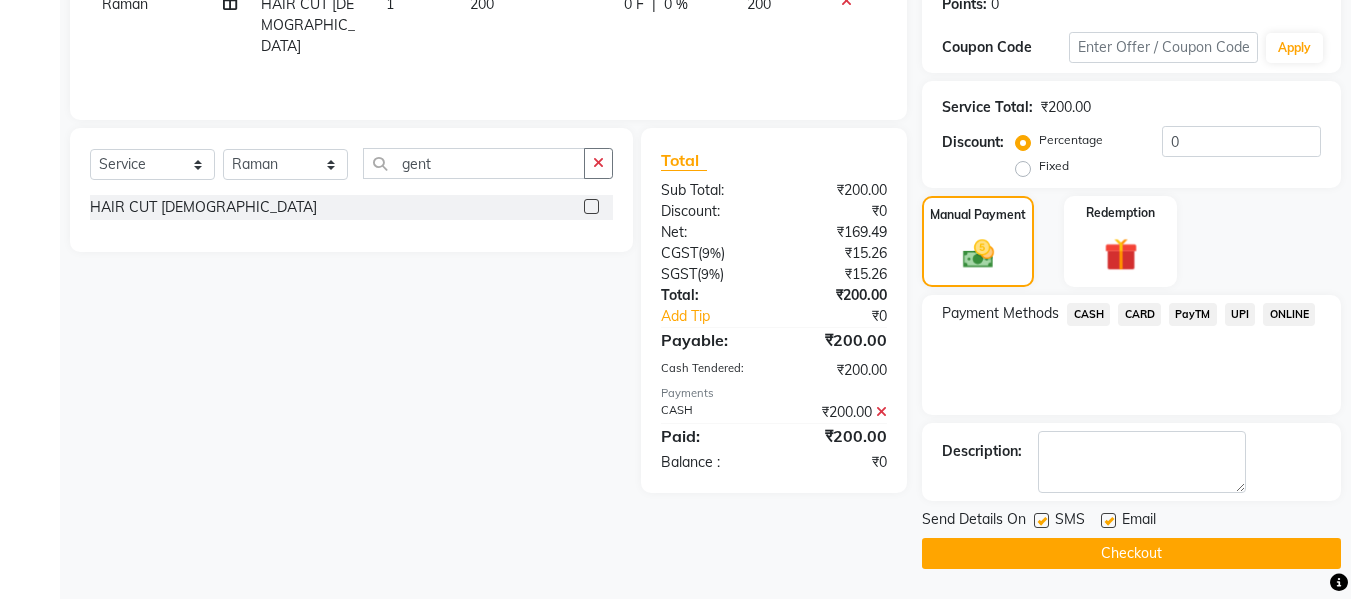 click on "Checkout" 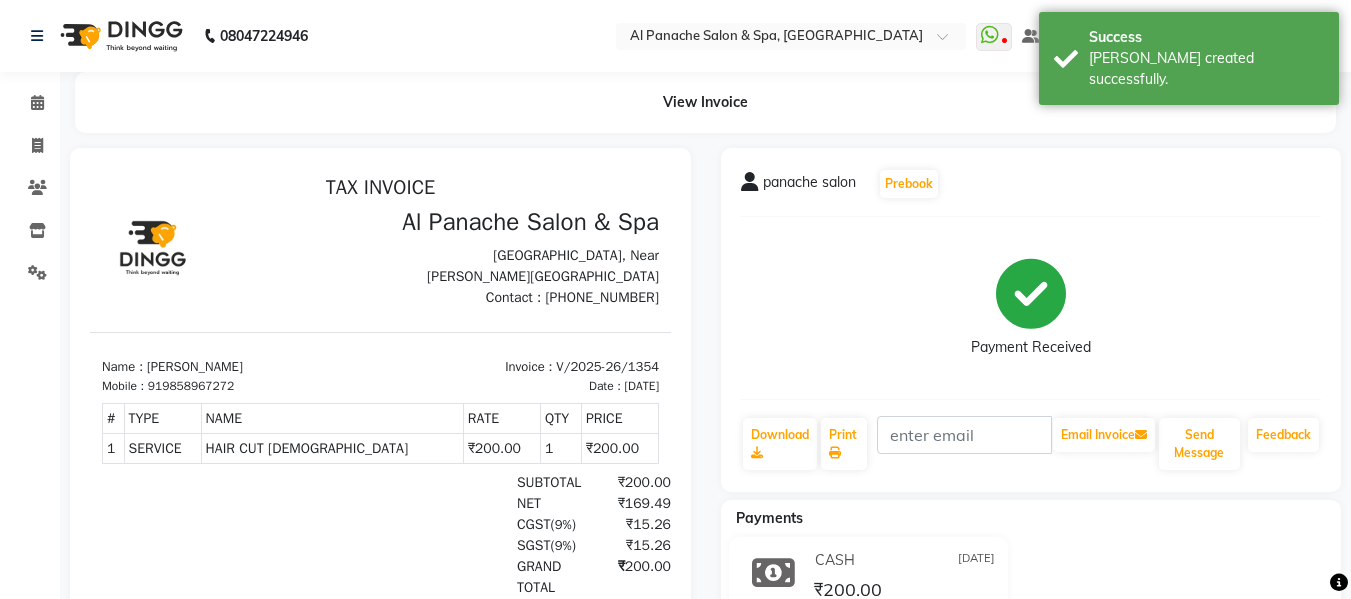scroll, scrollTop: 0, scrollLeft: 0, axis: both 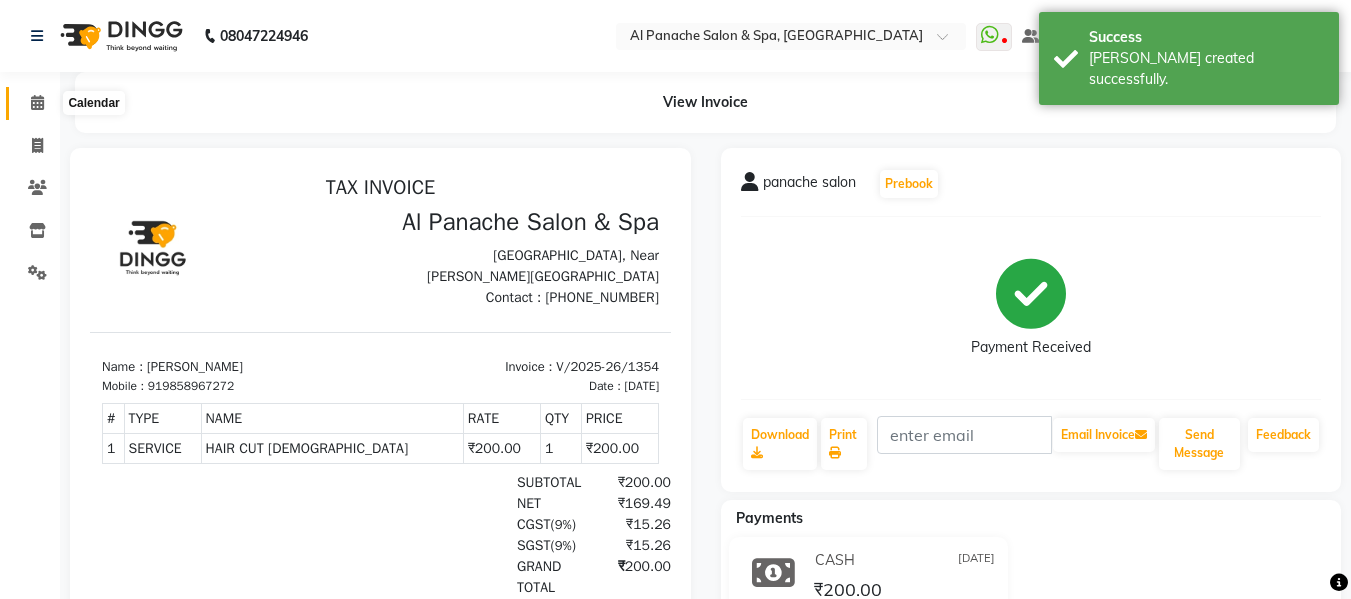 click 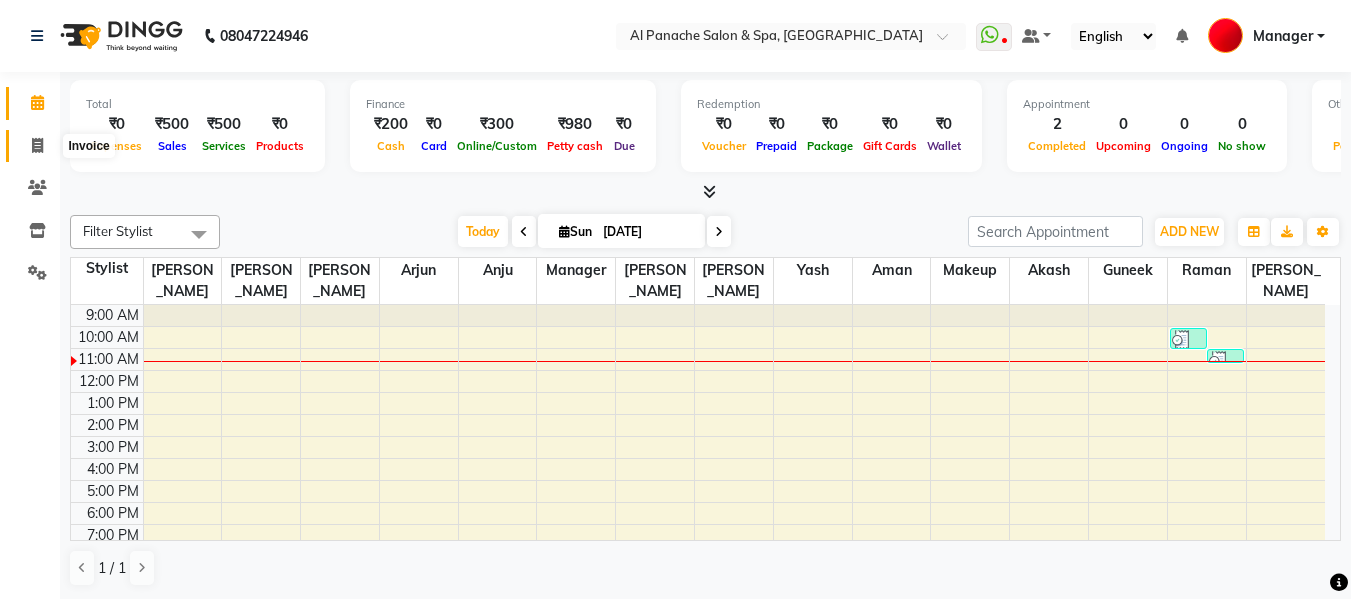 click 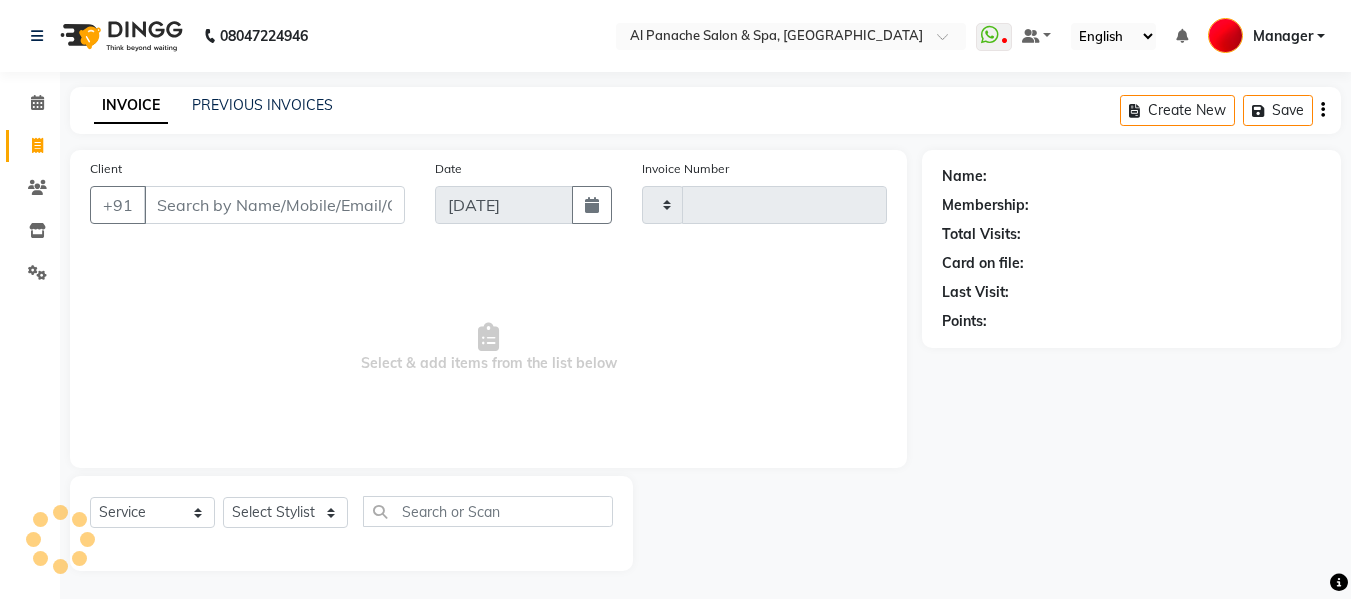 type on "1355" 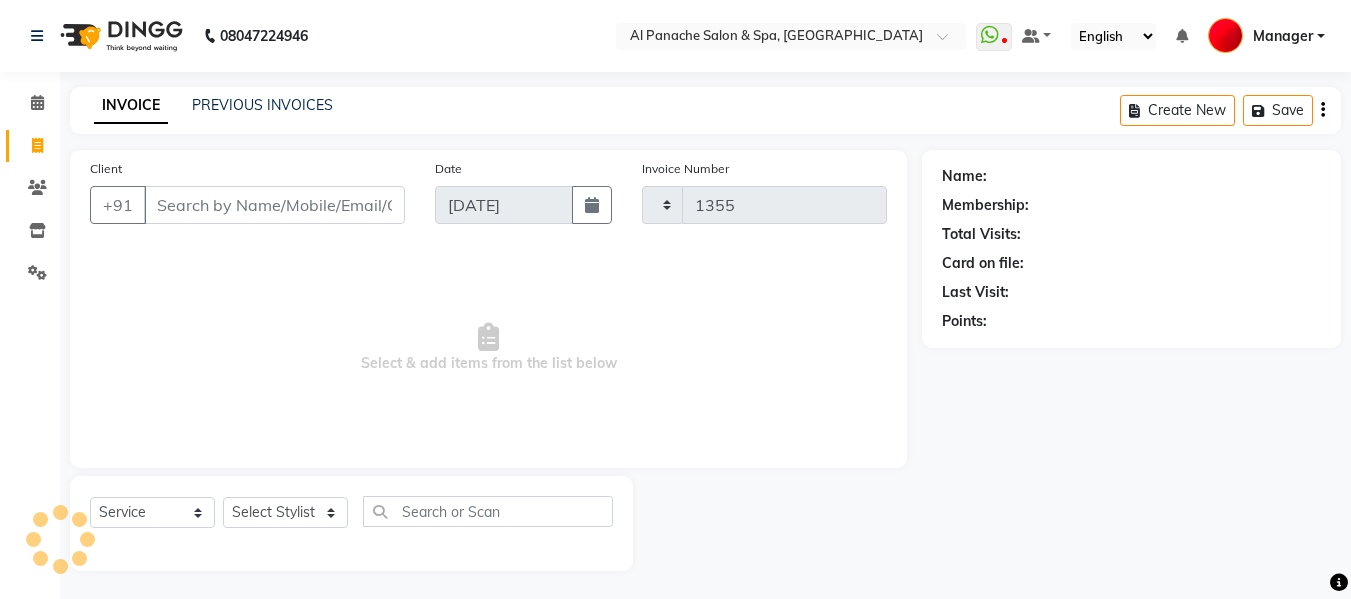 select on "751" 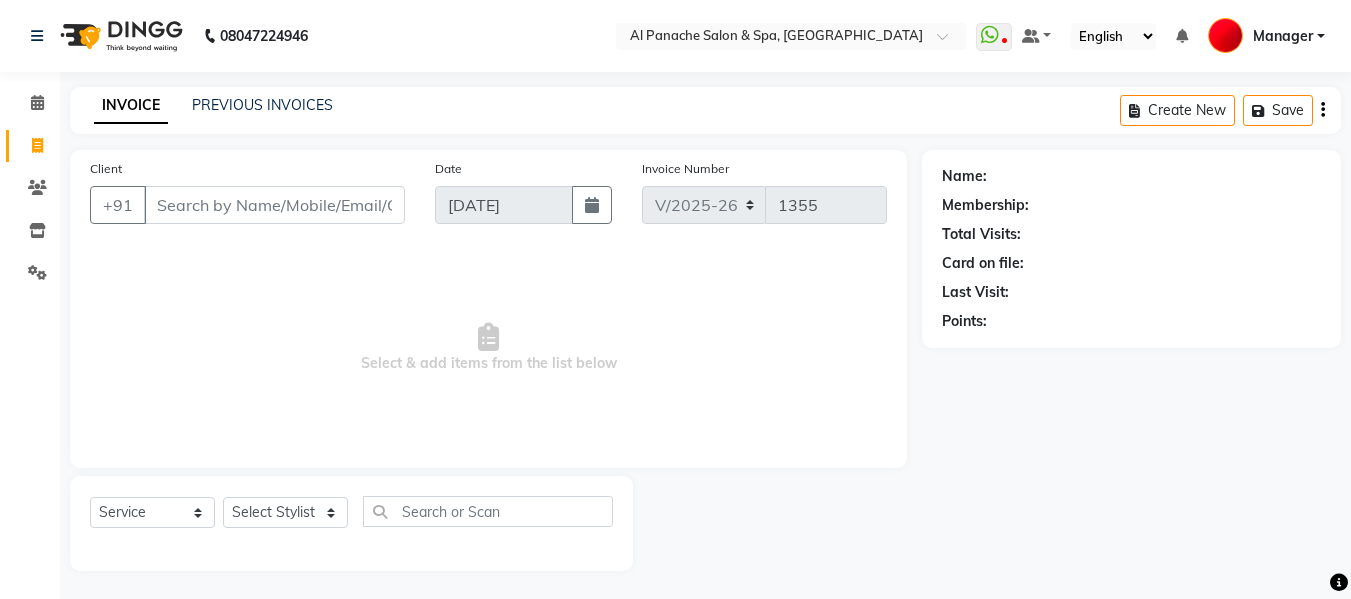 click on "Client" at bounding box center (274, 205) 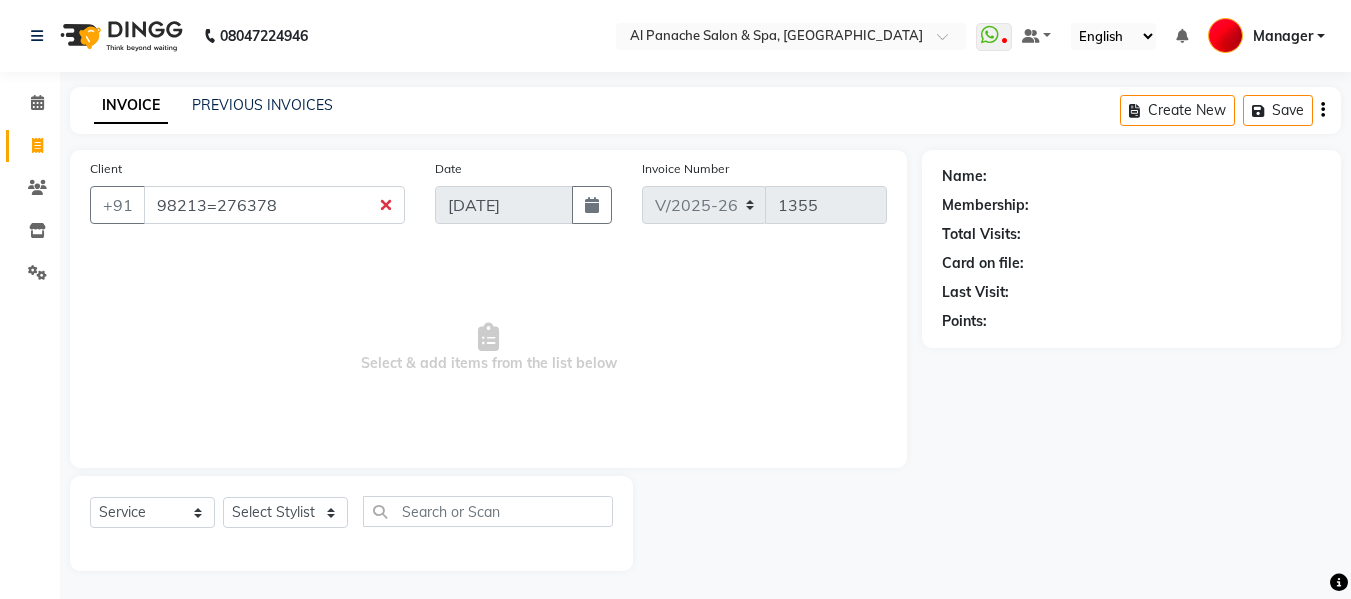 click on "98213=276378" at bounding box center [274, 205] 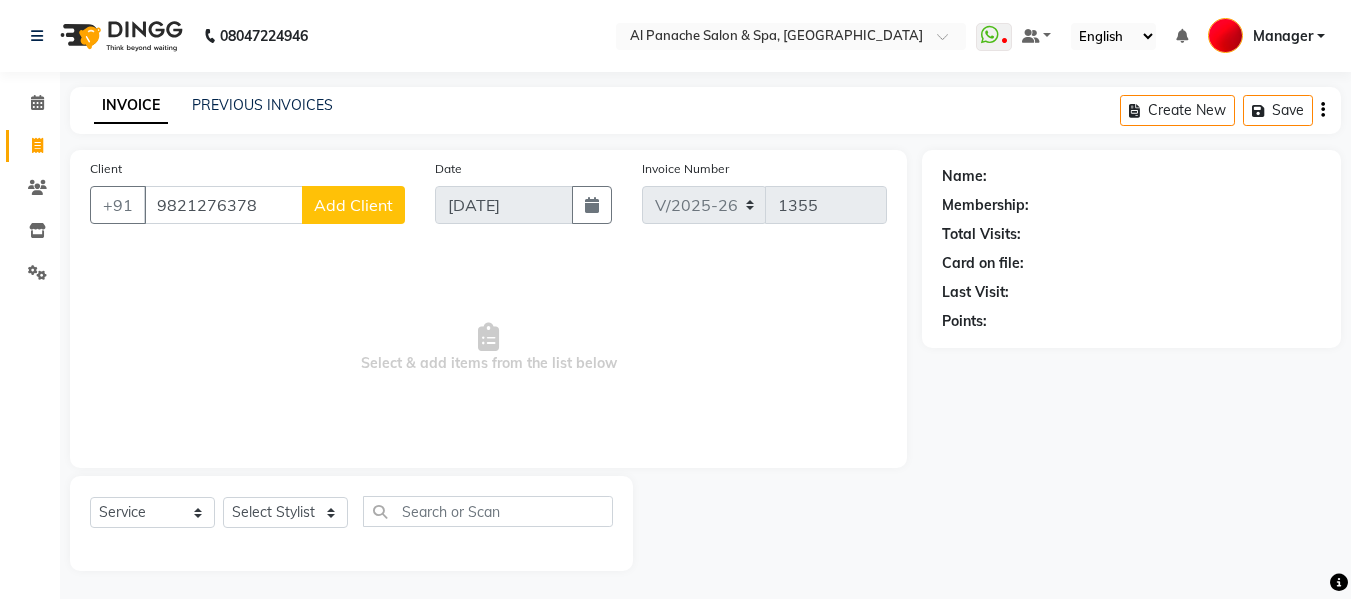 type on "9821276378" 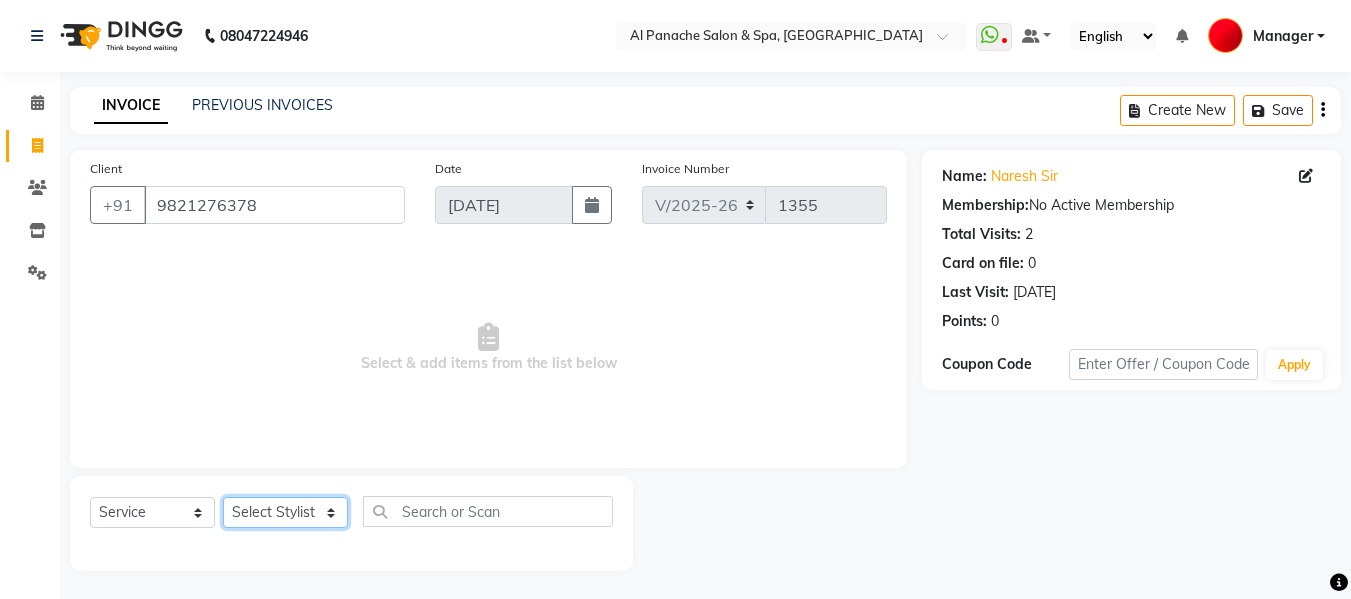 click on "Select Stylist Akash [PERSON_NAME] [PERSON_NAME] [PERSON_NAME] Makeup Manager [PERSON_NAME] [PERSON_NAME] [PERSON_NAME]" 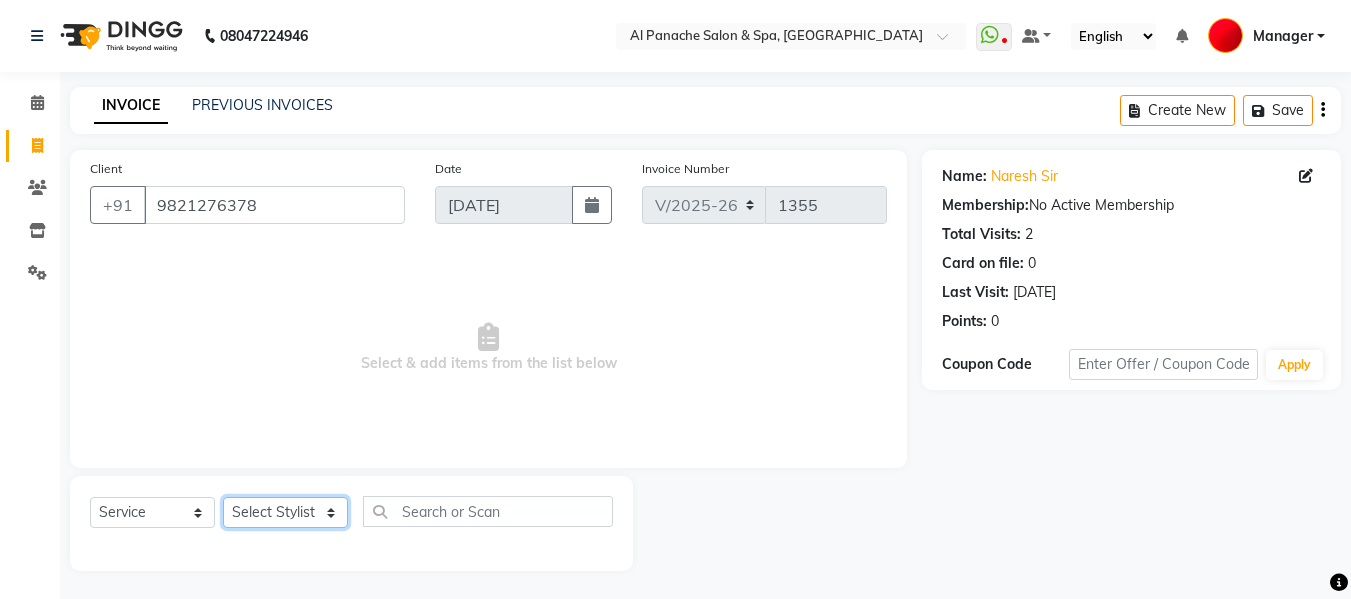 select on "36562" 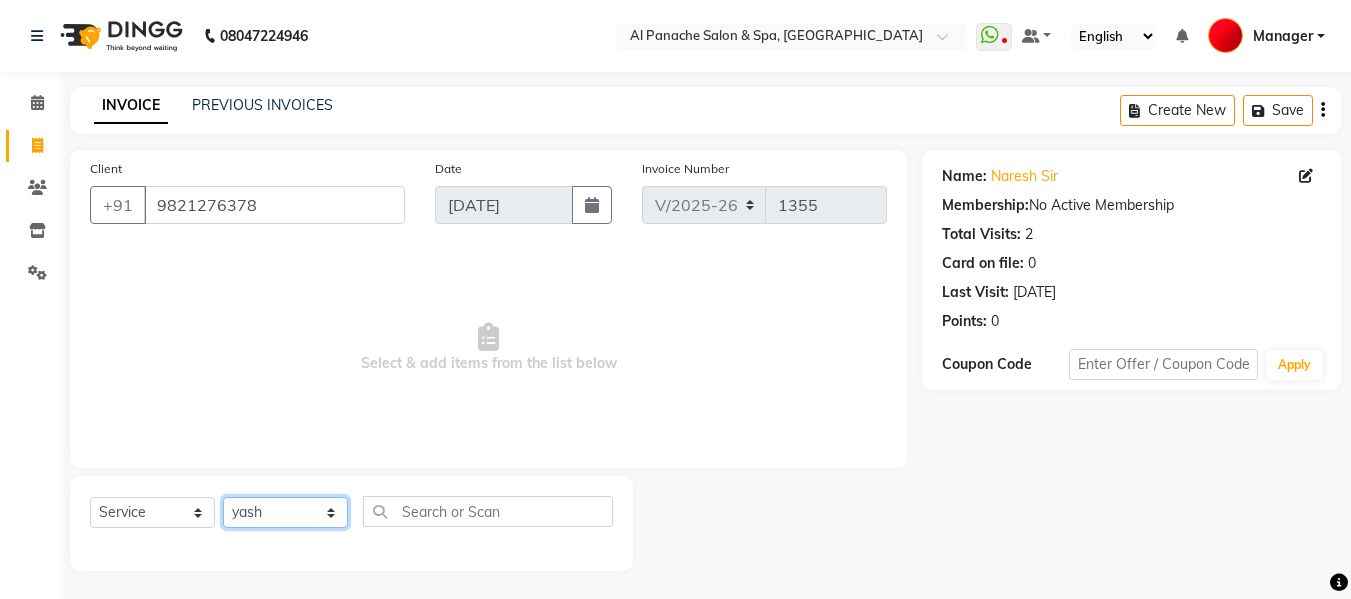 click on "Select Stylist Akash [PERSON_NAME] [PERSON_NAME] [PERSON_NAME] Makeup Manager [PERSON_NAME] [PERSON_NAME] [PERSON_NAME]" 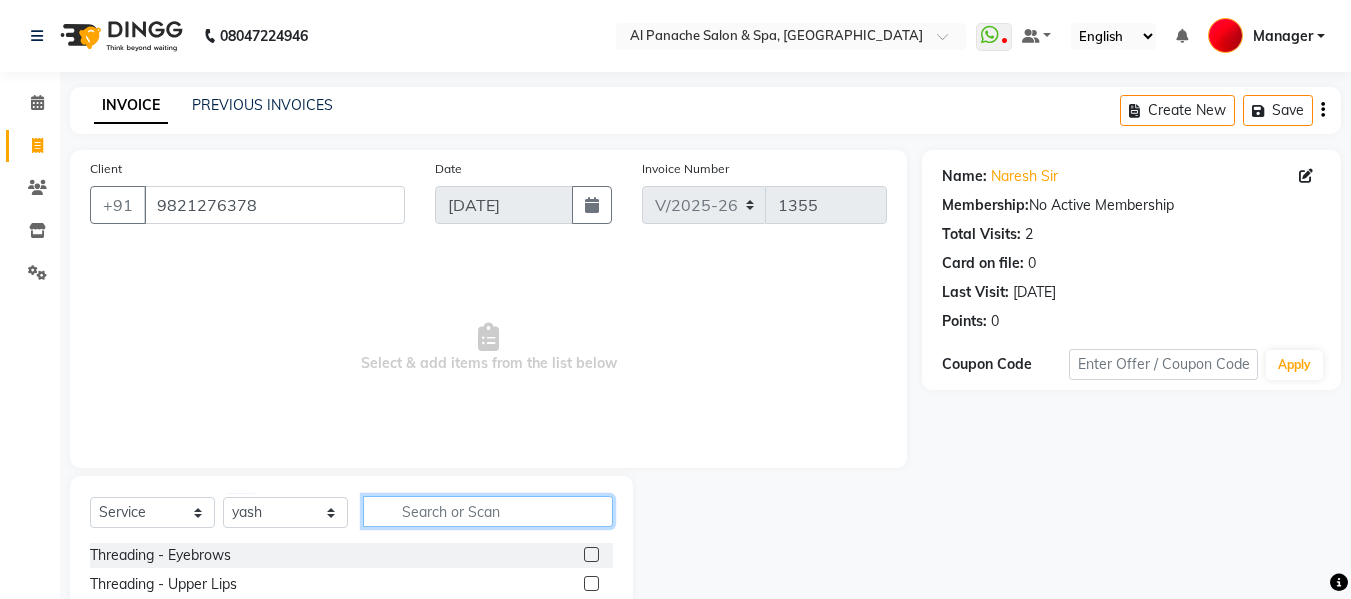 click 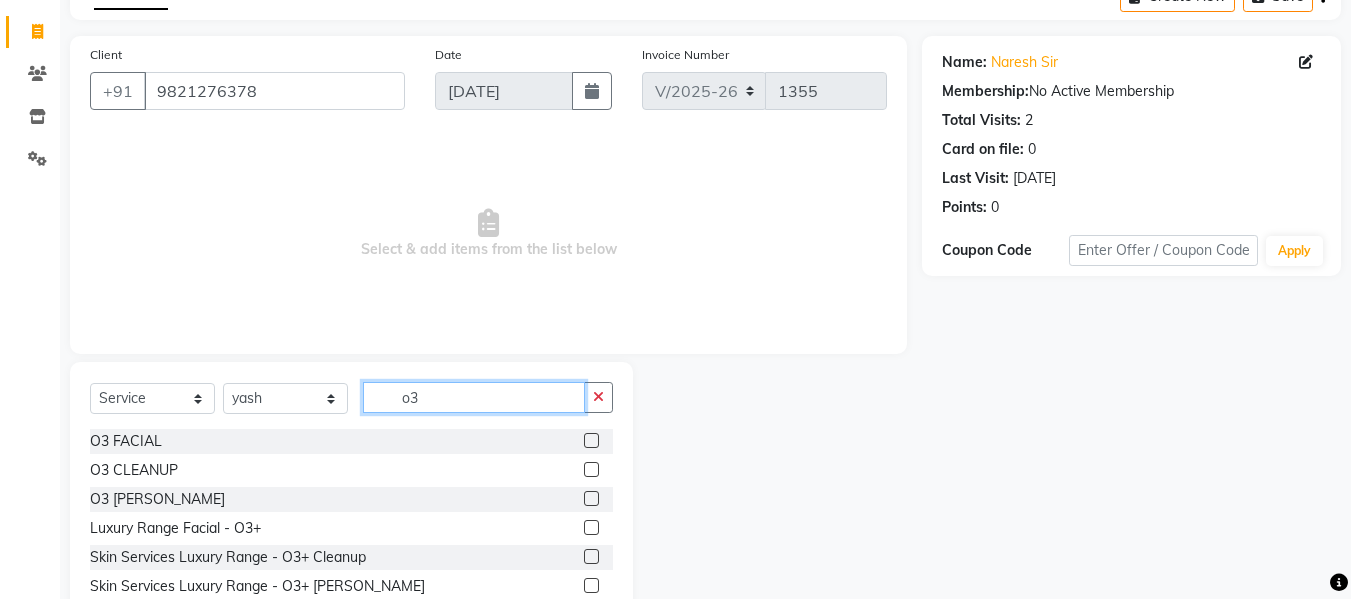 scroll, scrollTop: 176, scrollLeft: 0, axis: vertical 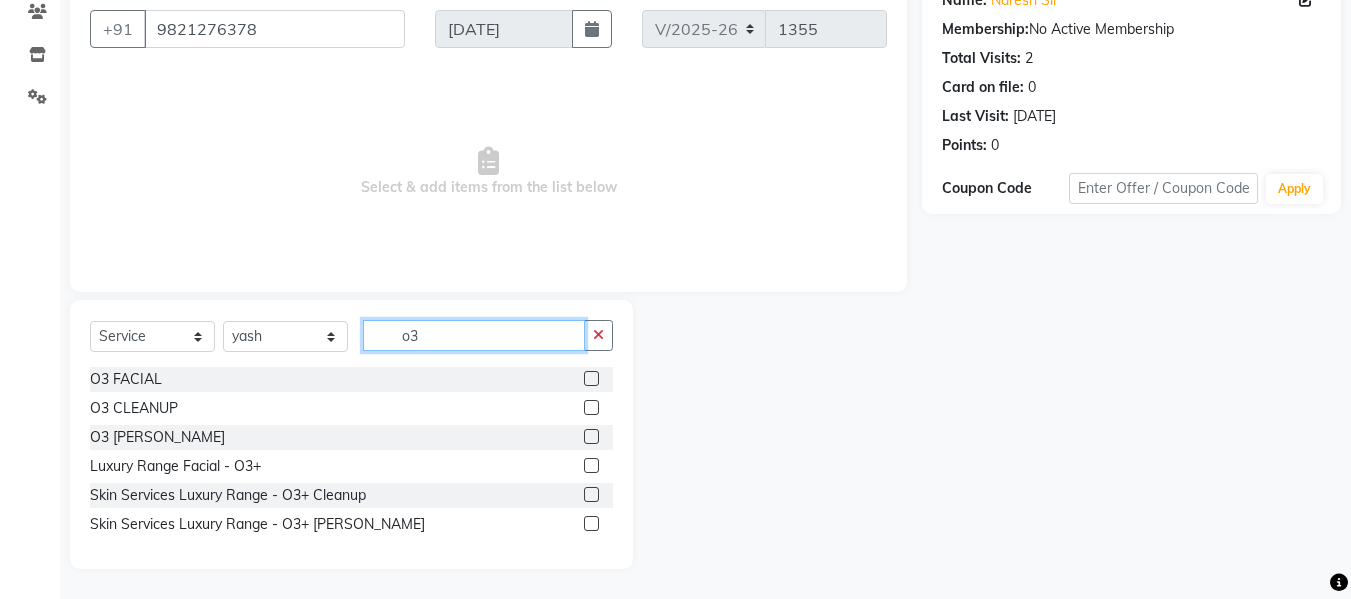 type on "o3" 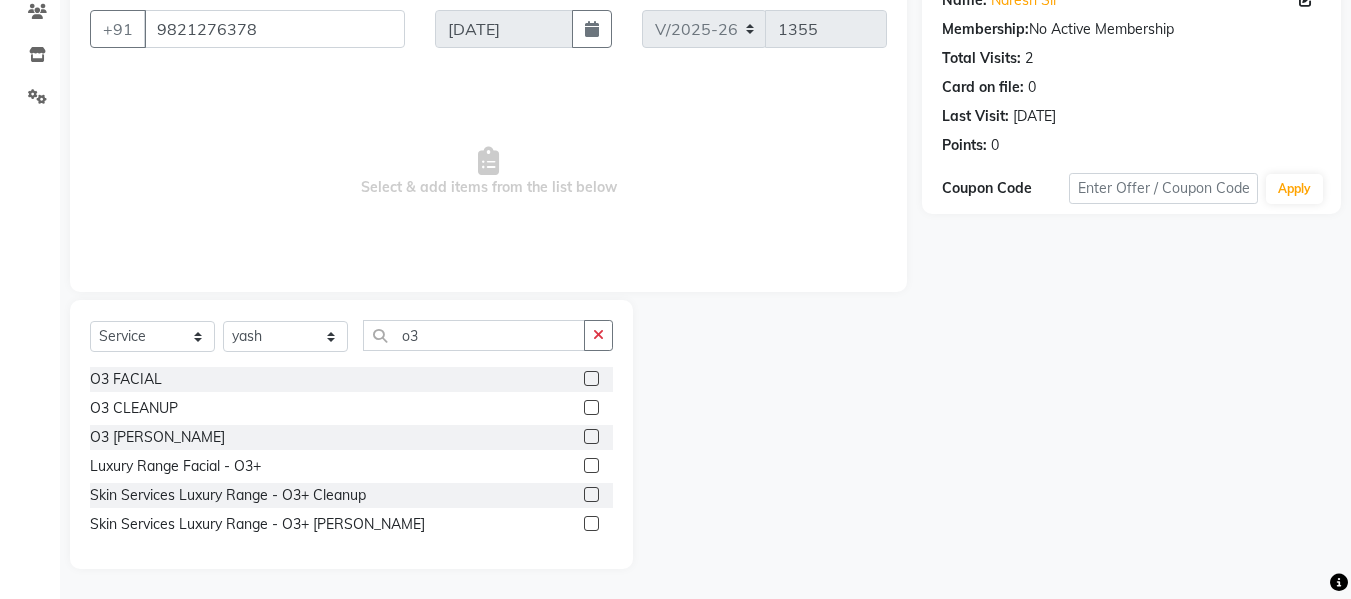 click 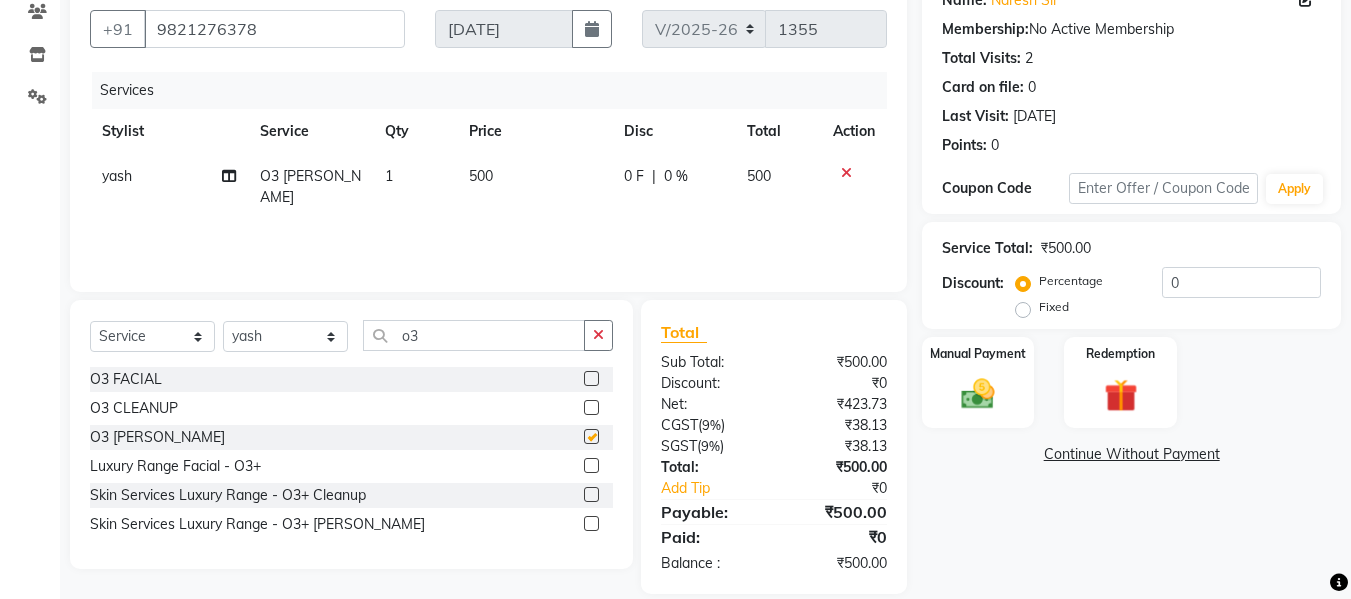 checkbox on "false" 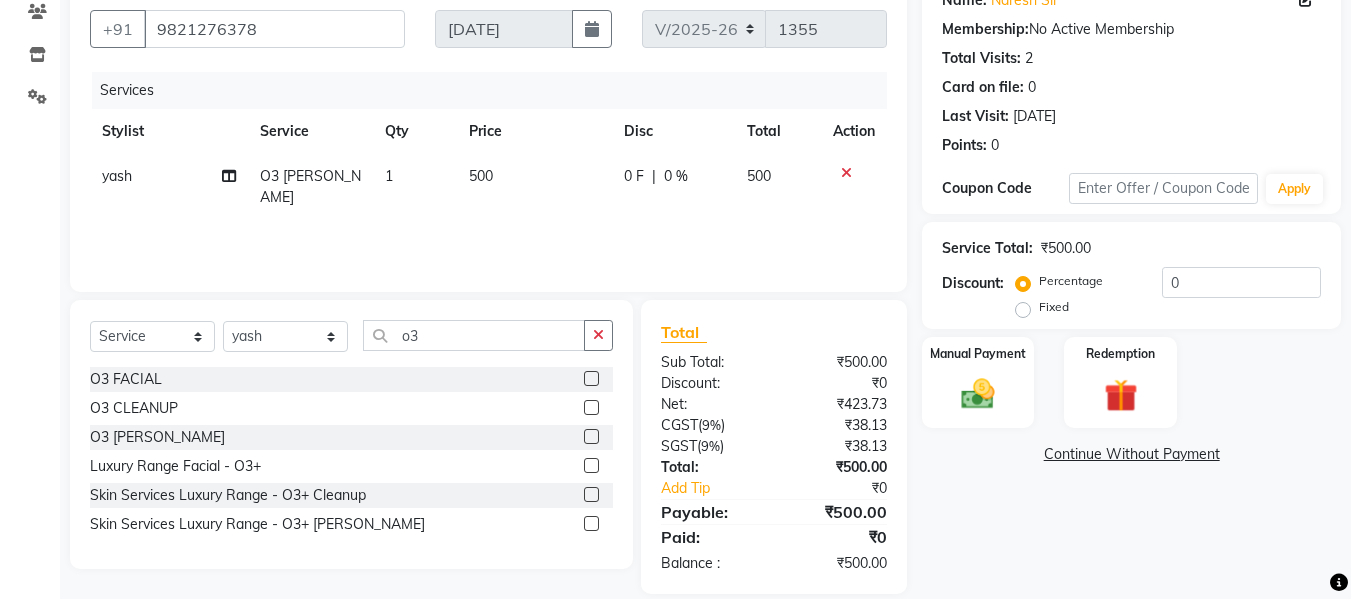 click on "500" 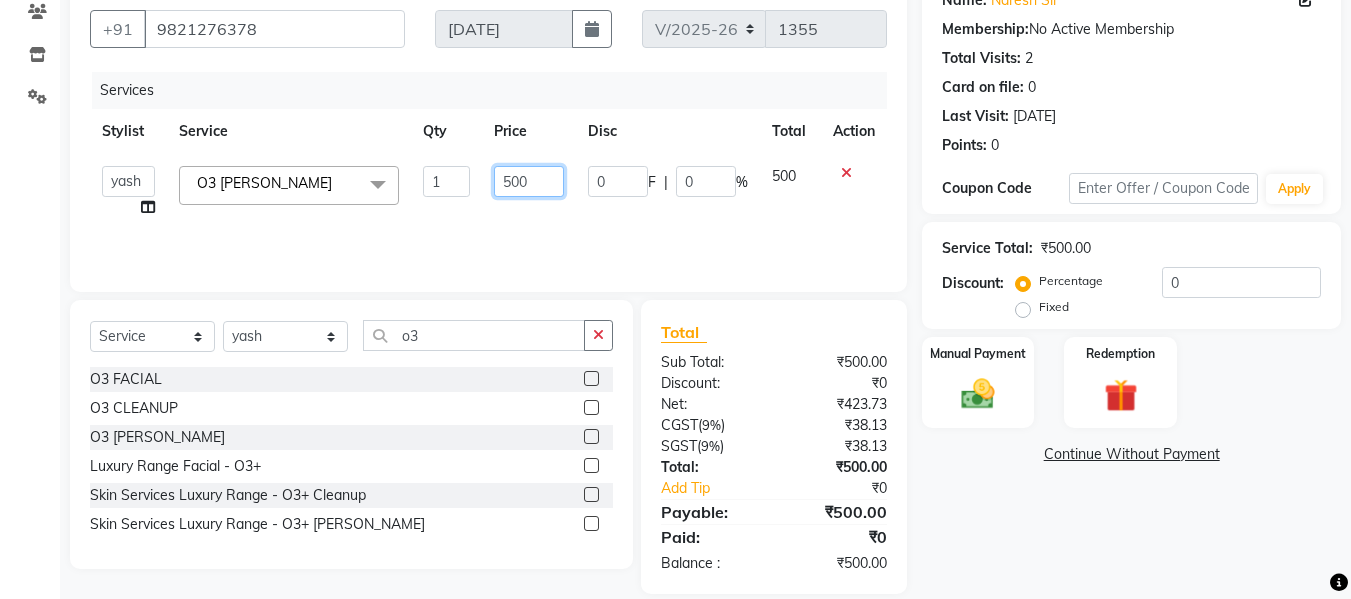 click on "500" 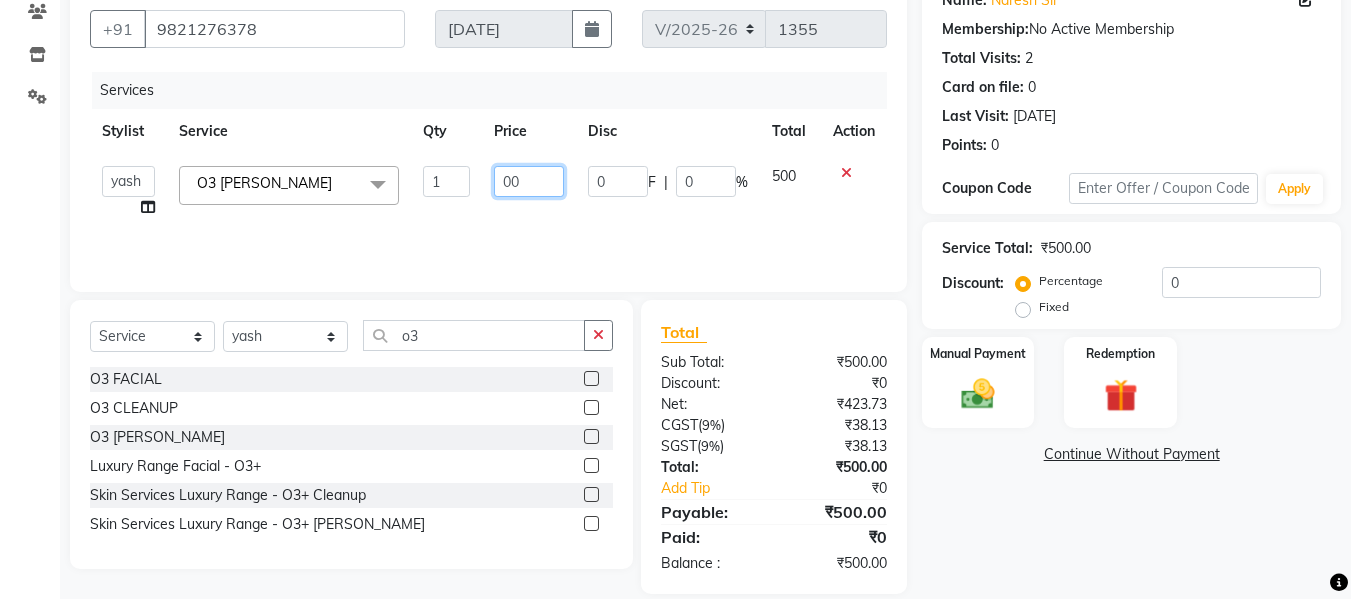 type on "700" 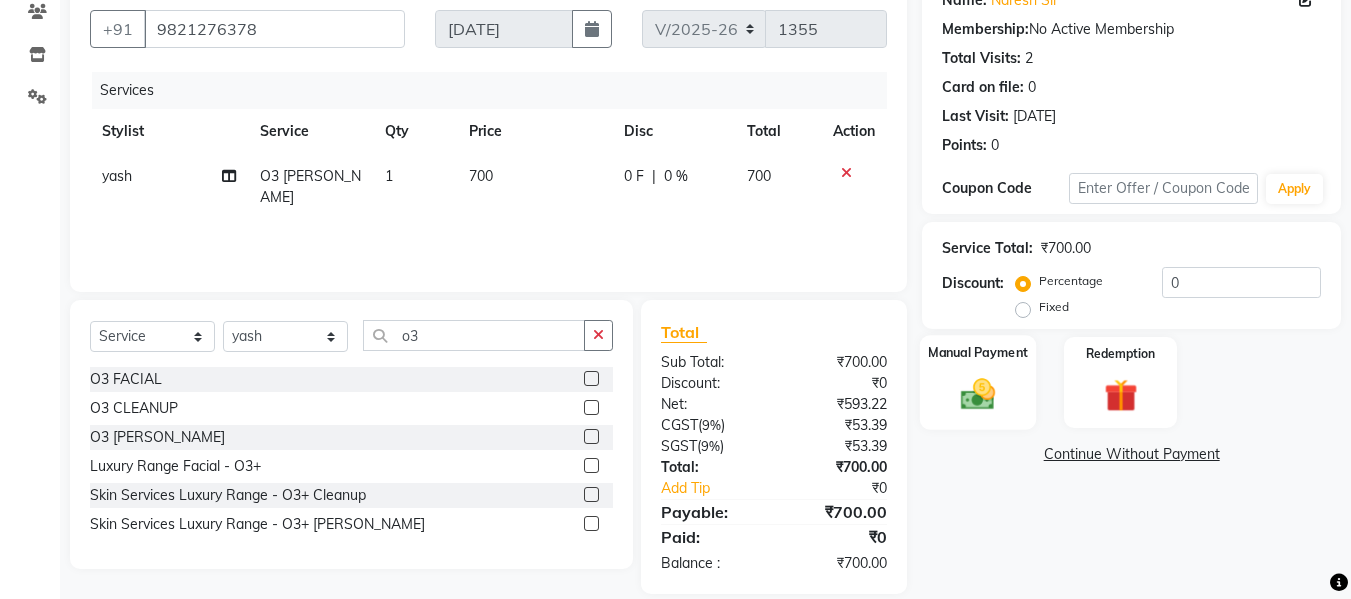 click 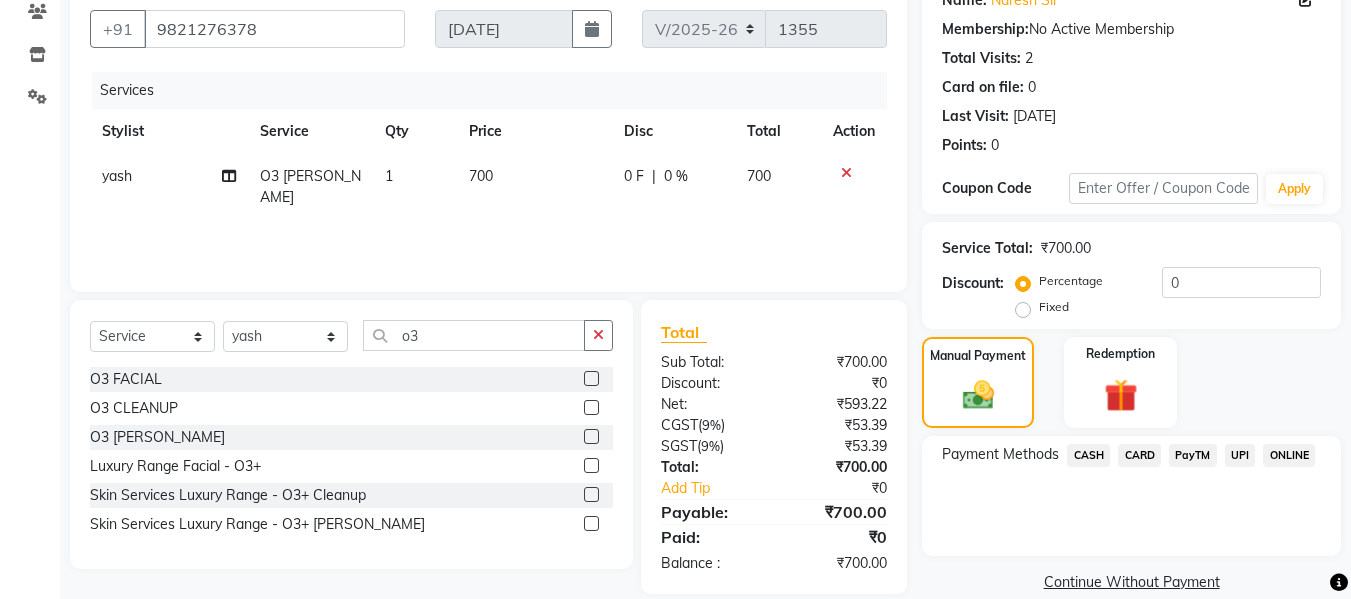 click on "UPI" 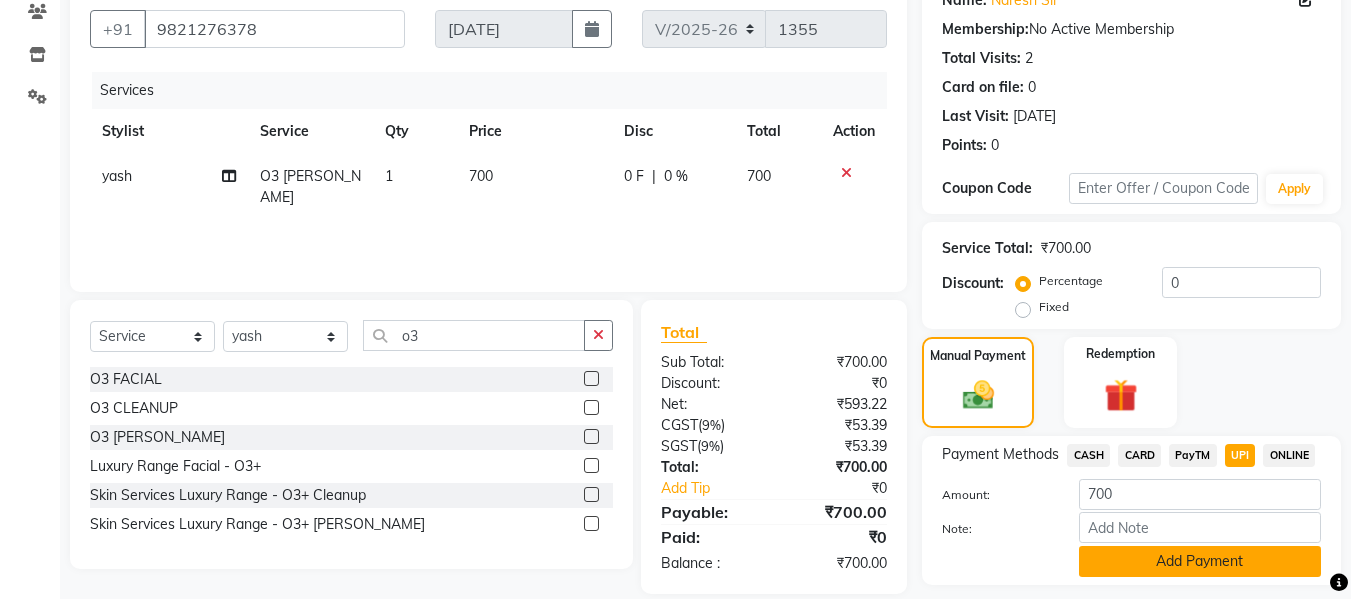click on "Add Payment" 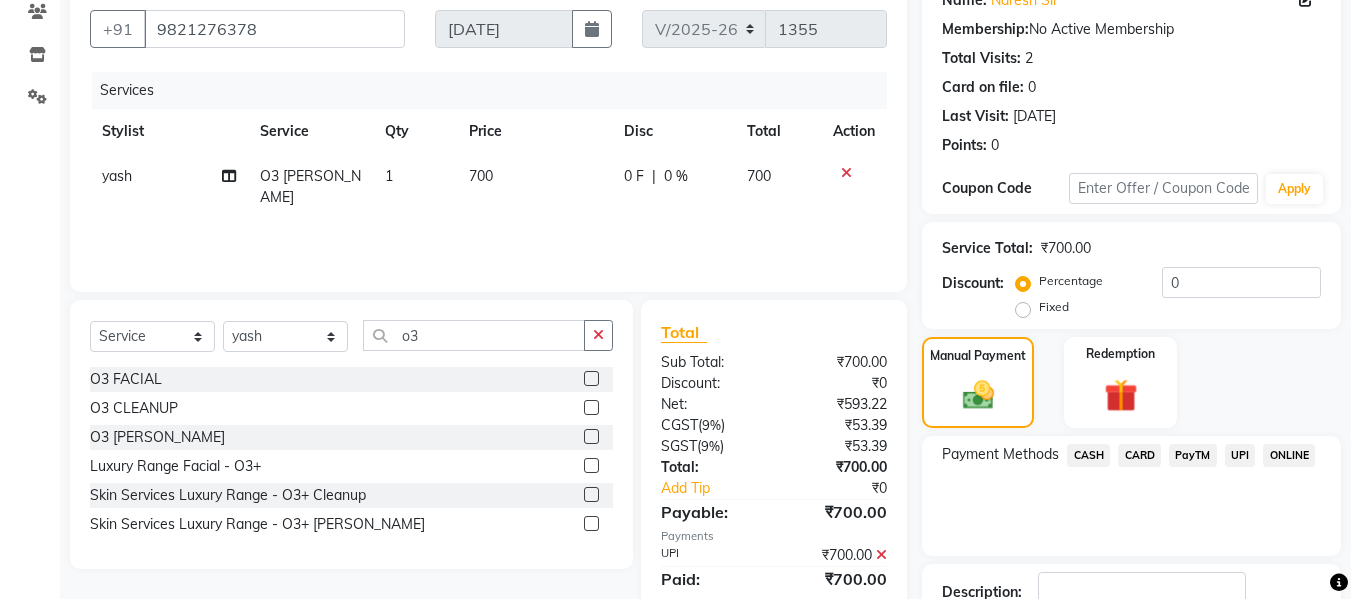 scroll, scrollTop: 317, scrollLeft: 0, axis: vertical 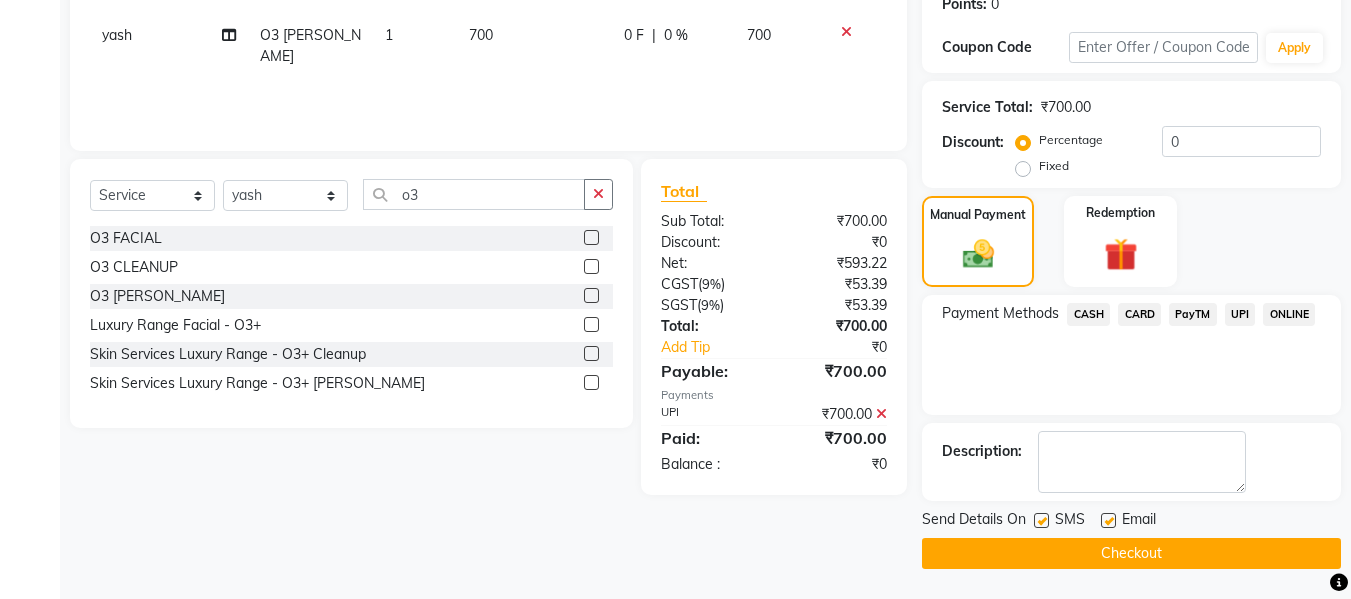 click on "Checkout" 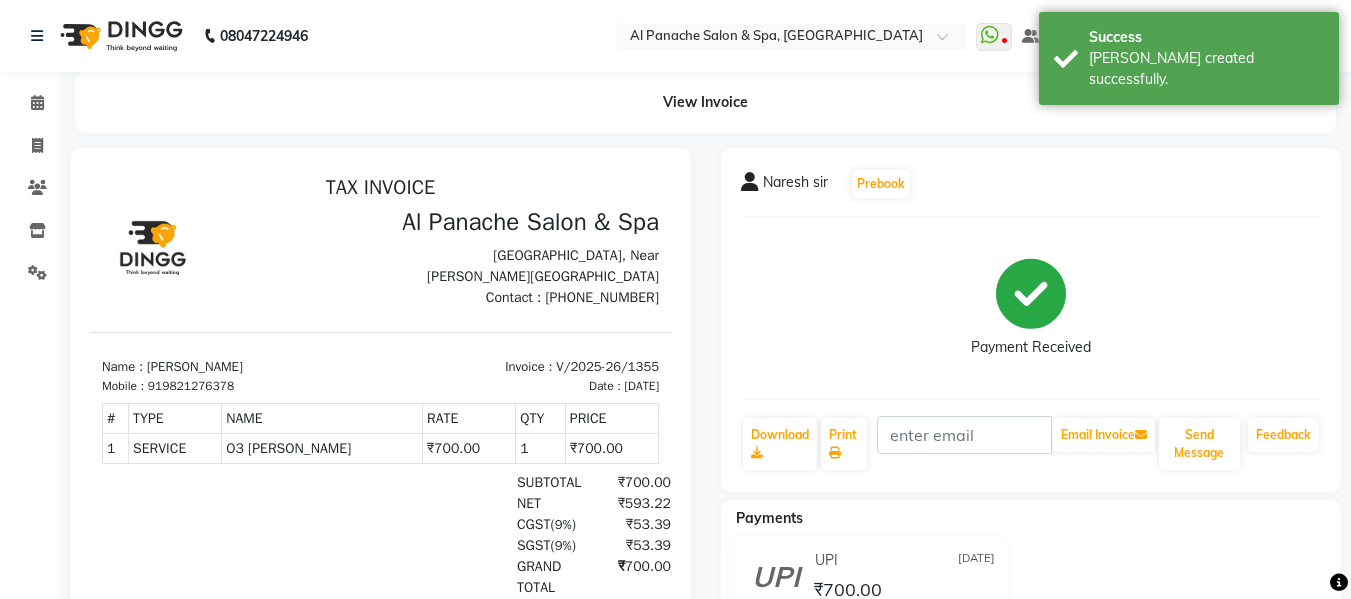 scroll, scrollTop: 0, scrollLeft: 0, axis: both 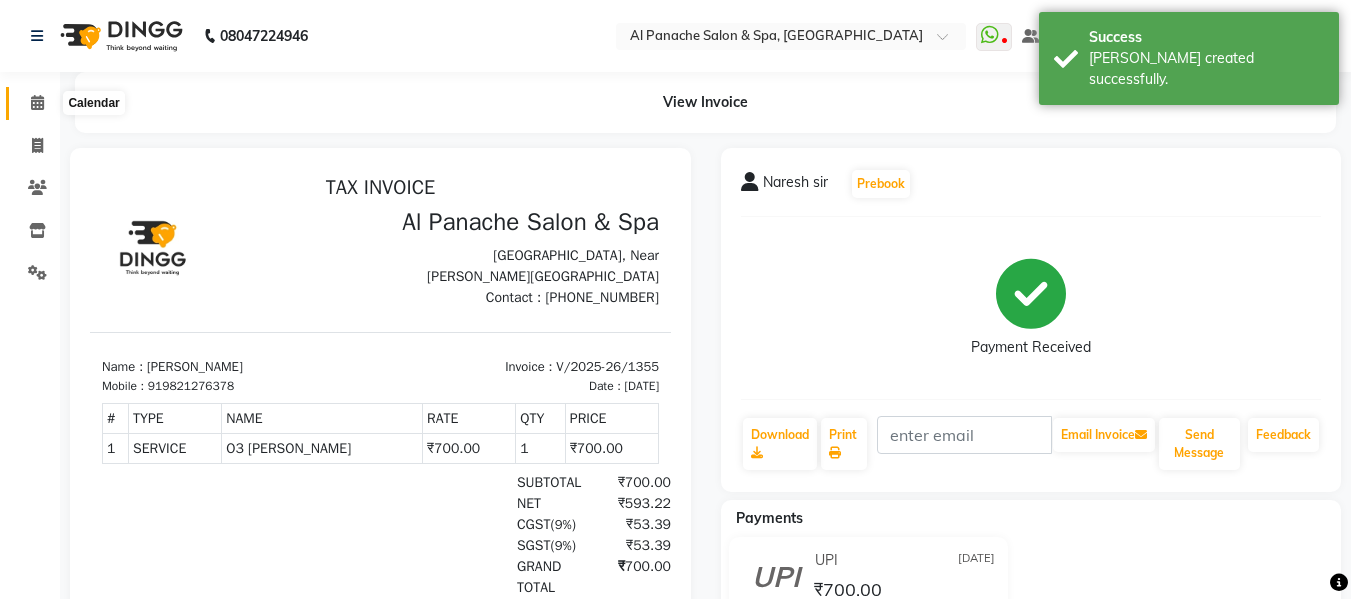 click 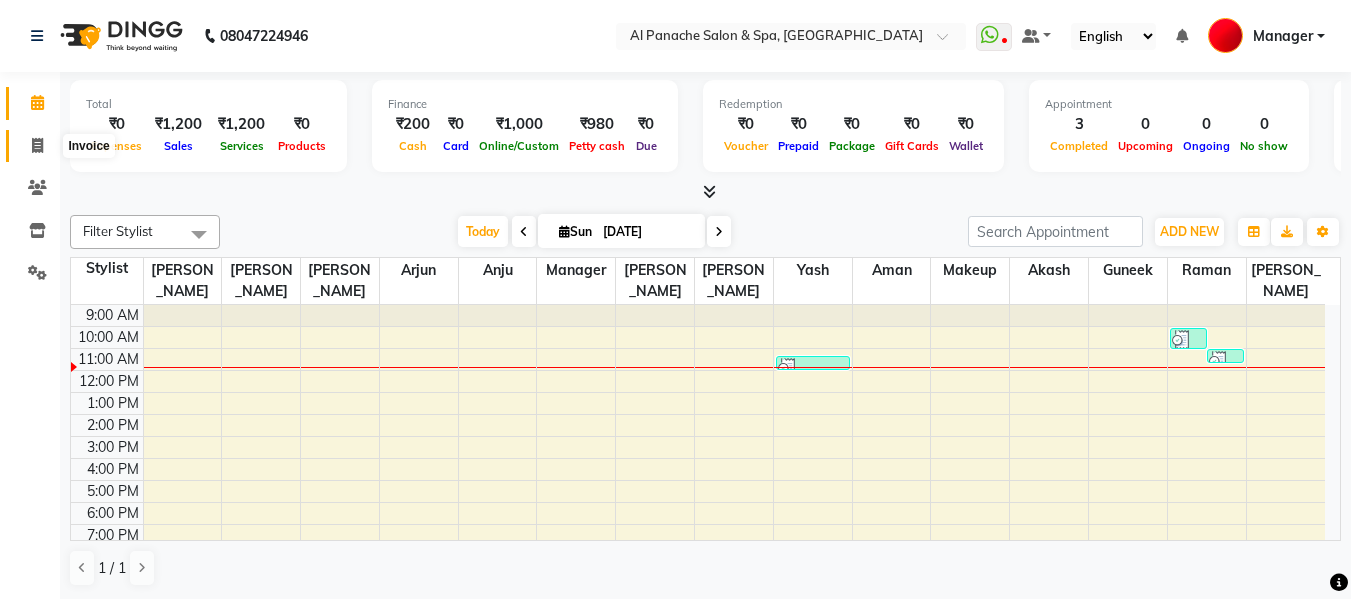 click 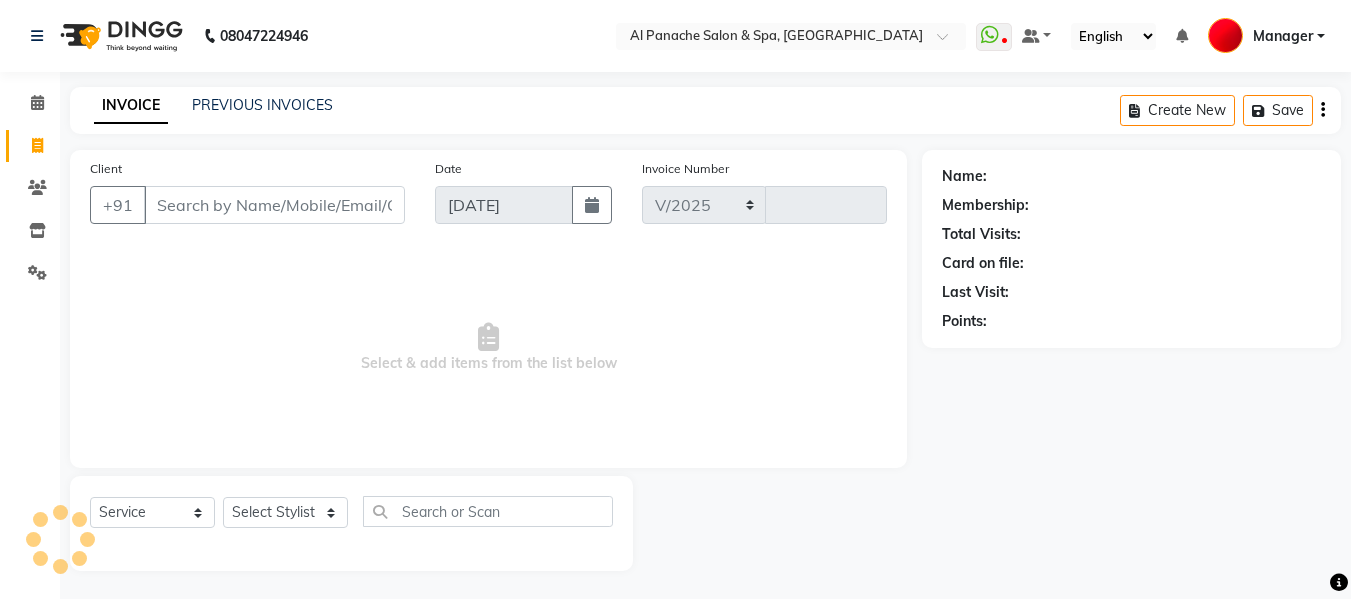 select on "751" 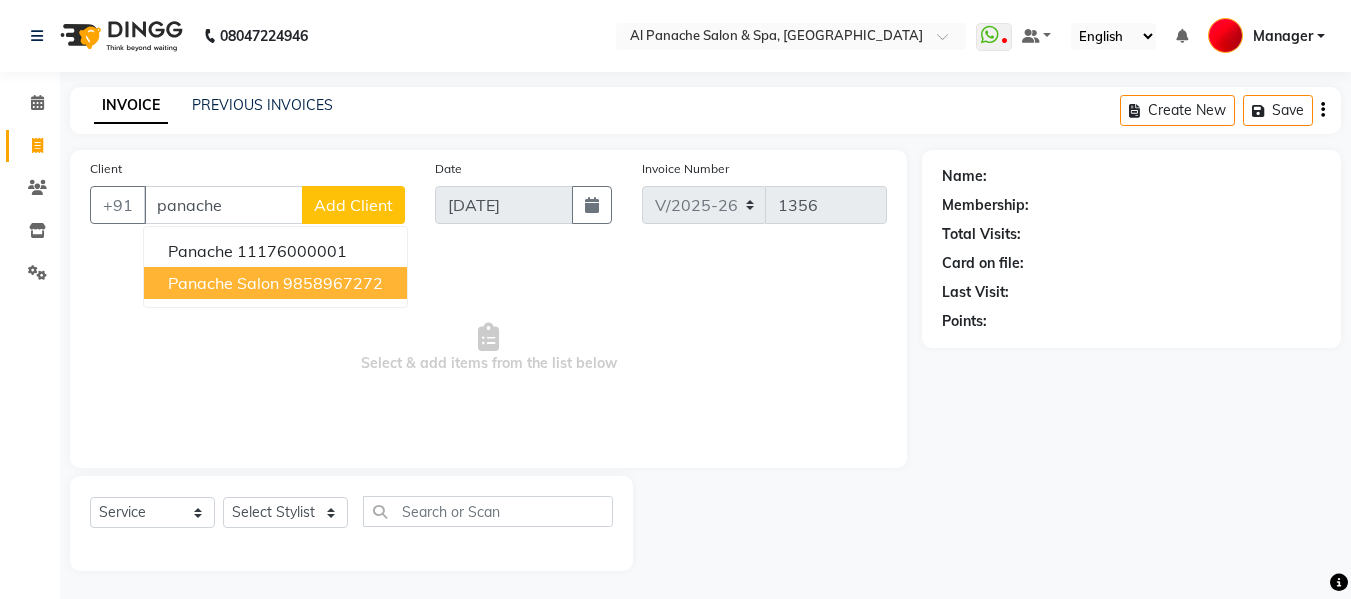 click on "panache salon" at bounding box center [223, 283] 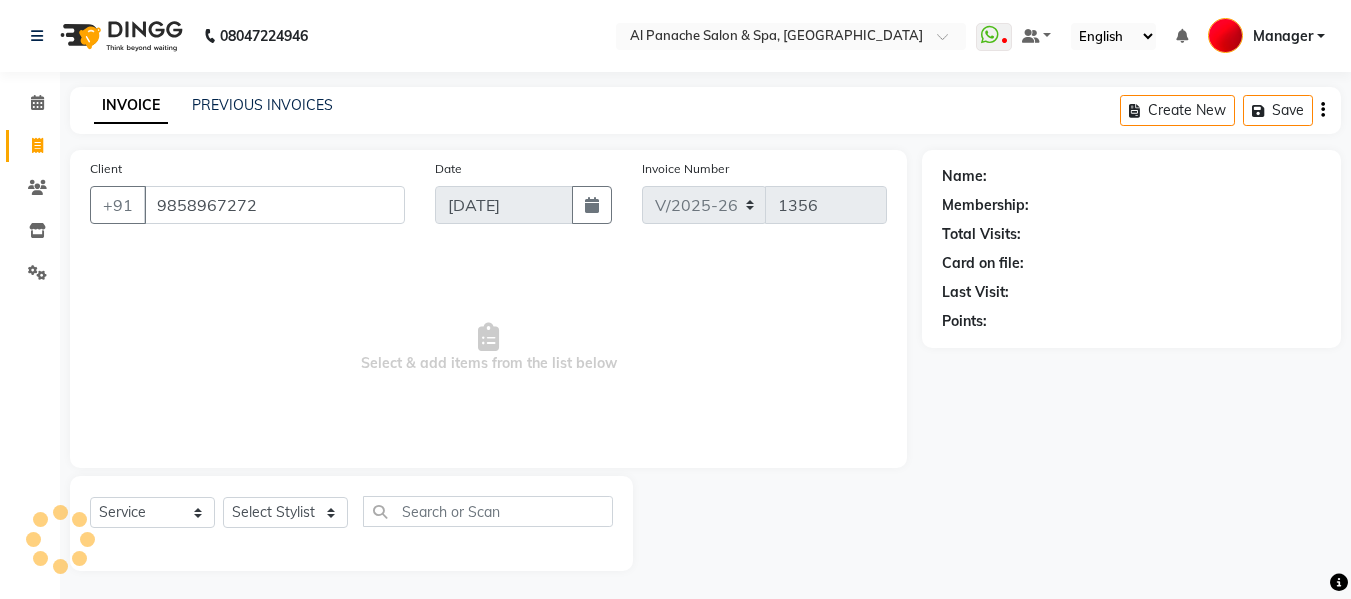 type on "9858967272" 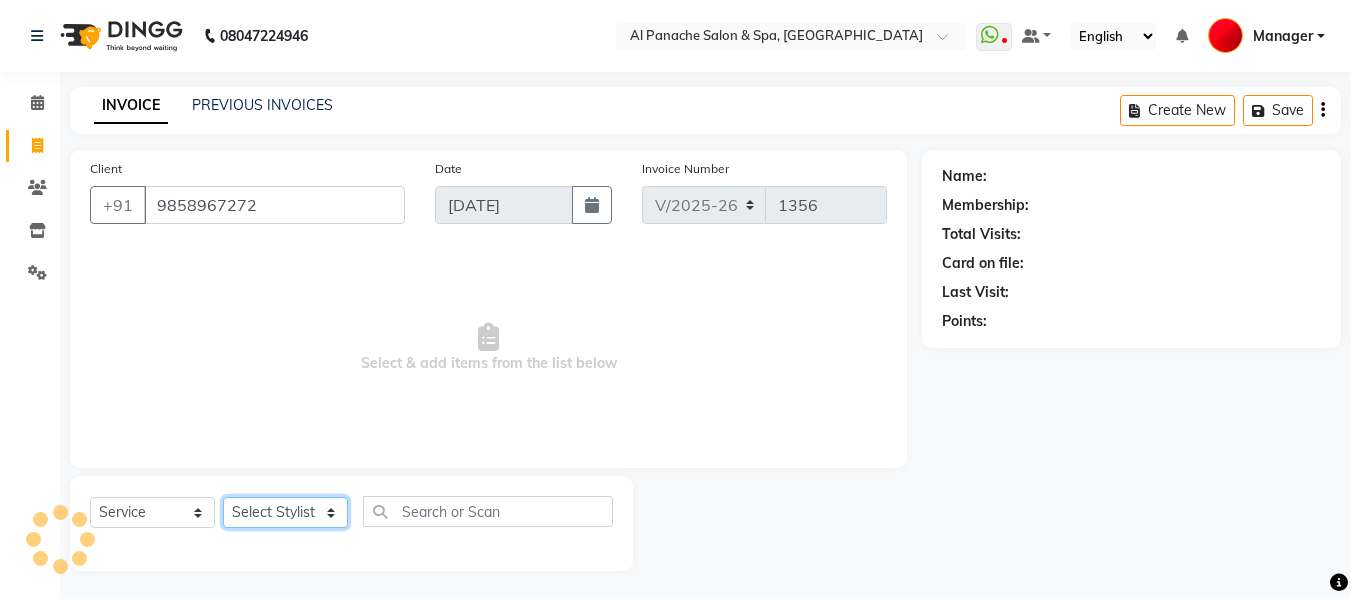 click on "Select Stylist Akash [PERSON_NAME] [PERSON_NAME] [PERSON_NAME] Makeup Manager [PERSON_NAME] [PERSON_NAME] [PERSON_NAME]" 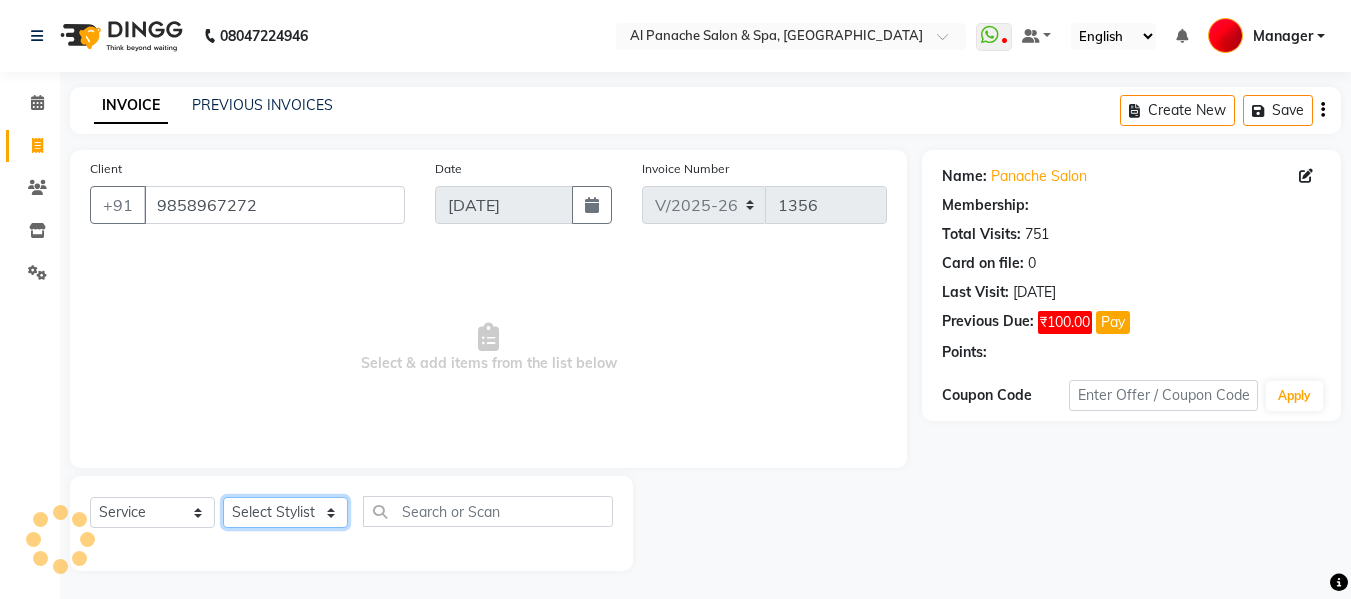 select on "12067" 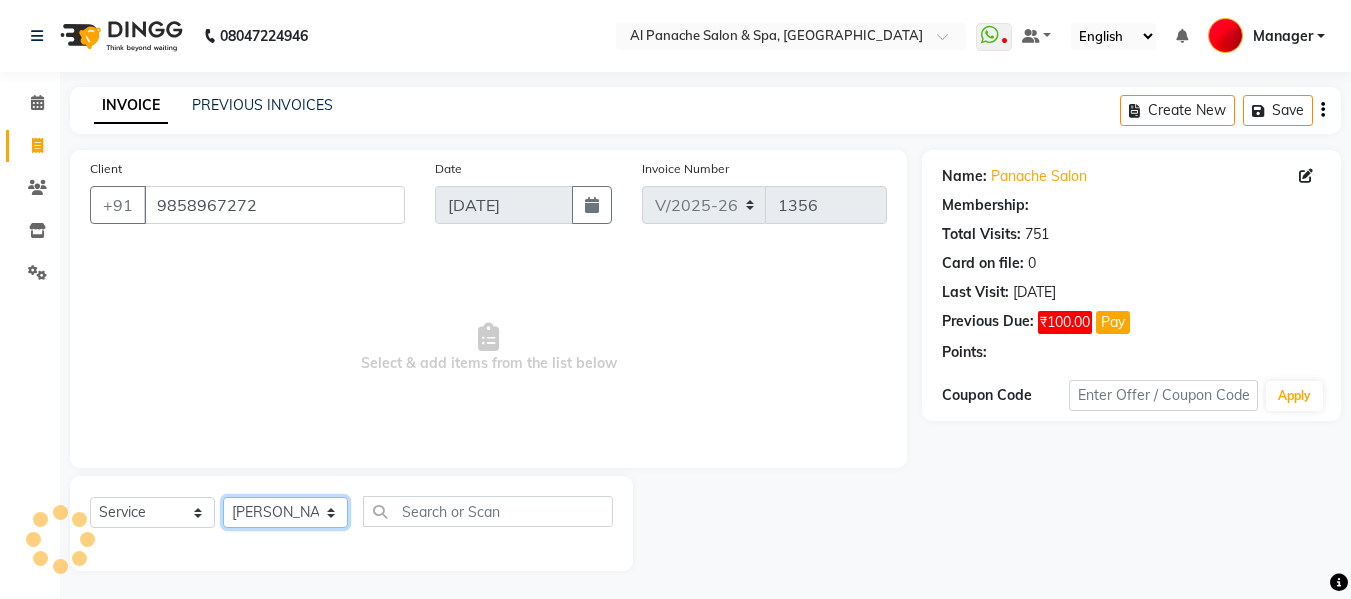 click on "Select Stylist Akash [PERSON_NAME] [PERSON_NAME] [PERSON_NAME] Makeup Manager [PERSON_NAME] [PERSON_NAME] [PERSON_NAME]" 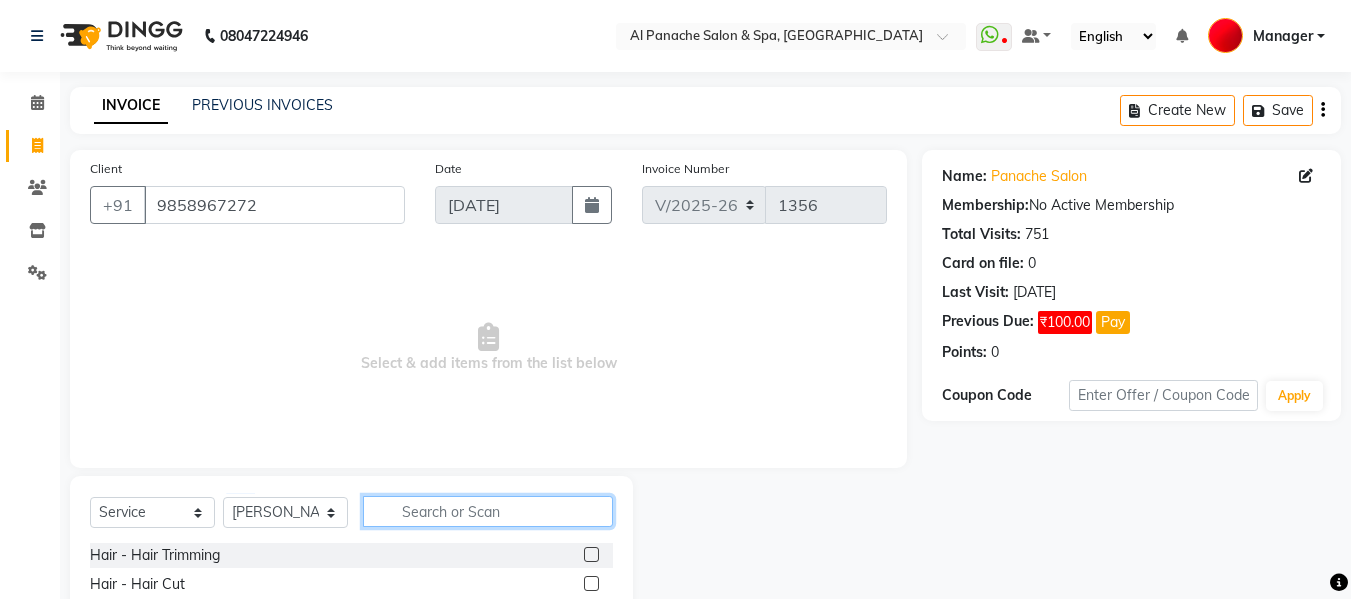 click 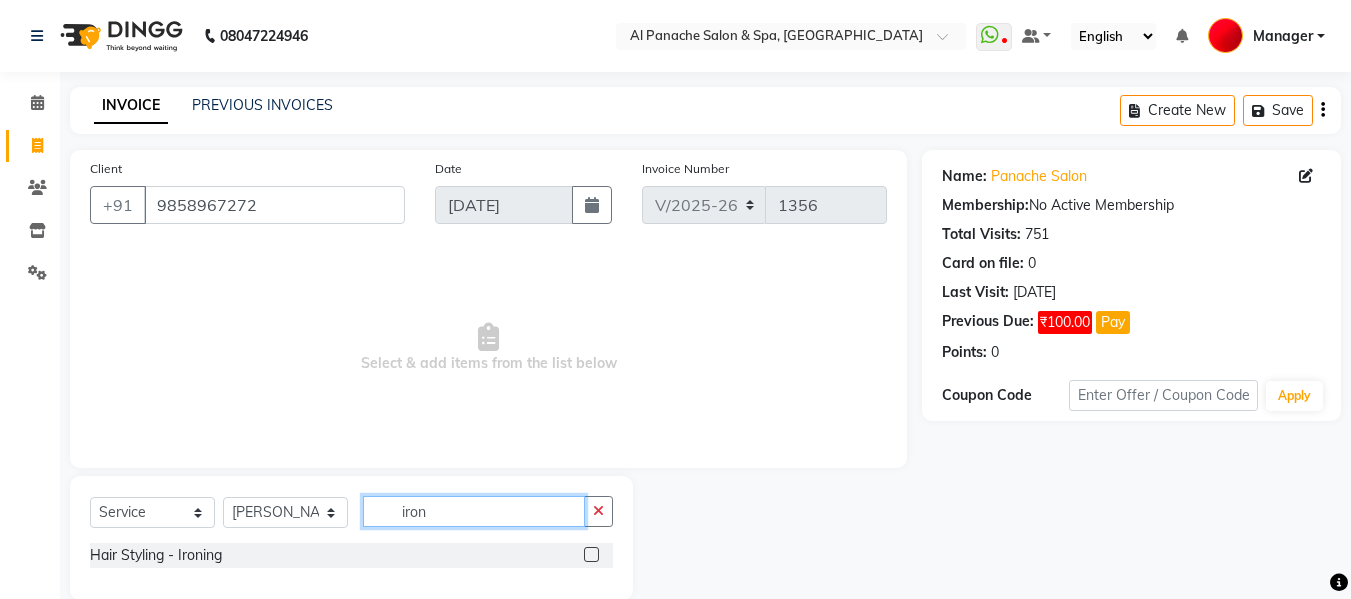 type on "iron" 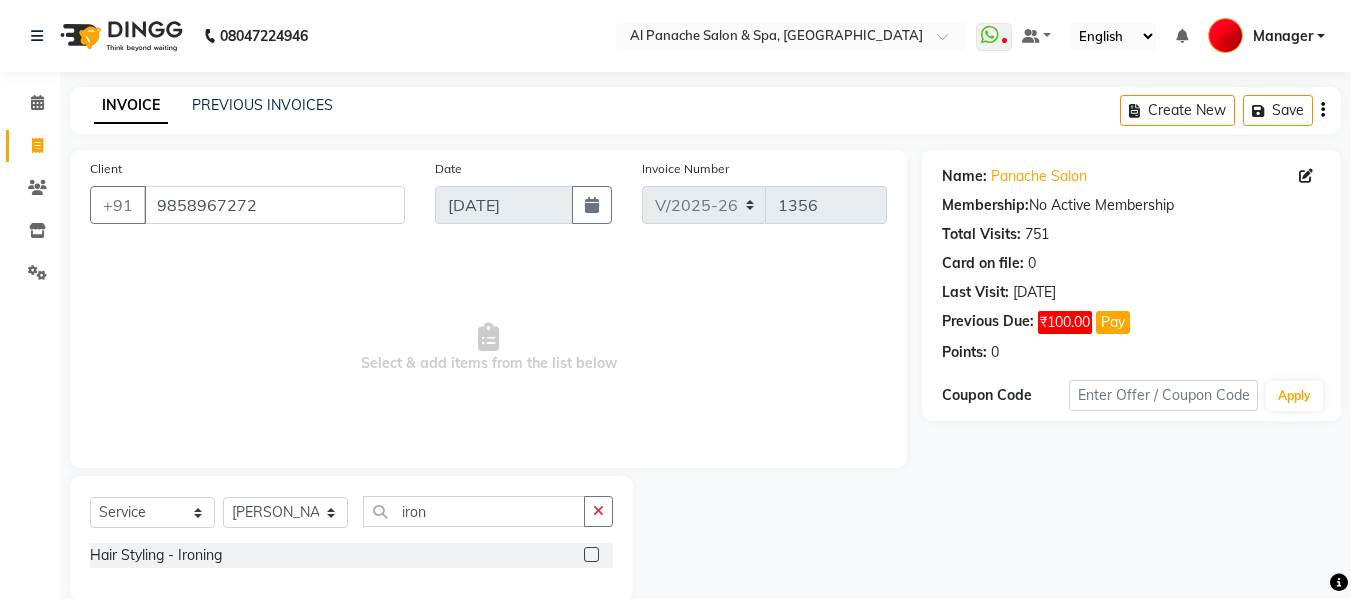 click 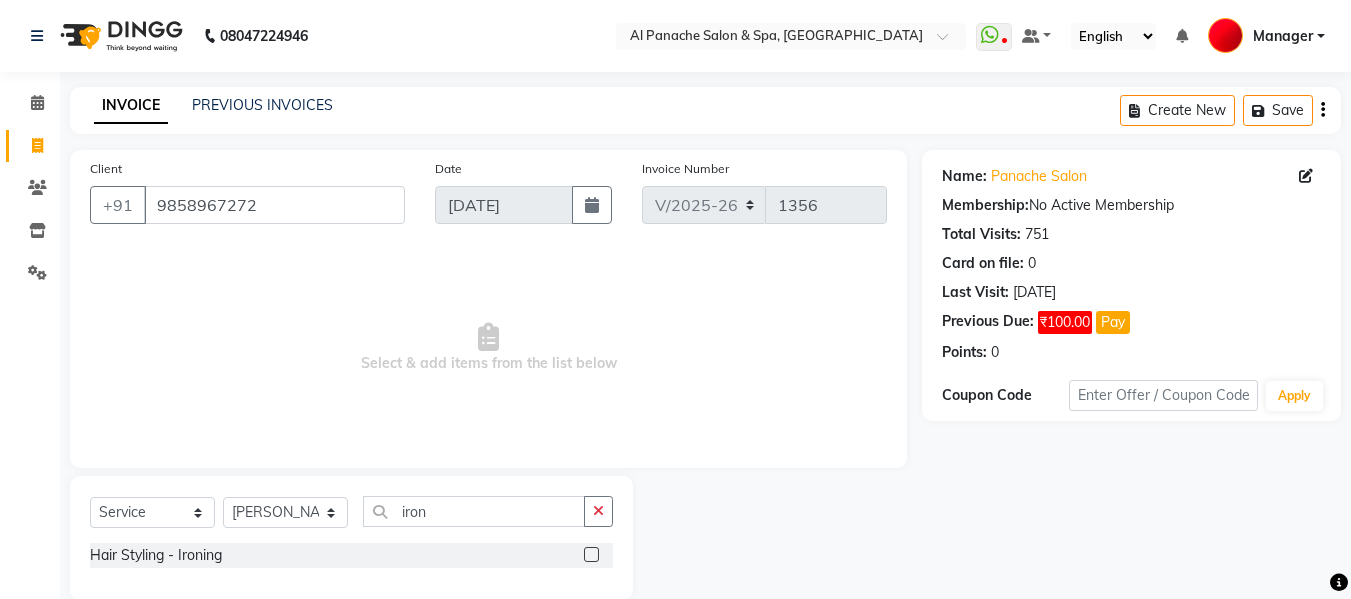 click 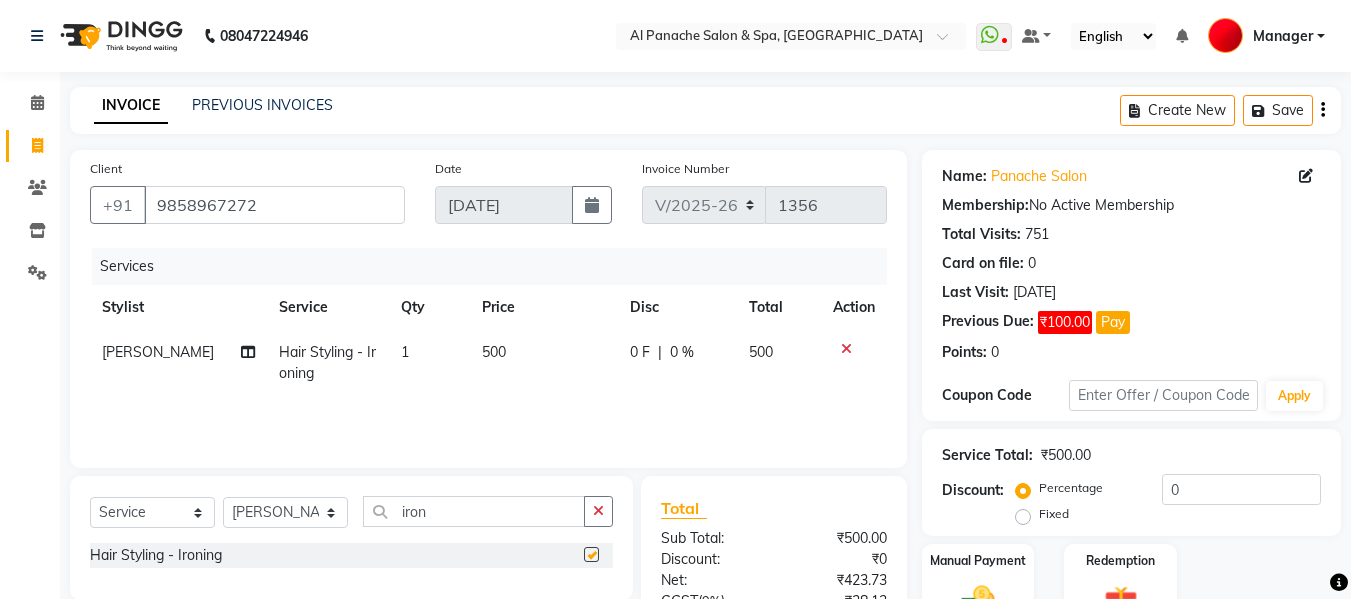 checkbox on "false" 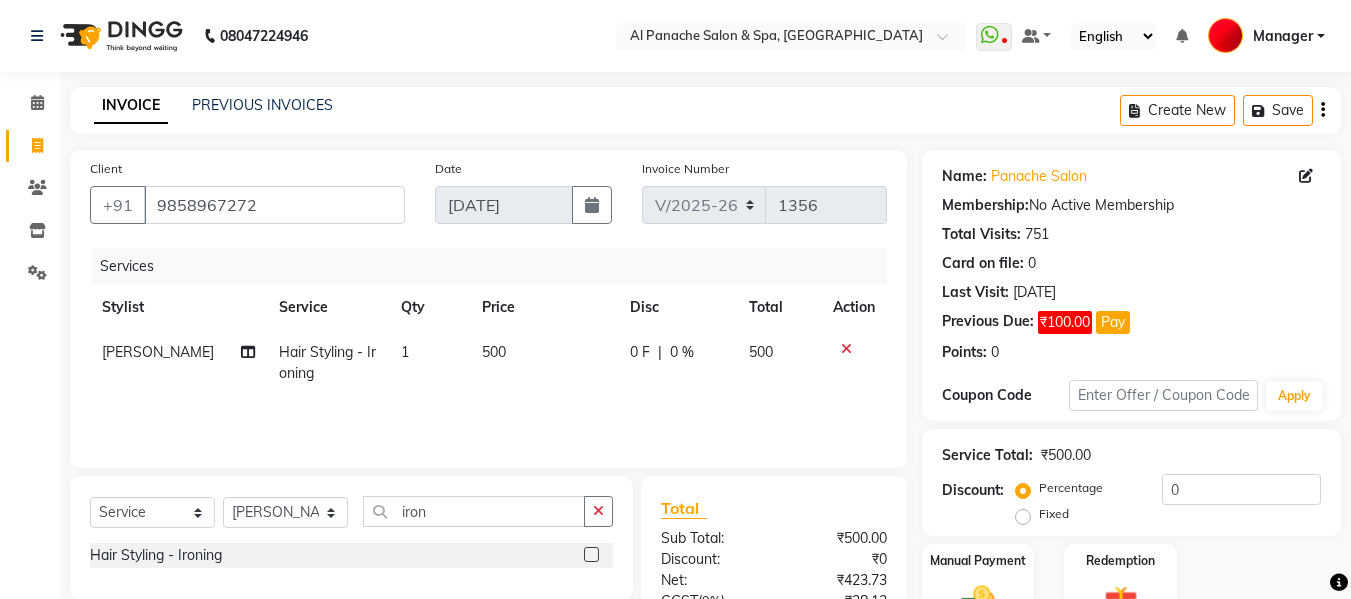 click on "500" 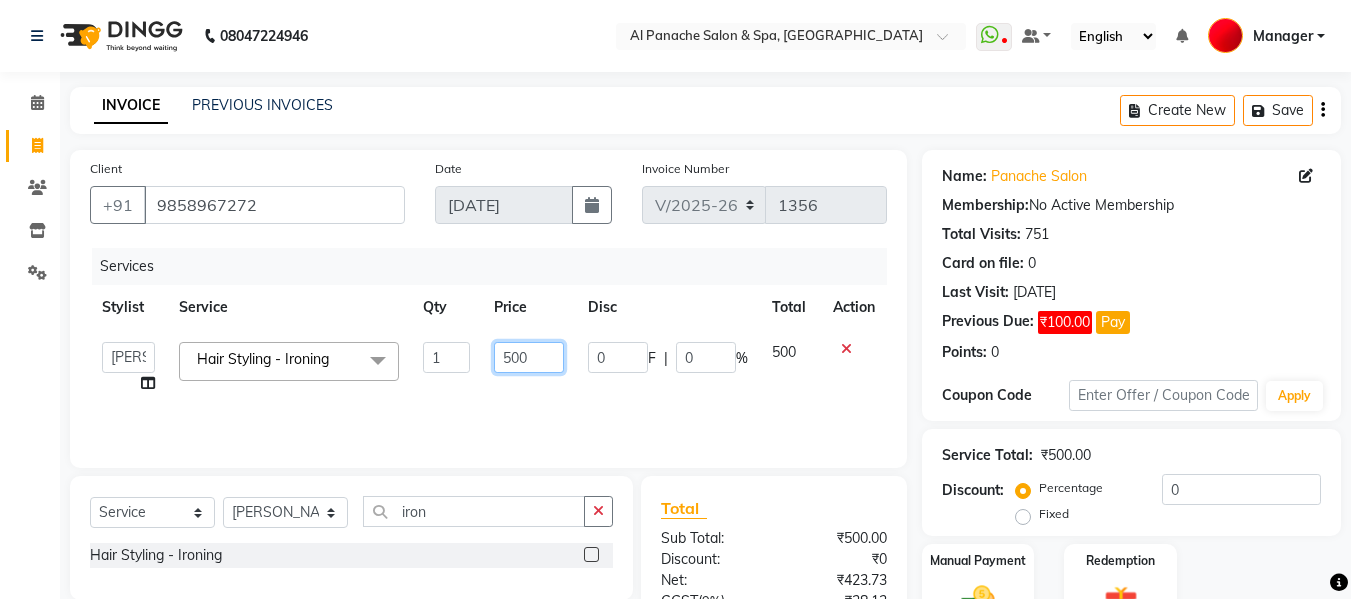 click on "500" 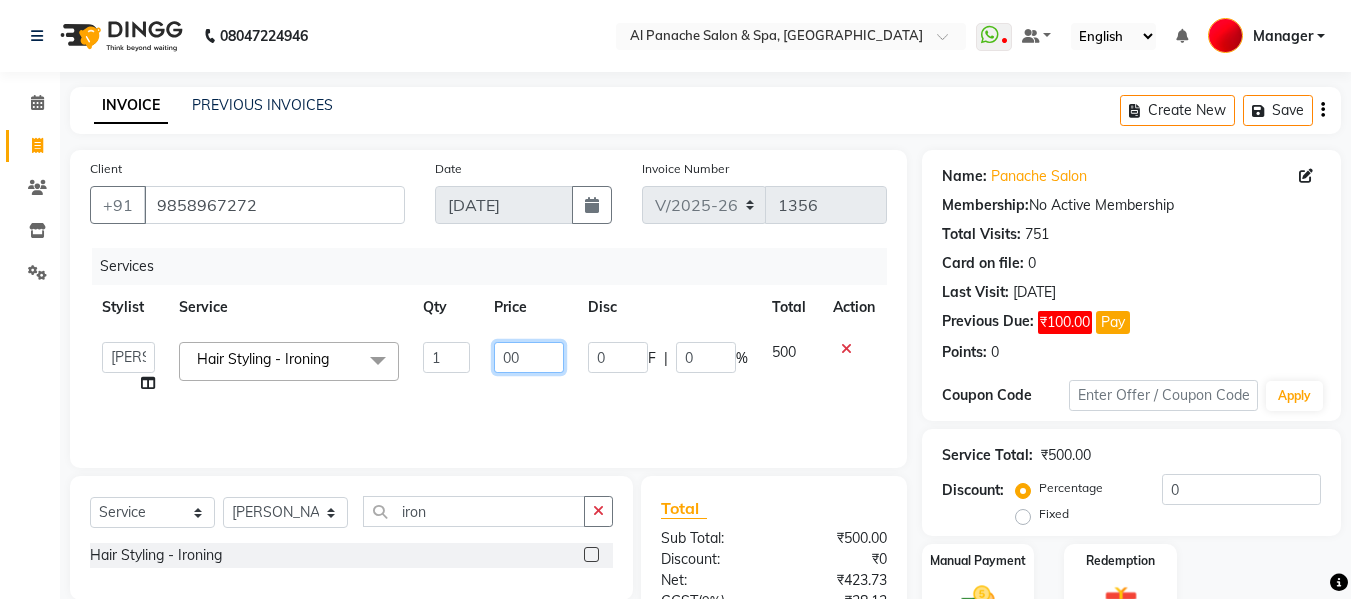 type on "300" 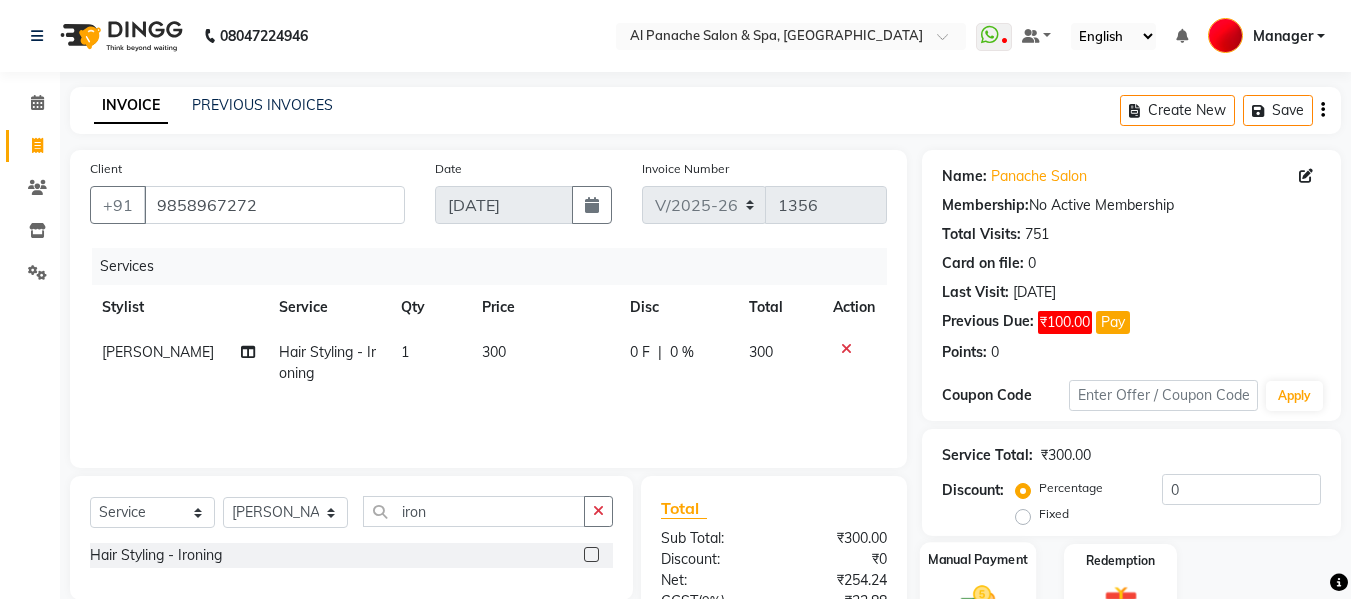 click on "Manual Payment" 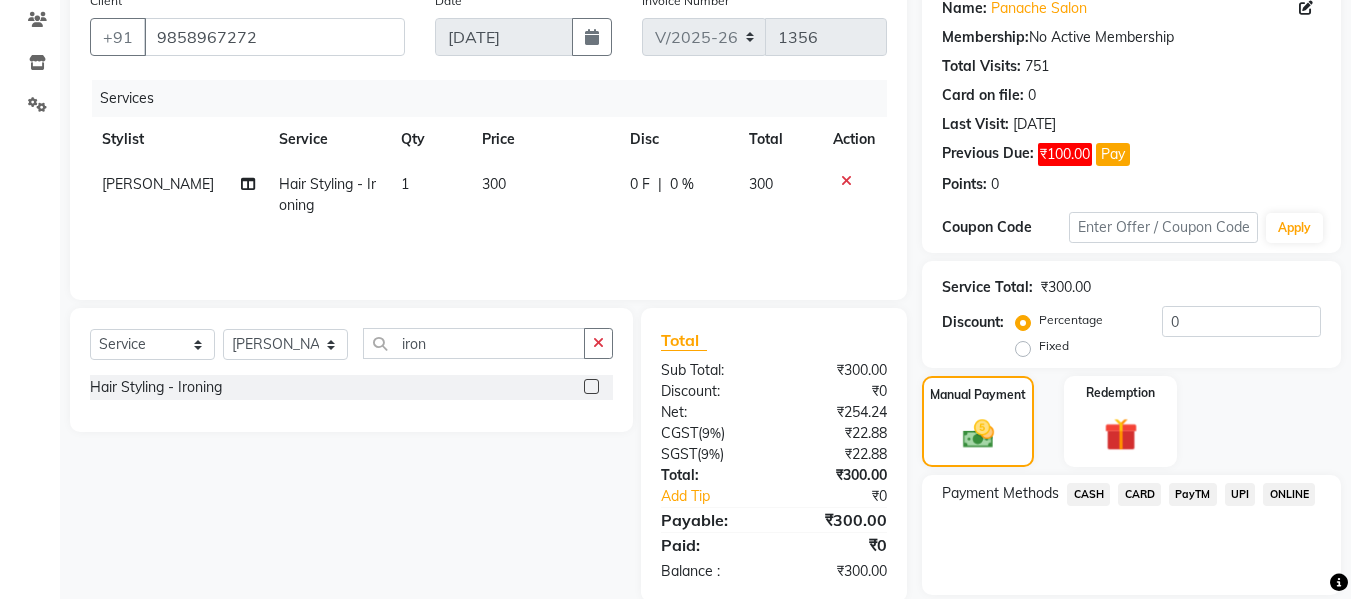 scroll, scrollTop: 235, scrollLeft: 0, axis: vertical 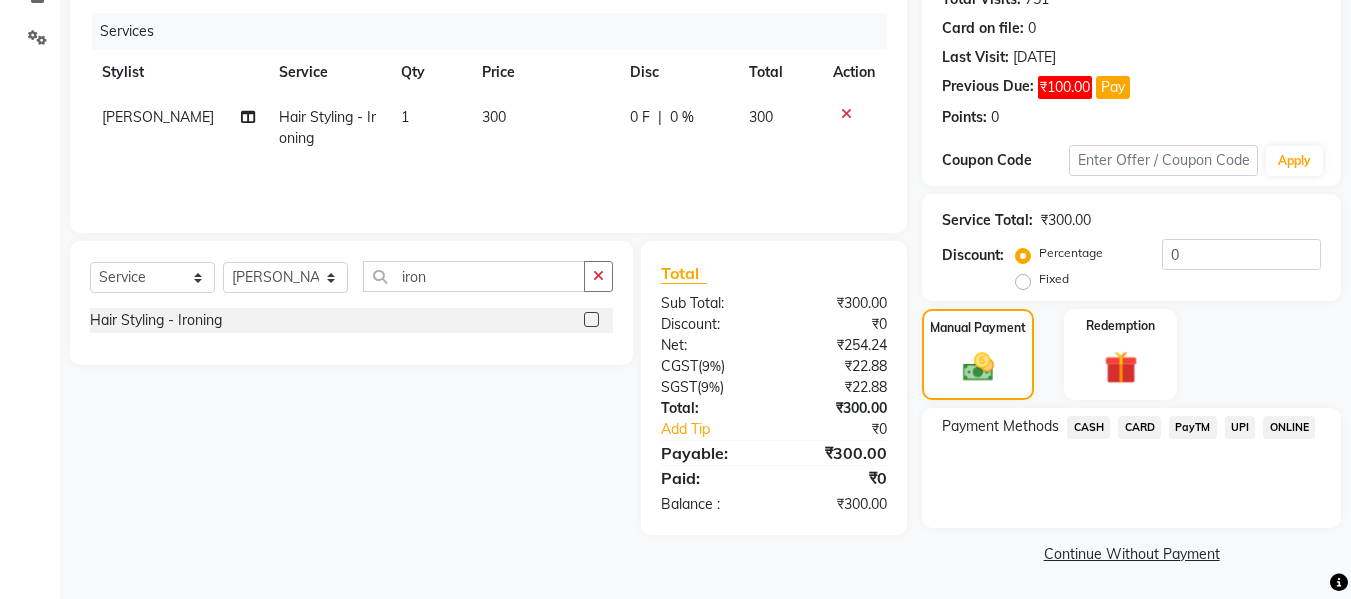 click on "CASH" 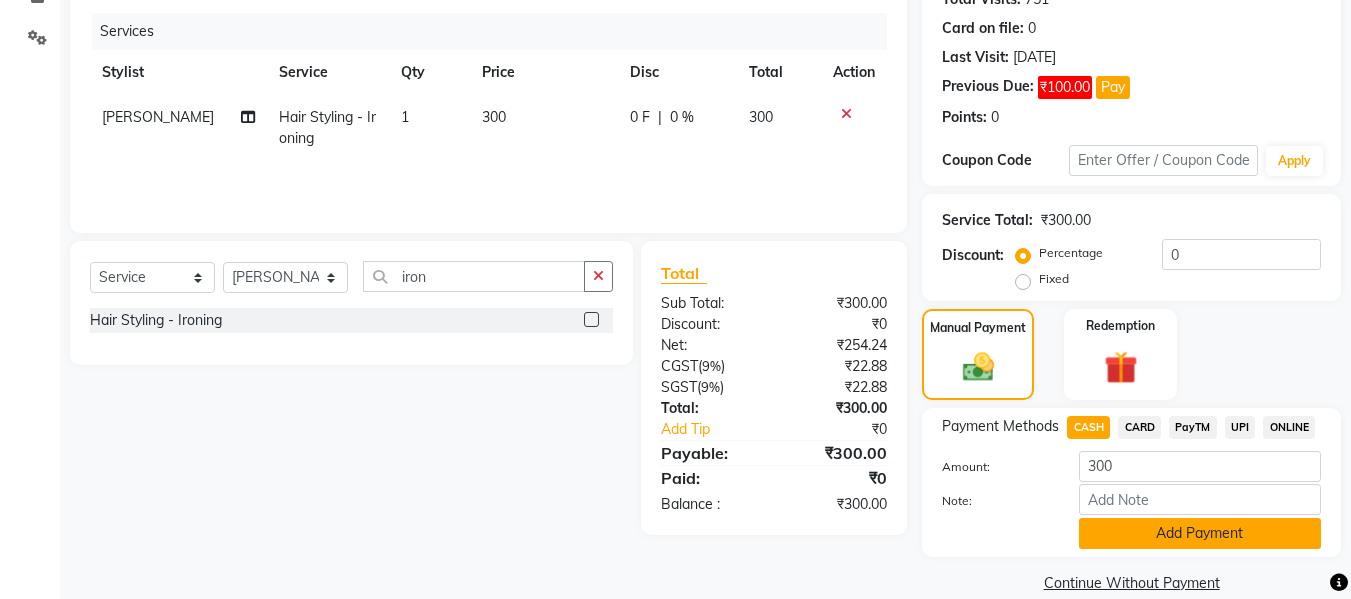 click on "Add Payment" 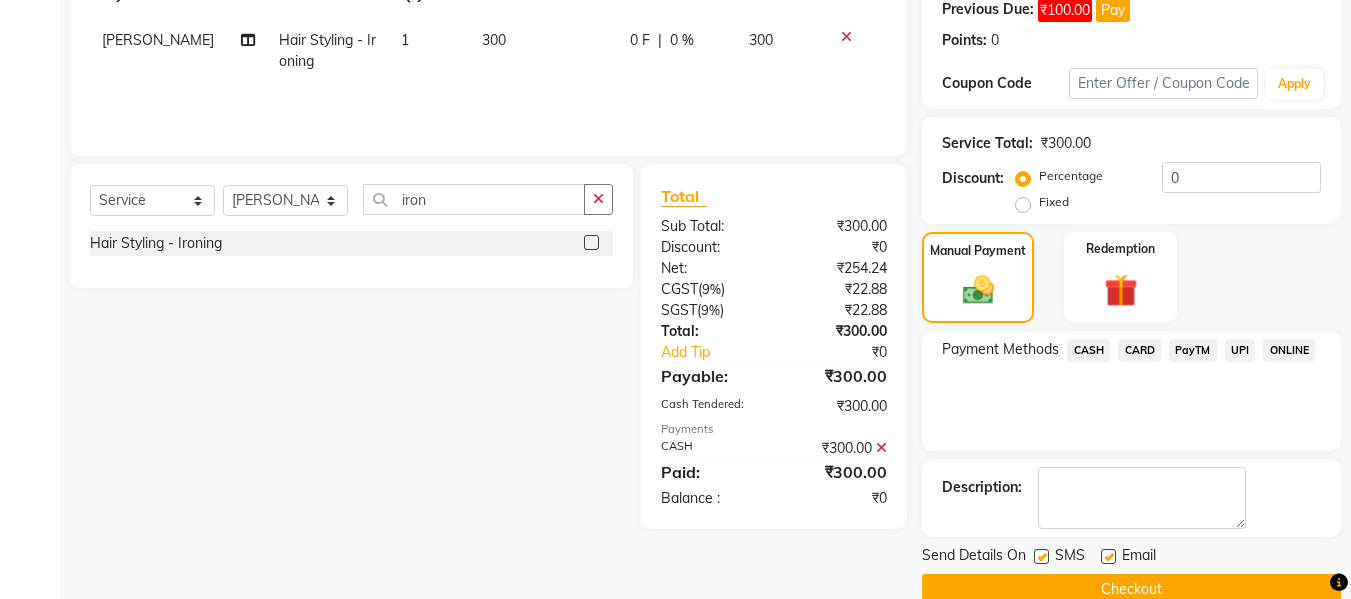 scroll, scrollTop: 348, scrollLeft: 0, axis: vertical 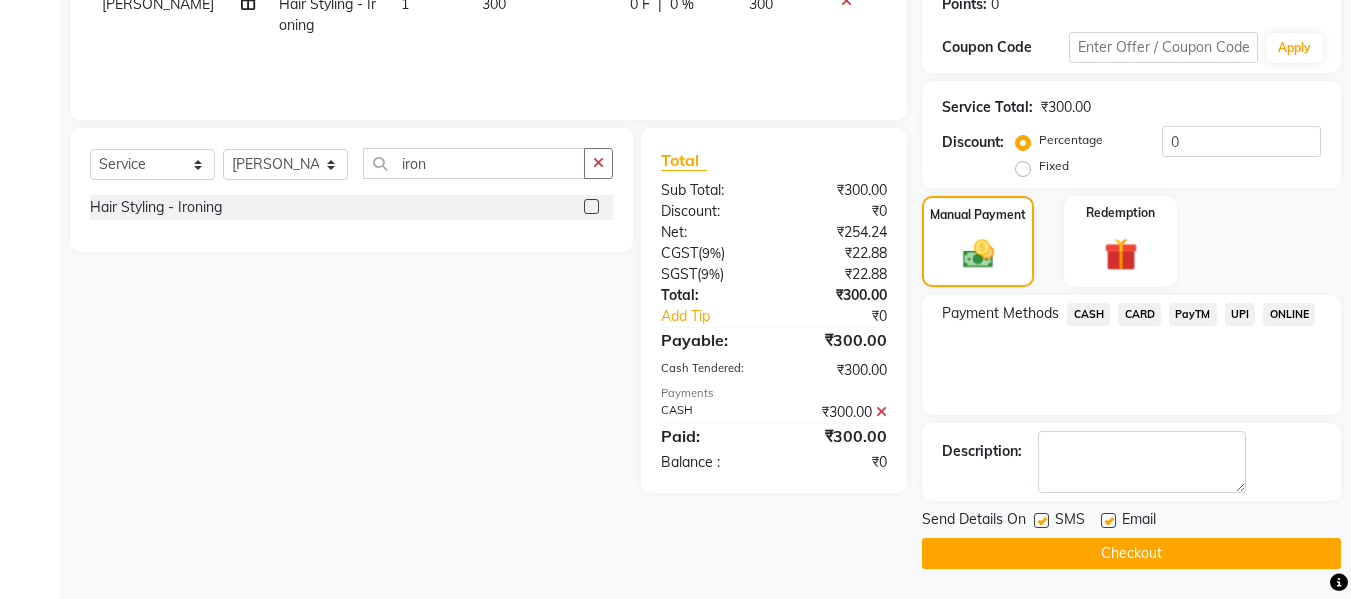 click on "Checkout" 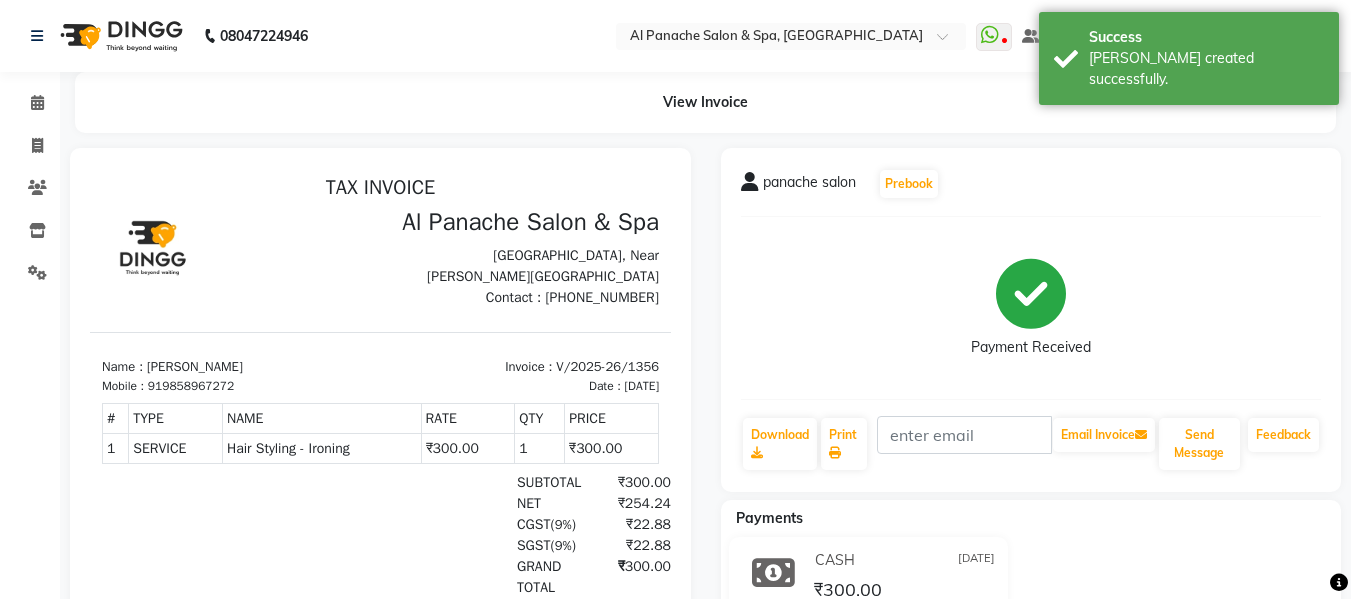 scroll, scrollTop: 0, scrollLeft: 0, axis: both 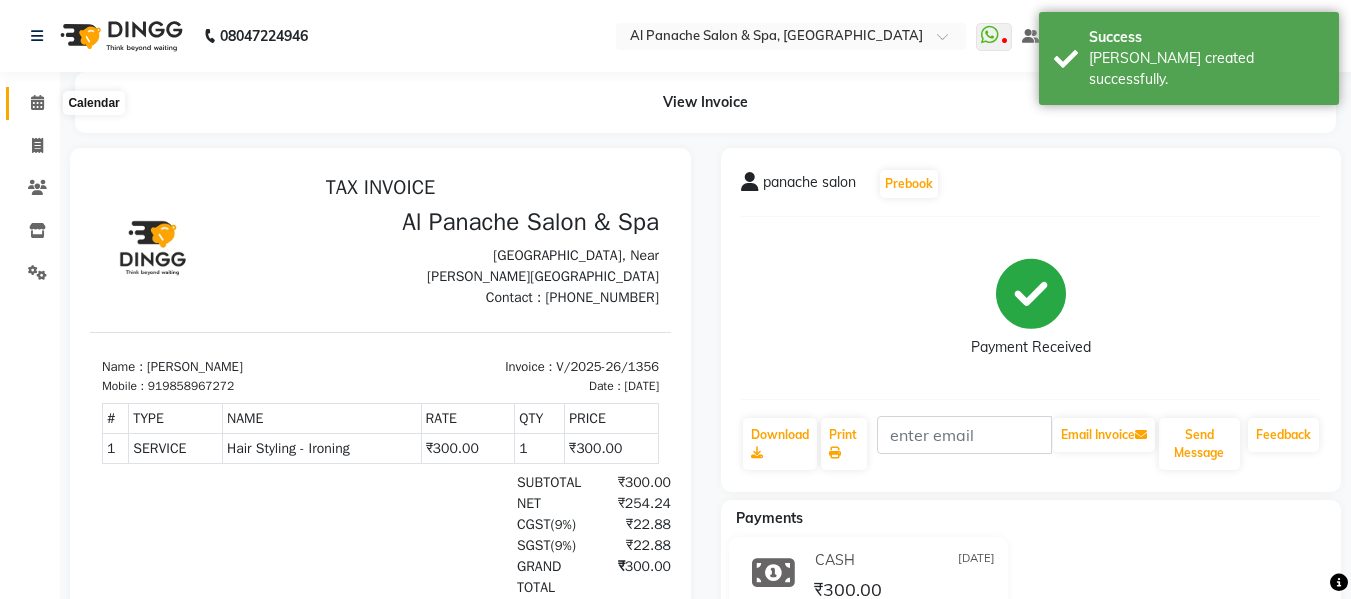 click 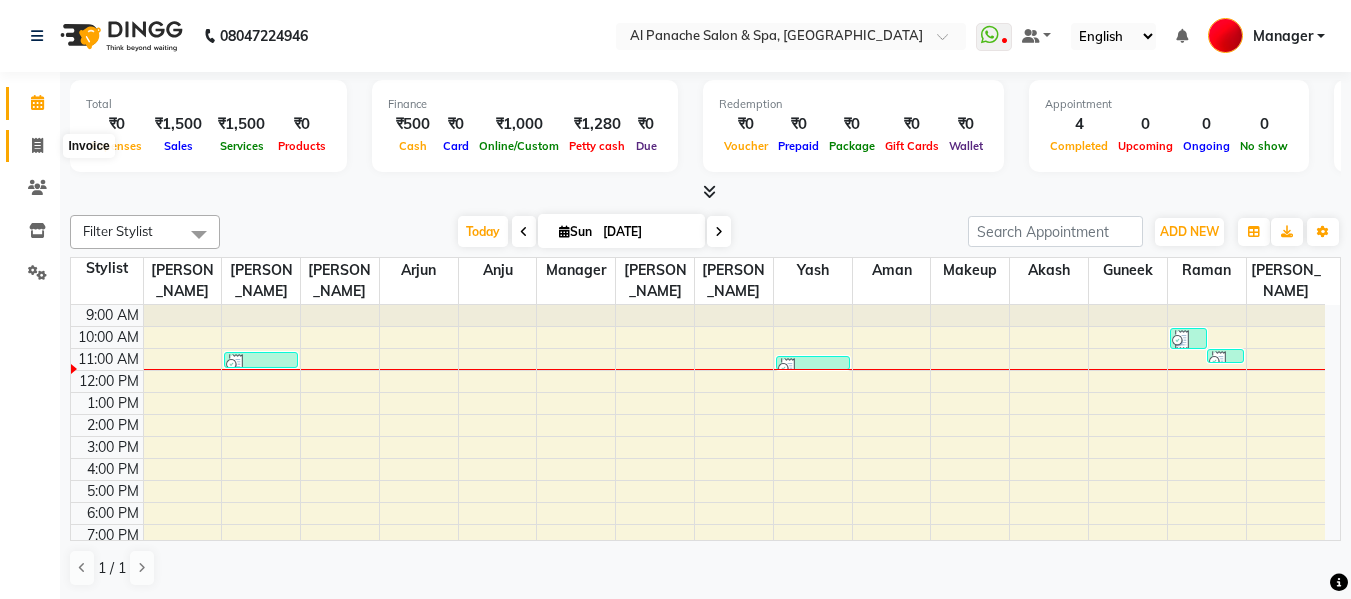 click 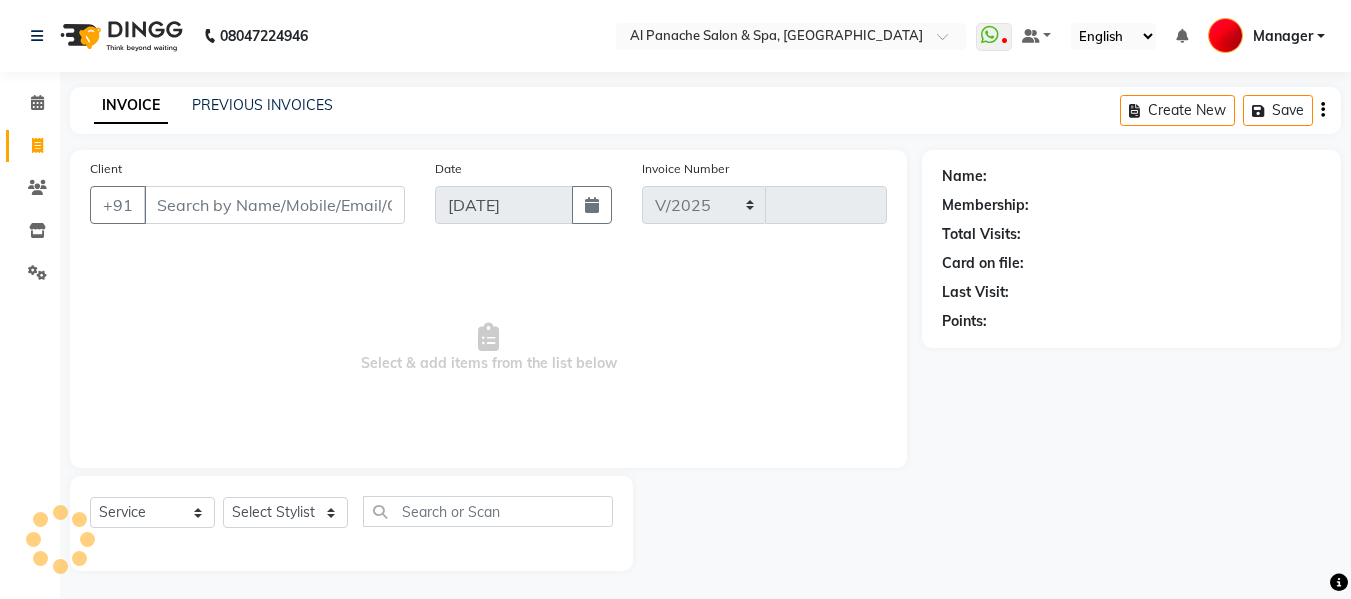 select on "751" 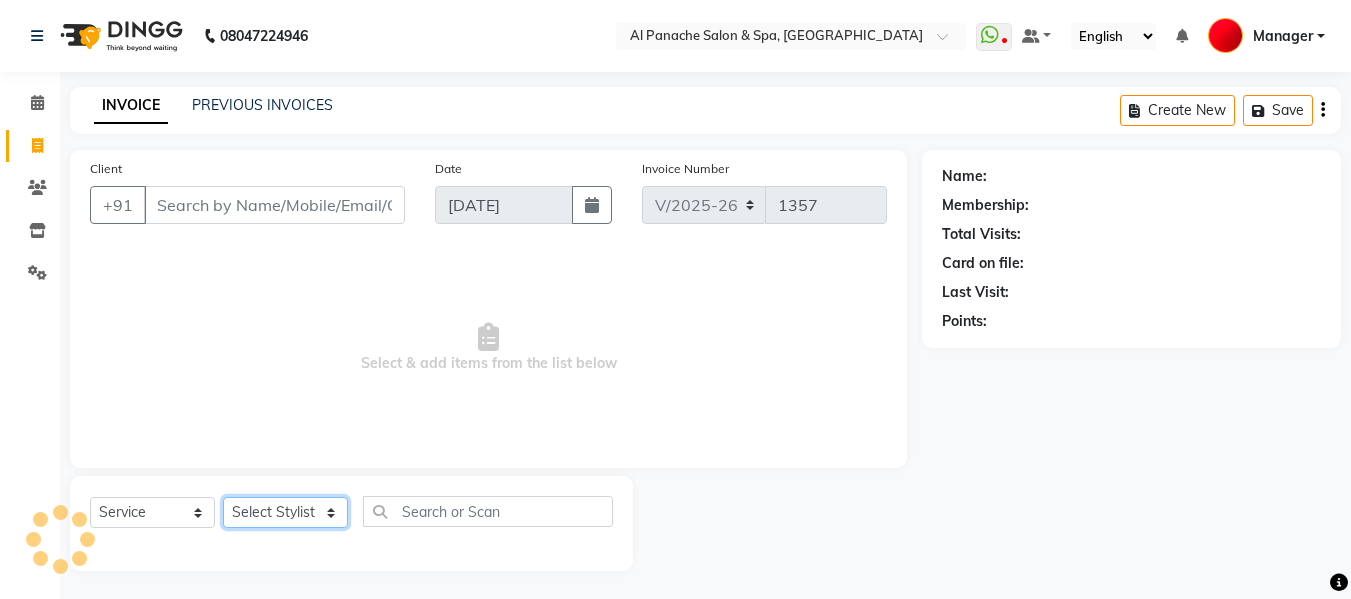 click on "Select Stylist Akash [PERSON_NAME] [PERSON_NAME] [PERSON_NAME] Makeup Manager [PERSON_NAME] [PERSON_NAME] [PERSON_NAME]" 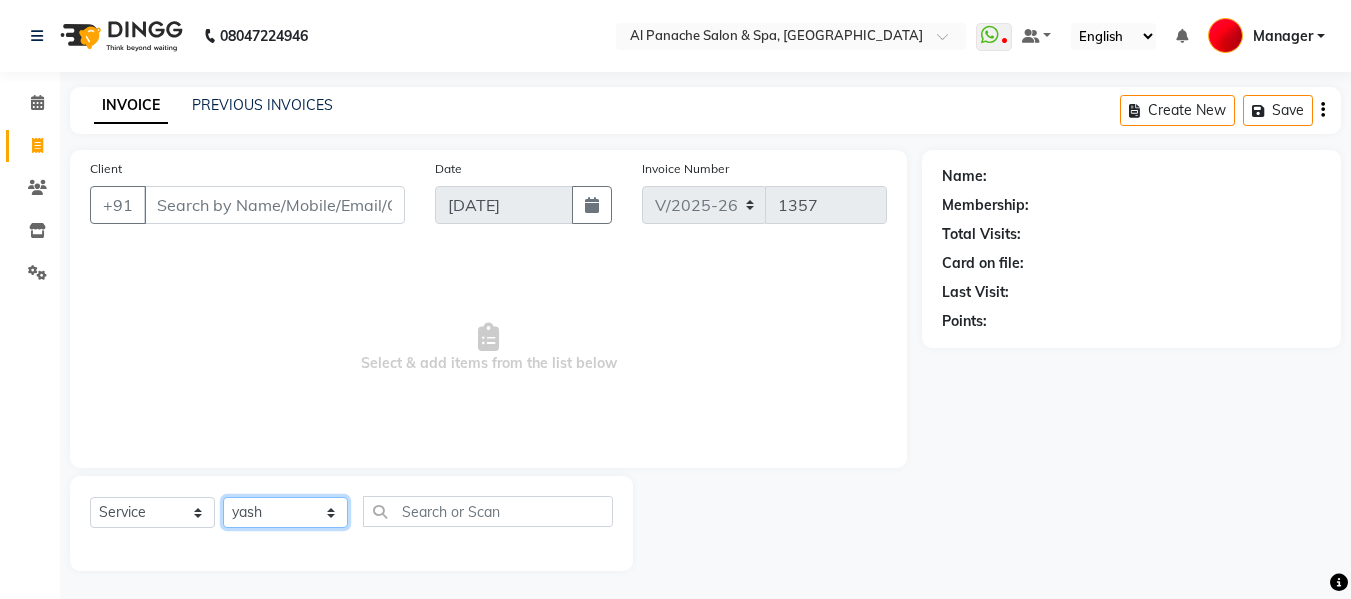 click on "Select Stylist Akash [PERSON_NAME] [PERSON_NAME] [PERSON_NAME] Makeup Manager [PERSON_NAME] [PERSON_NAME] [PERSON_NAME]" 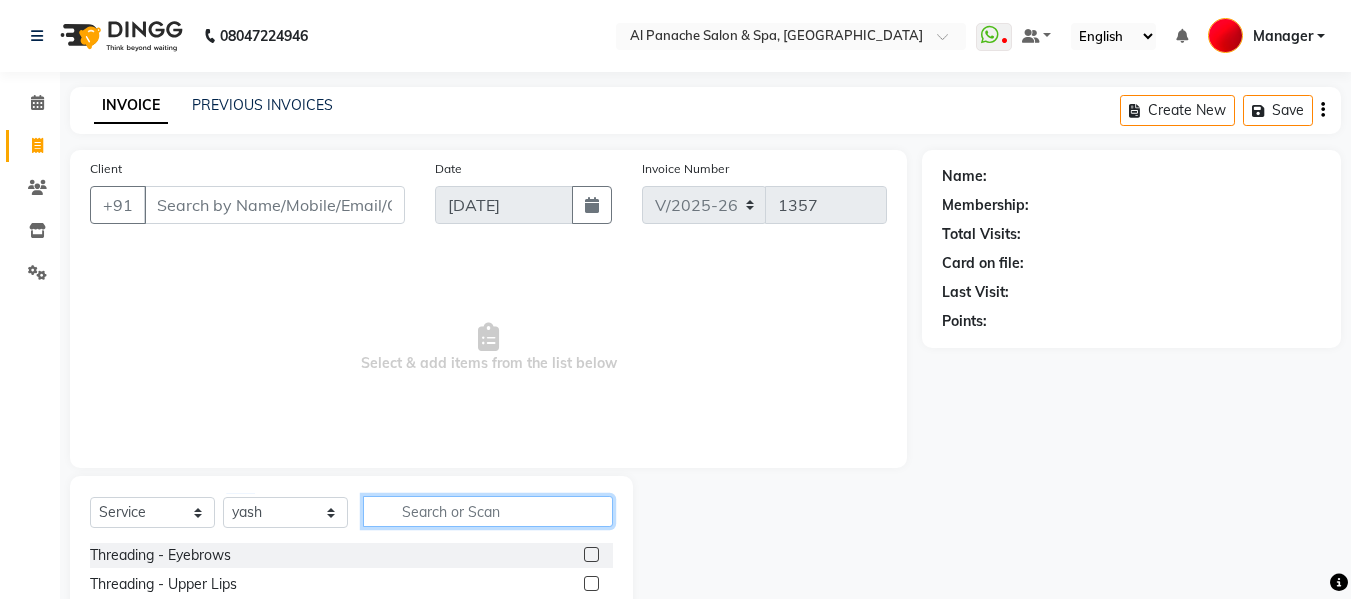 click 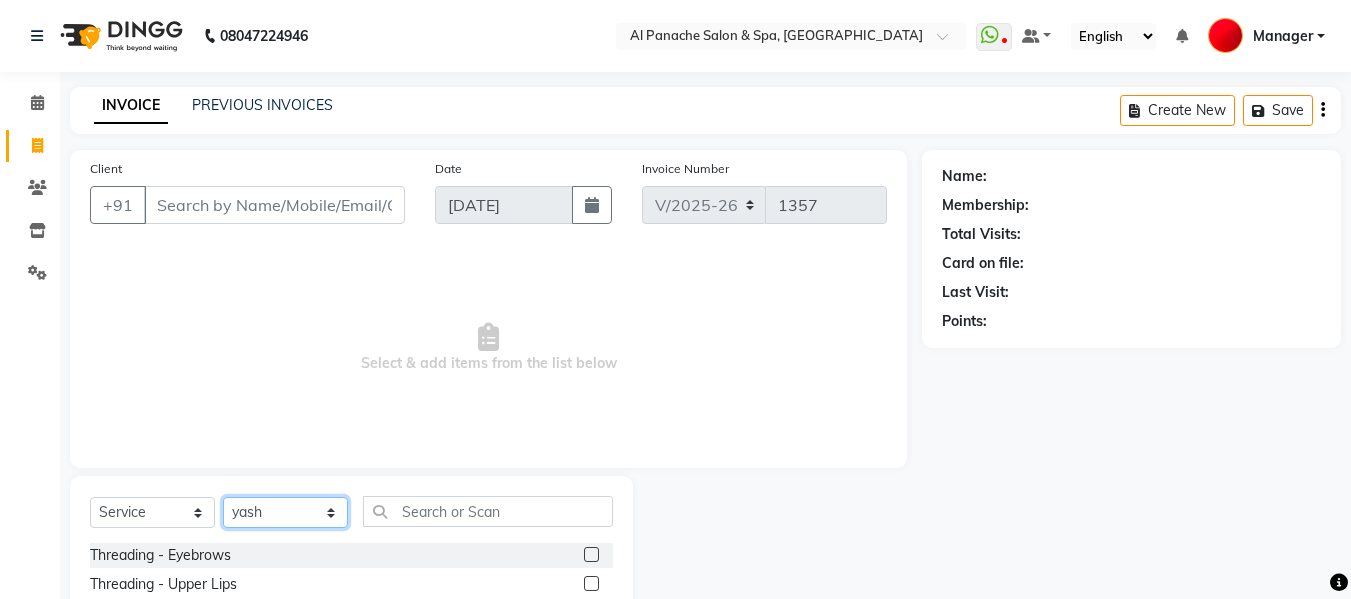 click on "Select Stylist Akash [PERSON_NAME] [PERSON_NAME] [PERSON_NAME] Makeup Manager [PERSON_NAME] [PERSON_NAME] [PERSON_NAME]" 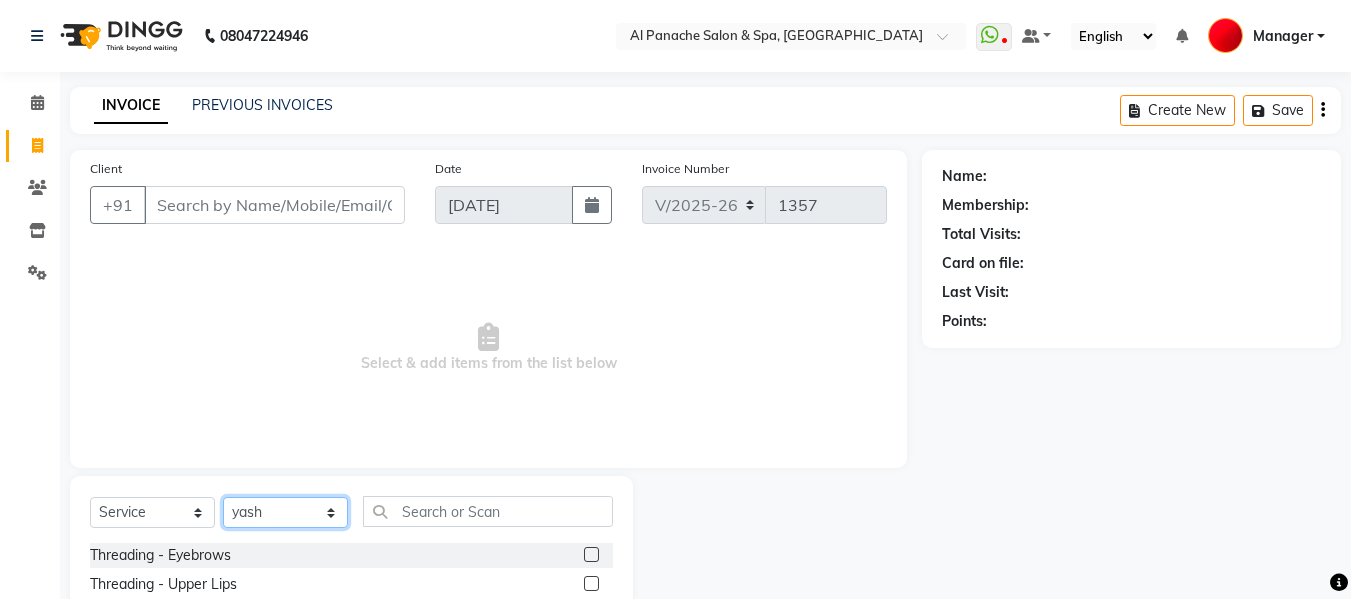 select on "50647" 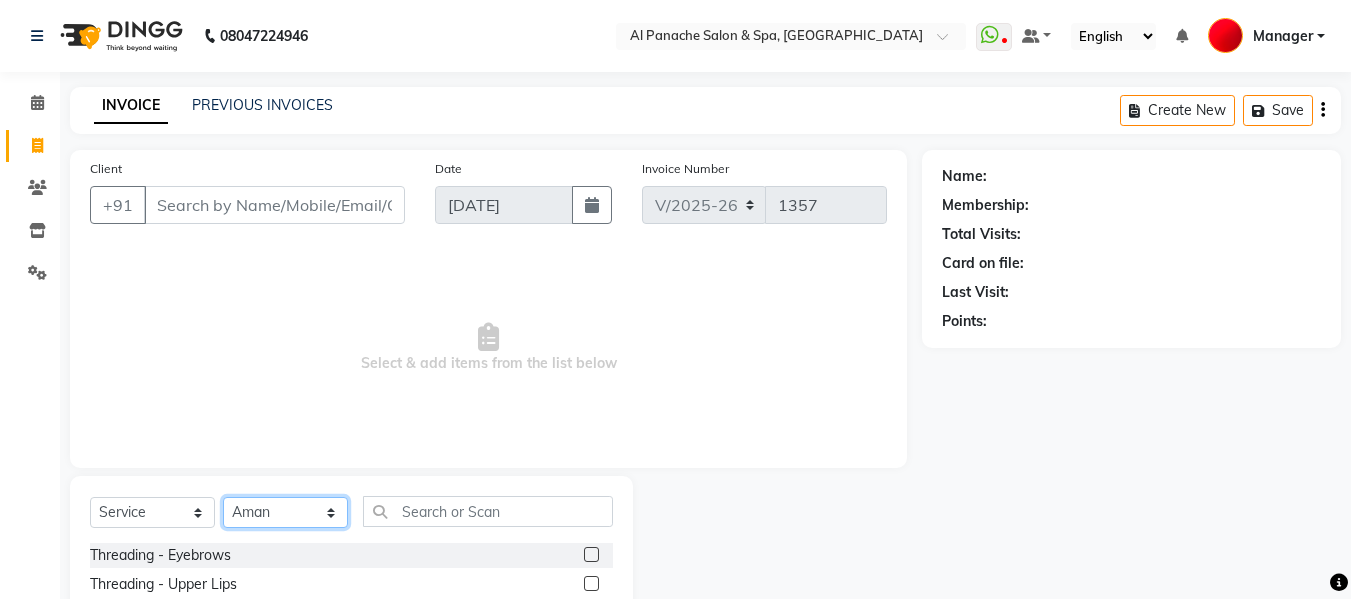 click on "Select Stylist Akash [PERSON_NAME] [PERSON_NAME] [PERSON_NAME] Makeup Manager [PERSON_NAME] [PERSON_NAME] [PERSON_NAME]" 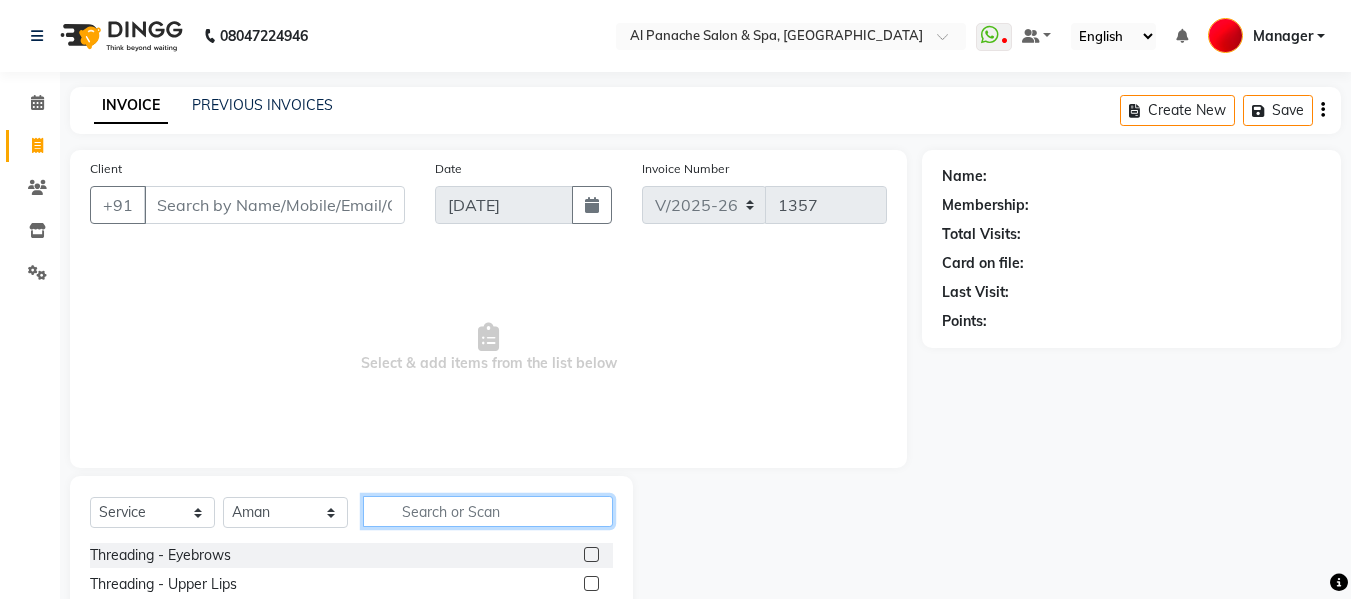 click 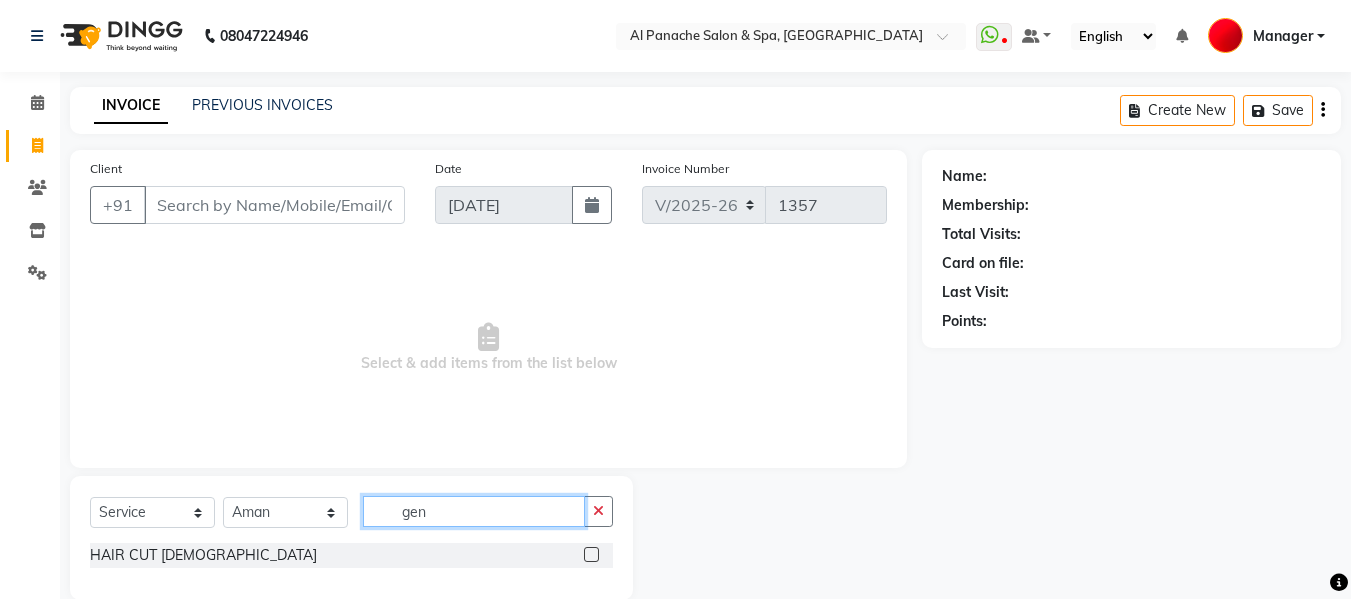 type on "gen" 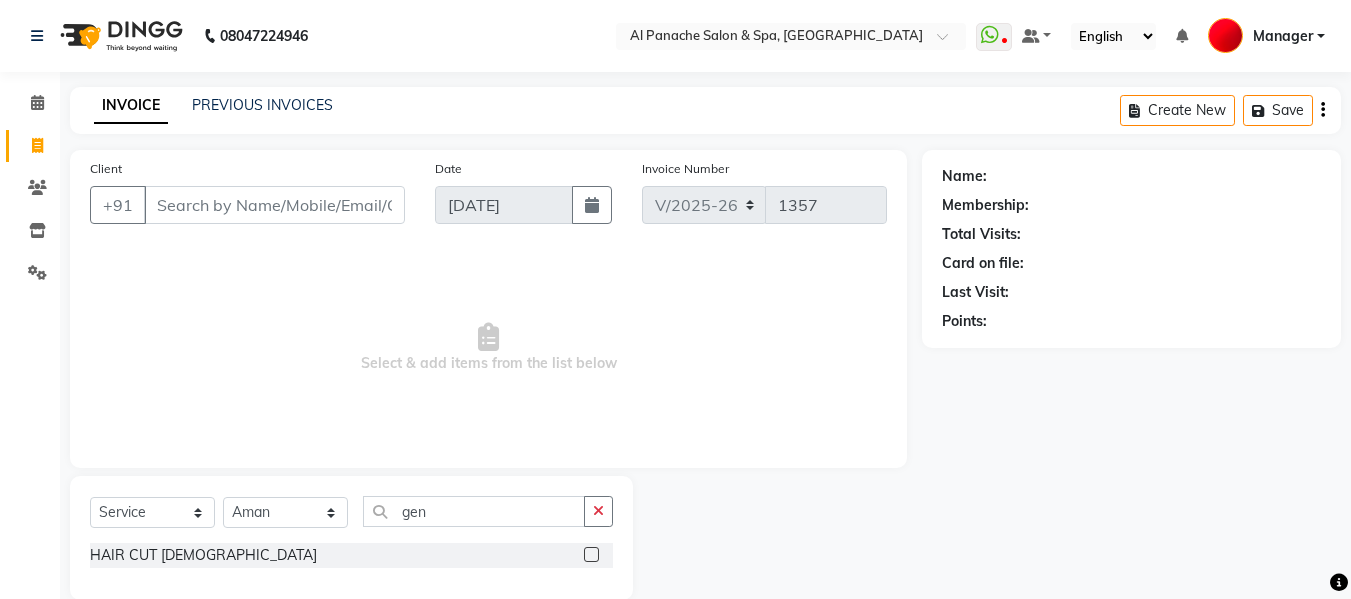 click 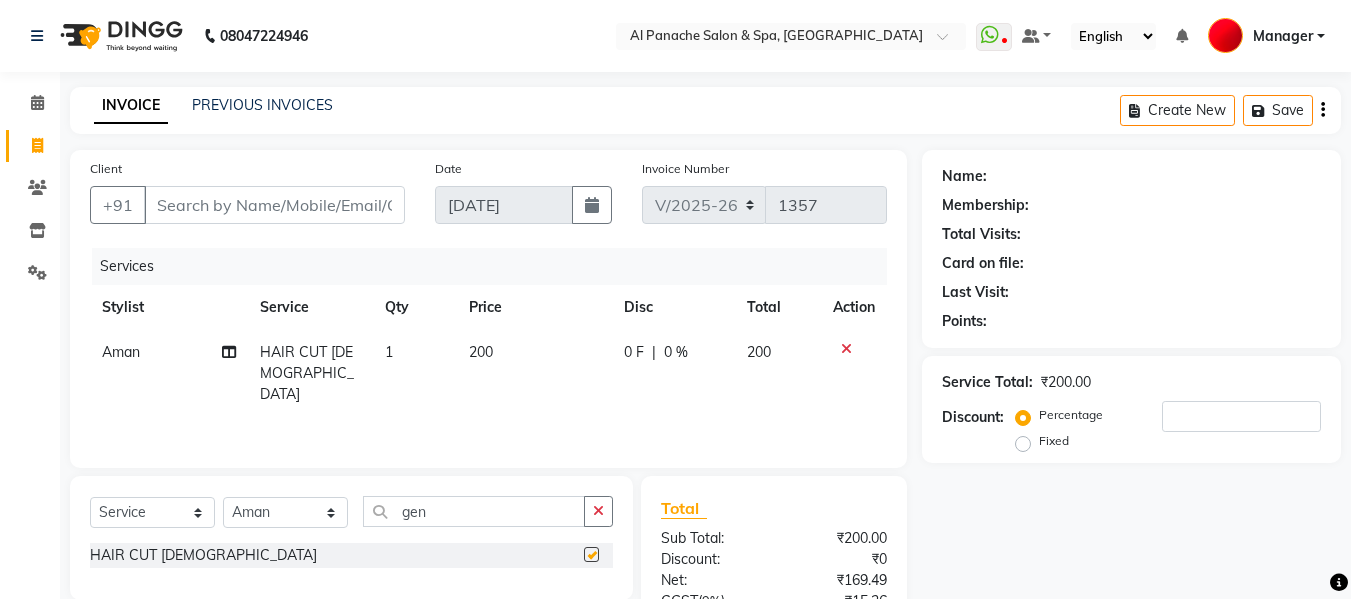 checkbox on "false" 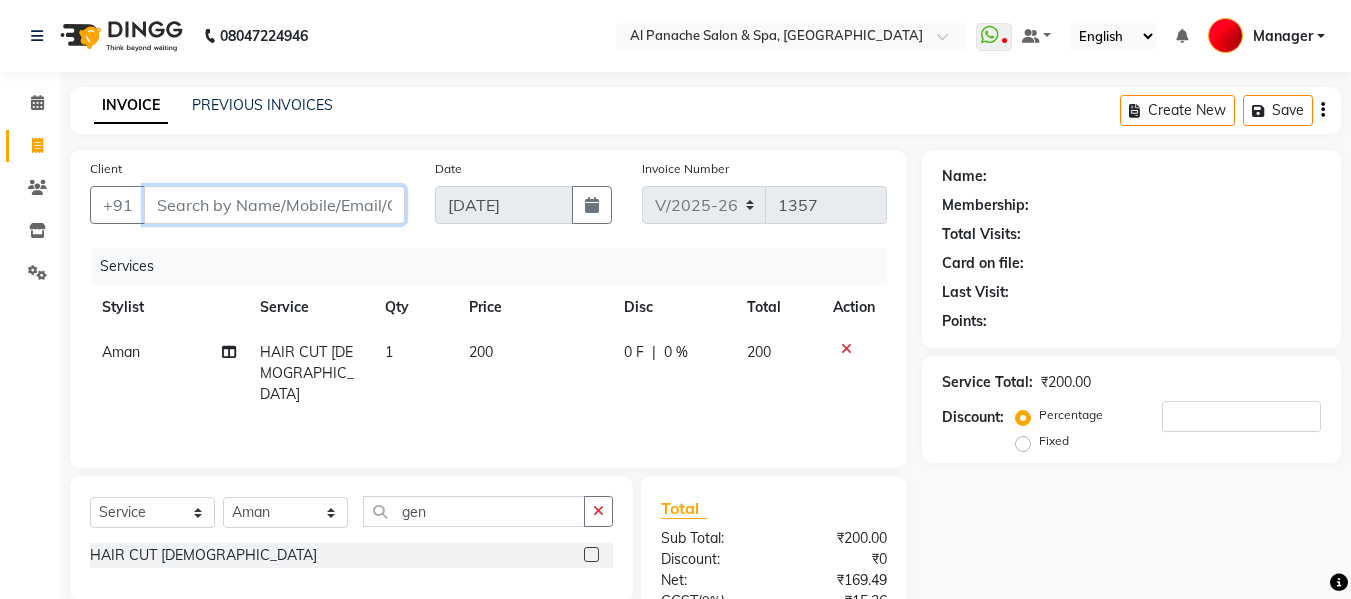 click on "Client" at bounding box center (274, 205) 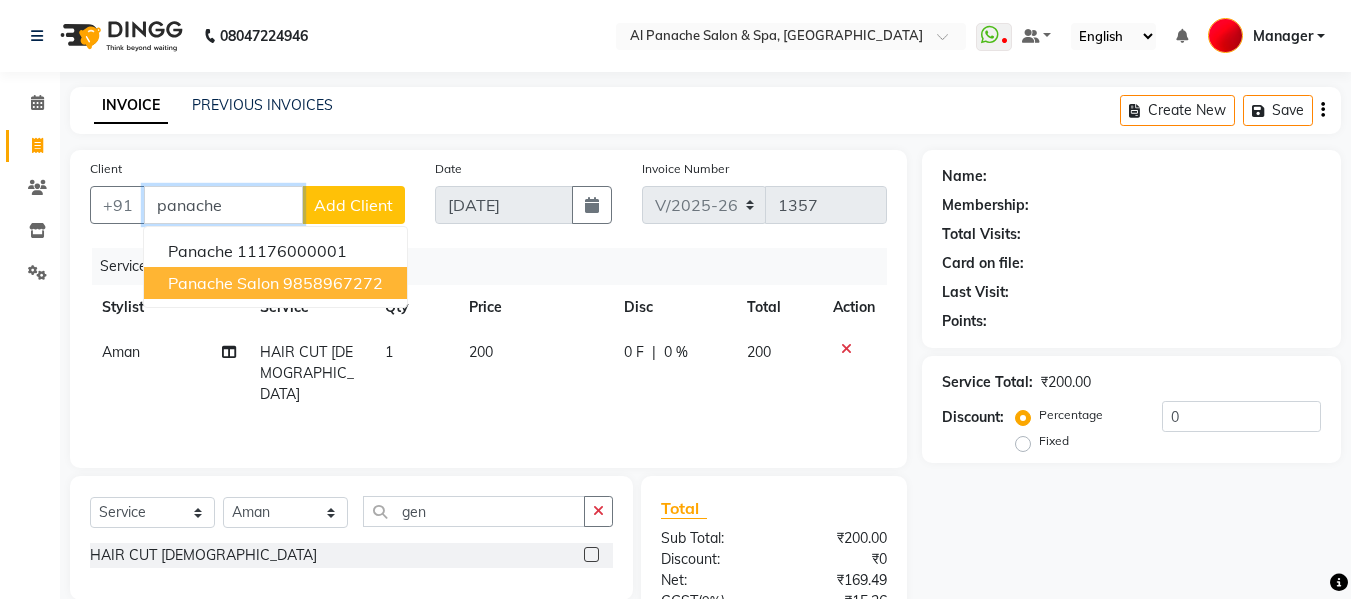 click on "9858967272" at bounding box center (333, 283) 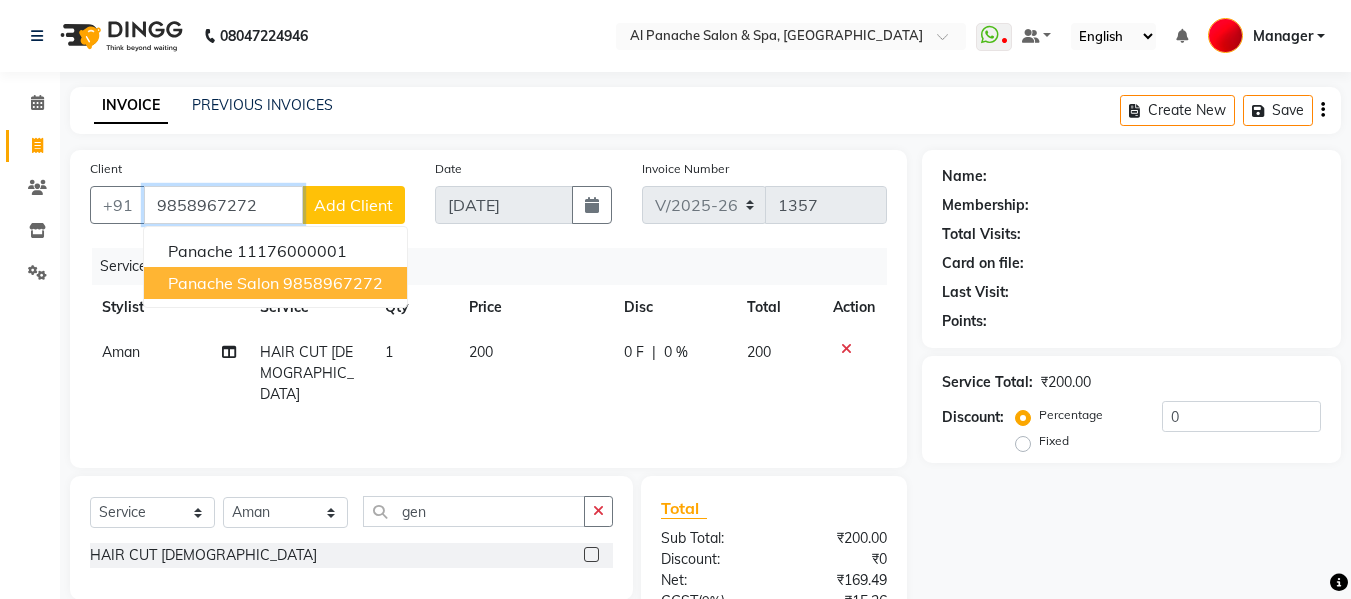 type on "9858967272" 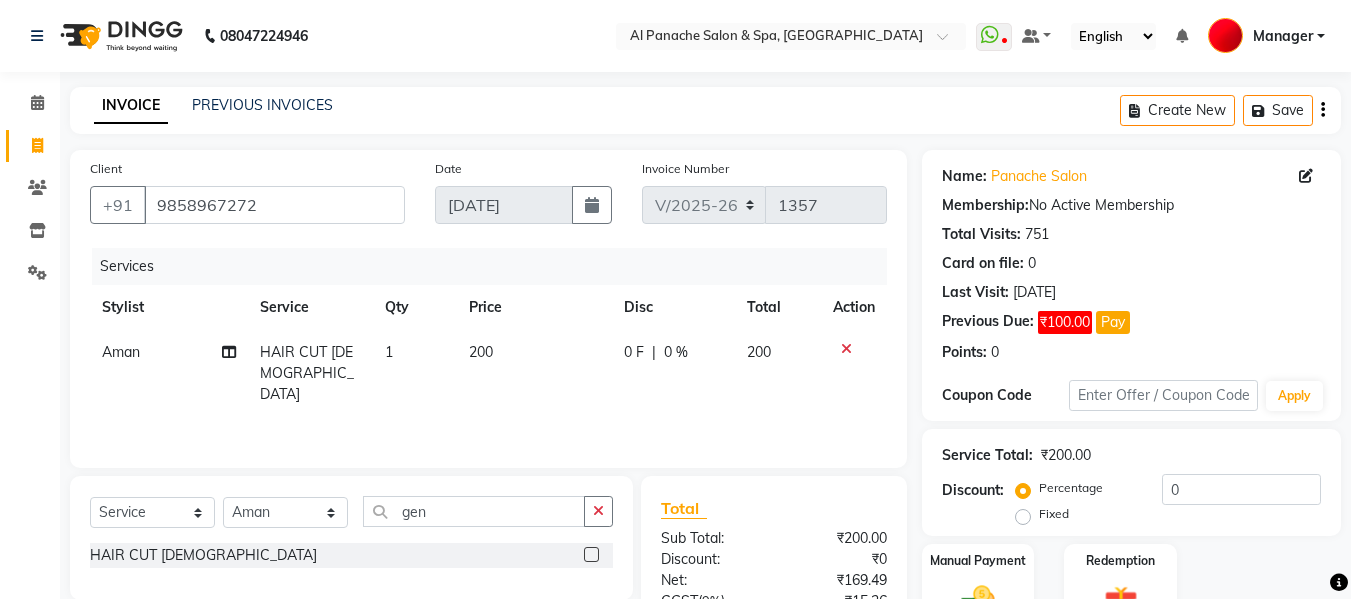scroll, scrollTop: 201, scrollLeft: 0, axis: vertical 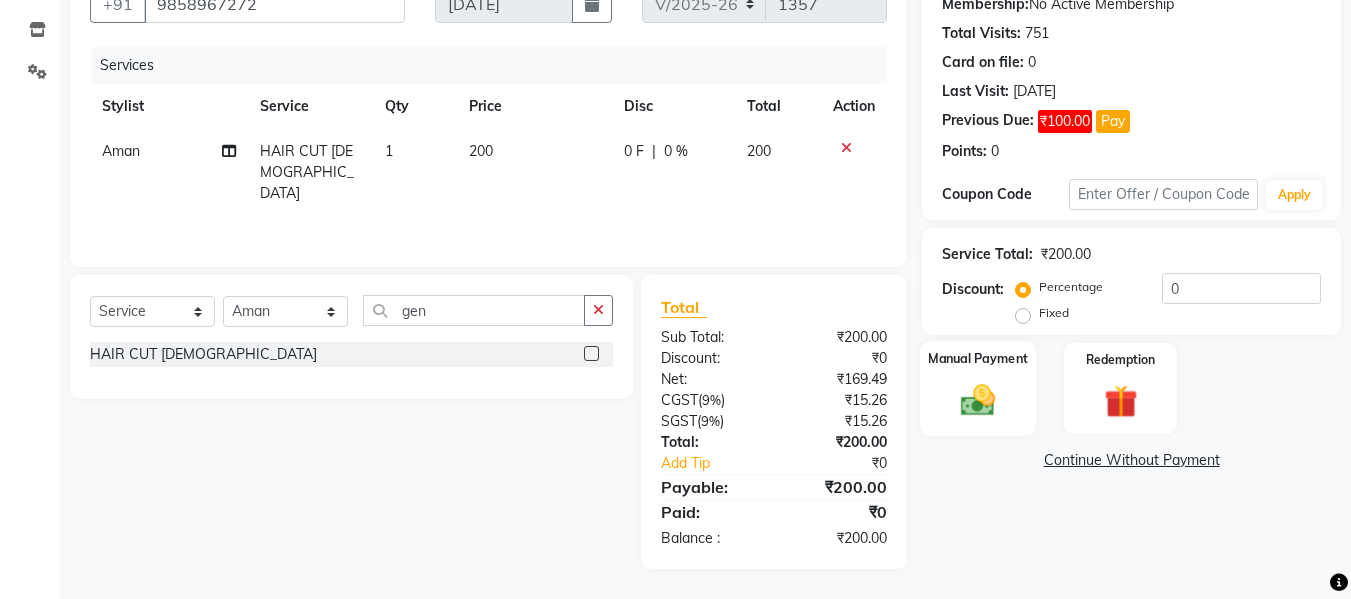 click 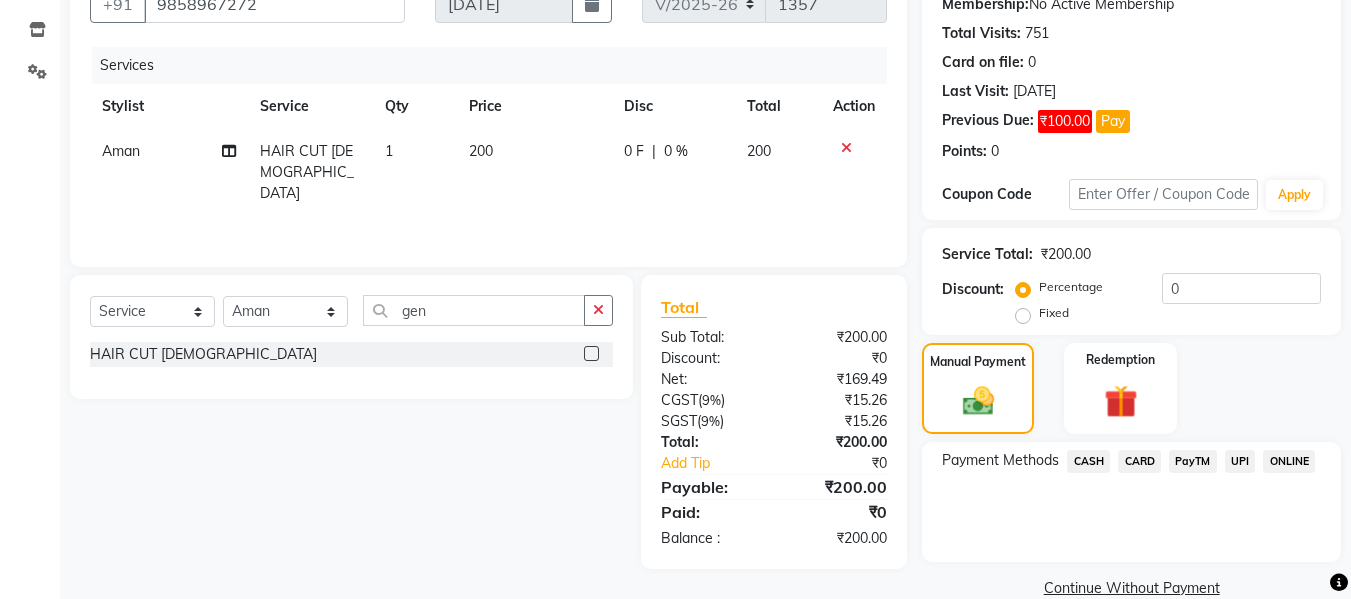 click on "UPI" 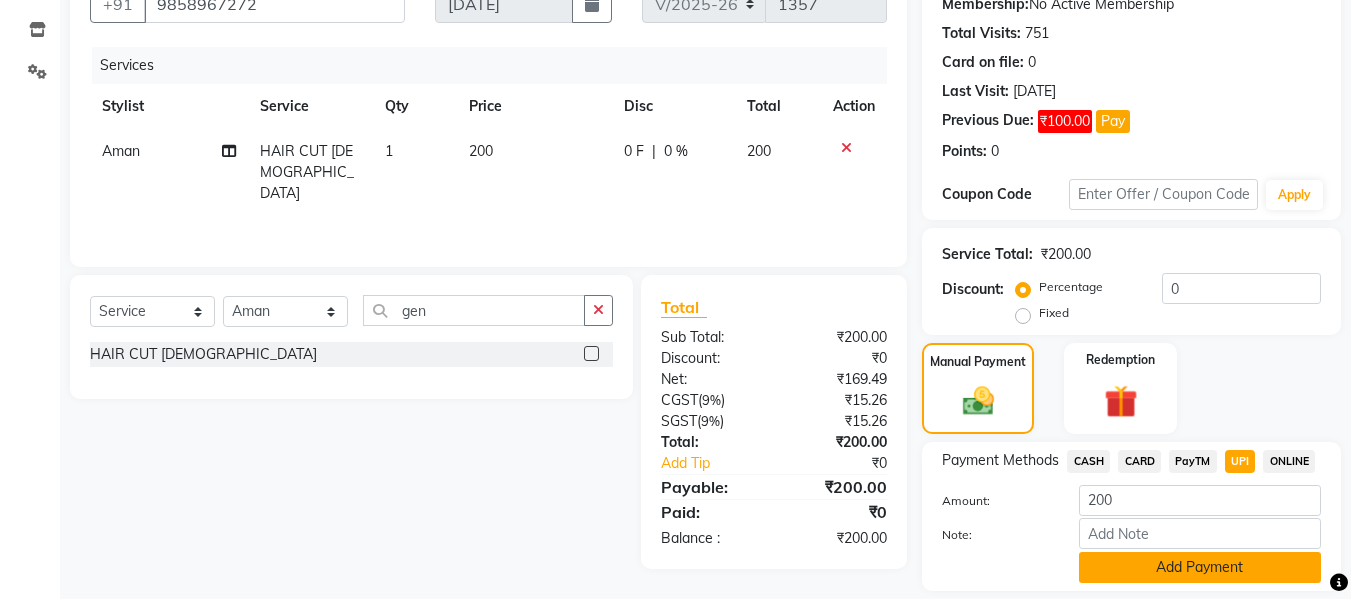 click on "Add Payment" 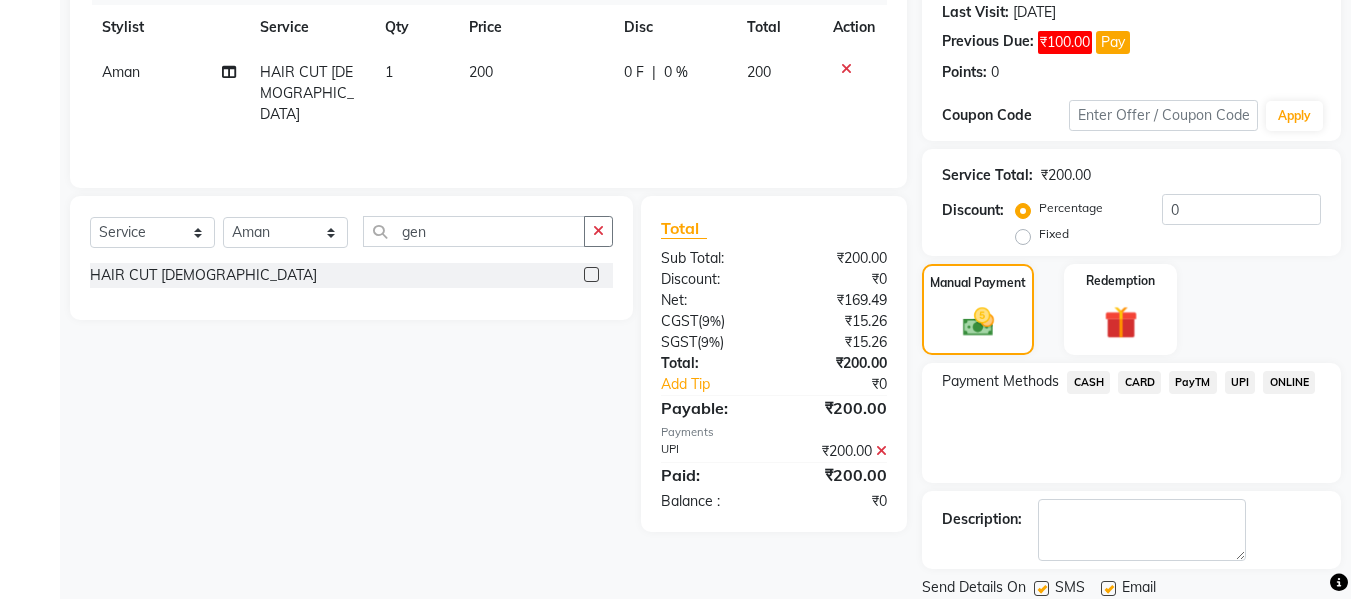 scroll, scrollTop: 348, scrollLeft: 0, axis: vertical 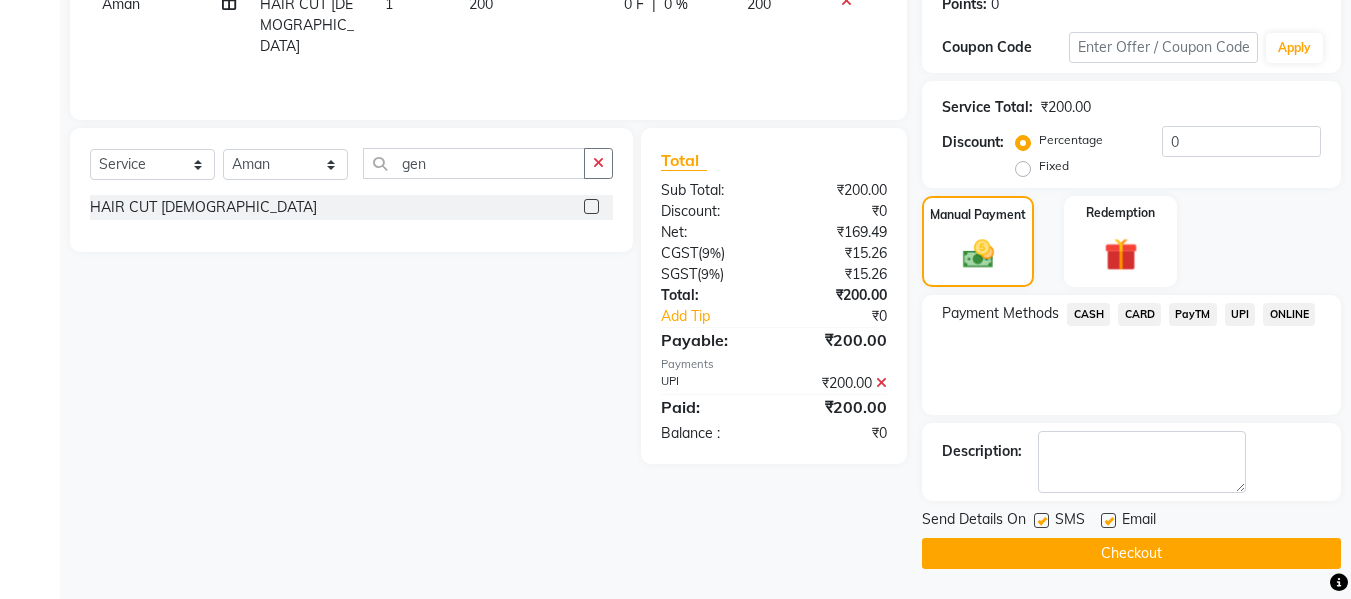 click on "Checkout" 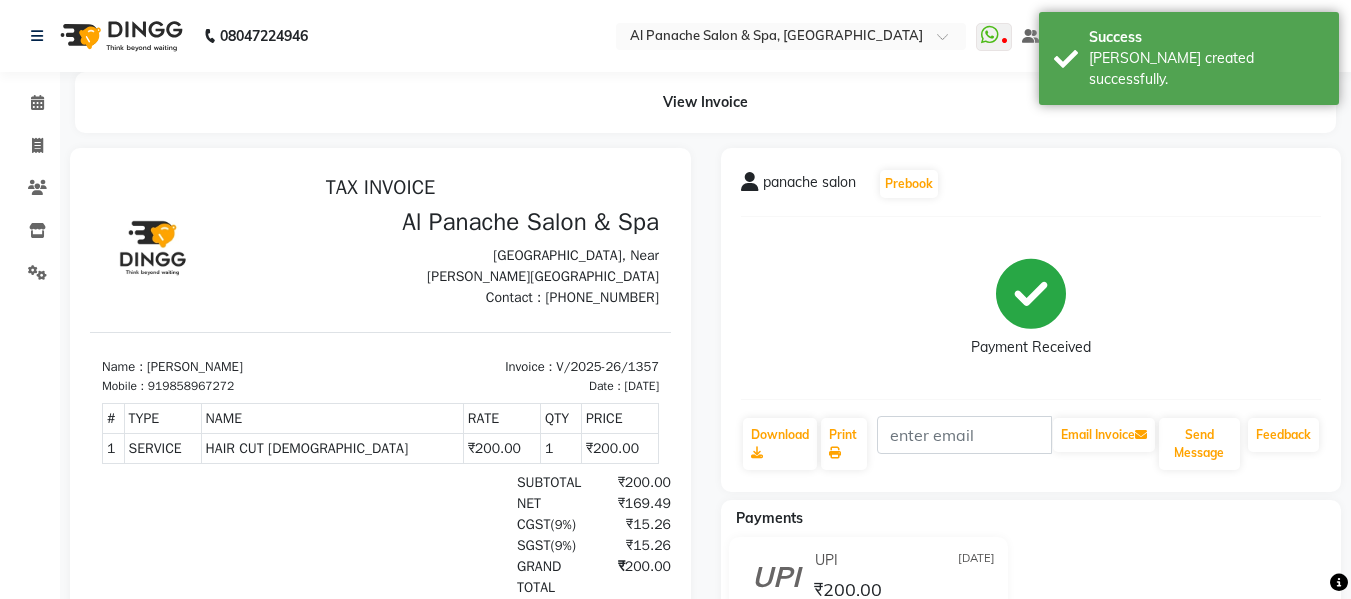 scroll, scrollTop: 0, scrollLeft: 0, axis: both 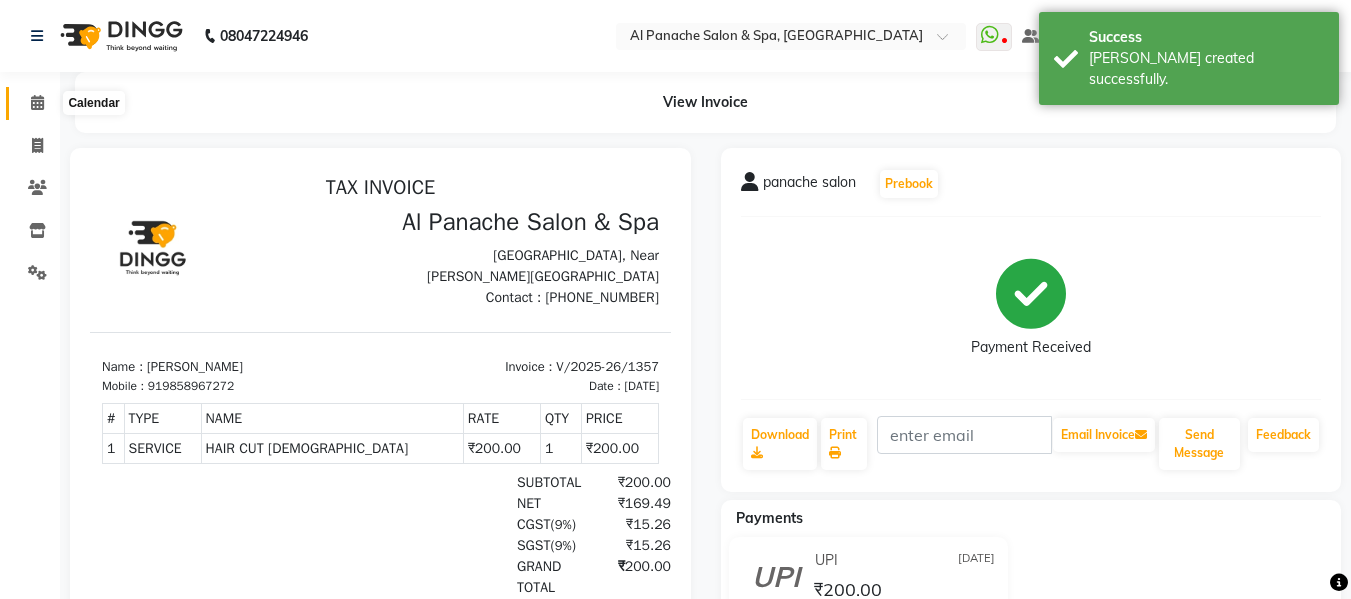 click 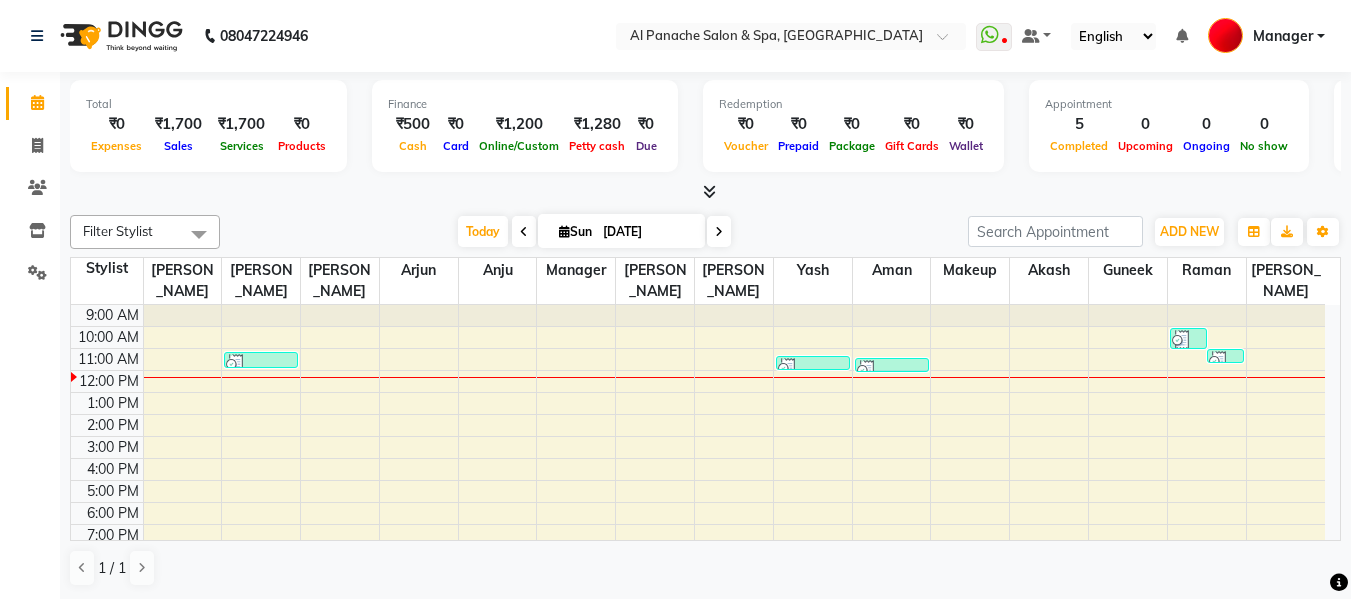 click at bounding box center [524, 231] 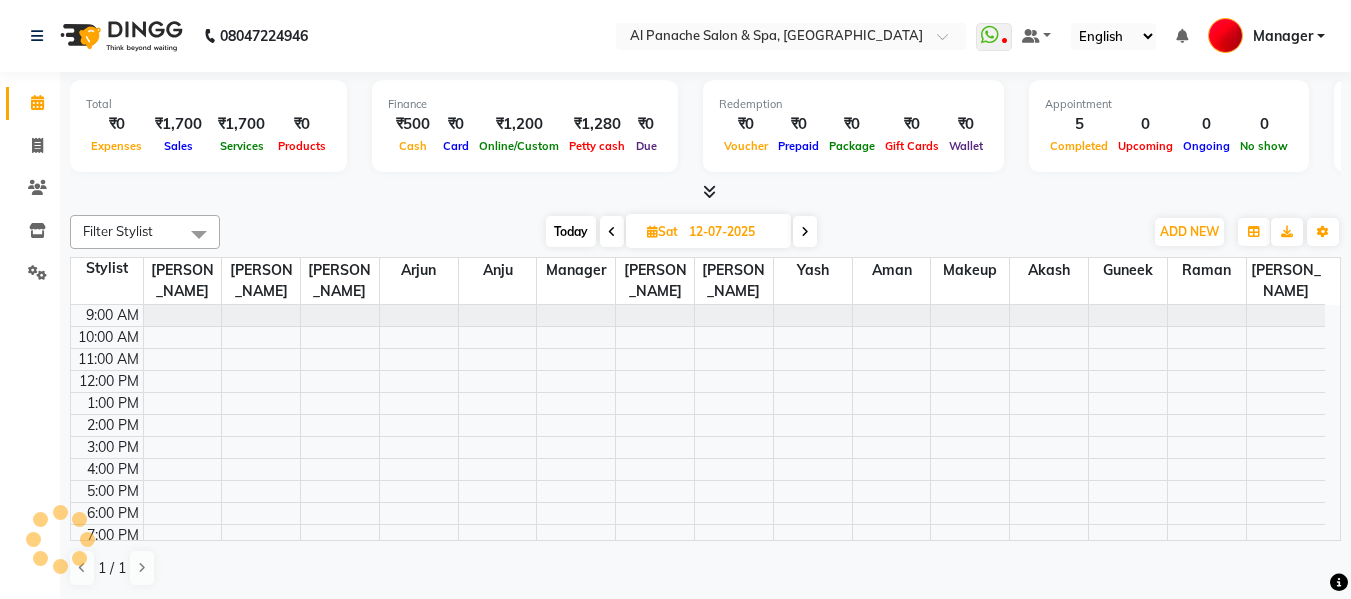 scroll, scrollTop: 29, scrollLeft: 0, axis: vertical 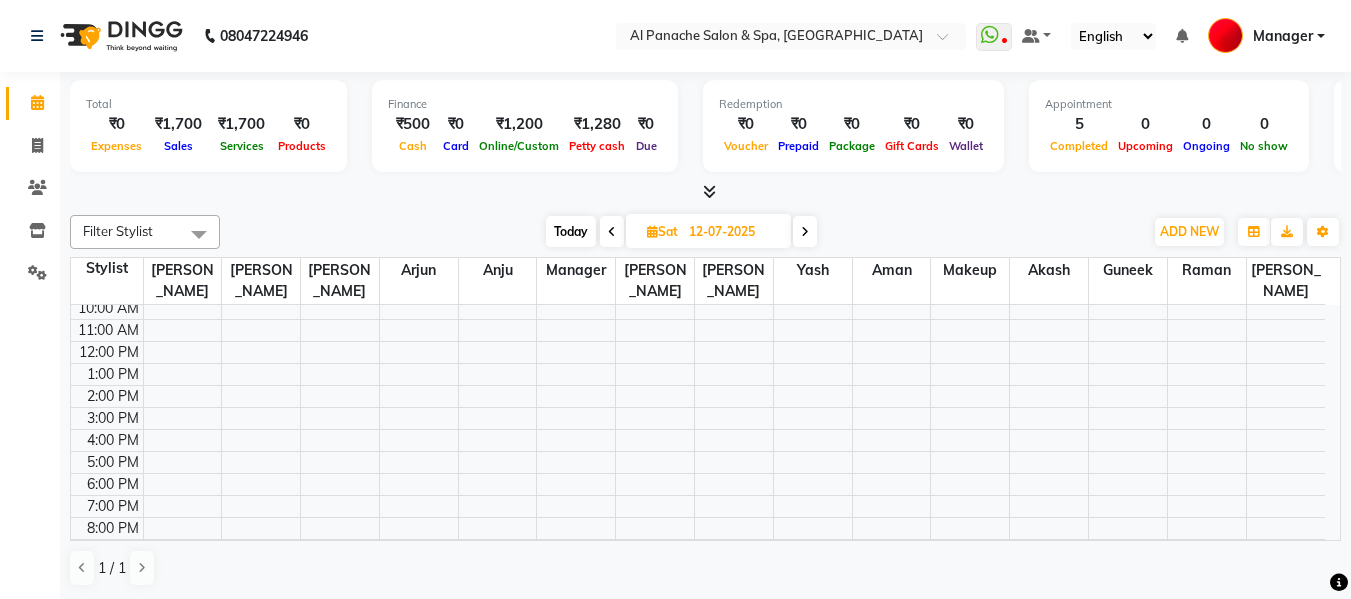 click at bounding box center [612, 232] 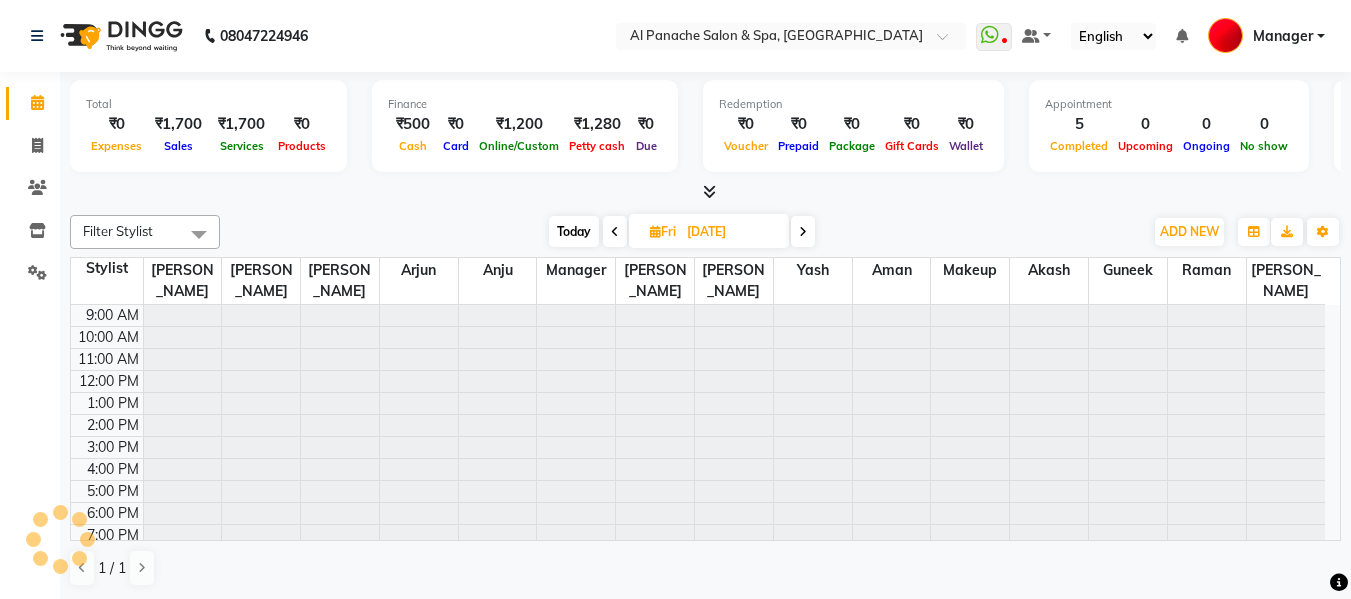 scroll, scrollTop: 29, scrollLeft: 0, axis: vertical 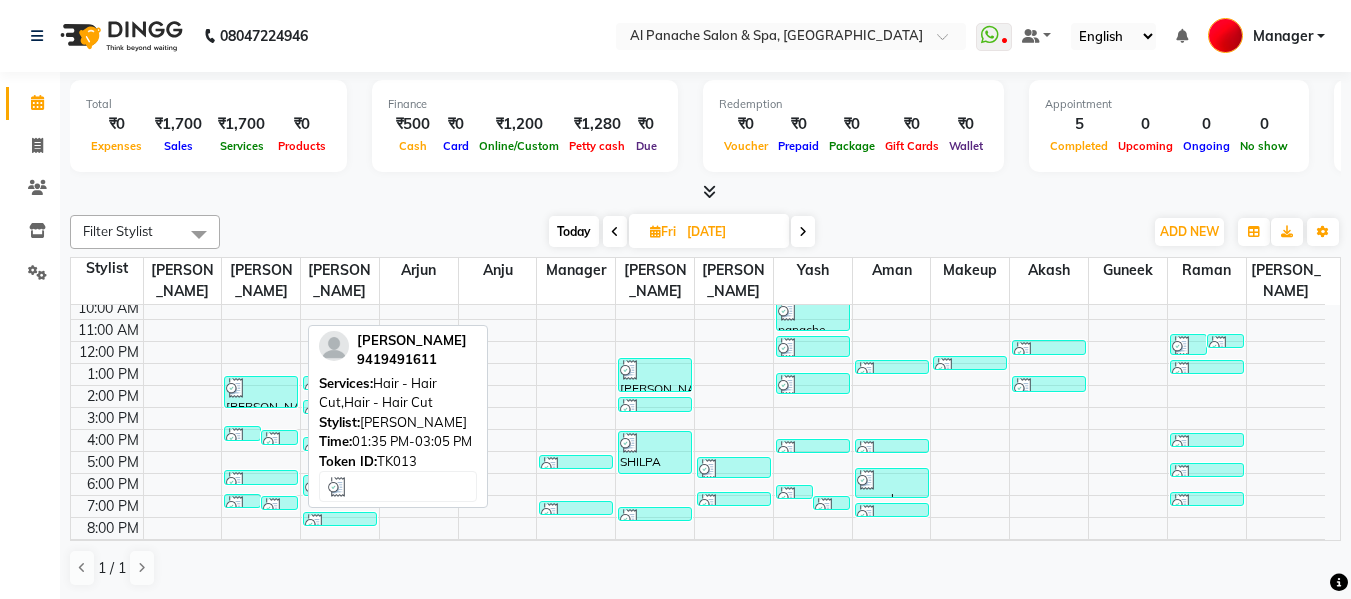 click at bounding box center [261, 388] 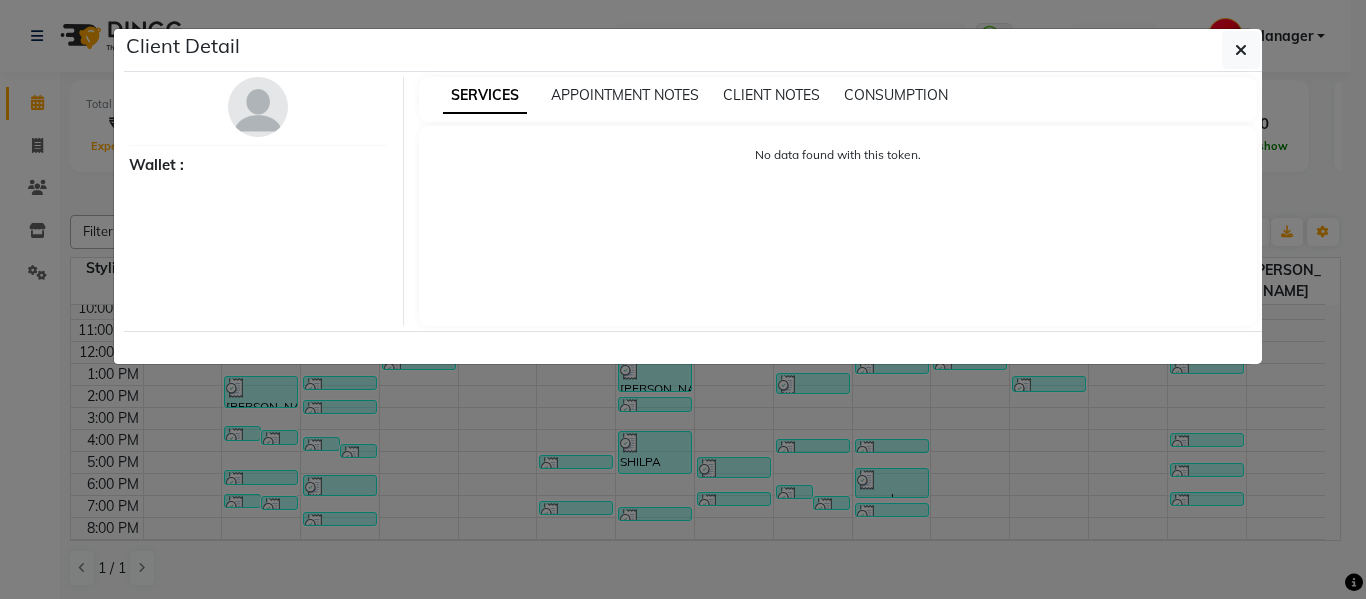 select on "3" 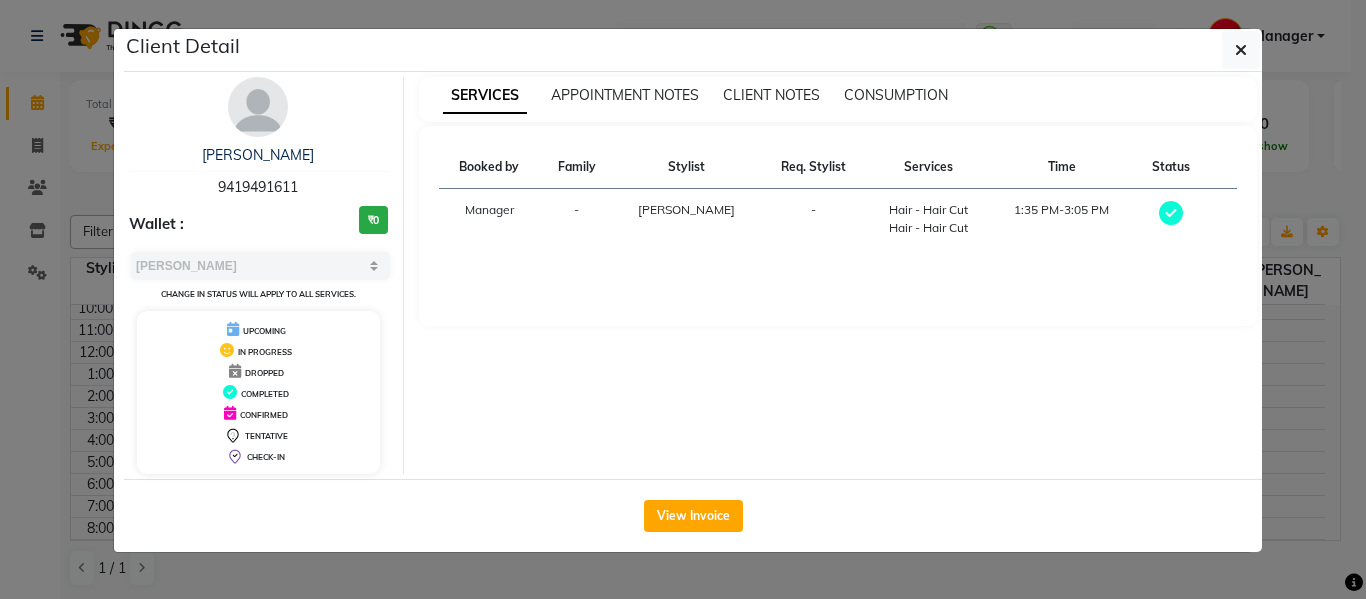 click on "DROPPED" at bounding box center (264, 373) 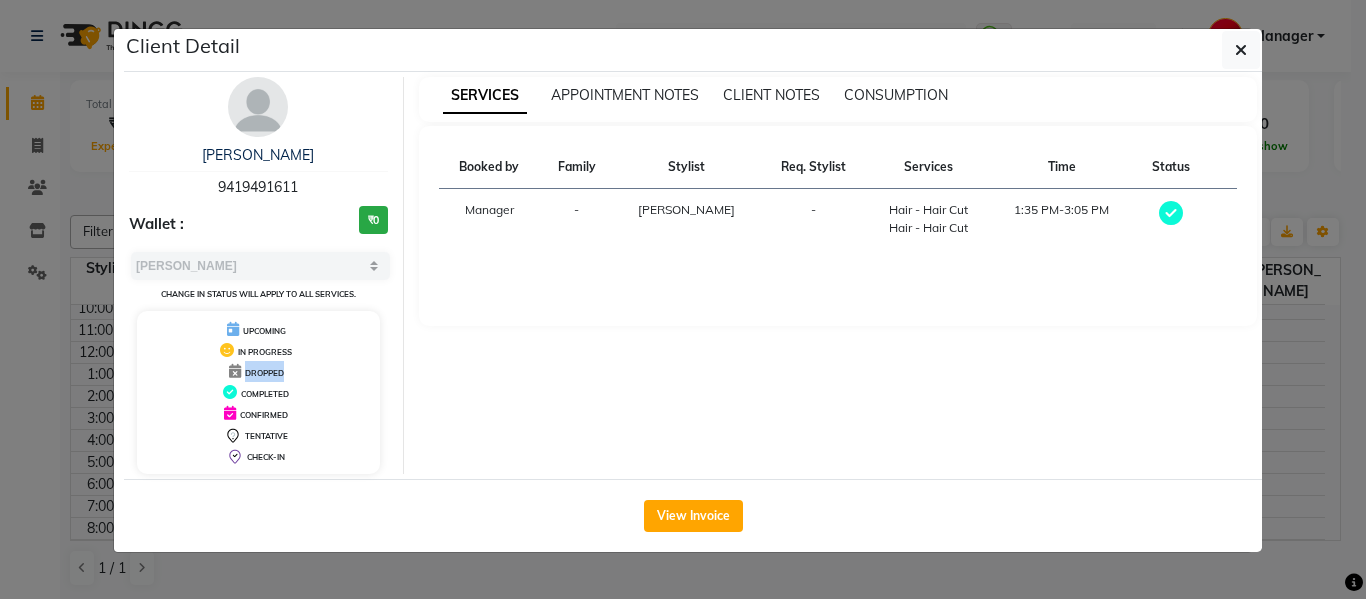 click on "DROPPED" at bounding box center (264, 373) 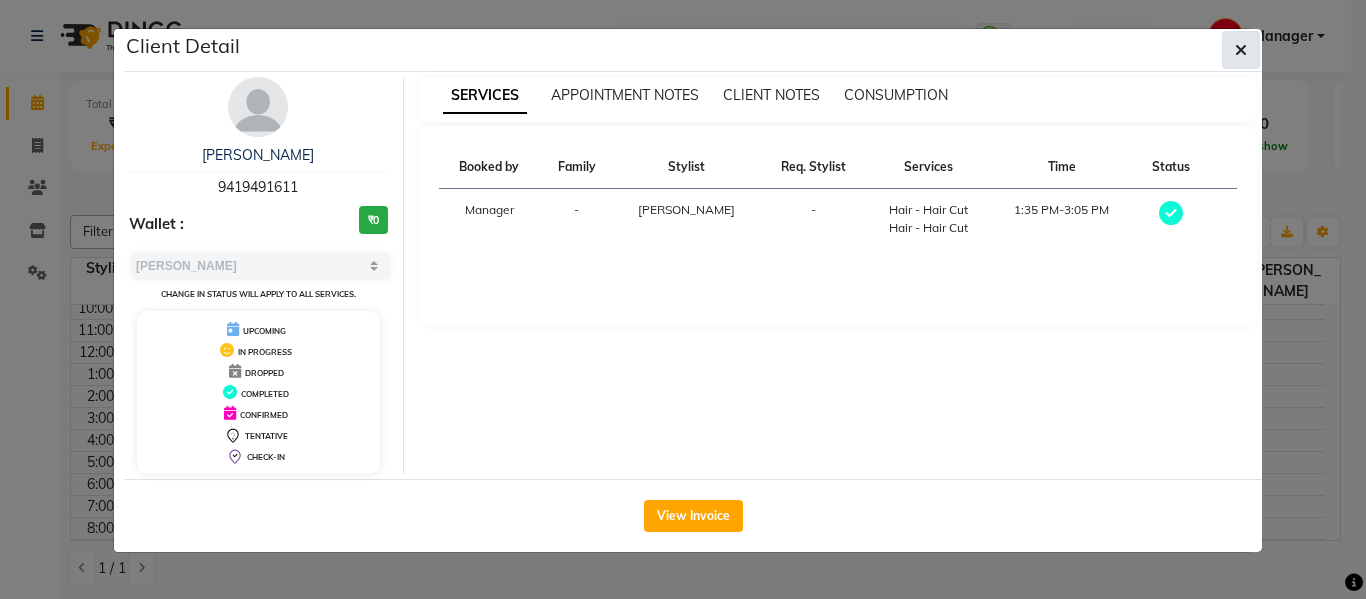 click 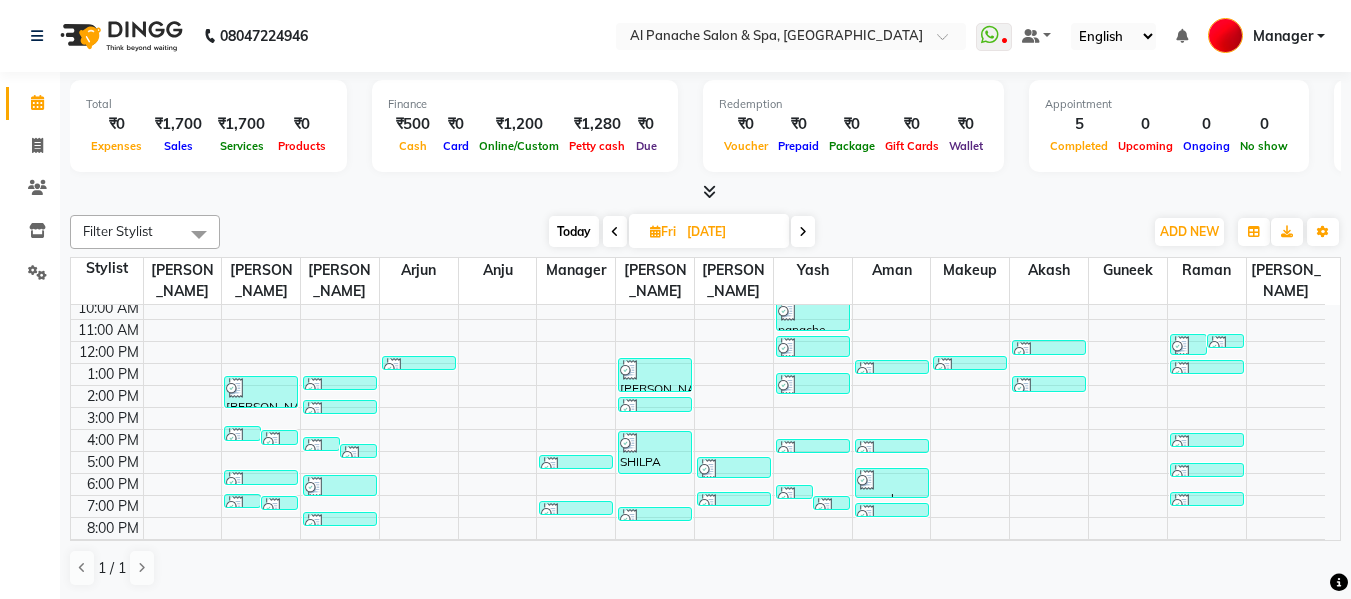 drag, startPoint x: 1052, startPoint y: 327, endPoint x: 951, endPoint y: 646, distance: 334.60724 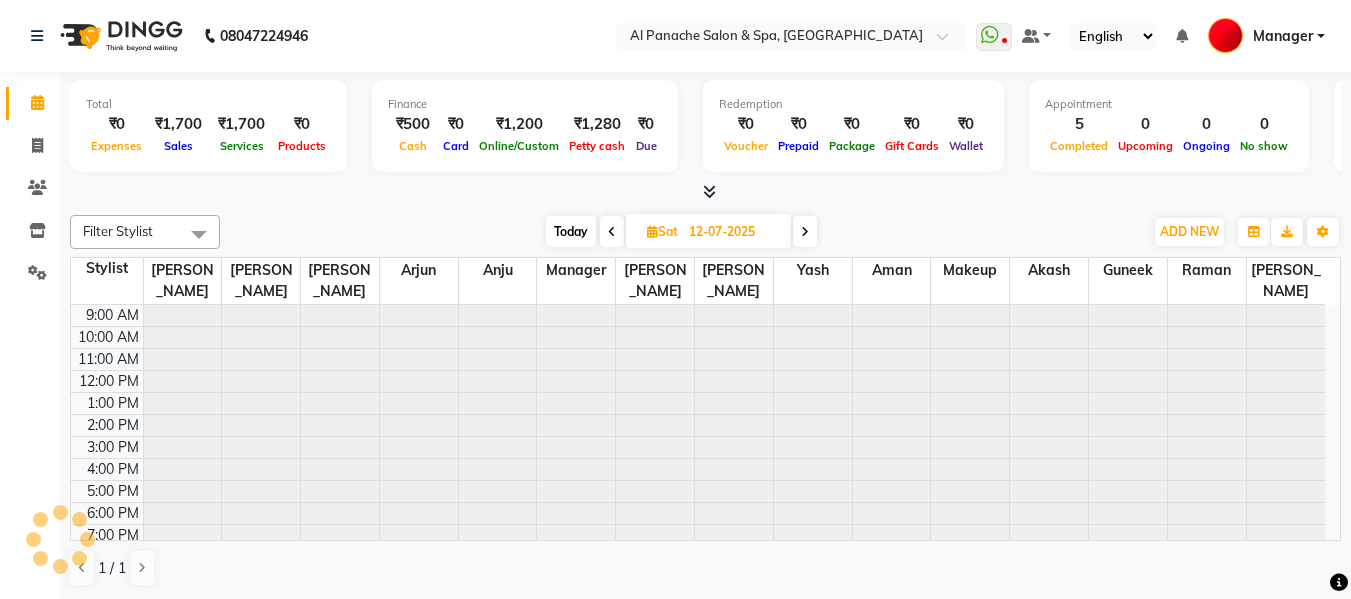 scroll, scrollTop: 29, scrollLeft: 0, axis: vertical 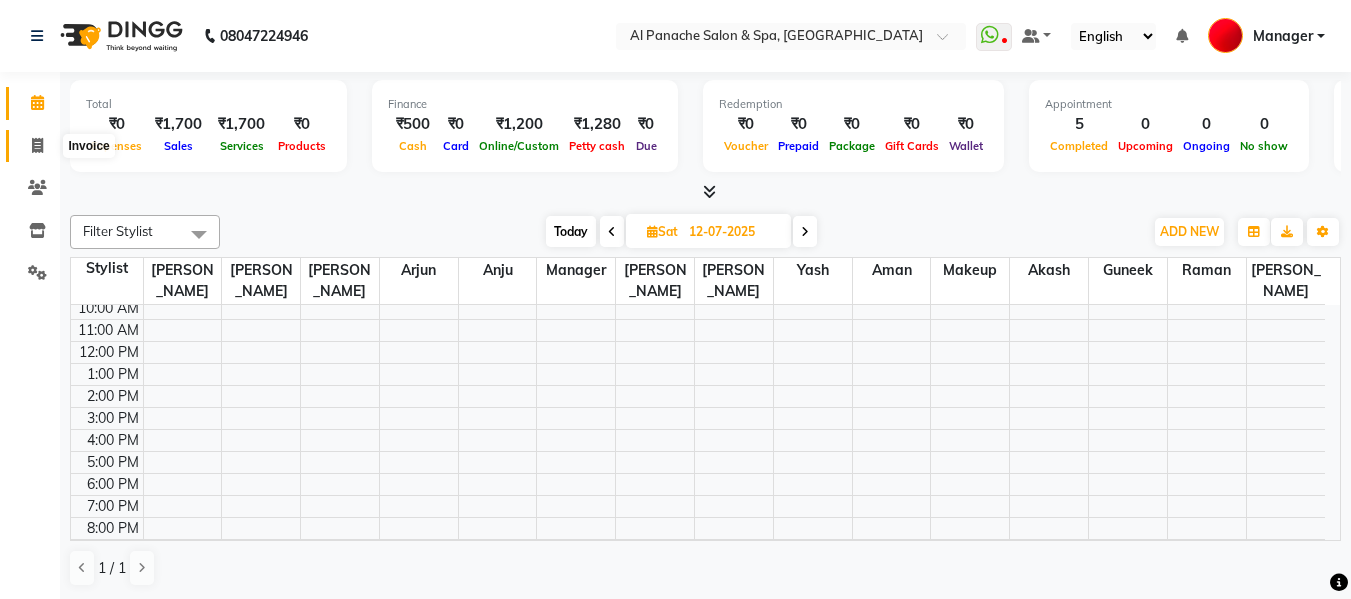 click 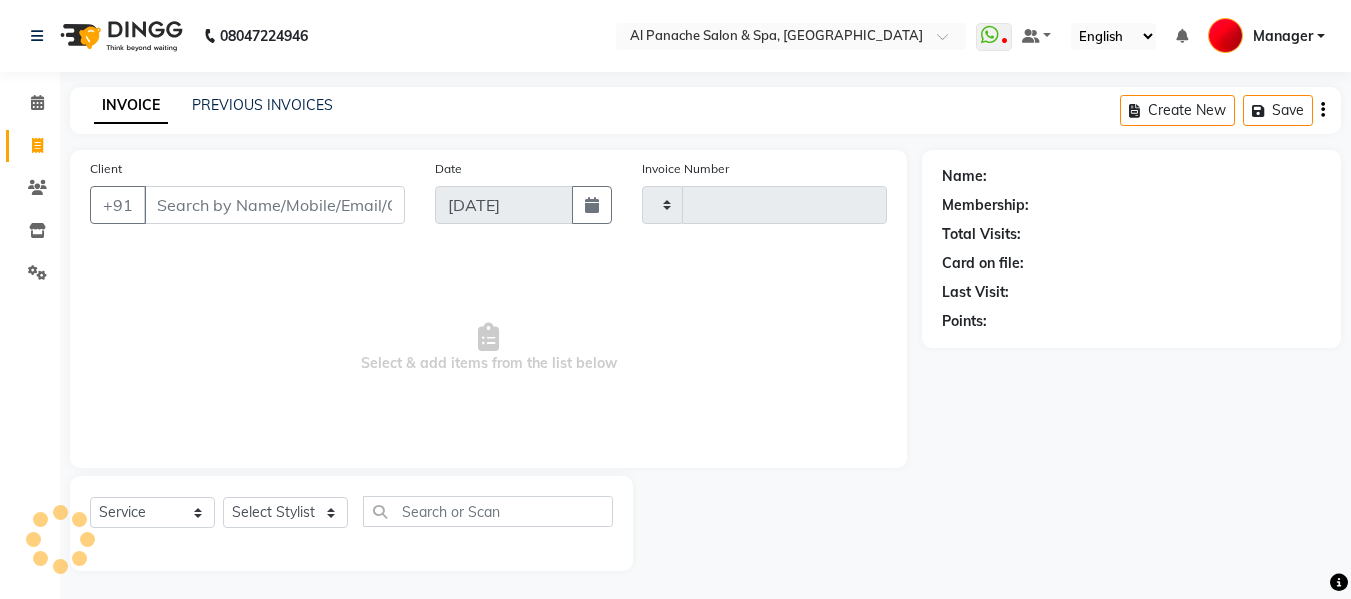 type on "1358" 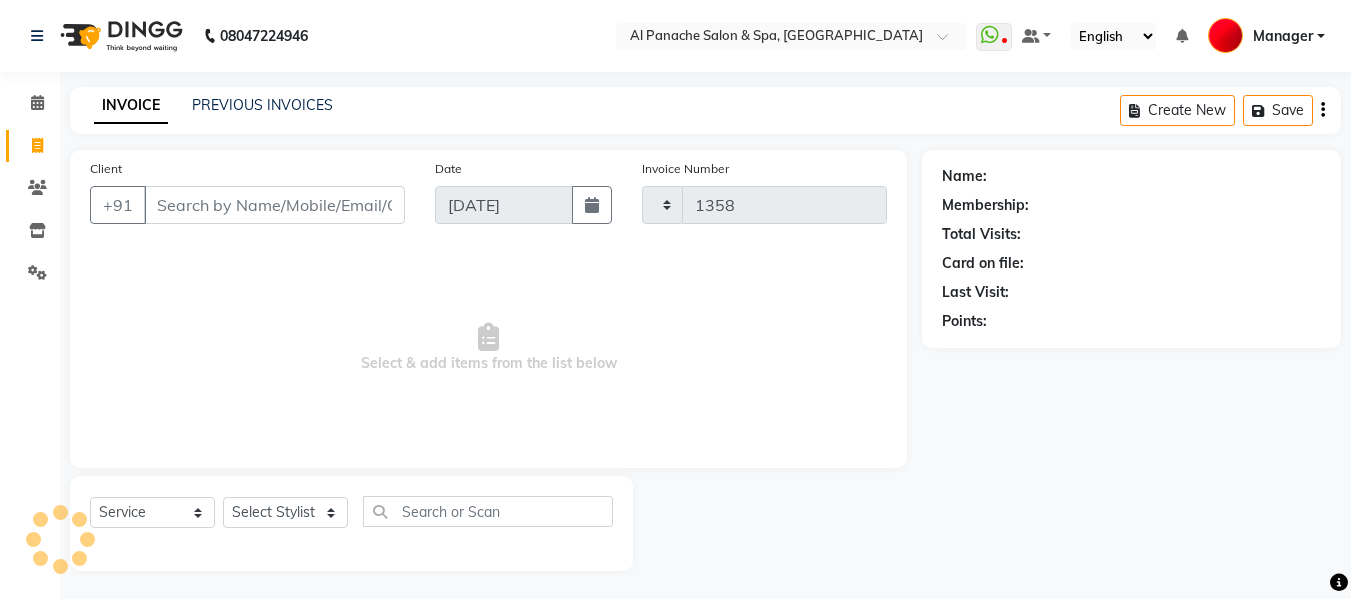 select on "751" 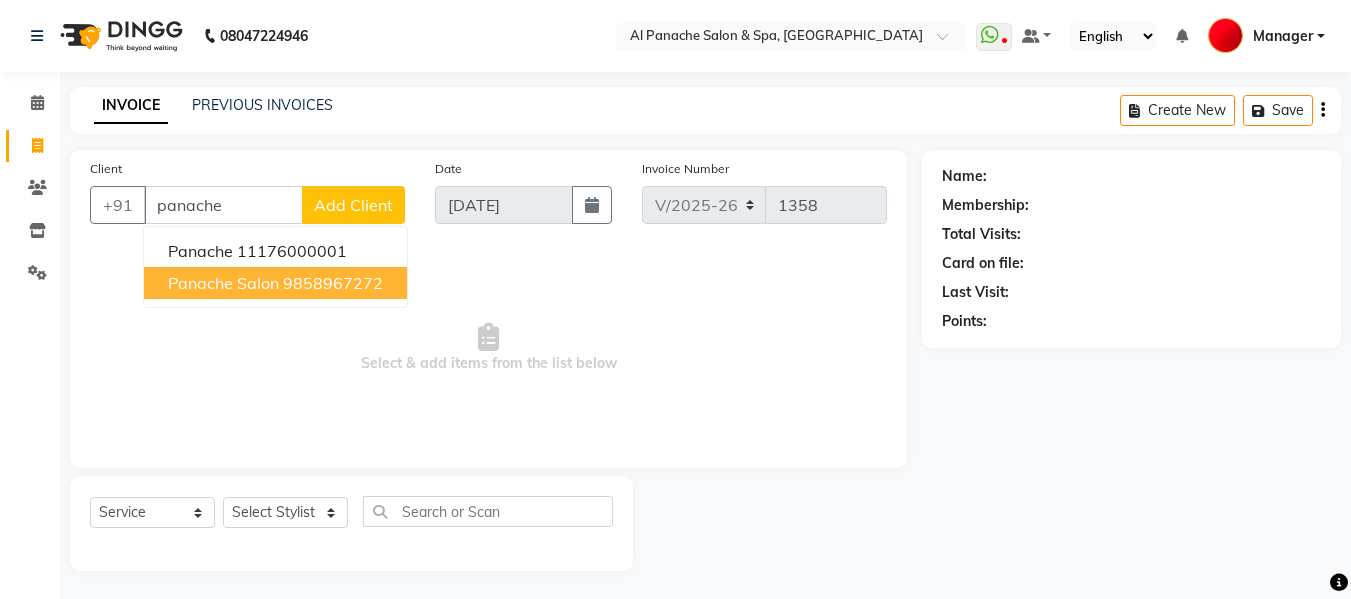 click on "panache salon" at bounding box center (223, 283) 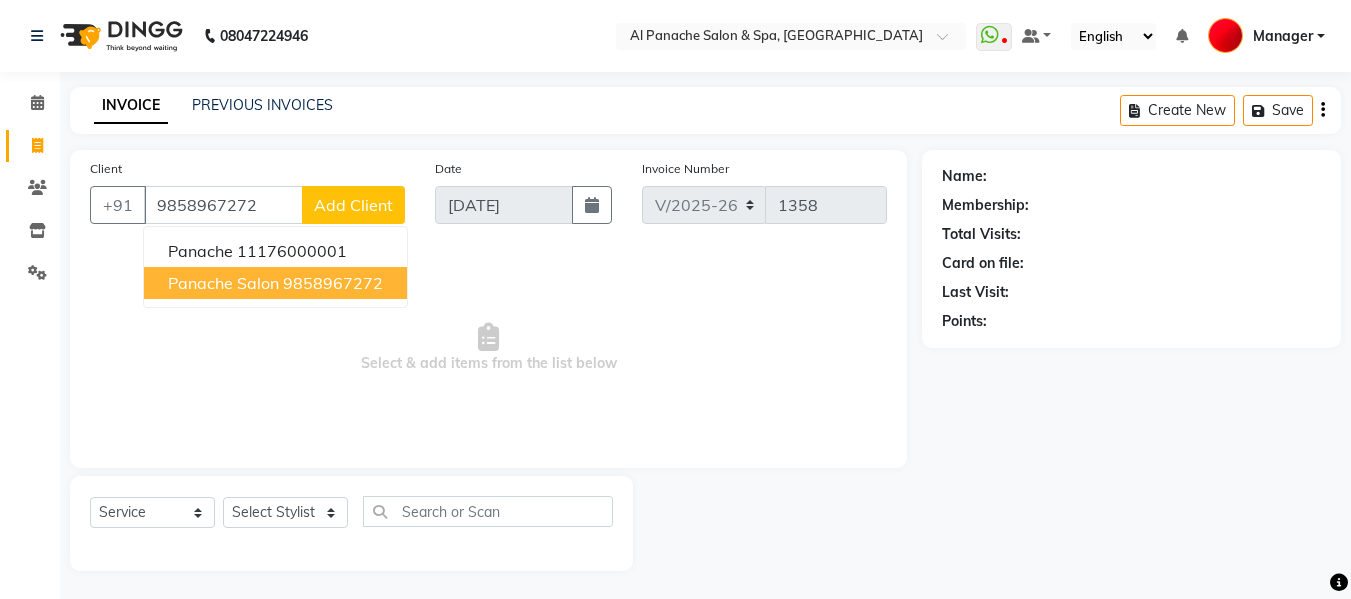 type on "9858967272" 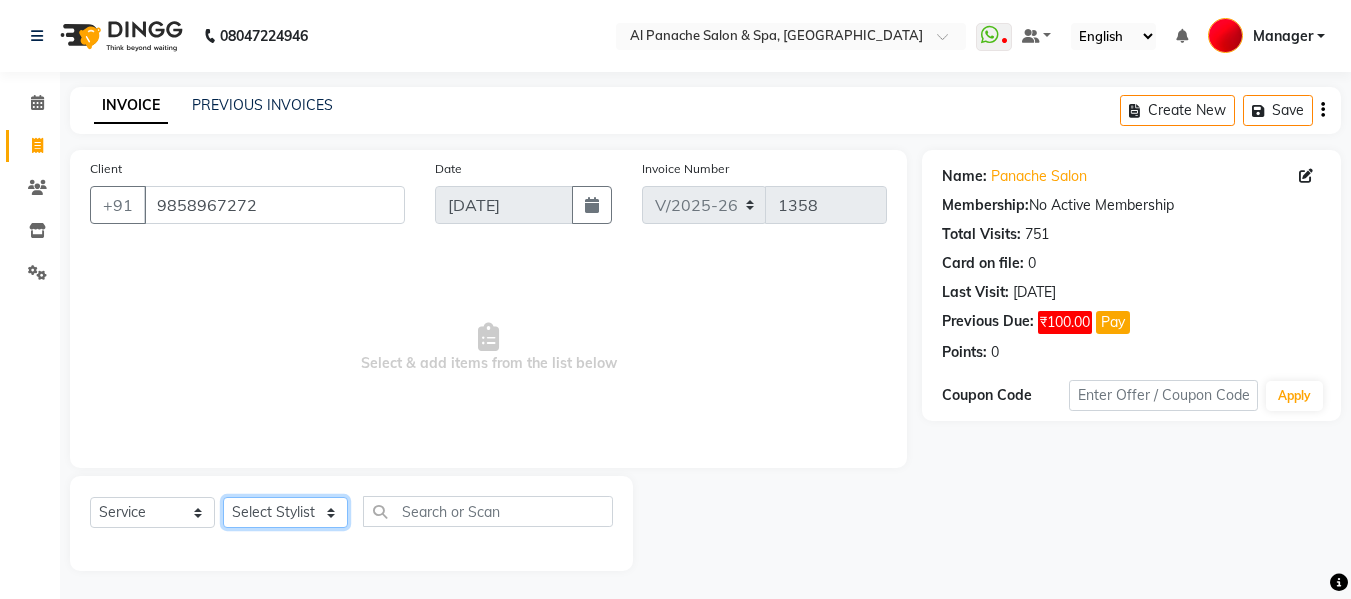 click on "Select Stylist Akash [PERSON_NAME] [PERSON_NAME] [PERSON_NAME] Makeup Manager [PERSON_NAME] [PERSON_NAME] [PERSON_NAME]" 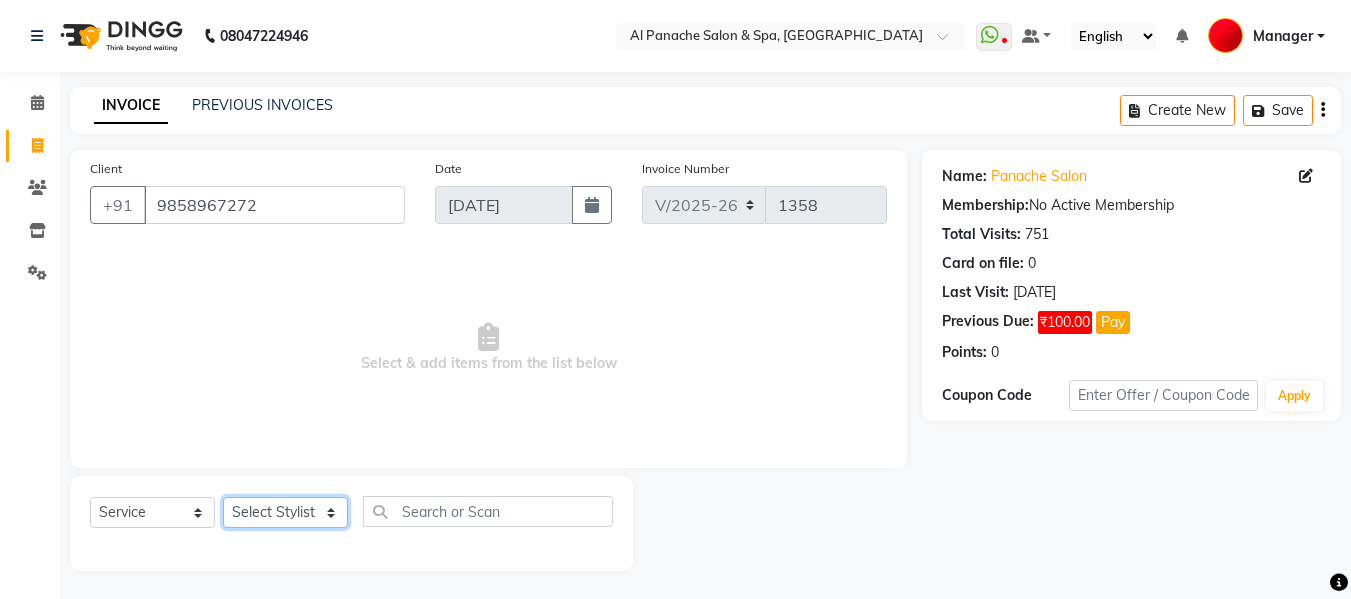 select on "63849" 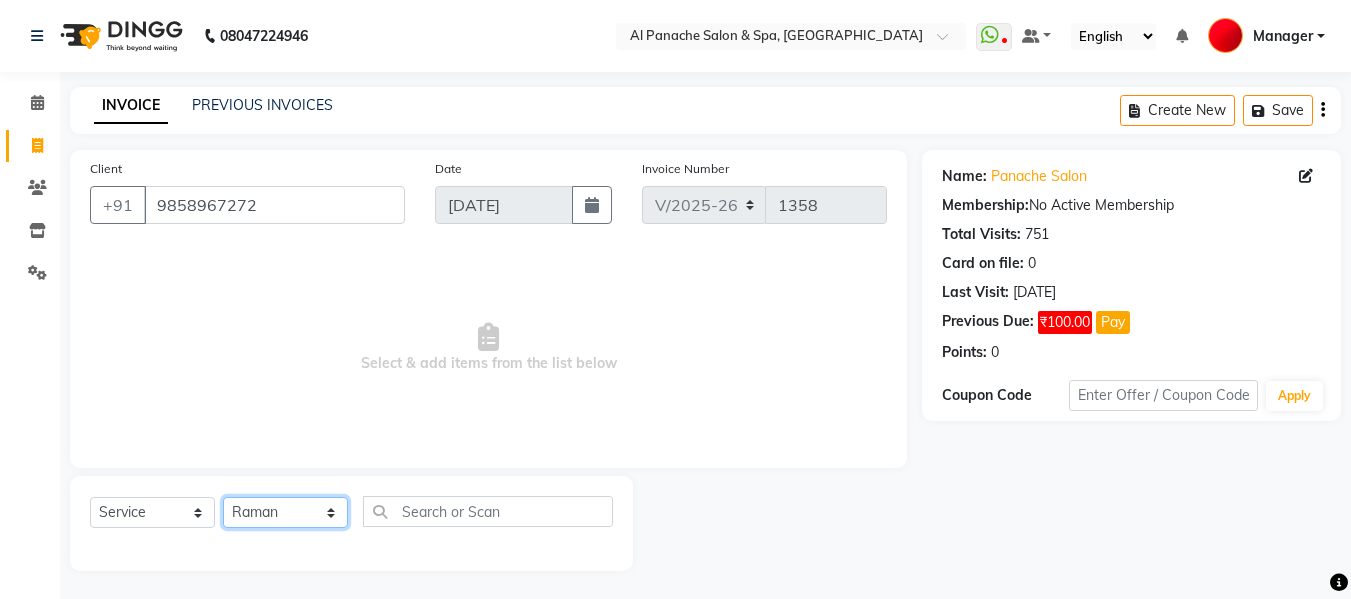 click on "Select Stylist Akash [PERSON_NAME] [PERSON_NAME] [PERSON_NAME] Makeup Manager [PERSON_NAME] [PERSON_NAME] [PERSON_NAME]" 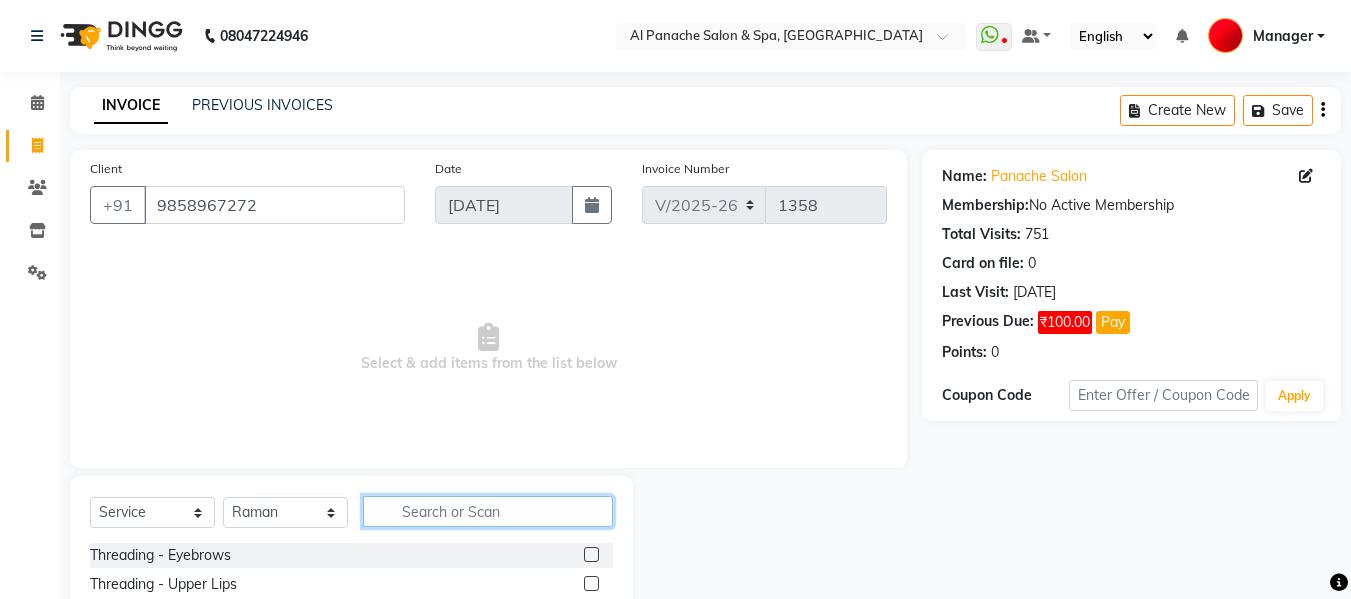 click 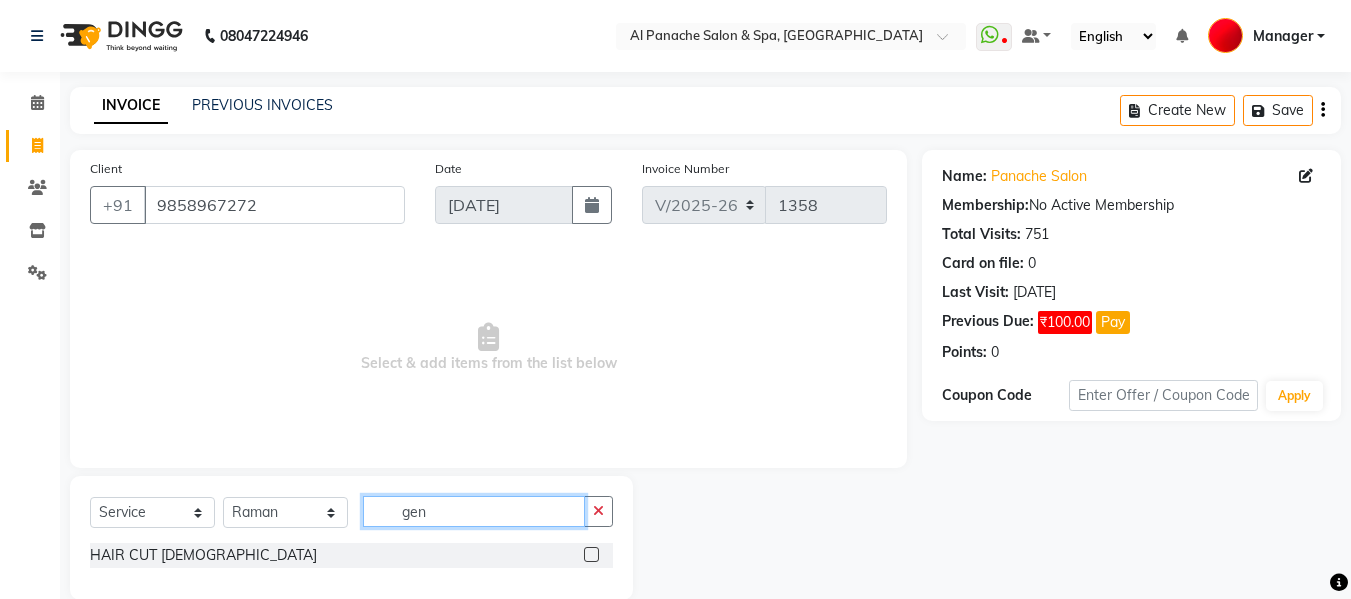 type on "gen" 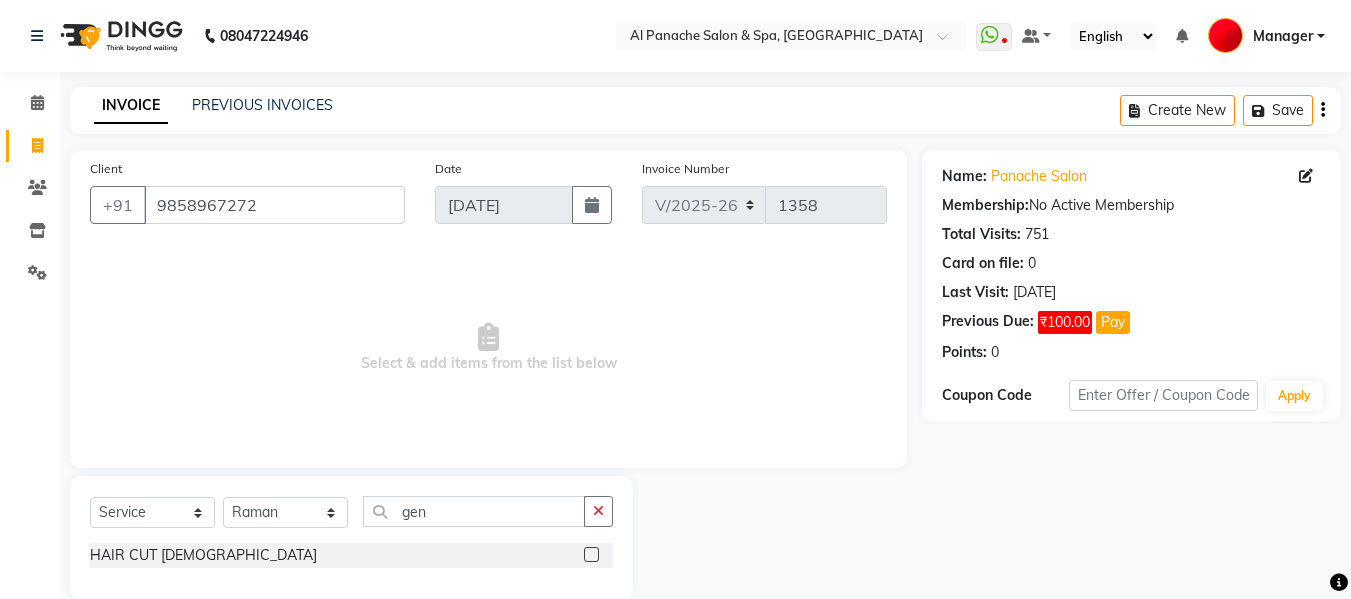 click 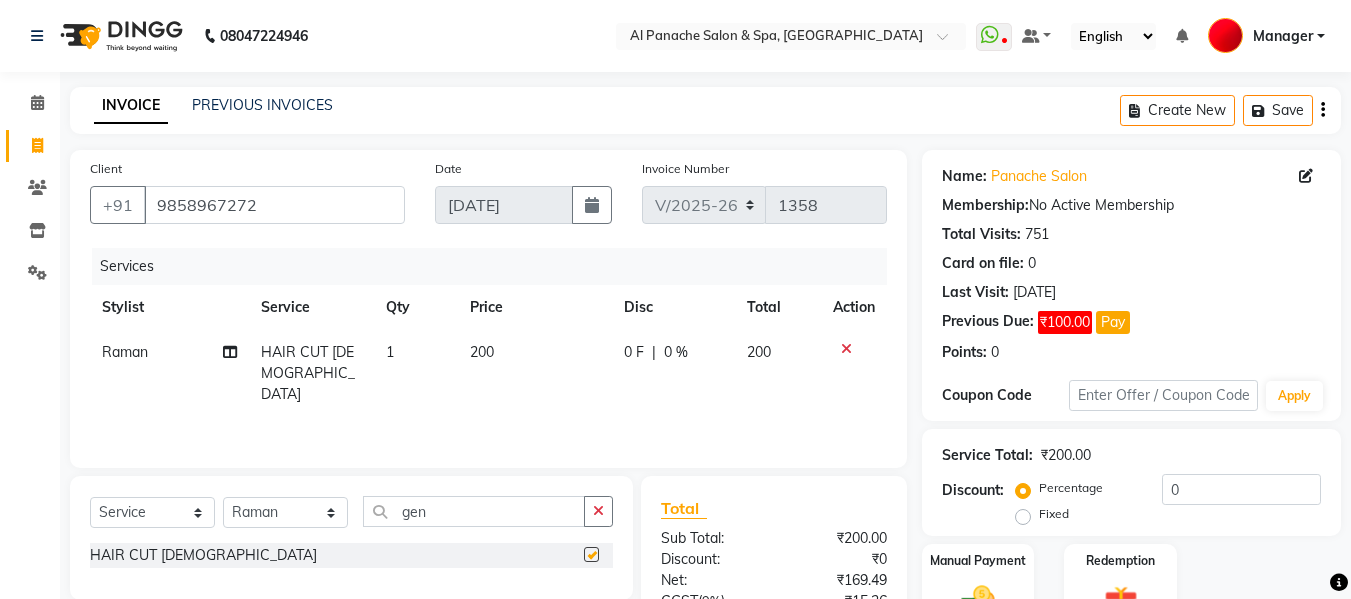 checkbox on "false" 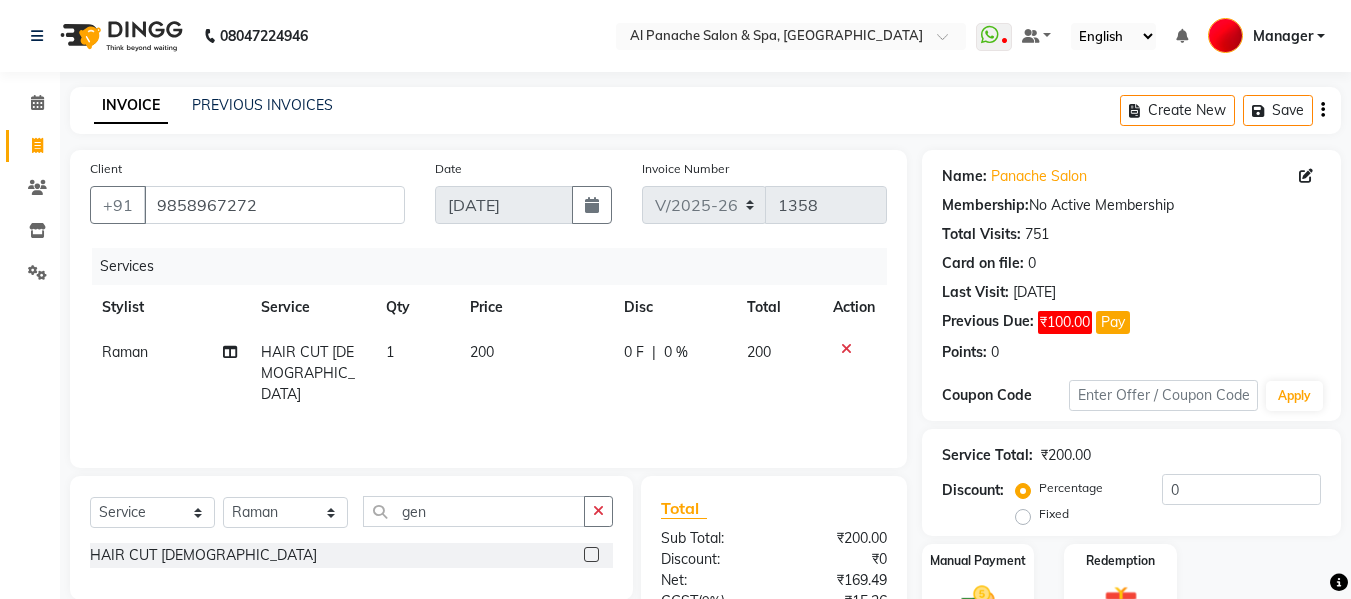 click on "200" 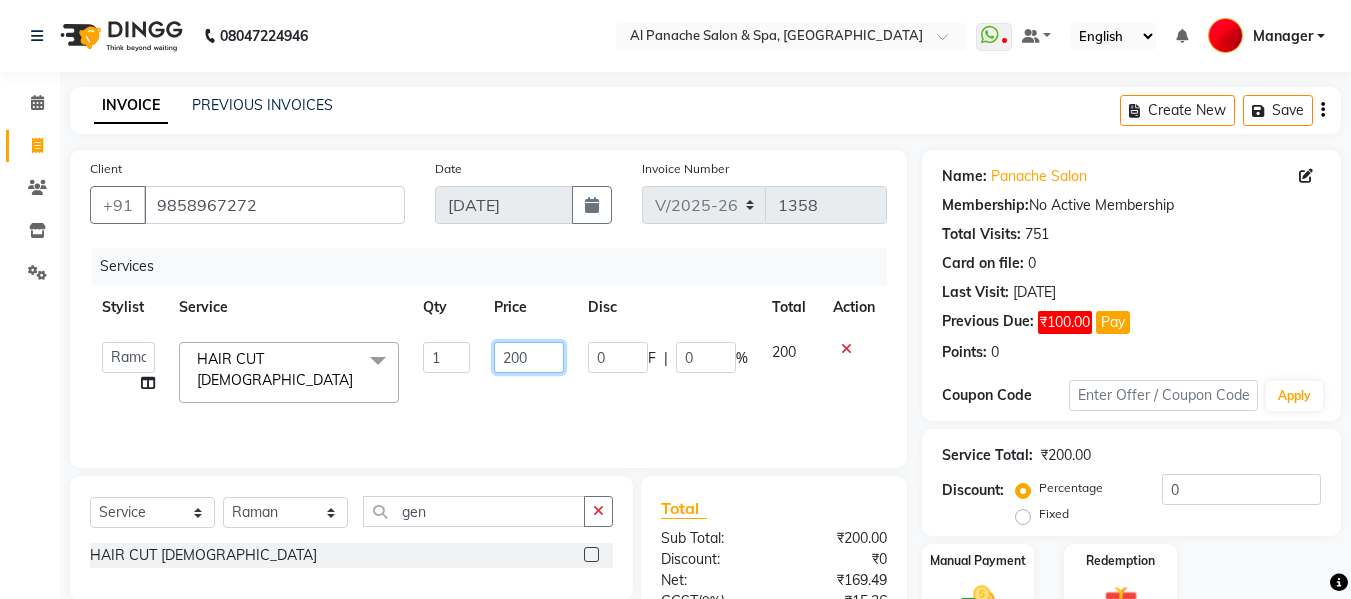 click on "200" 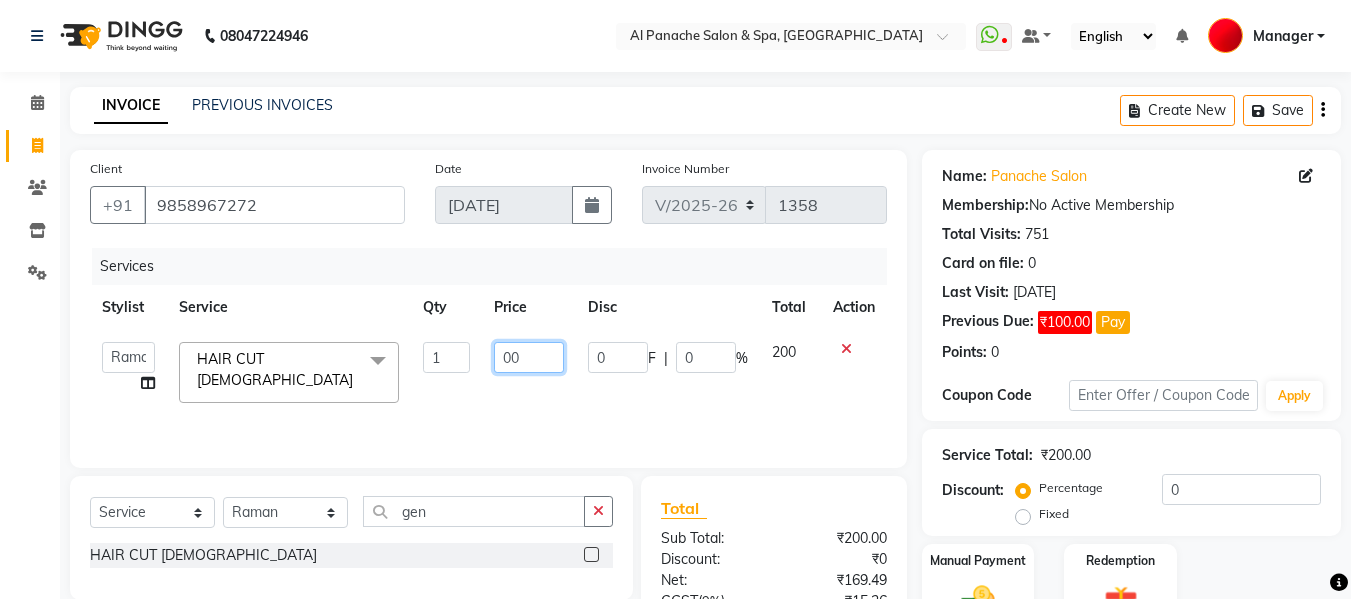type on "100" 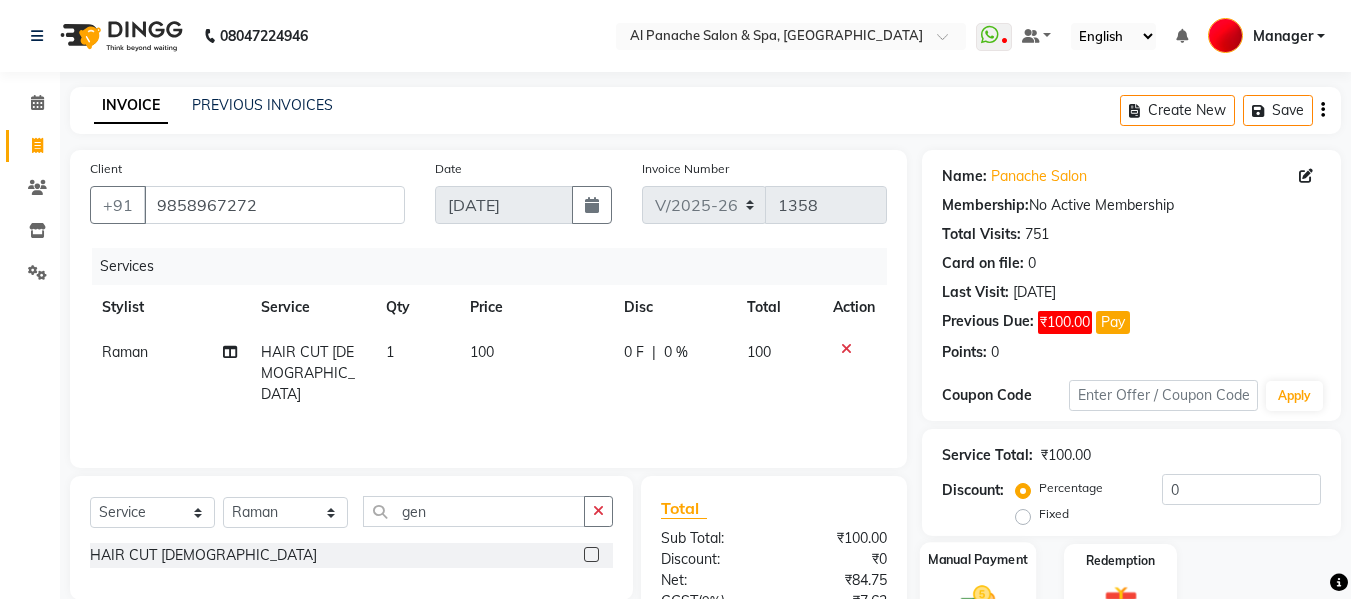 click on "Manual Payment" 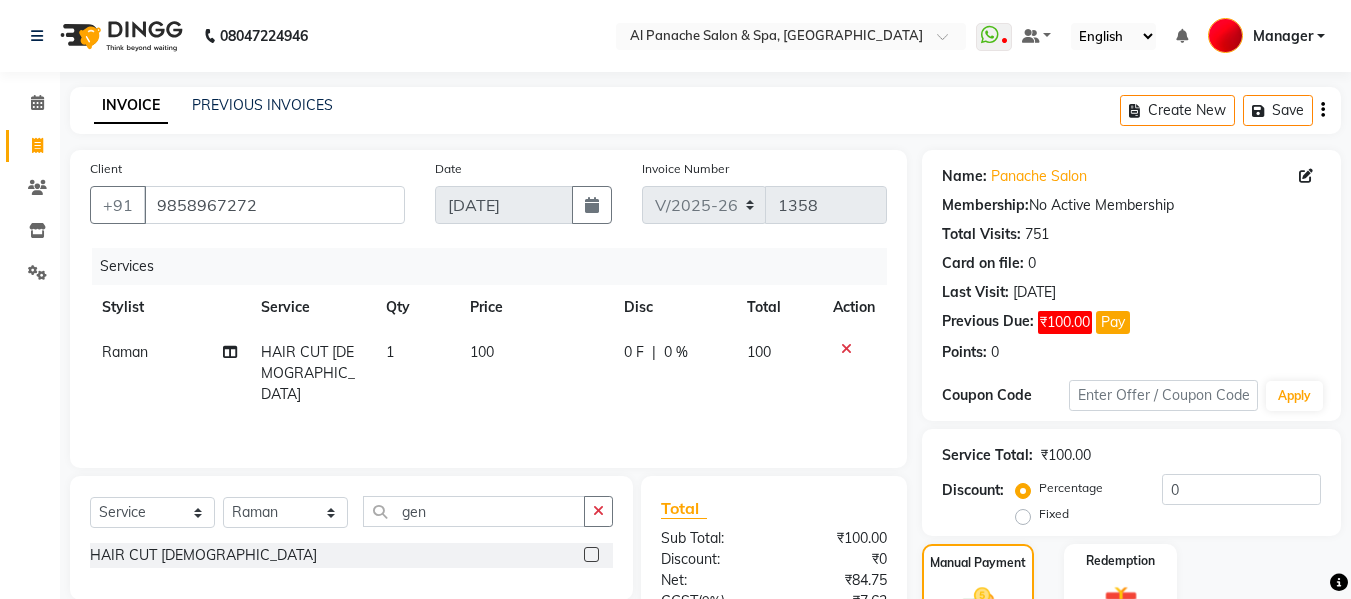 scroll, scrollTop: 235, scrollLeft: 0, axis: vertical 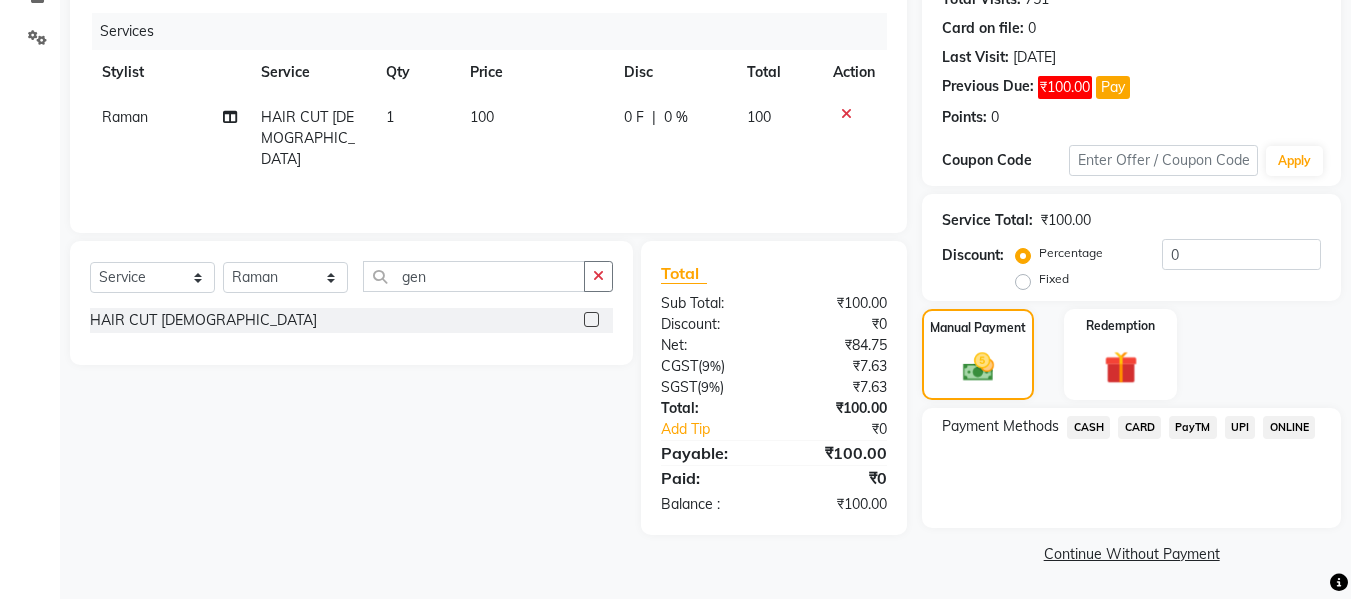 click on "UPI" 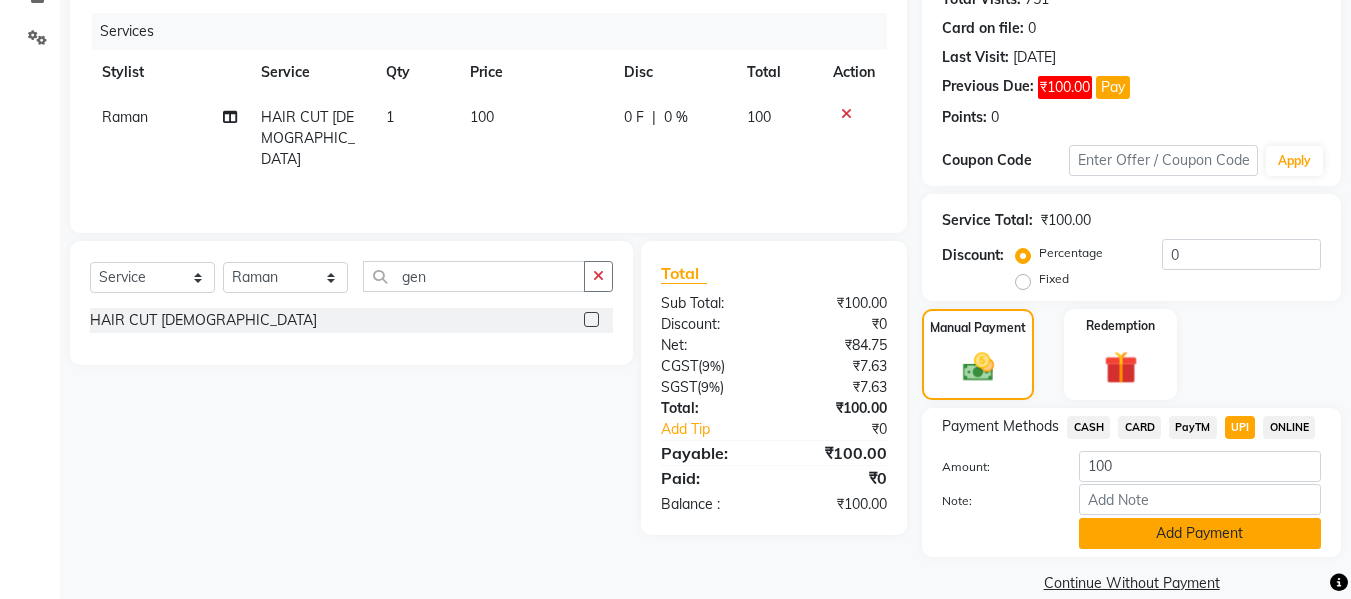 click on "Add Payment" 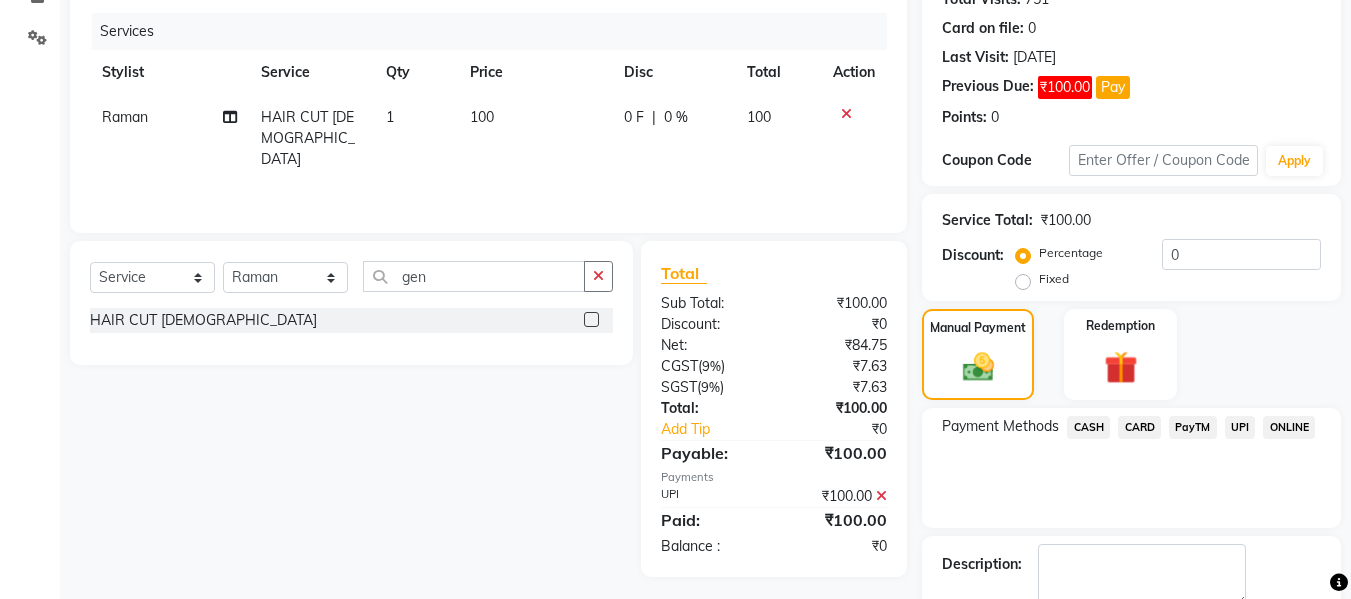 scroll, scrollTop: 348, scrollLeft: 0, axis: vertical 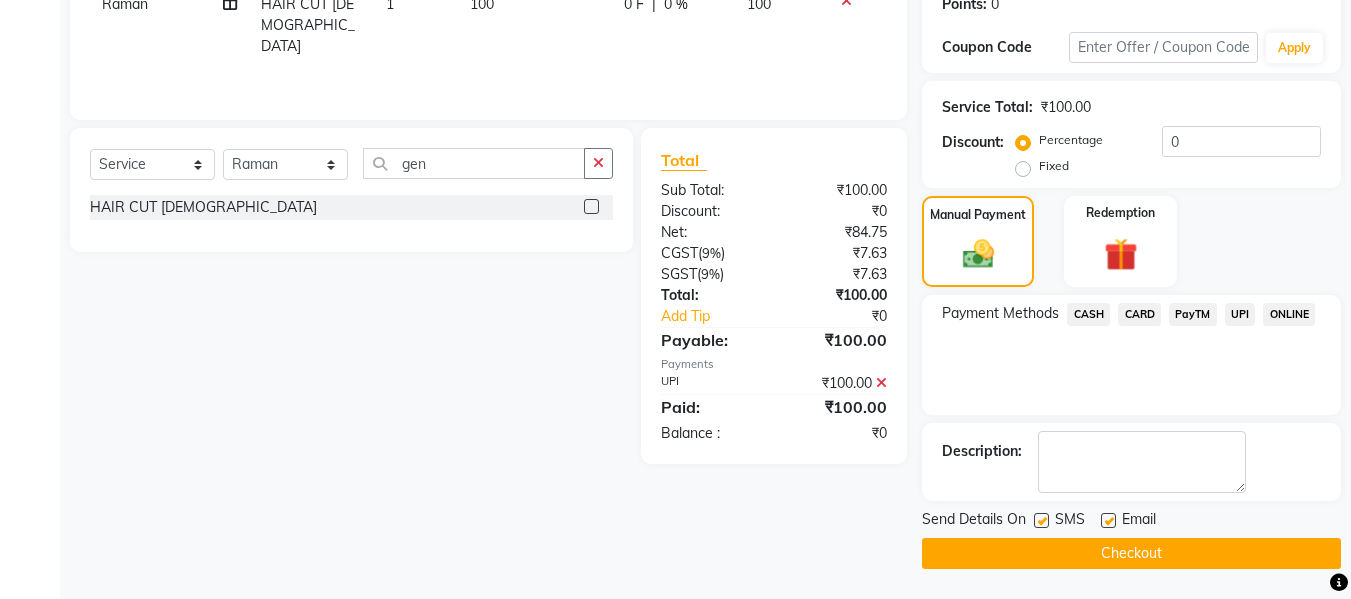 click on "Checkout" 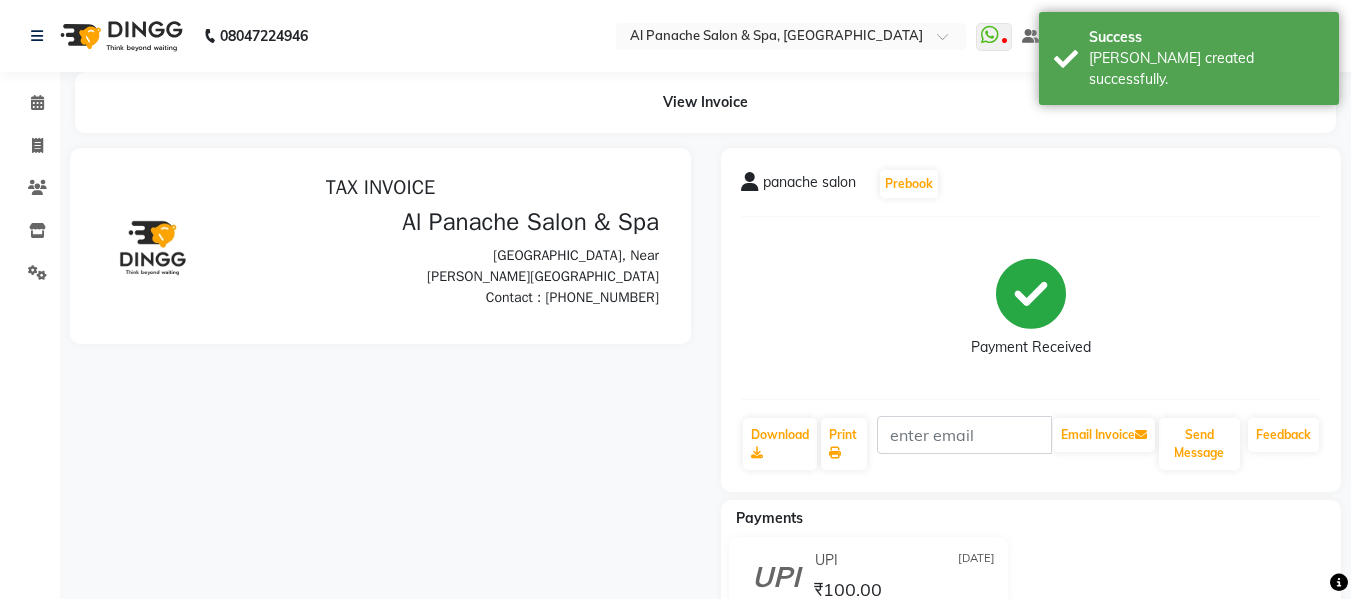 scroll, scrollTop: 0, scrollLeft: 0, axis: both 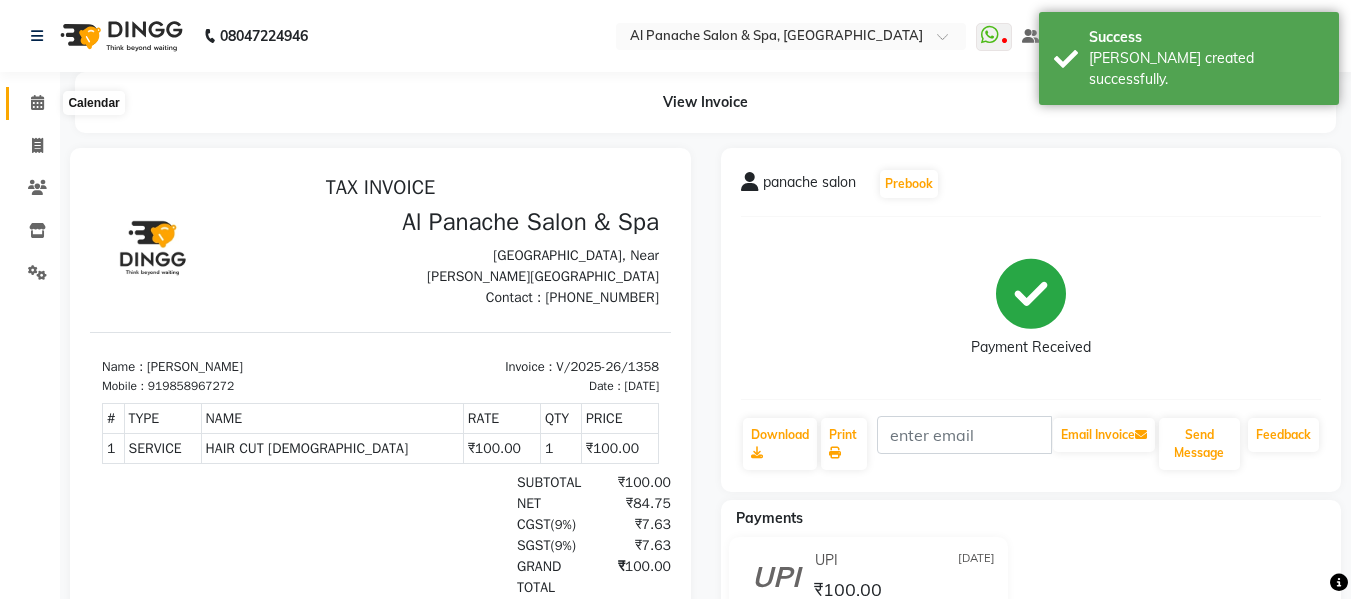 click 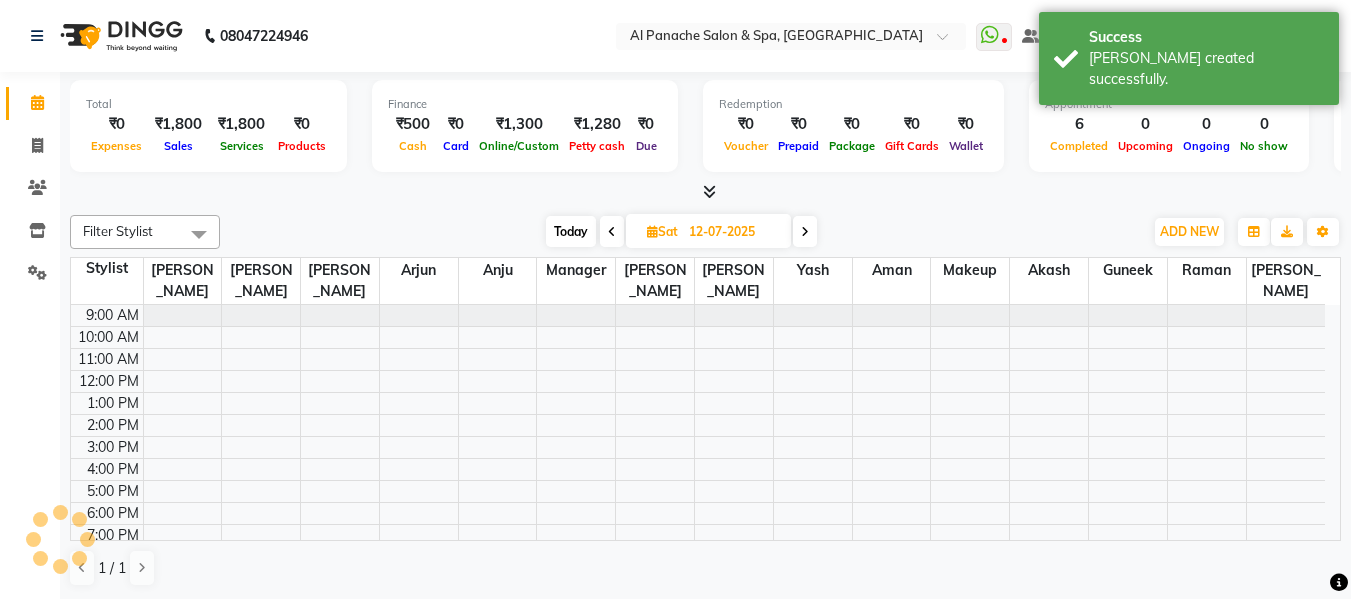 scroll, scrollTop: 0, scrollLeft: 0, axis: both 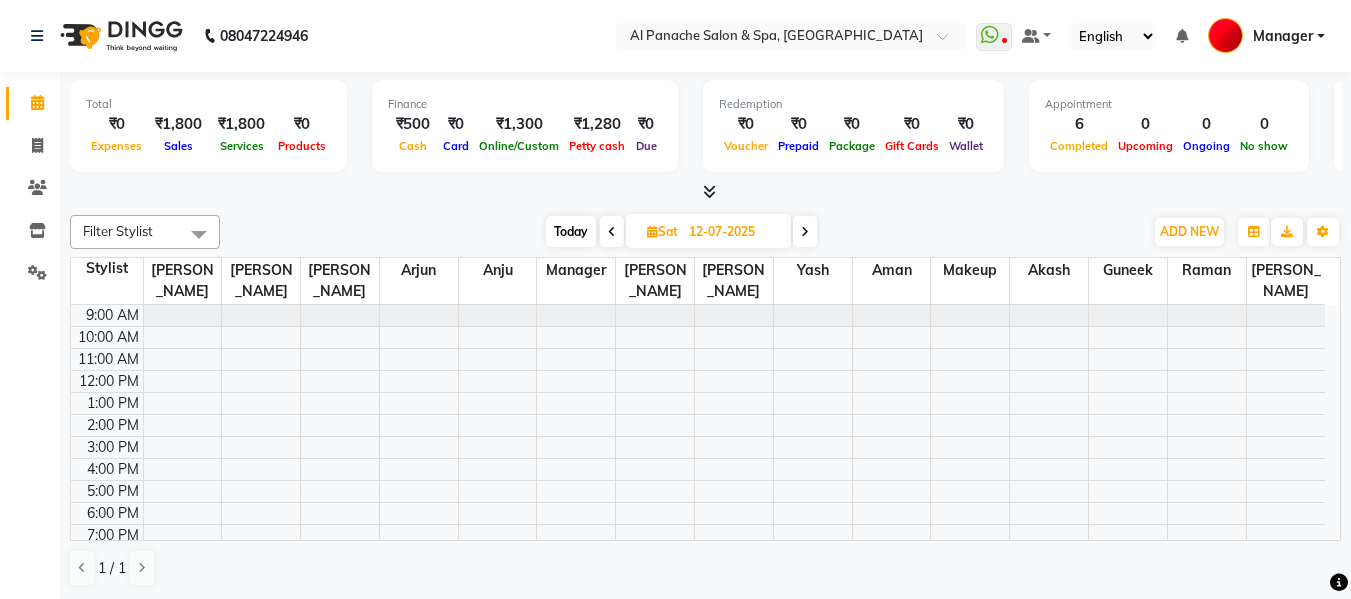 click at bounding box center [805, 231] 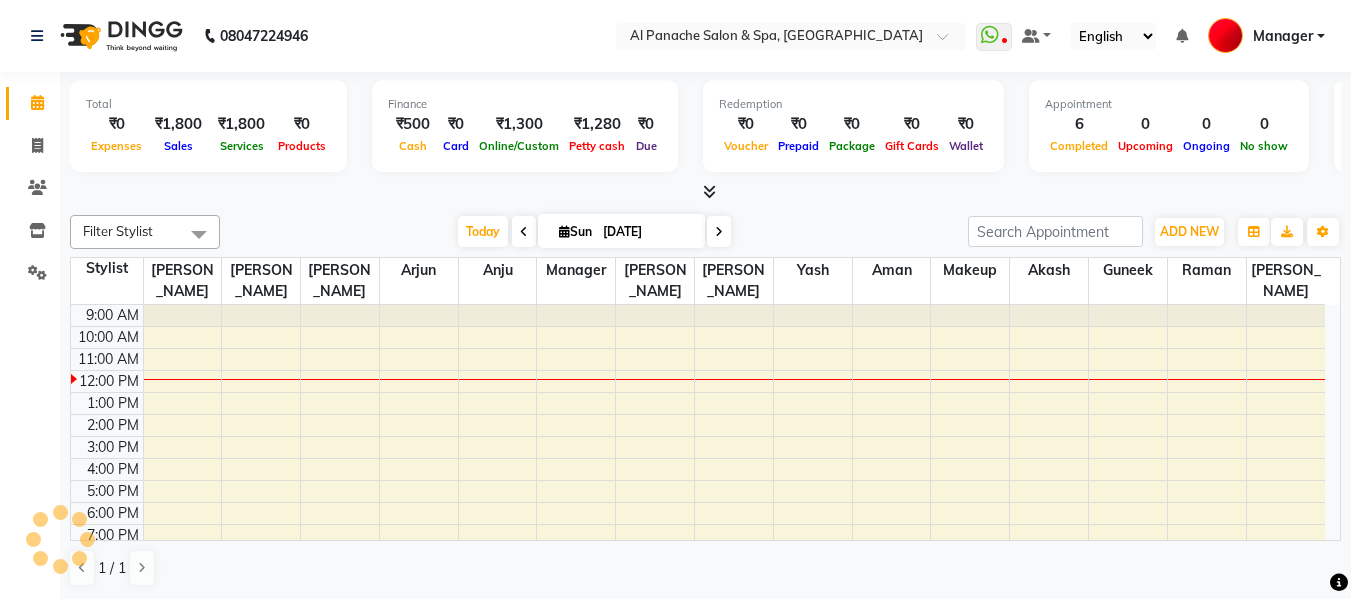 scroll, scrollTop: 29, scrollLeft: 0, axis: vertical 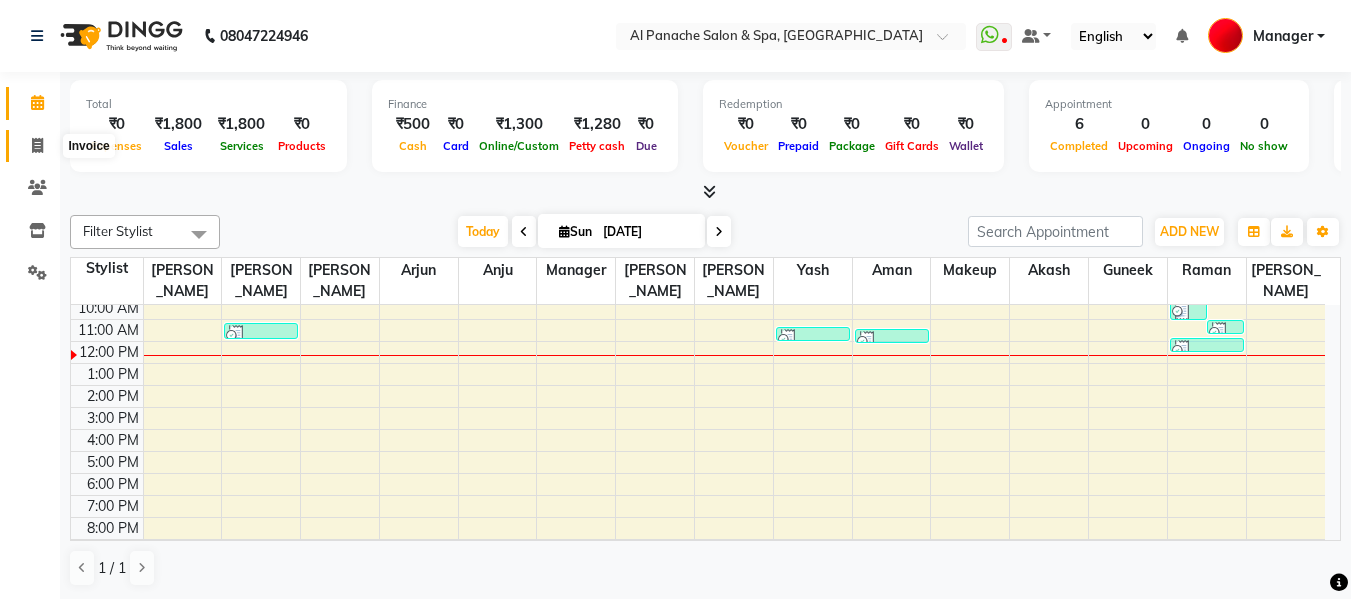 click 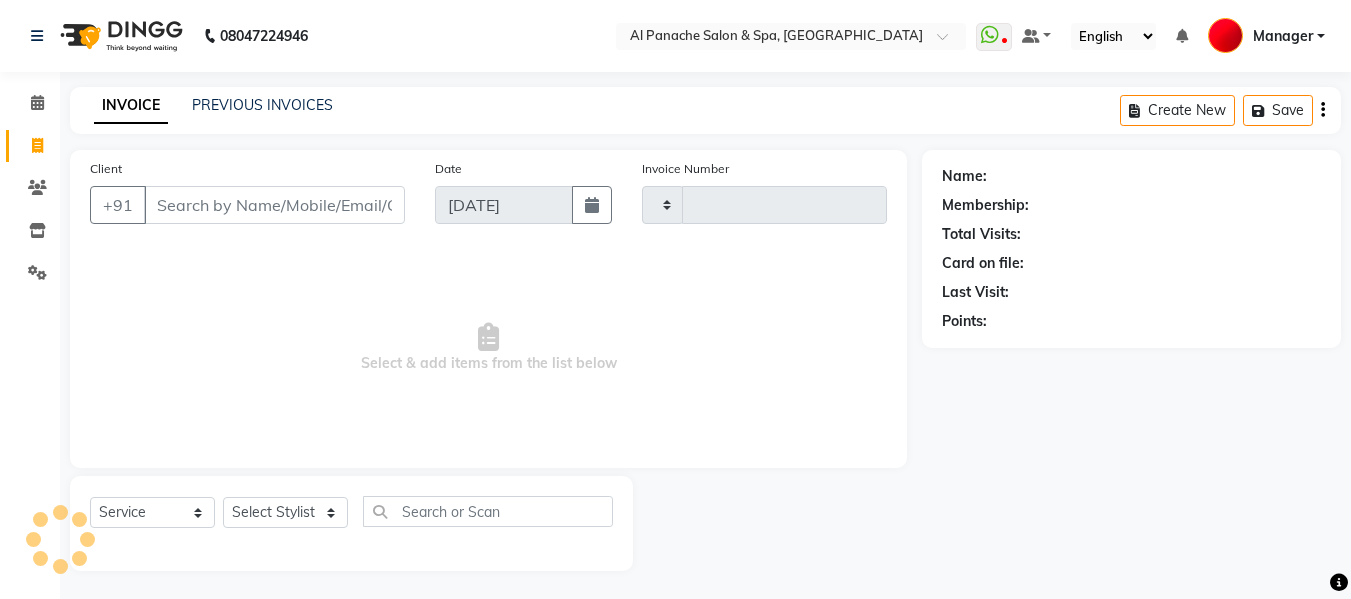 type on "1359" 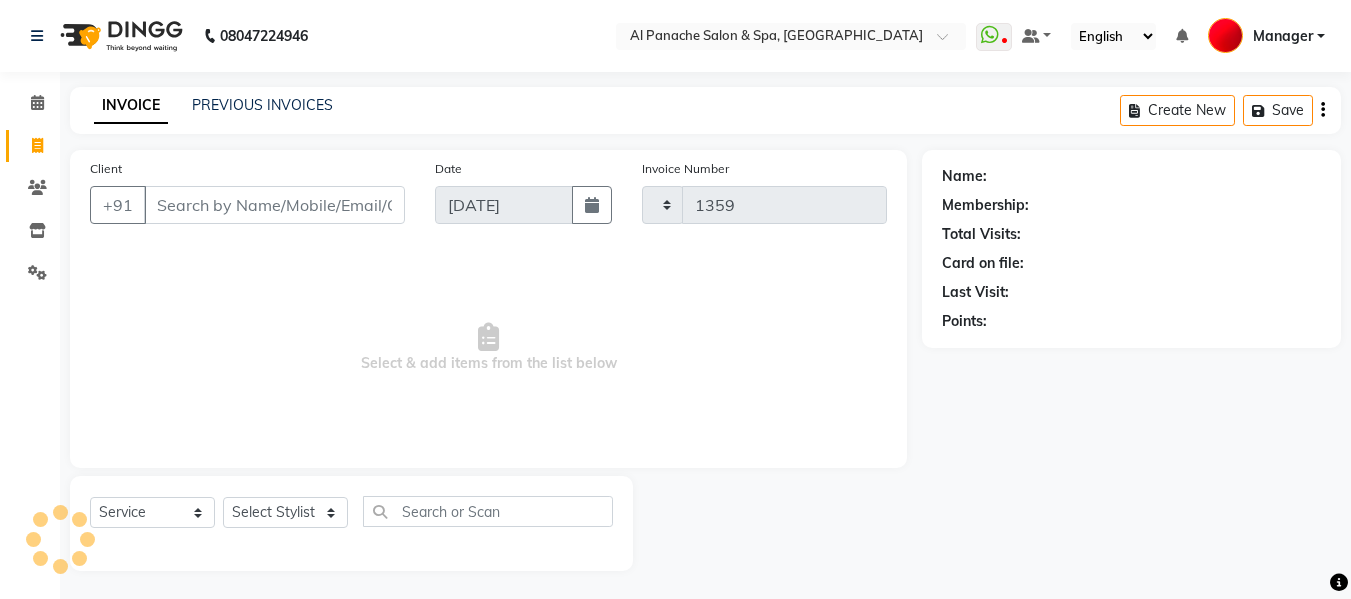 select on "751" 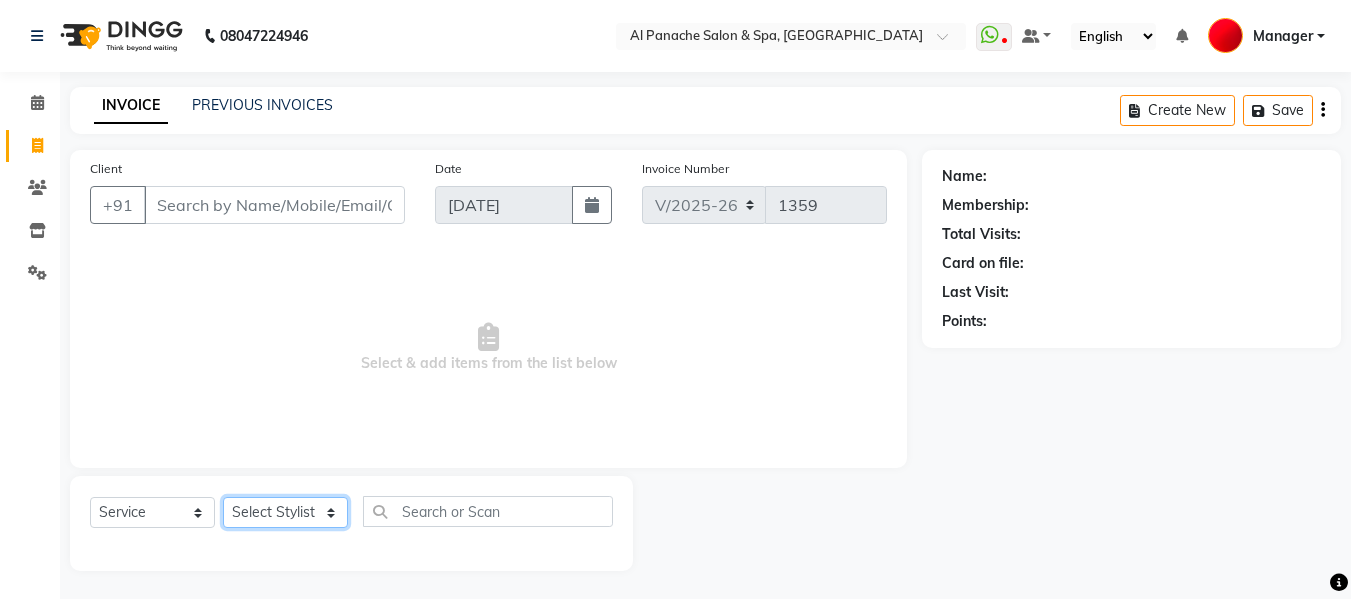 click on "Select Stylist Akash [PERSON_NAME] [PERSON_NAME] [PERSON_NAME] Makeup Manager [PERSON_NAME] [PERSON_NAME] [PERSON_NAME]" 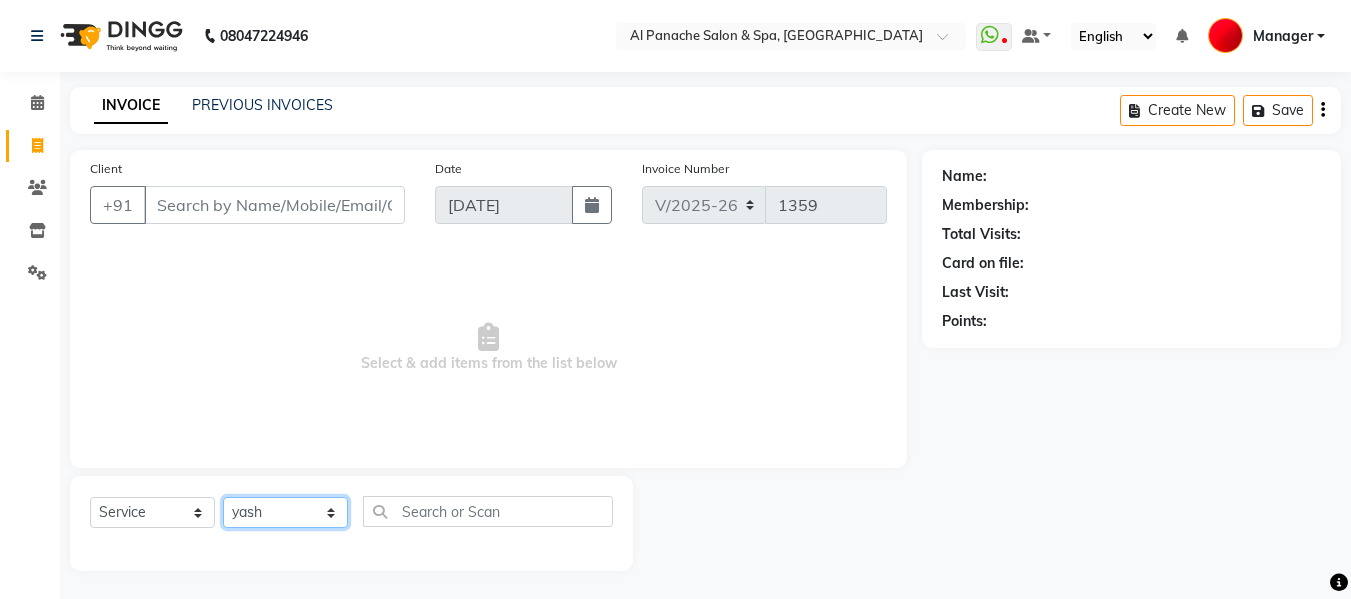 click on "Select Stylist Akash [PERSON_NAME] [PERSON_NAME] [PERSON_NAME] Makeup Manager [PERSON_NAME] [PERSON_NAME] [PERSON_NAME]" 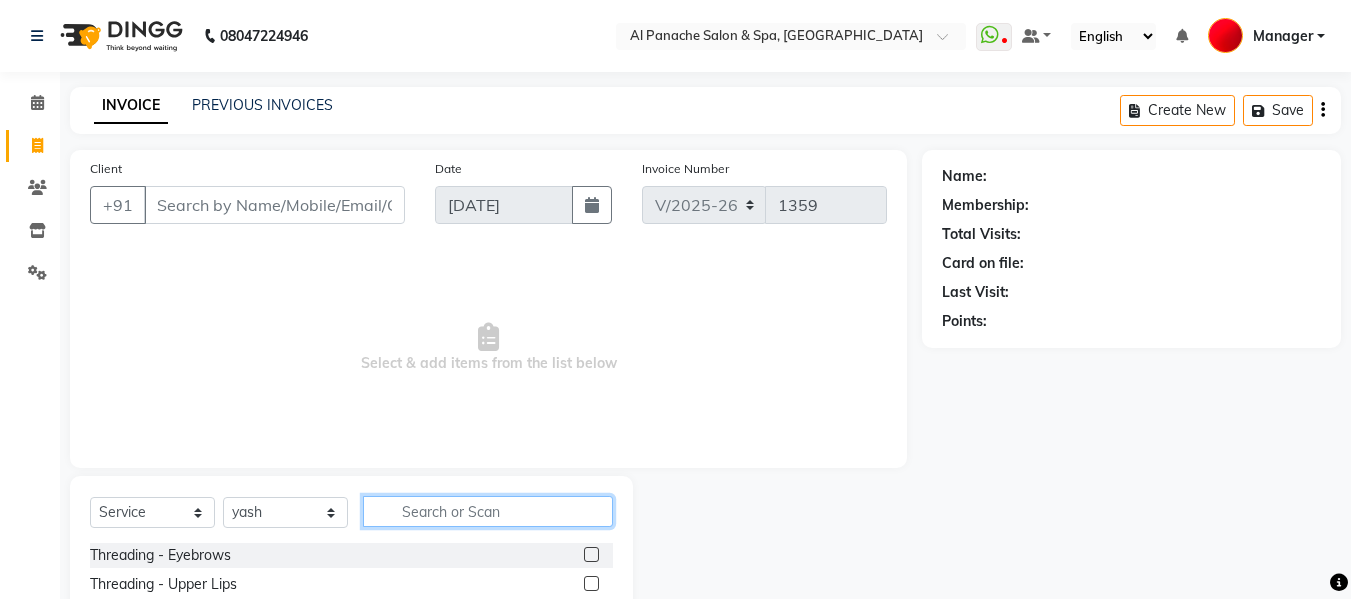 click 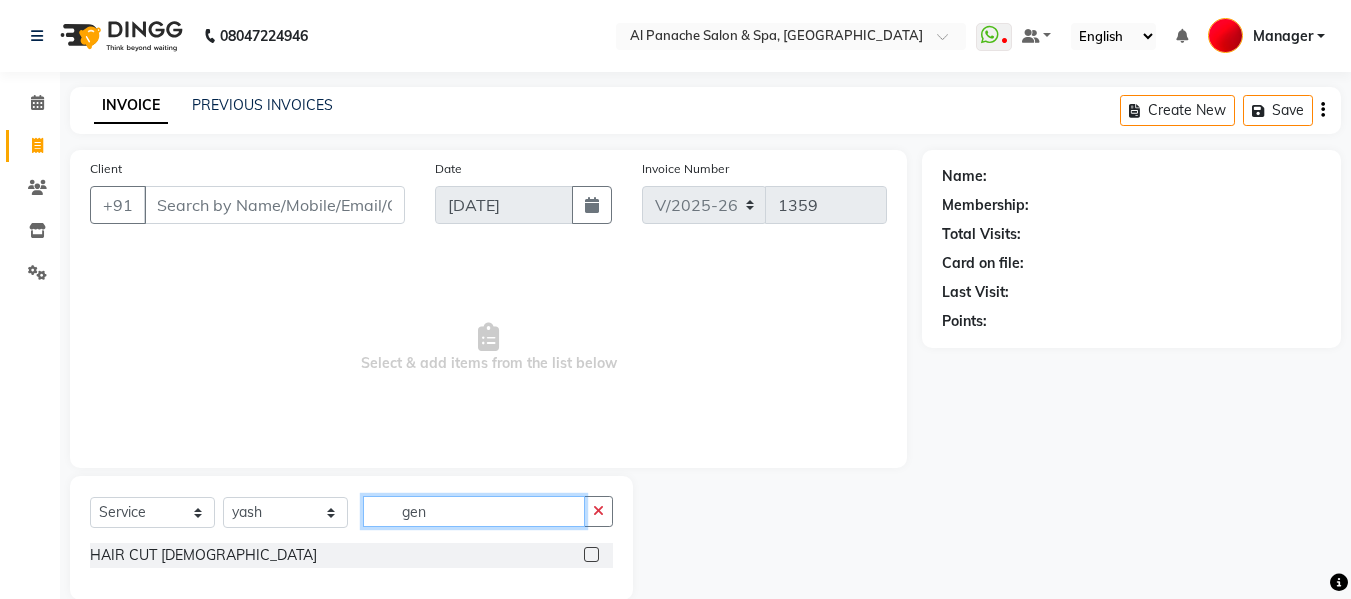 type on "gen" 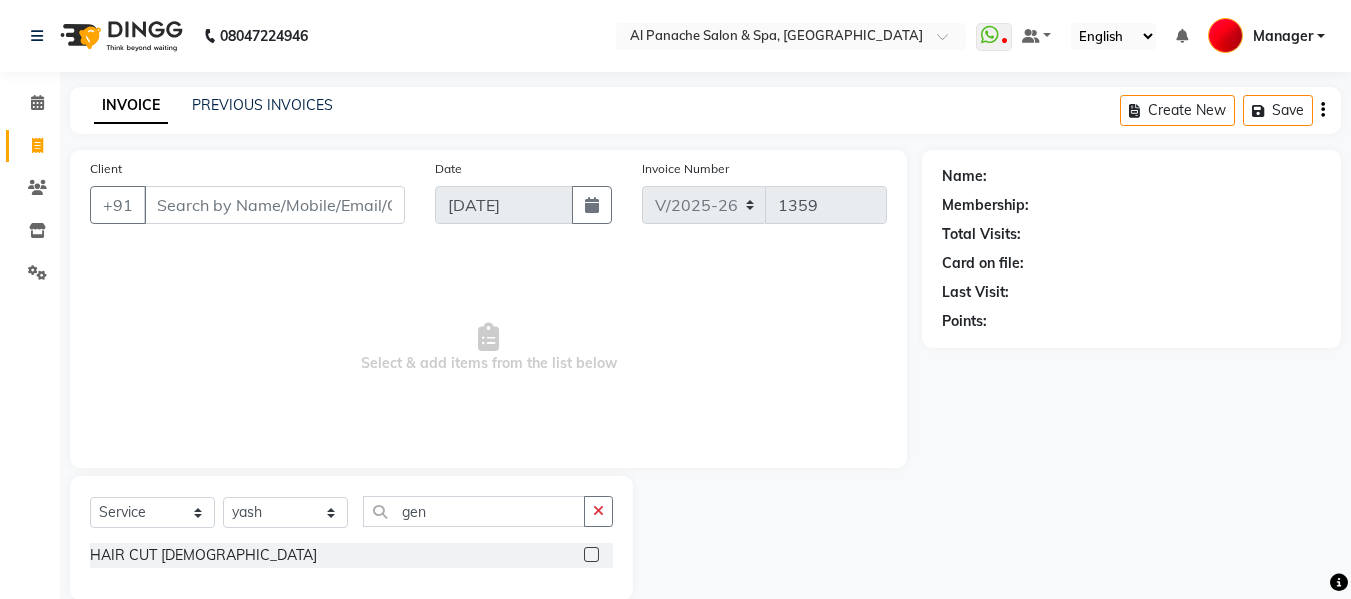 click 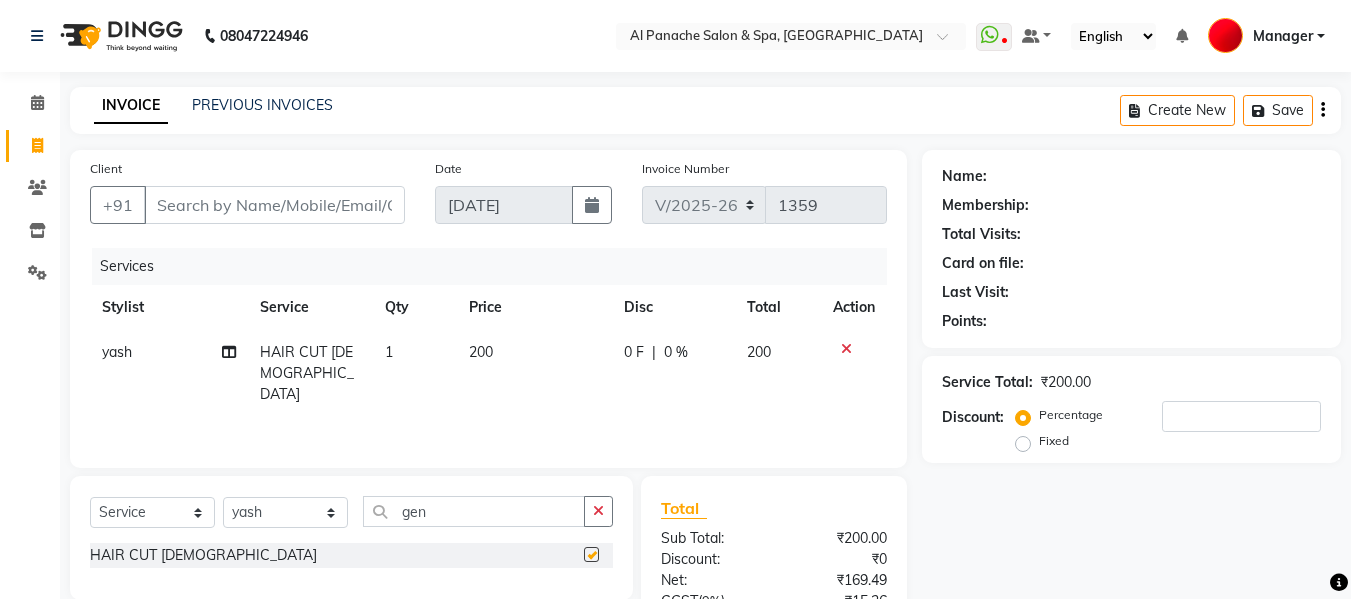 checkbox on "false" 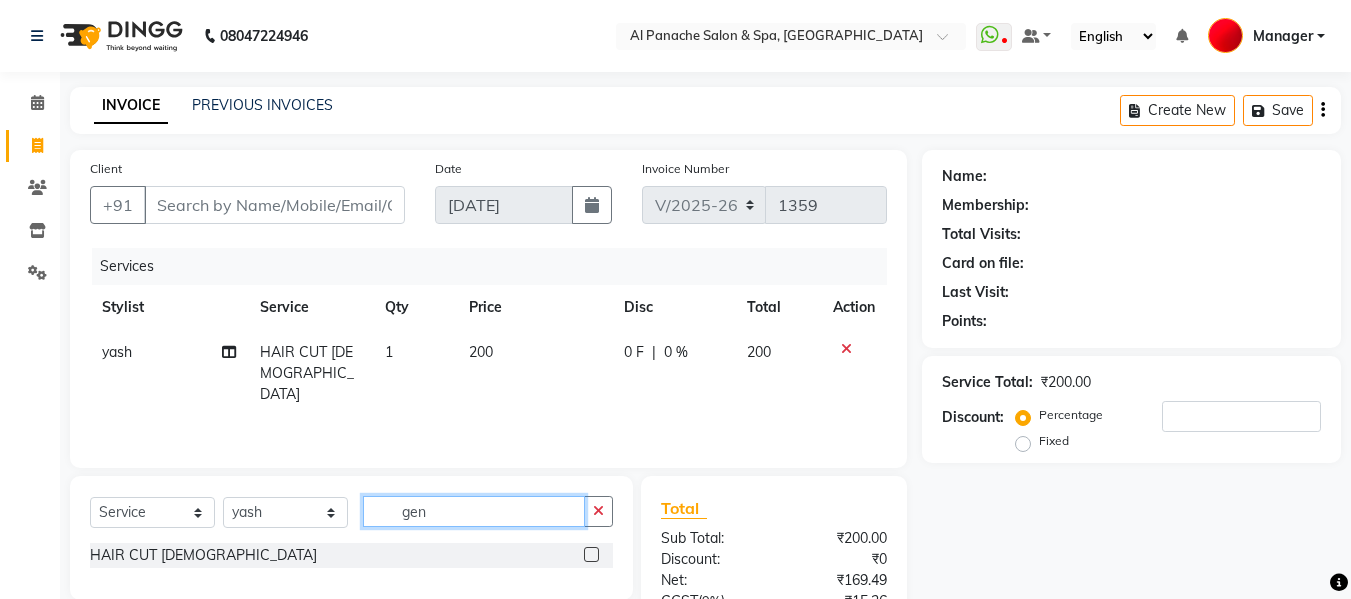 click on "gen" 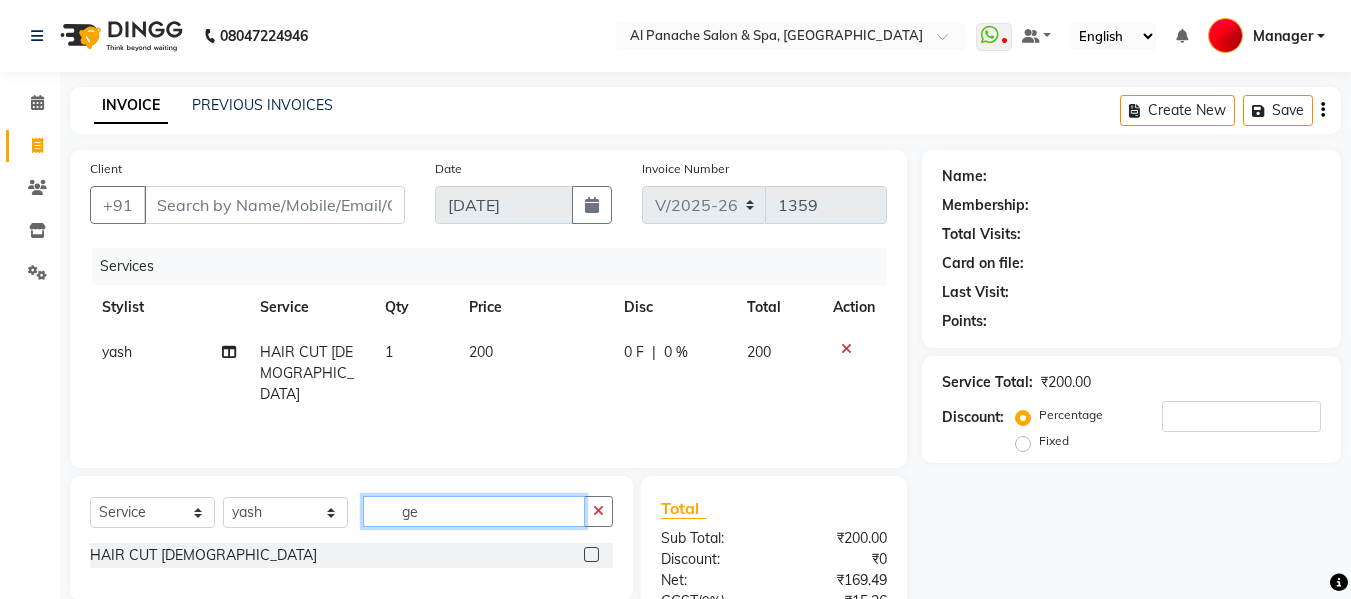 type on "g" 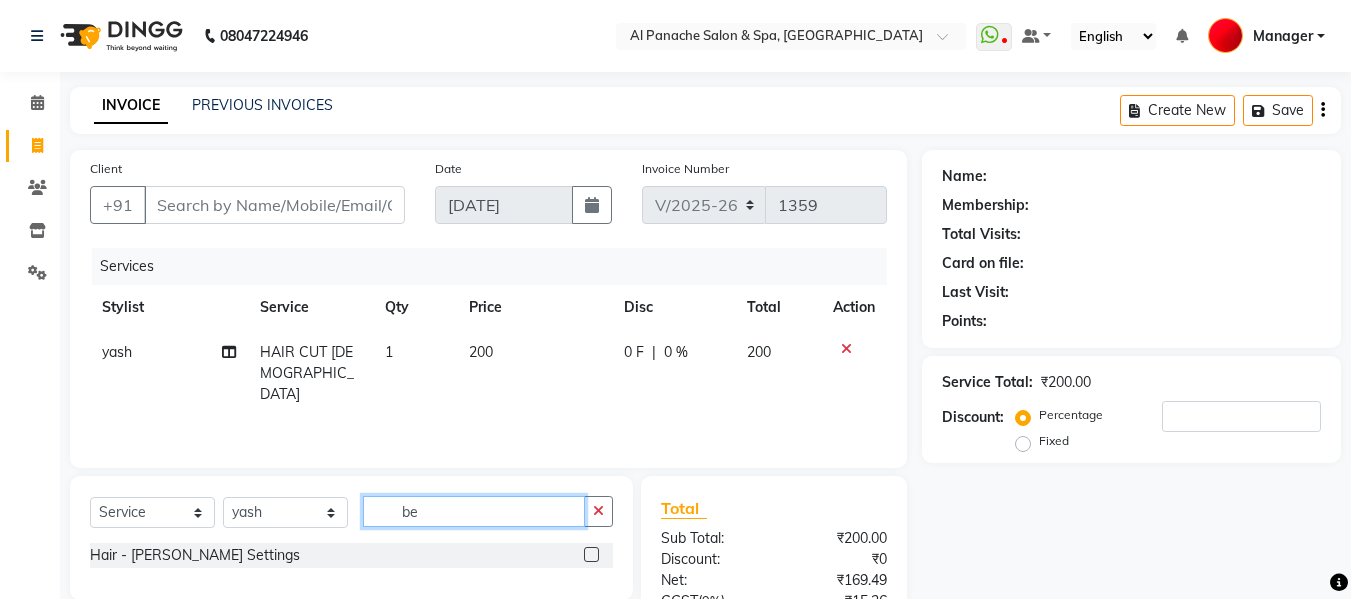 type on "be" 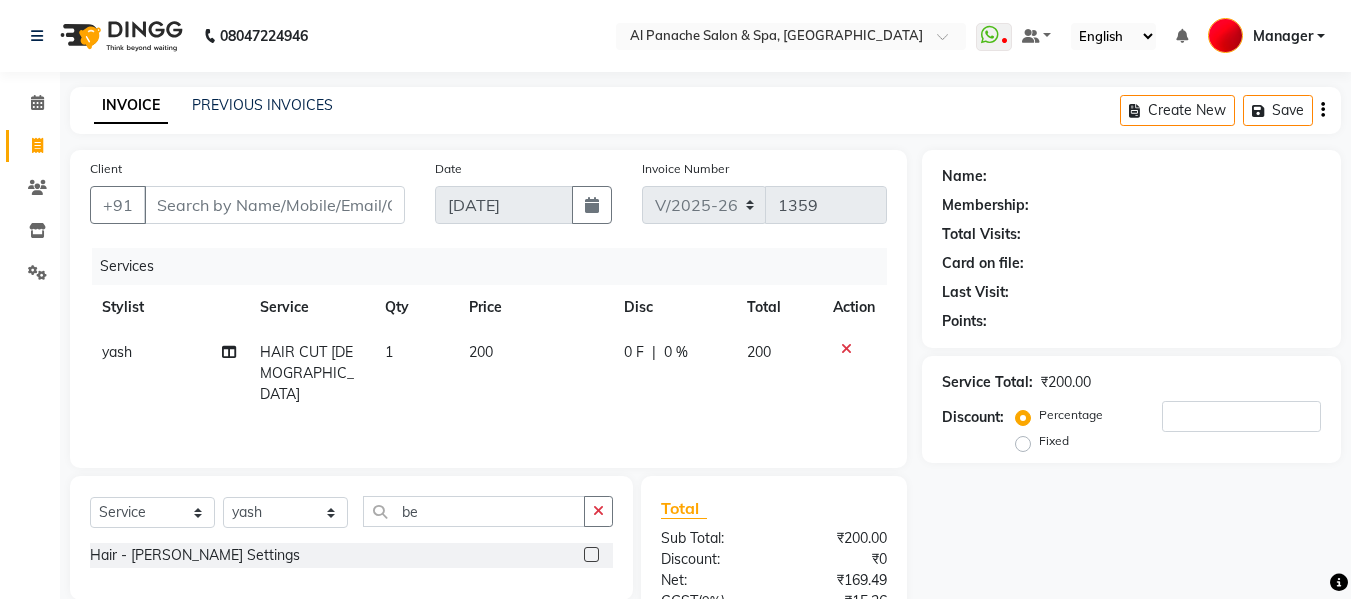 click 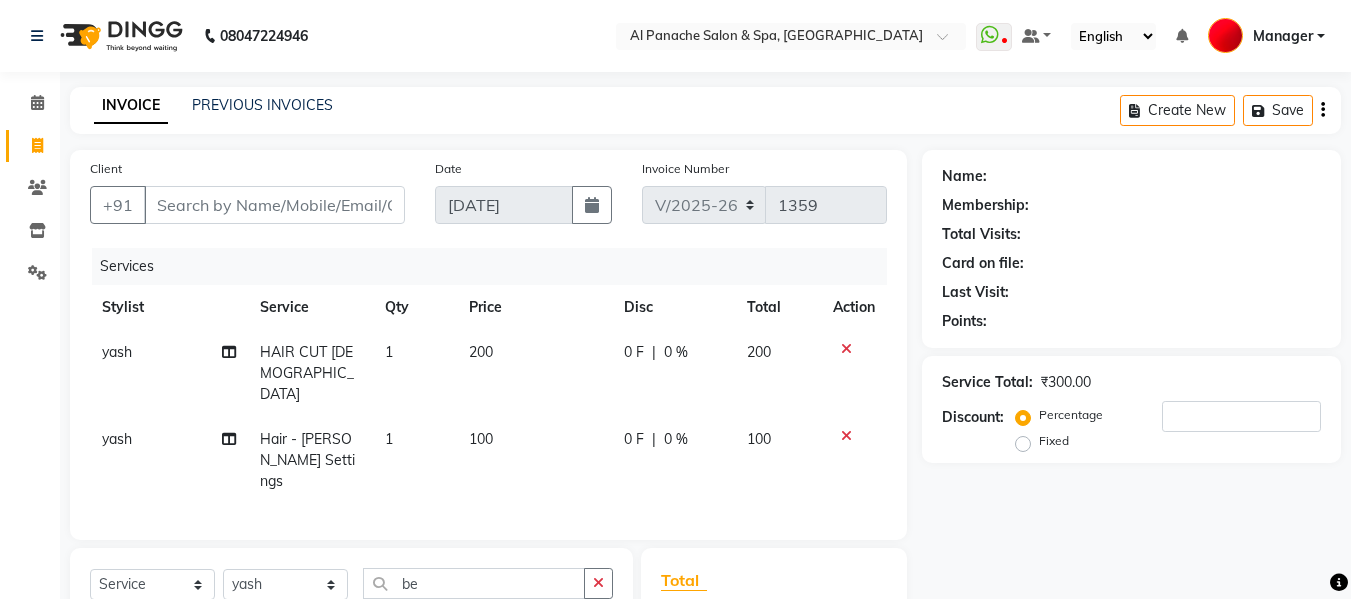 checkbox on "false" 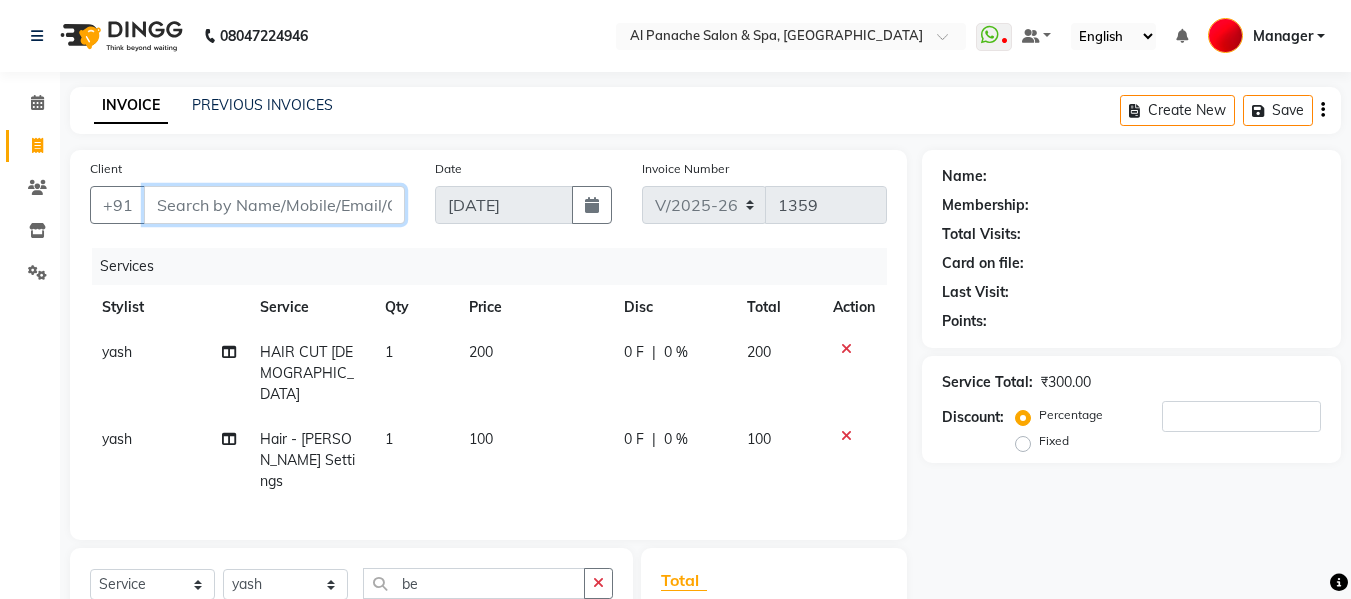 click on "Client" at bounding box center [274, 205] 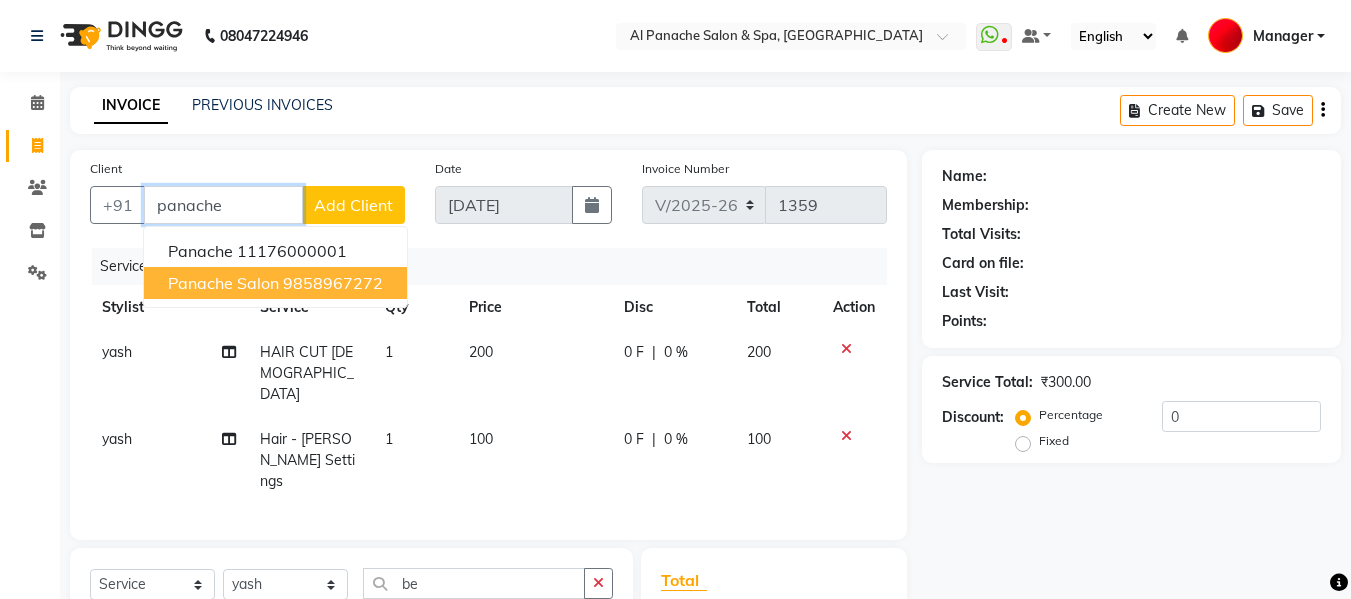 click on "9858967272" at bounding box center [333, 283] 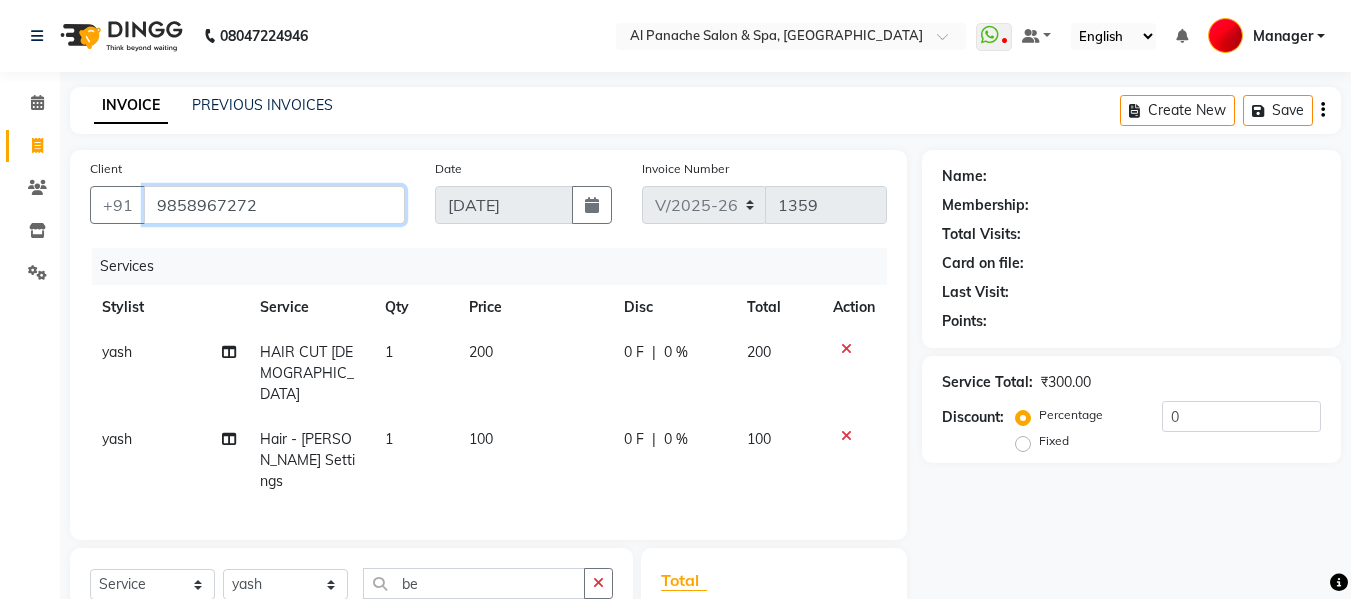 type on "9858967272" 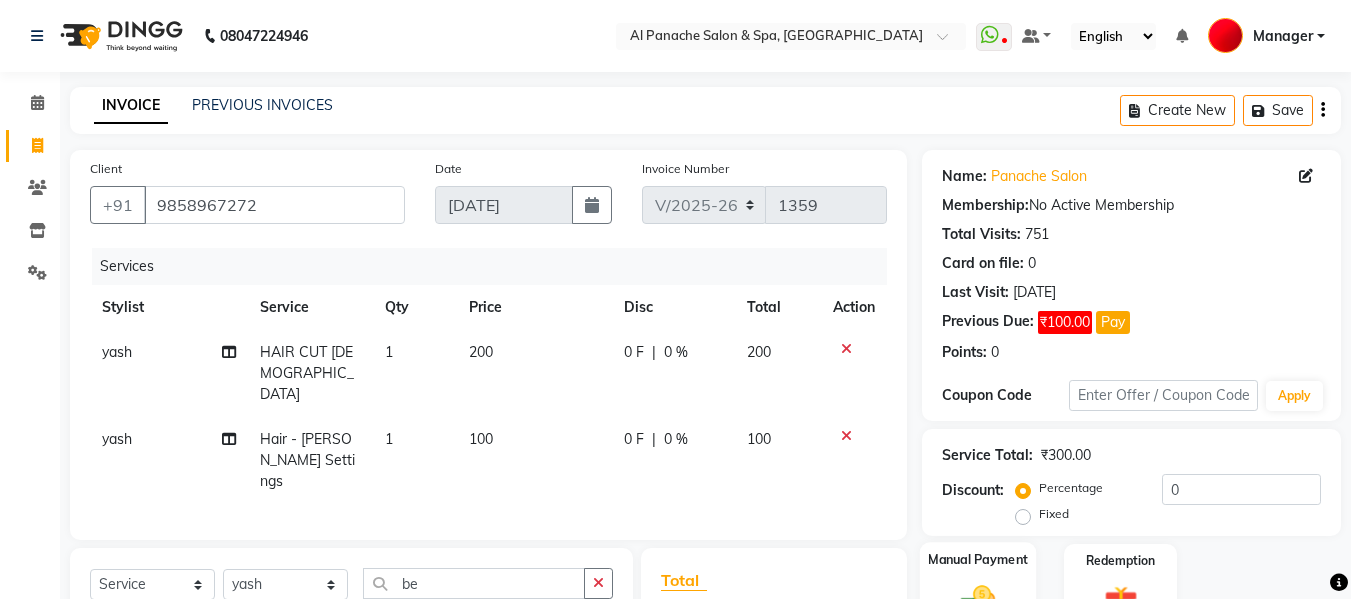 click on "Manual Payment" 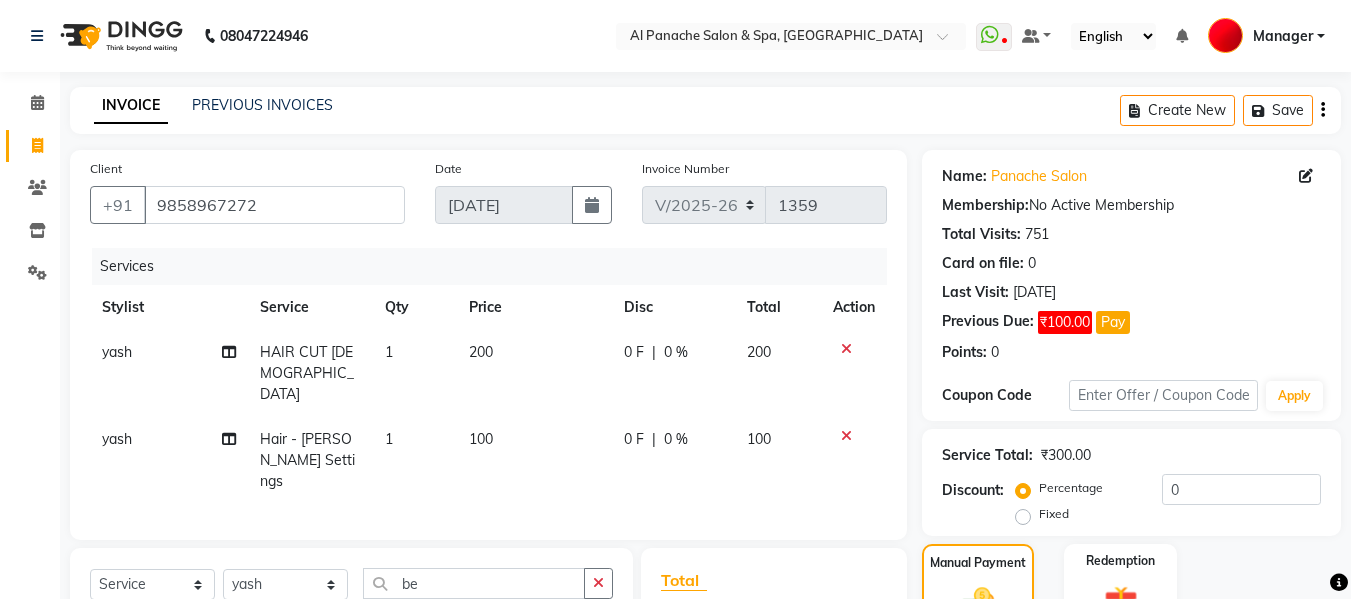 scroll, scrollTop: 246, scrollLeft: 0, axis: vertical 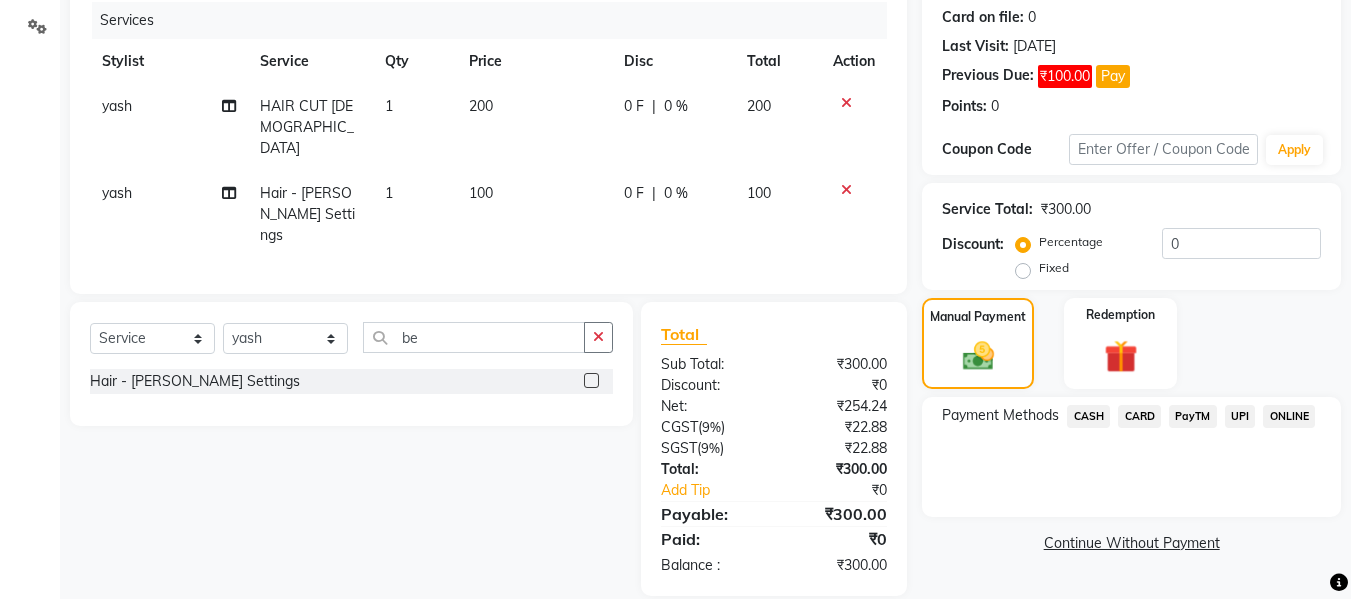 click on "UPI" 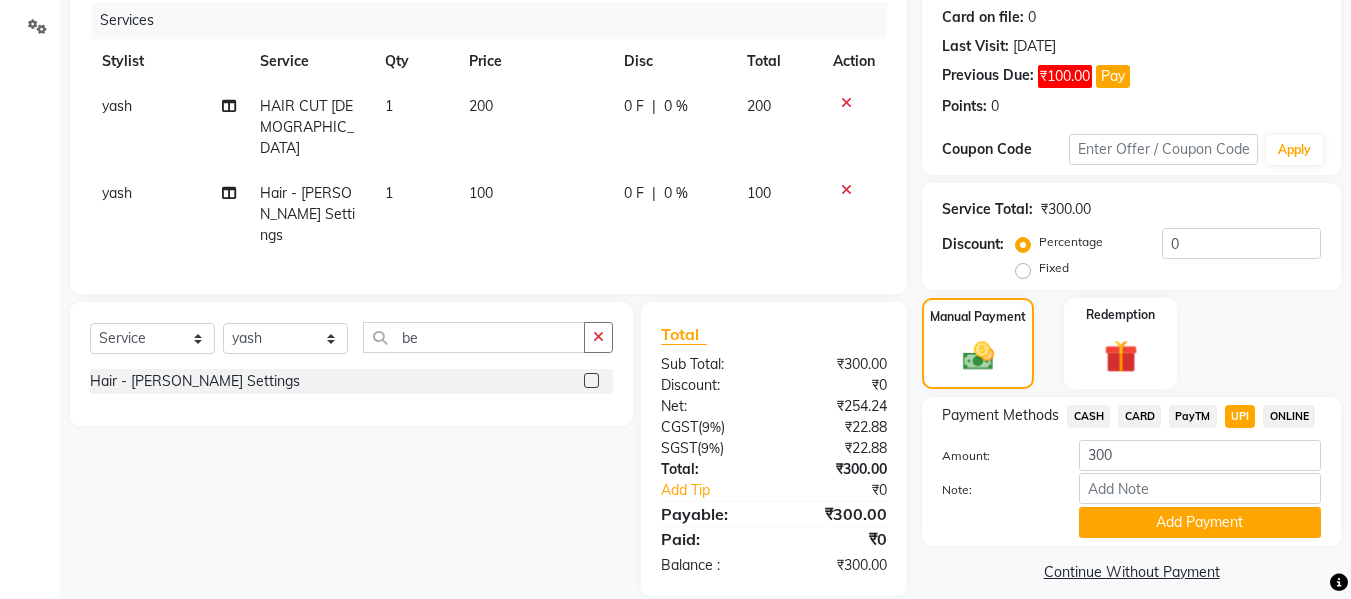 click on "Payment Methods  CASH   CARD   PayTM   UPI   ONLINE  Amount: 300 Note: Add Payment" 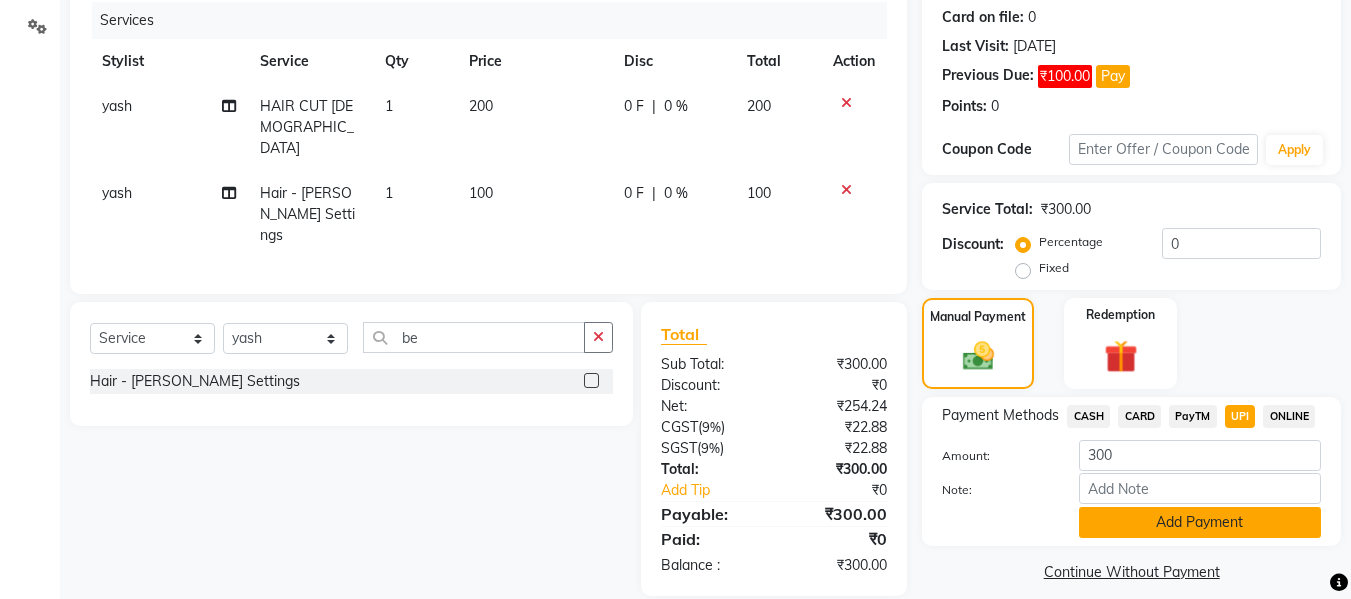 click on "Add Payment" 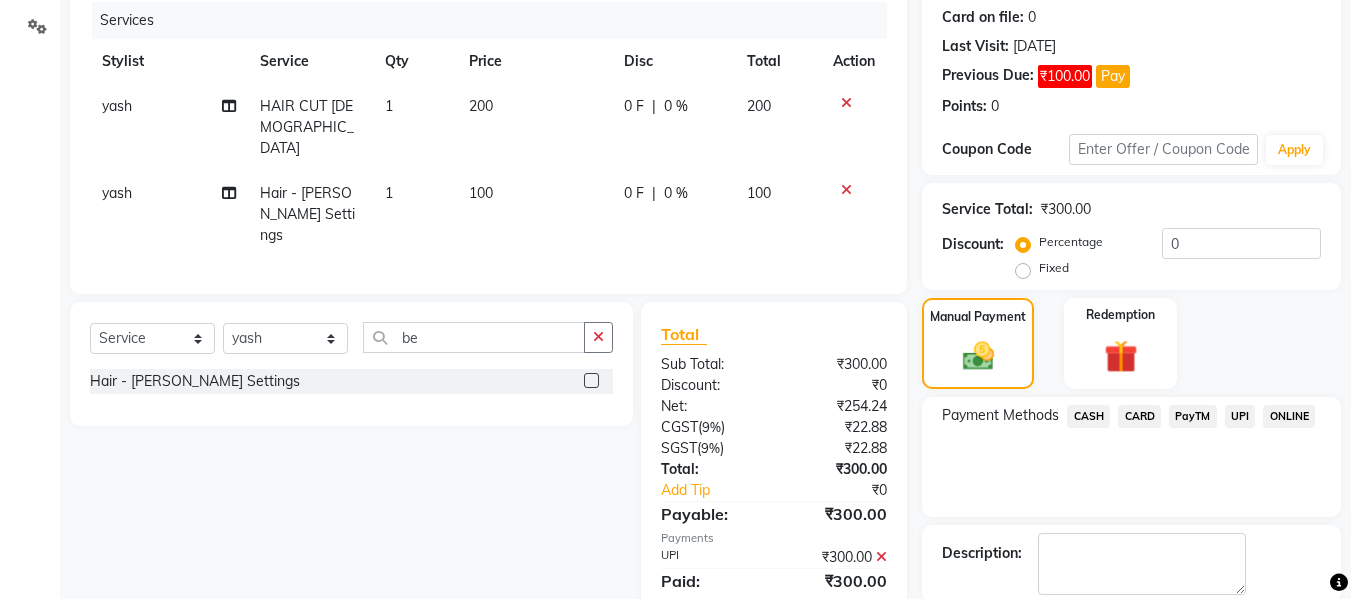 scroll, scrollTop: 348, scrollLeft: 0, axis: vertical 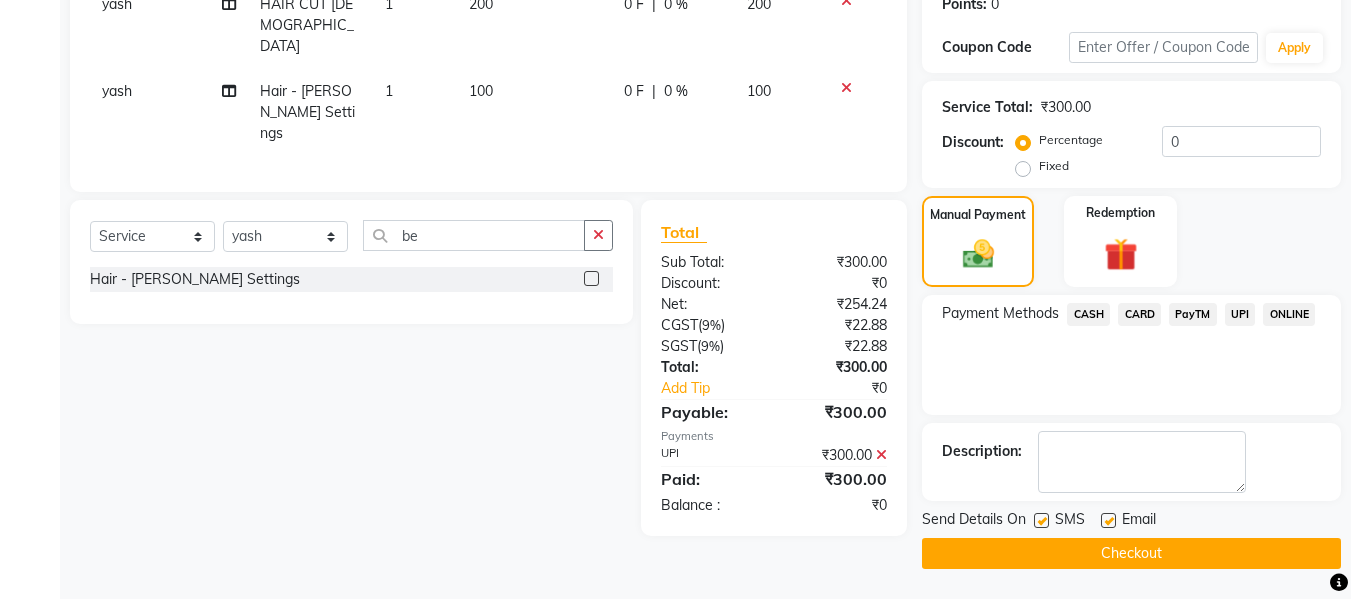click on "Checkout" 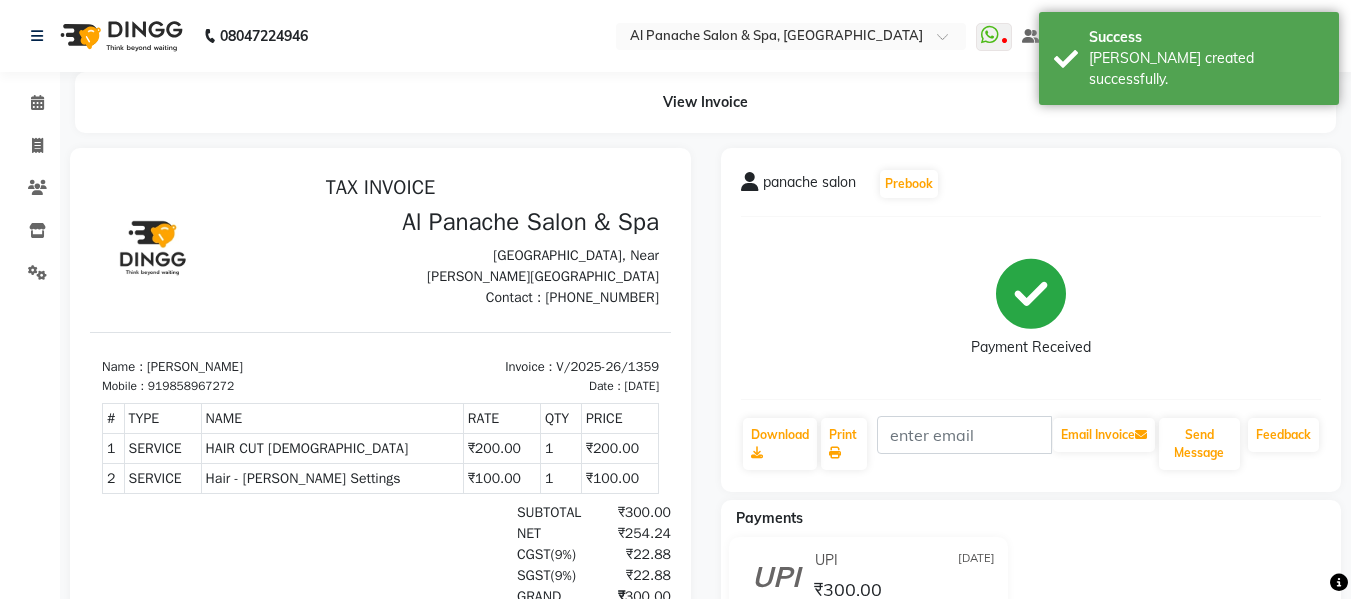 scroll, scrollTop: 0, scrollLeft: 0, axis: both 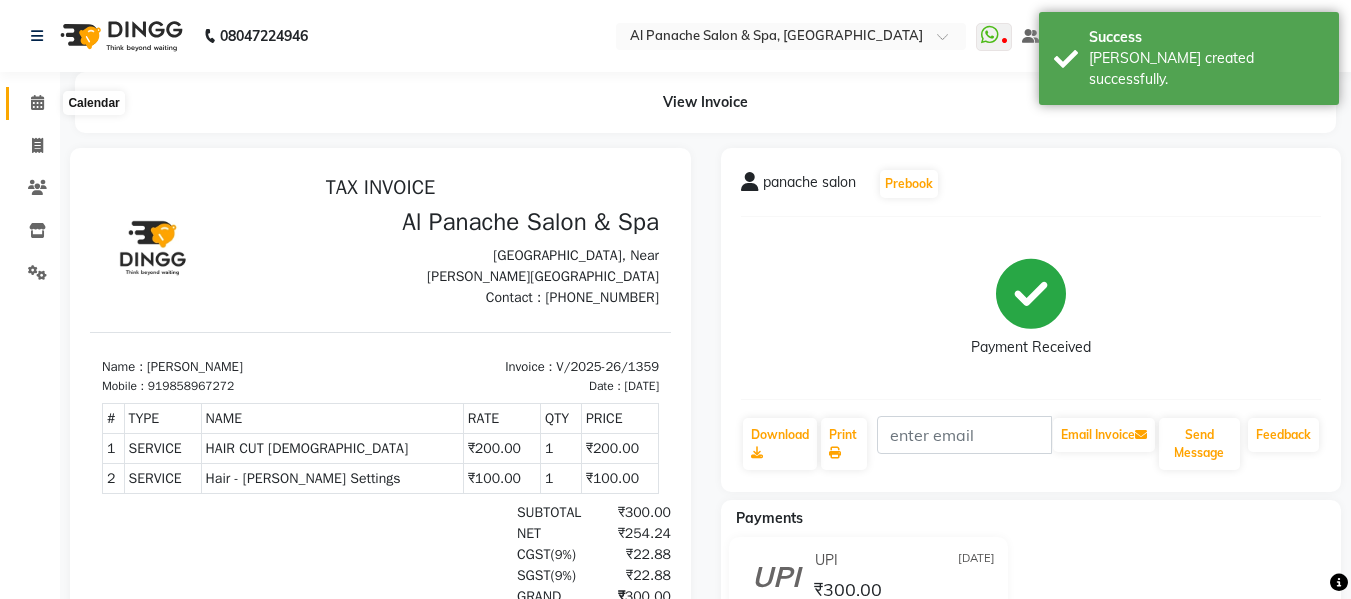 click 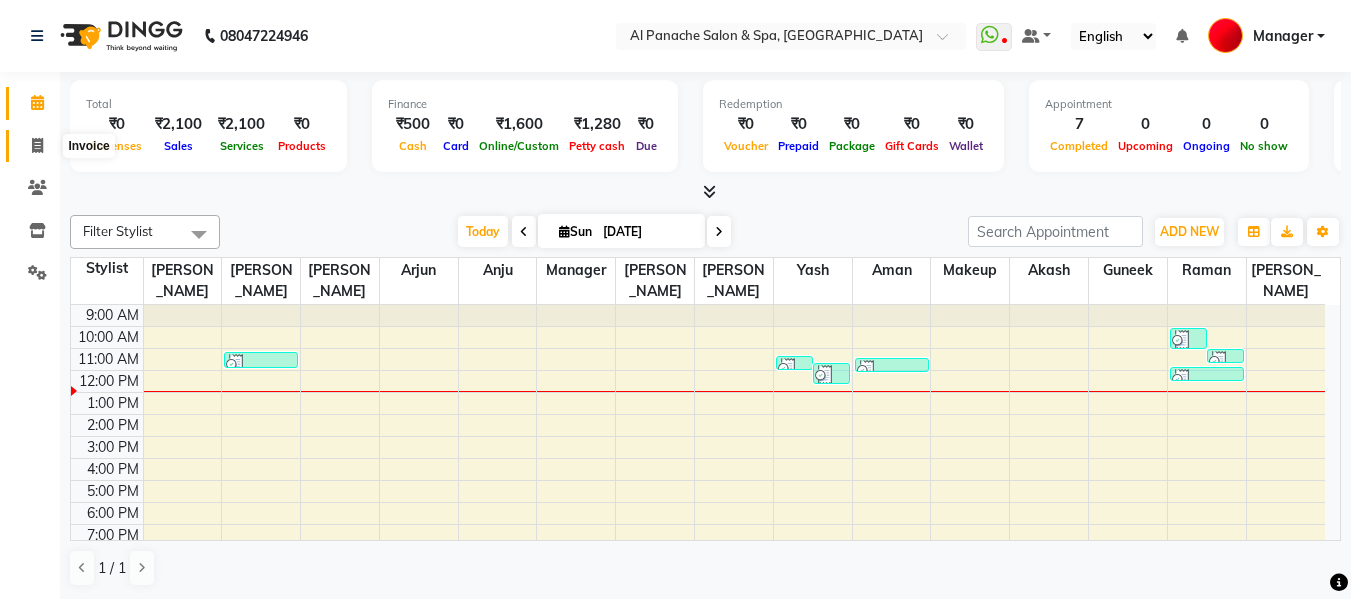 click 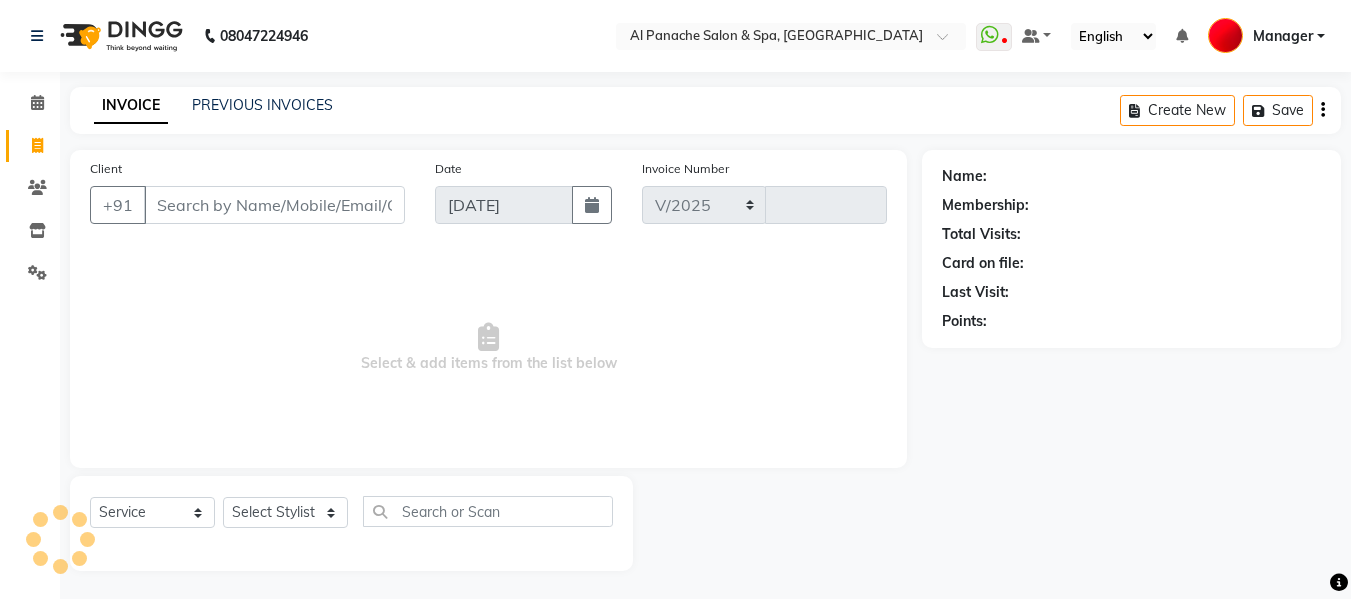 select on "751" 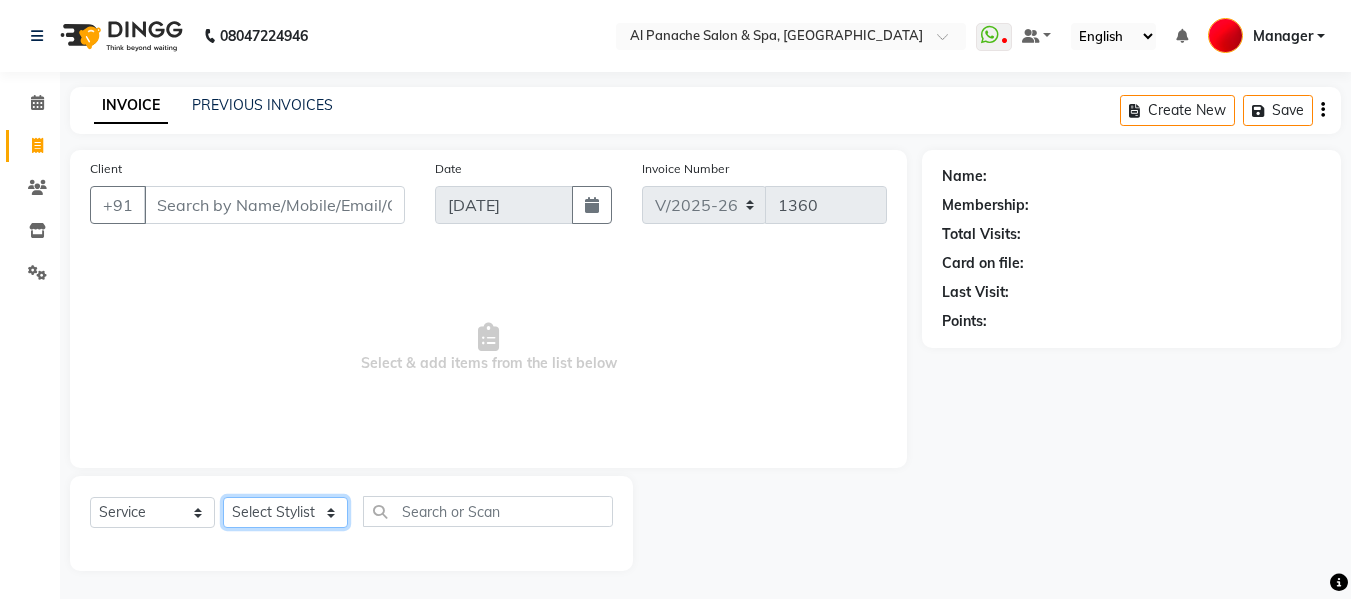 click on "Select Stylist" 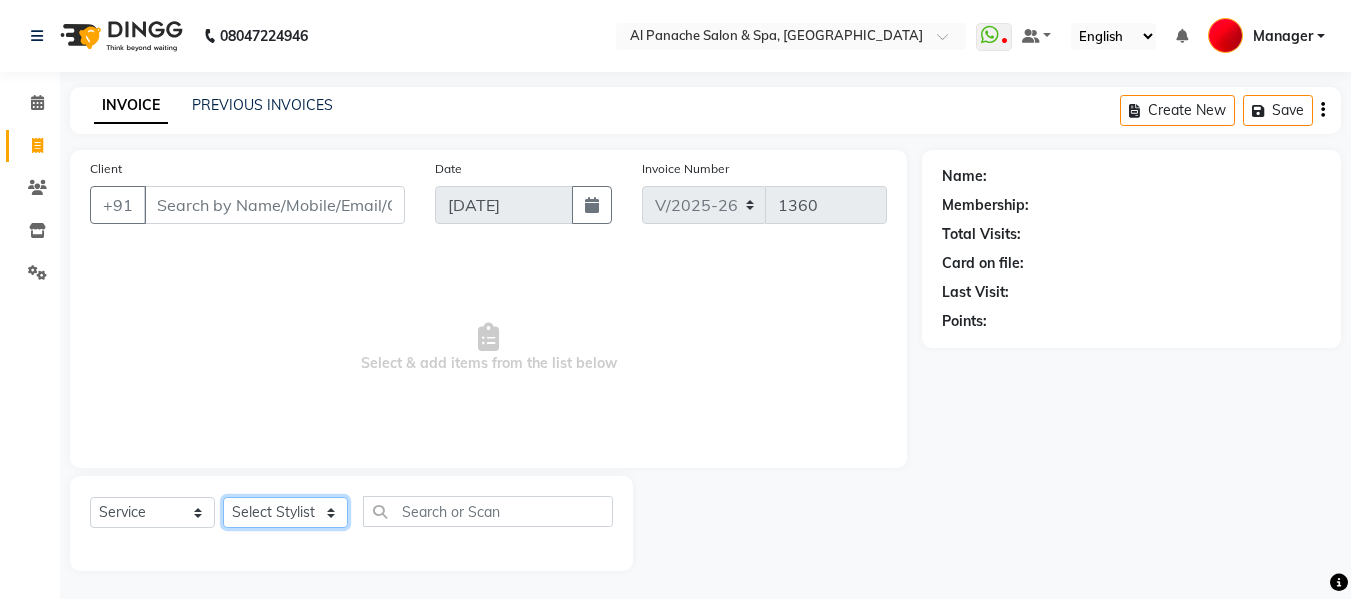 select on "62929" 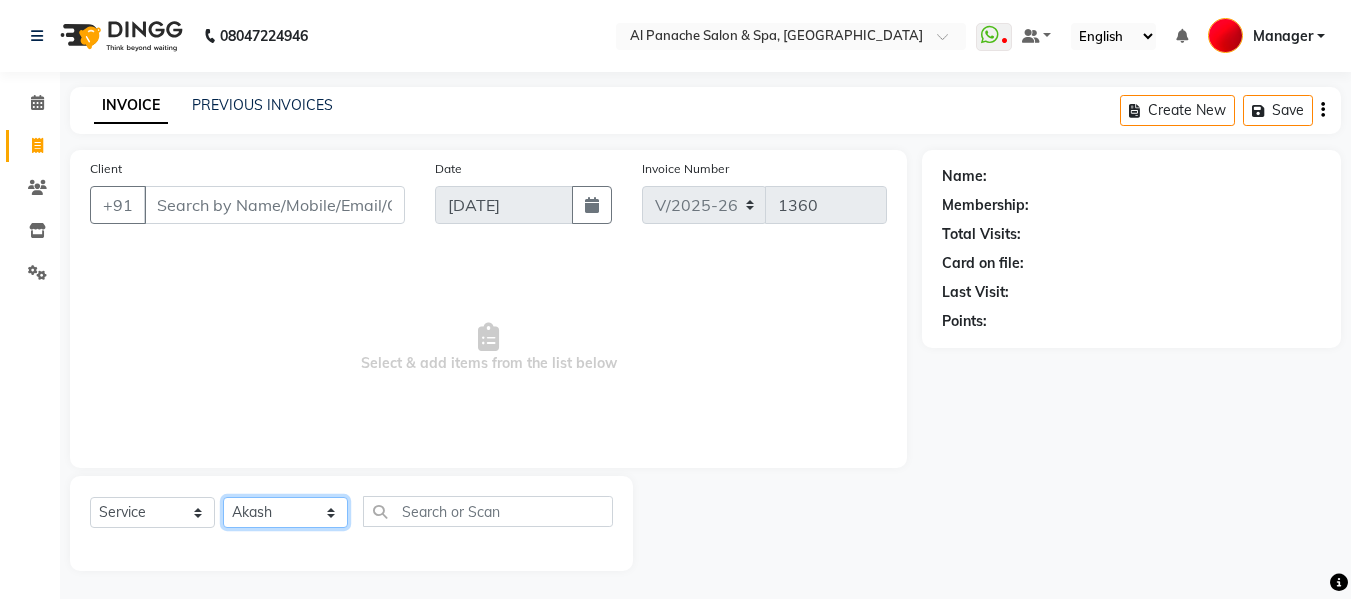 click on "Select Stylist Akash [PERSON_NAME] [PERSON_NAME] [PERSON_NAME] Makeup Manager [PERSON_NAME] [PERSON_NAME] [PERSON_NAME]" 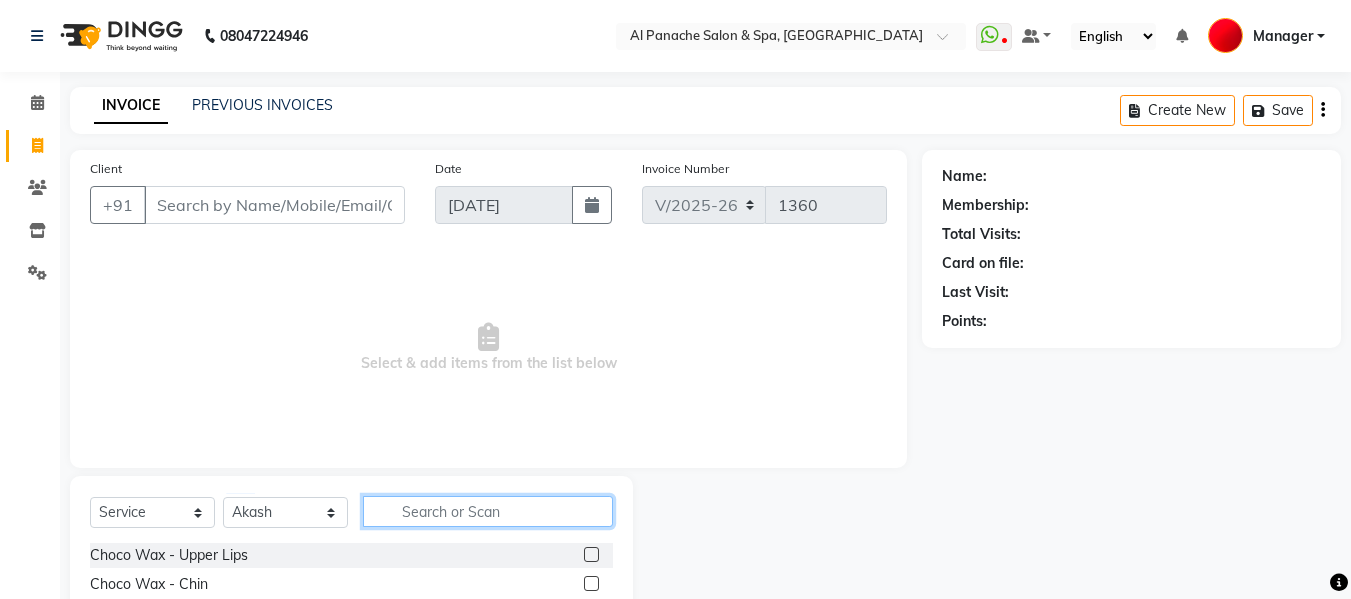 click 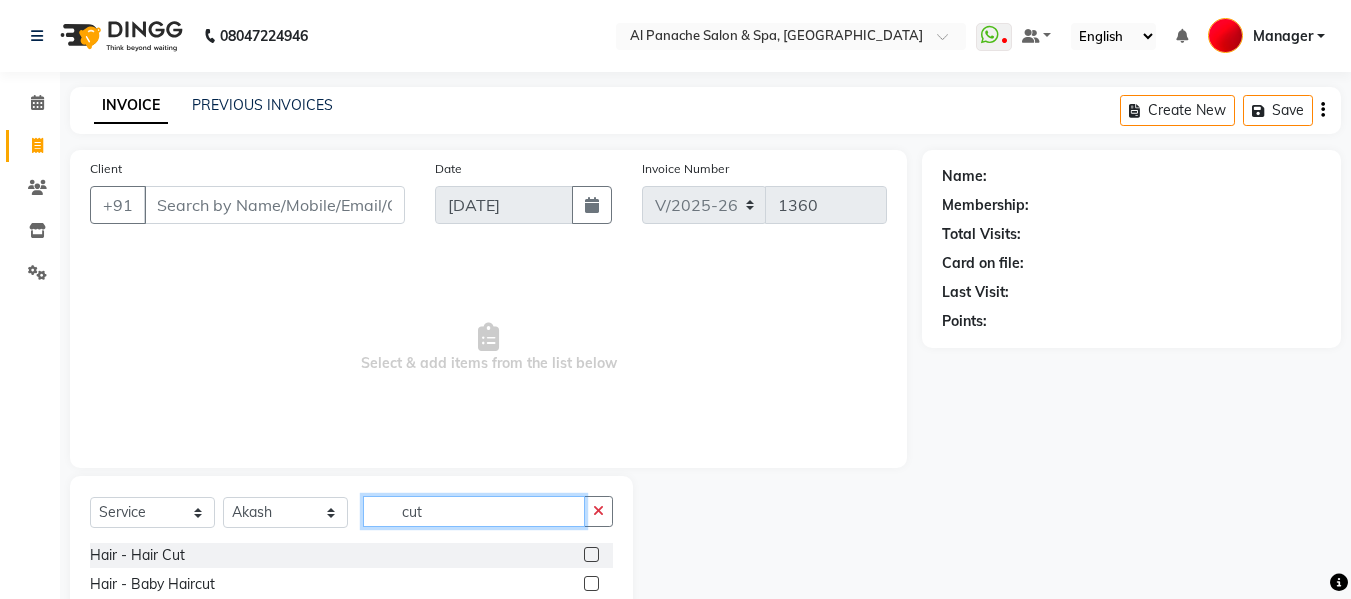 type on "cut" 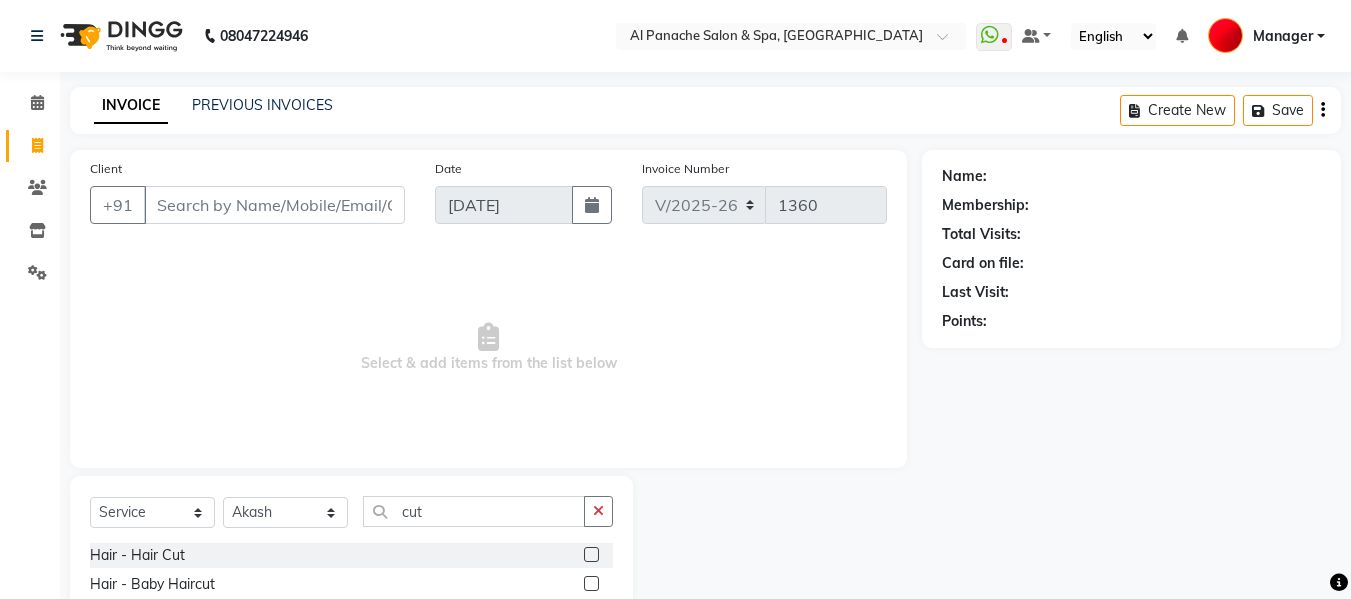 click 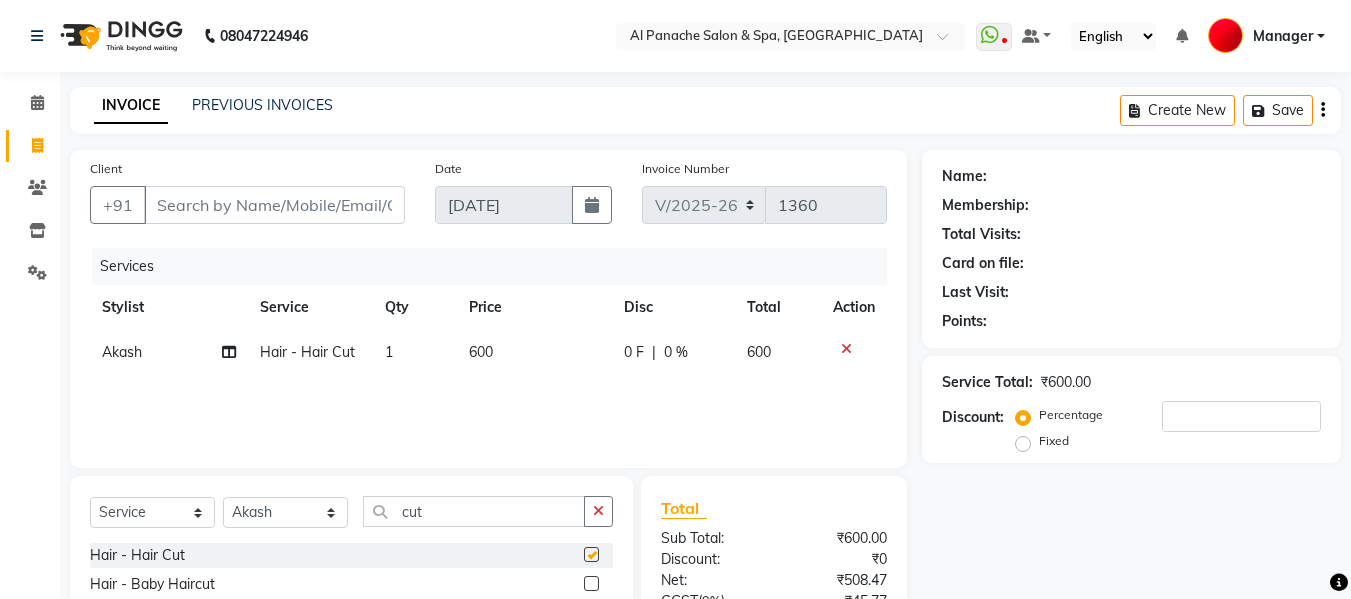checkbox on "false" 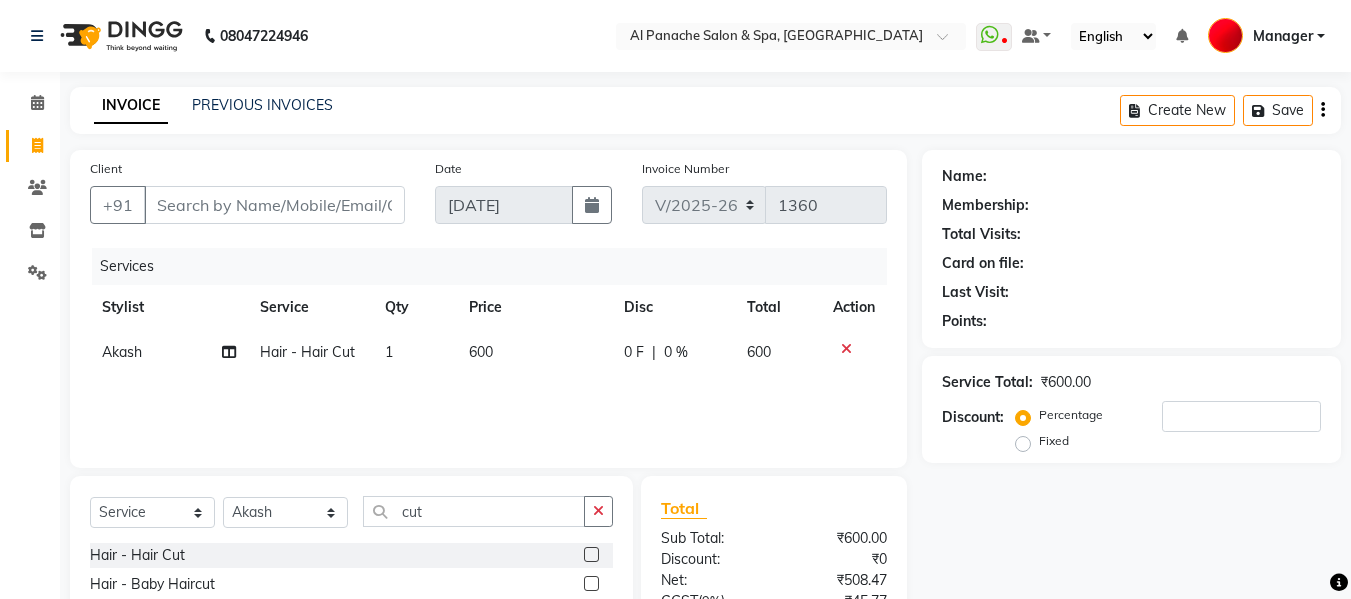 scroll, scrollTop: 201, scrollLeft: 0, axis: vertical 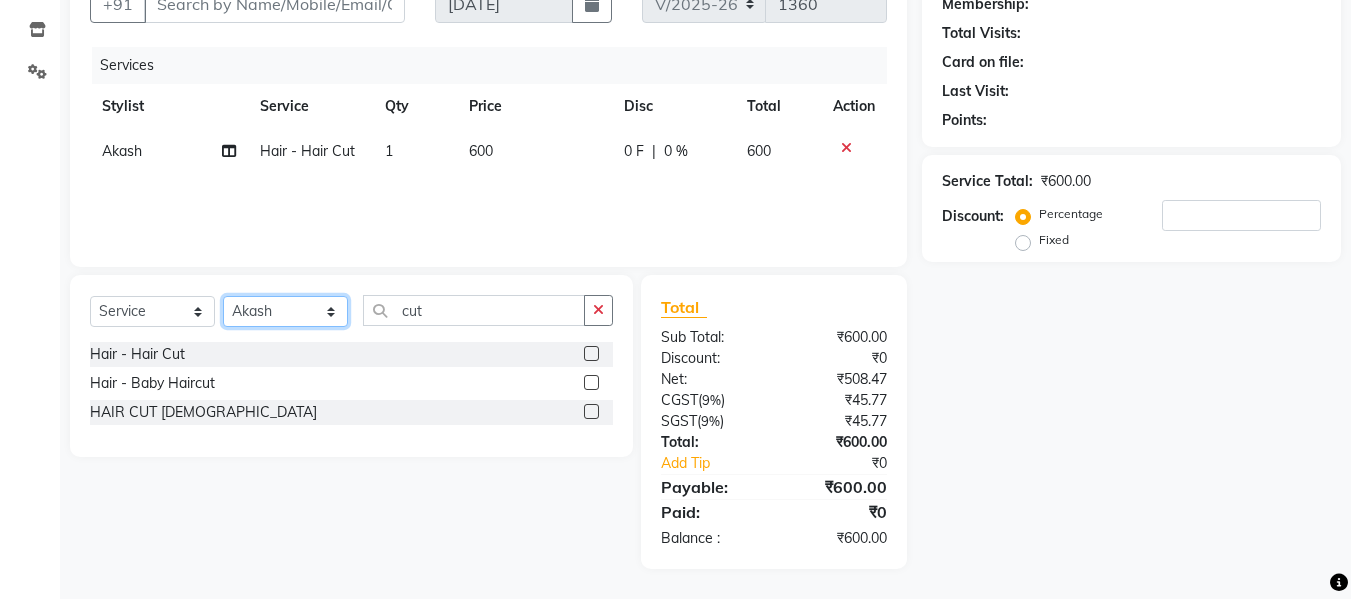 click on "Select Stylist Akash [PERSON_NAME] [PERSON_NAME] [PERSON_NAME] Makeup Manager [PERSON_NAME] [PERSON_NAME] [PERSON_NAME]" 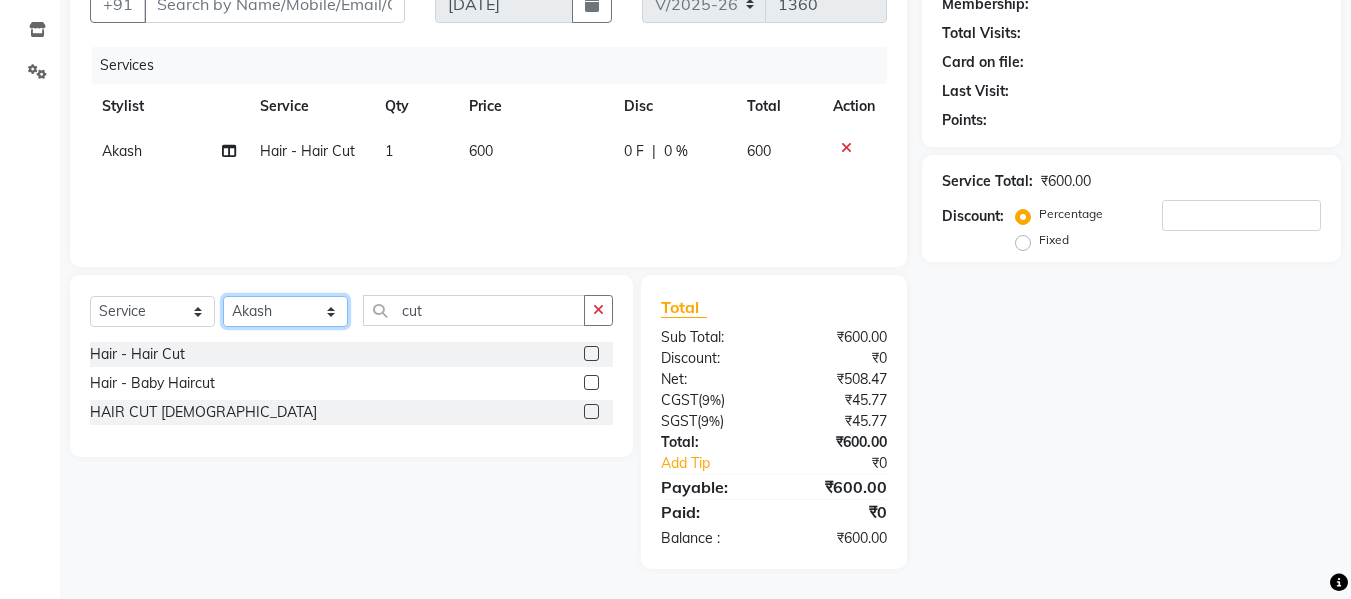 select on "31034" 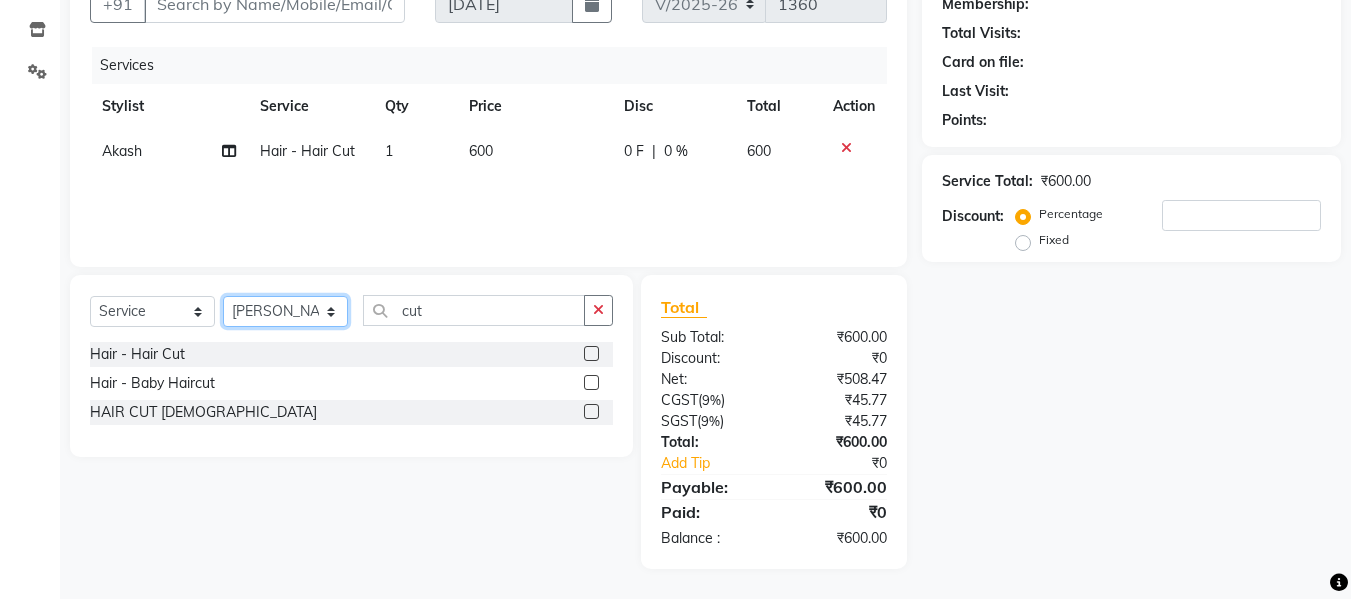 click on "Select Stylist Akash [PERSON_NAME] [PERSON_NAME] [PERSON_NAME] Makeup Manager [PERSON_NAME] [PERSON_NAME] [PERSON_NAME]" 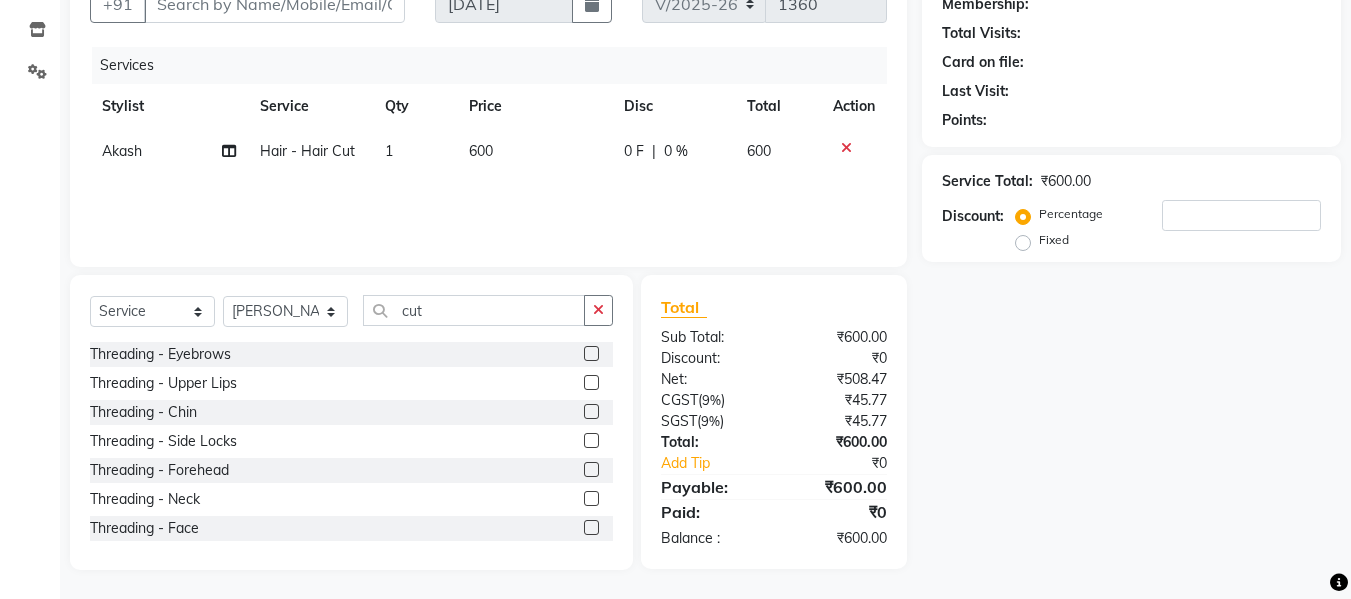 click 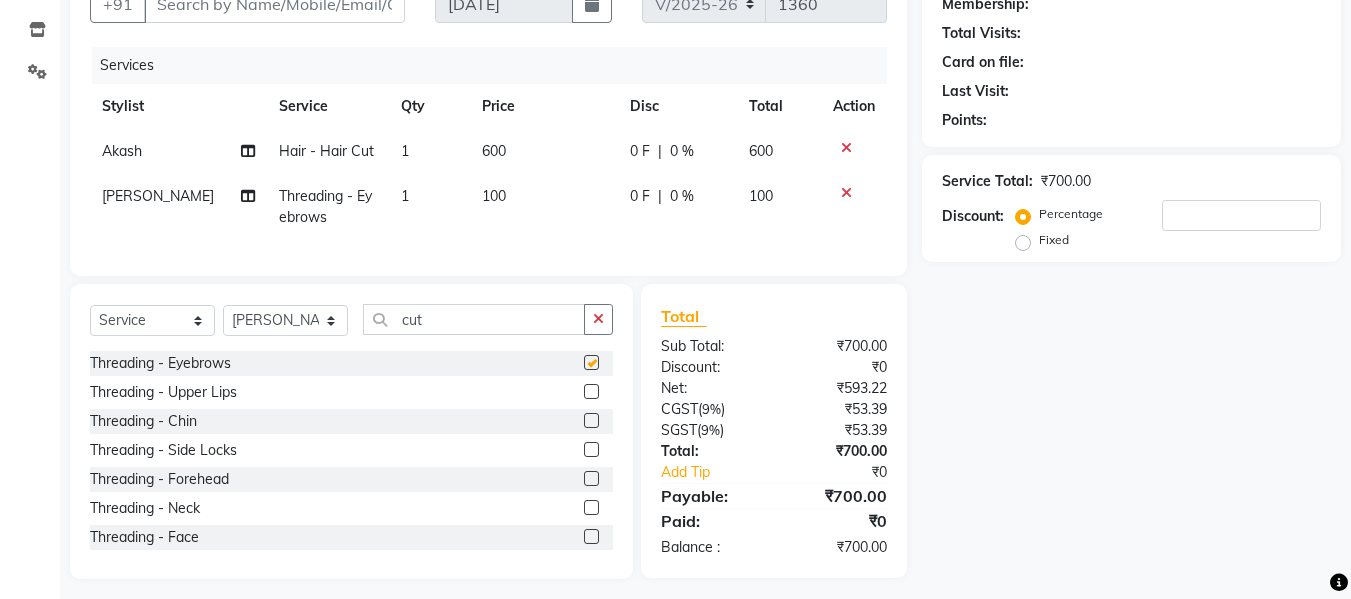 checkbox on "false" 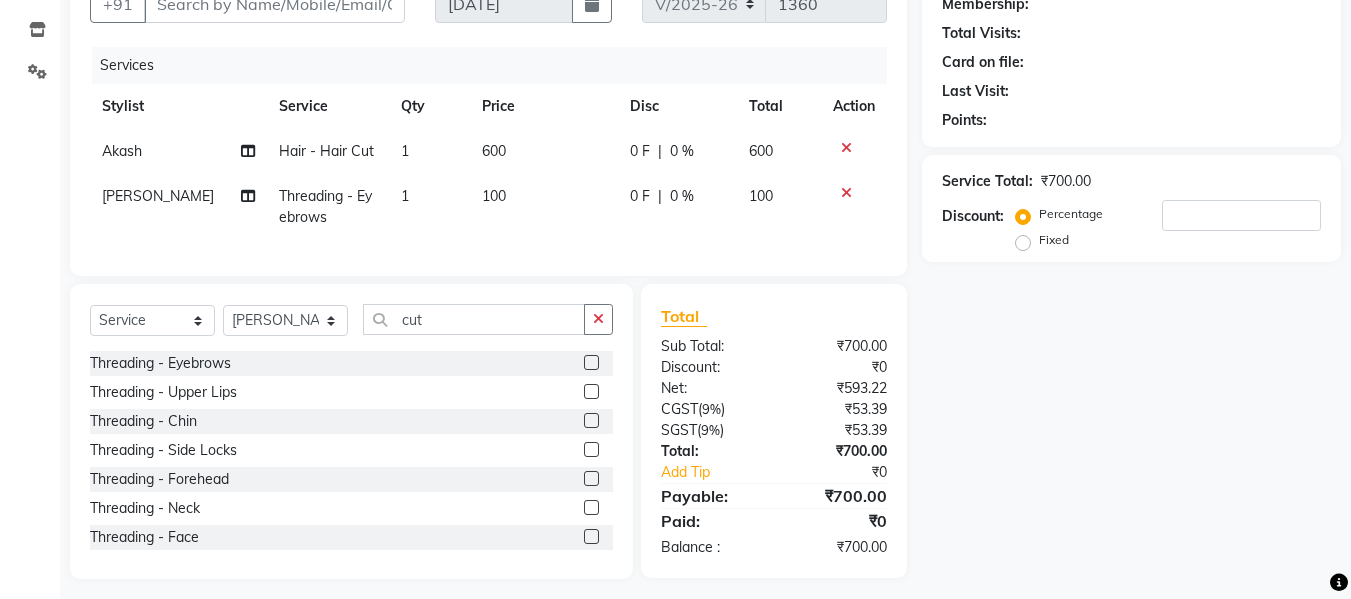 click on "100" 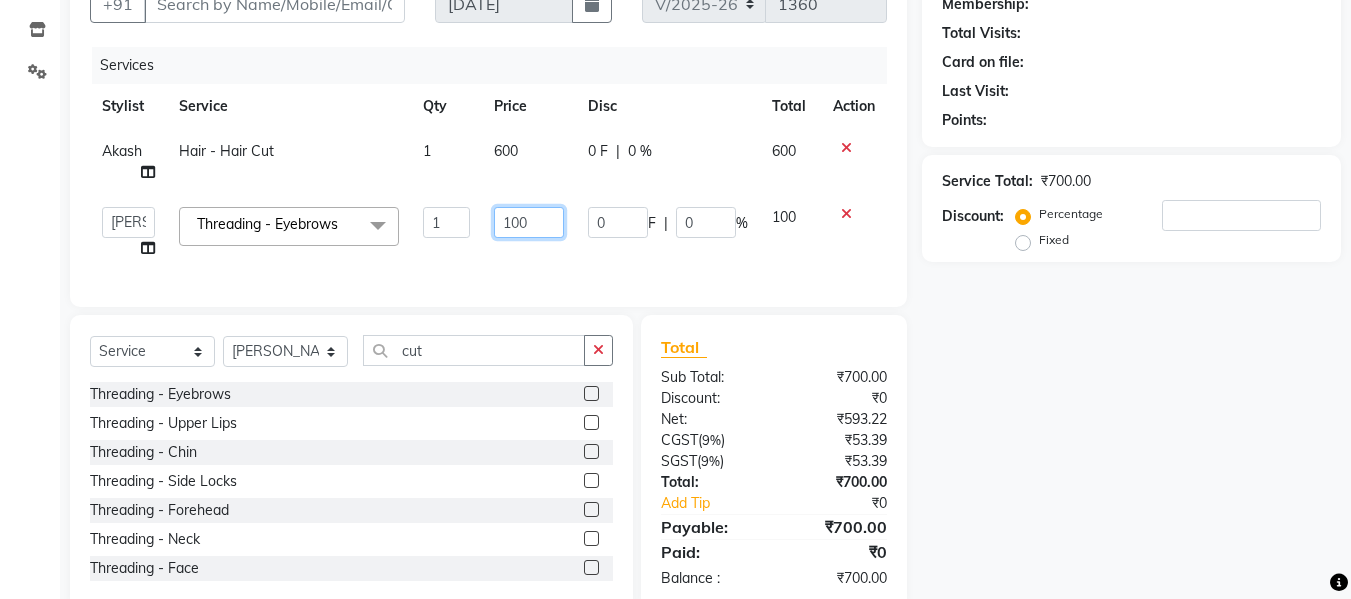 click on "100" 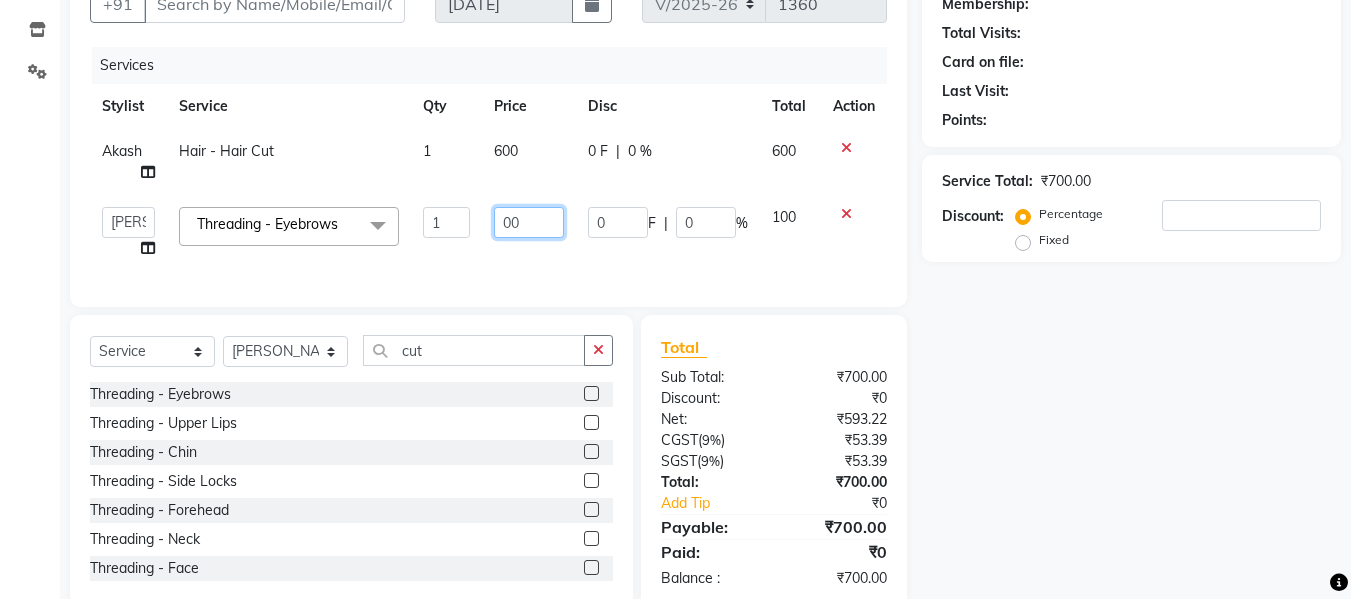 type on "200" 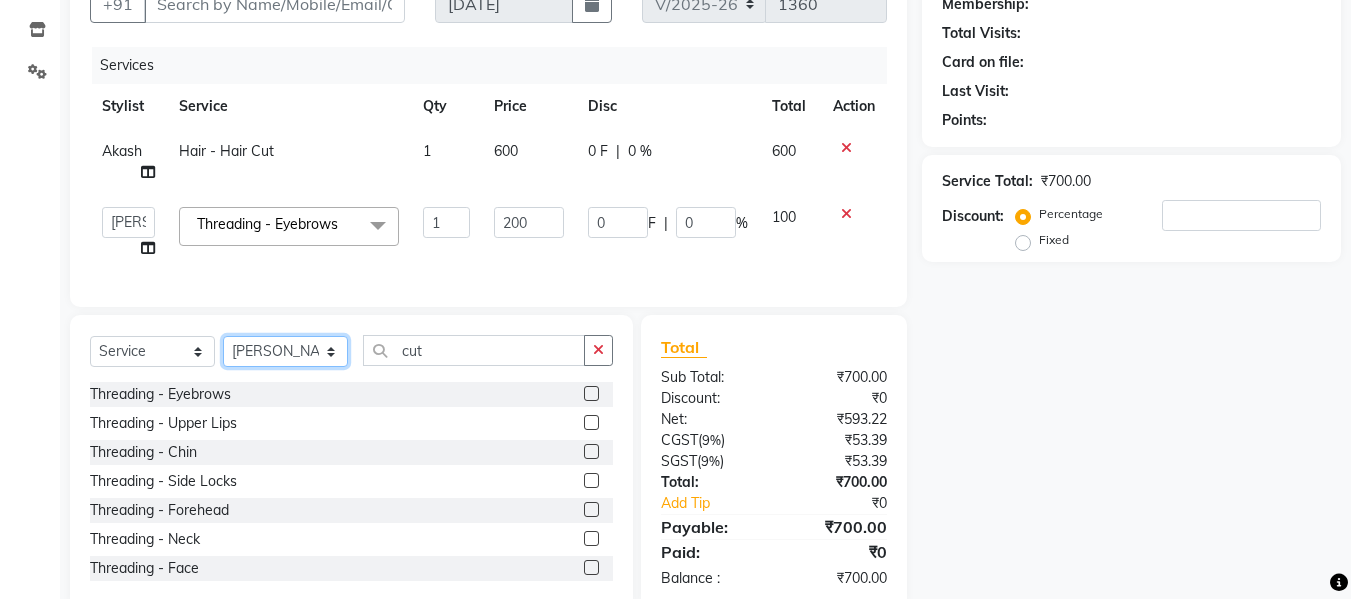 click on "Select  Service  Product  Membership  Package Voucher Prepaid Gift Card  Select Stylist Akash [PERSON_NAME] [PERSON_NAME] [PERSON_NAME] Guneek Makeup Manager [PERSON_NAME] [PERSON_NAME] [PERSON_NAME] cut" 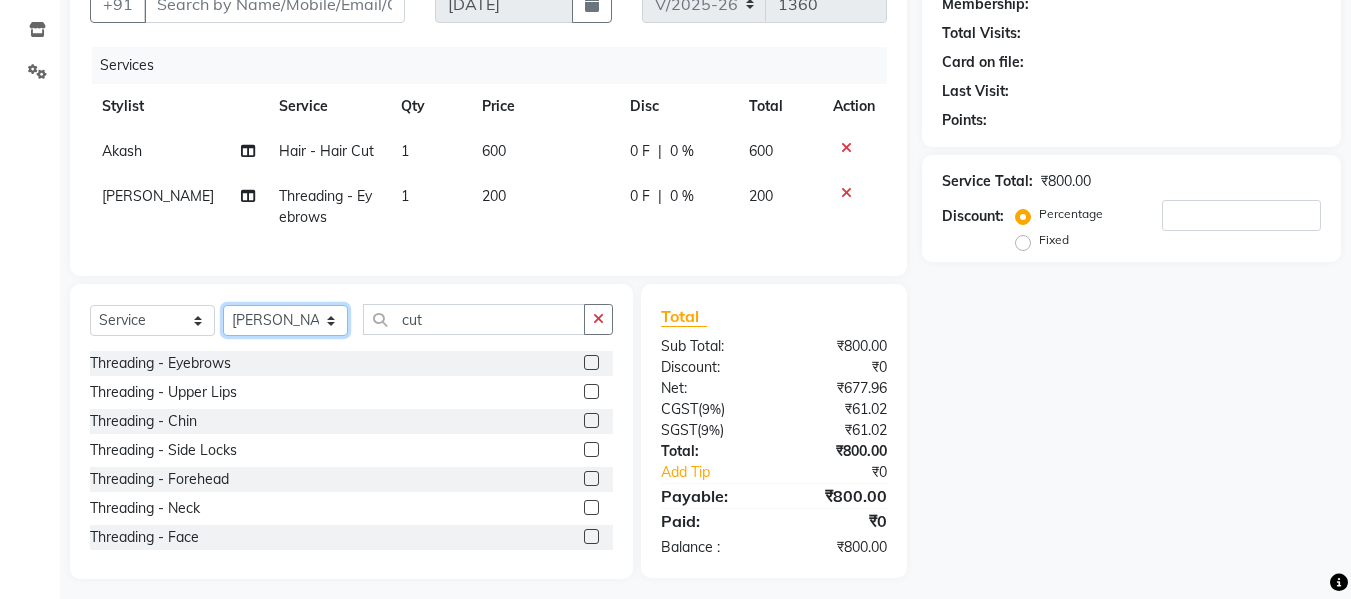 select on "24099" 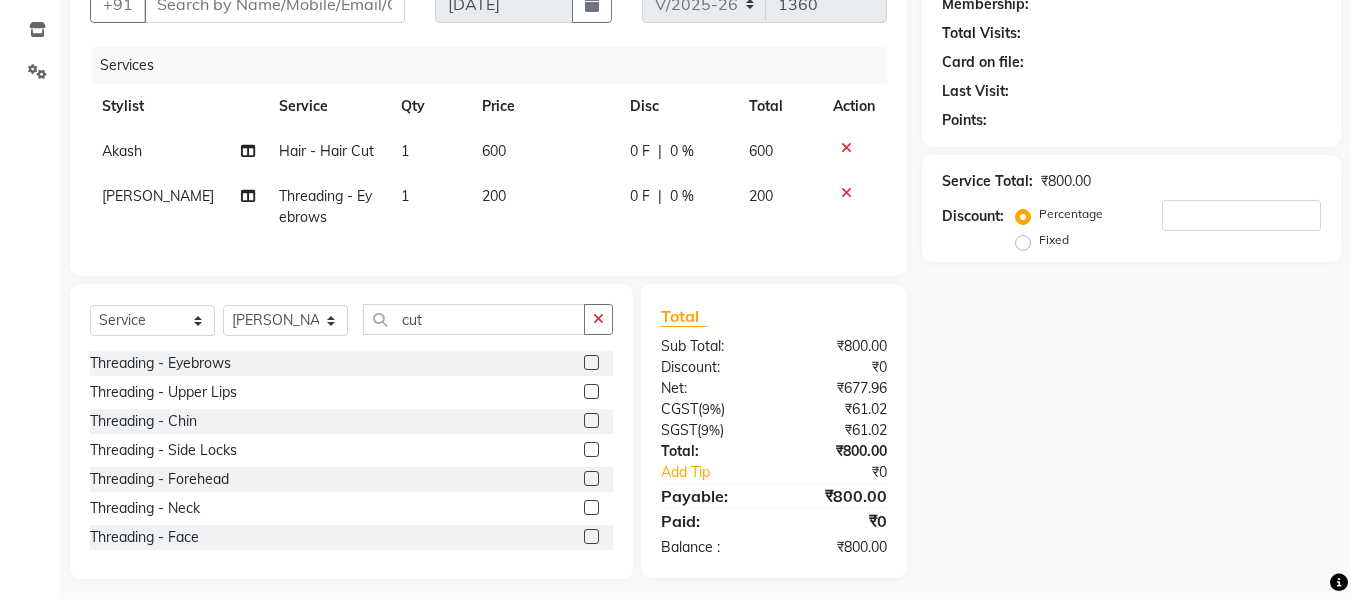 click 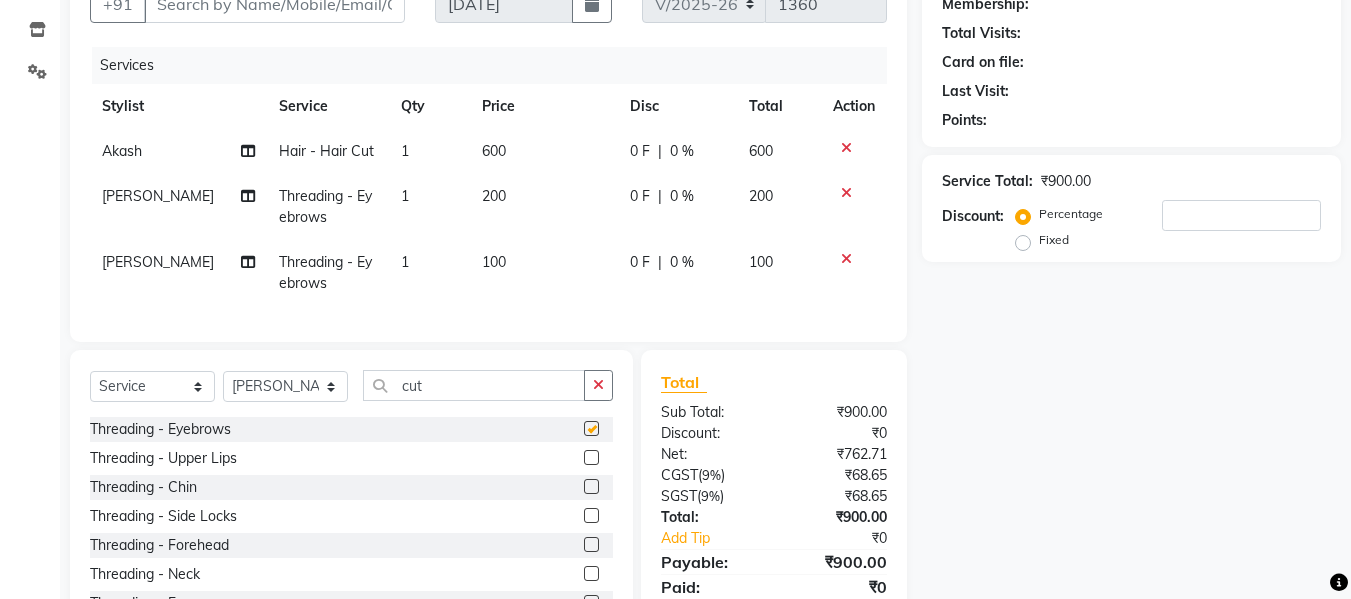 checkbox on "false" 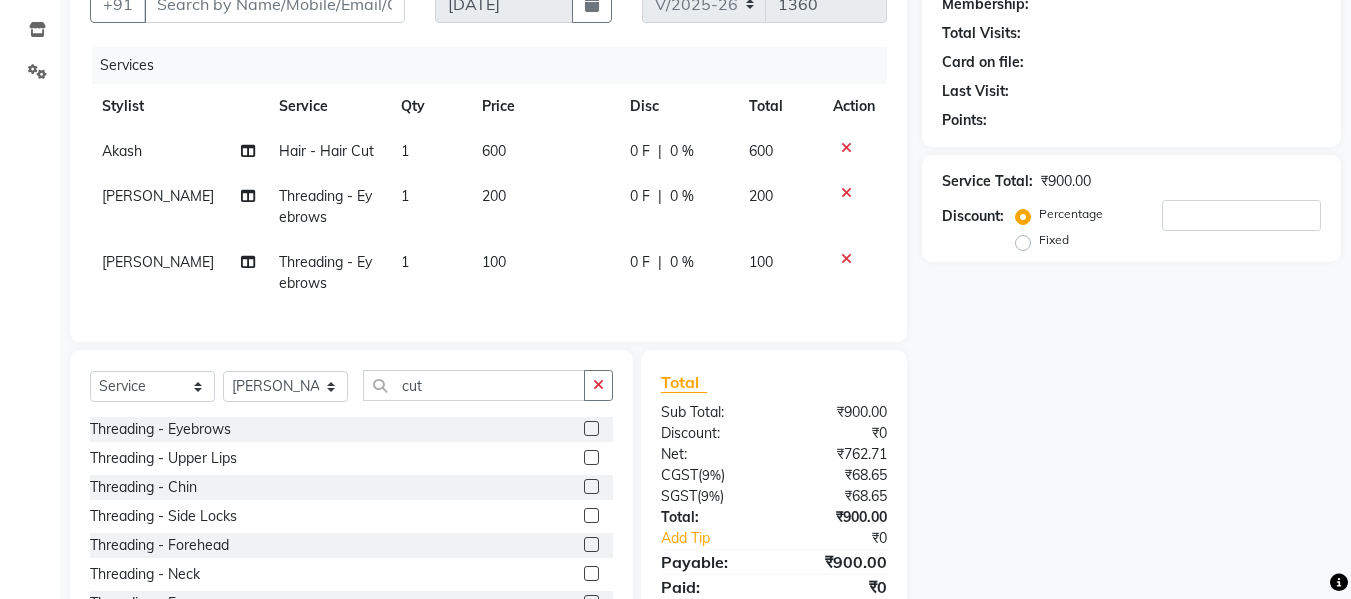 click on "100" 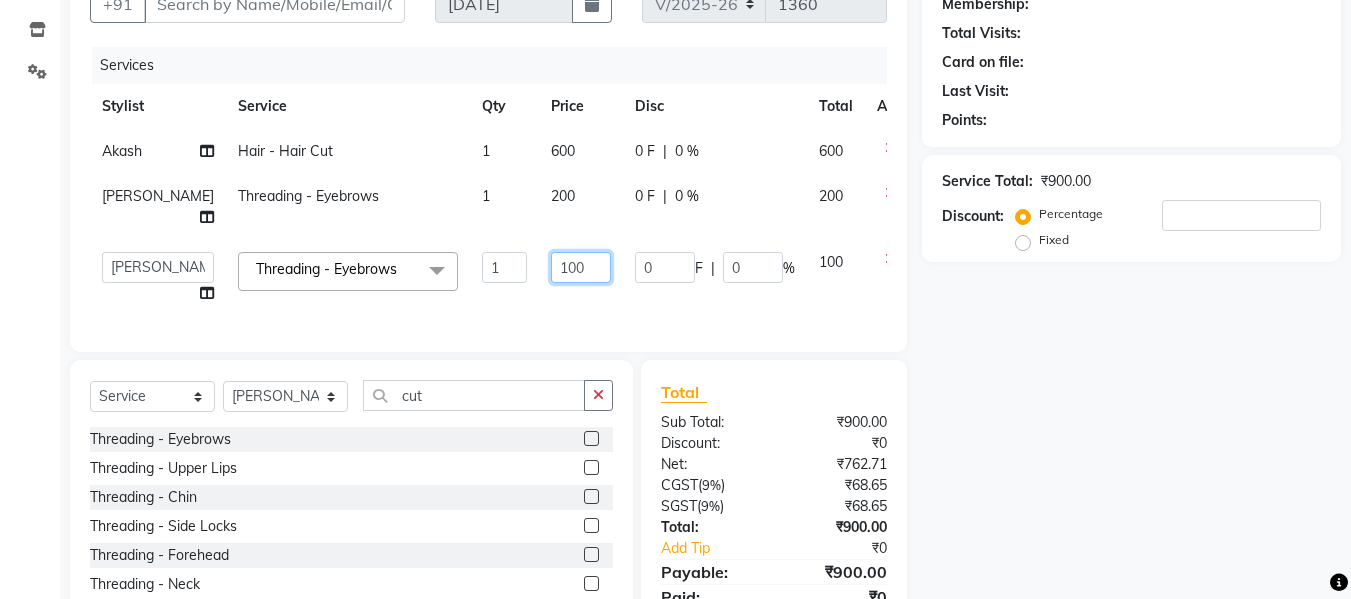 click on "100" 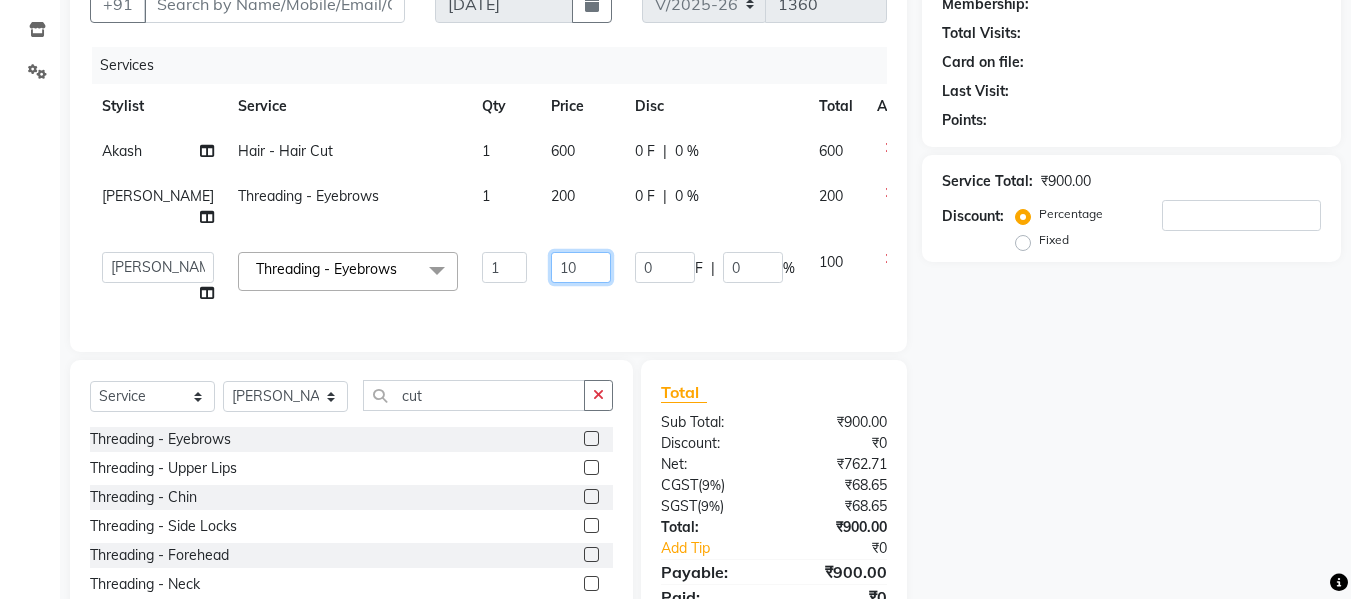 type on "150" 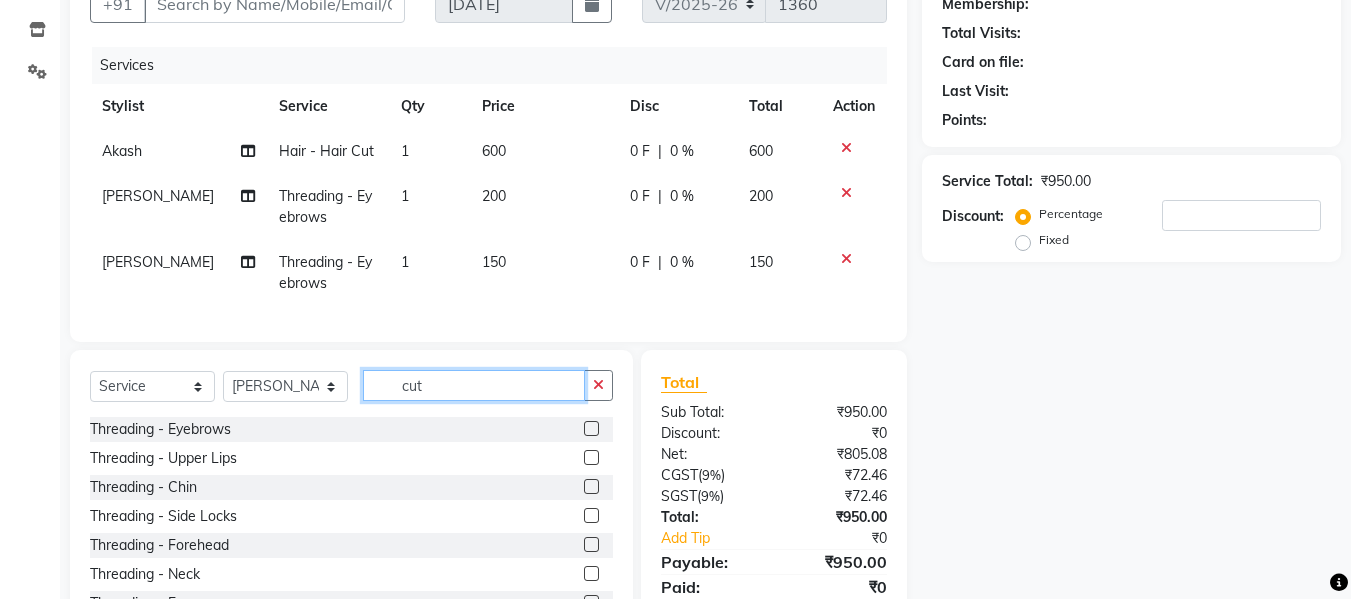 click on "Select  Service  Product  Membership  Package Voucher Prepaid Gift Card  Select Stylist Akash [PERSON_NAME] [PERSON_NAME] [PERSON_NAME] Guneek Makeup Manager [PERSON_NAME] [PERSON_NAME] [PERSON_NAME] cut" 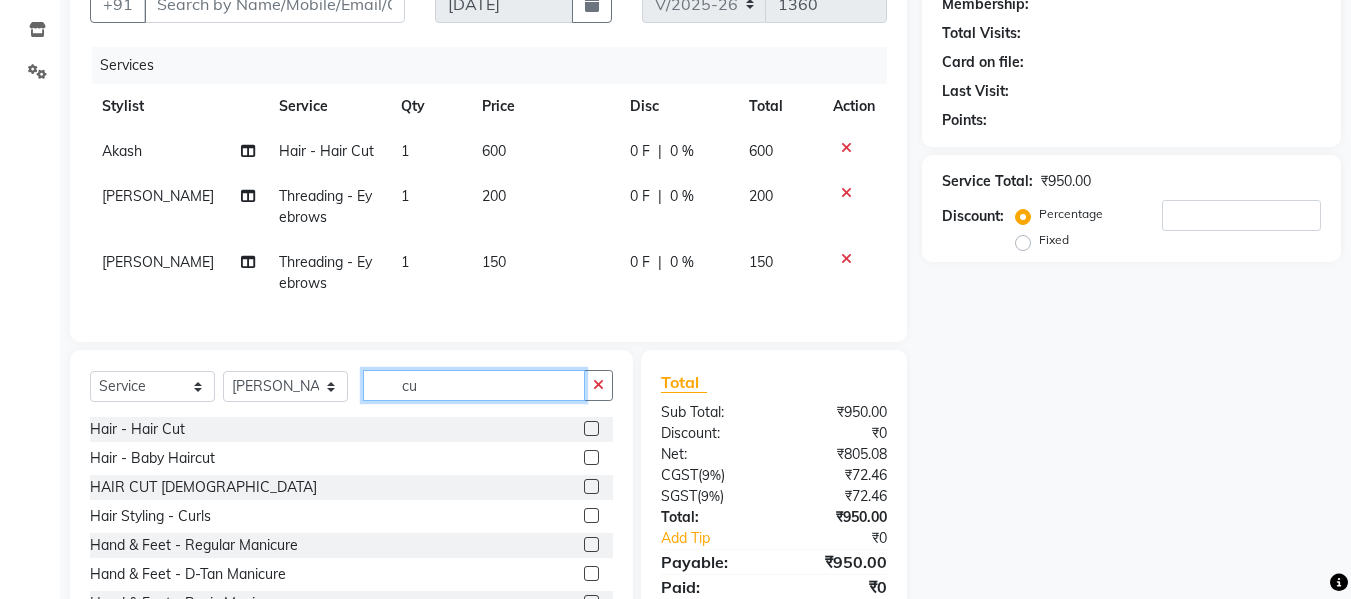 type on "c" 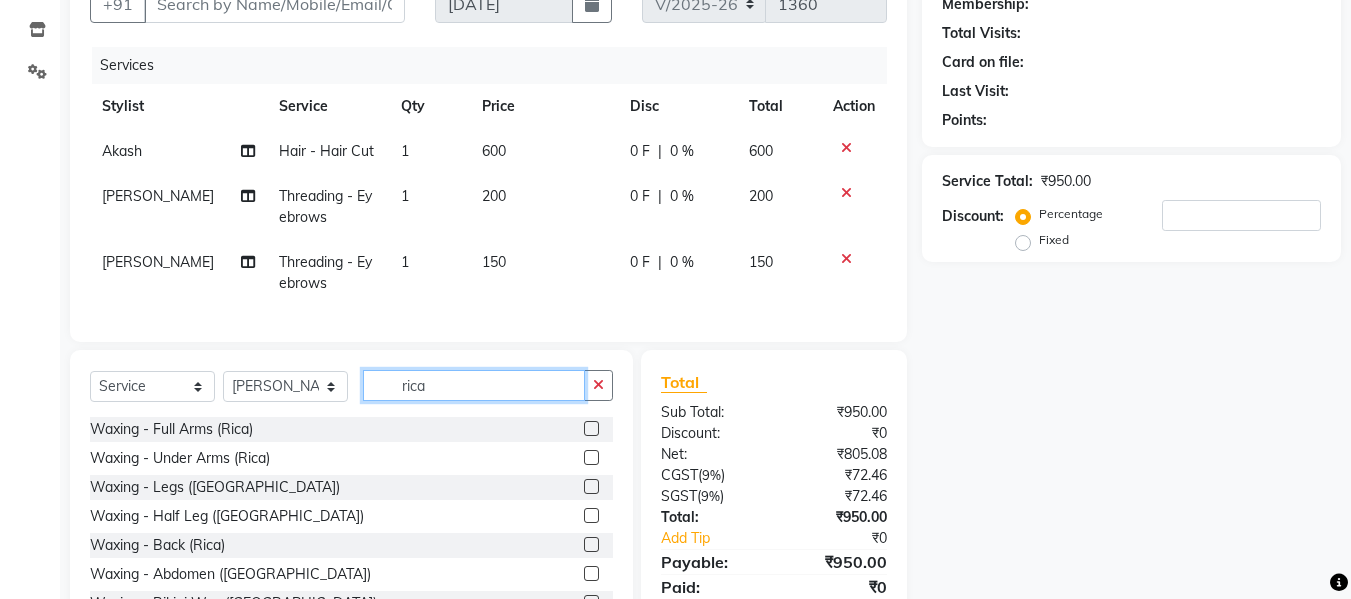 scroll, scrollTop: 292, scrollLeft: 0, axis: vertical 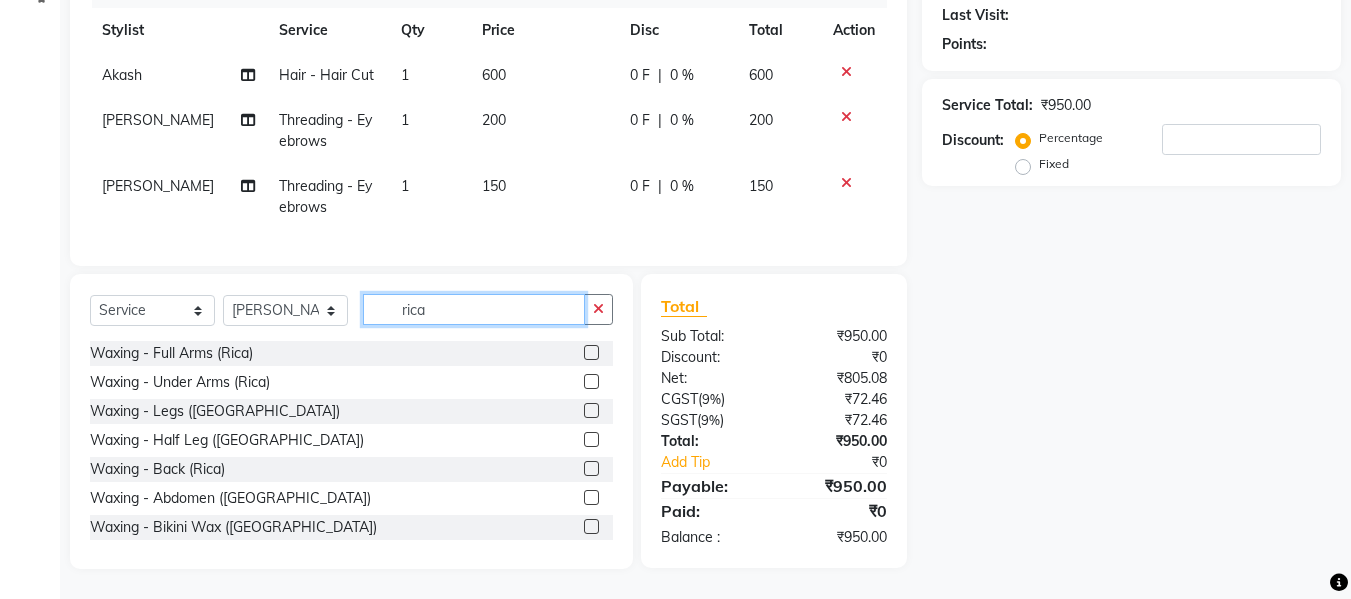 type on "rica" 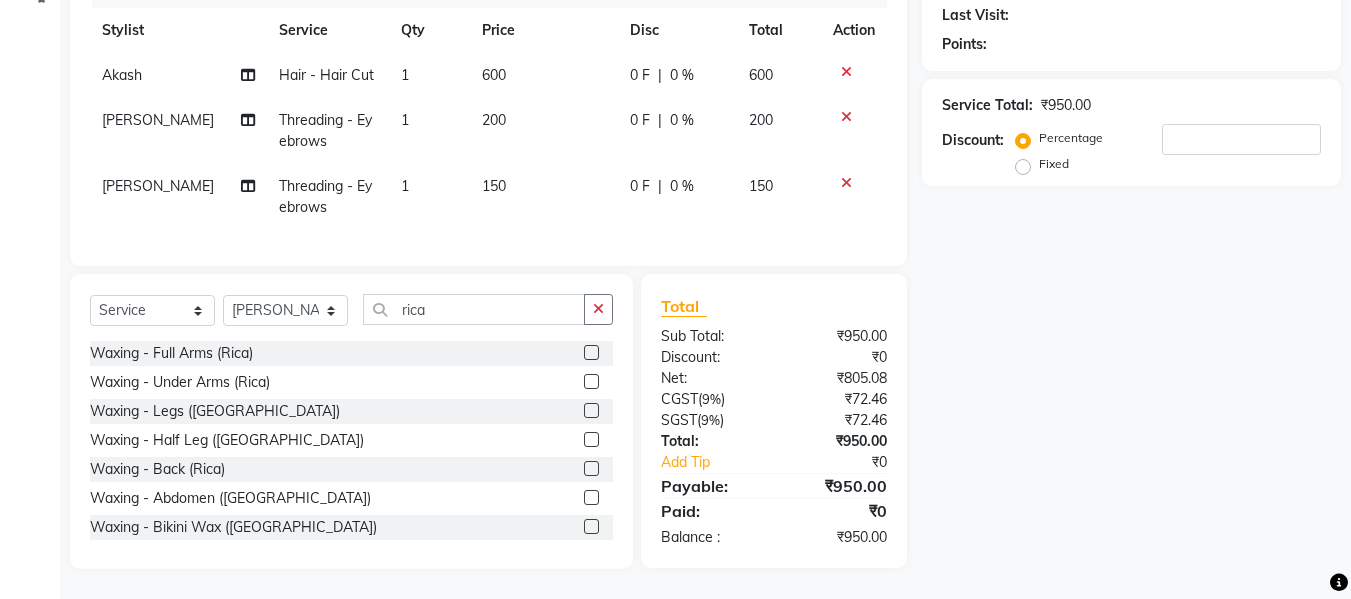 click 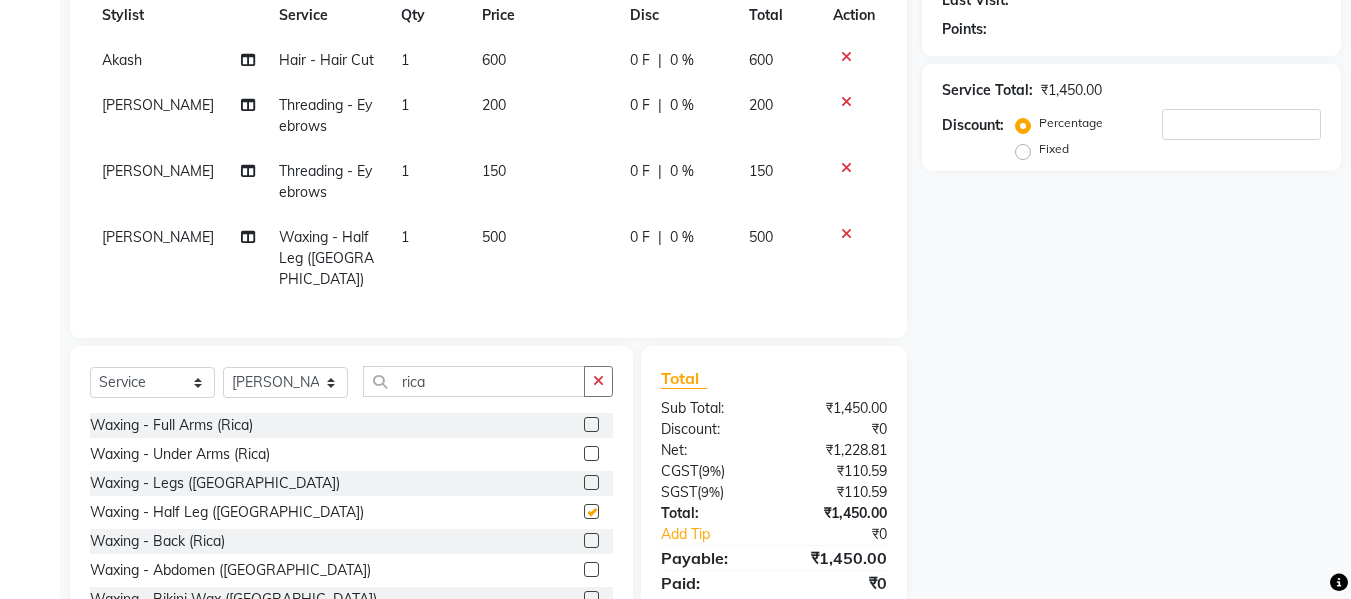 checkbox on "false" 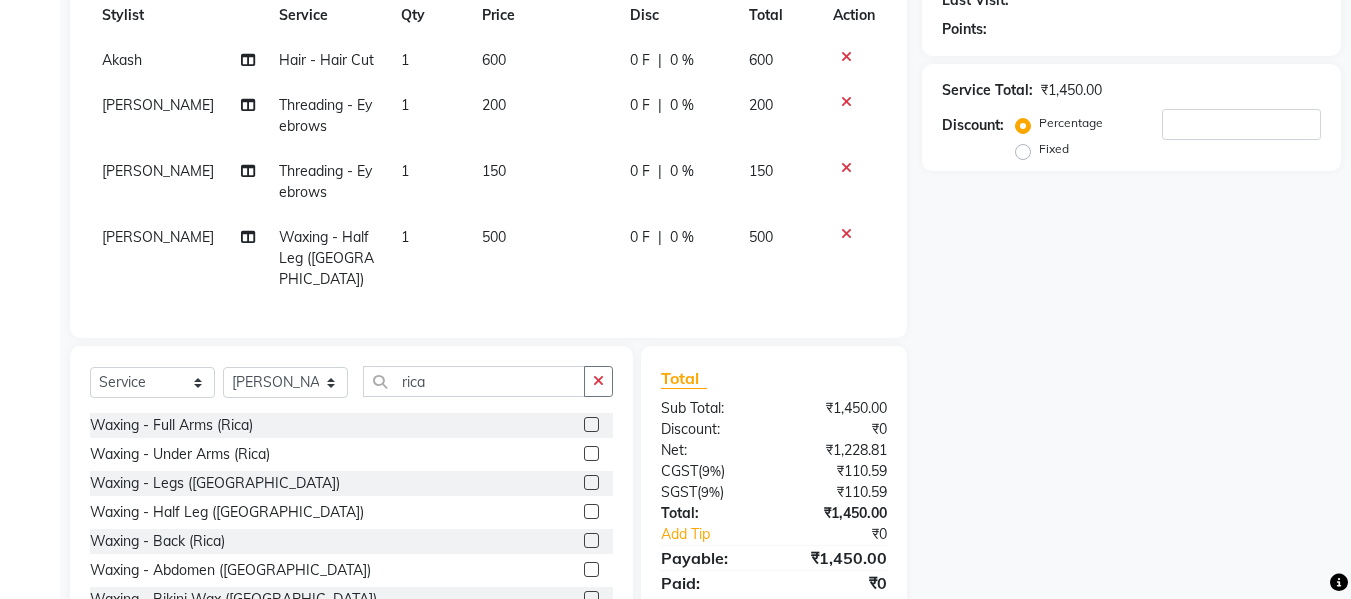 scroll, scrollTop: 358, scrollLeft: 0, axis: vertical 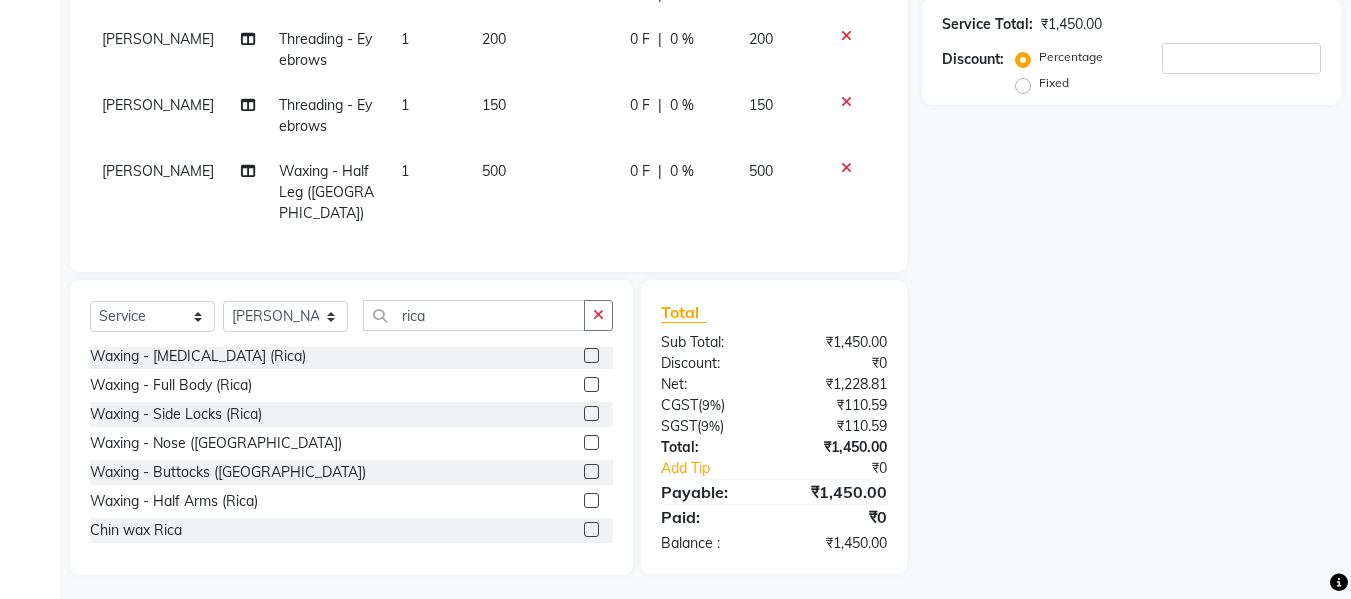 click 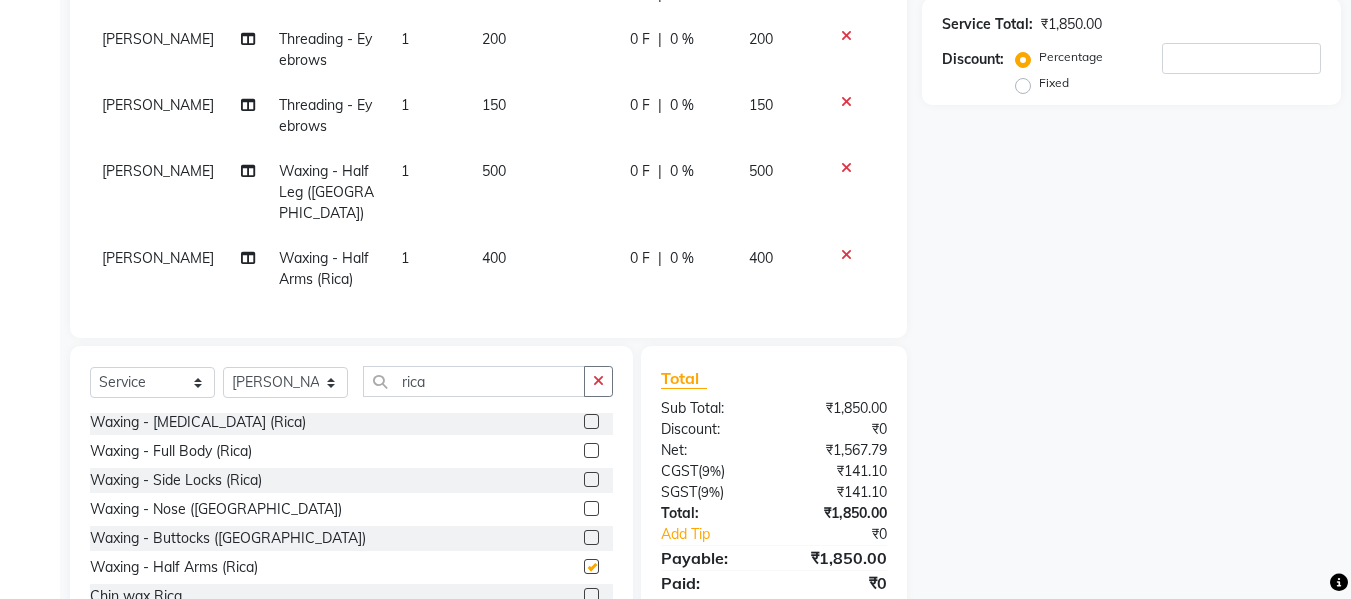 checkbox on "false" 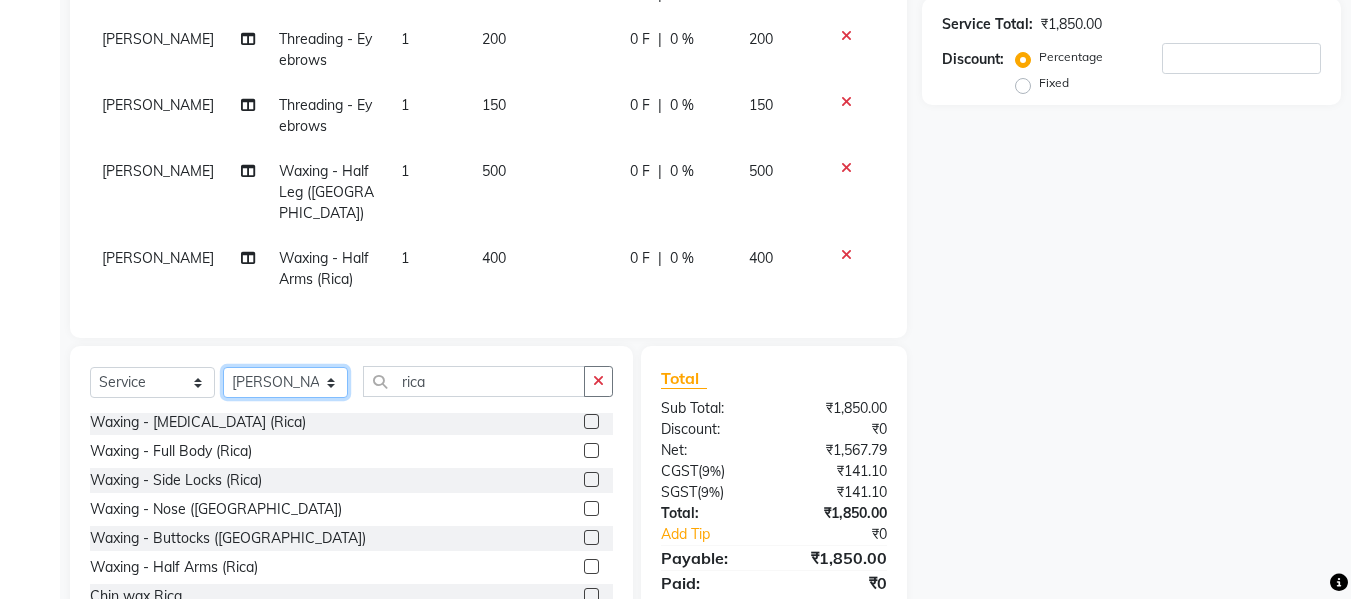 click on "Select Stylist Akash [PERSON_NAME] [PERSON_NAME] [PERSON_NAME] Makeup Manager [PERSON_NAME] [PERSON_NAME] [PERSON_NAME]" 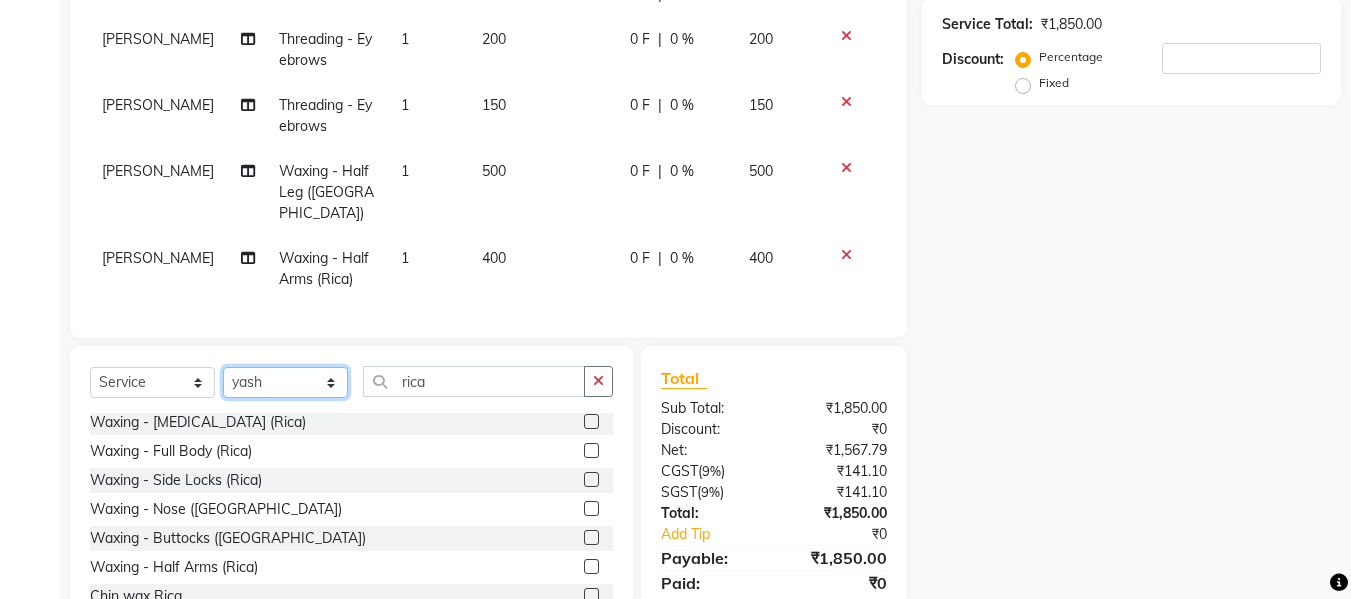 click on "Select Stylist Akash [PERSON_NAME] [PERSON_NAME] [PERSON_NAME] Makeup Manager [PERSON_NAME] [PERSON_NAME] [PERSON_NAME]" 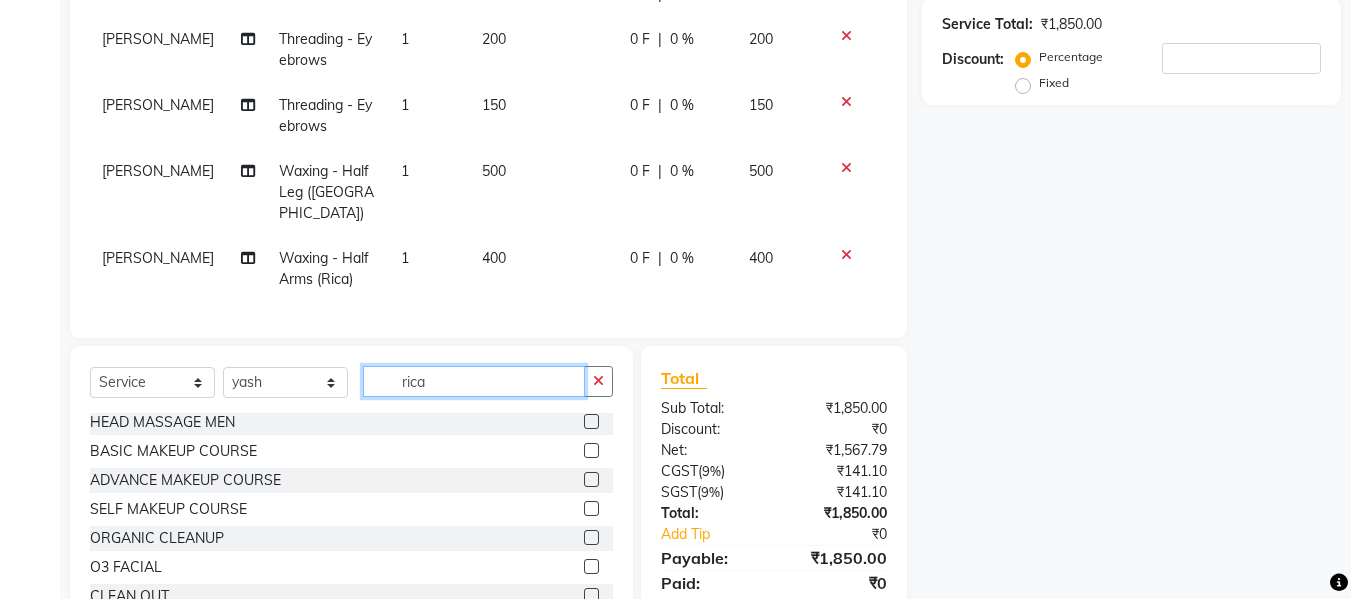 click on "rica" 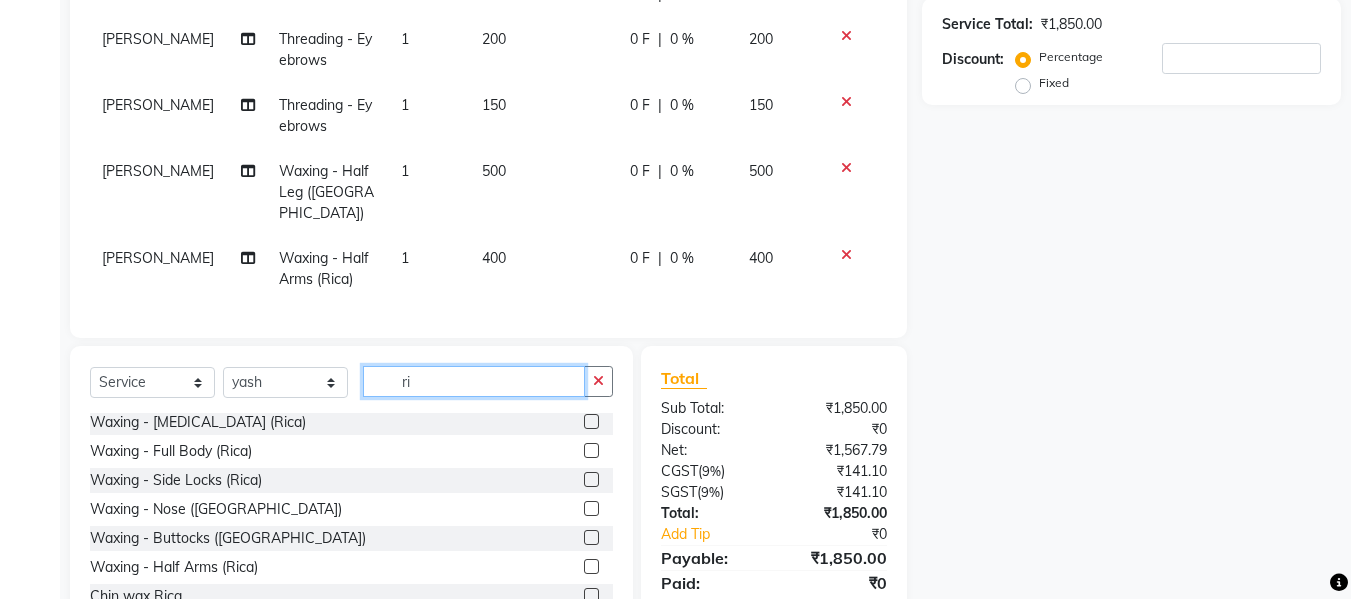 type on "r" 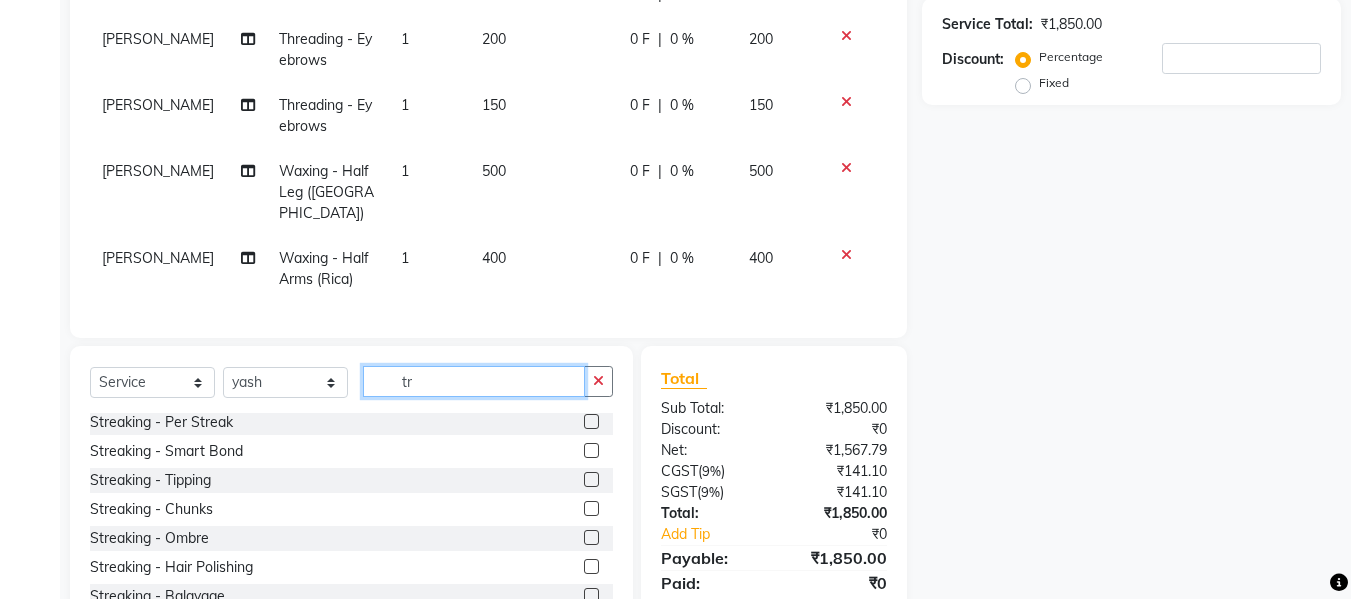 scroll, scrollTop: 0, scrollLeft: 0, axis: both 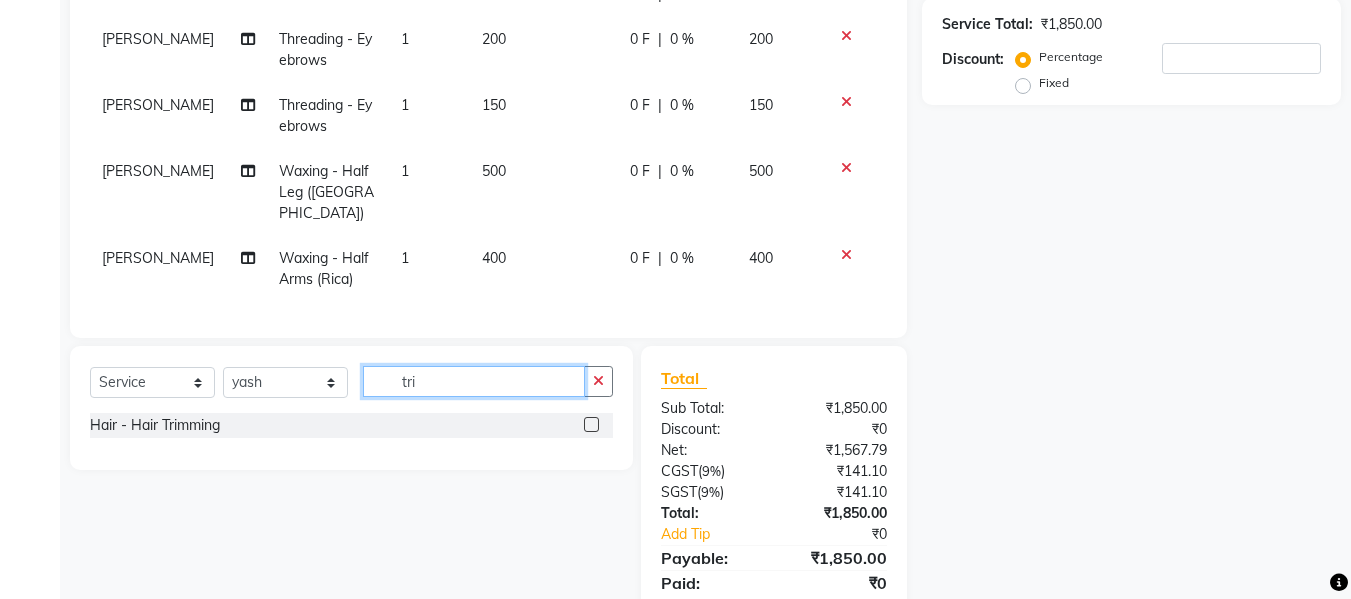 type on "tri" 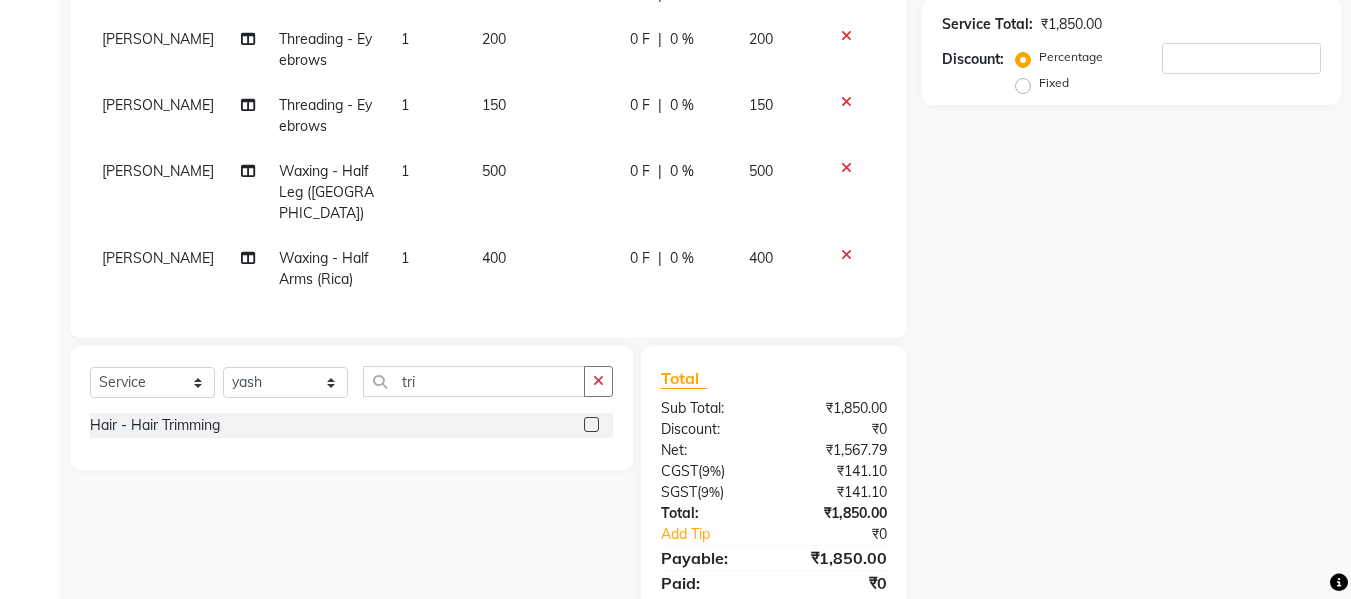 click 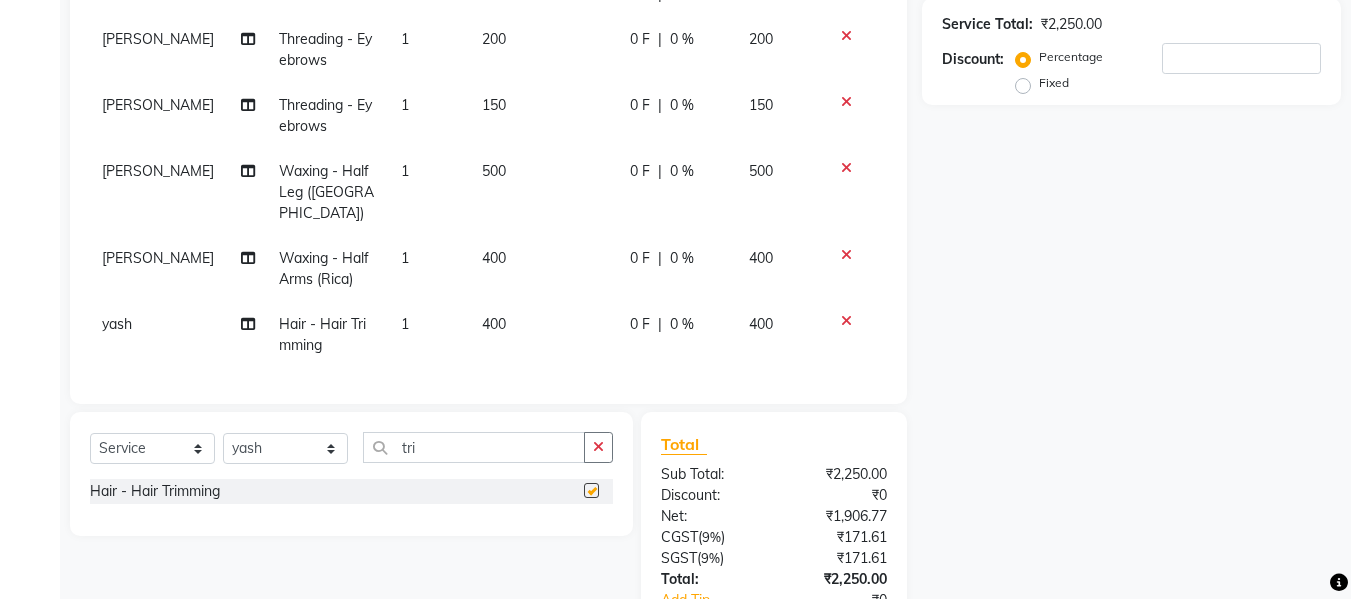 checkbox on "false" 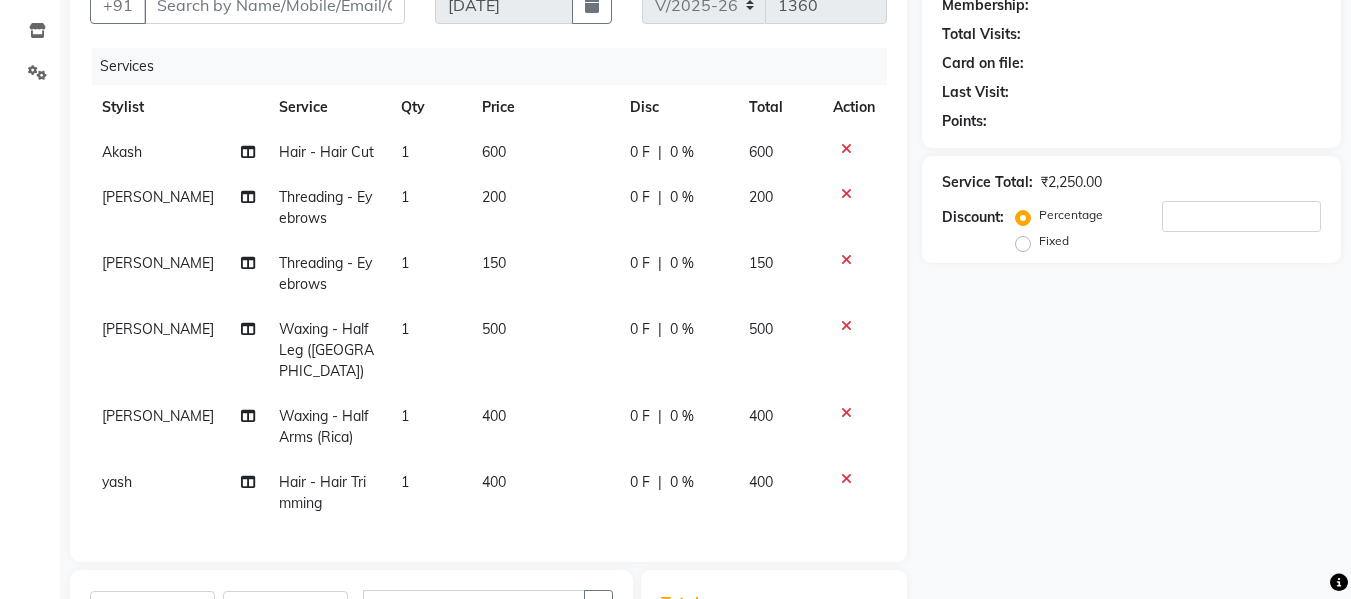 scroll, scrollTop: 158, scrollLeft: 0, axis: vertical 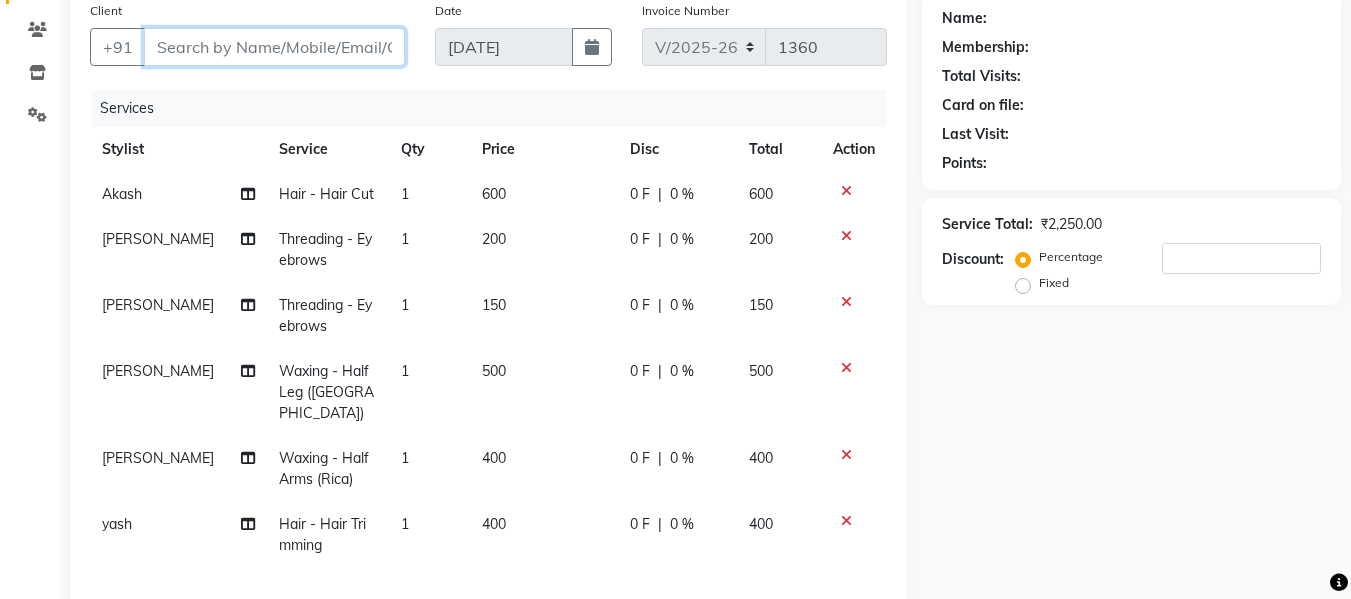 click on "Client" at bounding box center [274, 47] 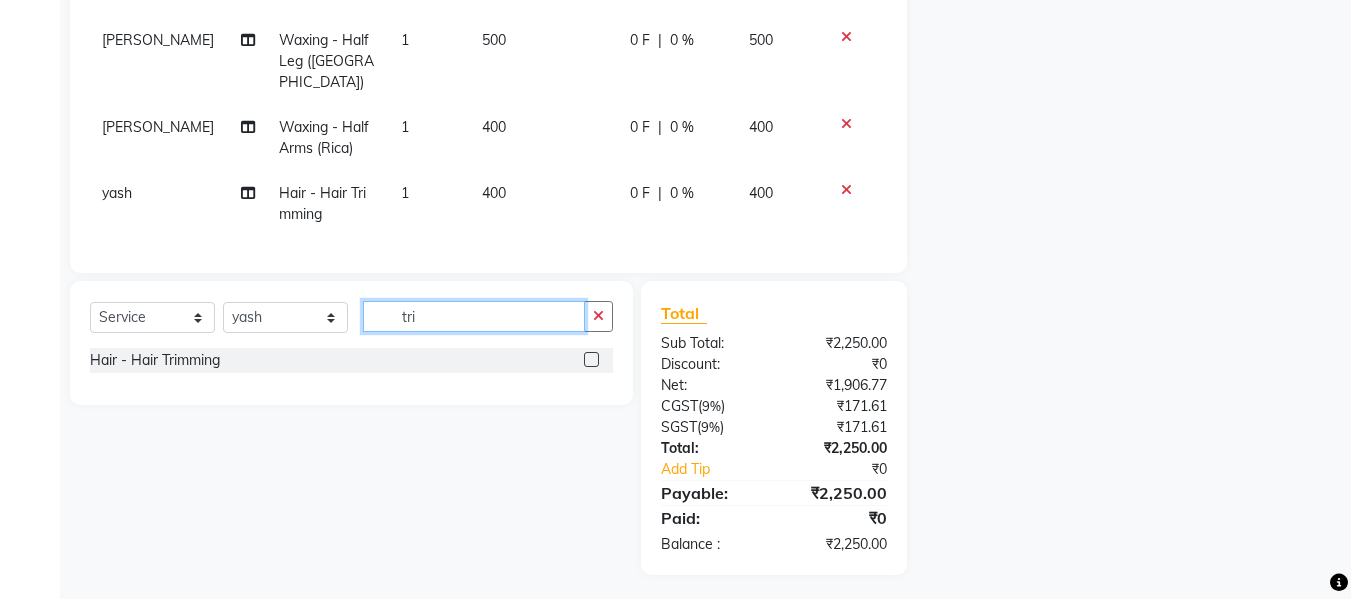 click on "tri" 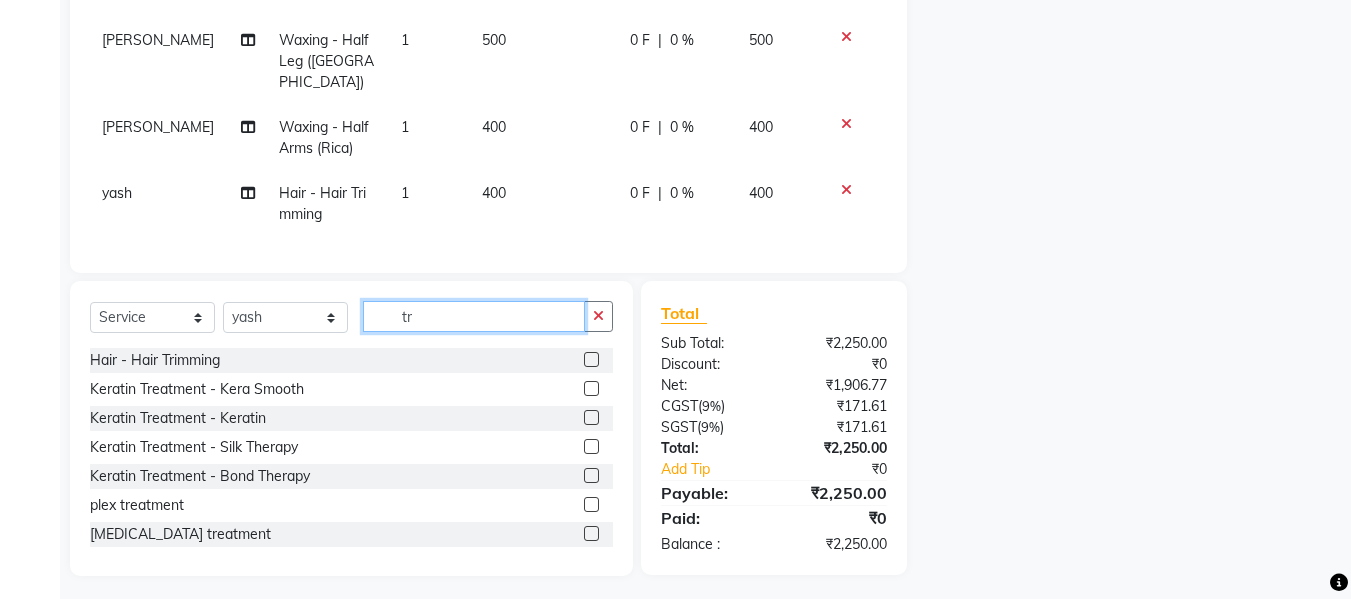 type on "t" 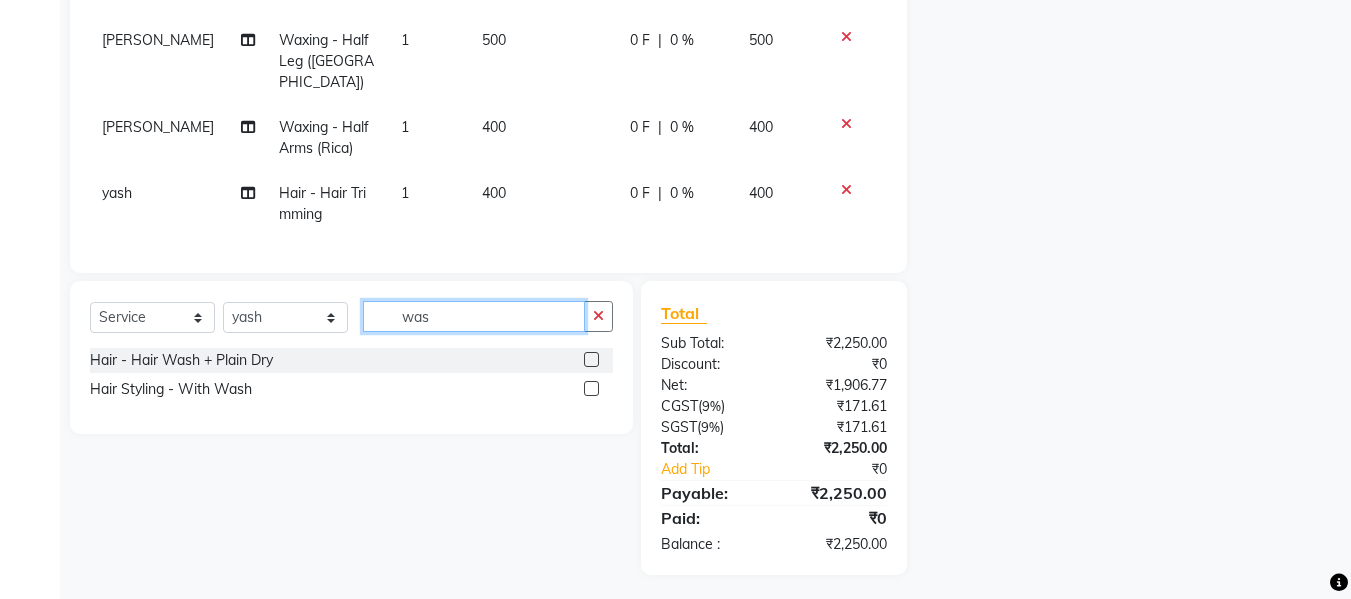 type on "was" 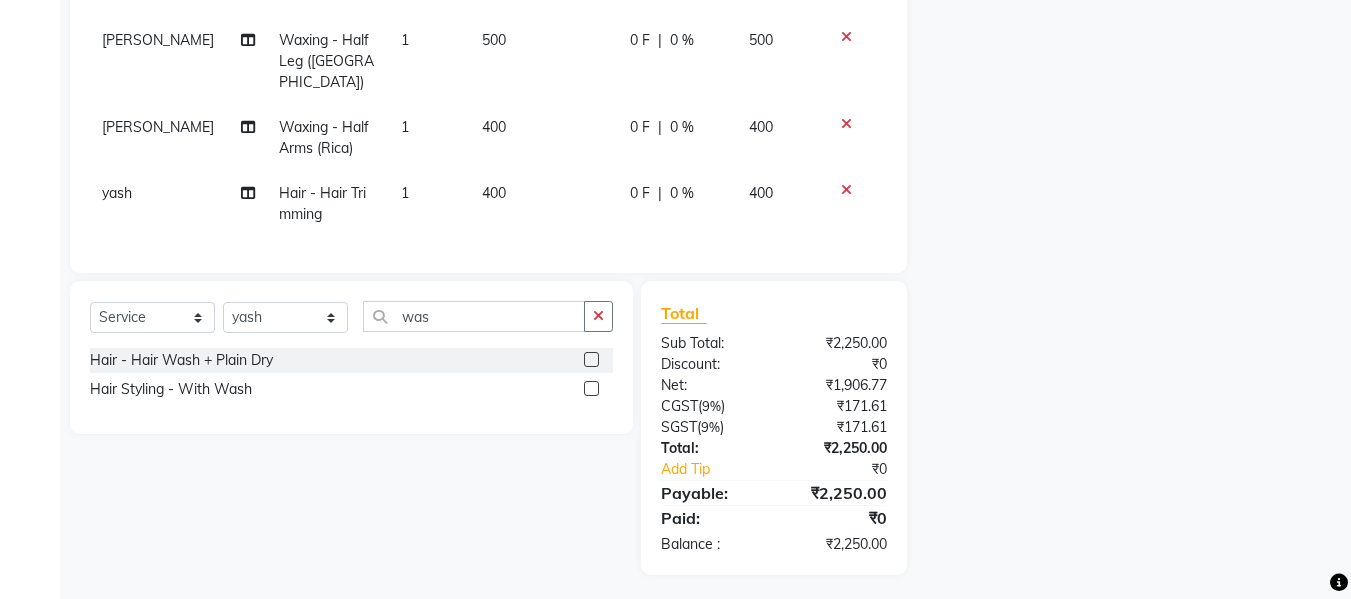 click 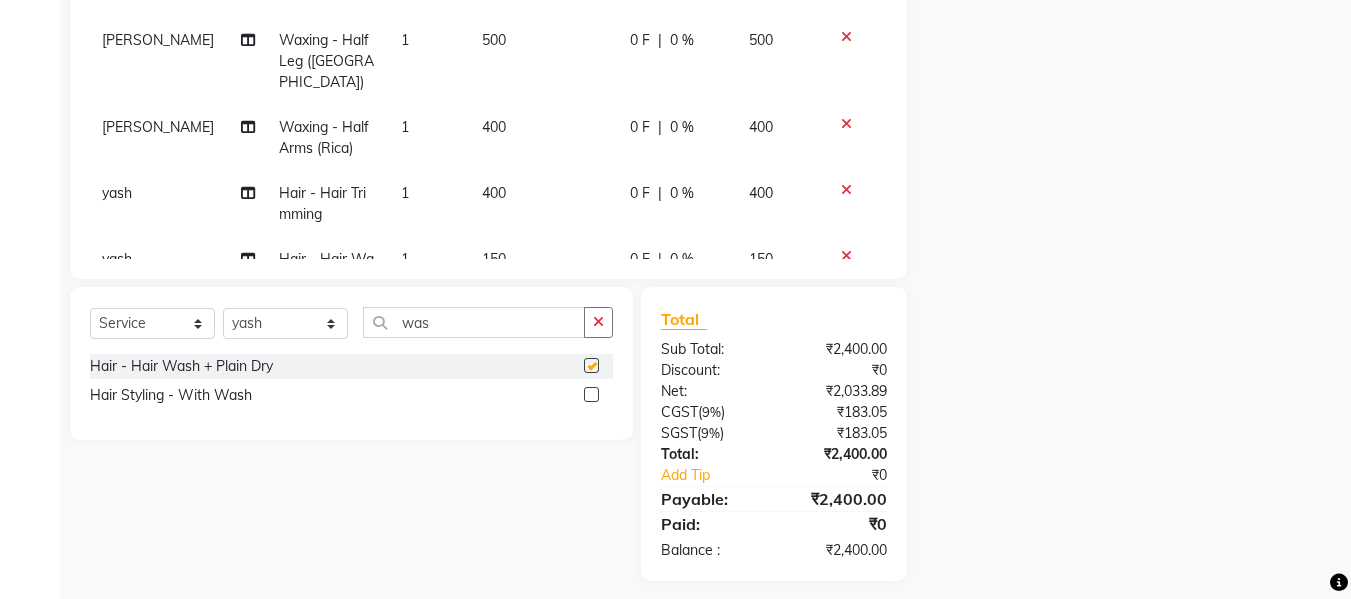 checkbox on "false" 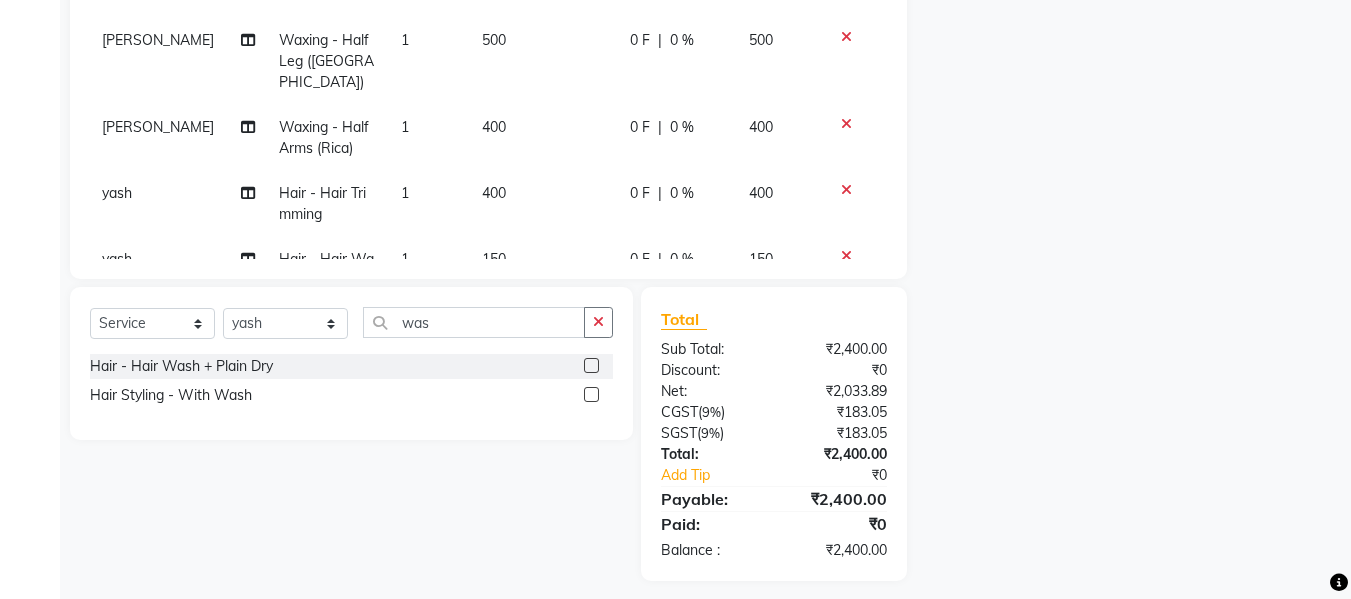 click on "150" 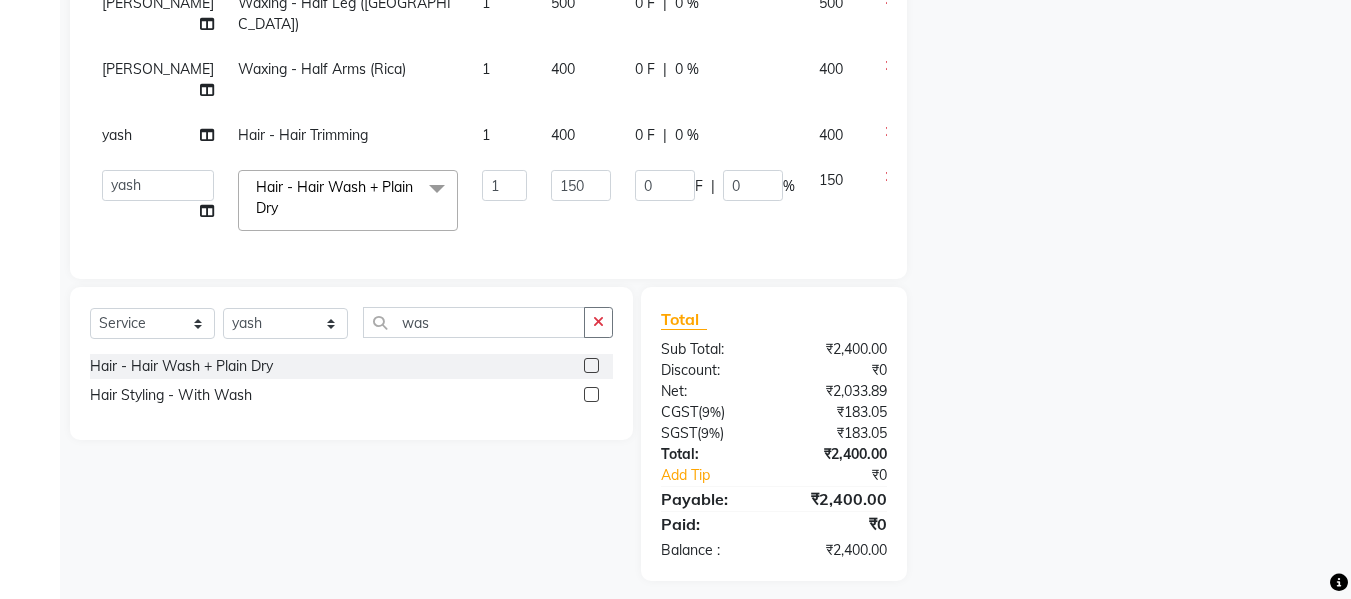 scroll, scrollTop: 73, scrollLeft: 0, axis: vertical 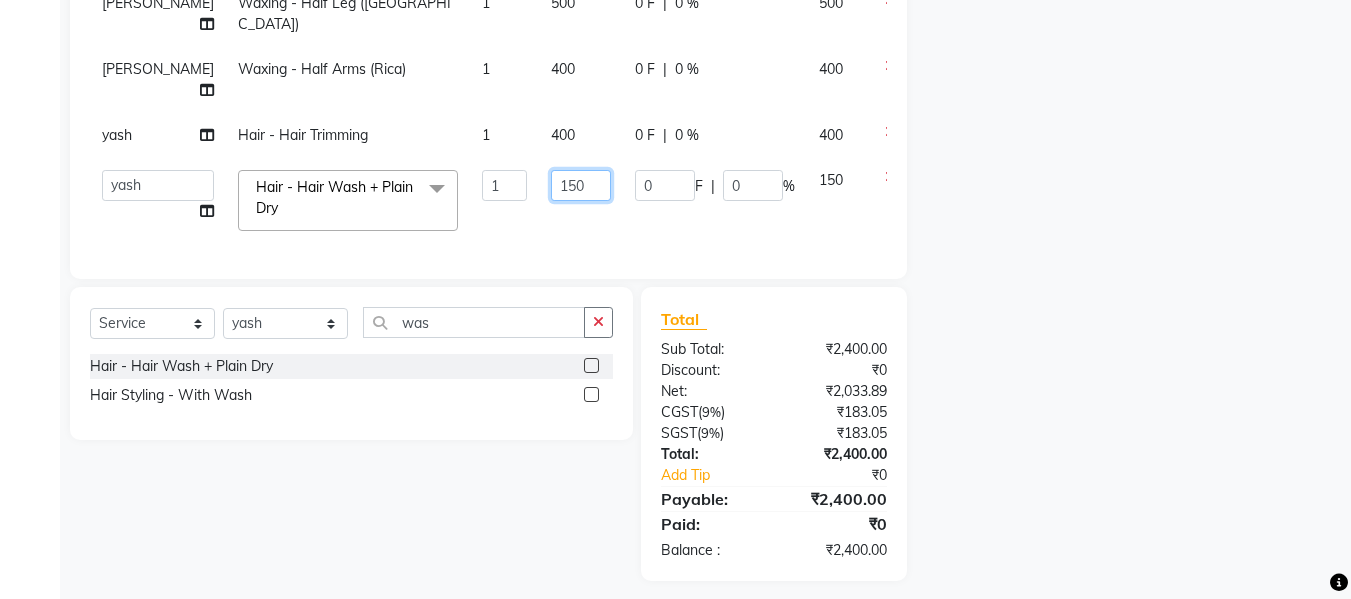 click on "150" 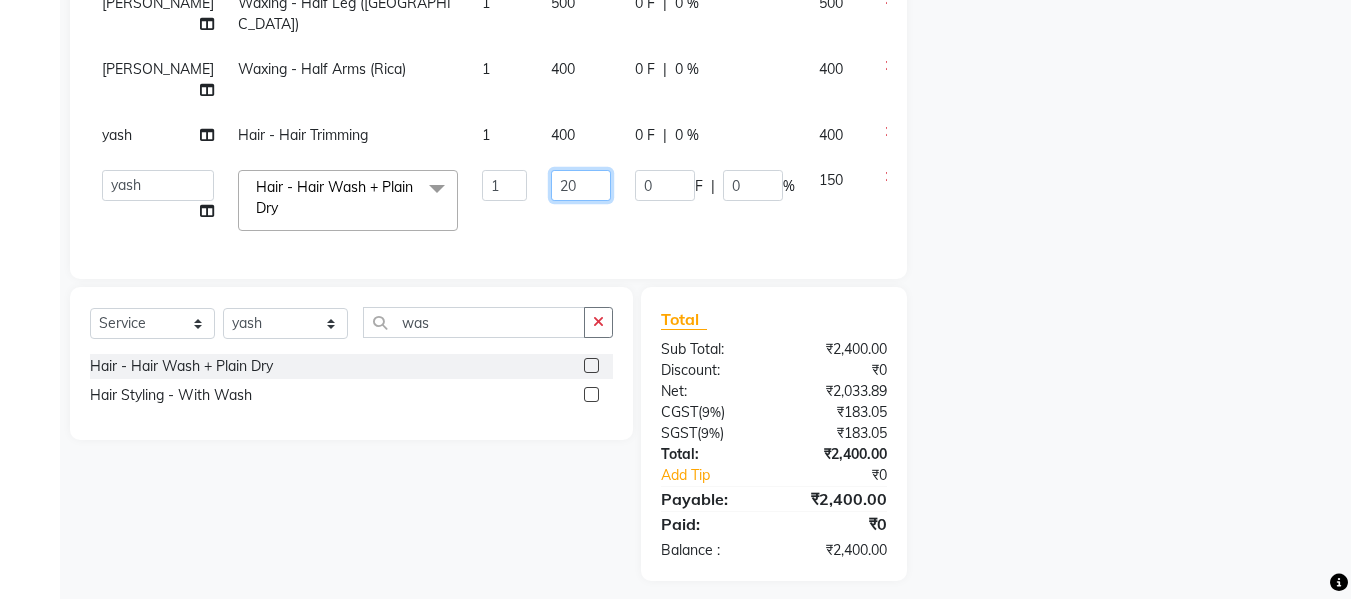 type on "200" 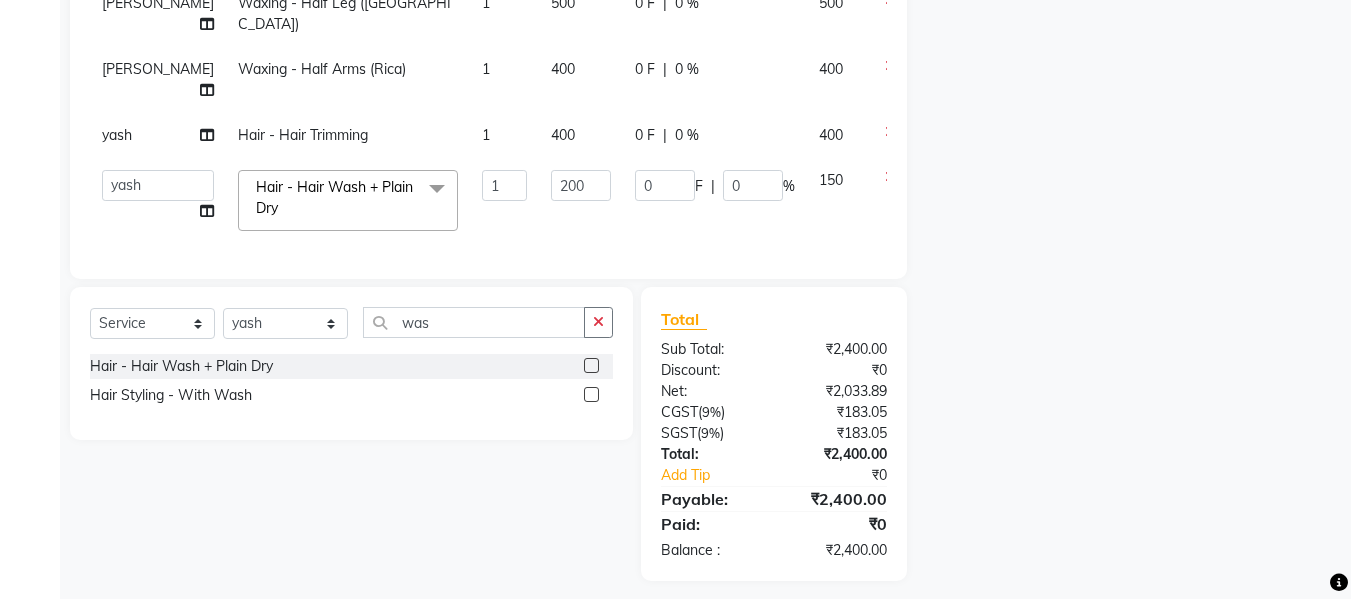 scroll, scrollTop: 54, scrollLeft: 0, axis: vertical 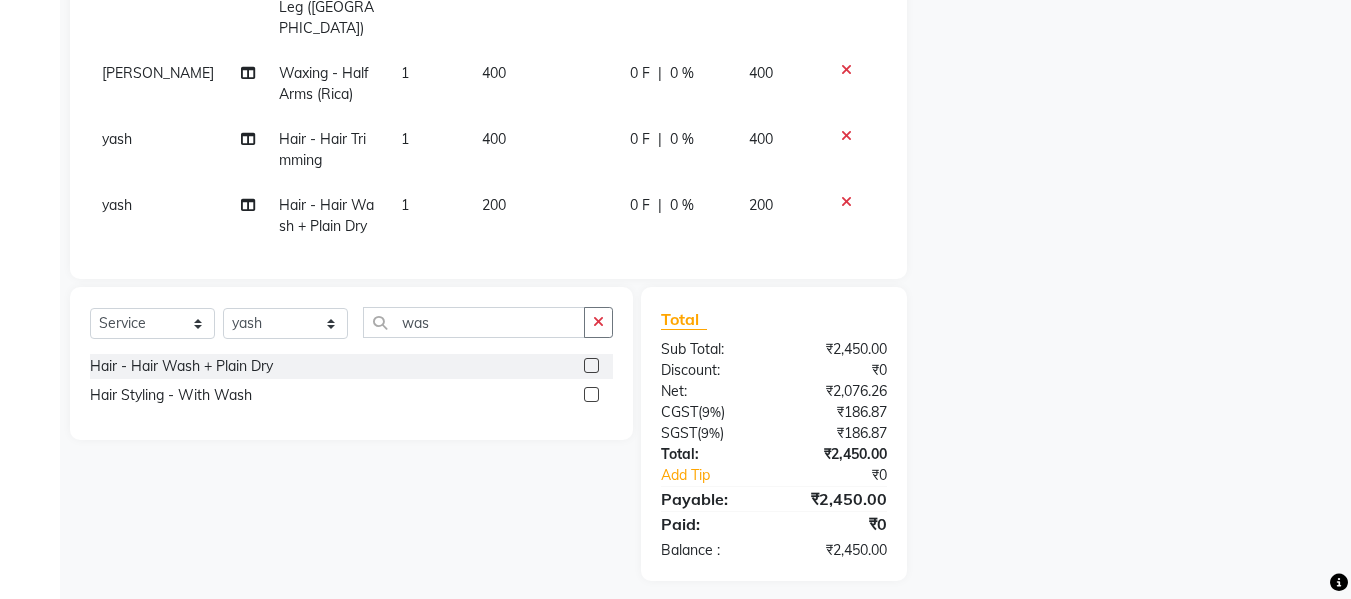 click on "Name: Membership: Total Visits: Card on file: Last Visit:  Points:  Service Total:  ₹2,450.00  Discount:  Percentage   Fixed" 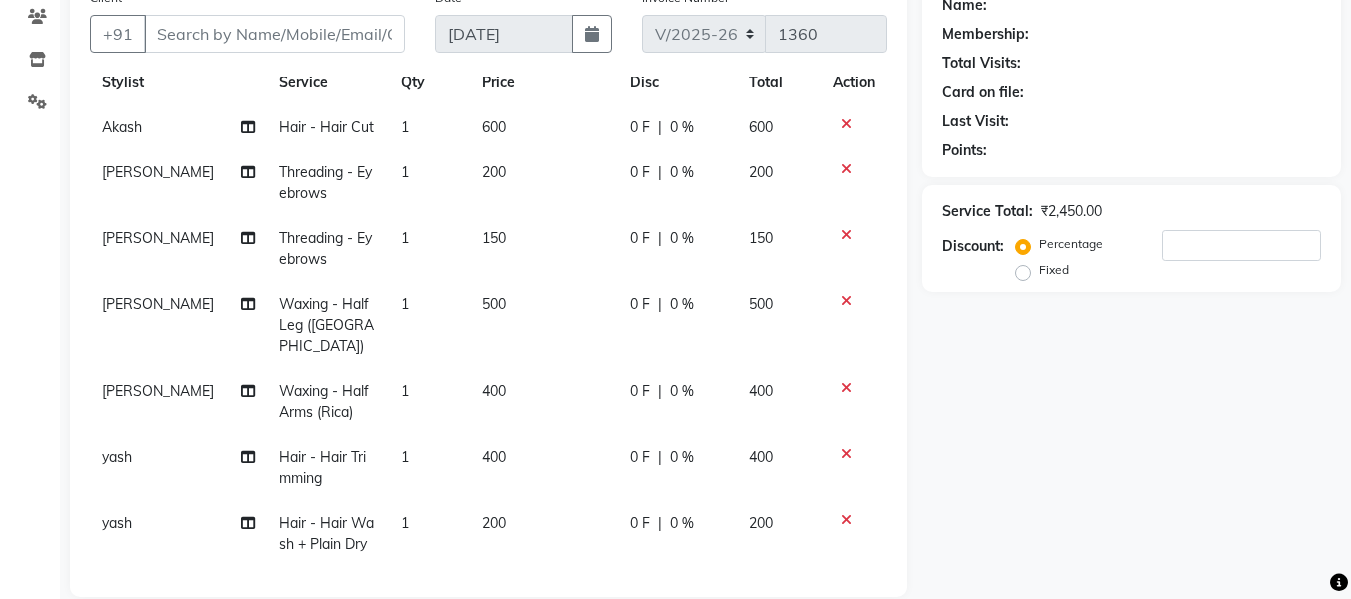 scroll, scrollTop: 129, scrollLeft: 0, axis: vertical 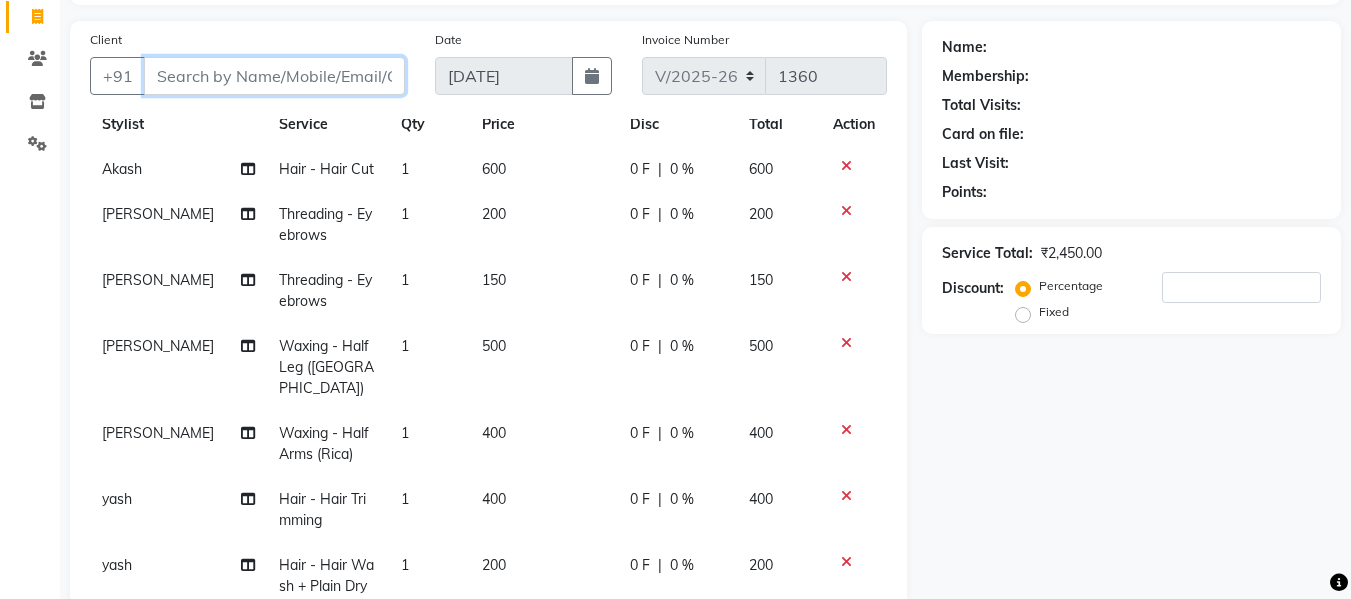 click on "Client" at bounding box center (274, 76) 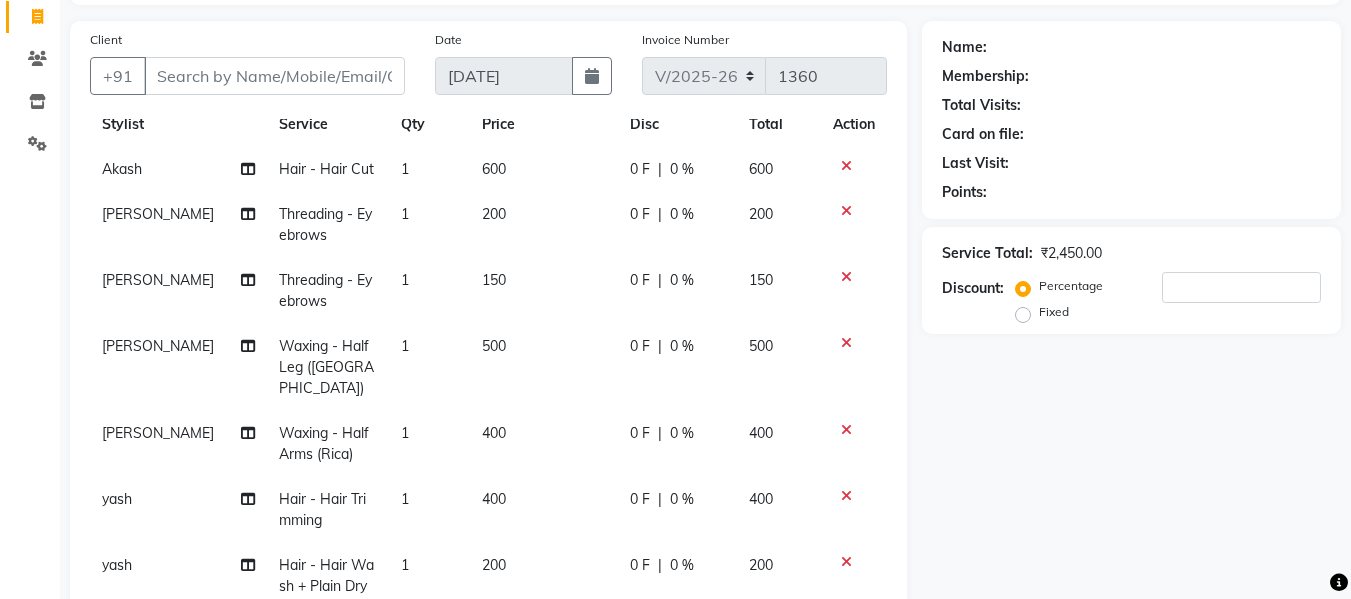 click 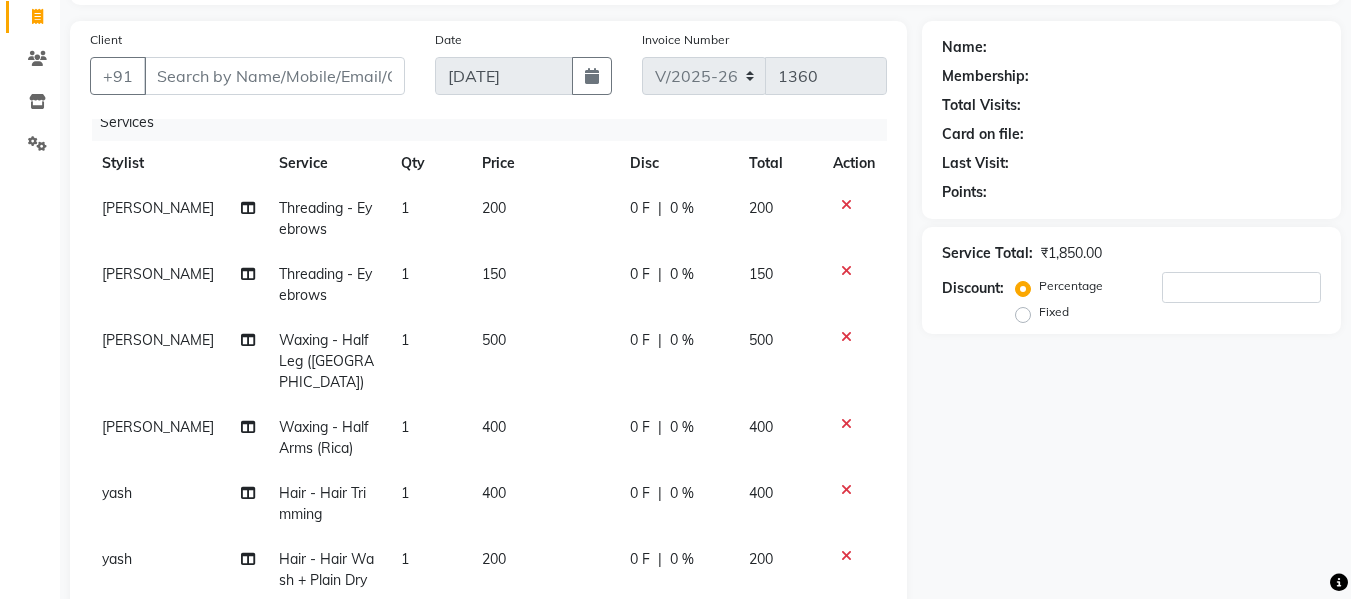 scroll, scrollTop: 0, scrollLeft: 0, axis: both 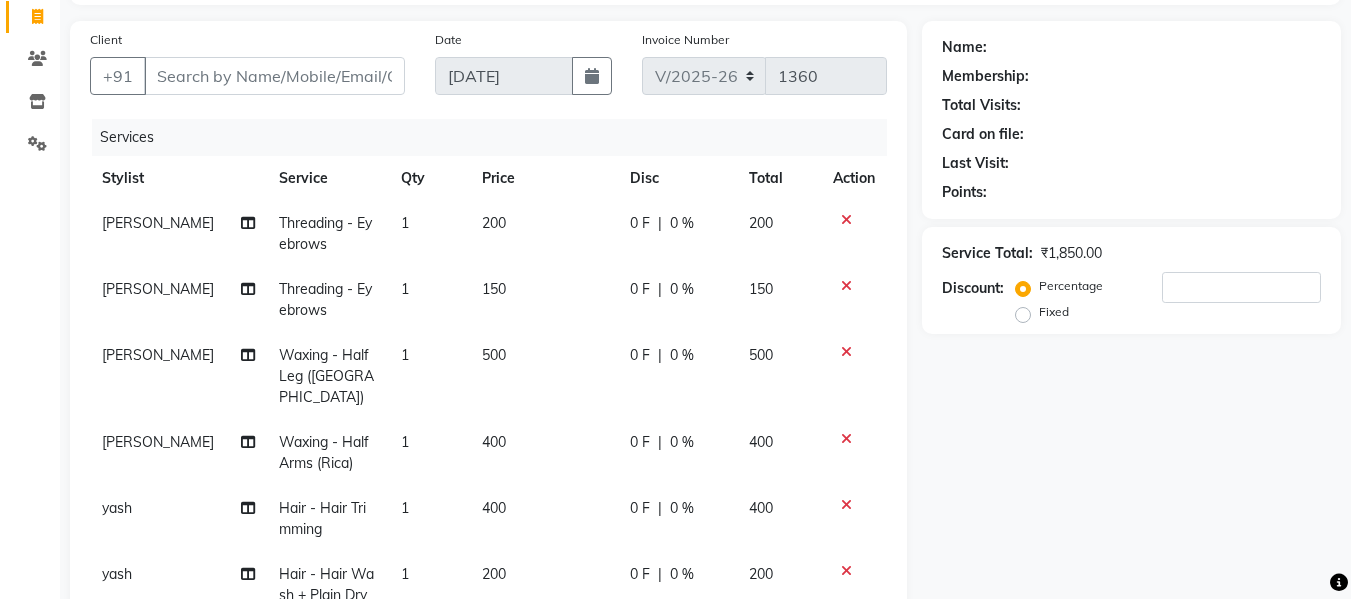 click on "Action" 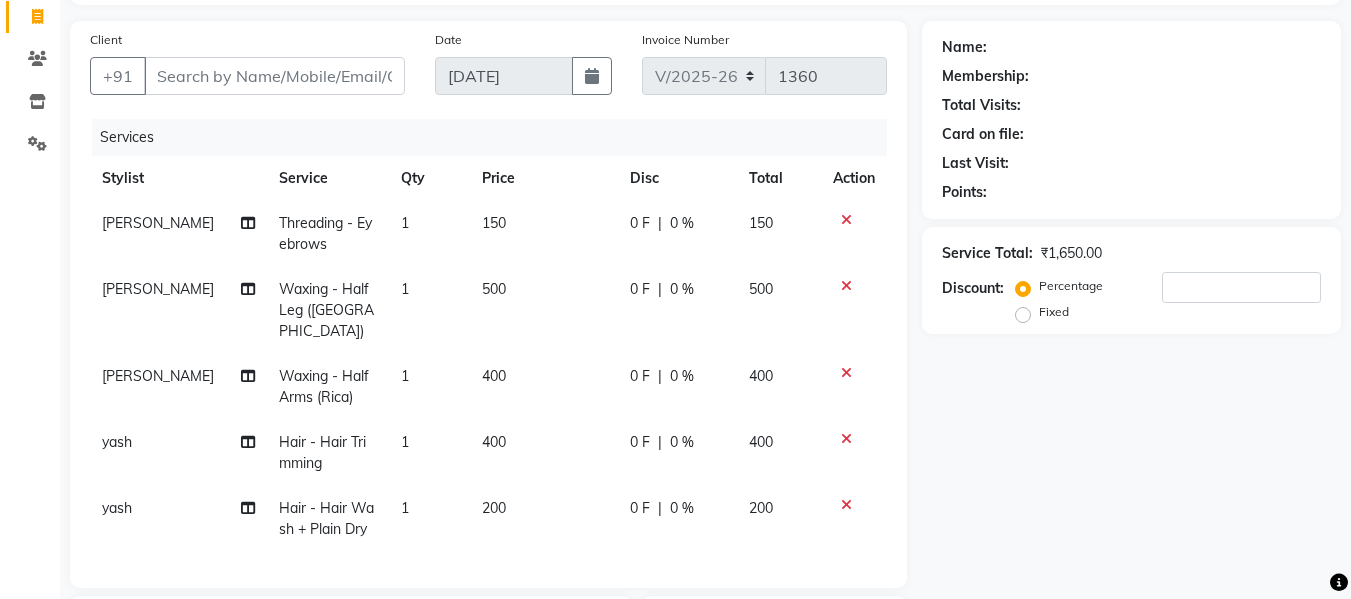 click 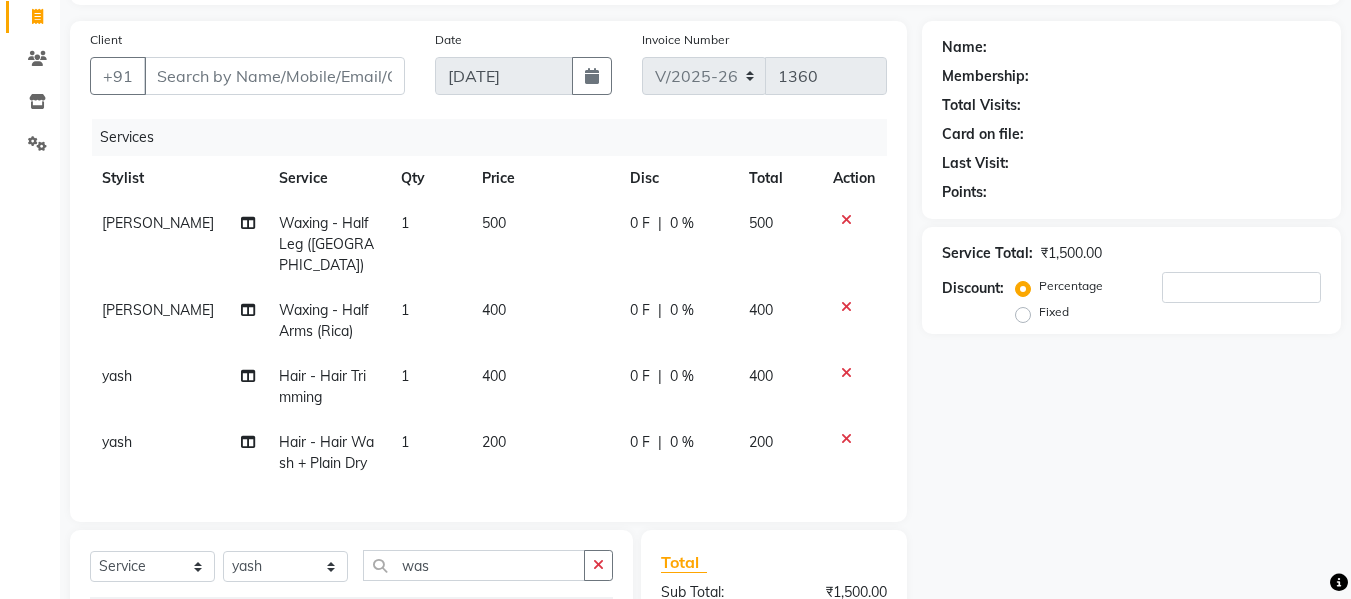click 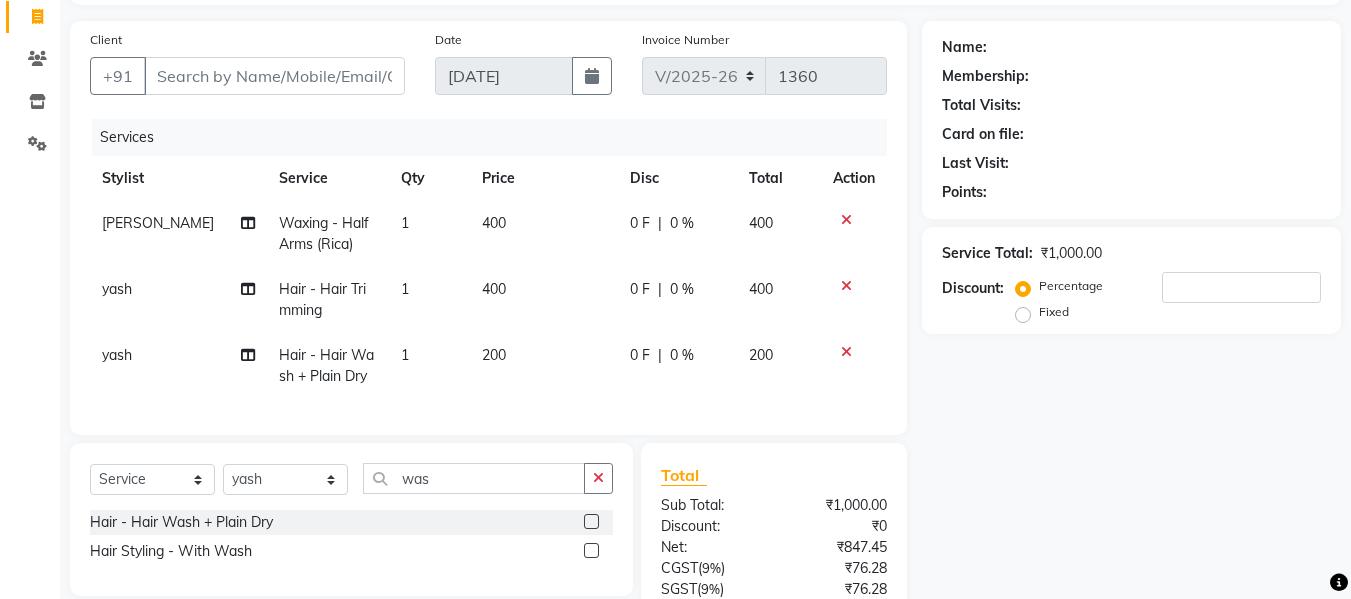 click 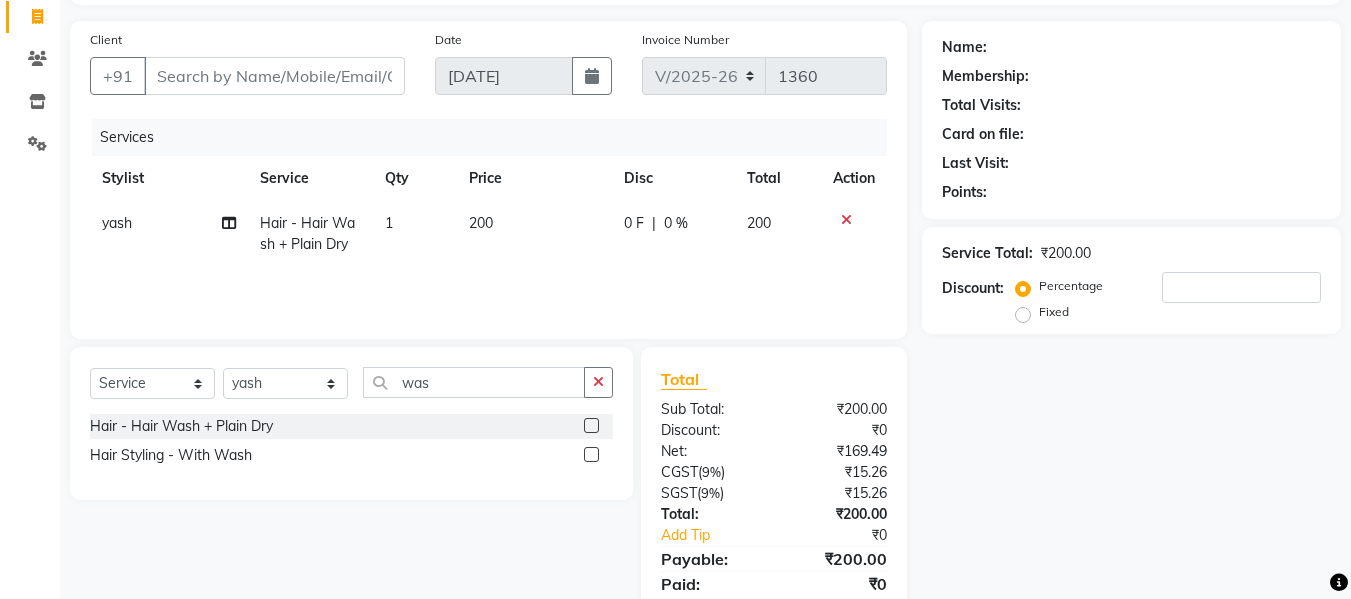 click 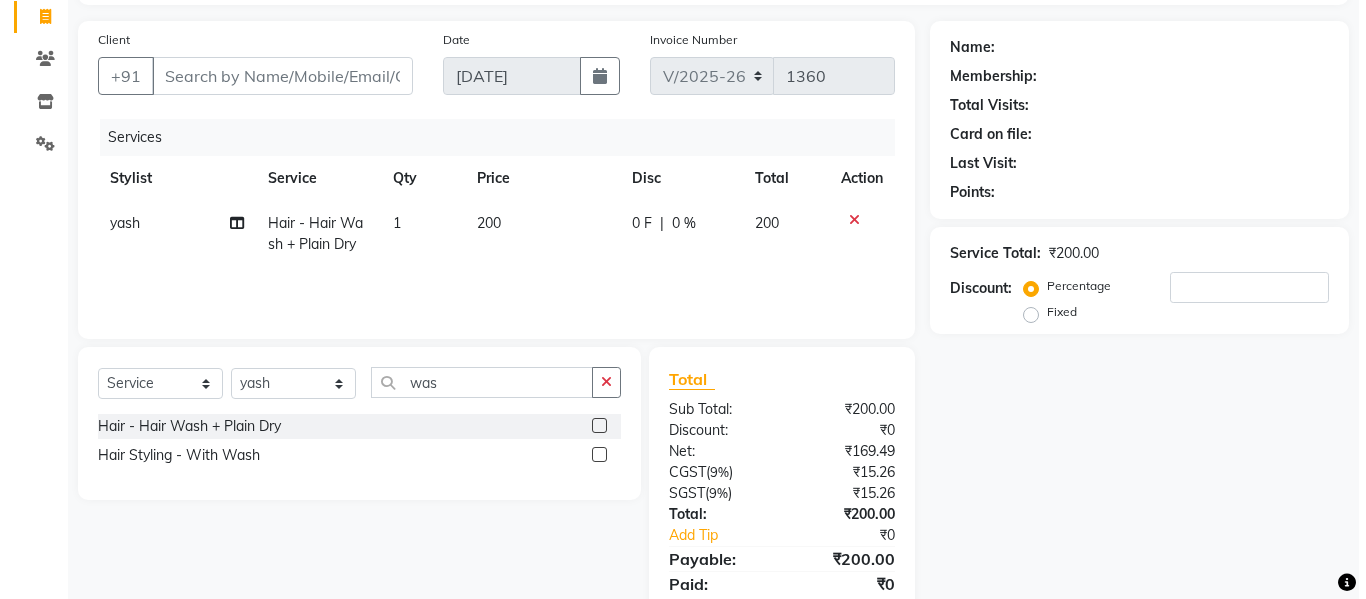 scroll, scrollTop: 60, scrollLeft: 0, axis: vertical 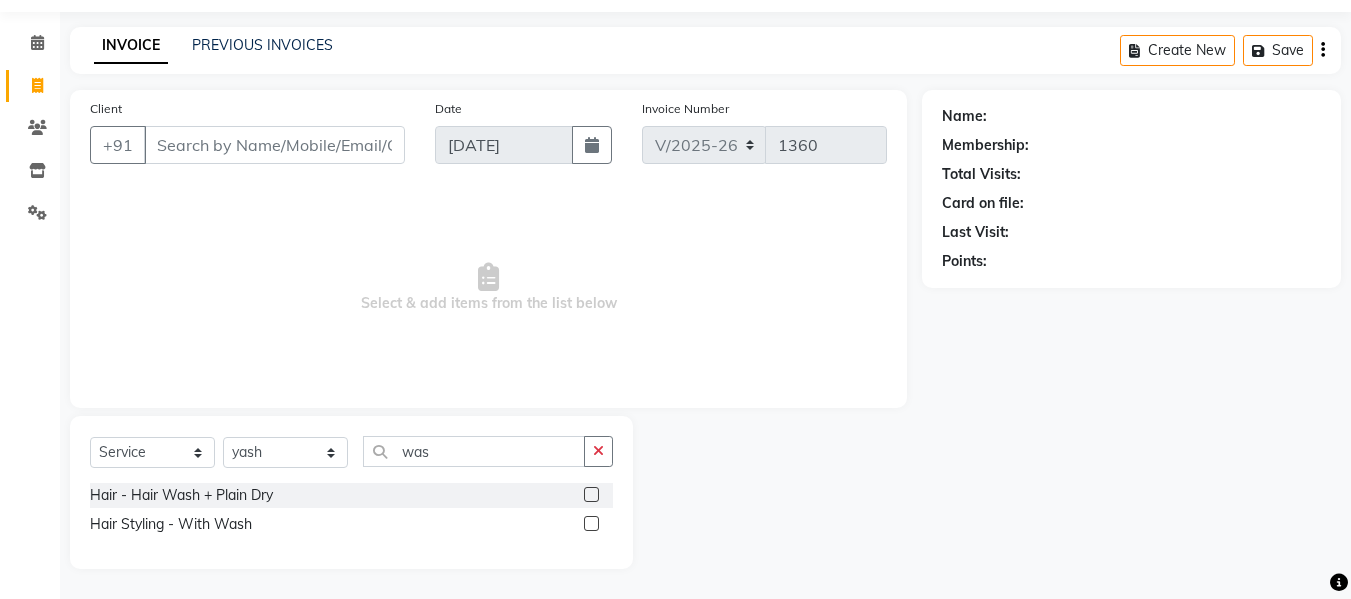 click on "Select & add items from the list below" at bounding box center [488, 288] 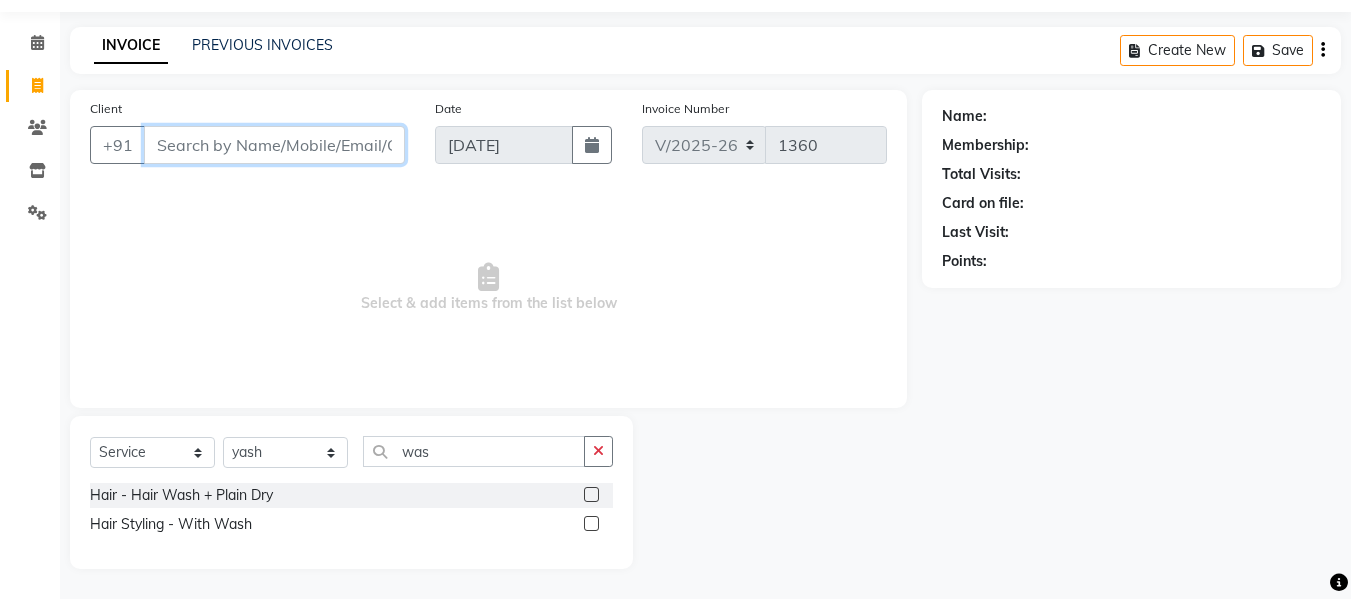 click on "Client" at bounding box center [274, 145] 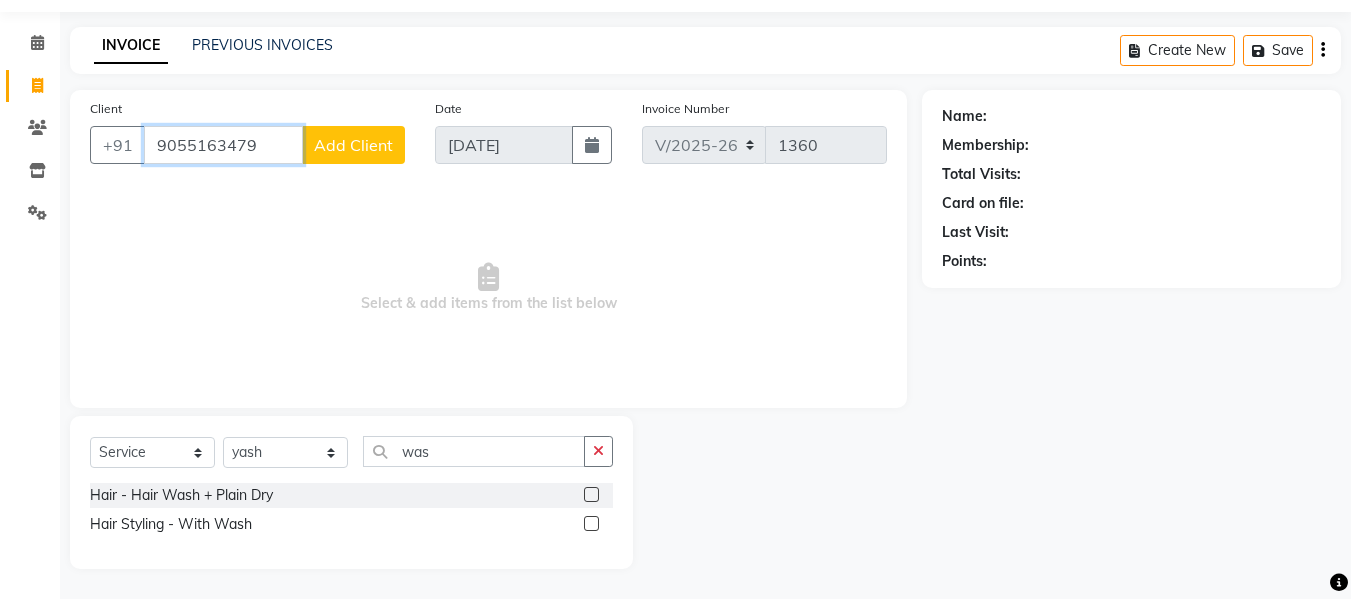 type on "9055163479" 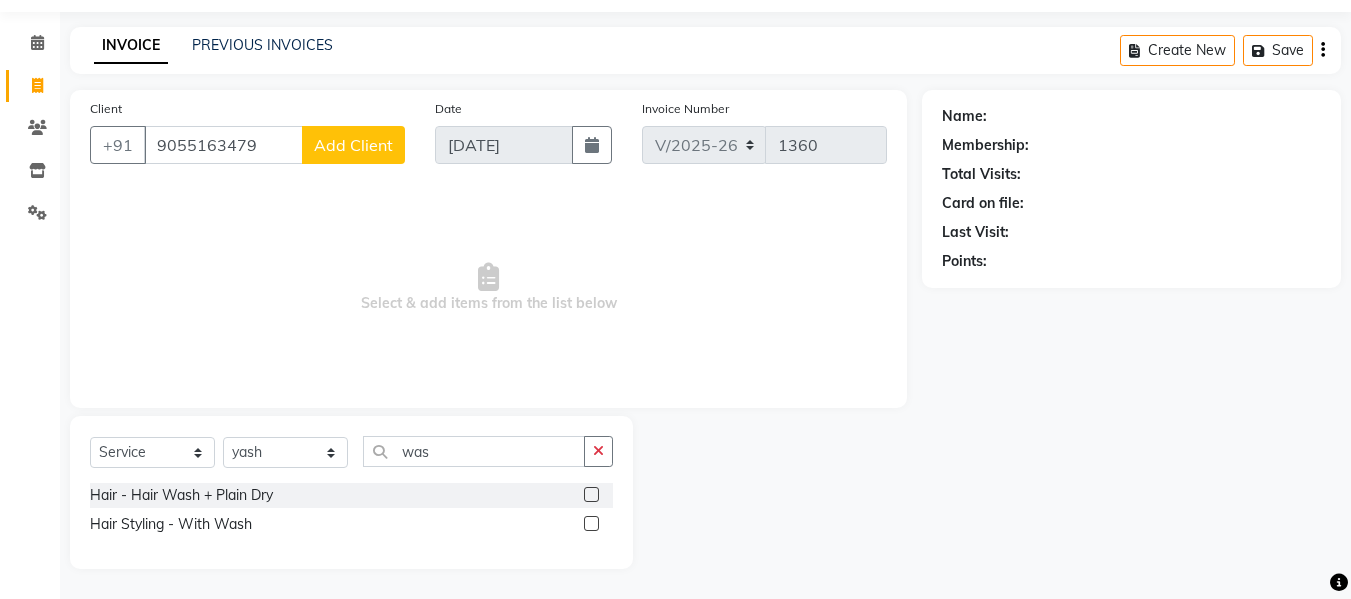 click on "Add Client" 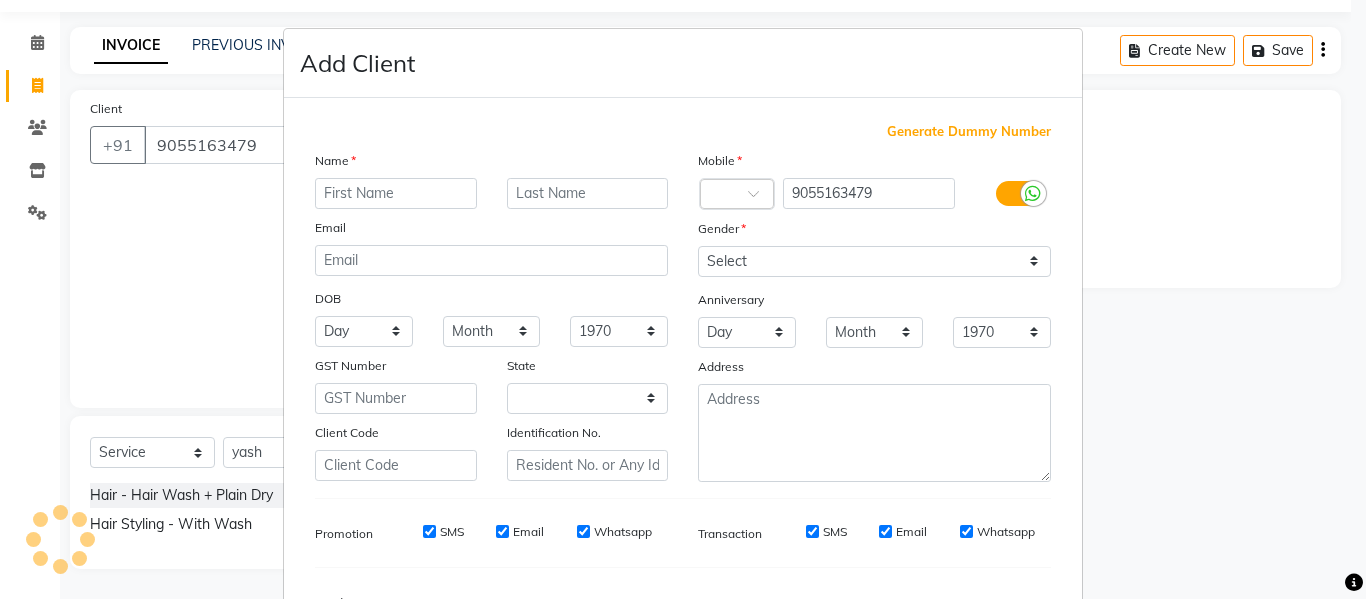 select on "15" 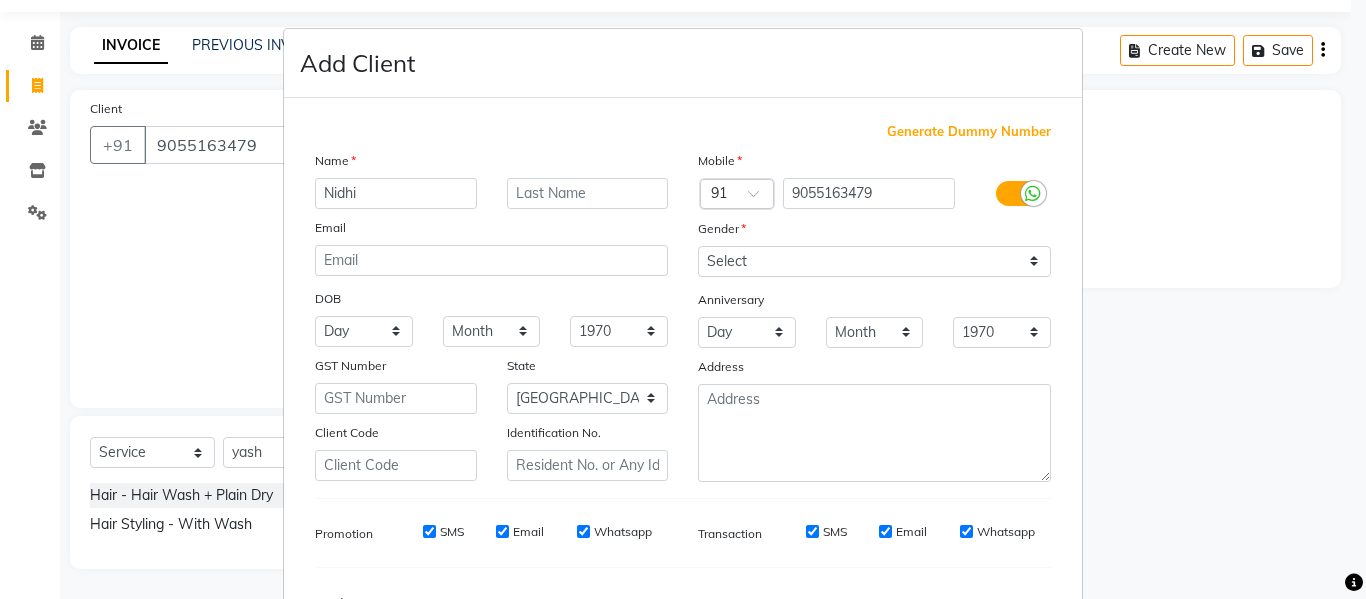 type on "Nidhi" 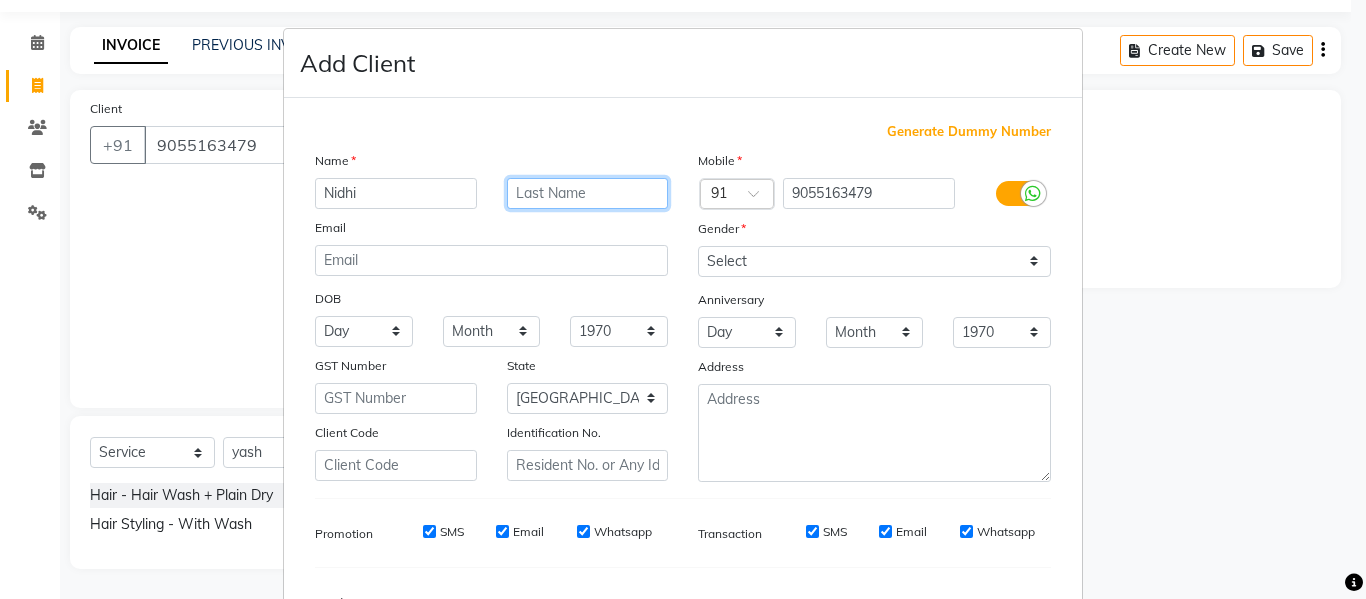 click at bounding box center (588, 193) 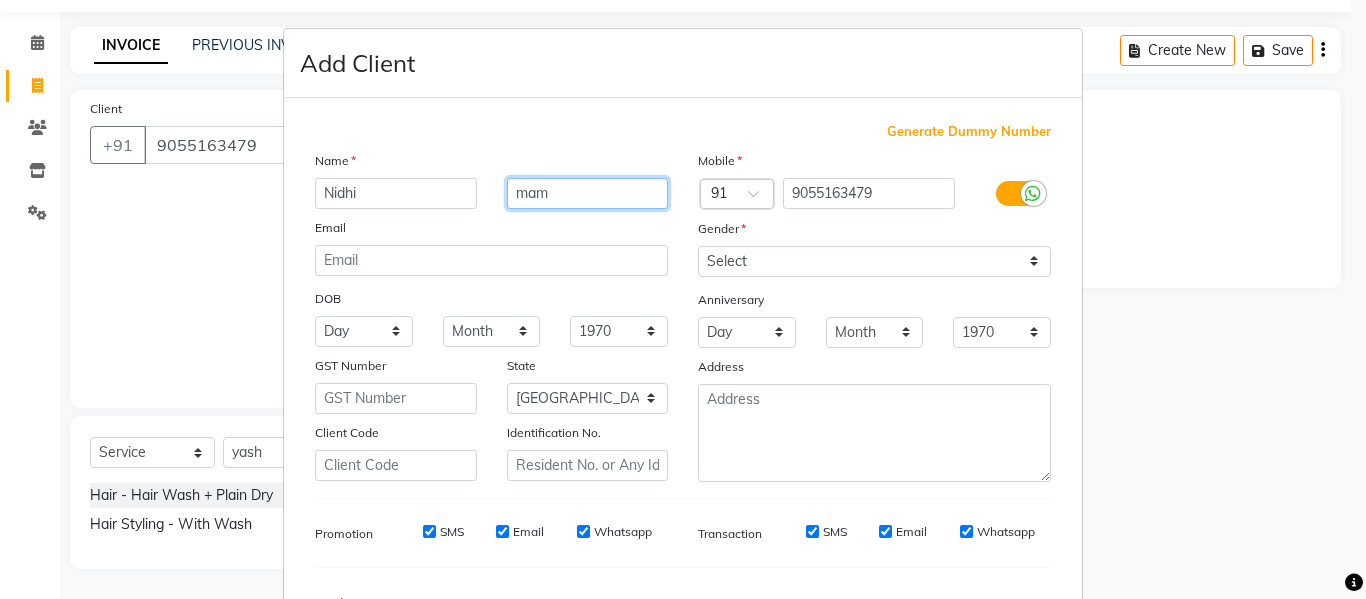 type on "mam" 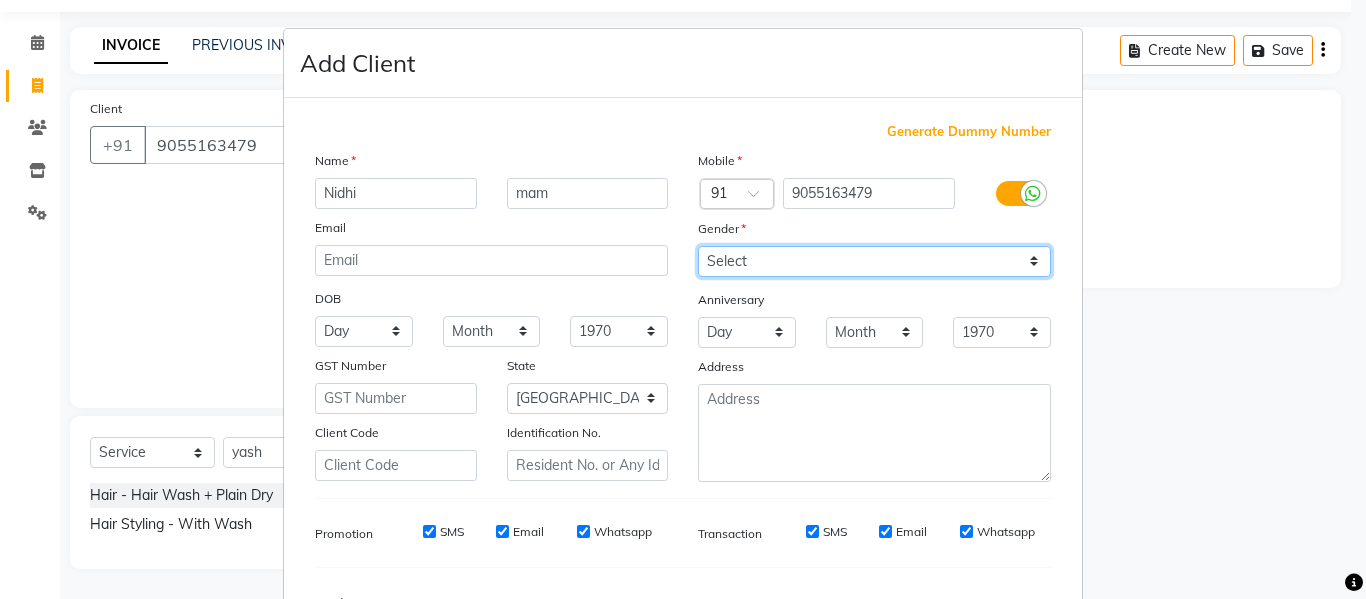 click on "Select [DEMOGRAPHIC_DATA] [DEMOGRAPHIC_DATA] Other Prefer Not To Say" at bounding box center [874, 261] 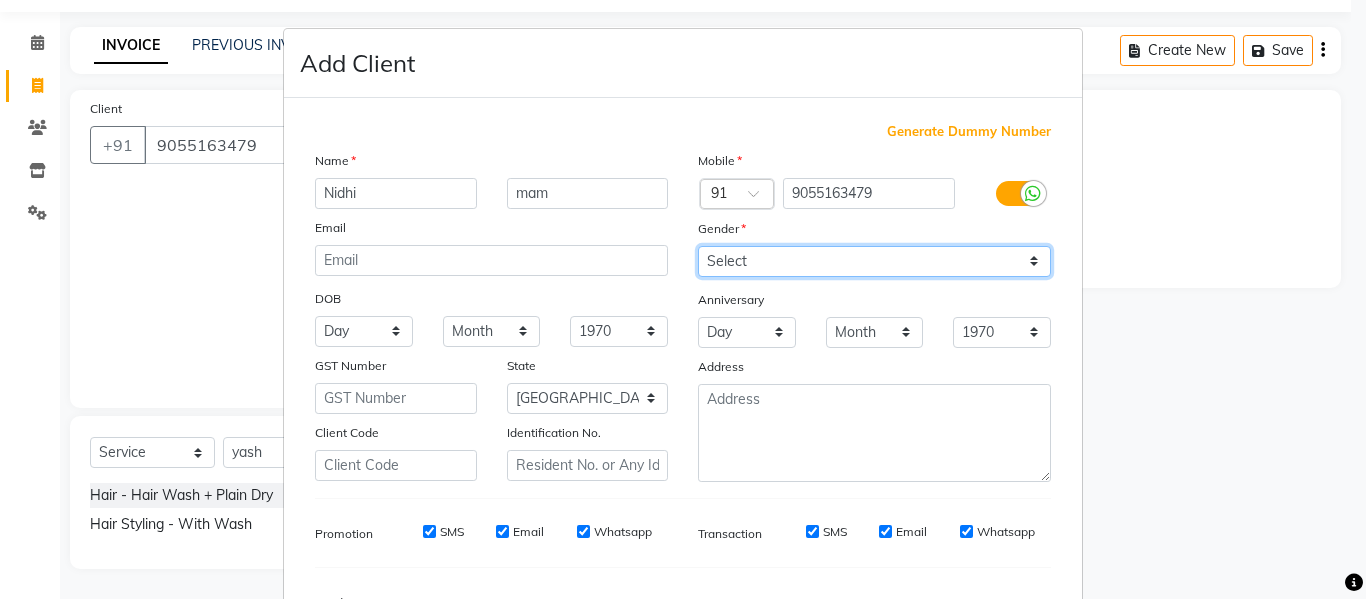 select on "[DEMOGRAPHIC_DATA]" 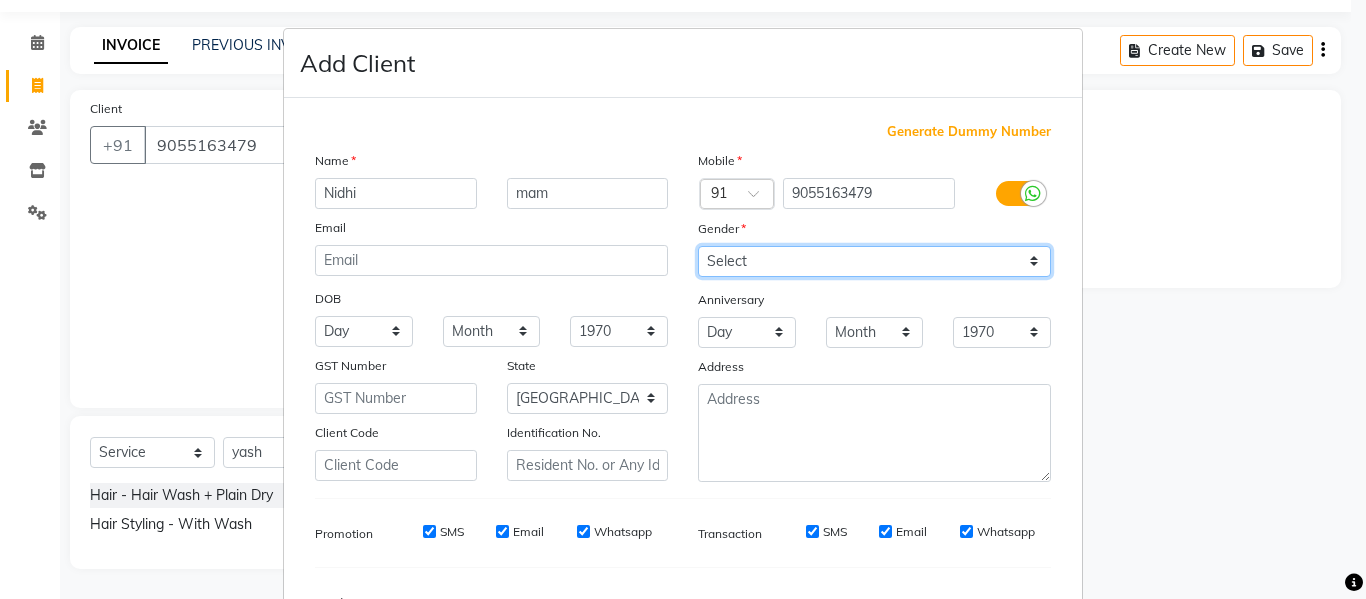click on "Select [DEMOGRAPHIC_DATA] [DEMOGRAPHIC_DATA] Other Prefer Not To Say" at bounding box center (874, 261) 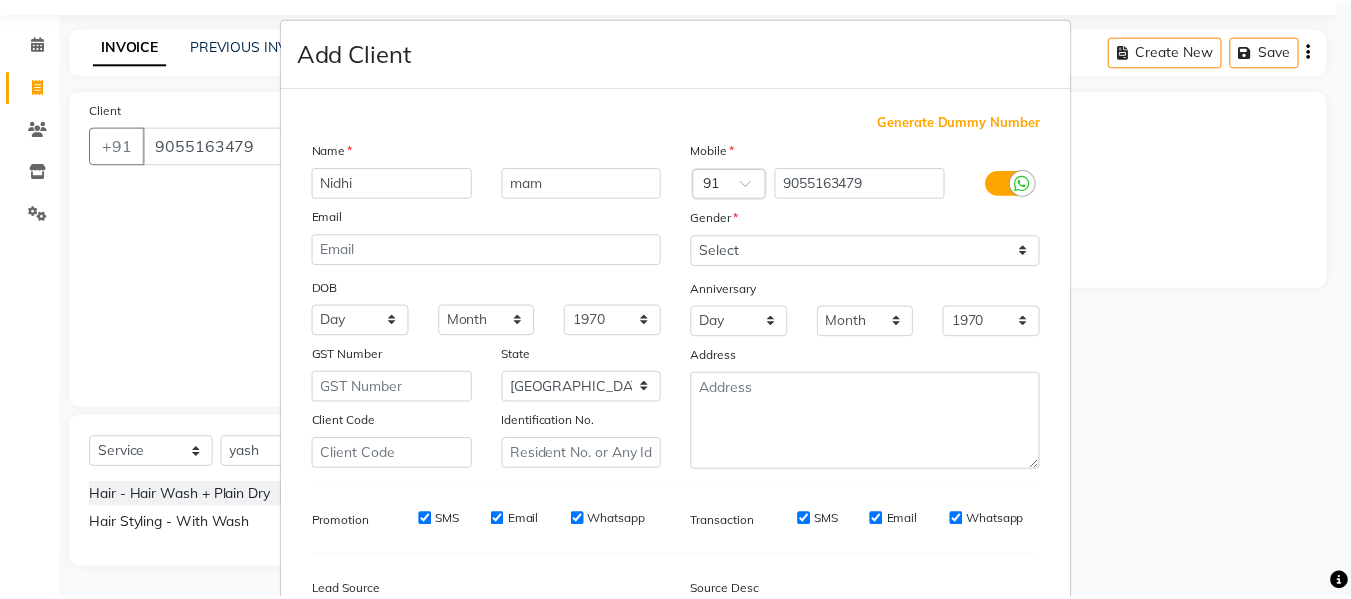 scroll, scrollTop: 250, scrollLeft: 0, axis: vertical 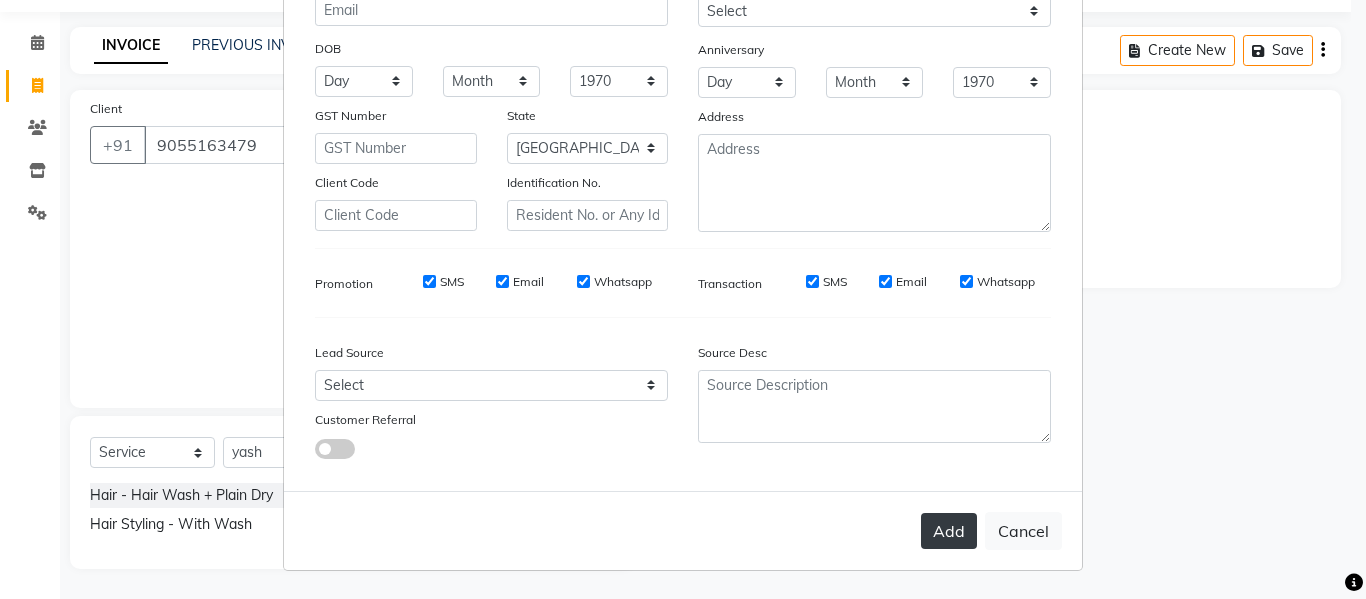 click on "Add" at bounding box center [949, 531] 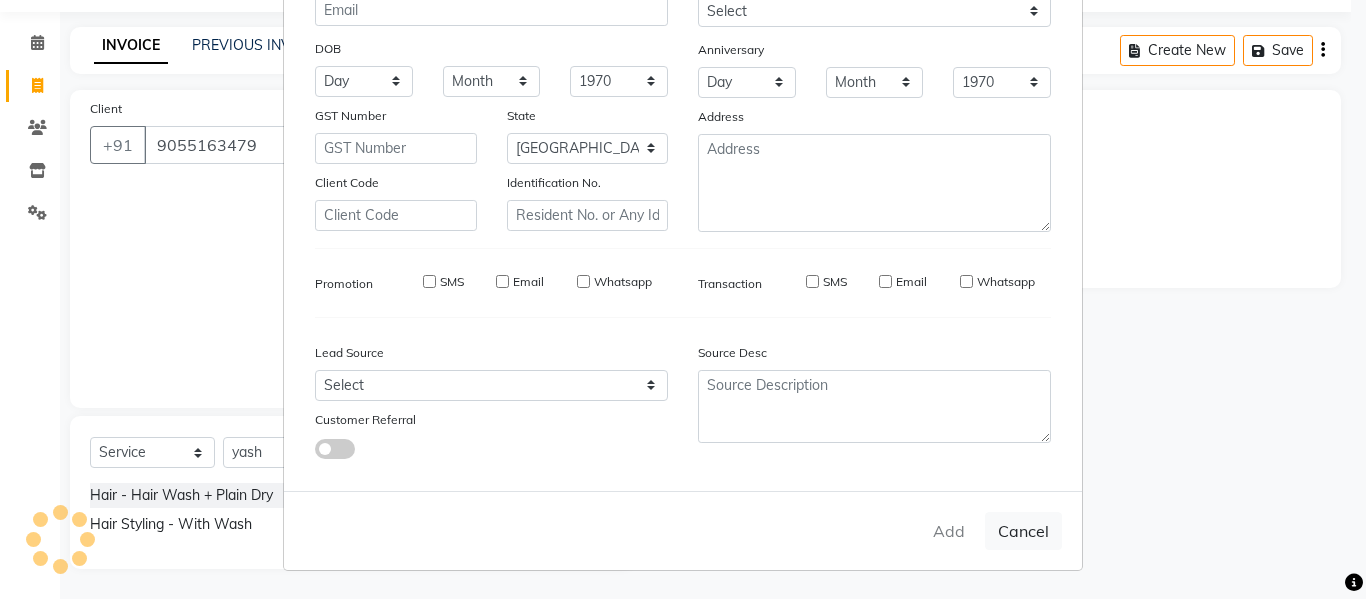 type 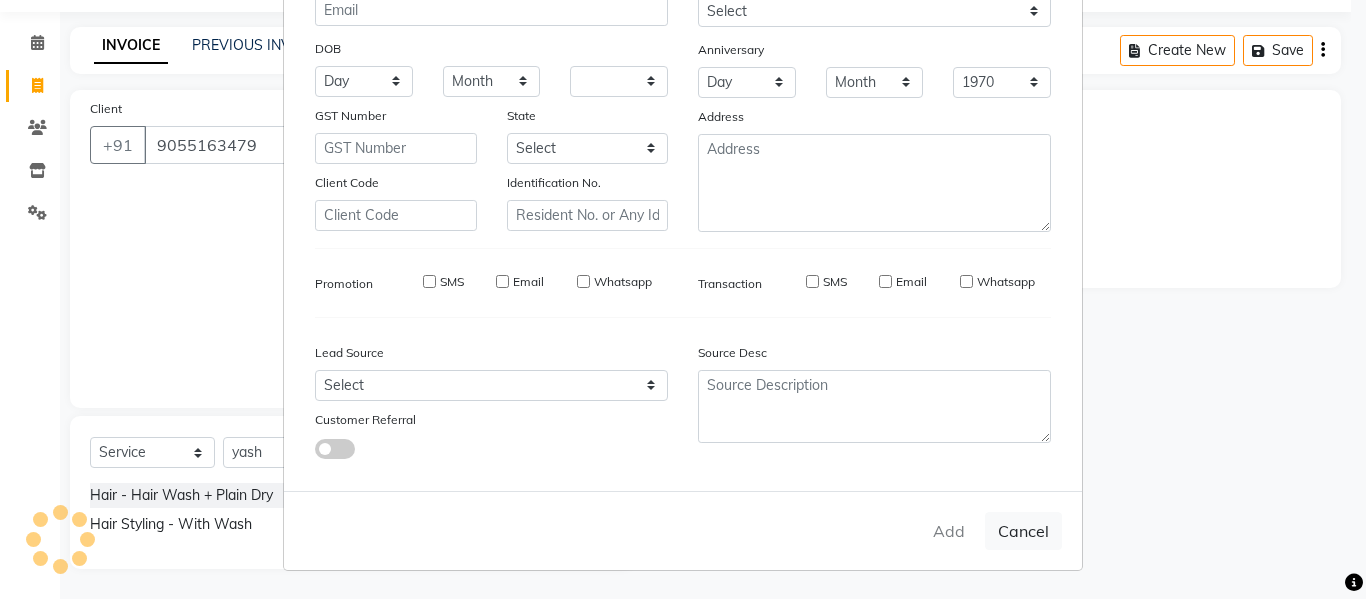 select 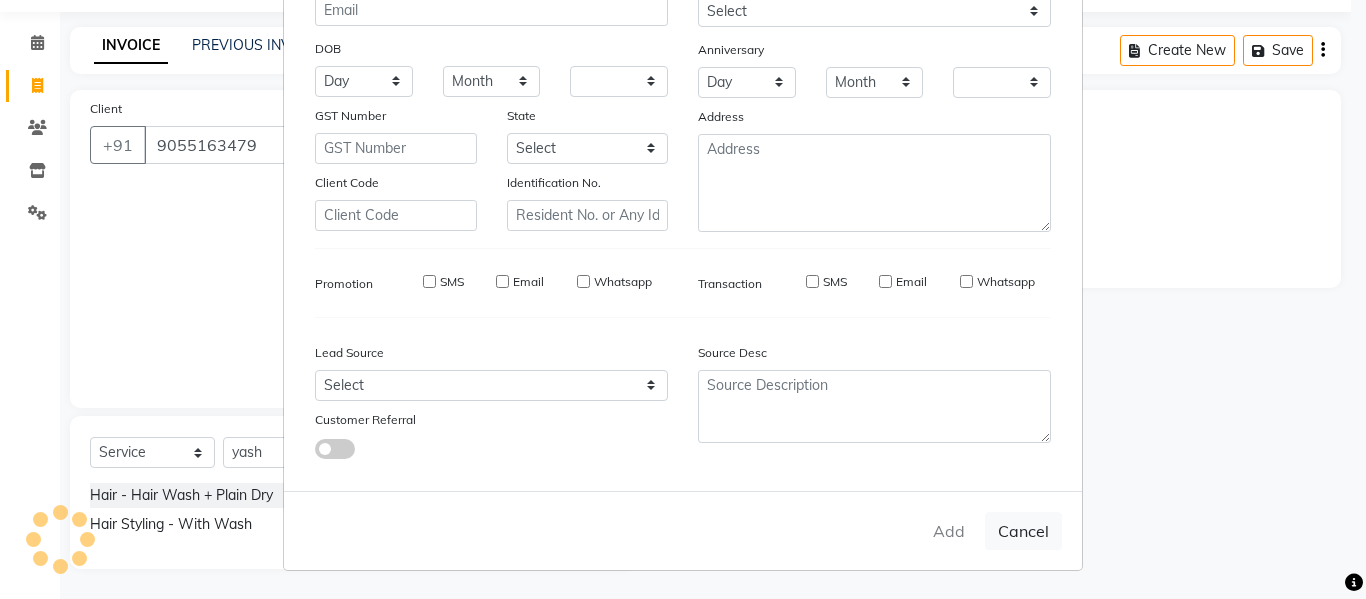 checkbox on "false" 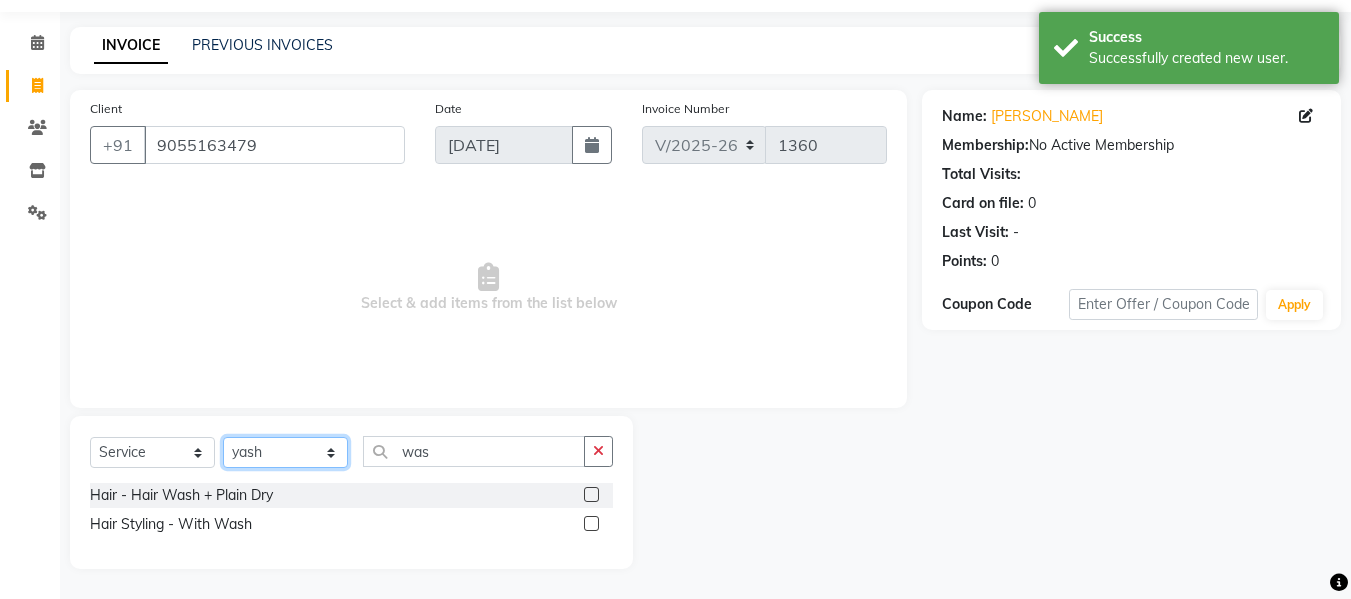 click on "Select Stylist Akash [PERSON_NAME] [PERSON_NAME] [PERSON_NAME] Makeup Manager [PERSON_NAME] [PERSON_NAME] [PERSON_NAME]" 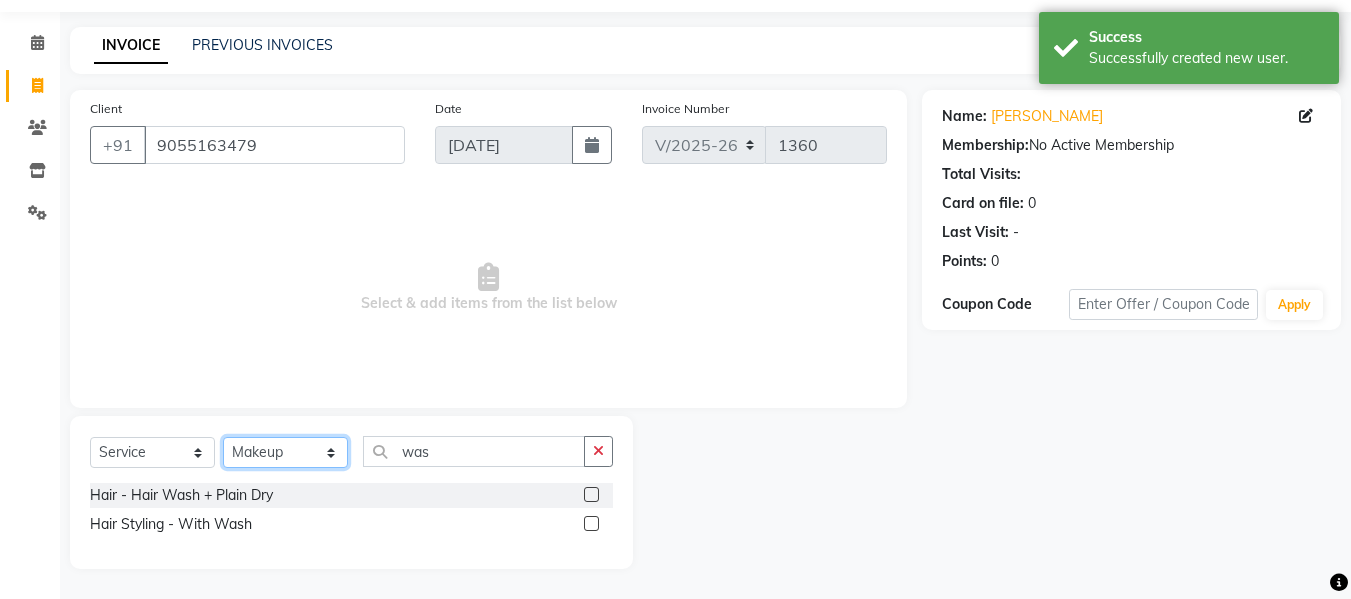 click on "Select Stylist Akash [PERSON_NAME] [PERSON_NAME] [PERSON_NAME] Makeup Manager [PERSON_NAME] [PERSON_NAME] [PERSON_NAME]" 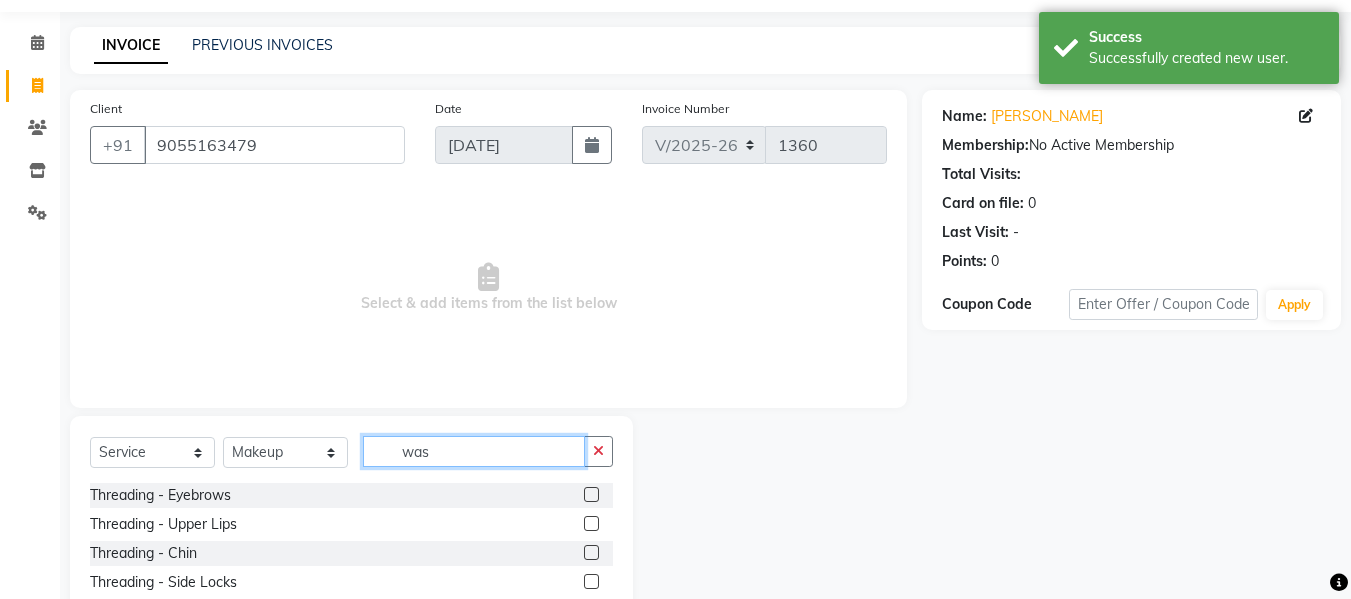 click on "was" 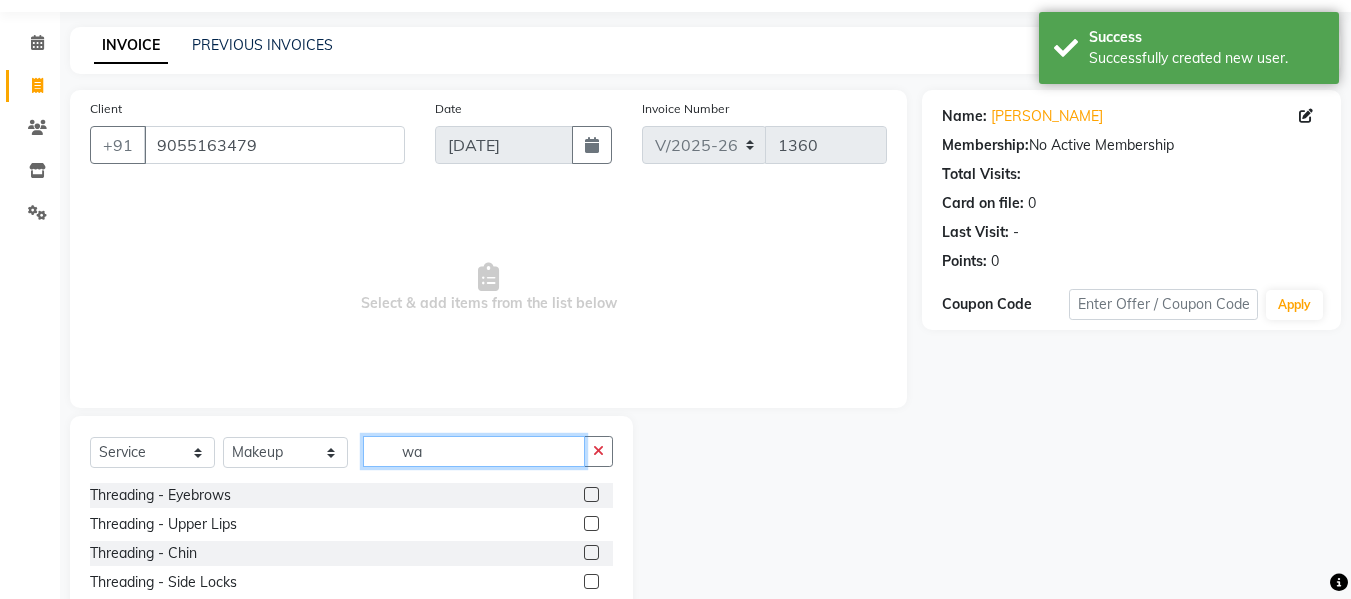 type on "w" 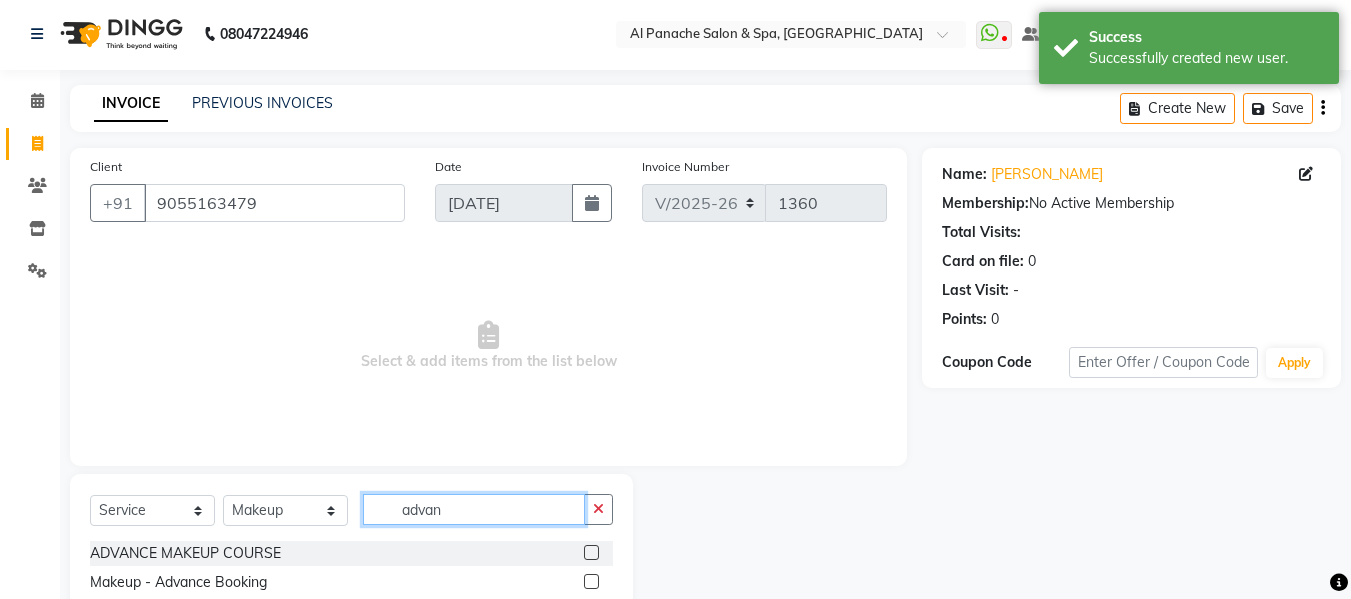scroll, scrollTop: 60, scrollLeft: 0, axis: vertical 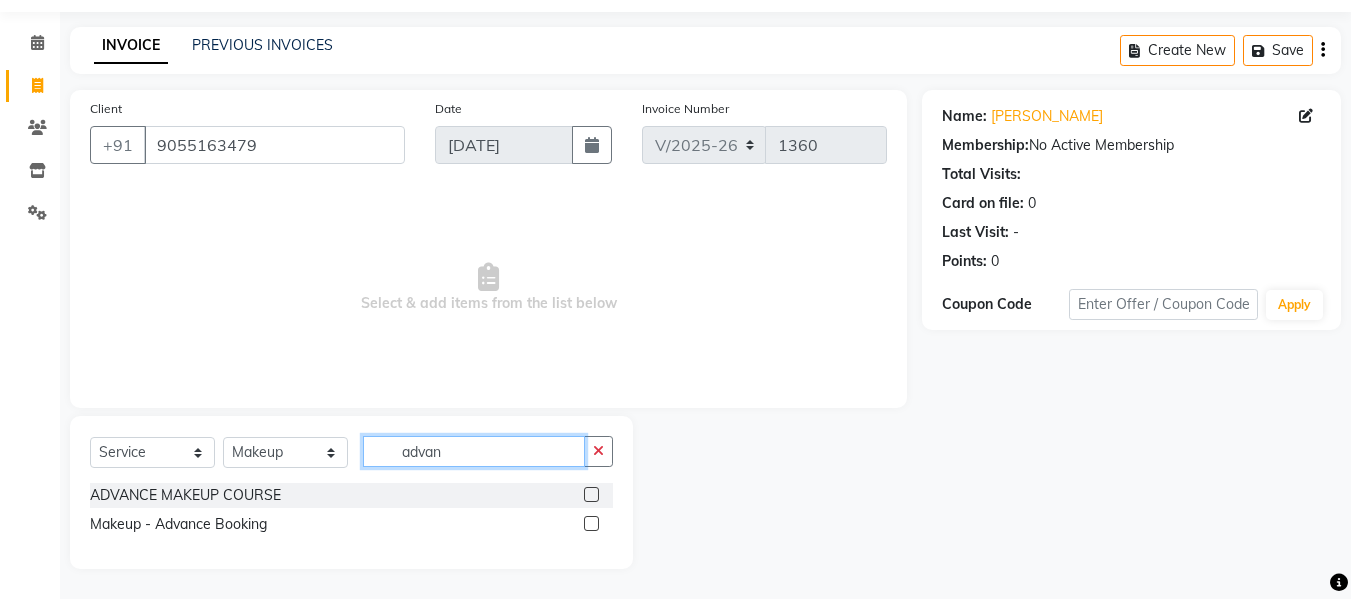type on "advan" 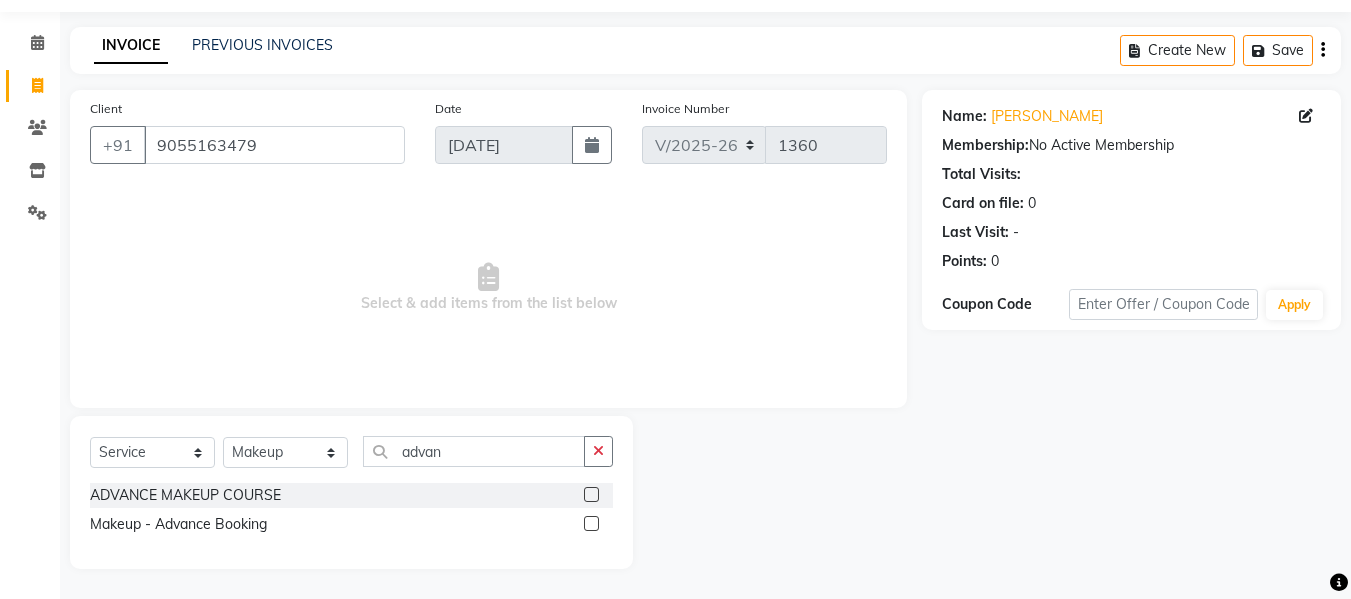 click 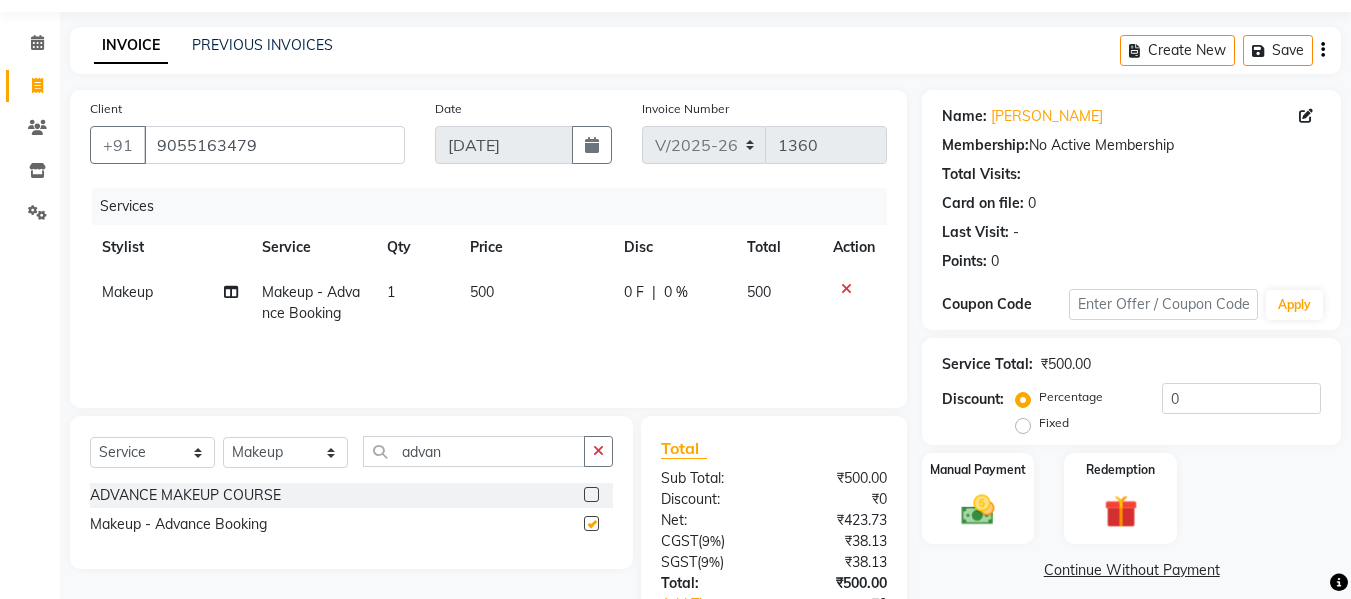 checkbox on "false" 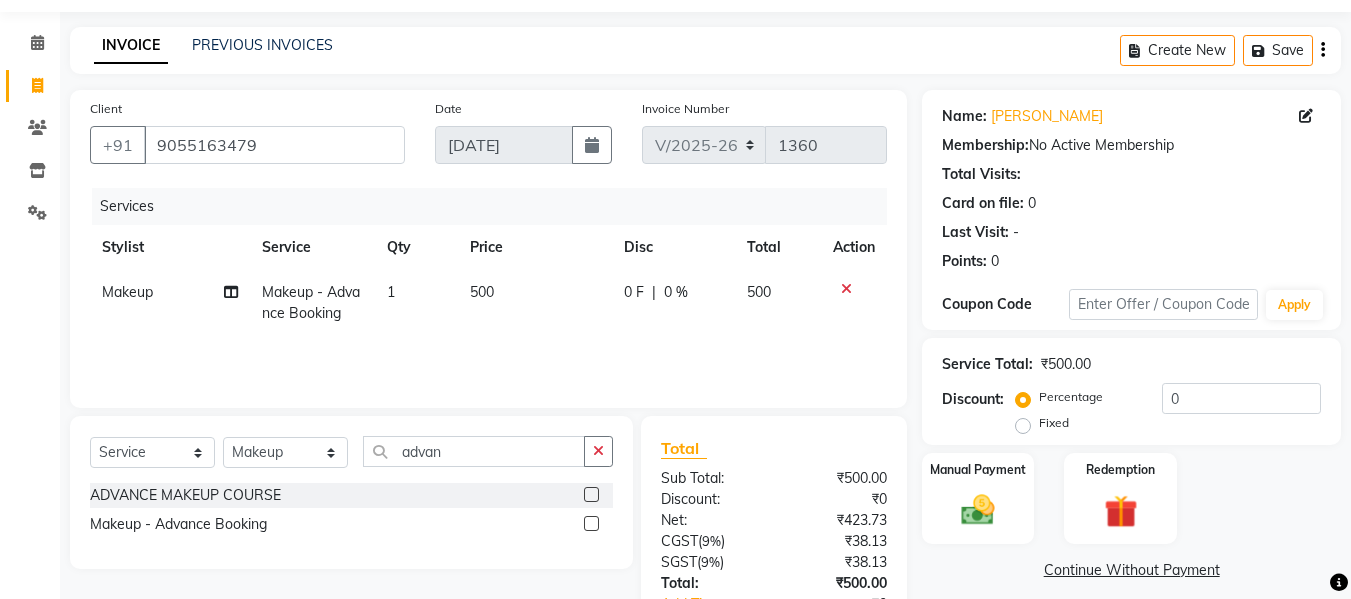 click on "500" 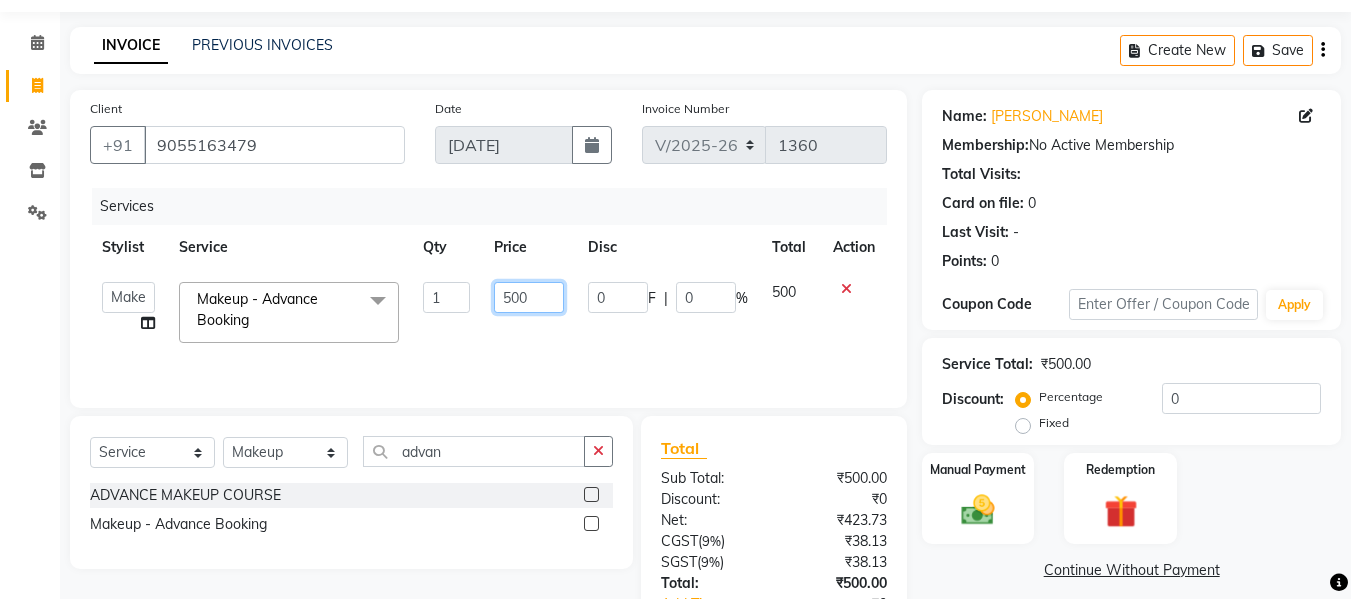 click on "500" 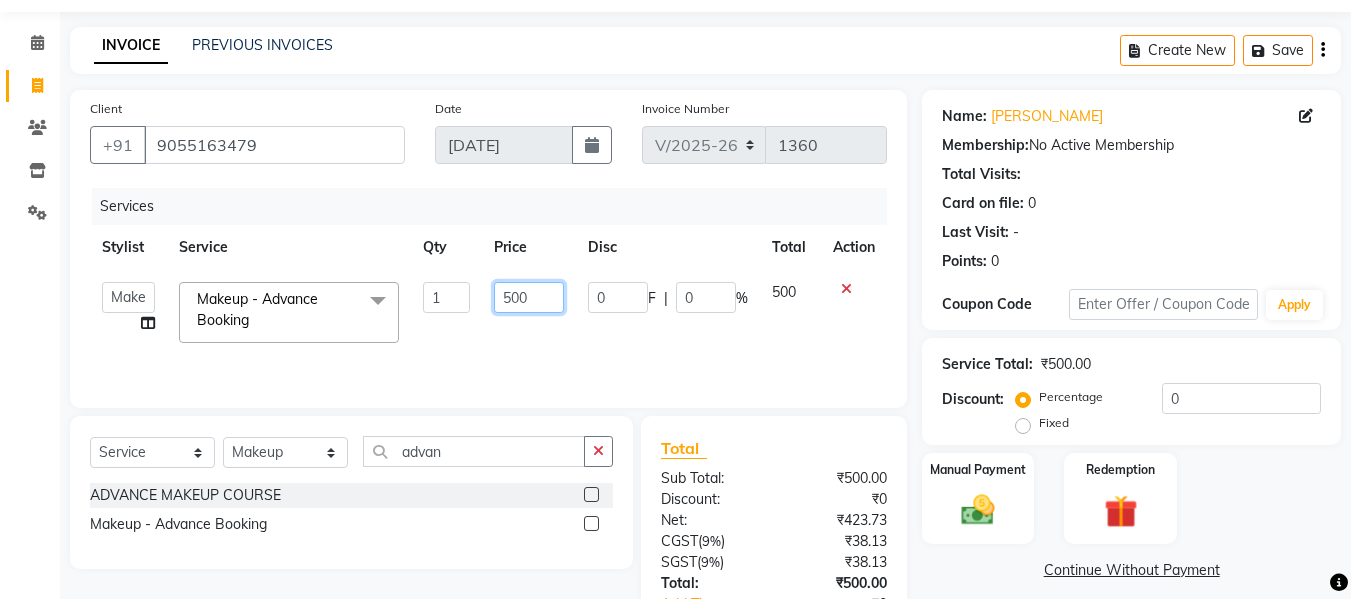 type on "5000" 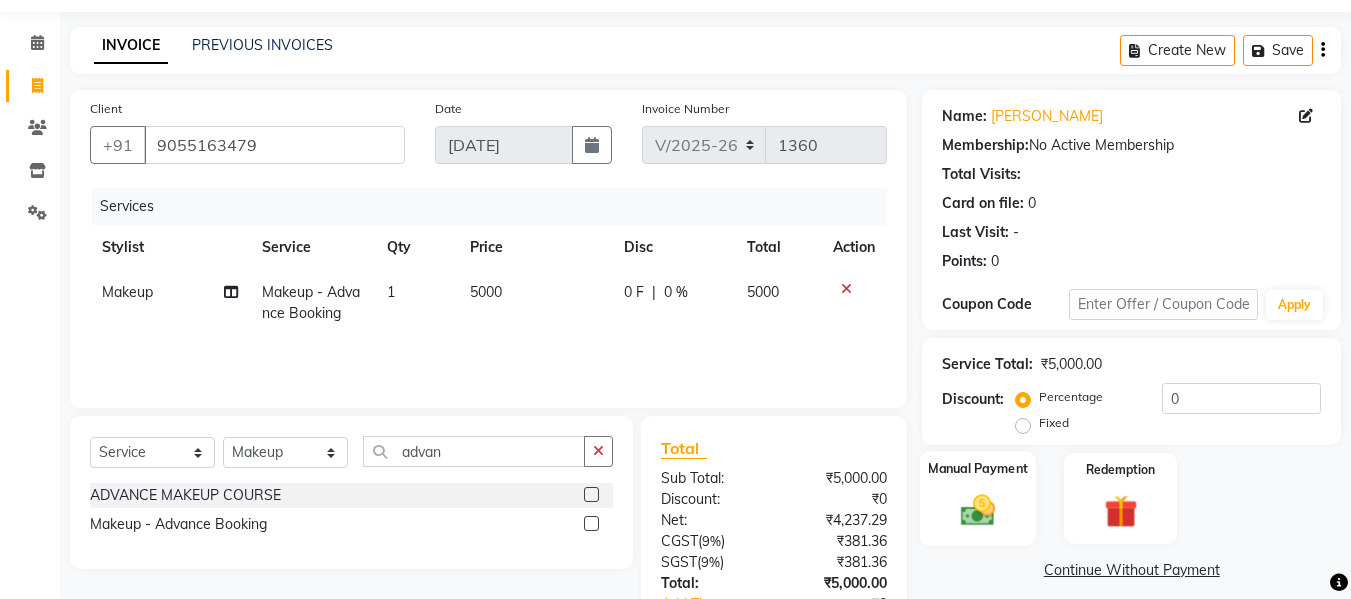 click 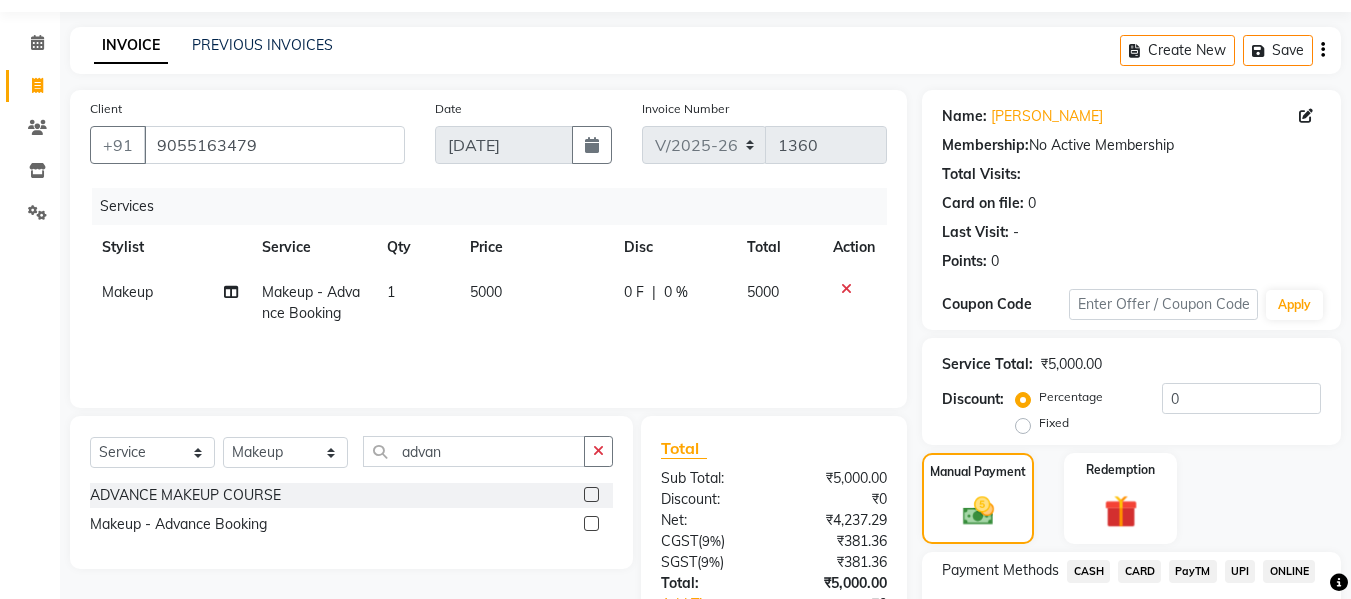 scroll, scrollTop: 204, scrollLeft: 0, axis: vertical 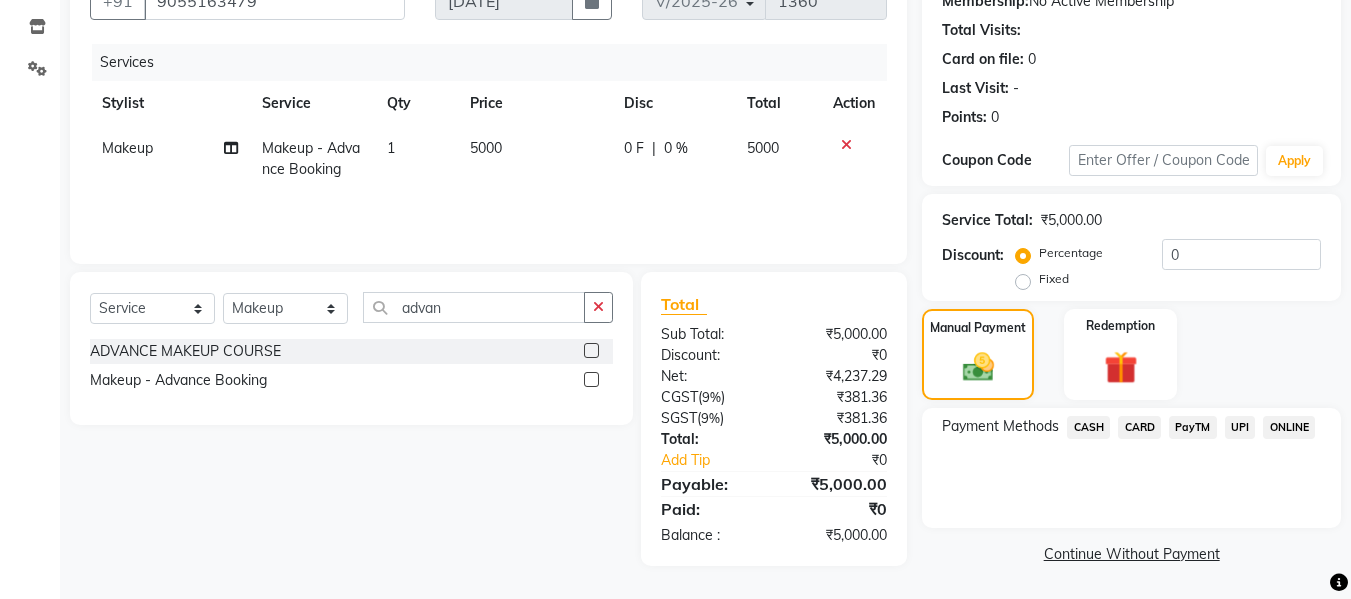 click on "CASH" 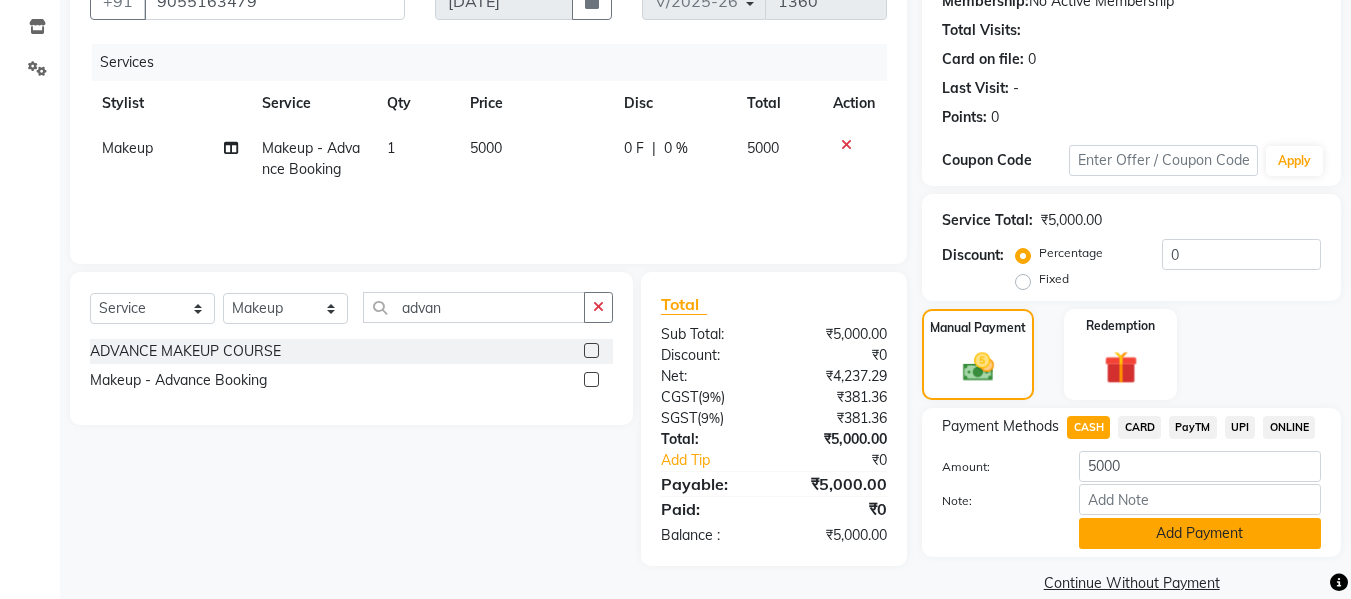click on "Add Payment" 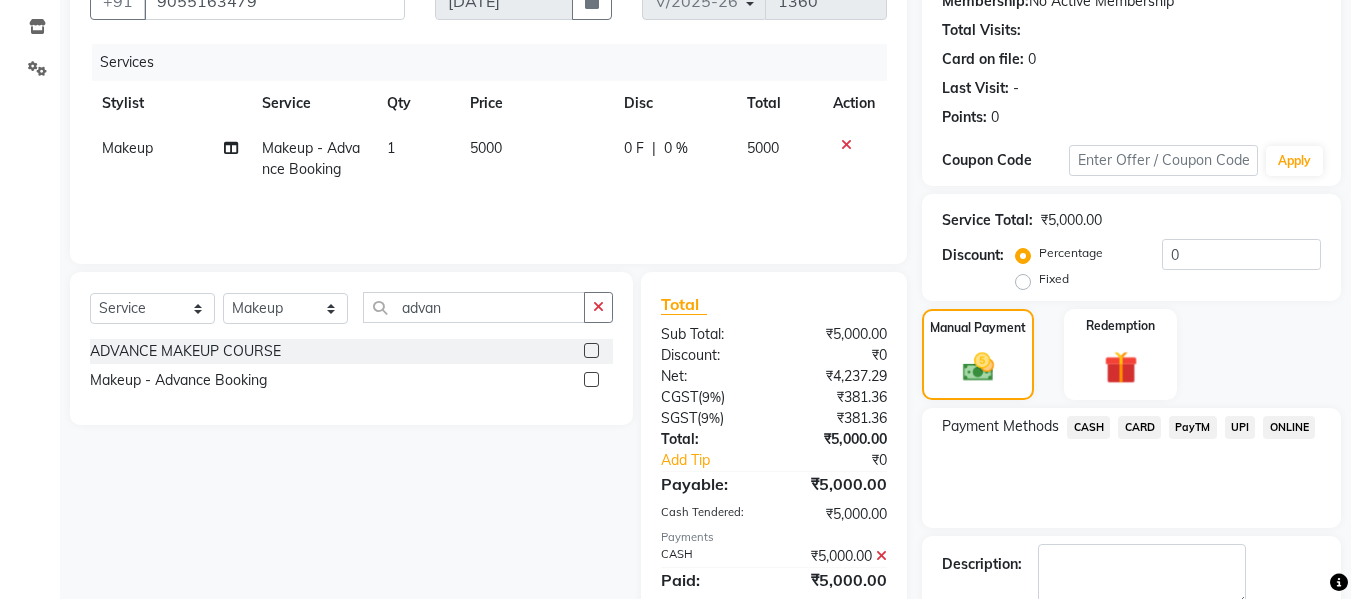 scroll, scrollTop: 317, scrollLeft: 0, axis: vertical 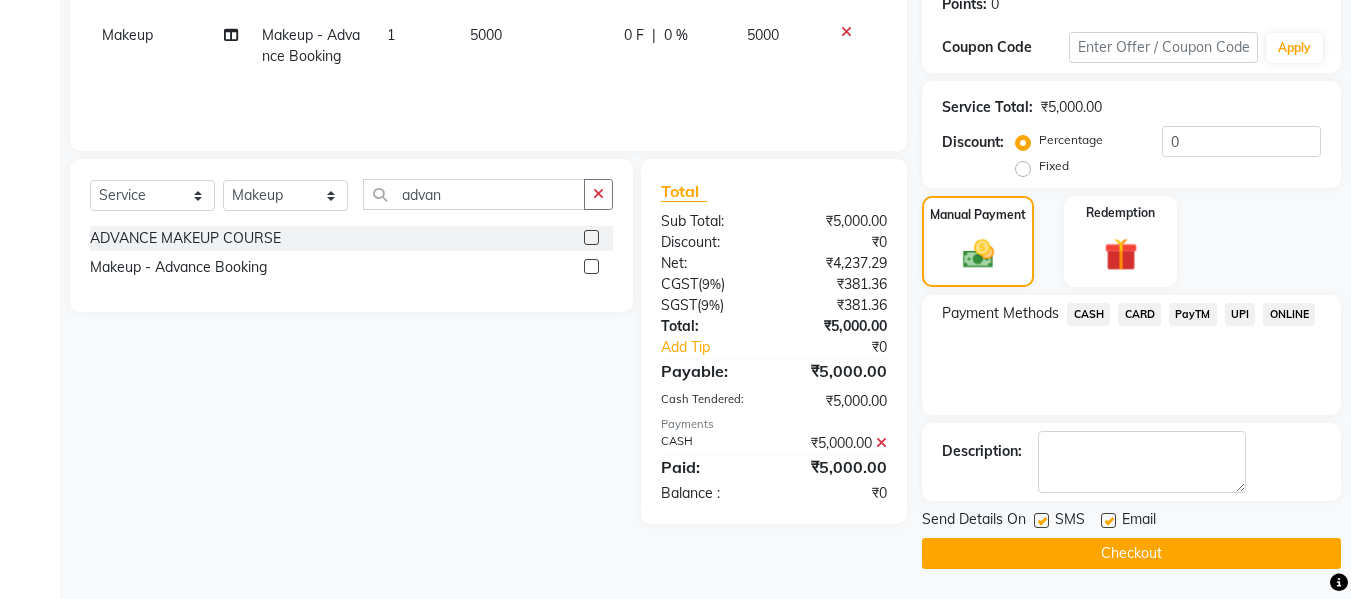 click on "Checkout" 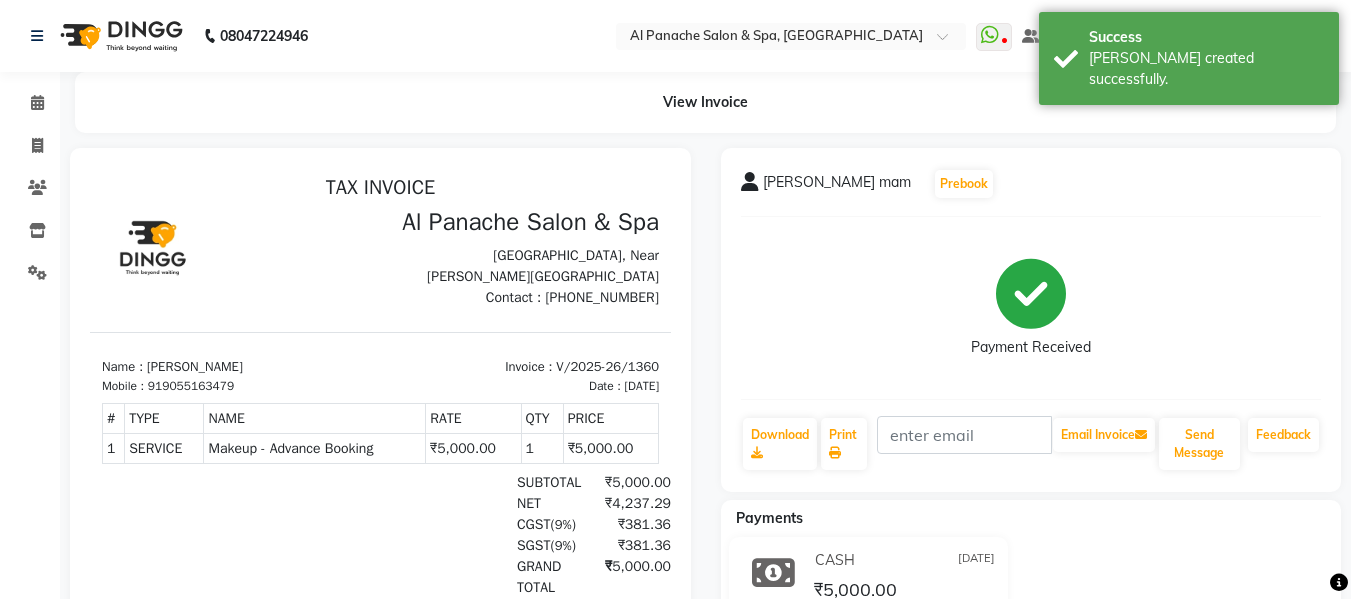 scroll, scrollTop: 0, scrollLeft: 0, axis: both 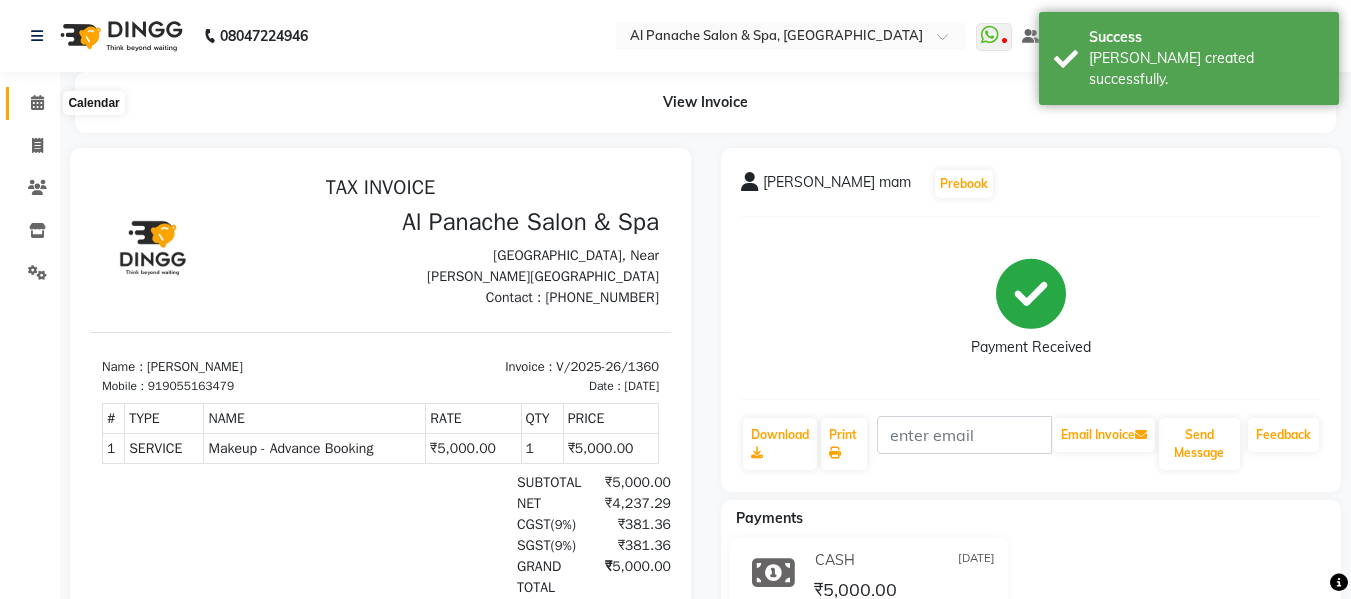 click 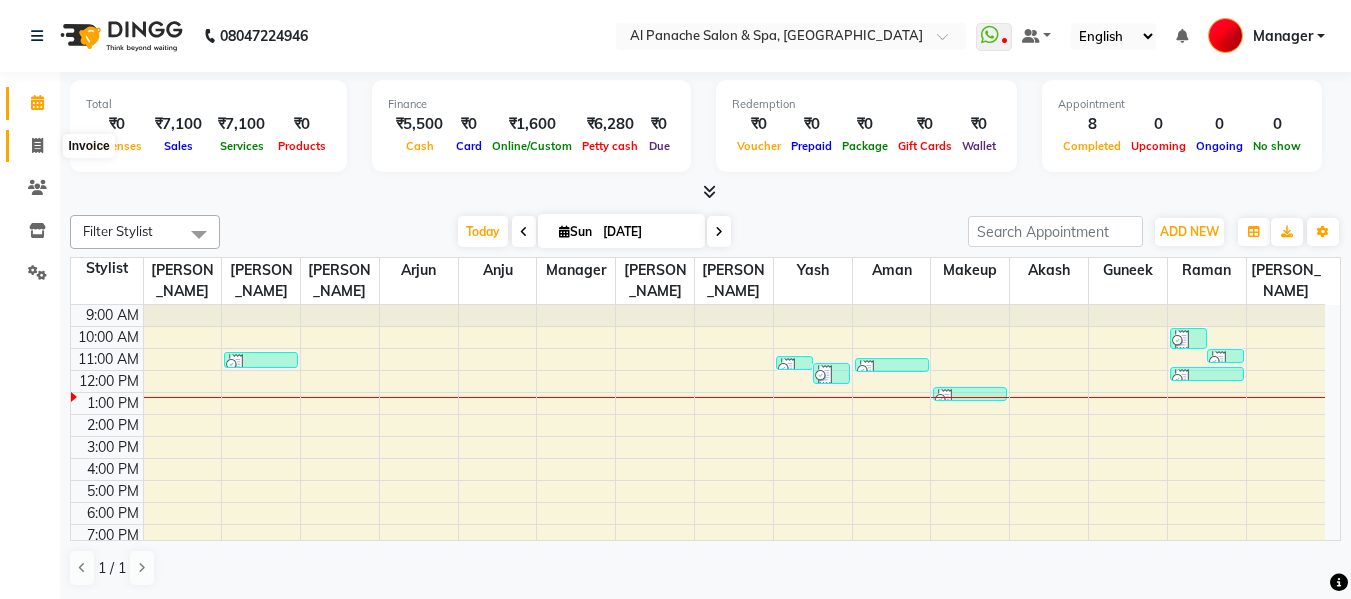 click 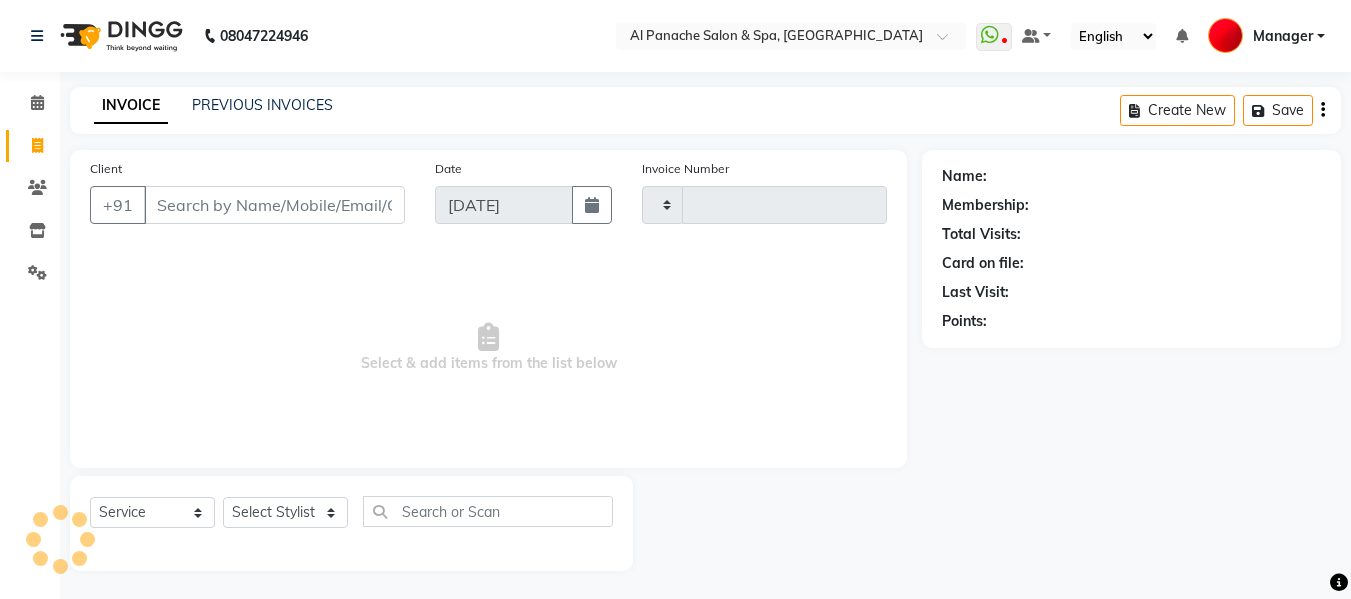 type on "1361" 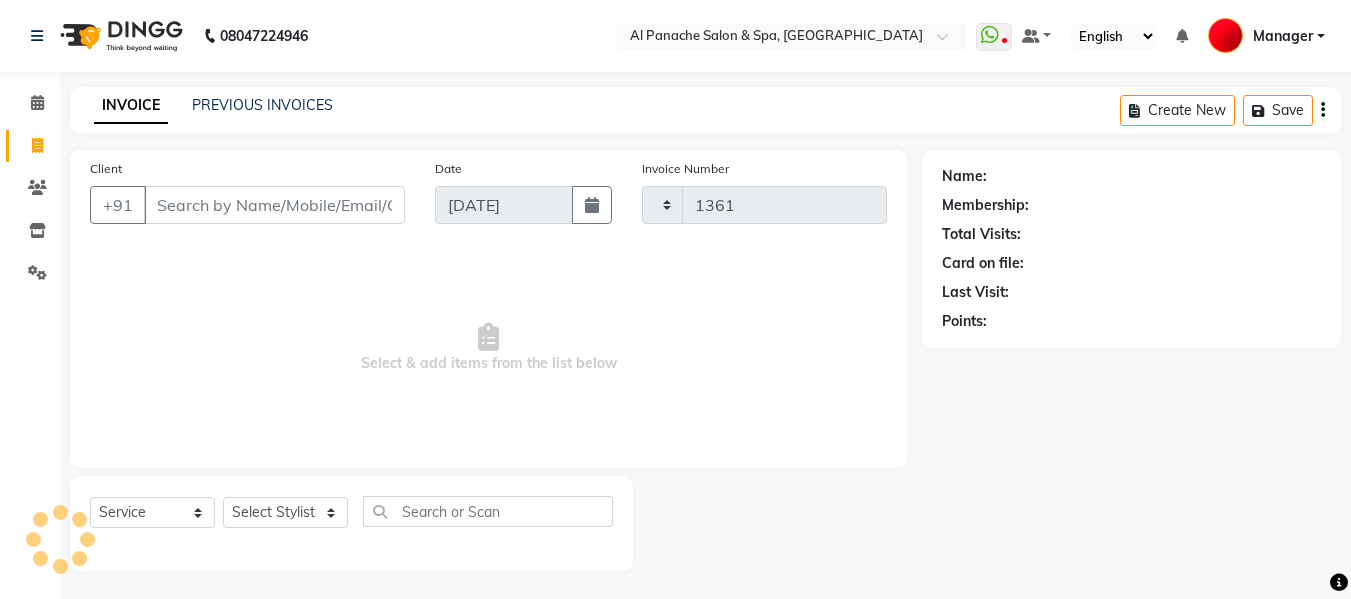 select on "751" 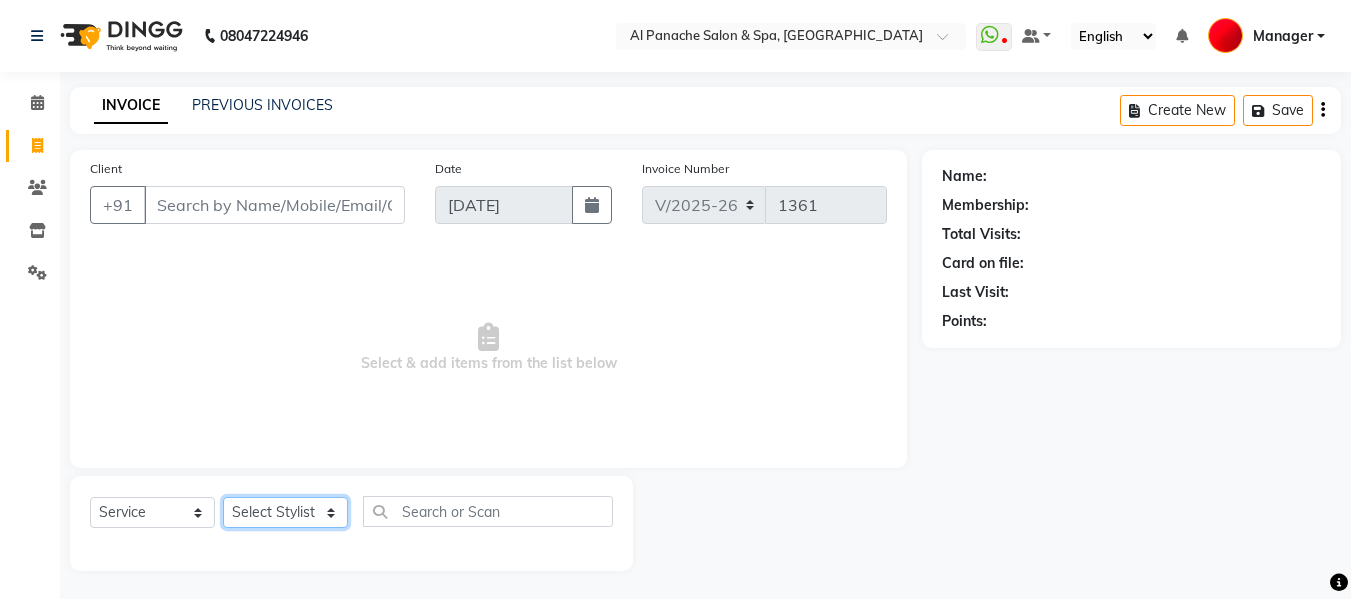 click on "Select Stylist Akash [PERSON_NAME] [PERSON_NAME] [PERSON_NAME] Makeup Manager [PERSON_NAME] [PERSON_NAME] [PERSON_NAME]" 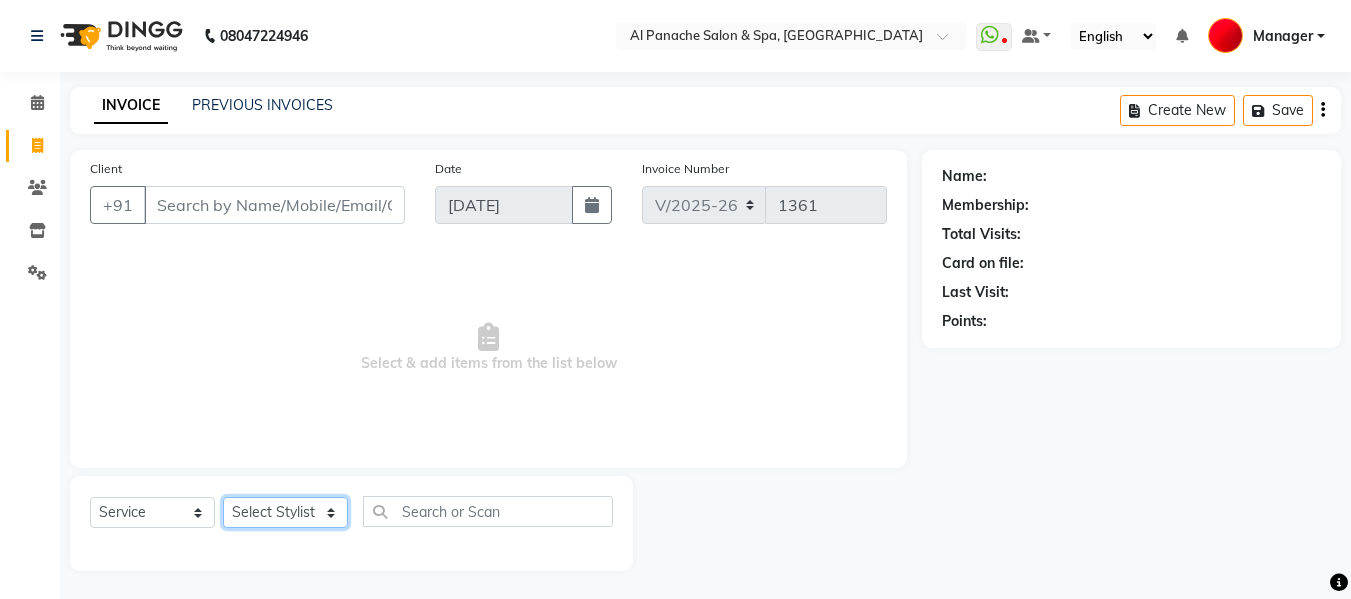 select on "24099" 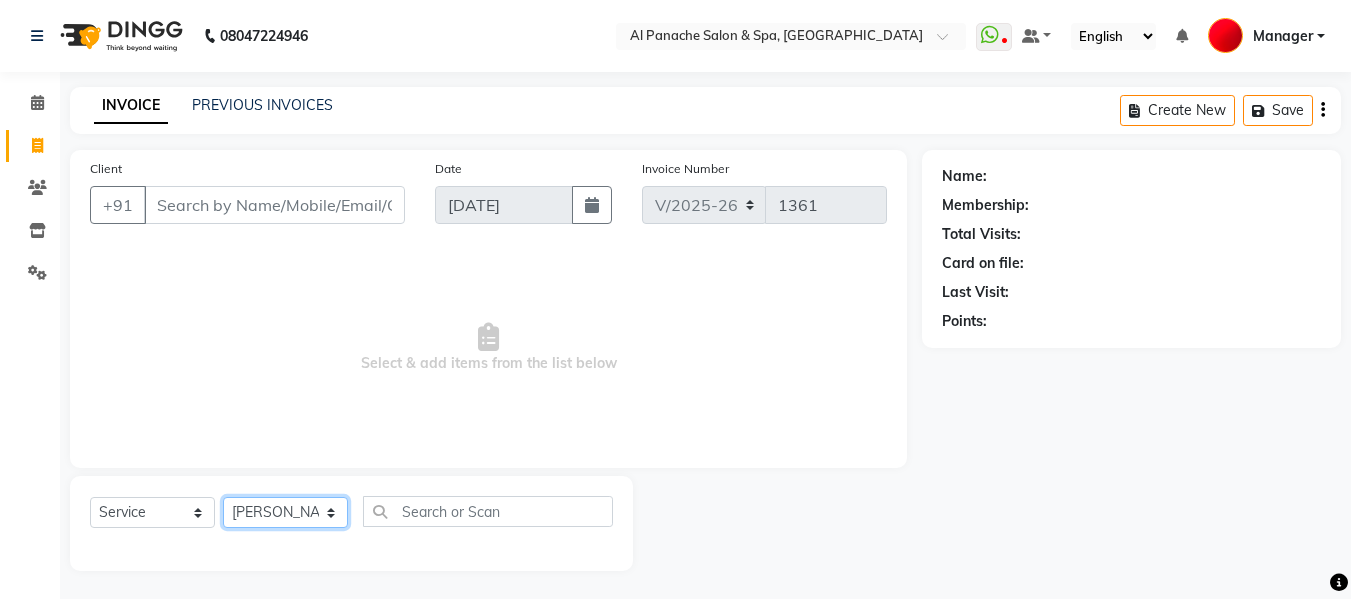 click on "Select Stylist Akash [PERSON_NAME] [PERSON_NAME] [PERSON_NAME] Makeup Manager [PERSON_NAME] [PERSON_NAME] [PERSON_NAME]" 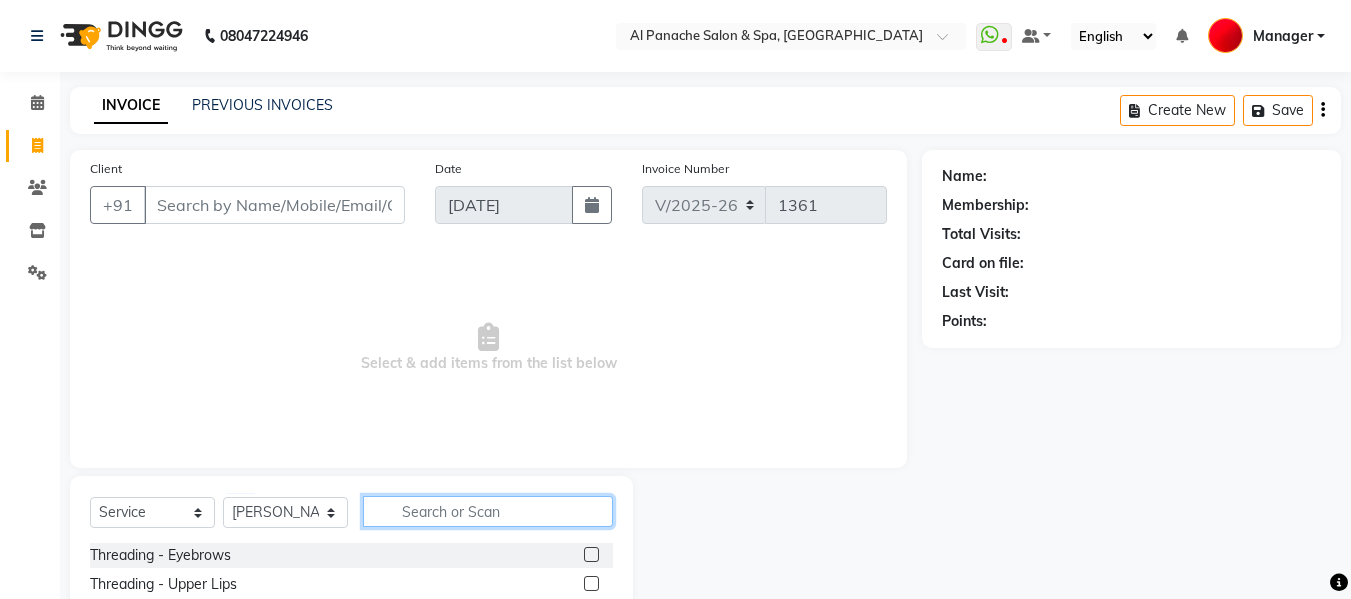 click 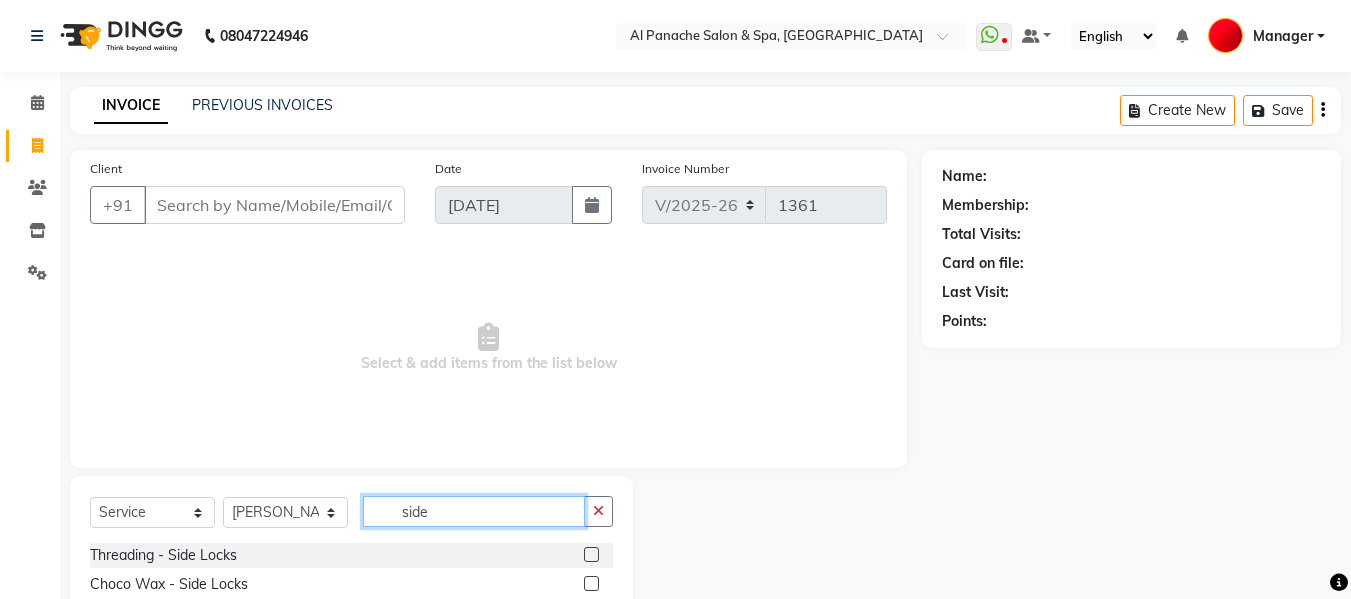 type on "side" 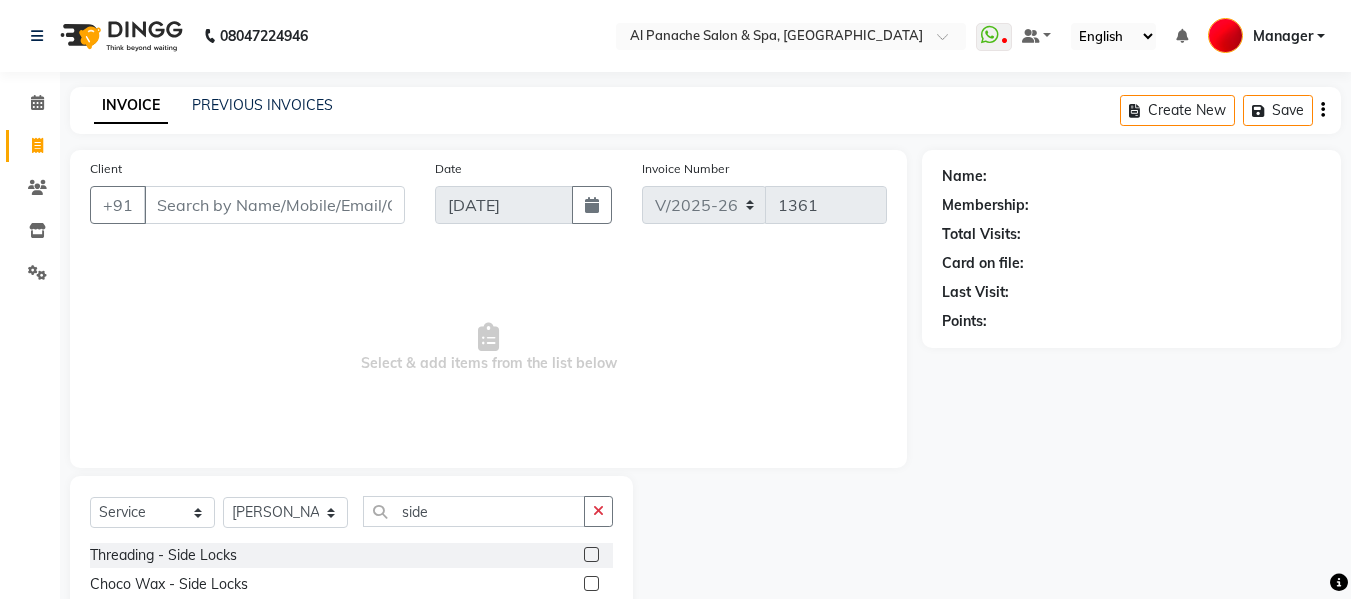 click 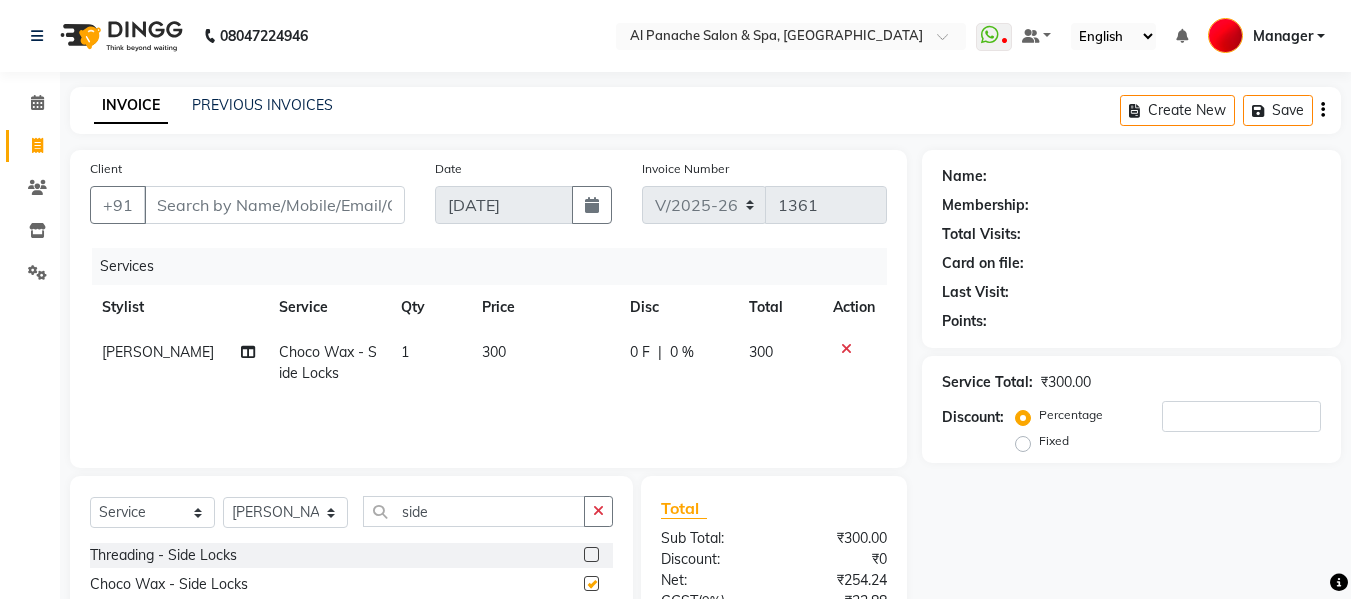 checkbox on "false" 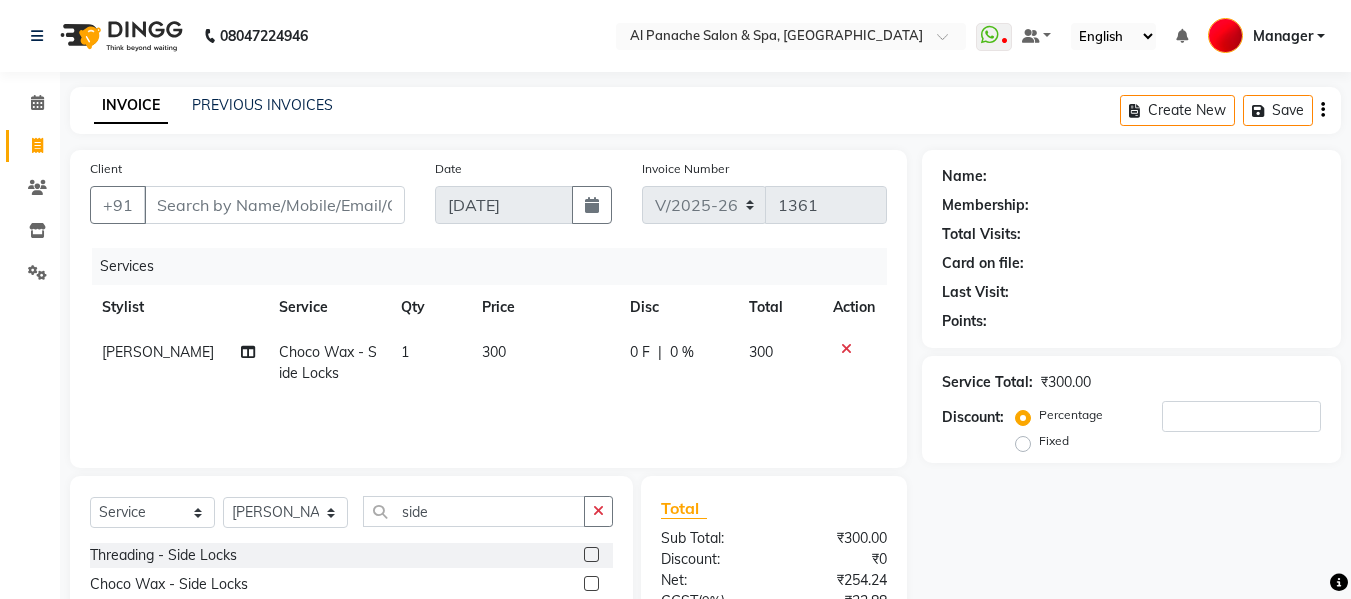 click on "300" 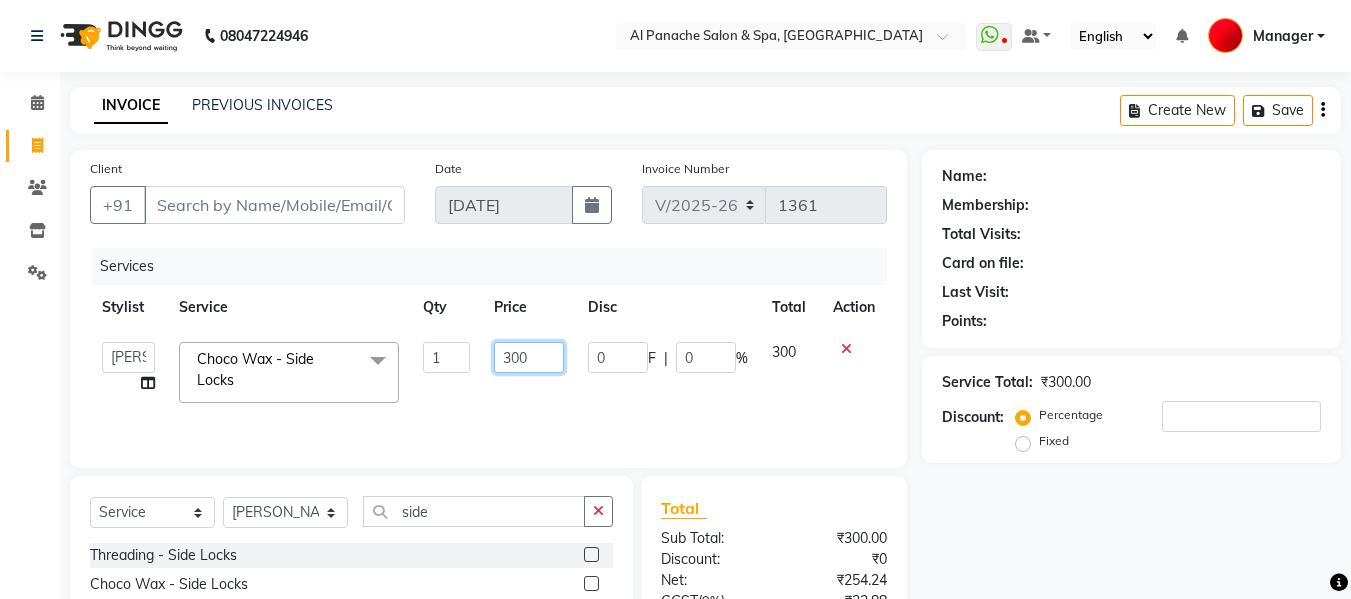 click on "300" 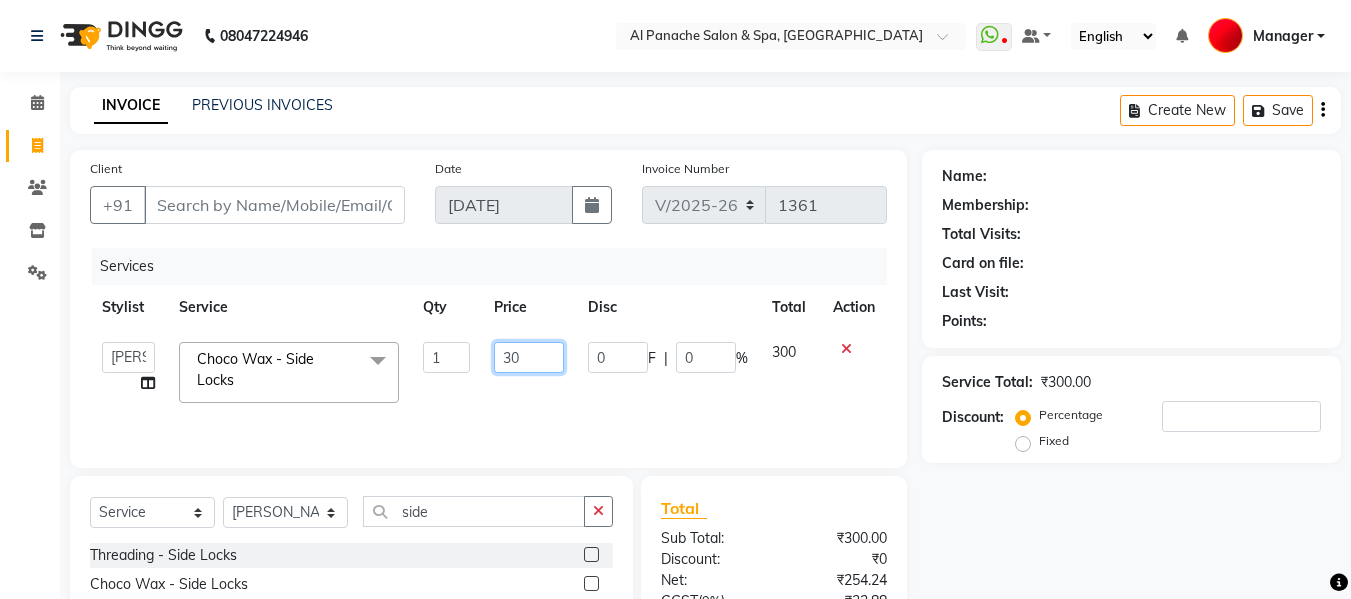 type on "350" 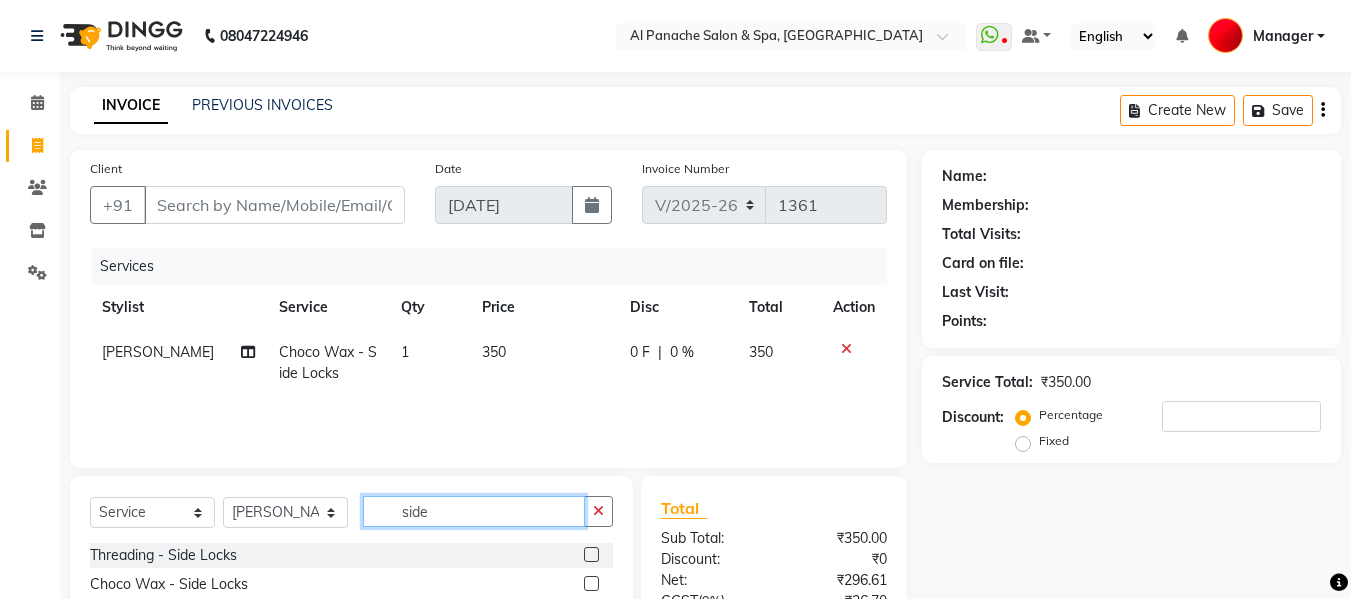 click on "side" 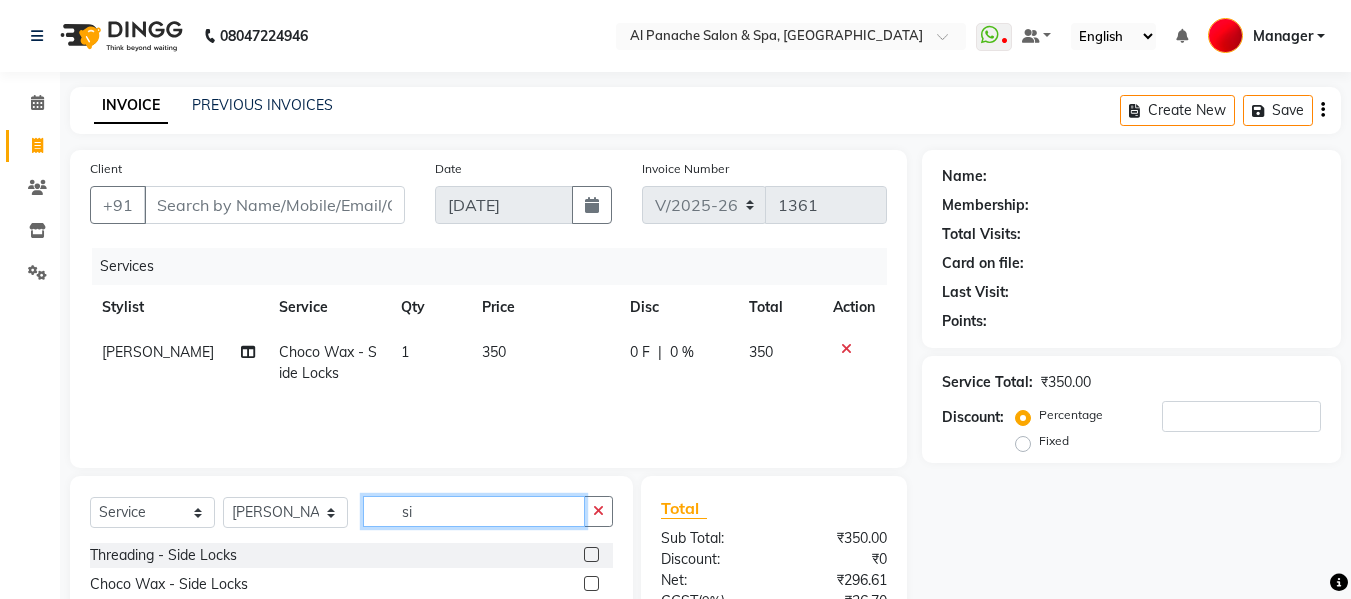 type on "s" 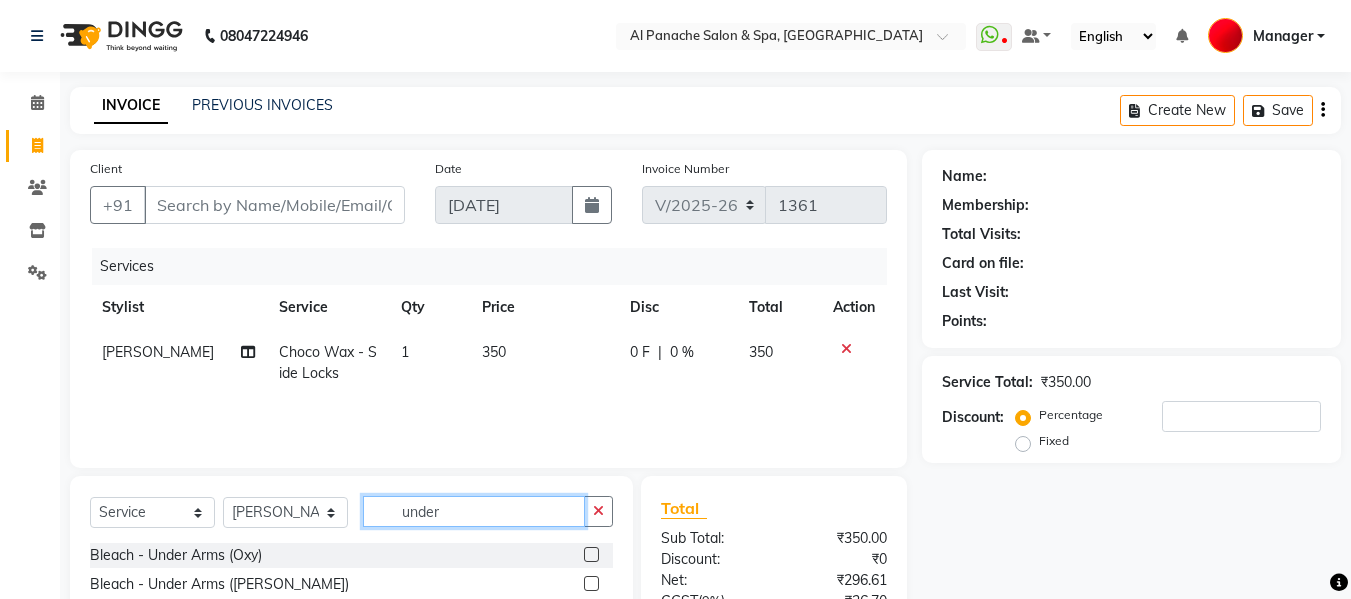 scroll, scrollTop: 201, scrollLeft: 0, axis: vertical 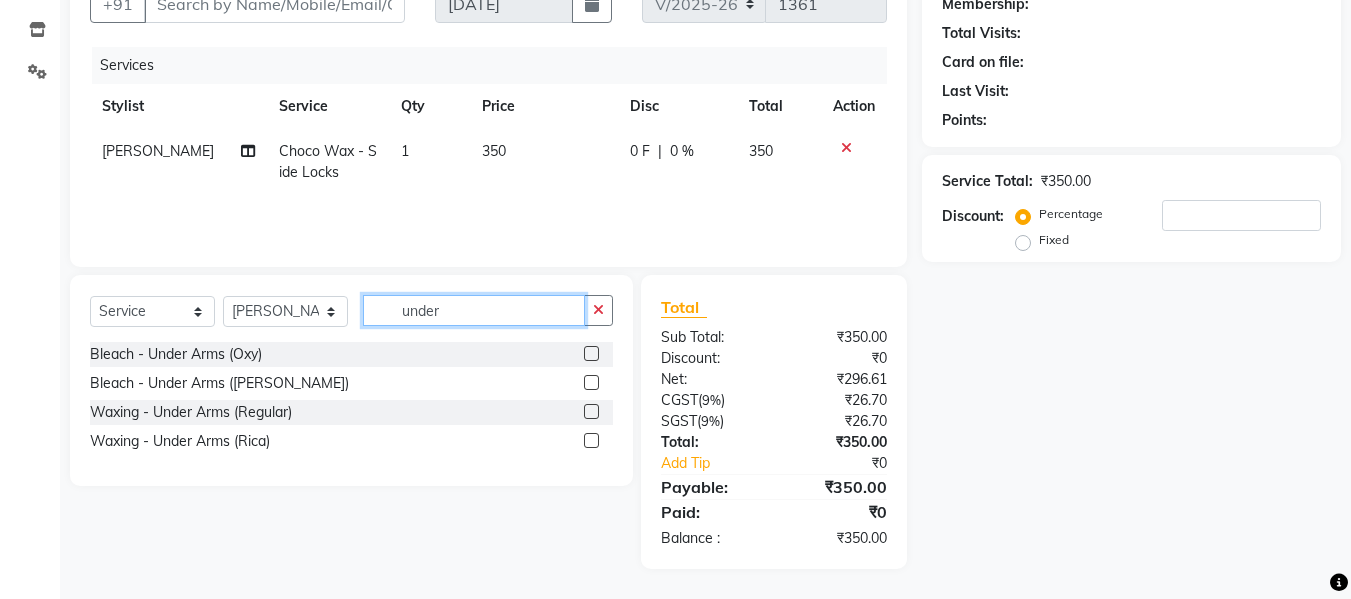 type on "under" 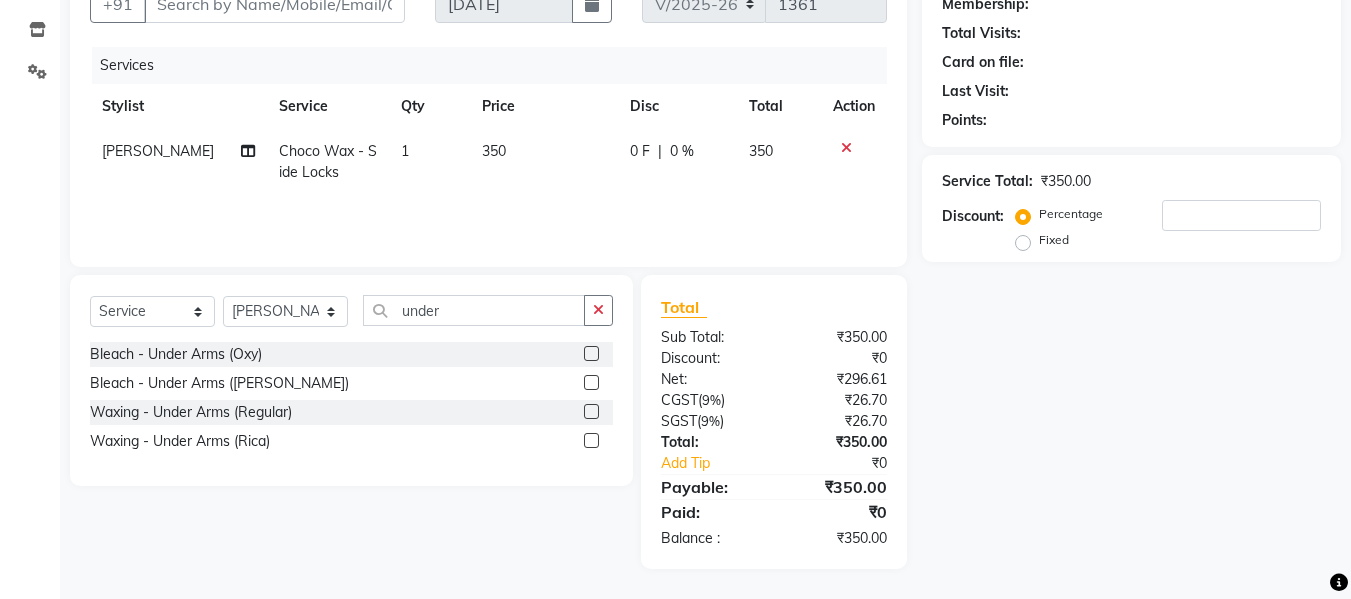 click 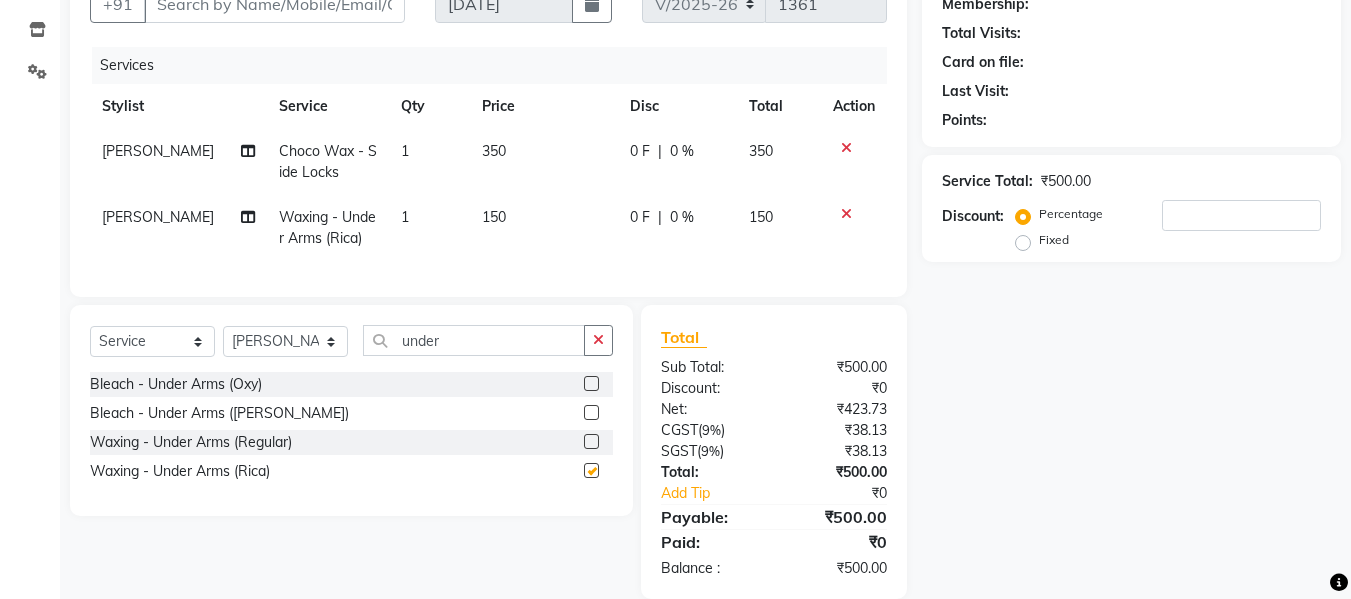 checkbox on "false" 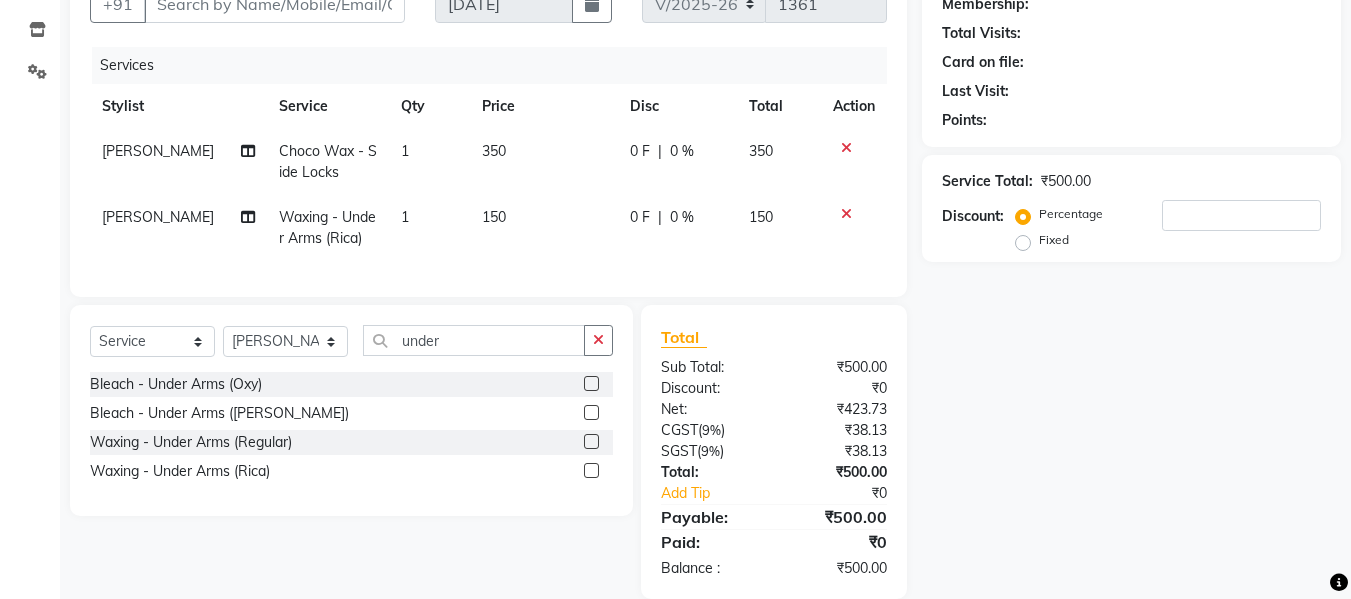 click on "150" 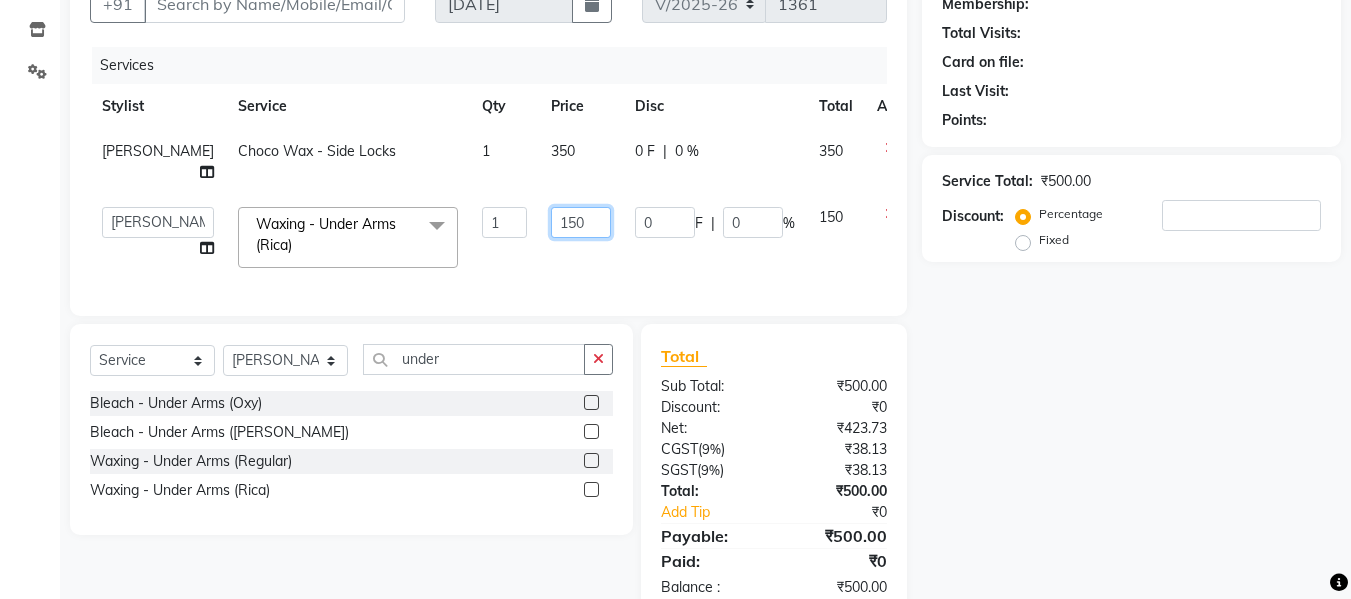 click on "150" 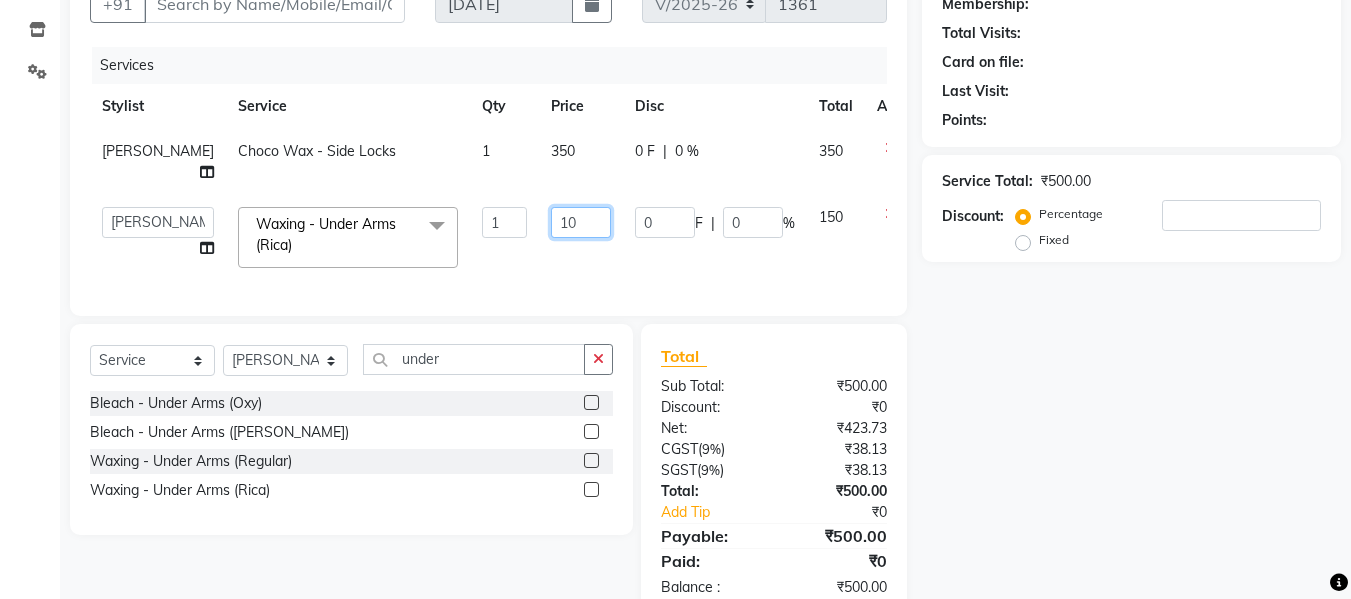 type on "180" 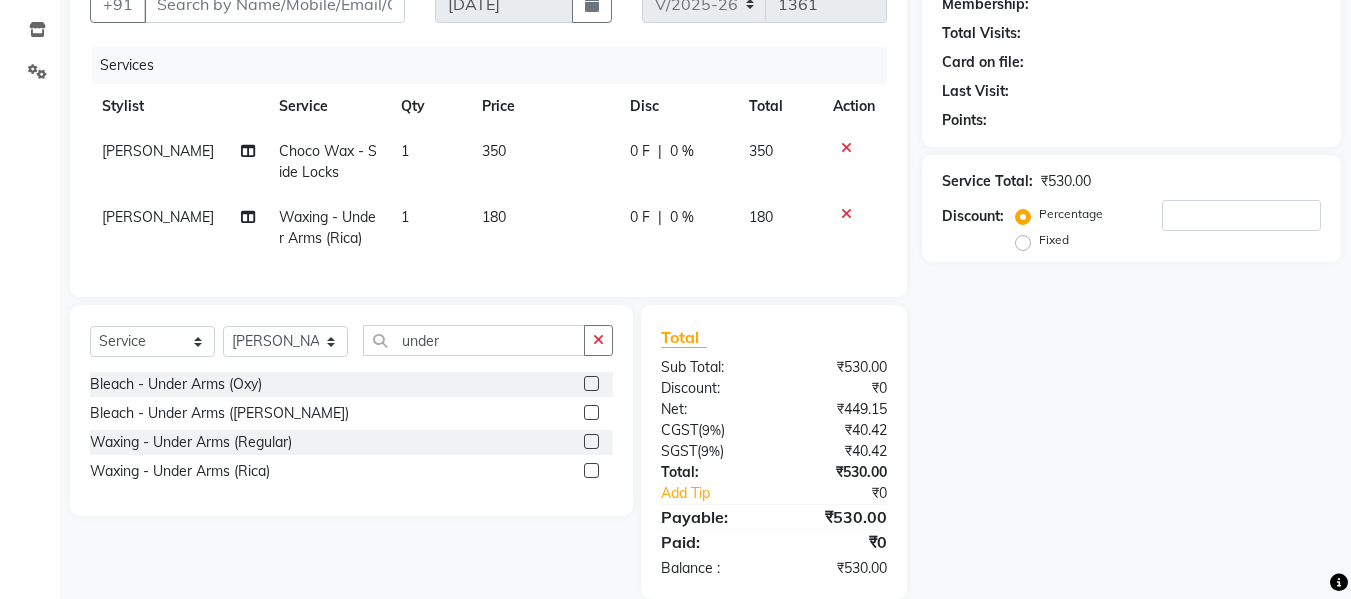 click on "Name: Membership: Total Visits: Card on file: Last Visit:  Points:  Service Total:  ₹530.00  Discount:  Percentage   Fixed" 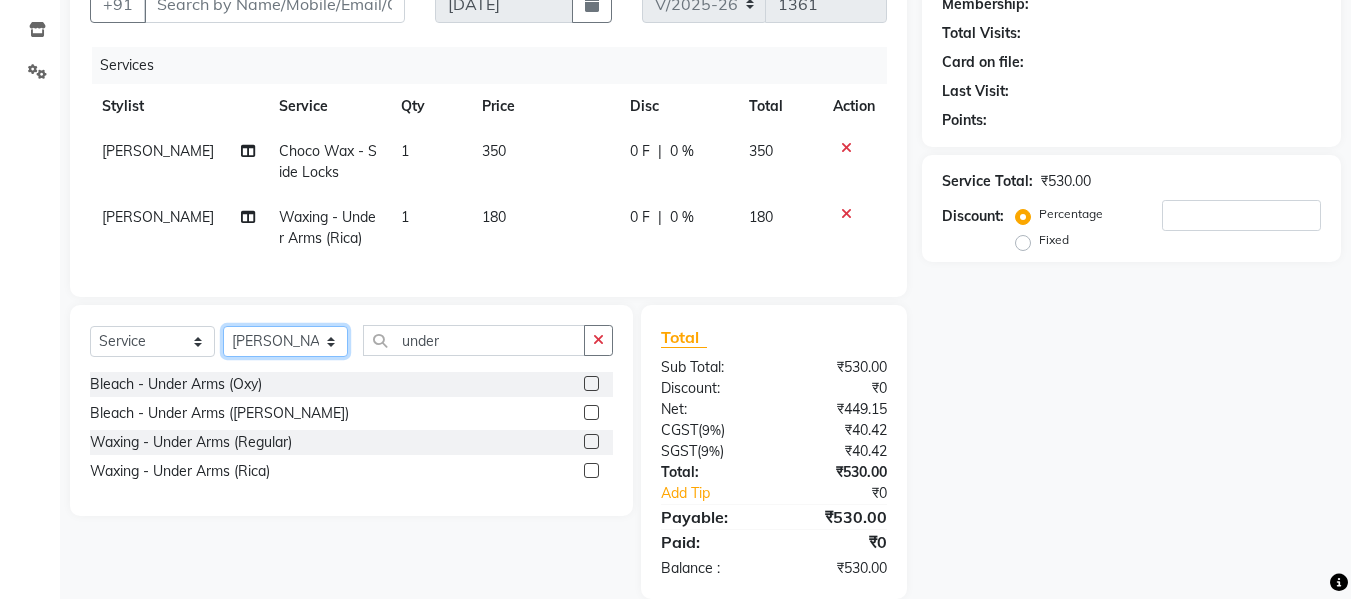click on "Select Stylist Akash [PERSON_NAME] [PERSON_NAME] [PERSON_NAME] Makeup Manager [PERSON_NAME] [PERSON_NAME] [PERSON_NAME]" 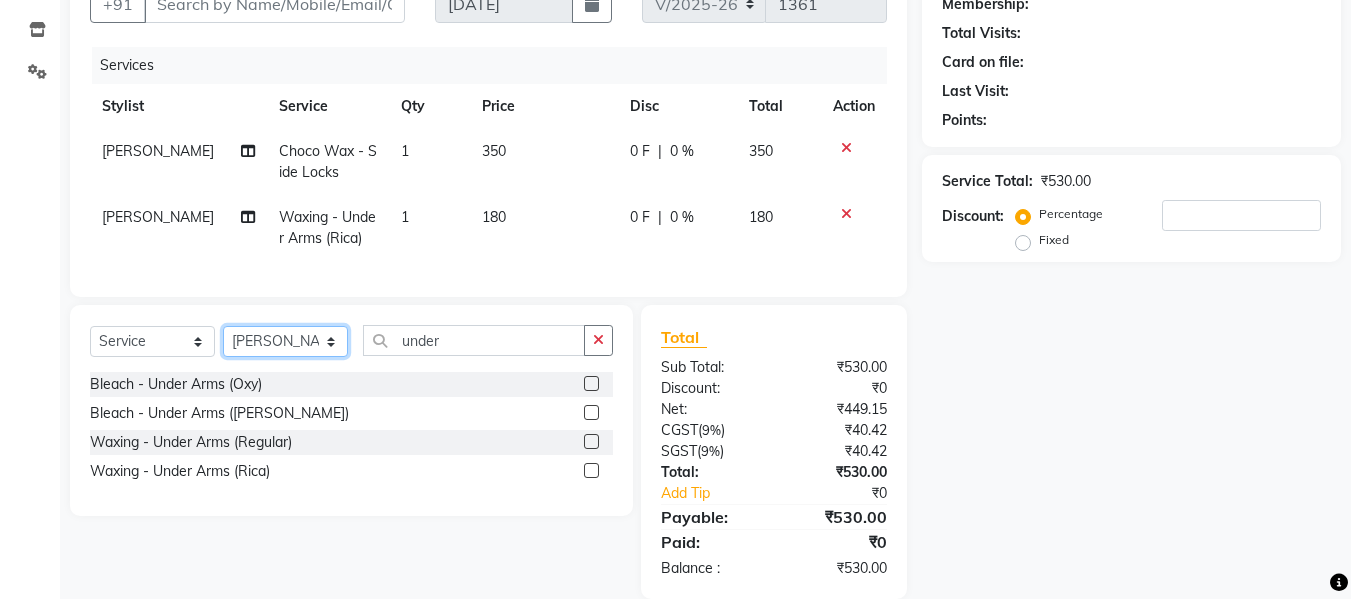 click on "Select Stylist Akash [PERSON_NAME] [PERSON_NAME] [PERSON_NAME] Makeup Manager [PERSON_NAME] [PERSON_NAME] [PERSON_NAME]" 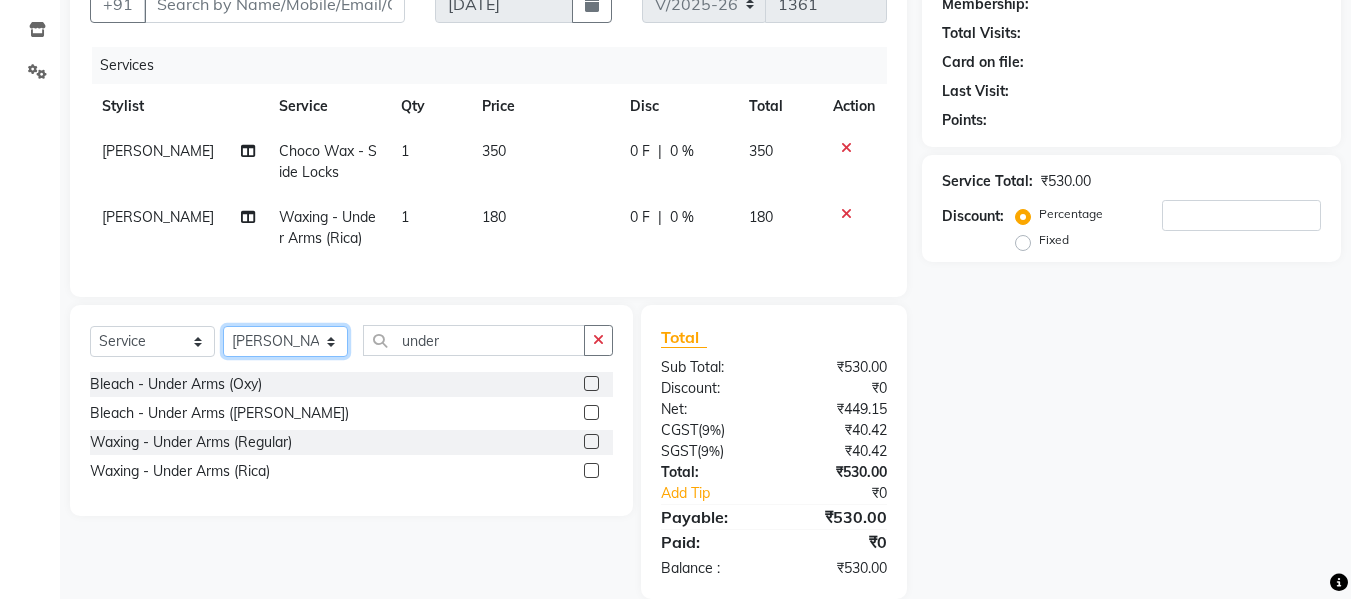click on "Select Stylist Akash [PERSON_NAME] [PERSON_NAME] [PERSON_NAME] Makeup Manager [PERSON_NAME] [PERSON_NAME] [PERSON_NAME]" 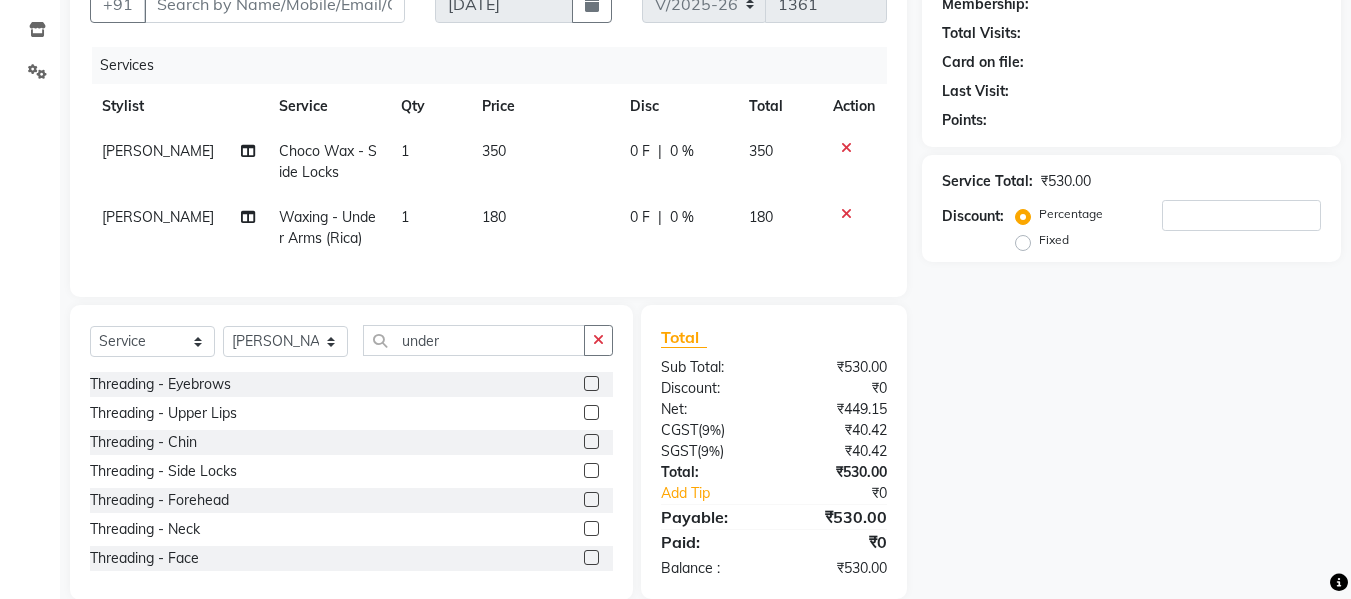 click 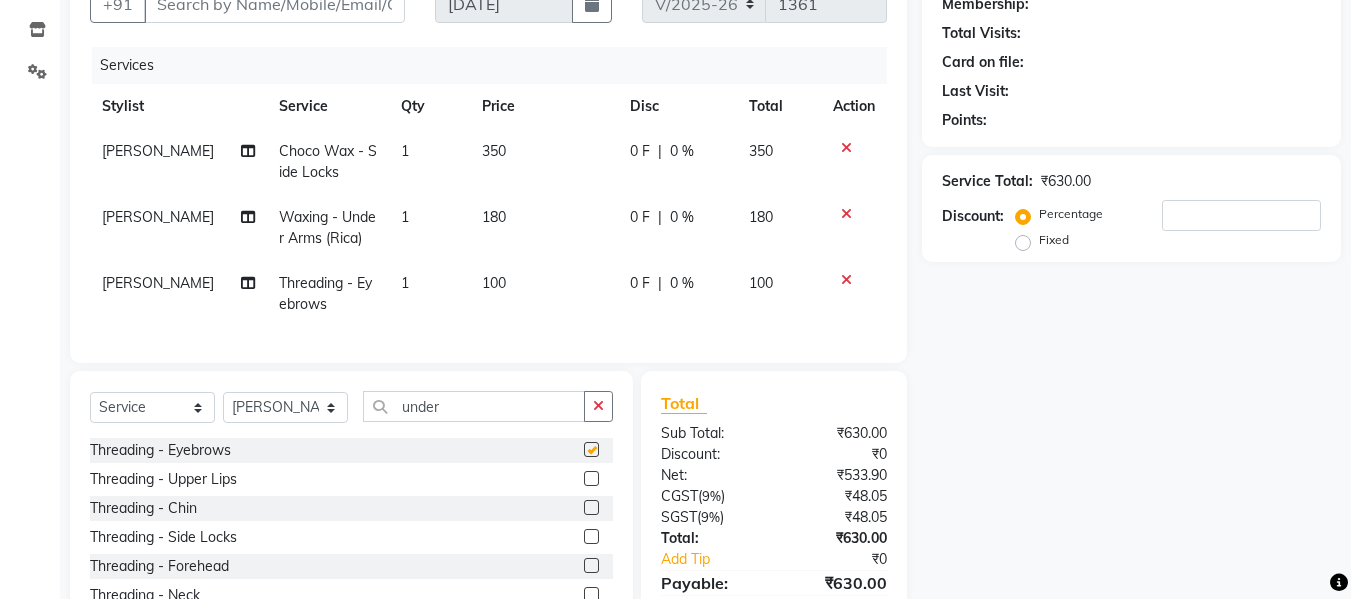 checkbox on "false" 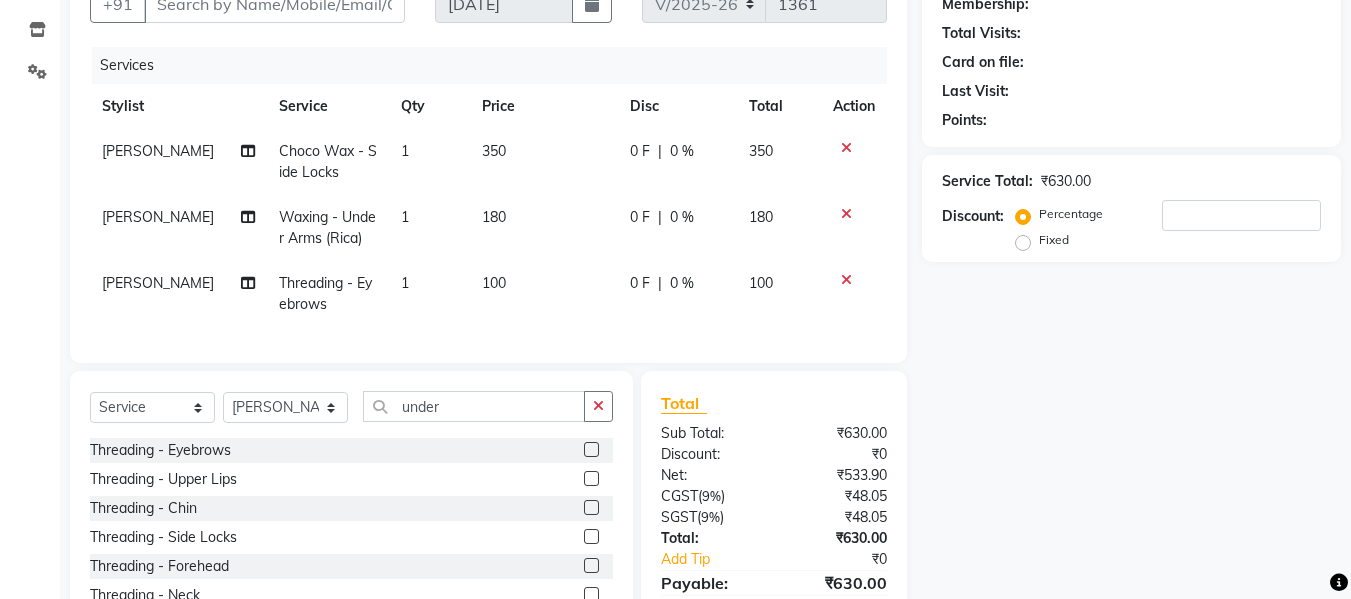 click on "100" 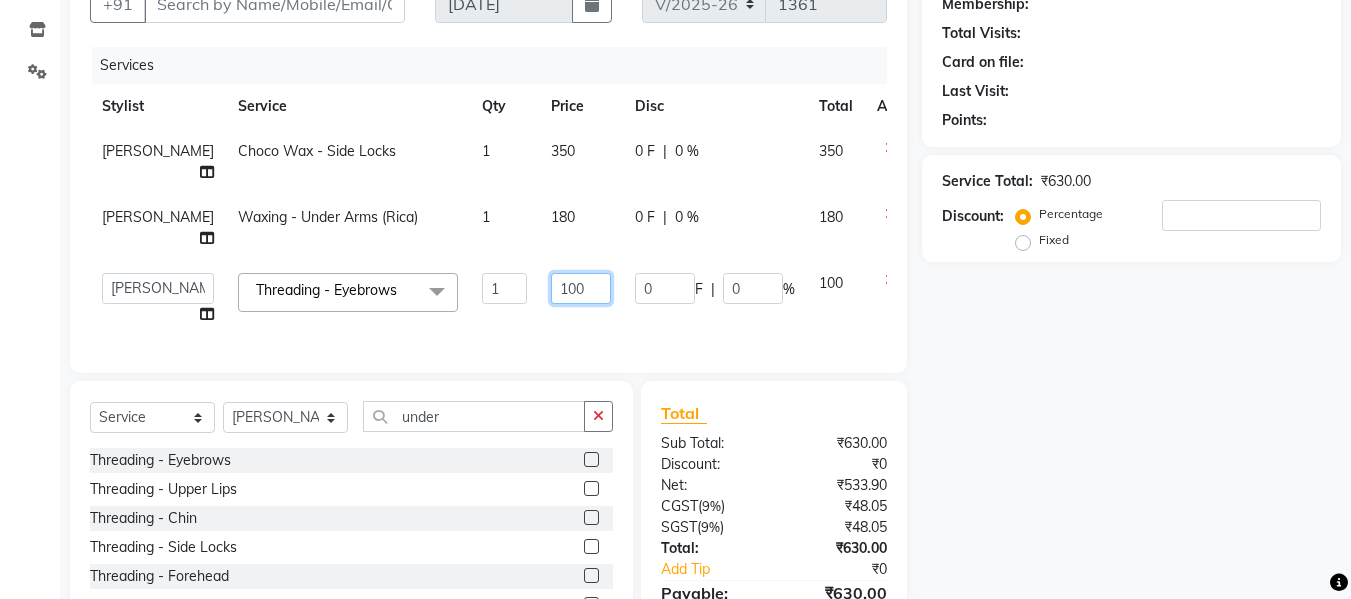 click on "100" 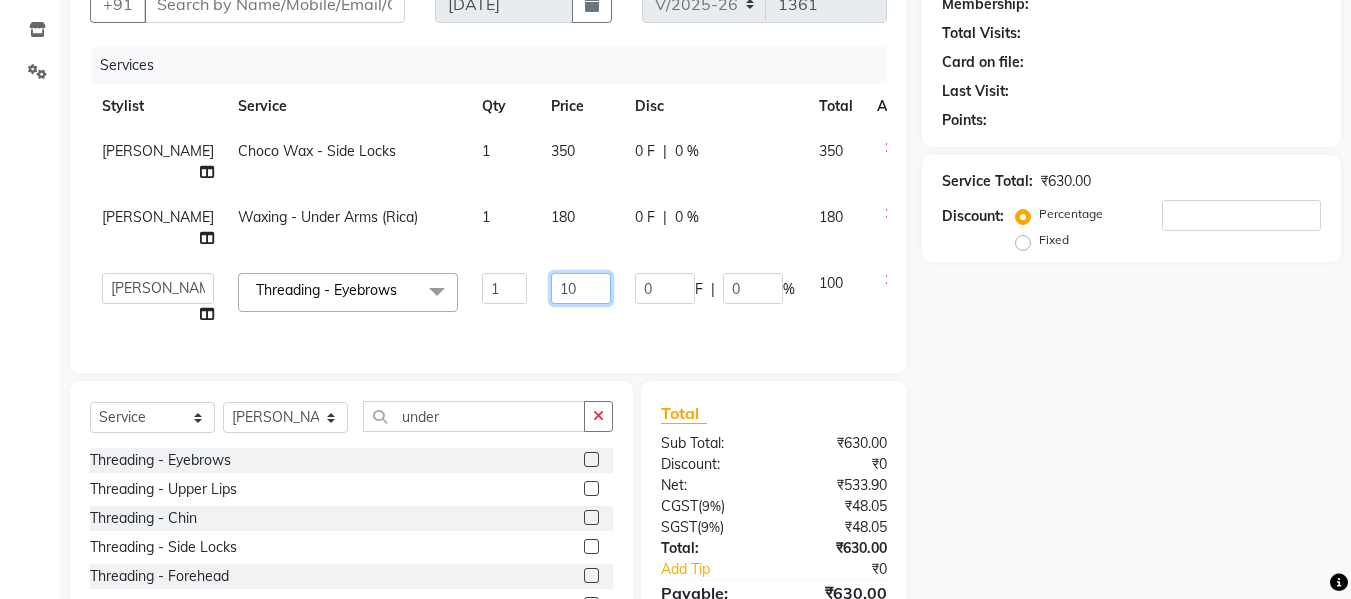type on "150" 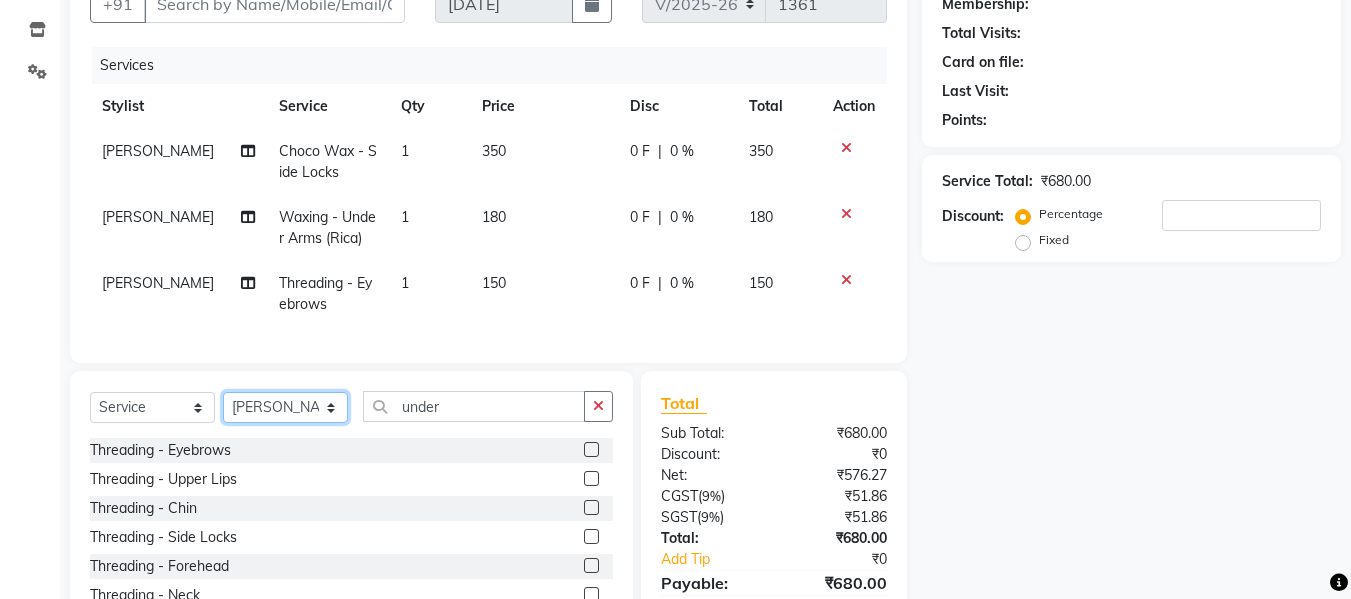 click on "Select  Service  Product  Membership  Package Voucher Prepaid Gift Card  Select Stylist Akash [PERSON_NAME] Arjun [PERSON_NAME] [PERSON_NAME] Guneek Makeup Manager [PERSON_NAME] [PERSON_NAME] [PERSON_NAME] yash under Threading - Eyebrows  Threading - Upper Lips  Threading - Chin  Threading - Side Locks  Threading - Forehead  Threading - Neck  Threading - Face  PRE BRIDAL PACKAGE DIAMOND  HEAD MASSAGE MEN  BASIC MAKEUP COURSE  ADVANCE MAKEUP COURSE  SELF MAKEUP COURSE  ORGANIC CLEANUP  O3 FACIAL  CLEAN OUT  INSTA CLEAR CLEANUP  O3 CLEANUP  O3 [PERSON_NAME]  TAN BLEACH  Choco Wax - Upper Lips  Choco Wax - Chin  Choco Wax - Side Locks  Choco Wax - Forehead  Choco Wax - Neck  Choco Wax - Face  Hair - Hair Trimming  Hair - Hair Cut  Hair - Hair Wash + Plain Dry  Hair - Splitants  Hair - Baby Haircut  Hair - Fringes  Hair - Deep Conditioning  HAIR CUT [DEMOGRAPHIC_DATA]  Hair - [PERSON_NAME] Settings  Hair Styling - Curls  Hair Styling - Ironing  Hair Styling - Crimping  Hair Styling - Hair Do  Hair Styling - Blow Dry  Hair Styling - With Wash  [MEDICAL_DATA]" 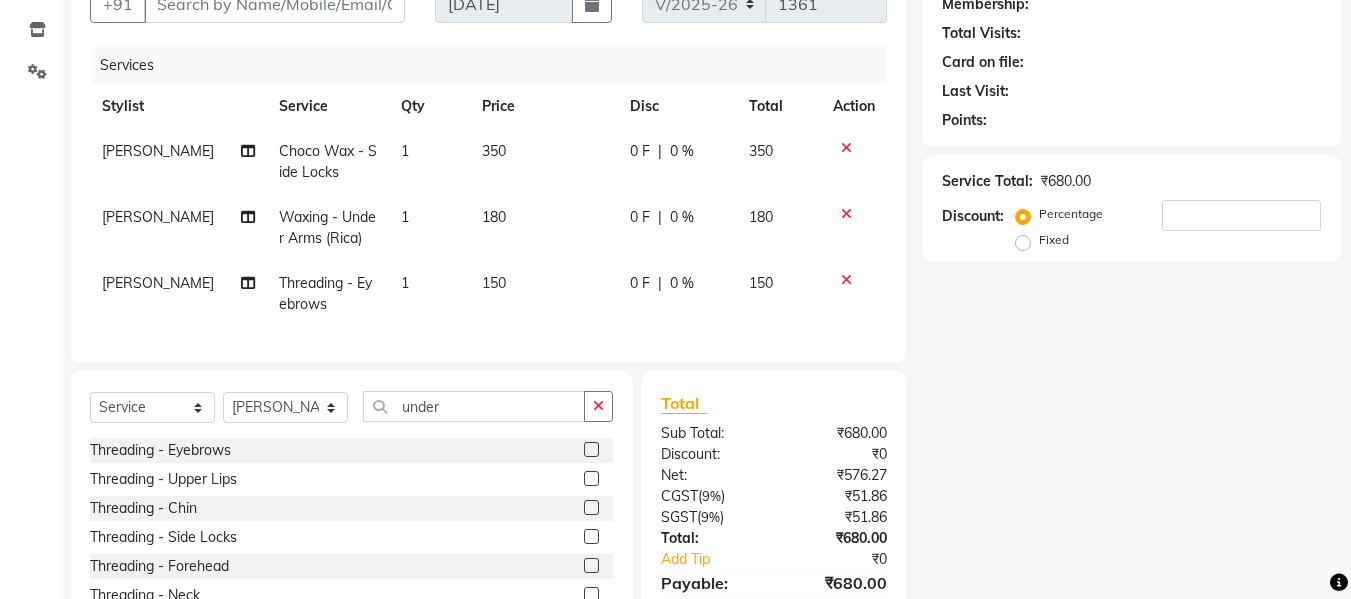 click 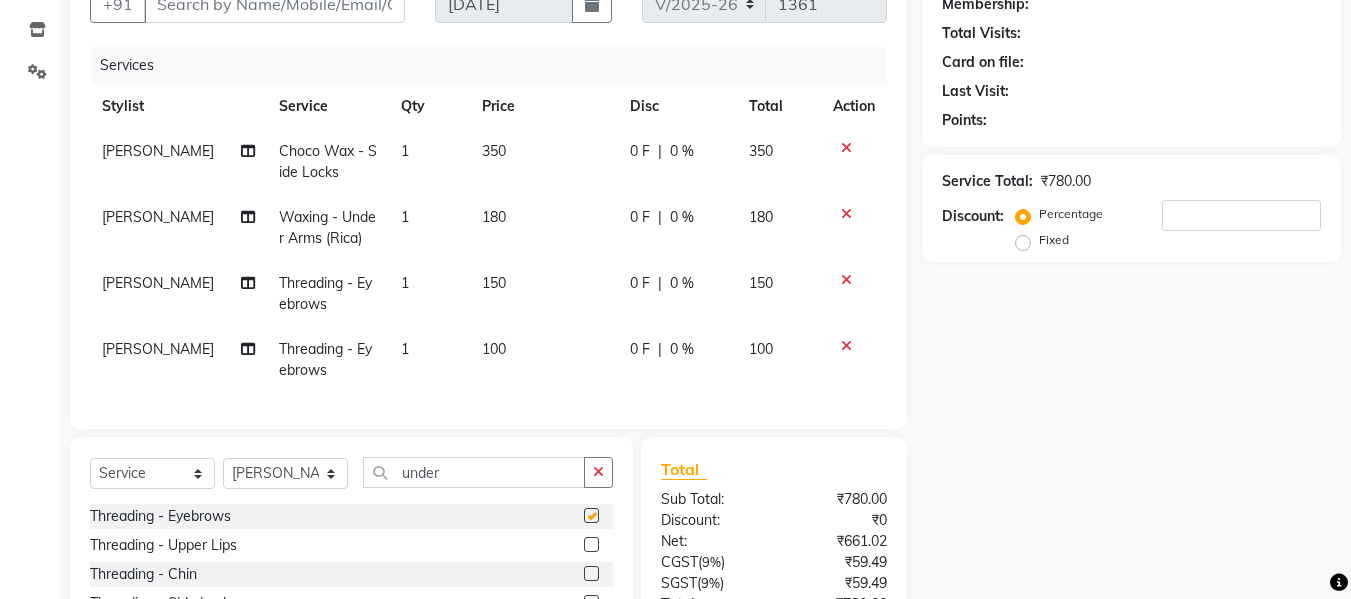 checkbox on "false" 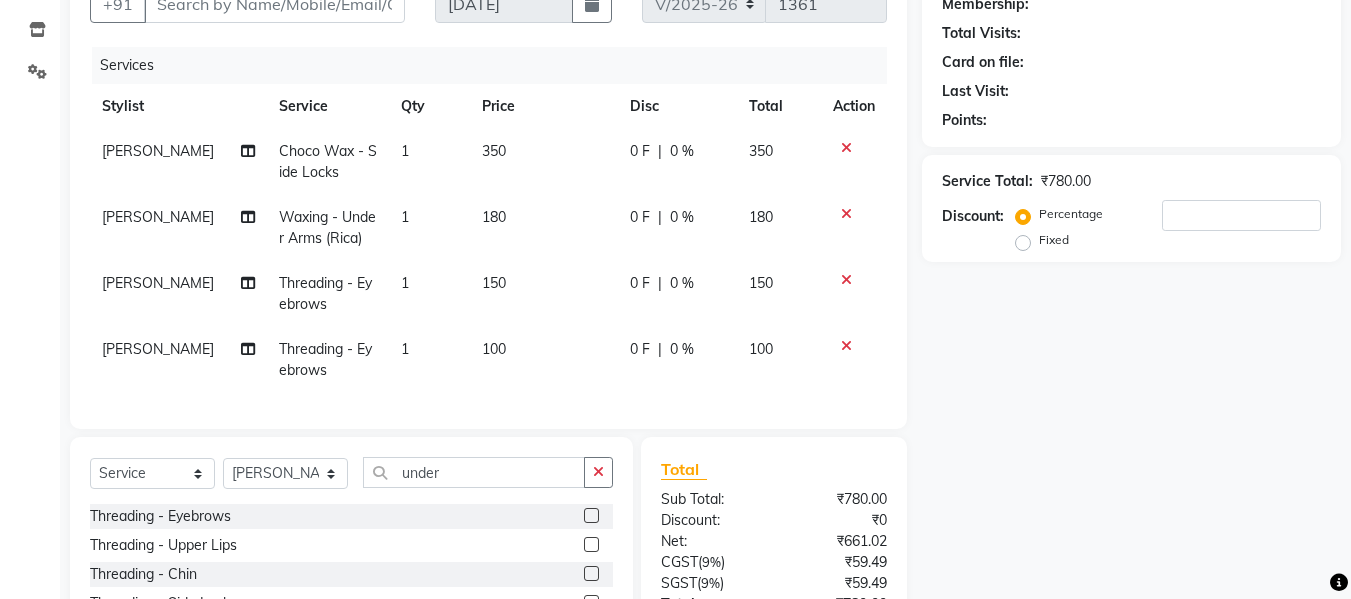 click on "100" 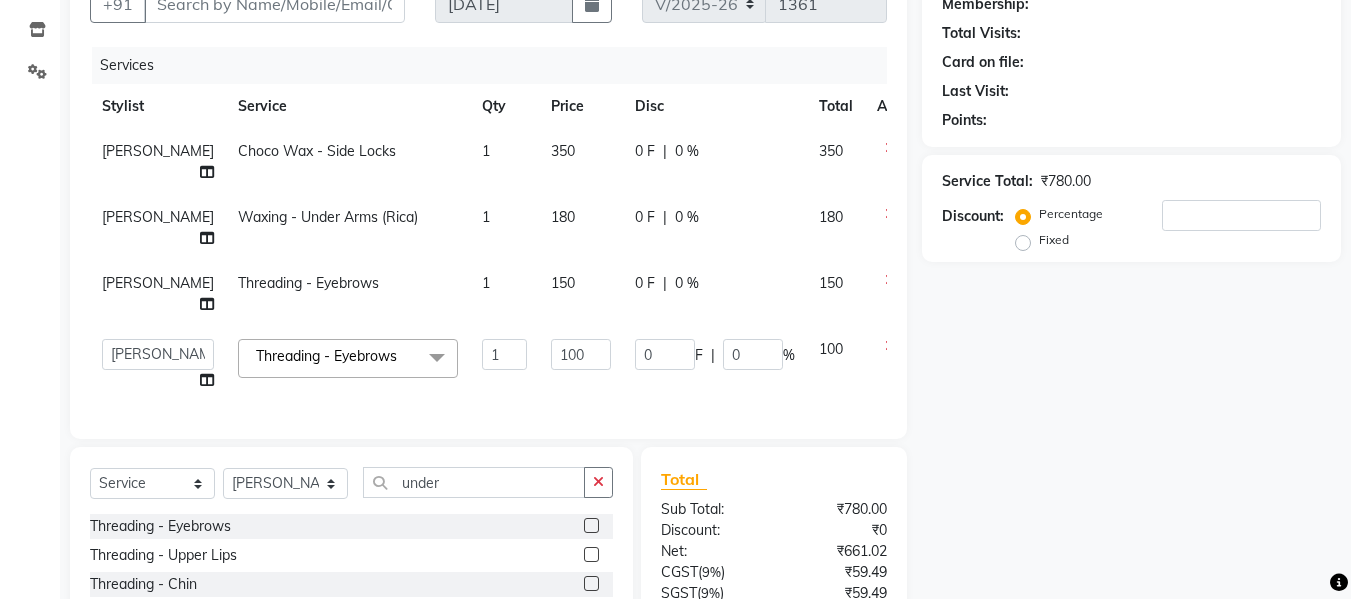 scroll, scrollTop: 347, scrollLeft: 0, axis: vertical 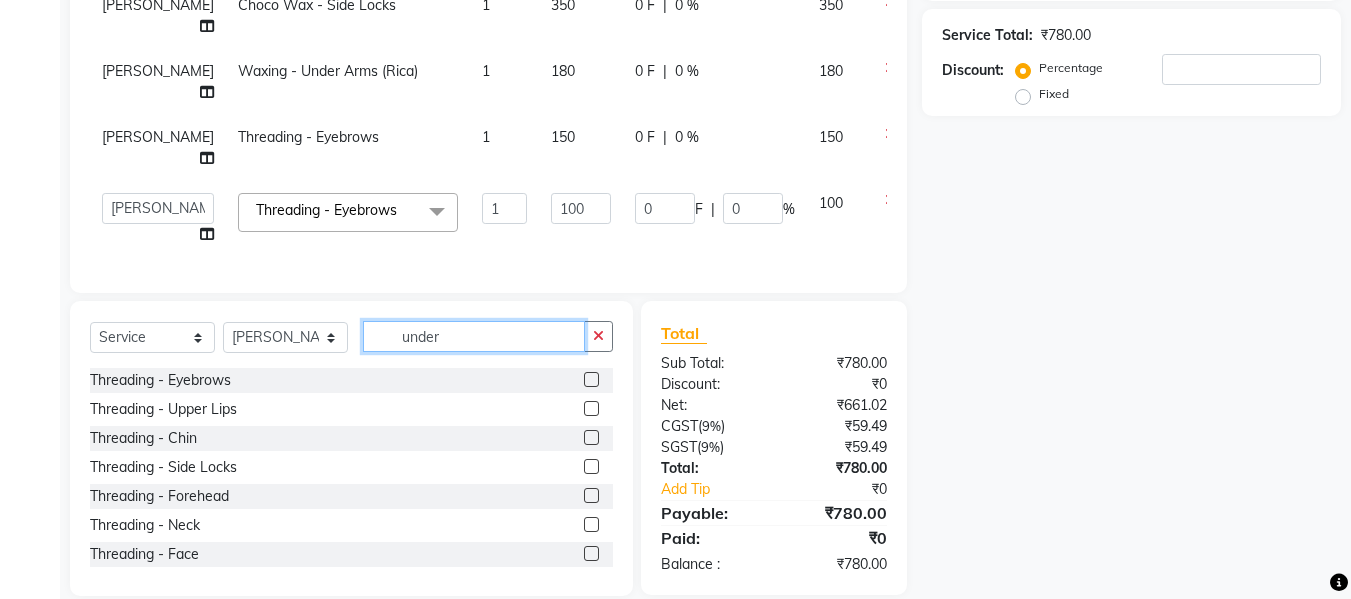 click on "under" 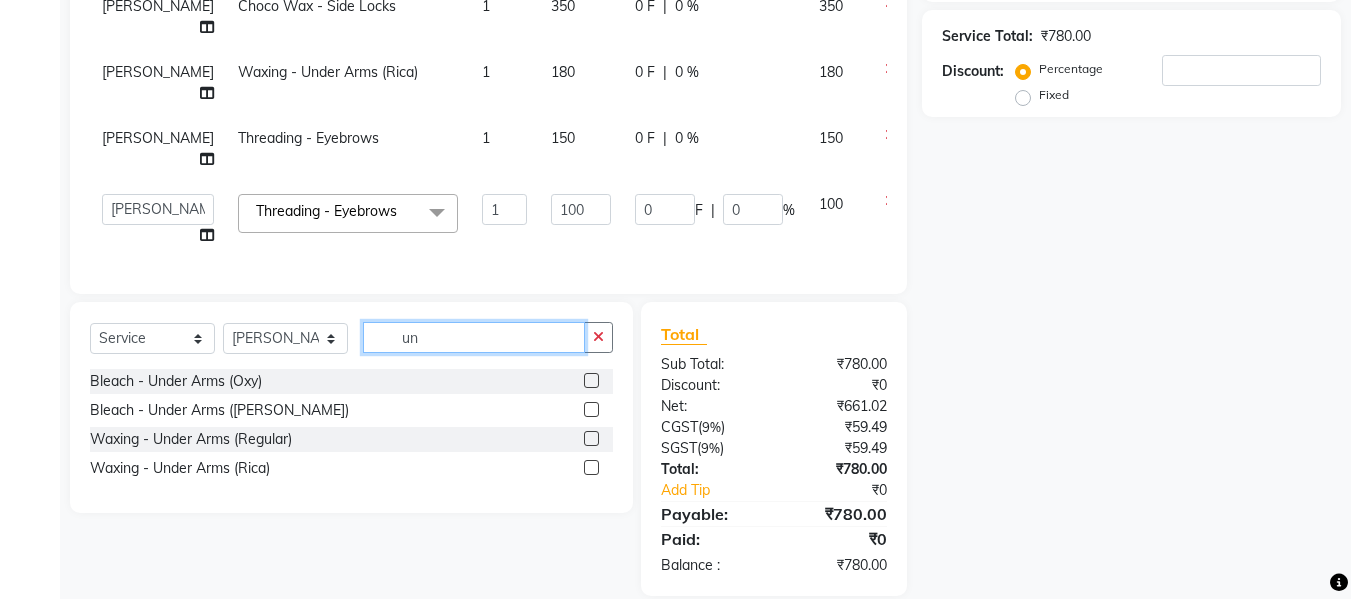 scroll, scrollTop: 347, scrollLeft: 0, axis: vertical 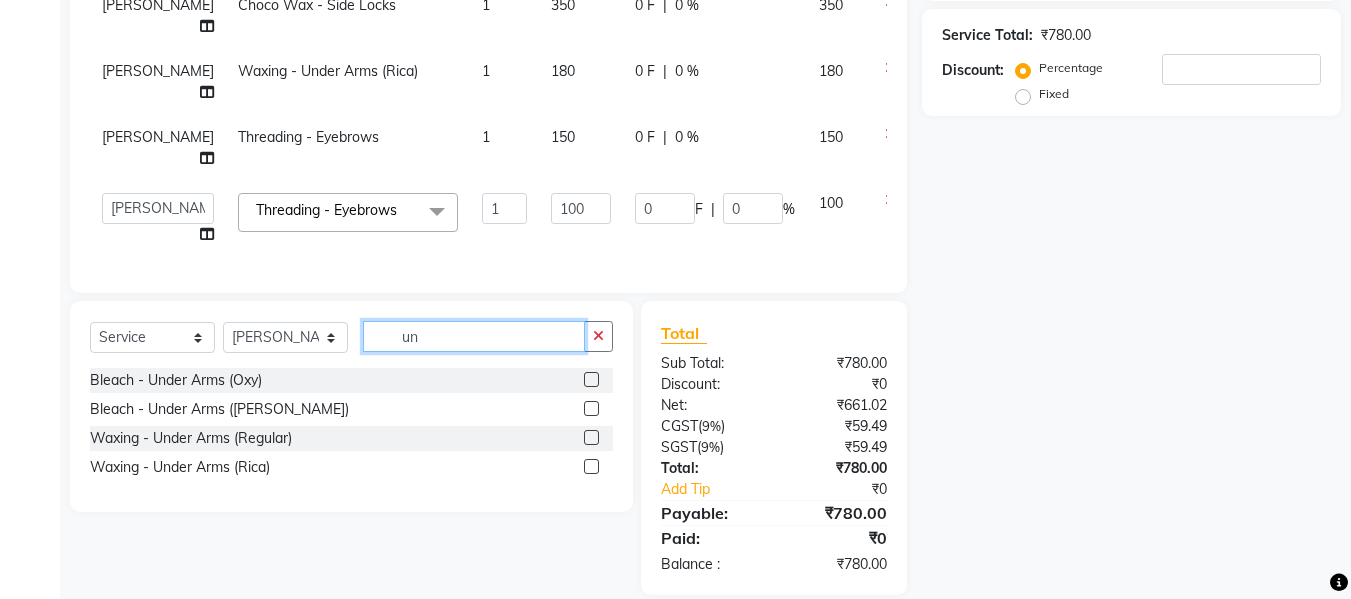 type on "u" 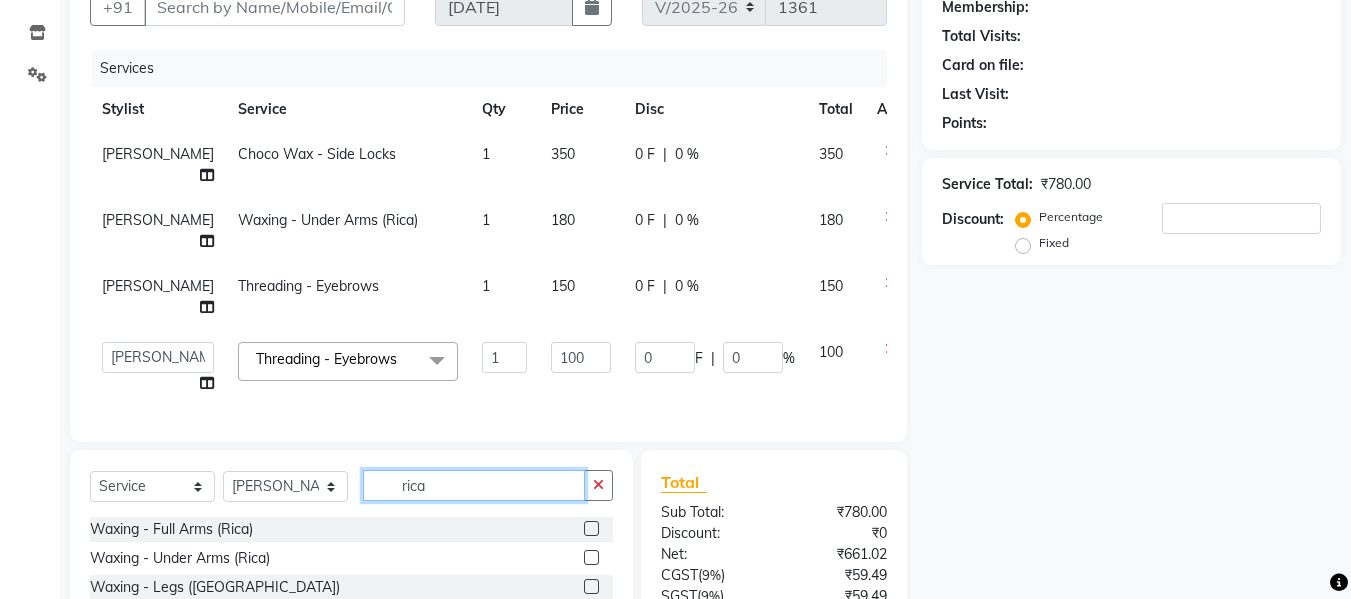 scroll, scrollTop: 174, scrollLeft: 0, axis: vertical 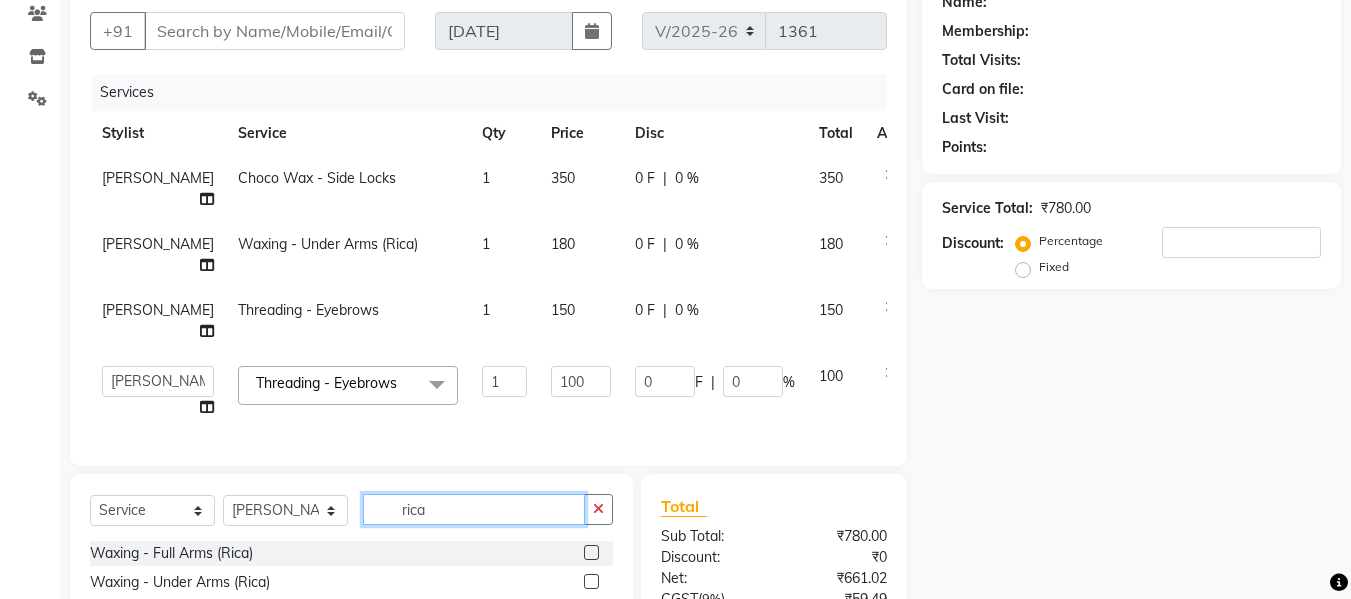 type on "rica" 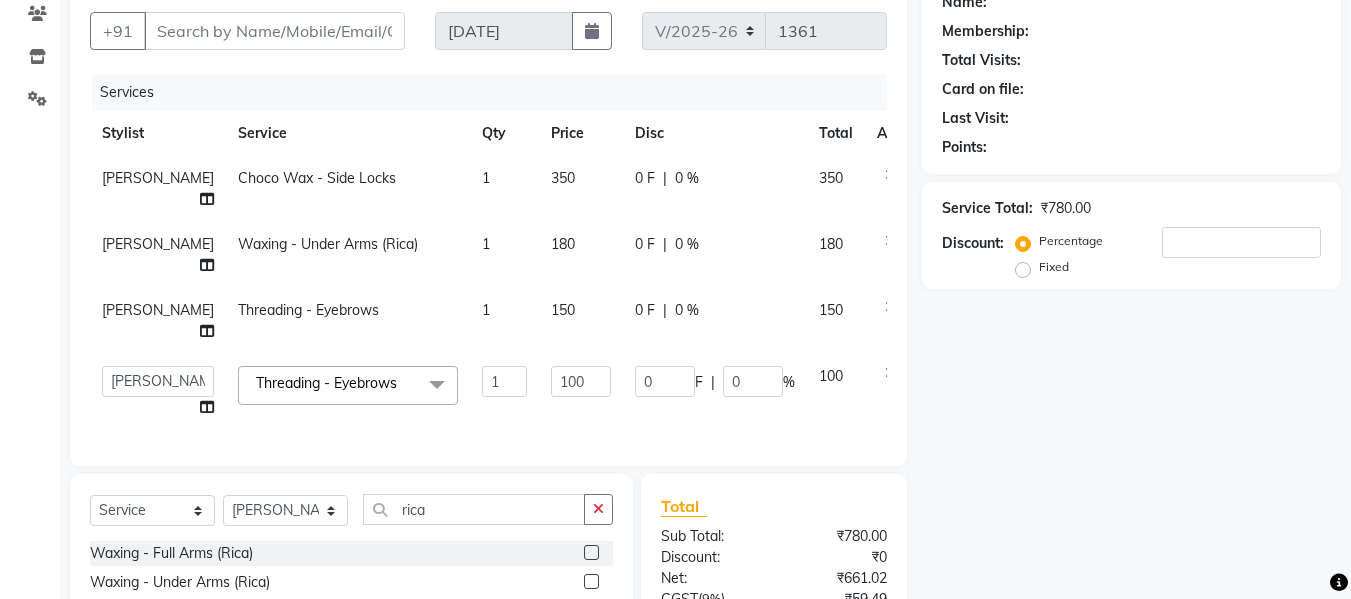 click 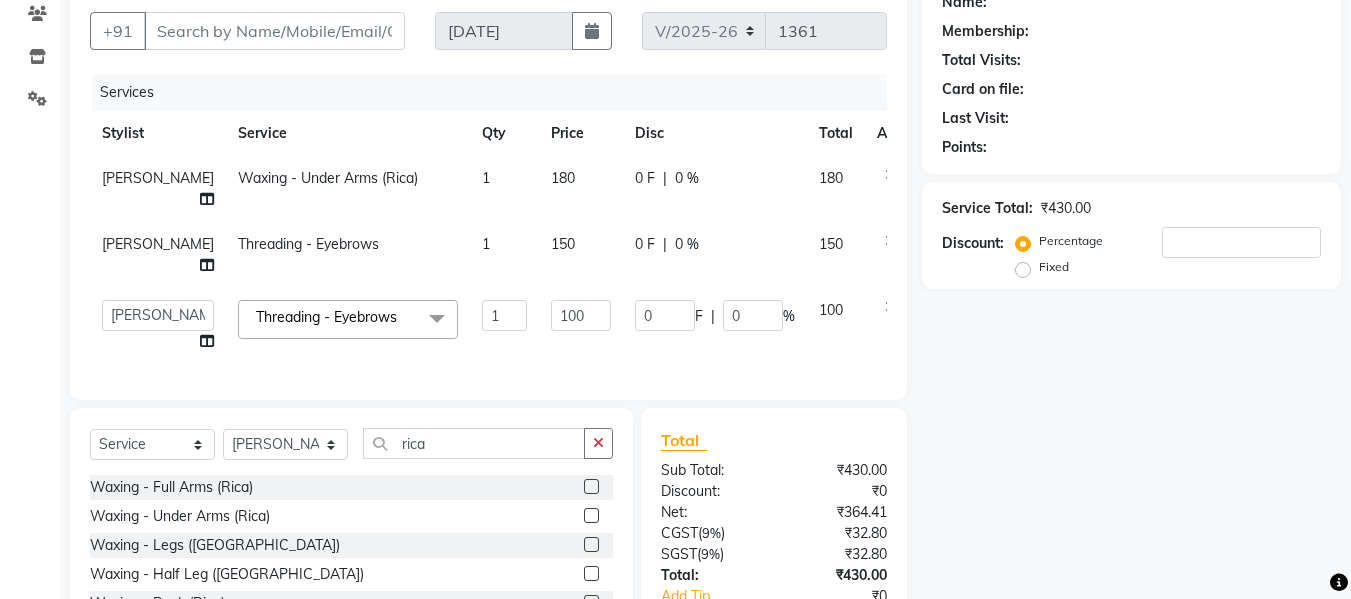 click 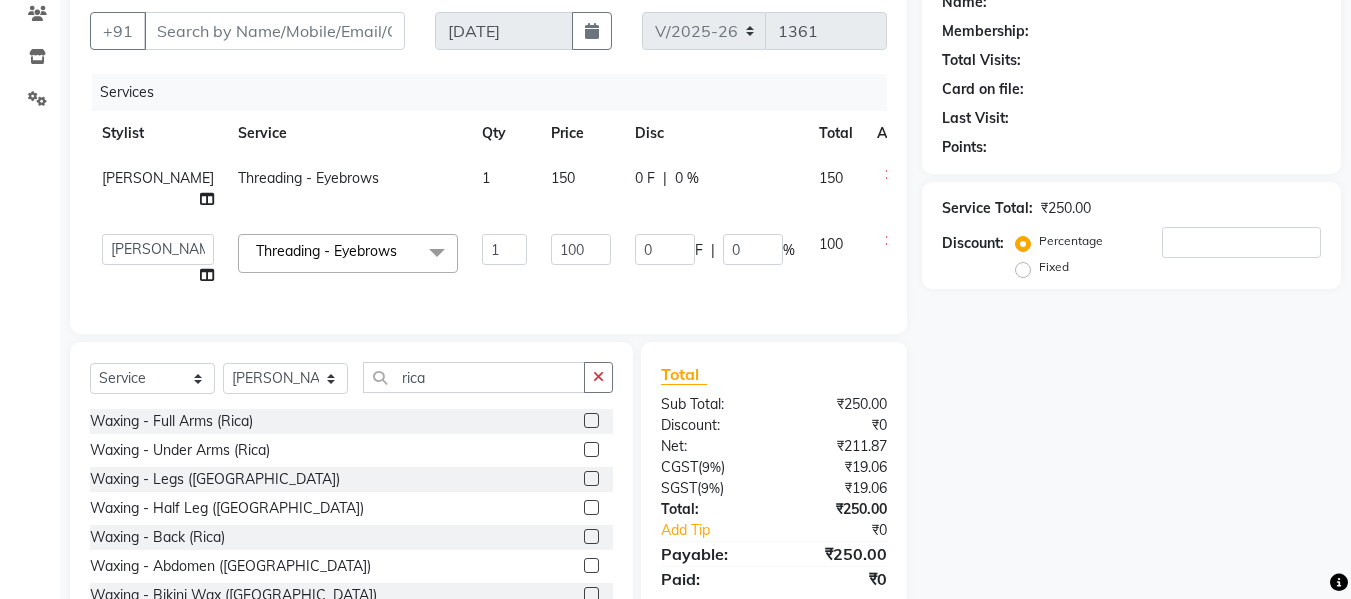 click 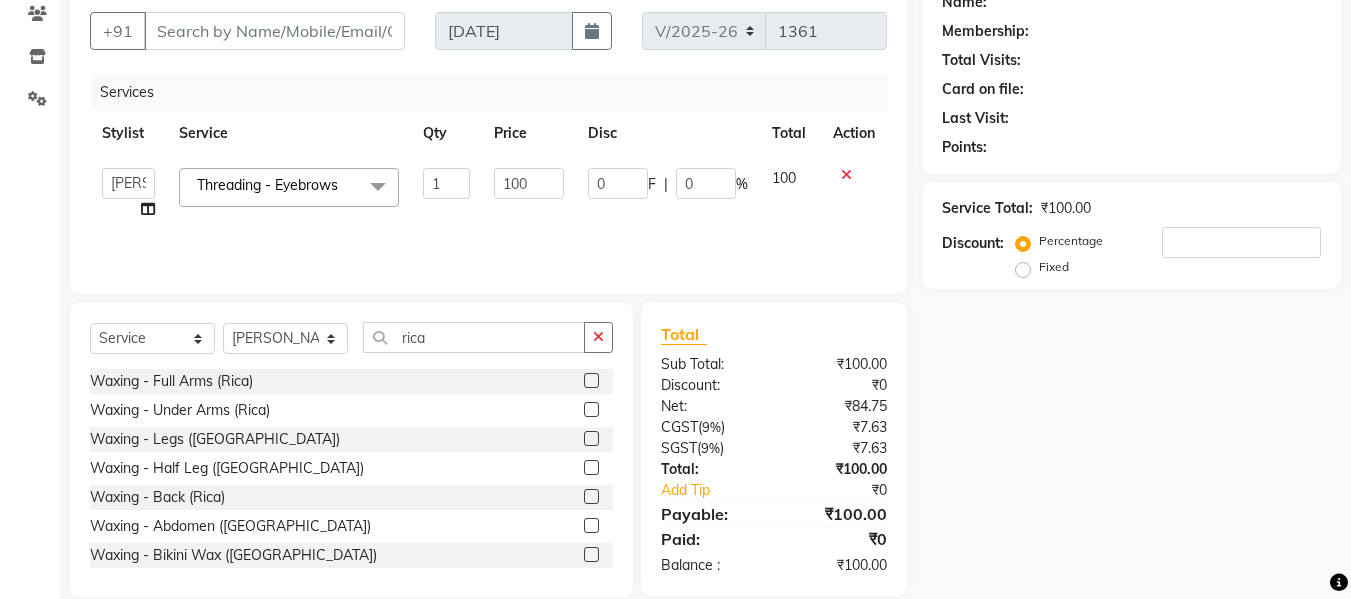 click 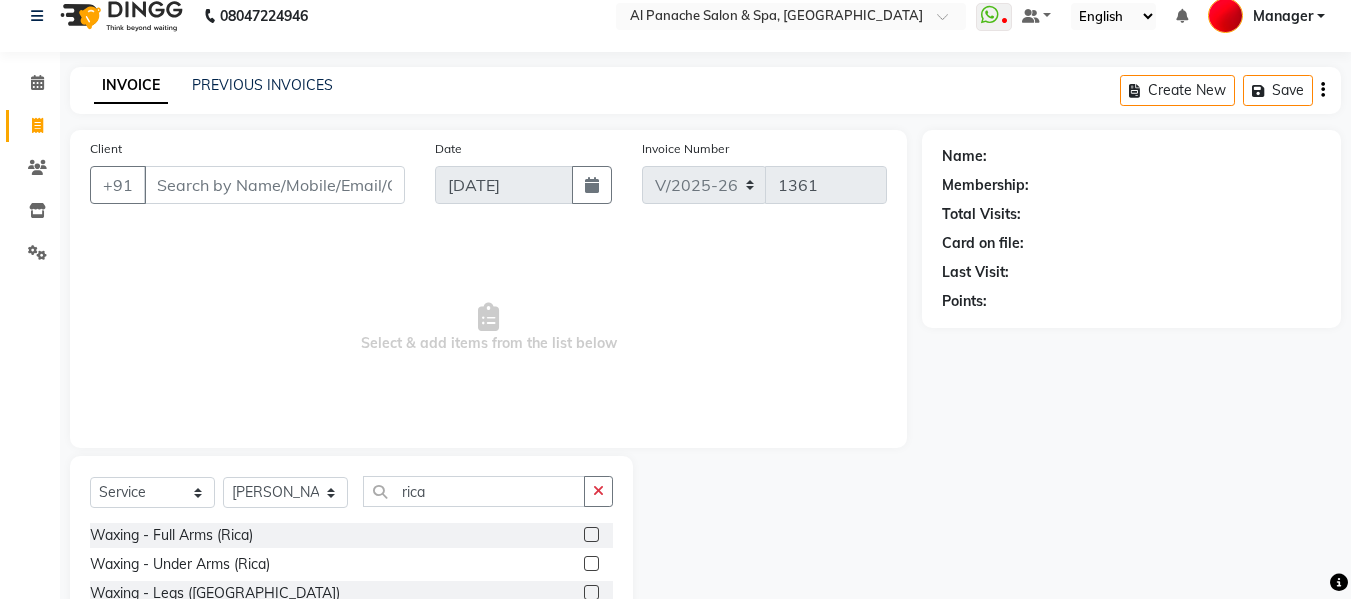 scroll, scrollTop: 0, scrollLeft: 0, axis: both 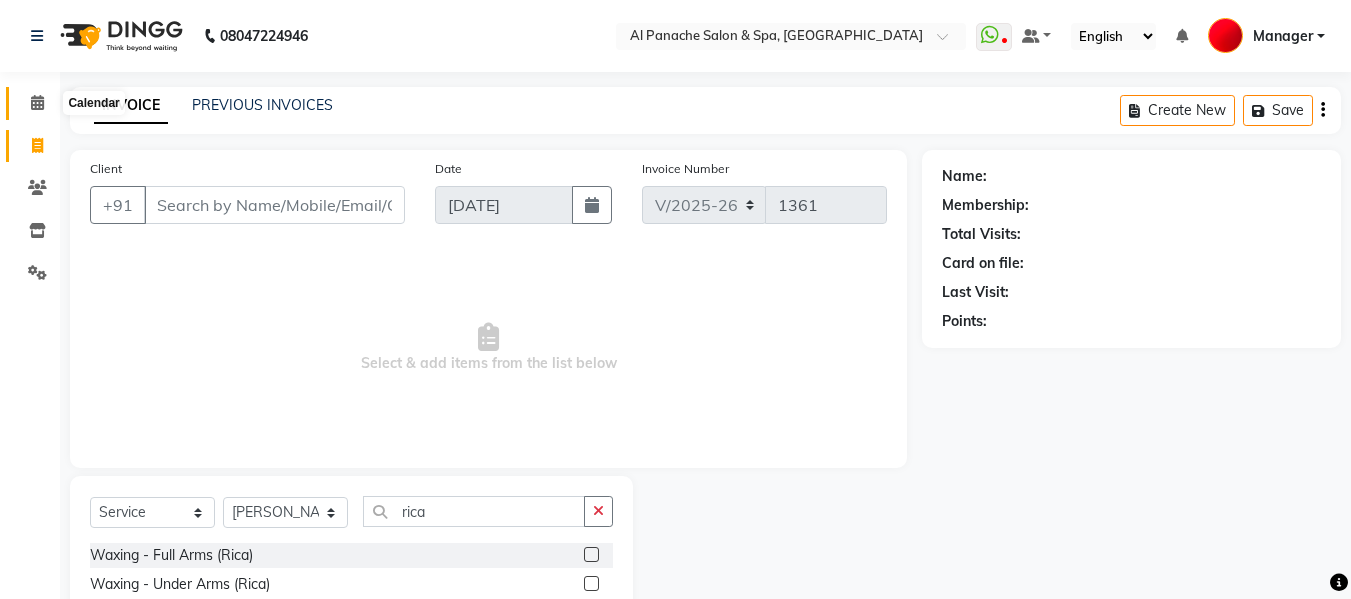 click 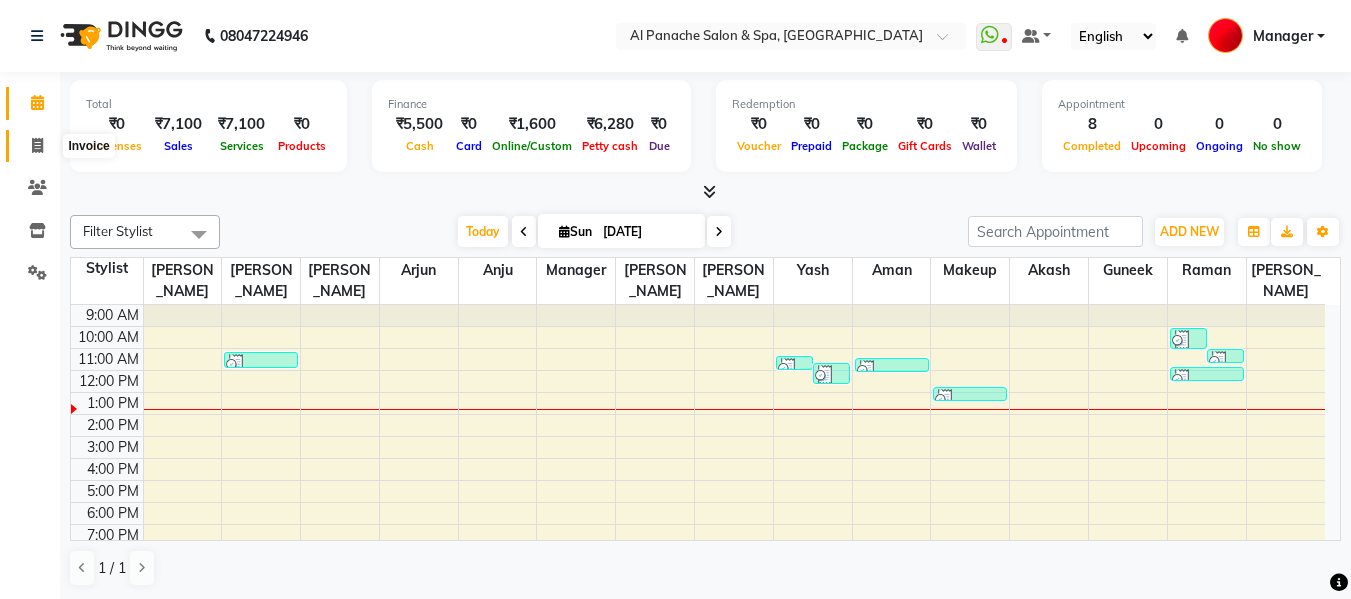 click 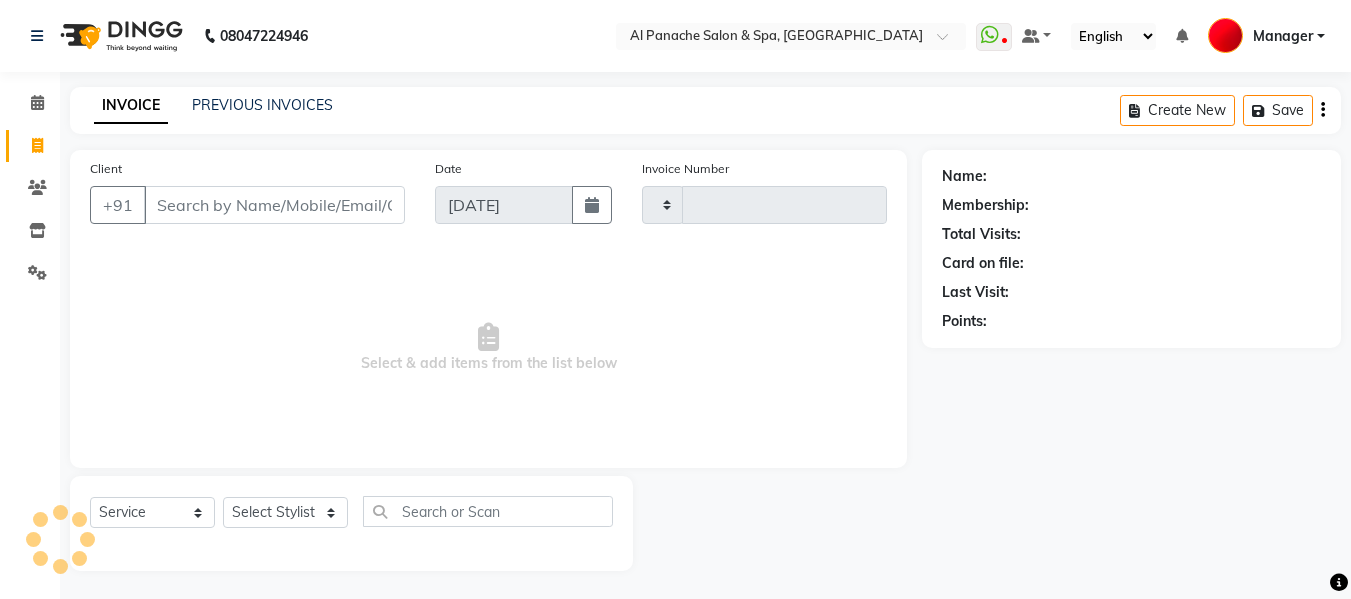 type on "1361" 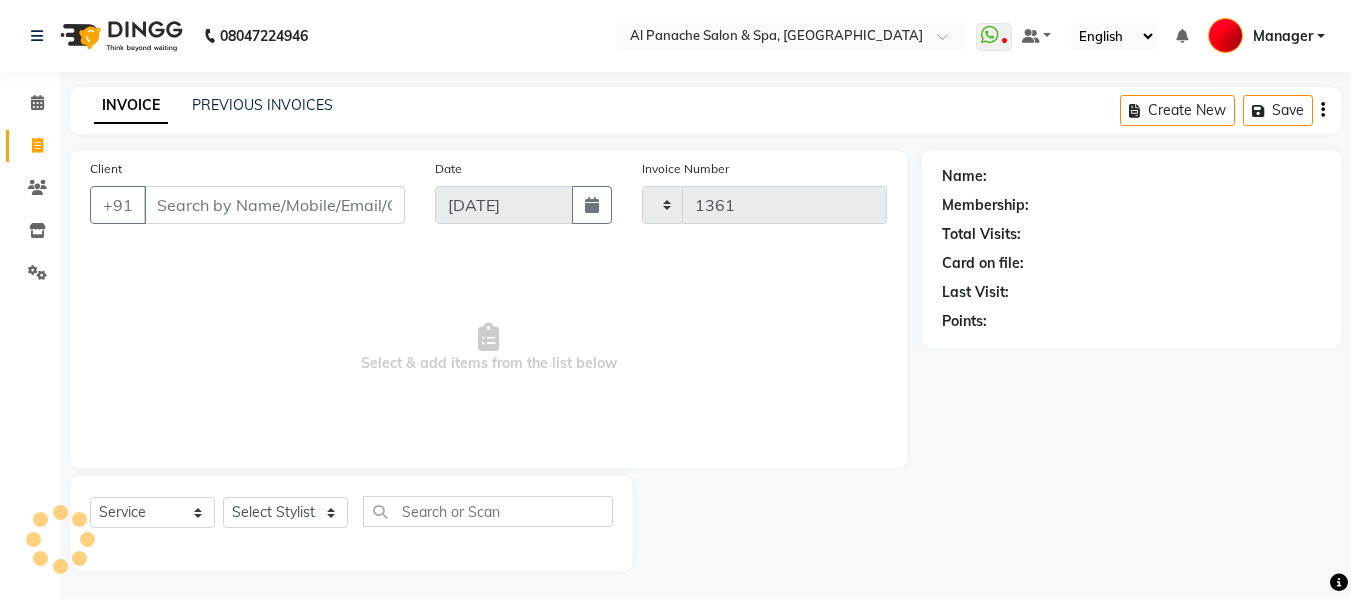 select on "751" 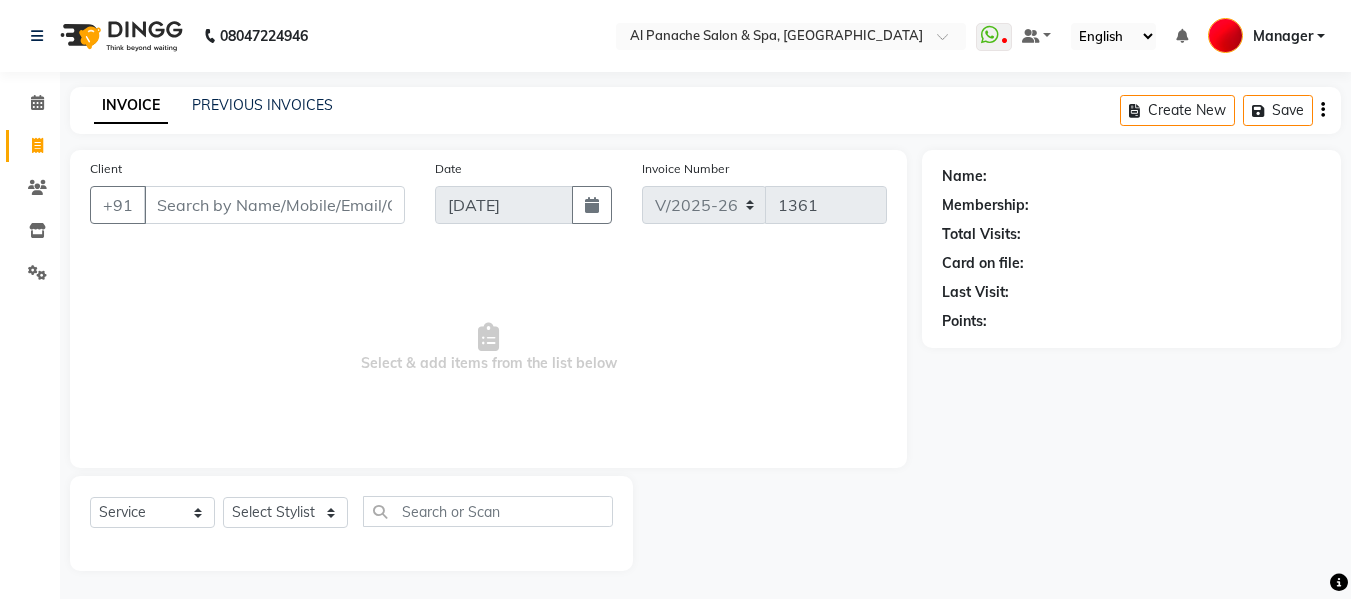 click on "Client" at bounding box center [274, 205] 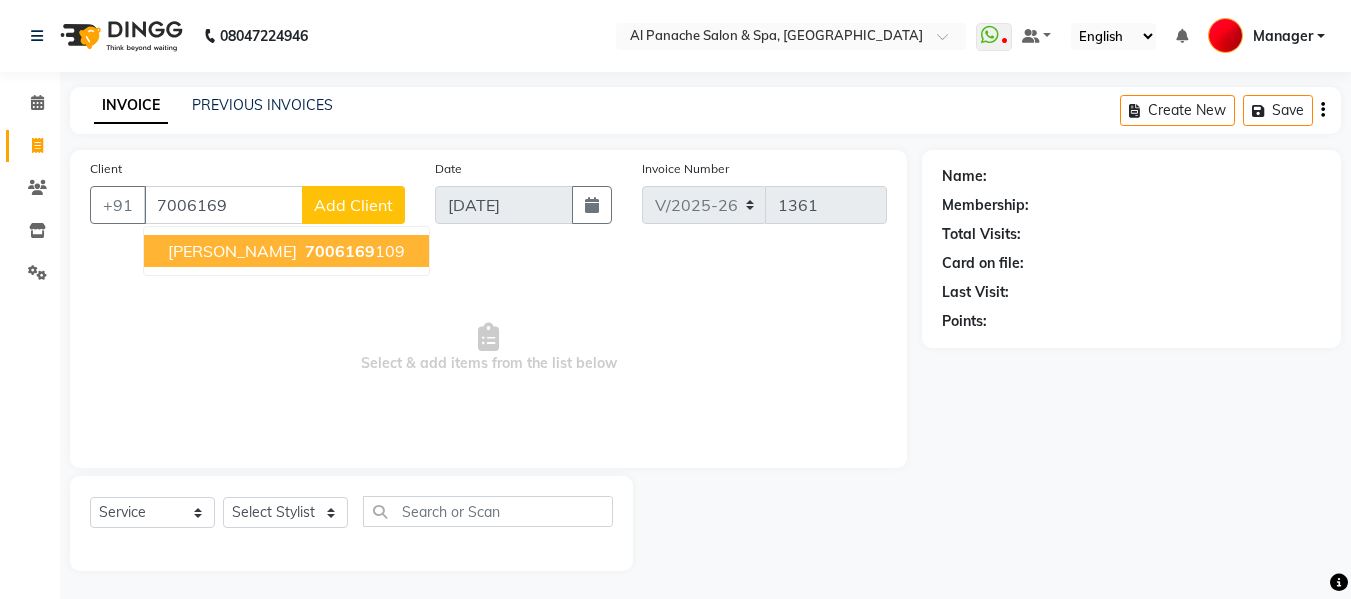 click on "7006169 109" at bounding box center (353, 251) 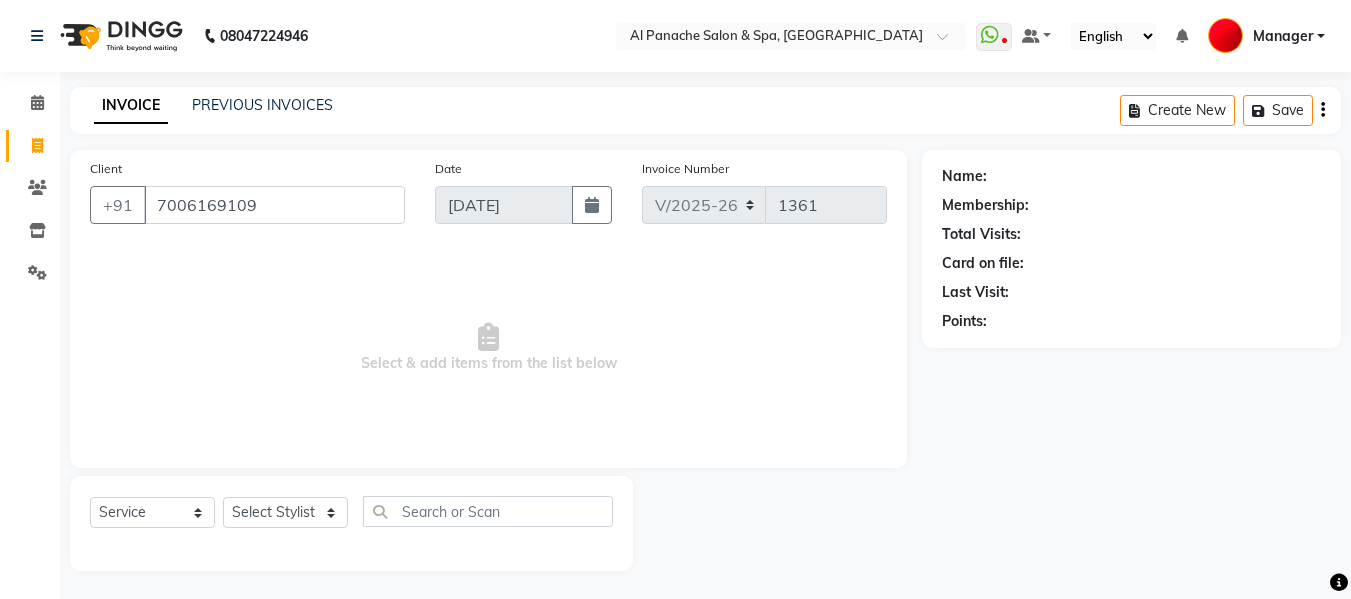type on "7006169109" 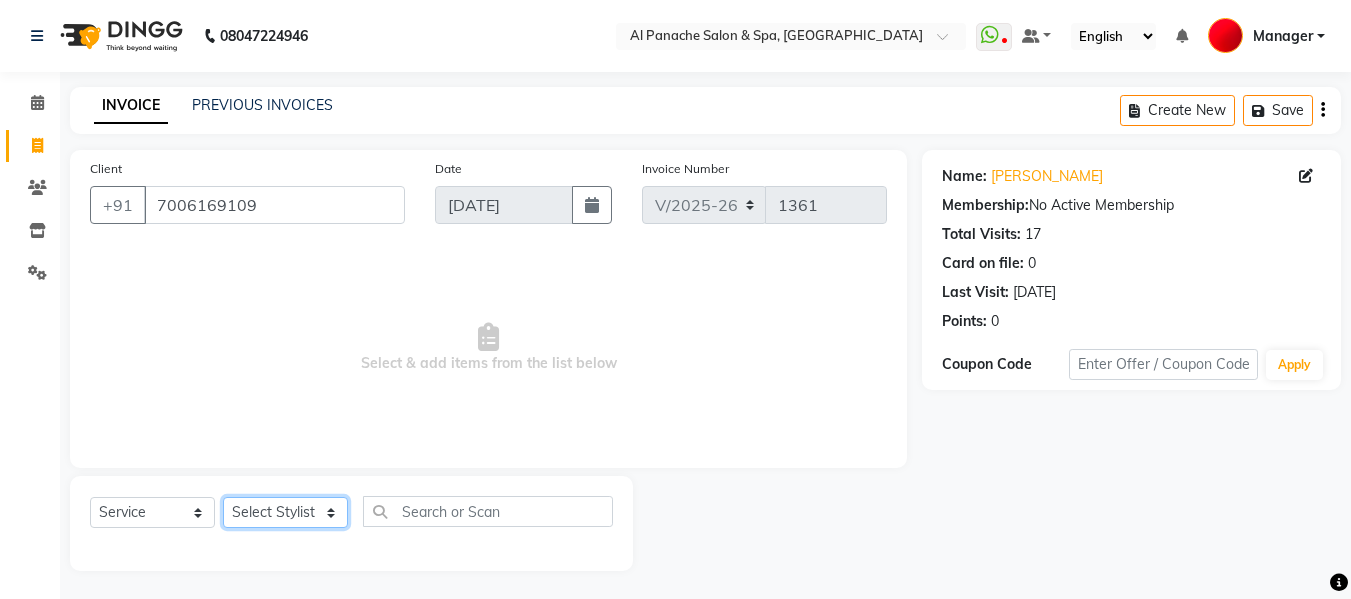 click on "Select Stylist Akash [PERSON_NAME] [PERSON_NAME] [PERSON_NAME] Makeup Manager [PERSON_NAME] [PERSON_NAME] [PERSON_NAME]" 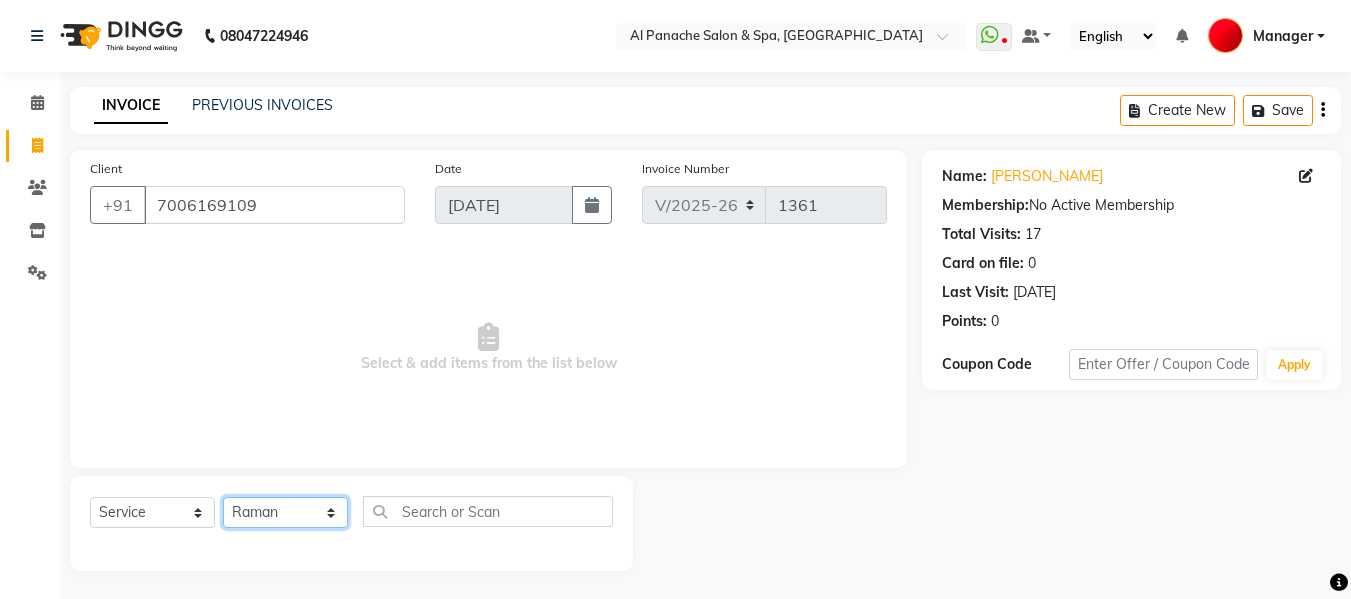 click on "Select Stylist Akash [PERSON_NAME] [PERSON_NAME] [PERSON_NAME] Makeup Manager [PERSON_NAME] [PERSON_NAME] [PERSON_NAME]" 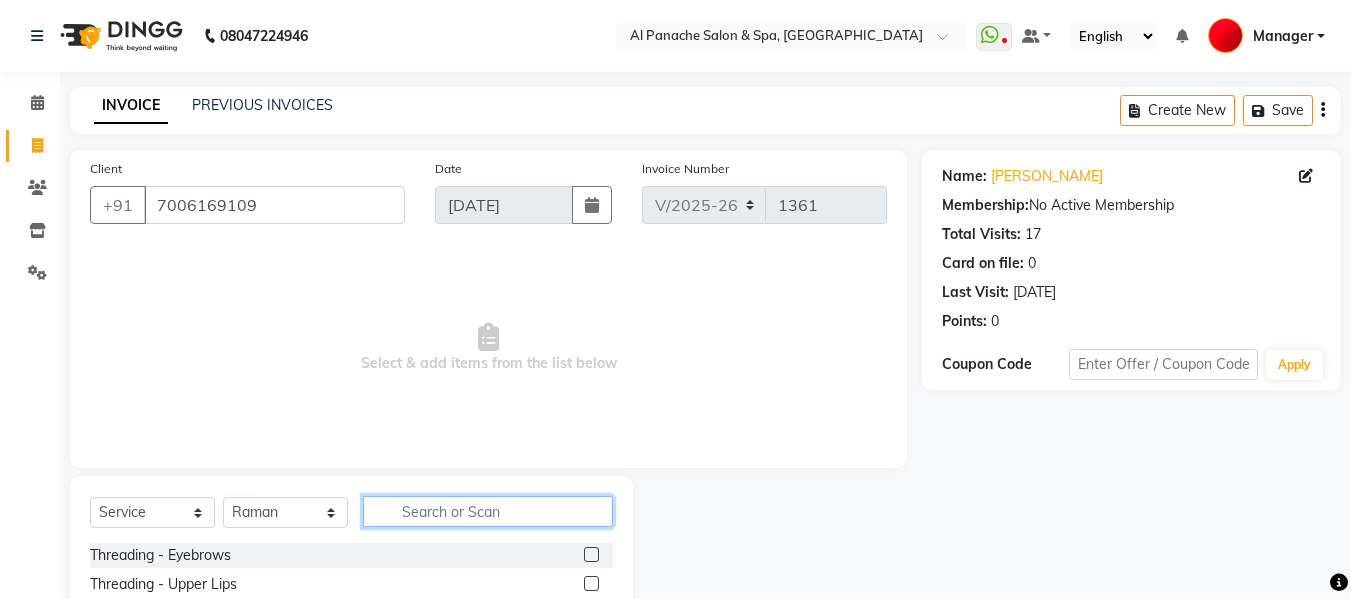 click 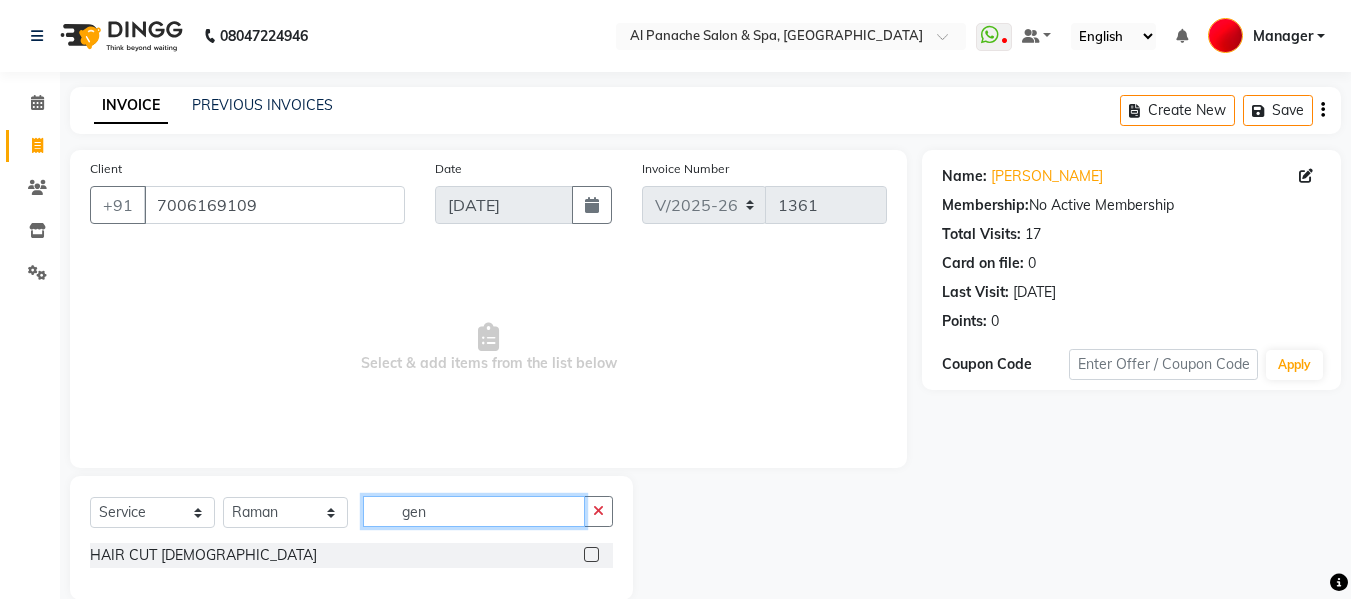 type on "gen" 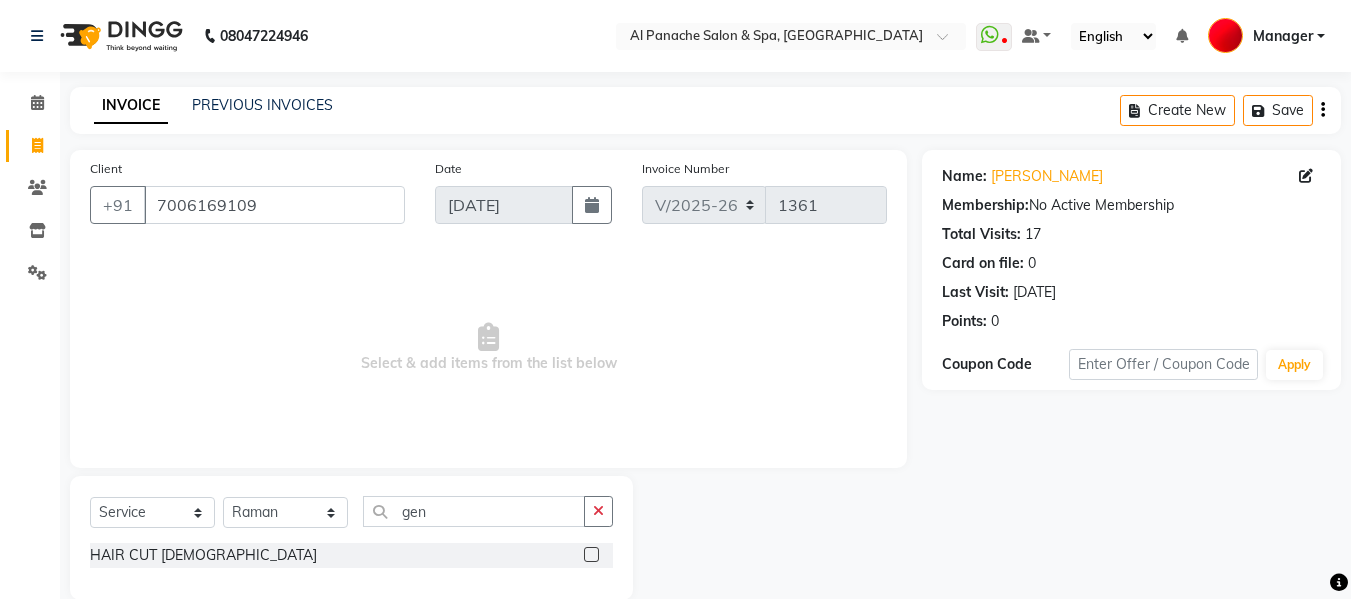 click 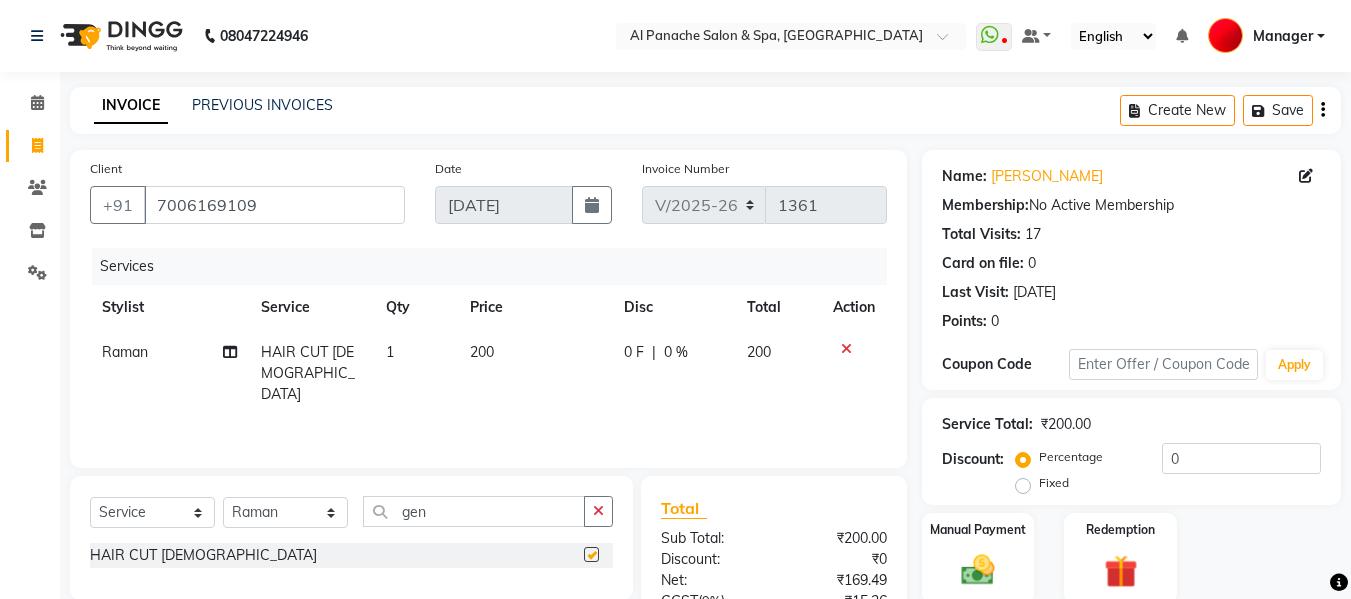 checkbox on "false" 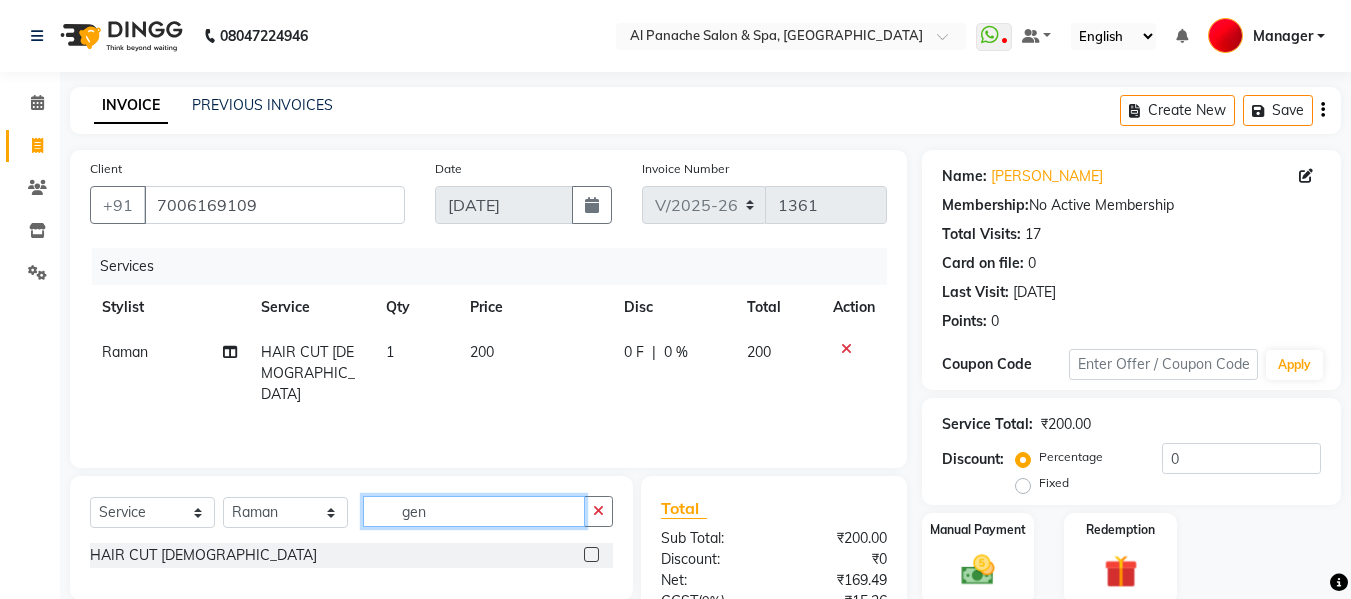 click on "gen" 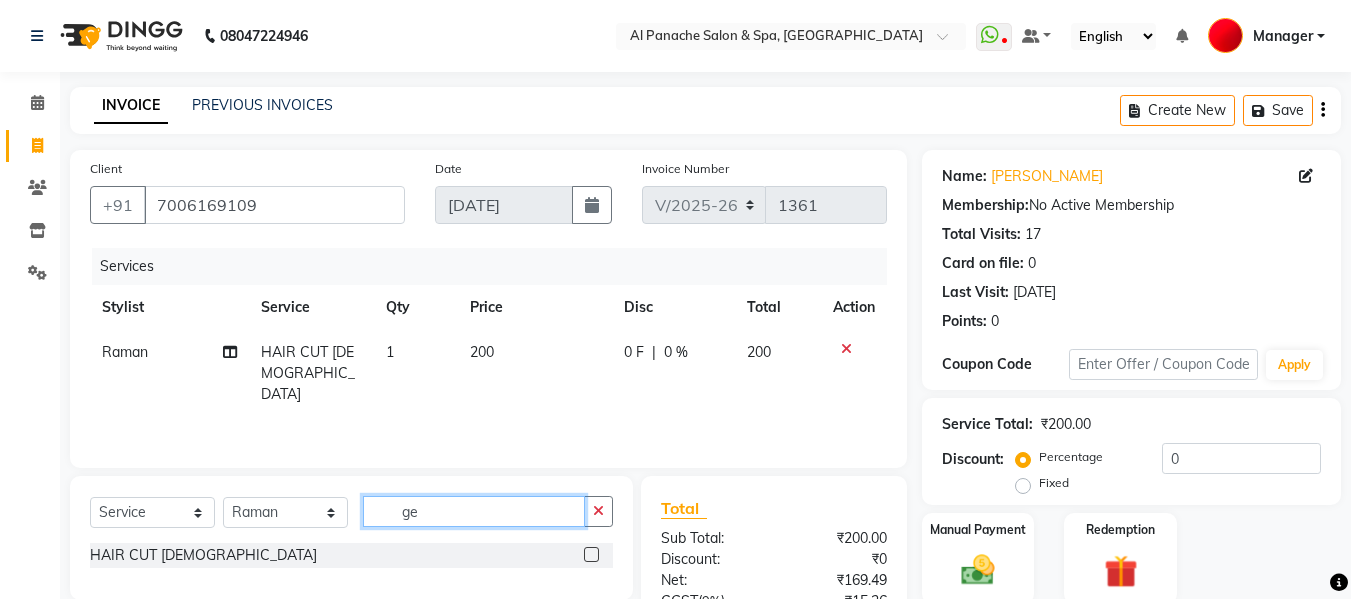 type on "g" 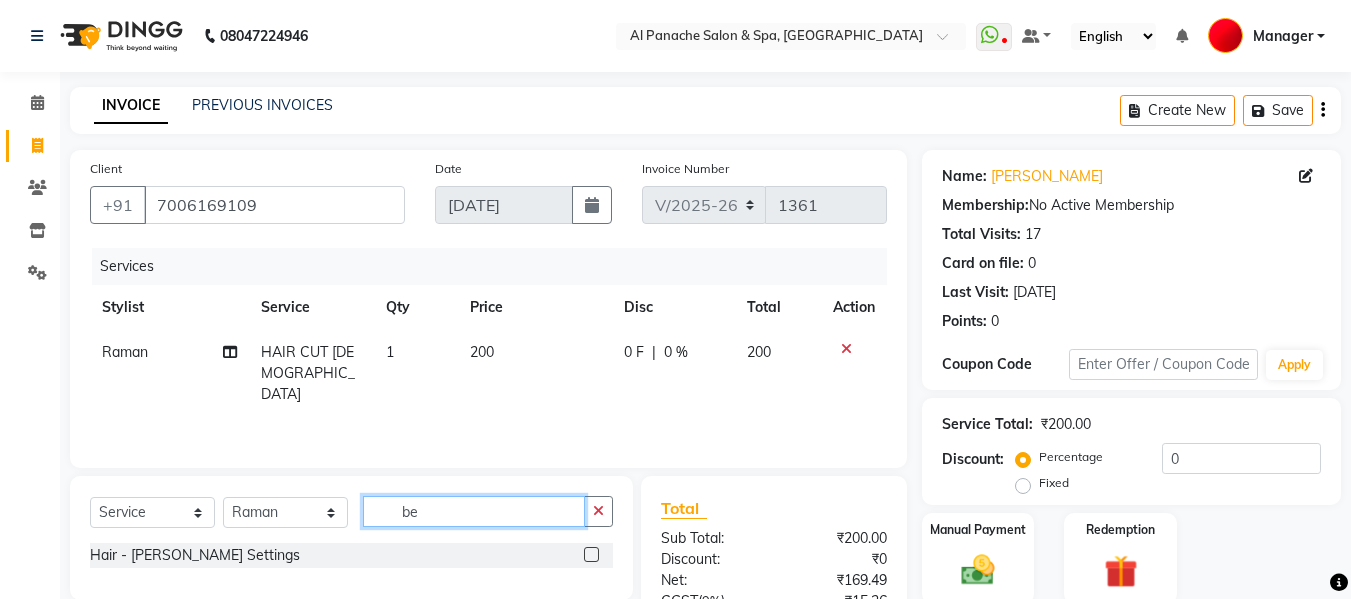 type on "be" 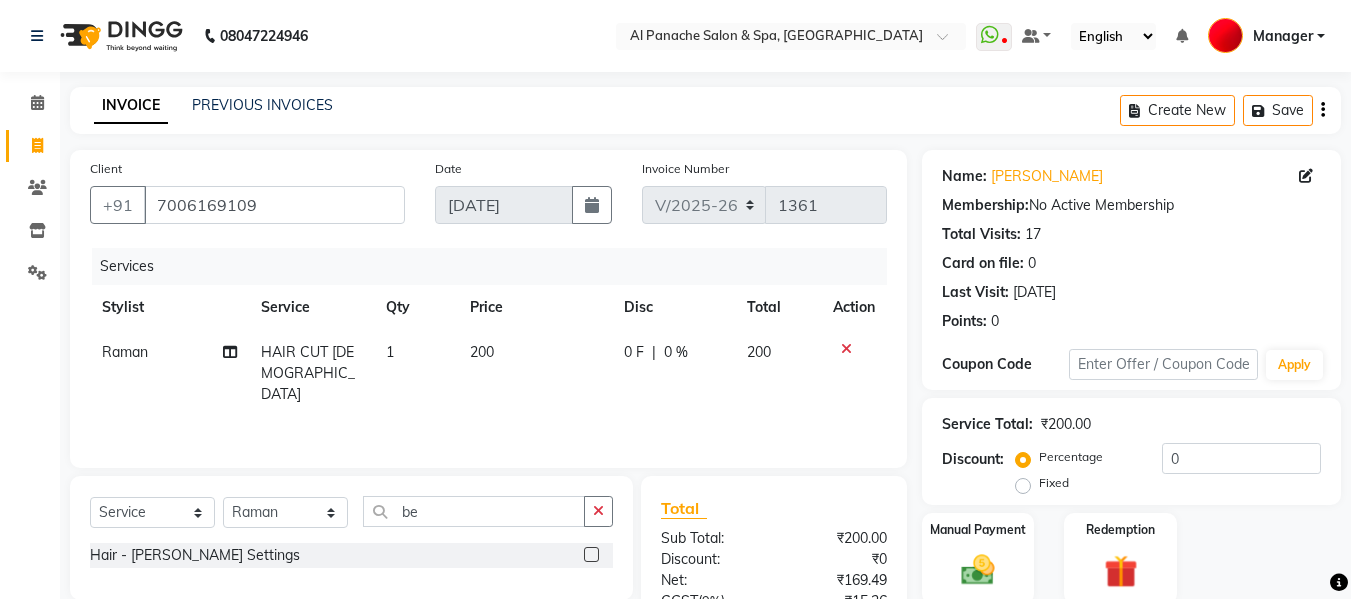 click 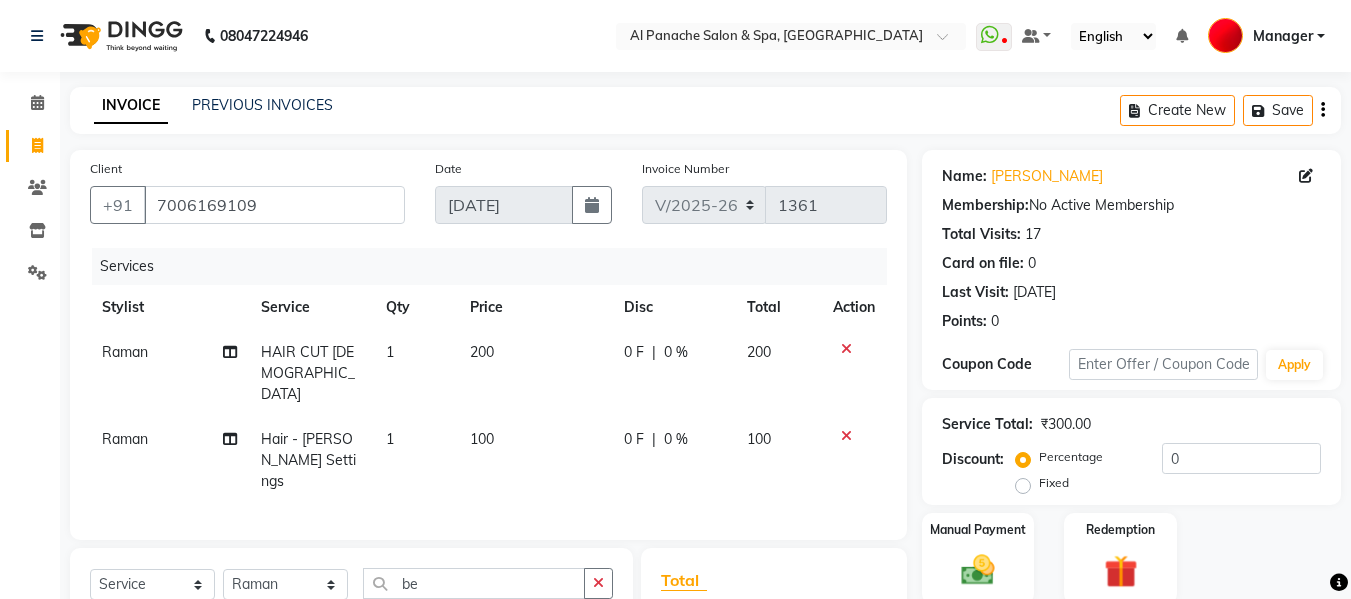 checkbox on "false" 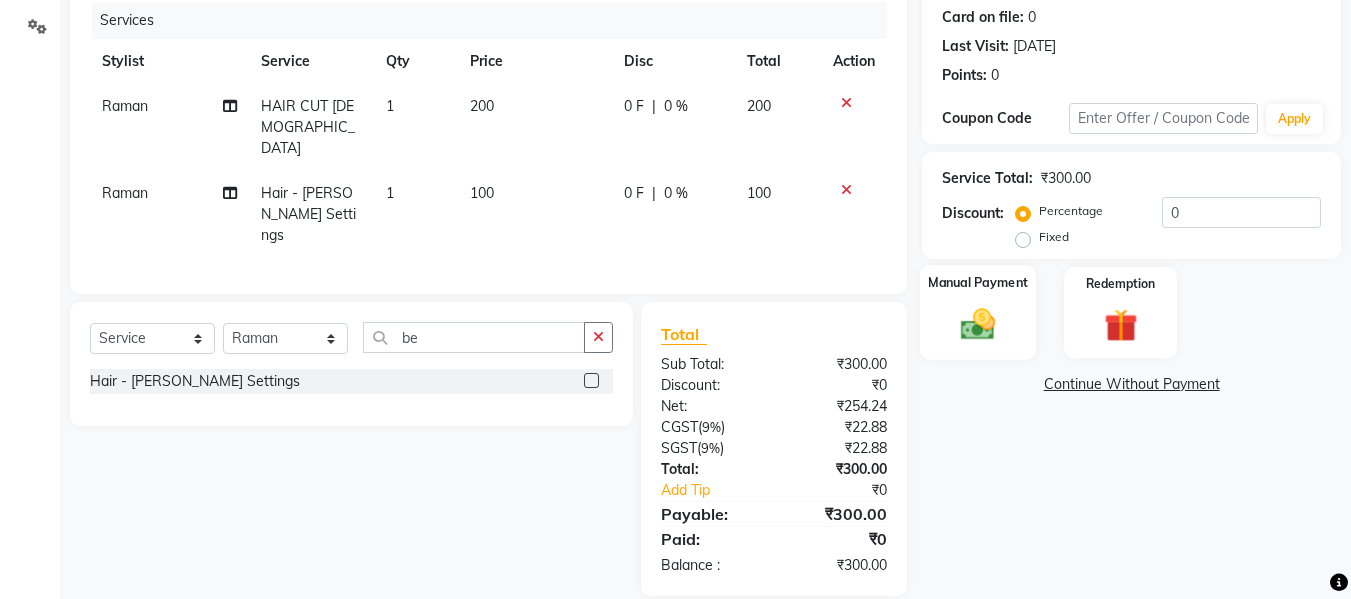 click 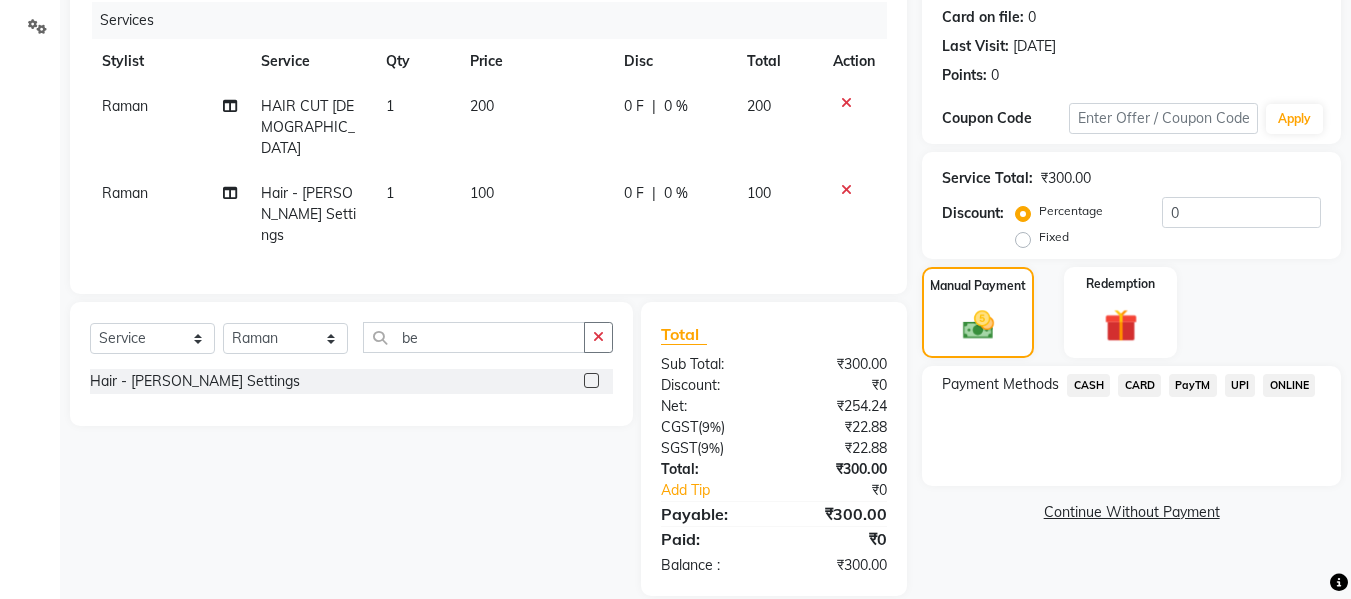 click on "UPI" 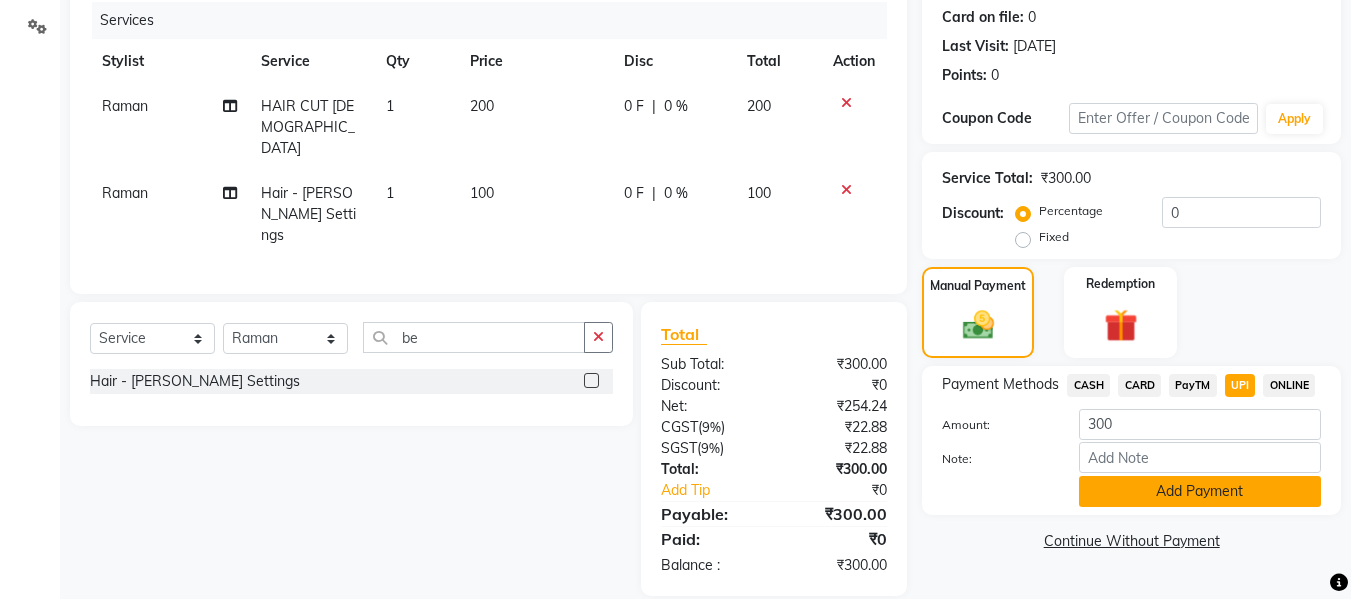 click on "Add Payment" 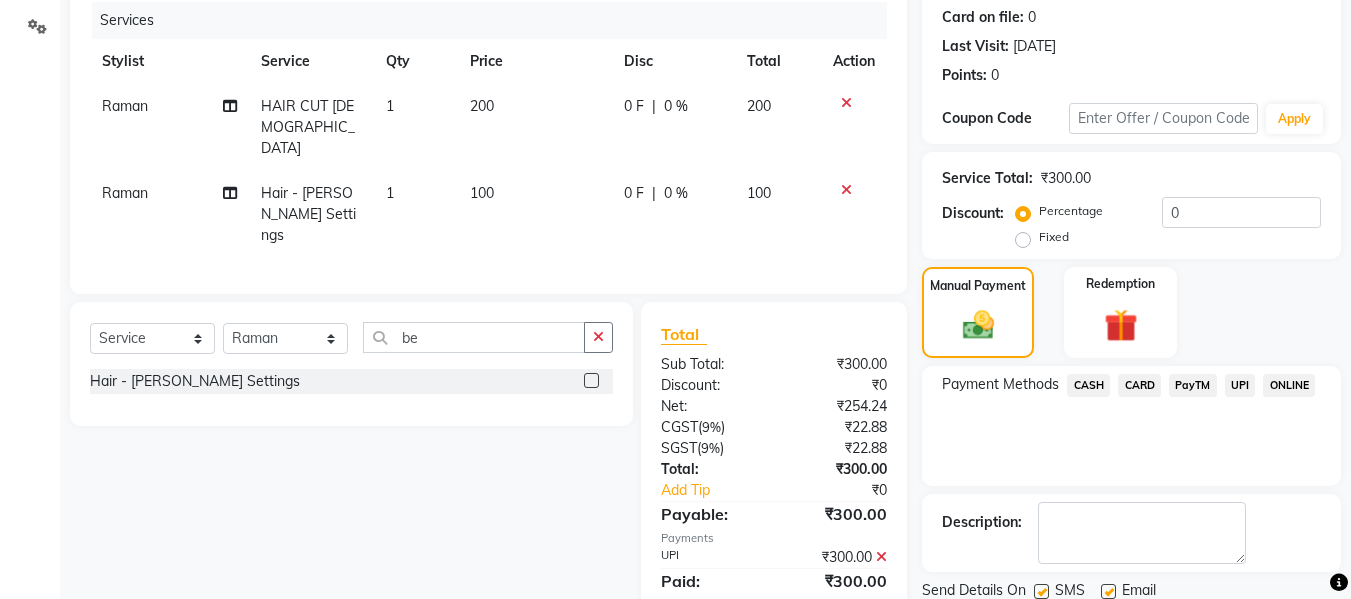 scroll, scrollTop: 286, scrollLeft: 0, axis: vertical 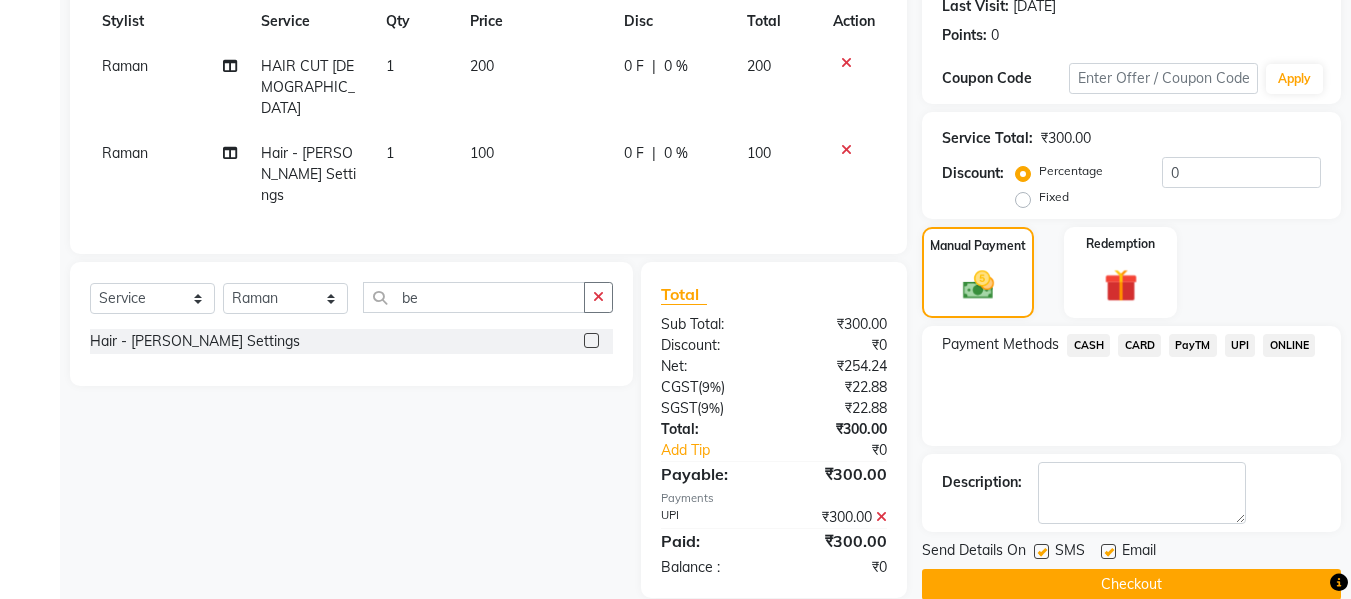 click on "Checkout" 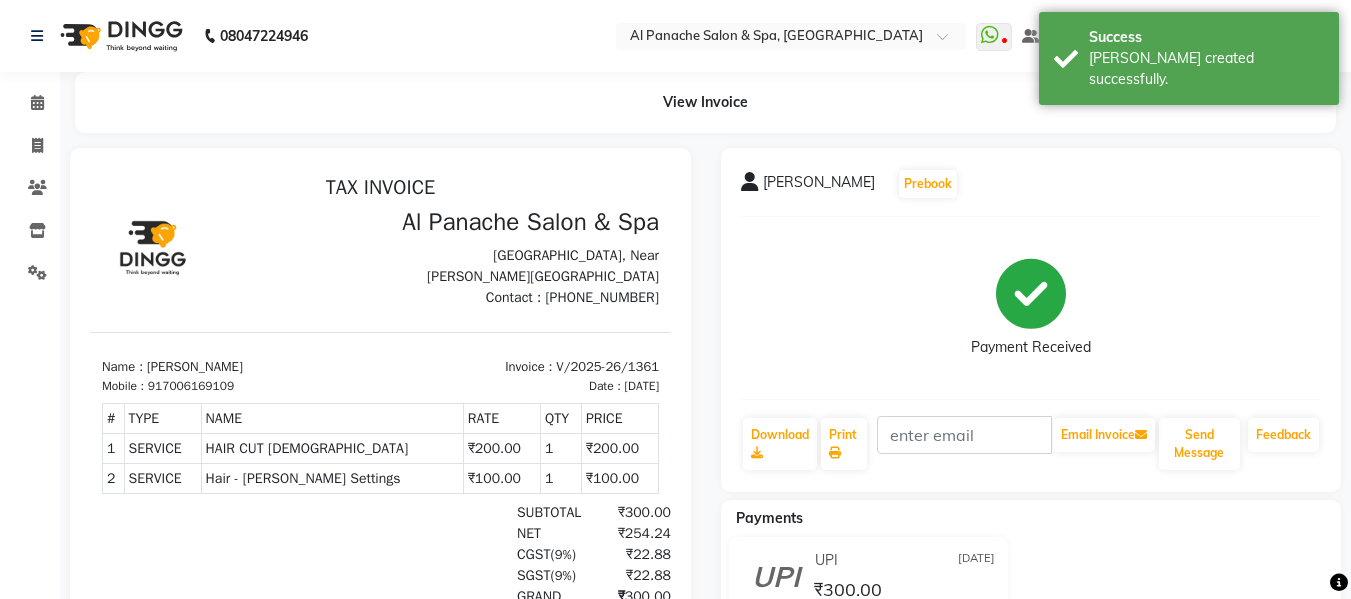 scroll, scrollTop: 0, scrollLeft: 0, axis: both 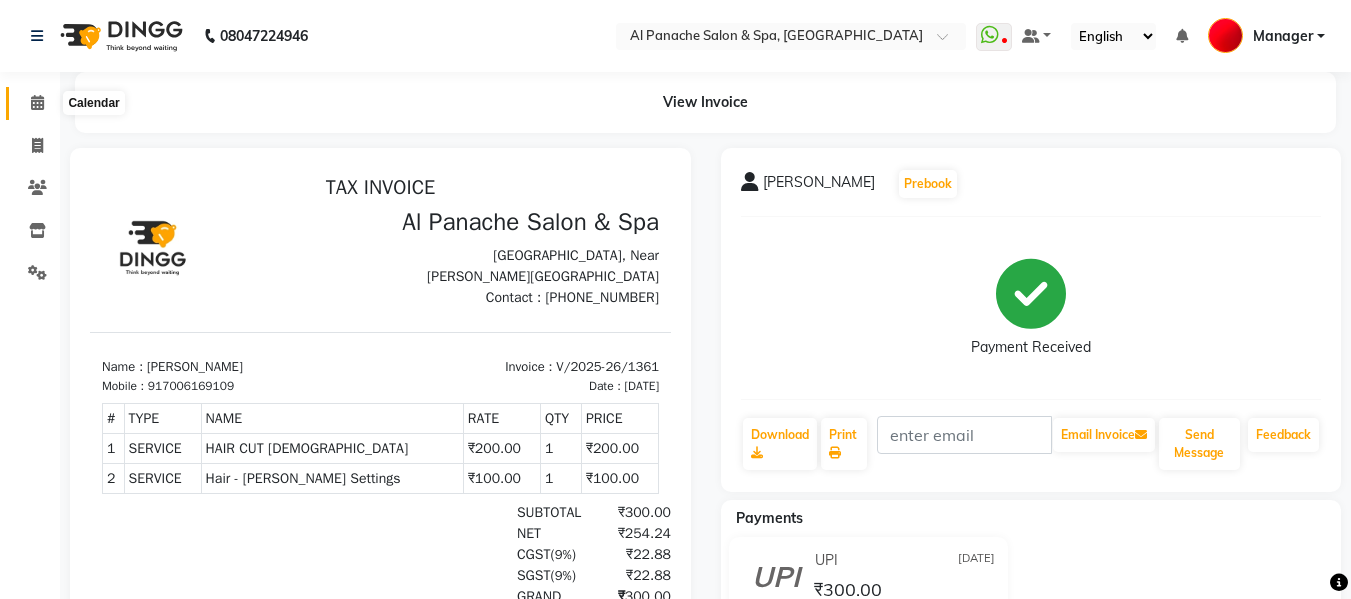 click 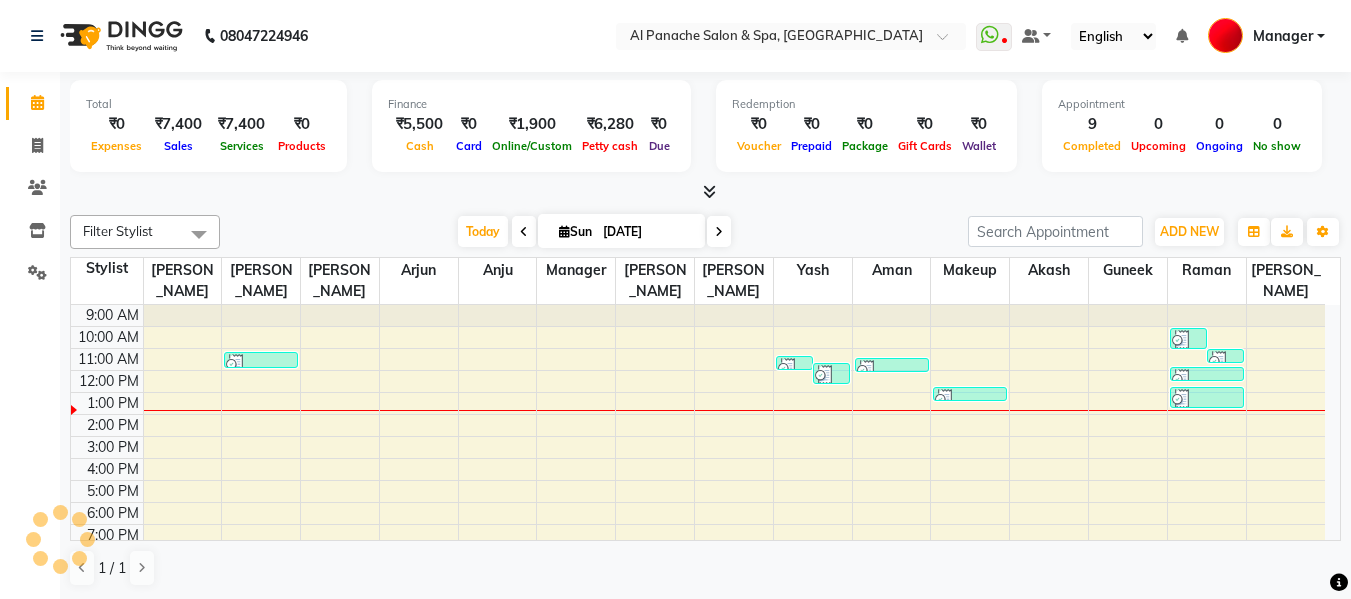 scroll, scrollTop: 0, scrollLeft: 0, axis: both 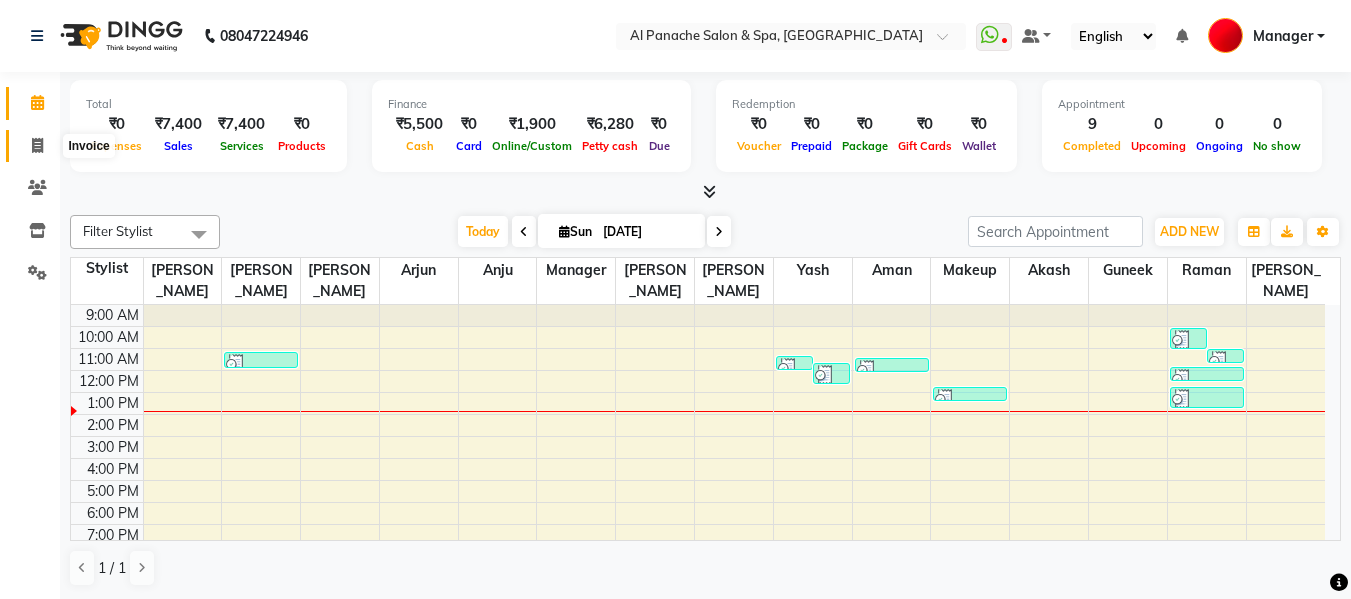 click 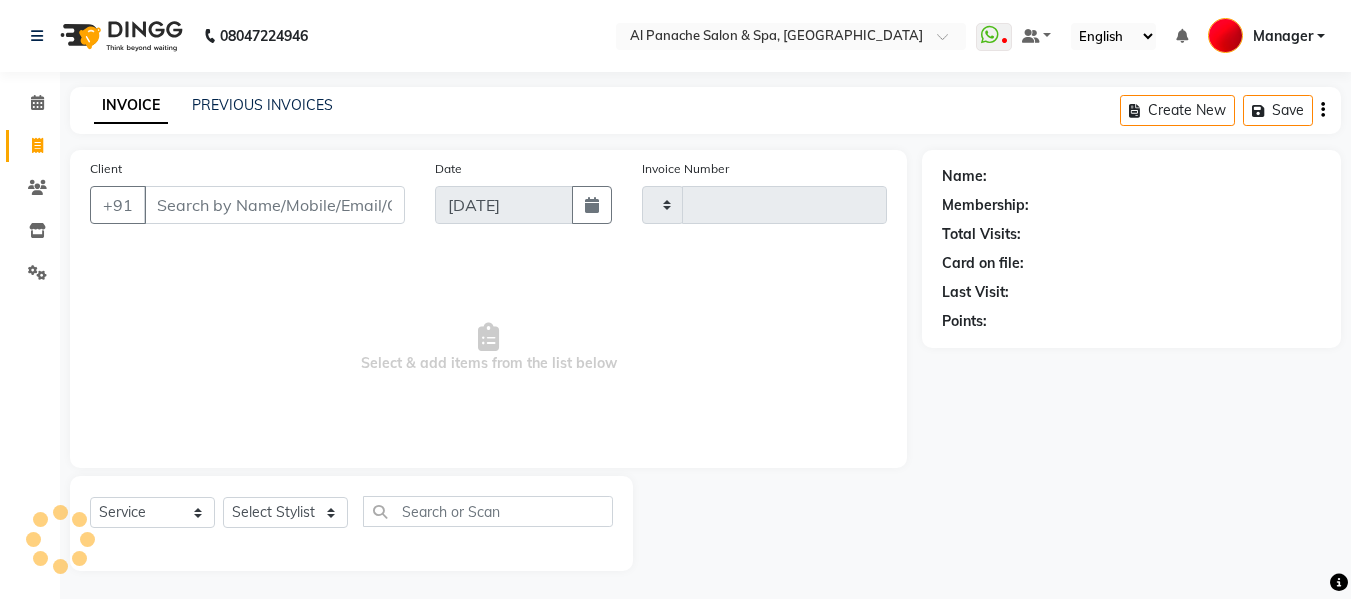 type on "1362" 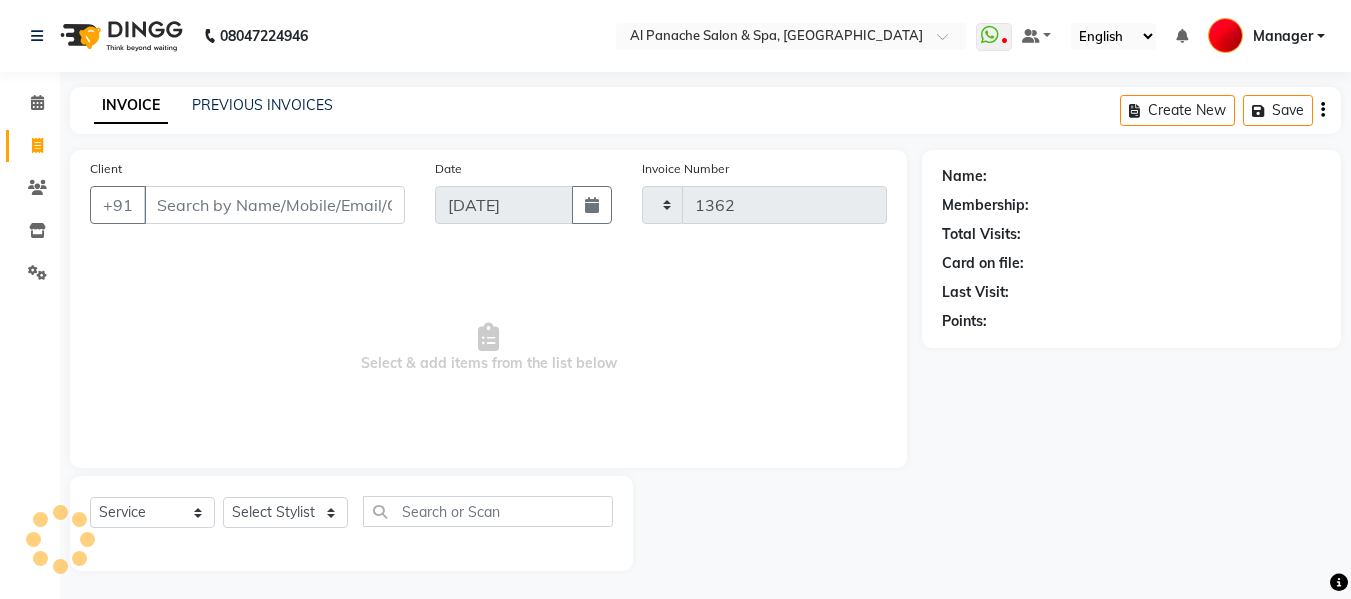 select on "751" 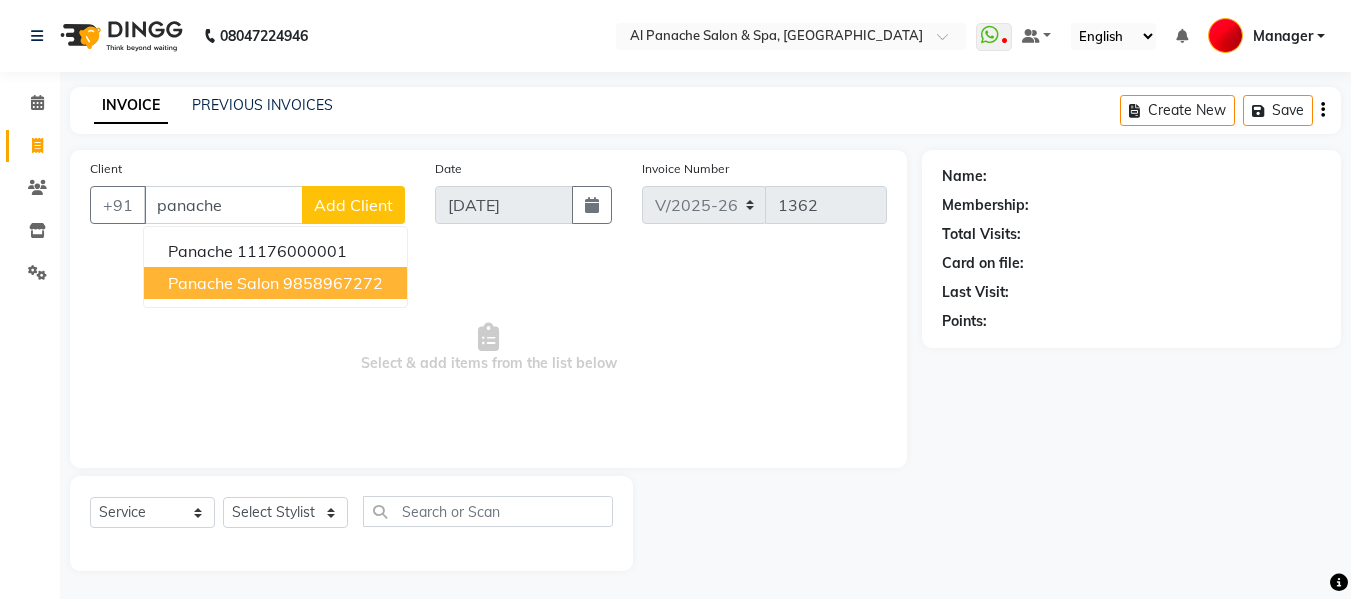 click on "panache salon  9858967272" at bounding box center [275, 283] 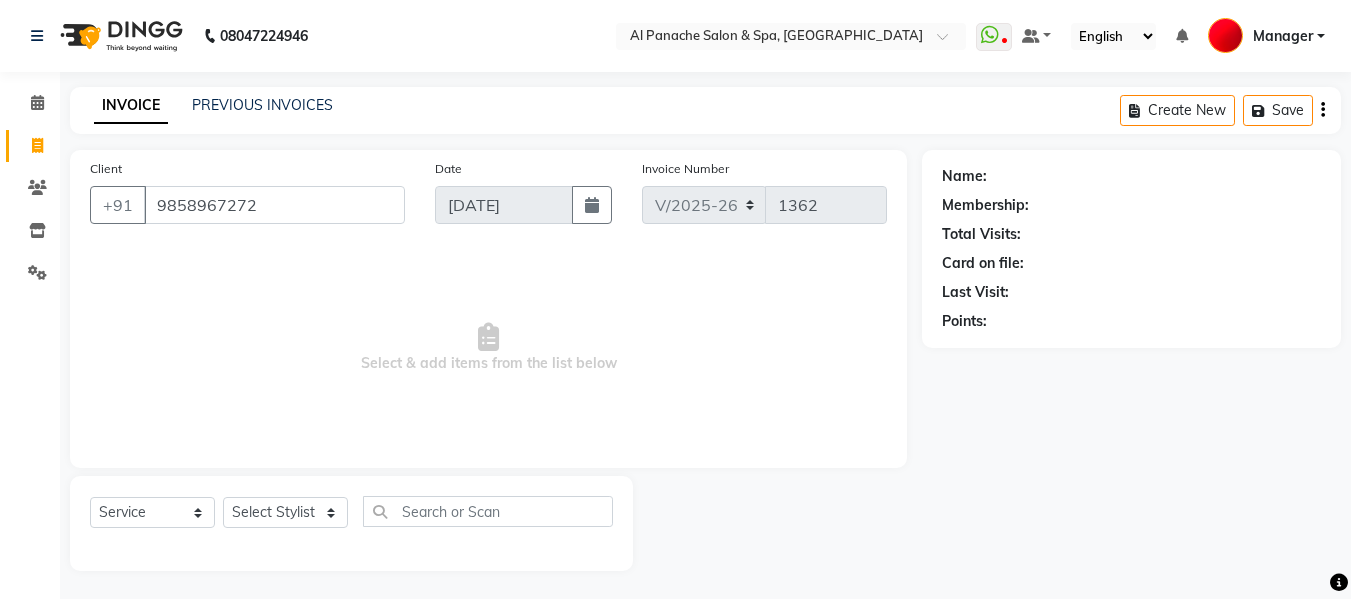 type on "9858967272" 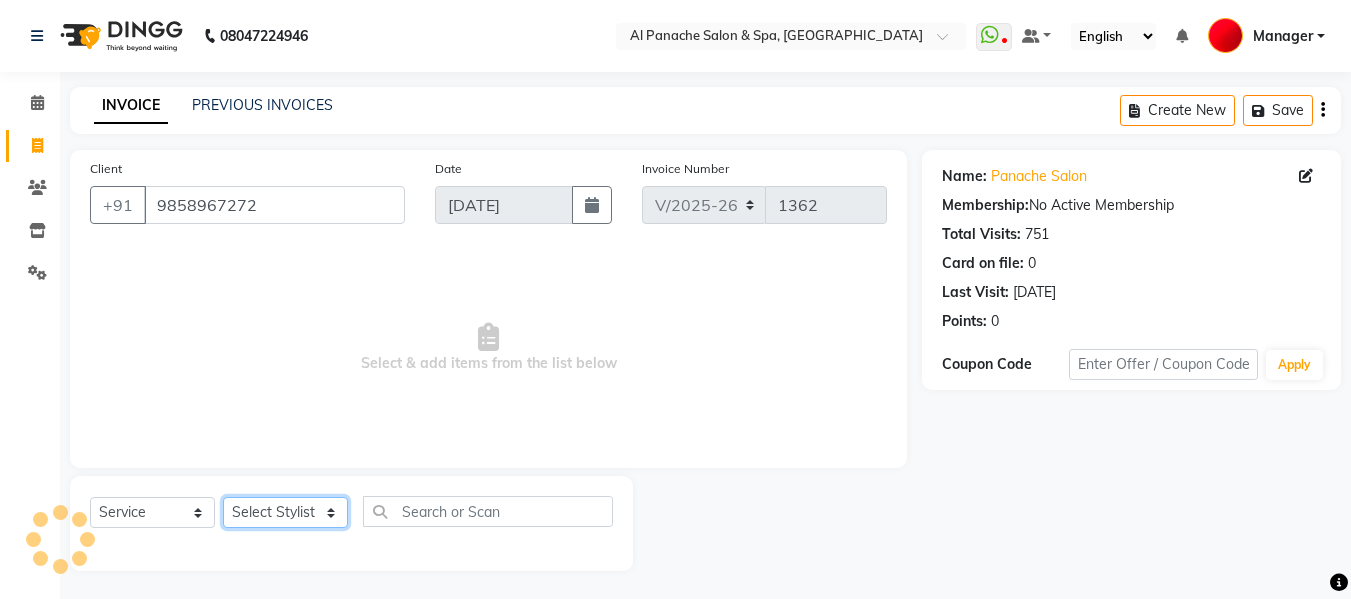 click on "Select Stylist Akash [PERSON_NAME] [PERSON_NAME] [PERSON_NAME] Makeup Manager [PERSON_NAME] [PERSON_NAME] [PERSON_NAME]" 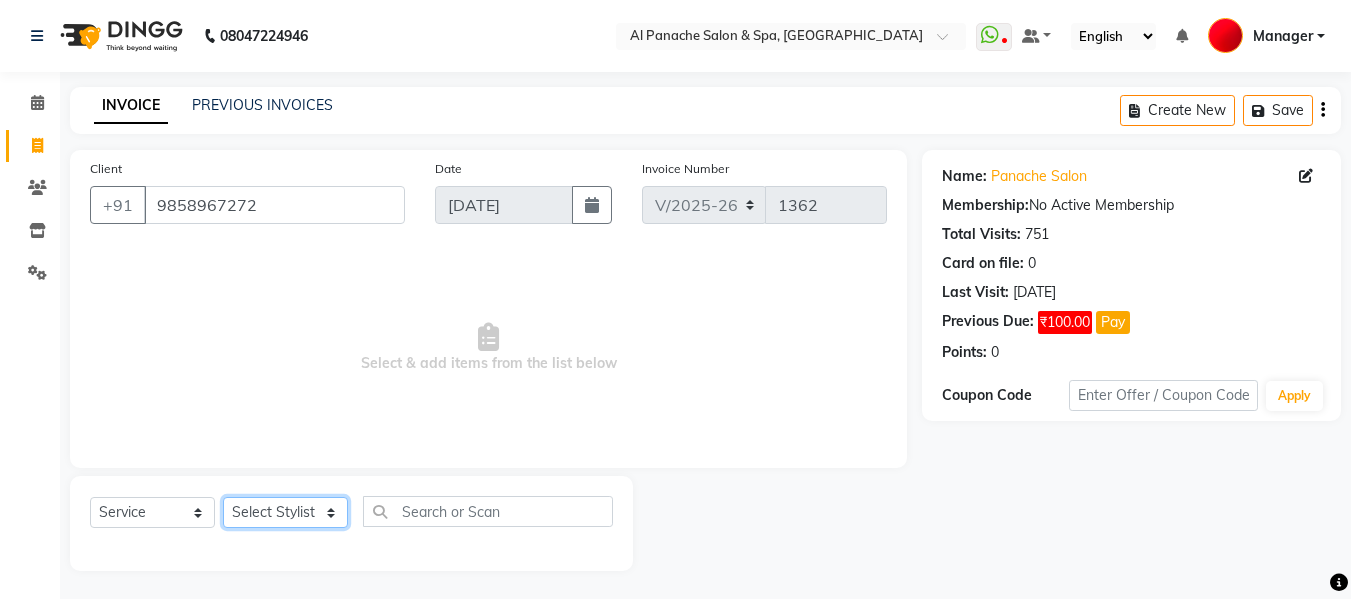 select on "50647" 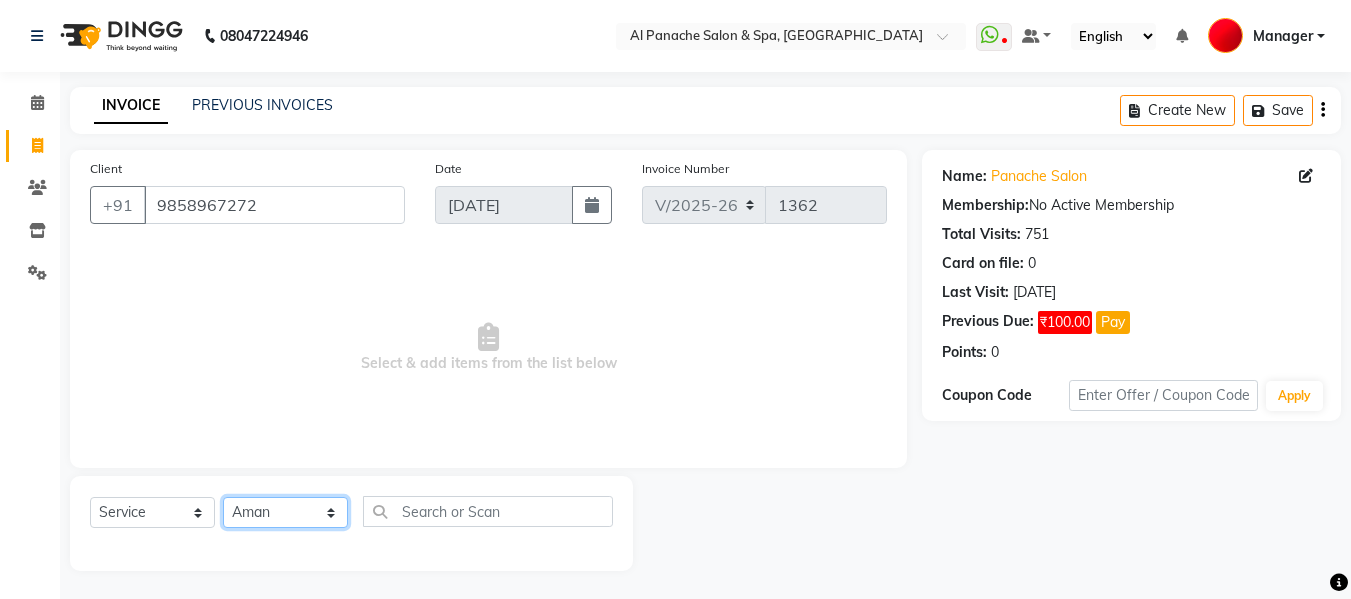 click on "Select Stylist Akash [PERSON_NAME] [PERSON_NAME] [PERSON_NAME] Makeup Manager [PERSON_NAME] [PERSON_NAME] [PERSON_NAME]" 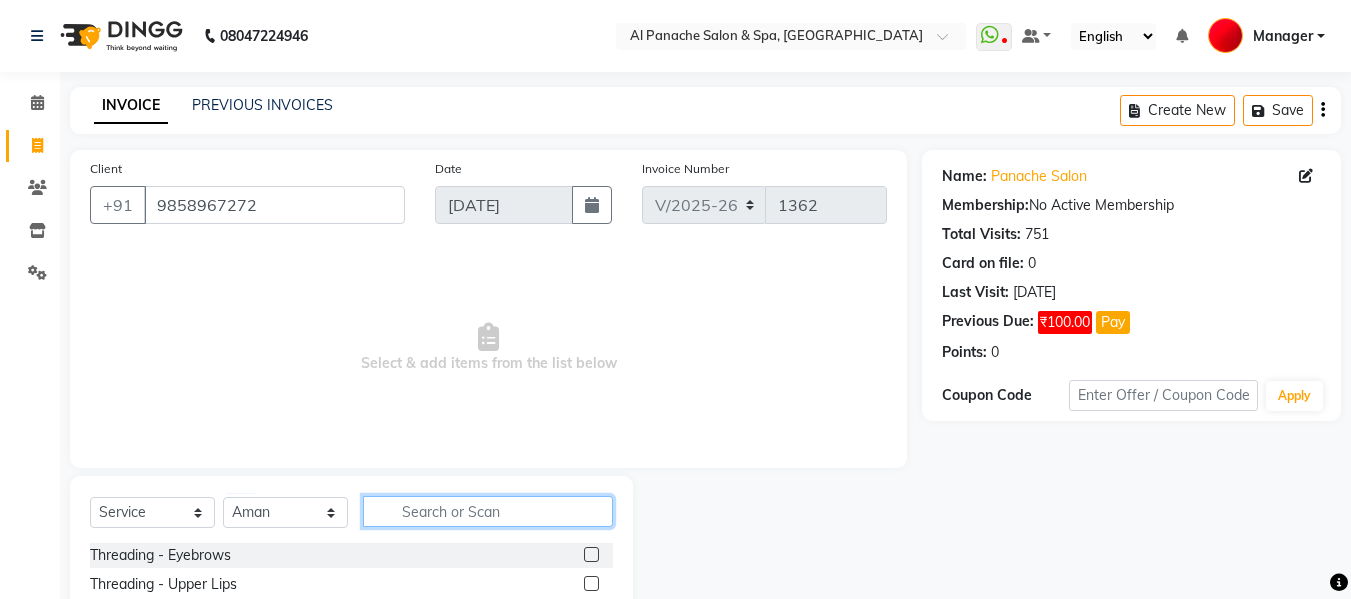 click 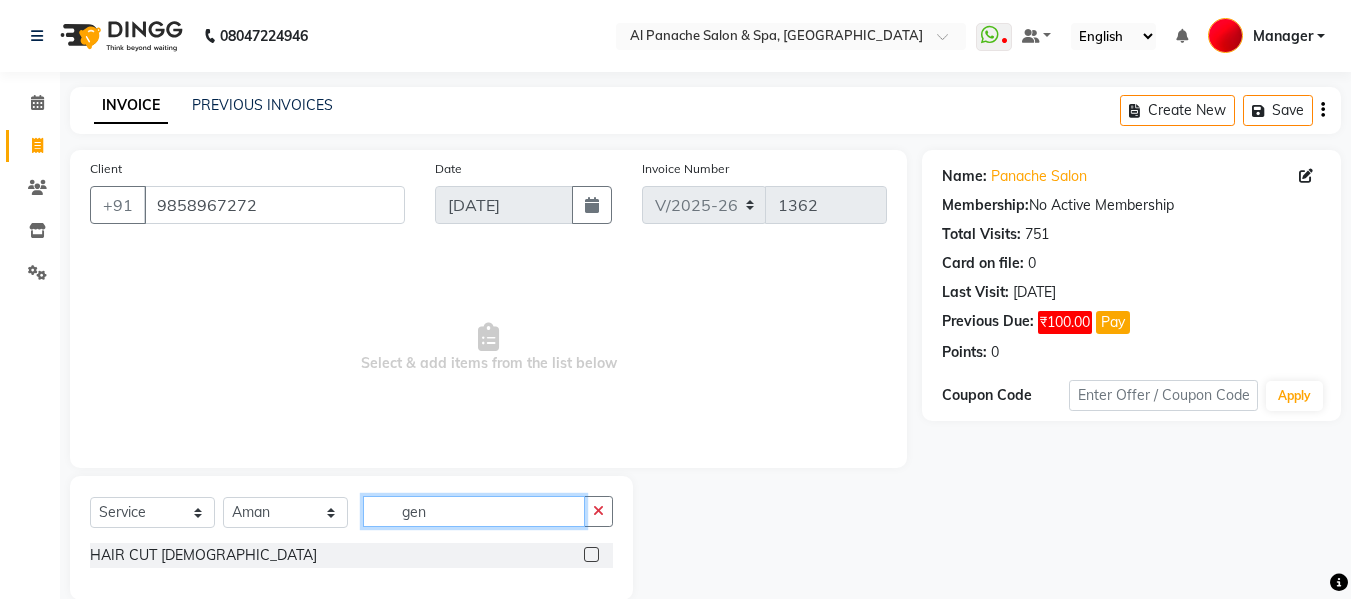 type on "gen" 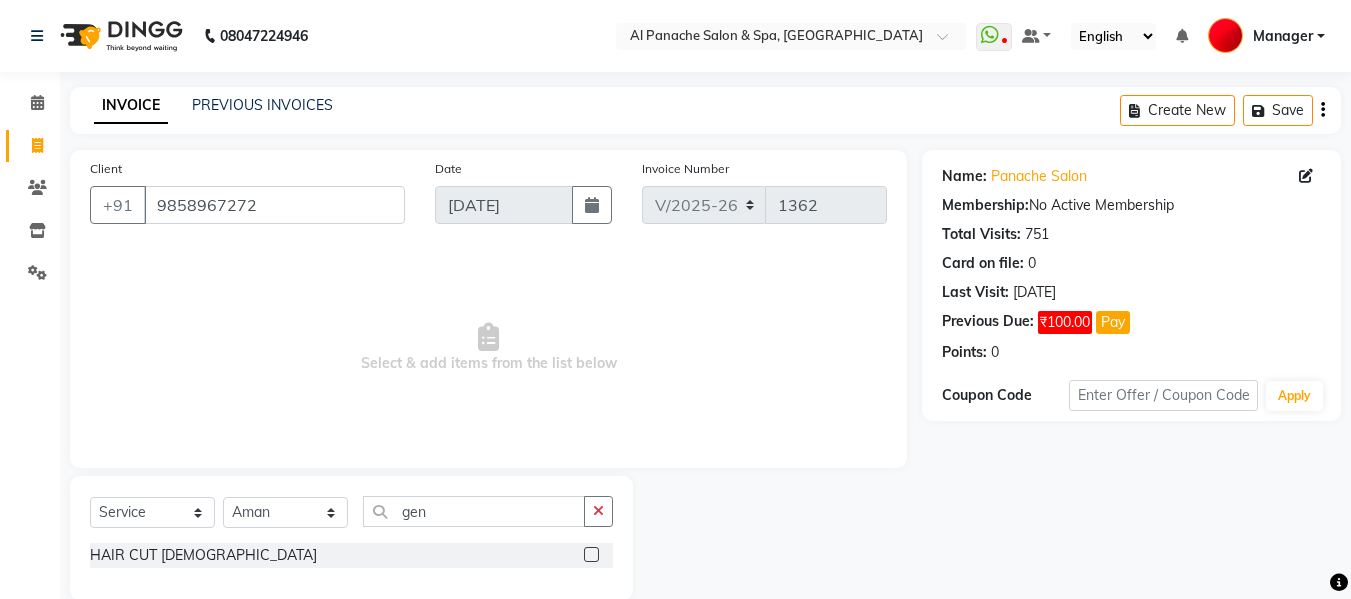 click 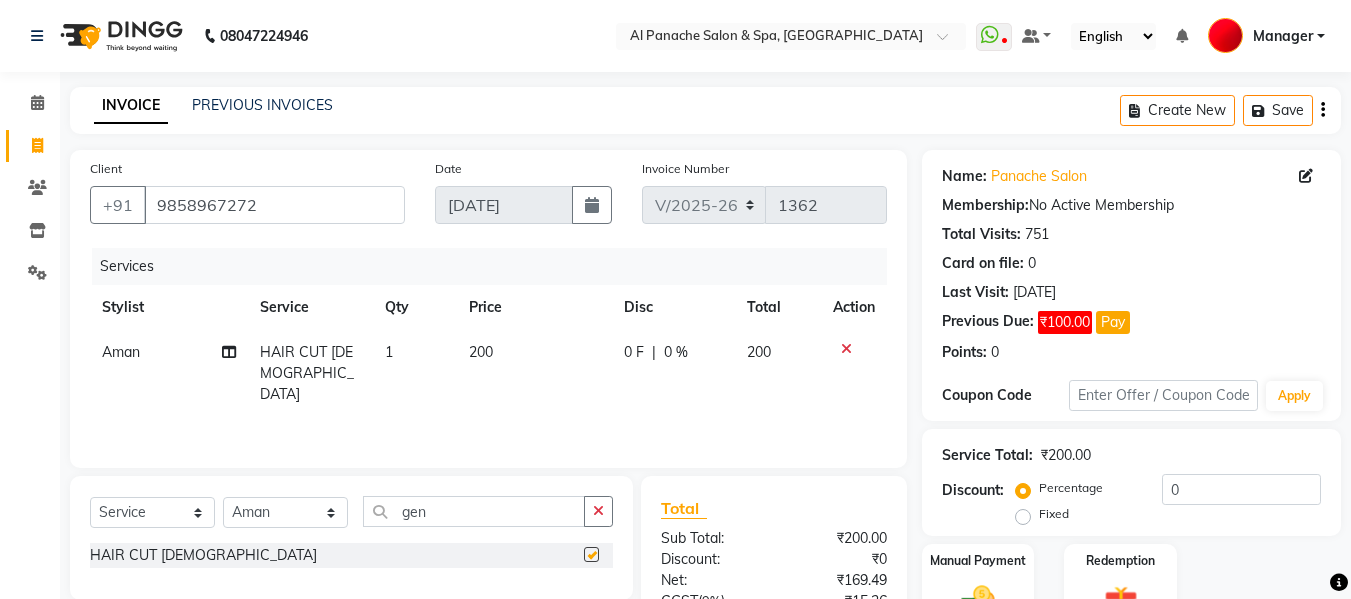 checkbox on "false" 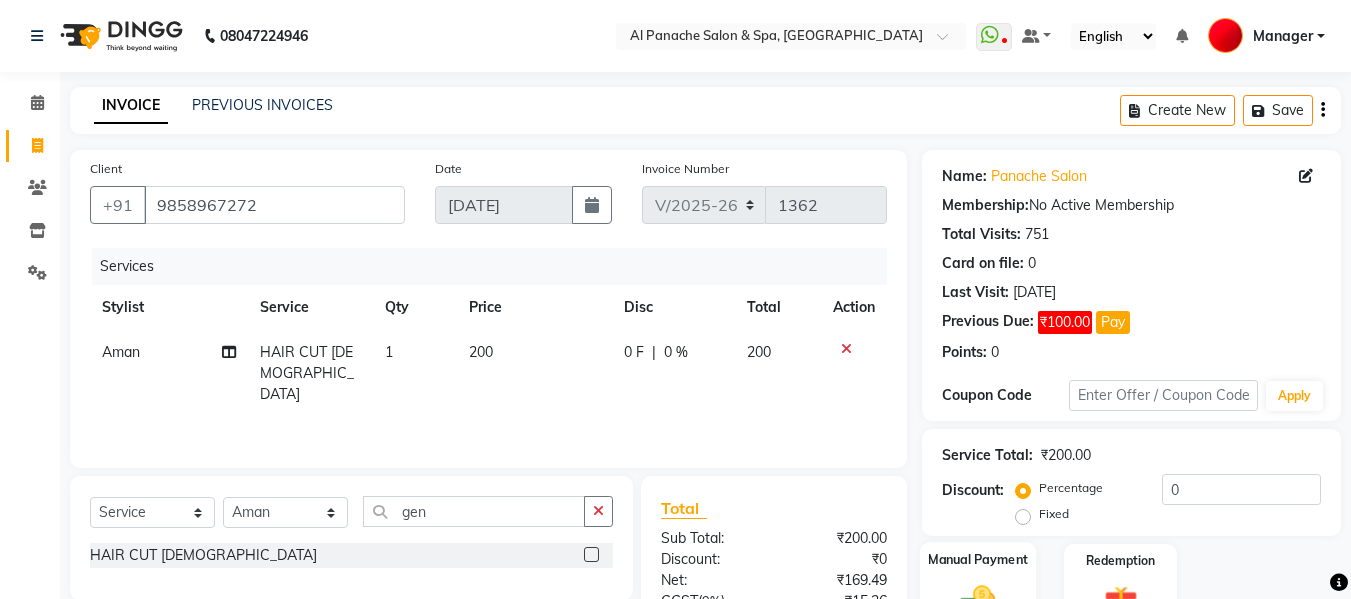 click on "Manual Payment" 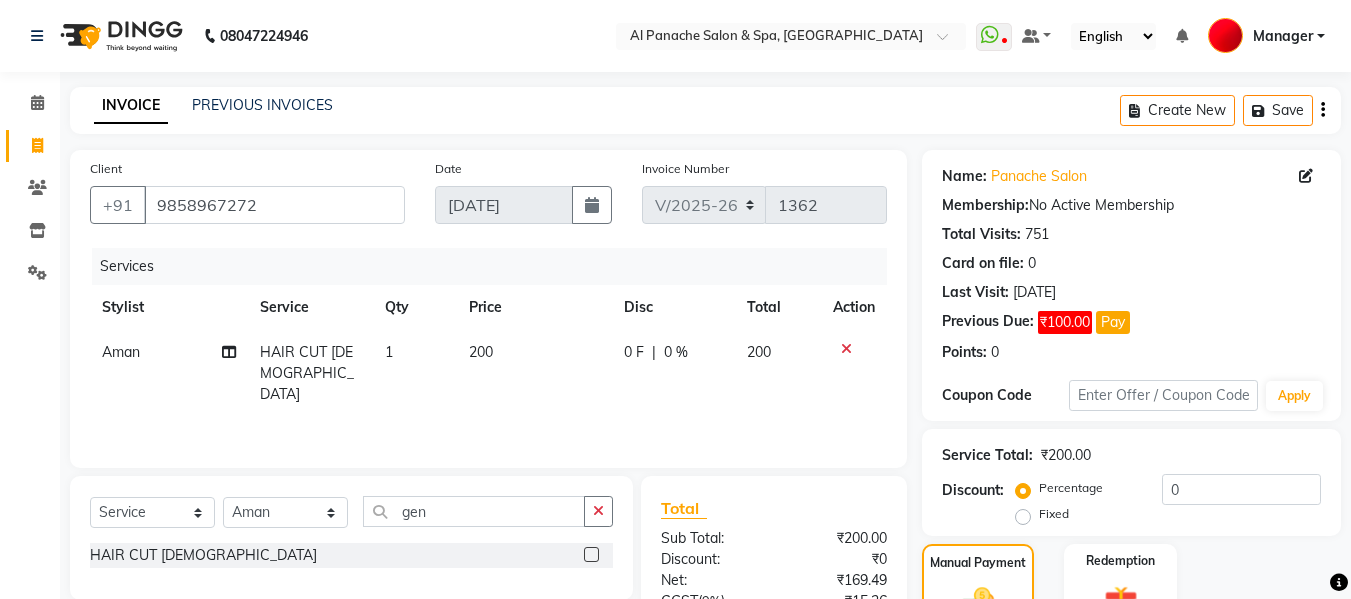 scroll, scrollTop: 235, scrollLeft: 0, axis: vertical 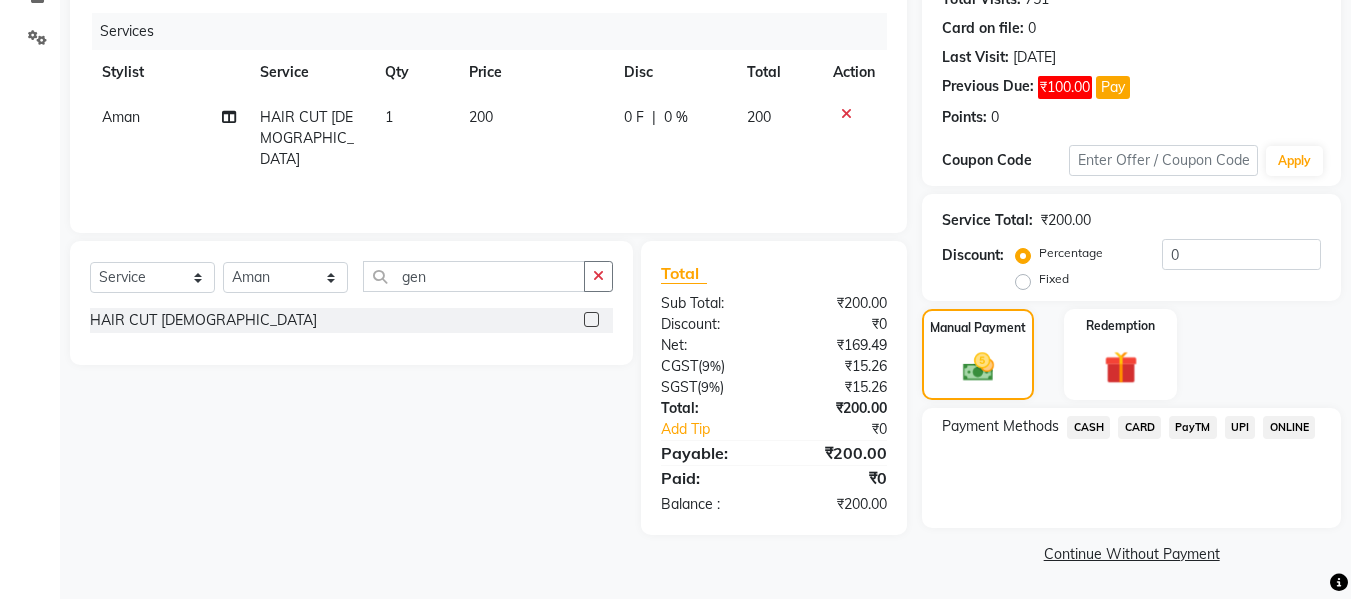 click on "UPI" 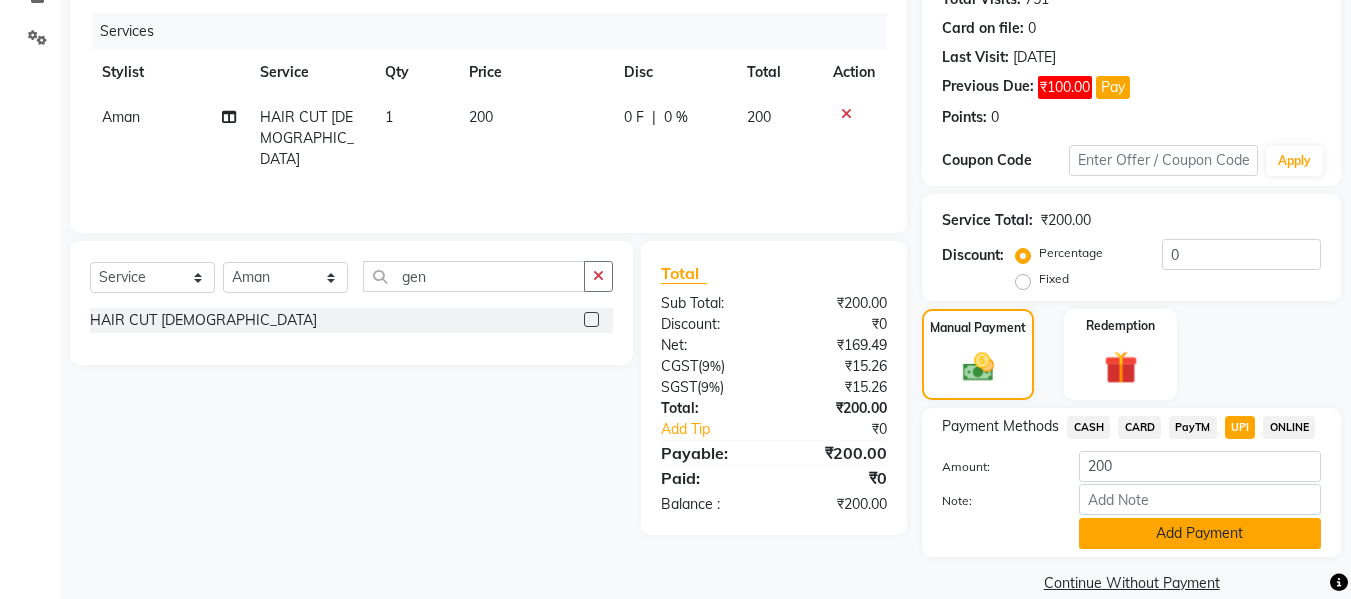 click on "Add Payment" 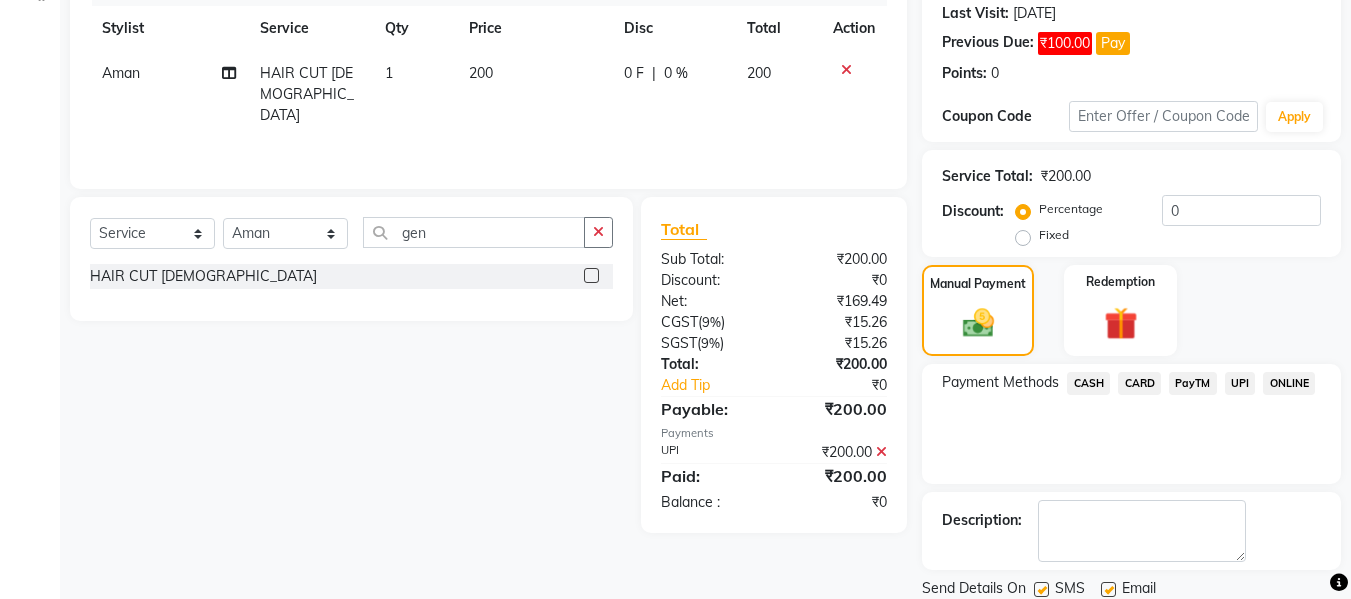 scroll, scrollTop: 348, scrollLeft: 0, axis: vertical 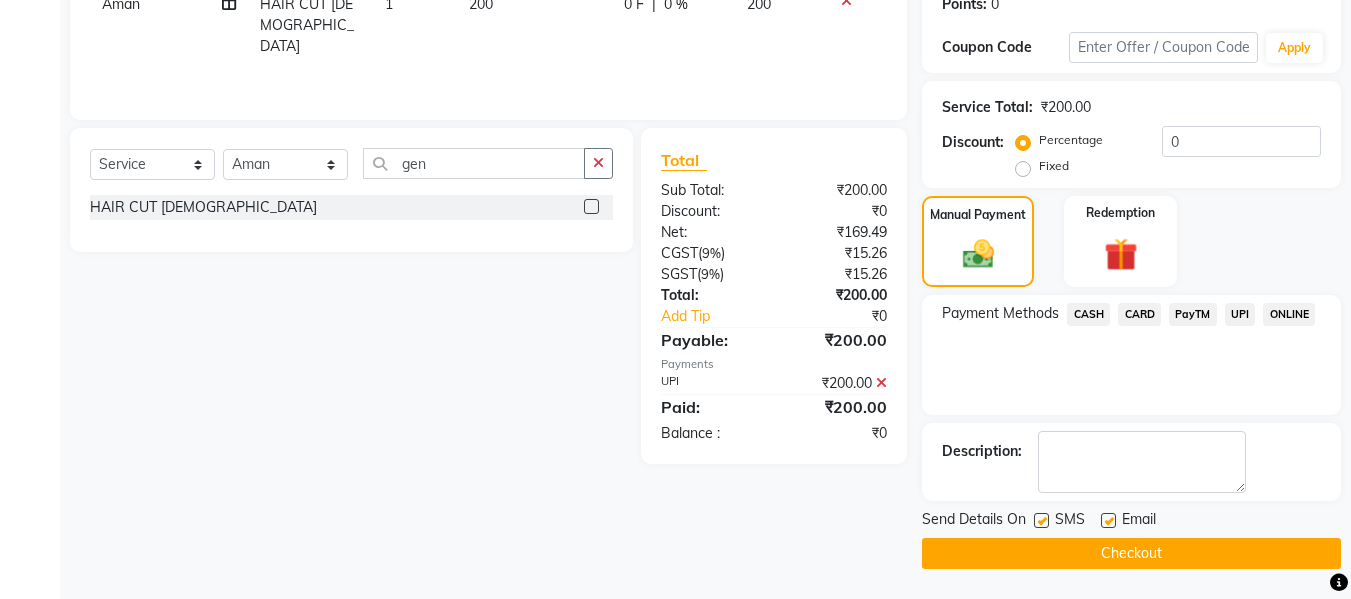 click on "Checkout" 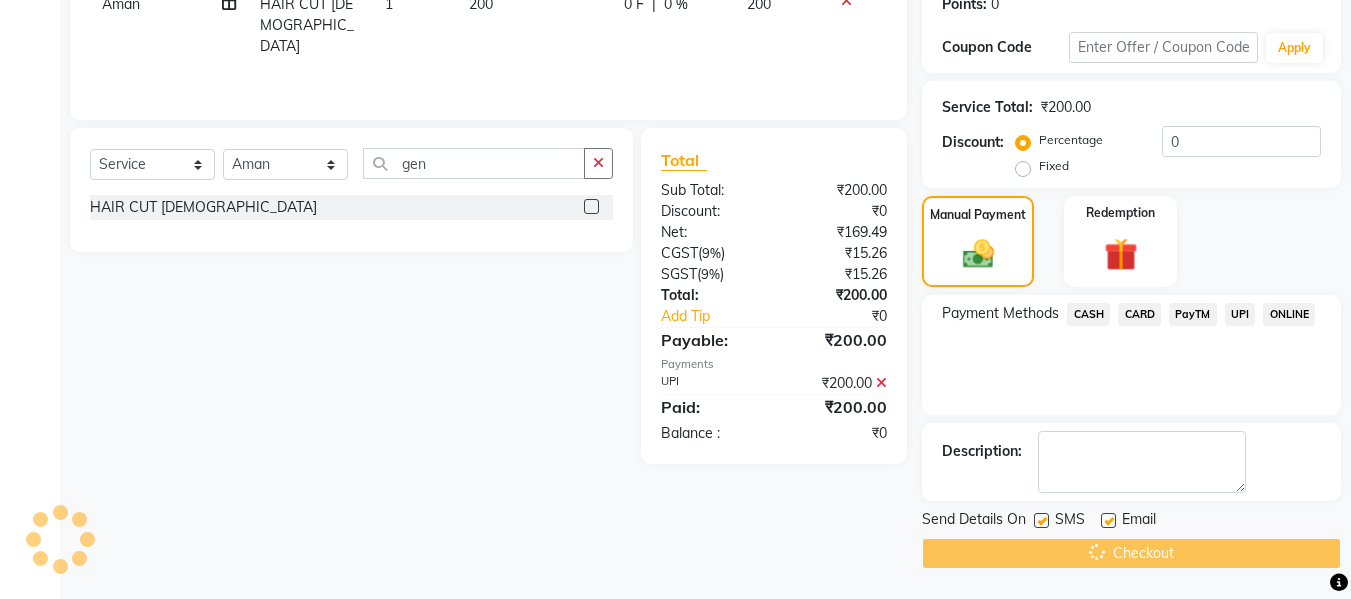 scroll, scrollTop: 0, scrollLeft: 0, axis: both 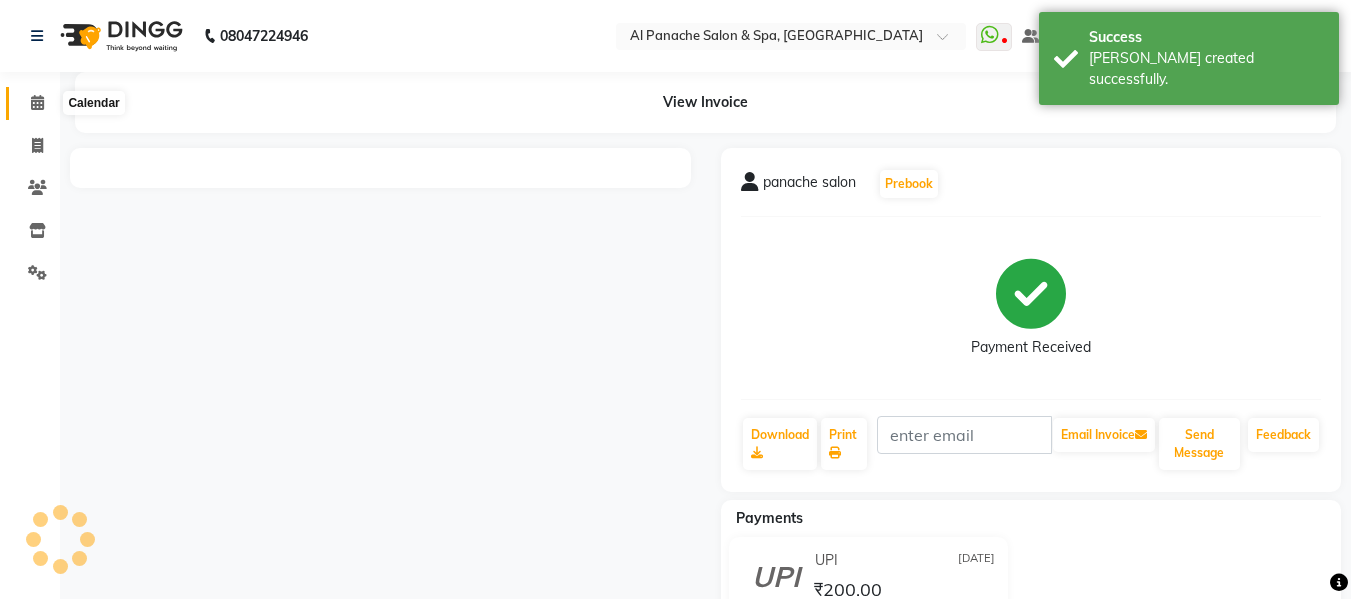 click 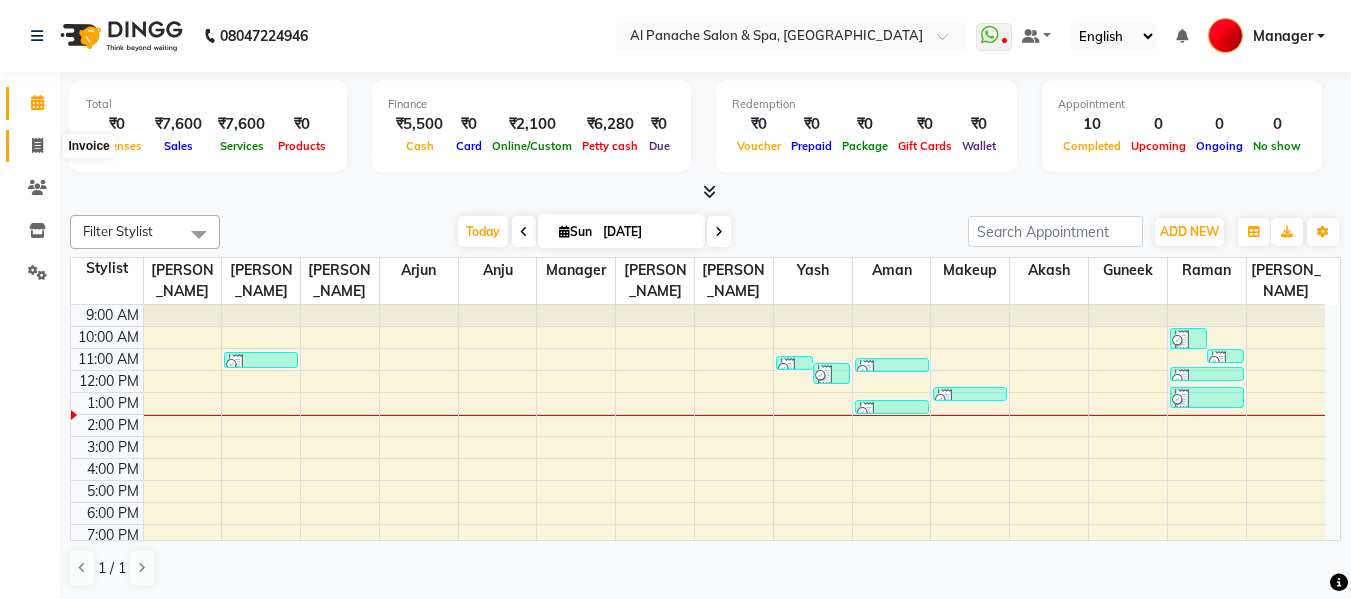 click 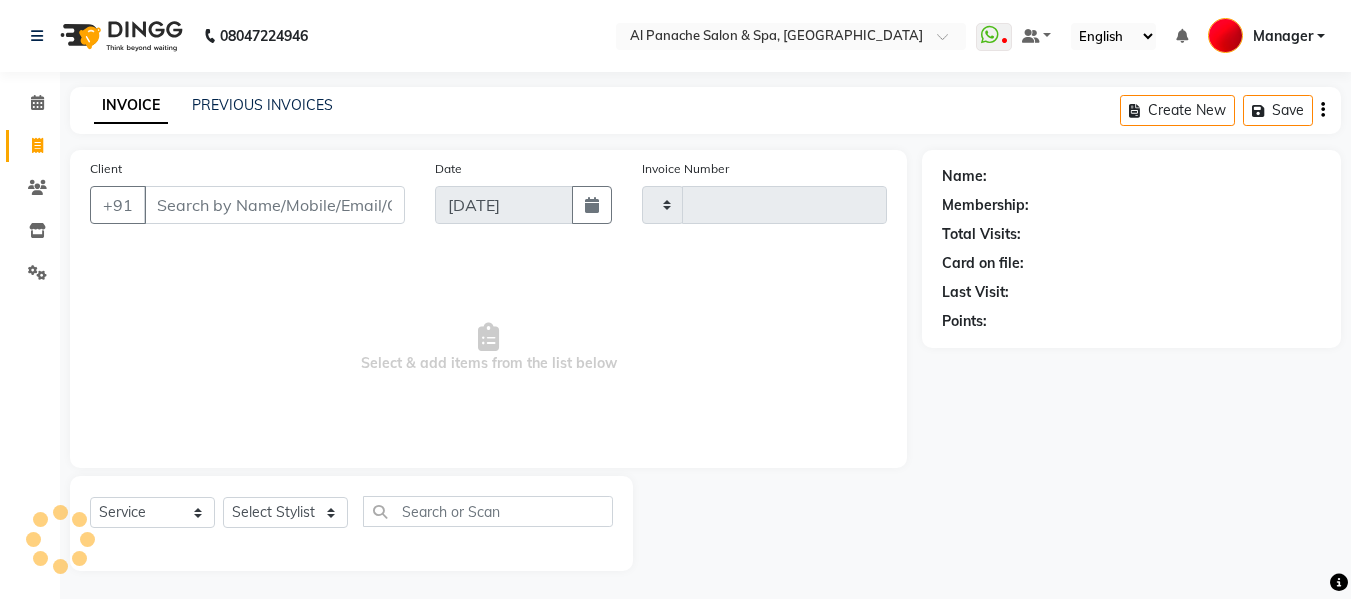 type on "1363" 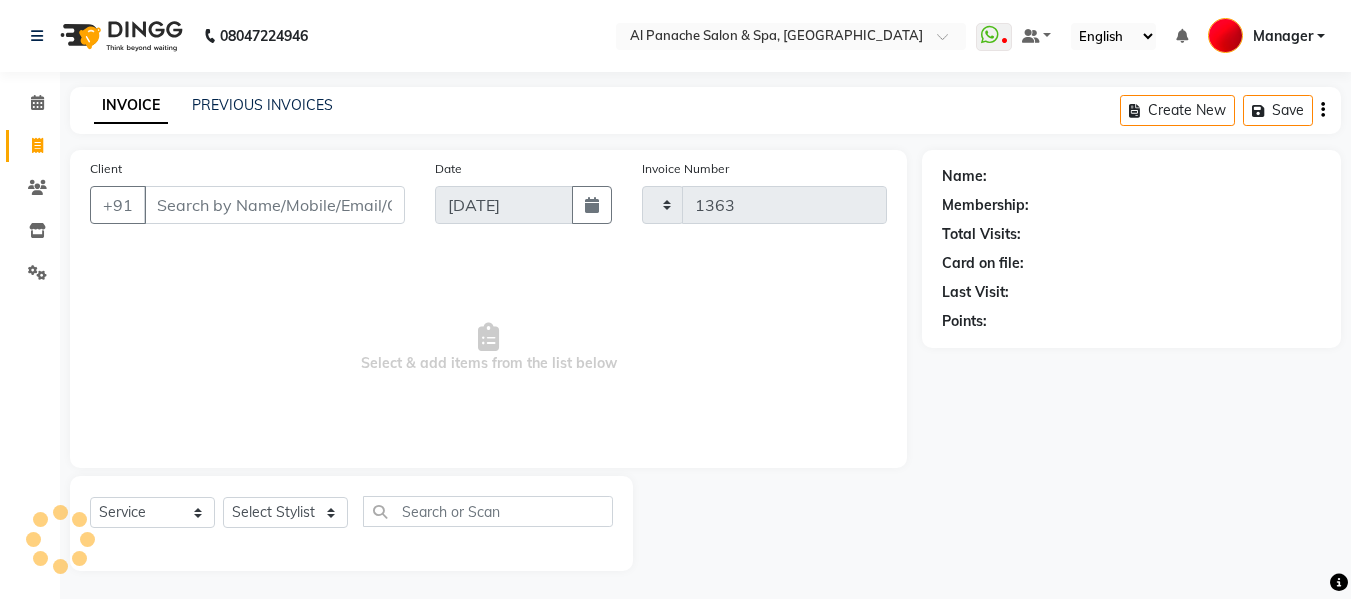 select on "751" 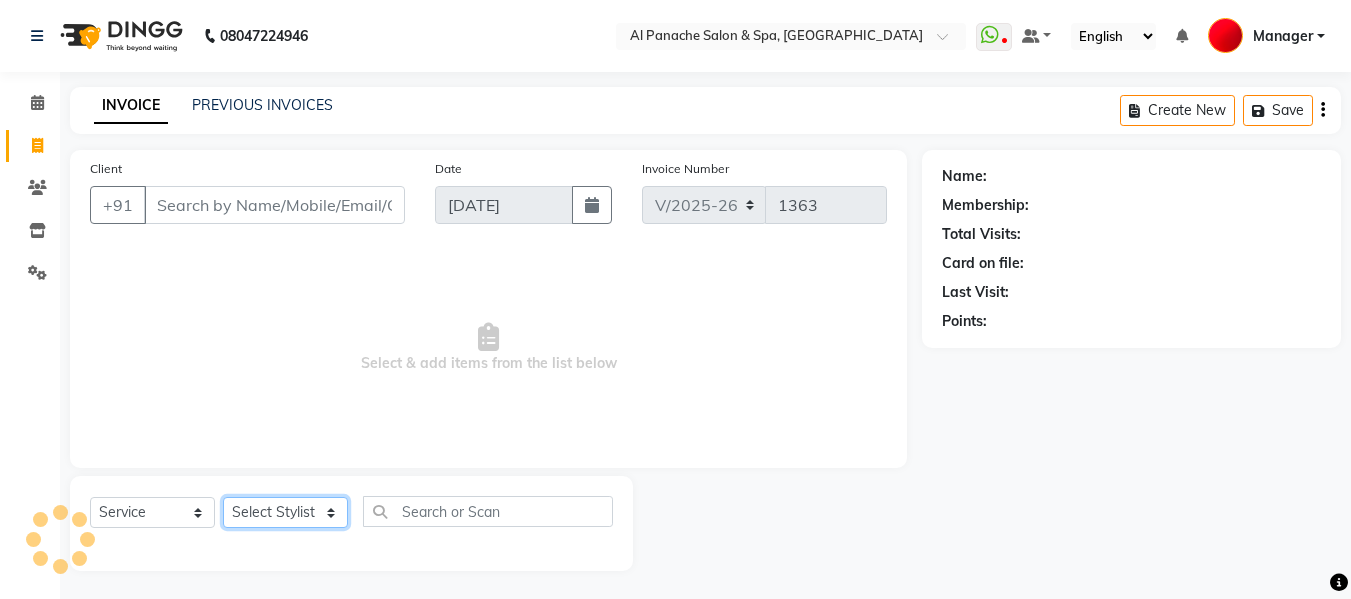 click on "Select Stylist Akash [PERSON_NAME] [PERSON_NAME] [PERSON_NAME] Makeup Manager [PERSON_NAME] [PERSON_NAME] [PERSON_NAME]" 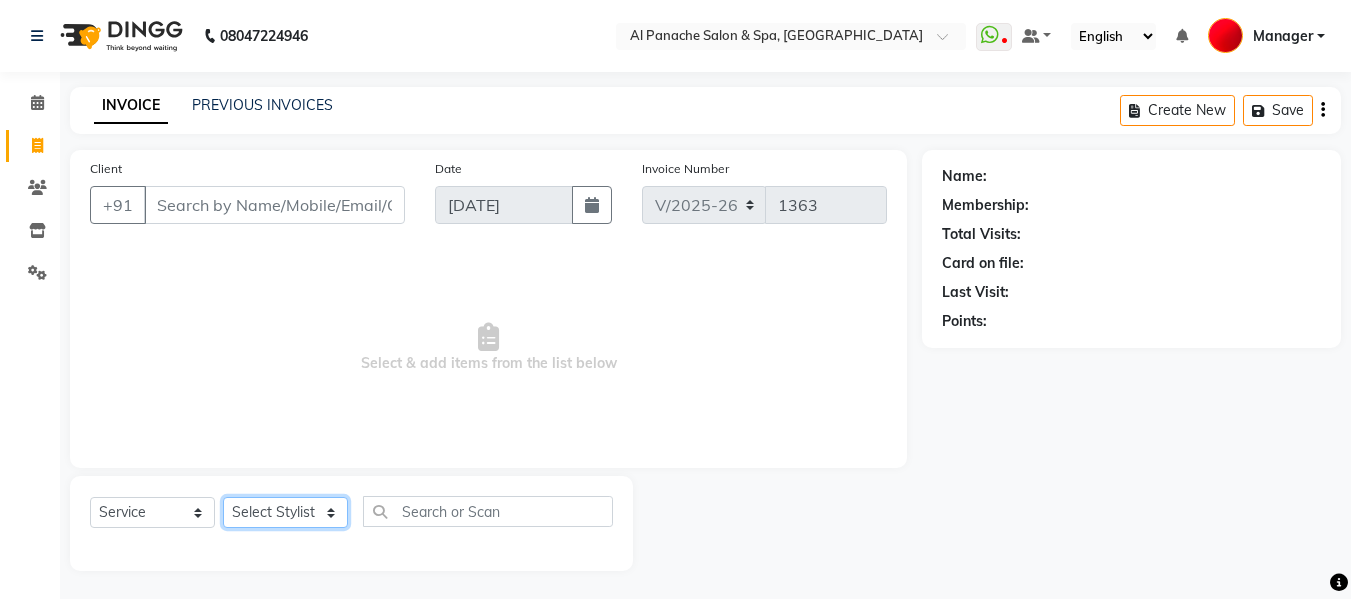 select on "12067" 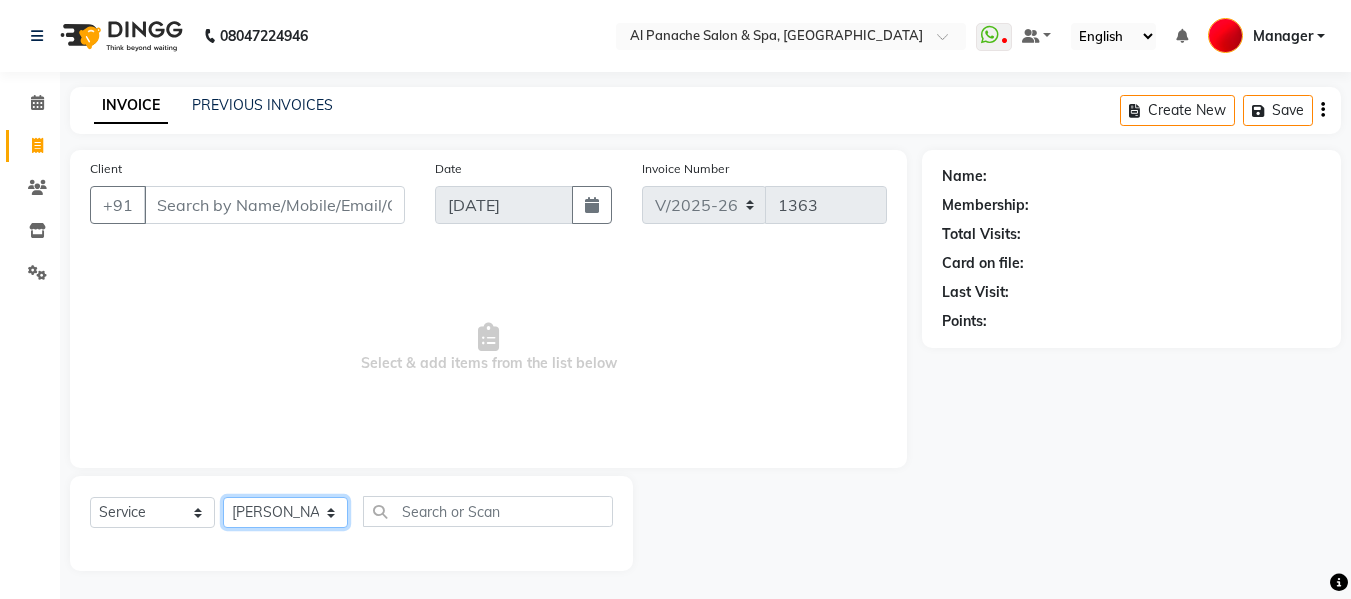 click on "Select Stylist Akash [PERSON_NAME] [PERSON_NAME] [PERSON_NAME] Makeup Manager [PERSON_NAME] [PERSON_NAME] [PERSON_NAME]" 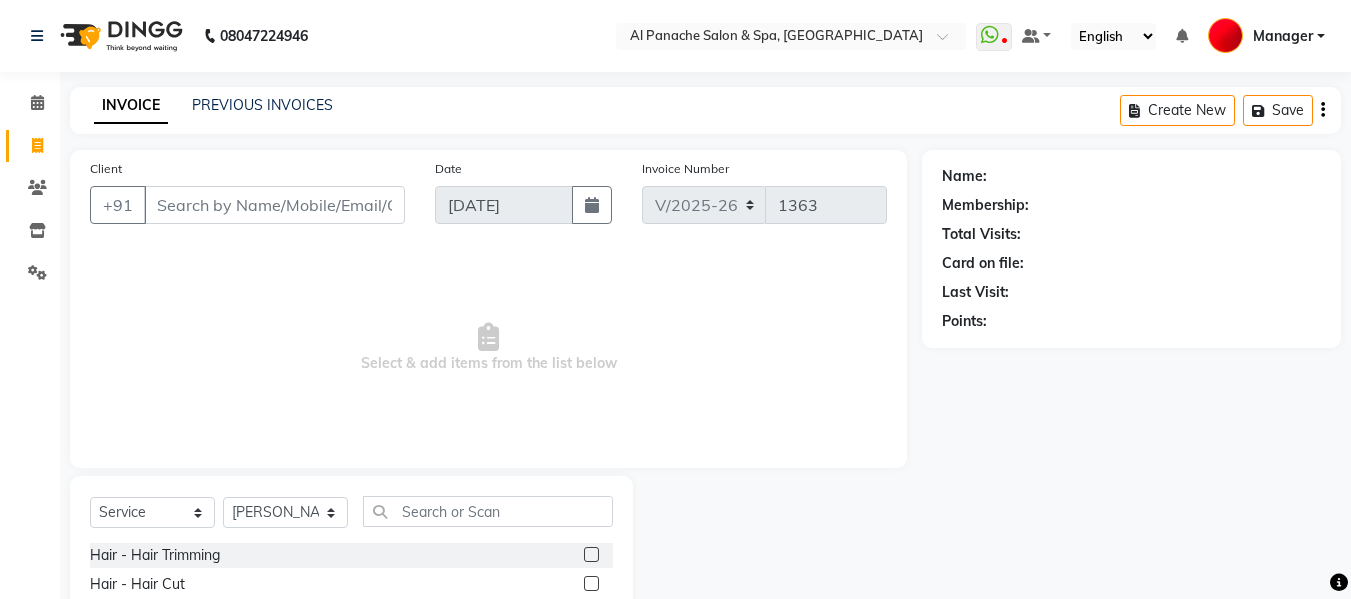 click 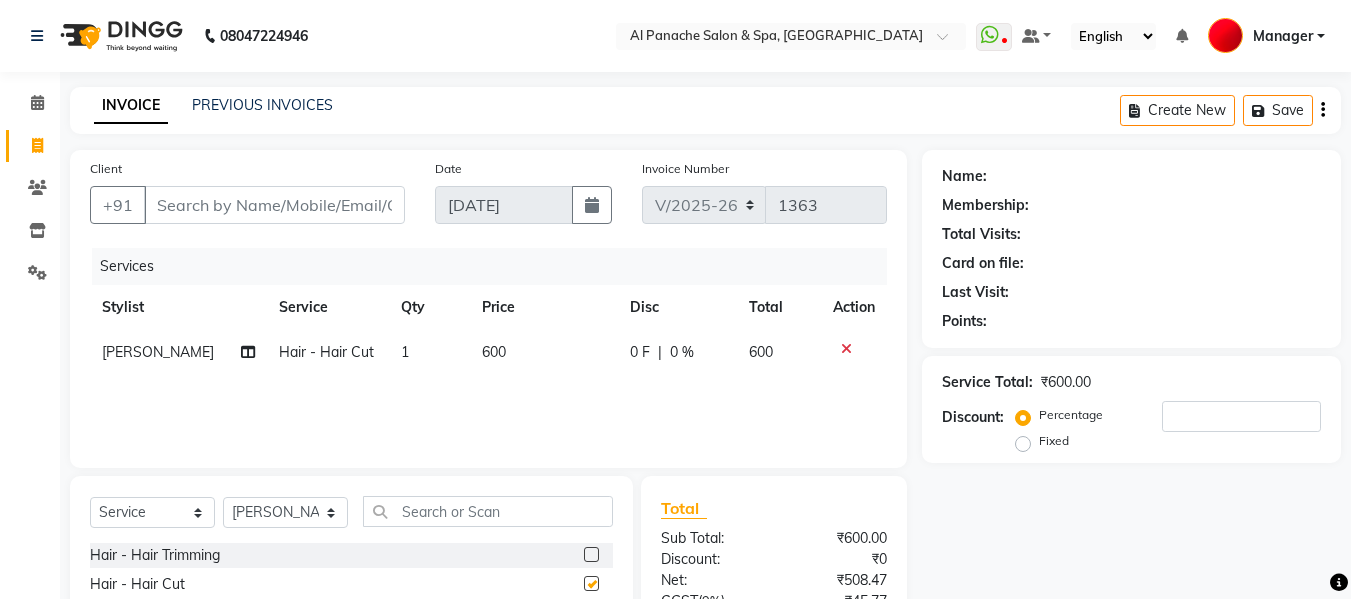 checkbox on "false" 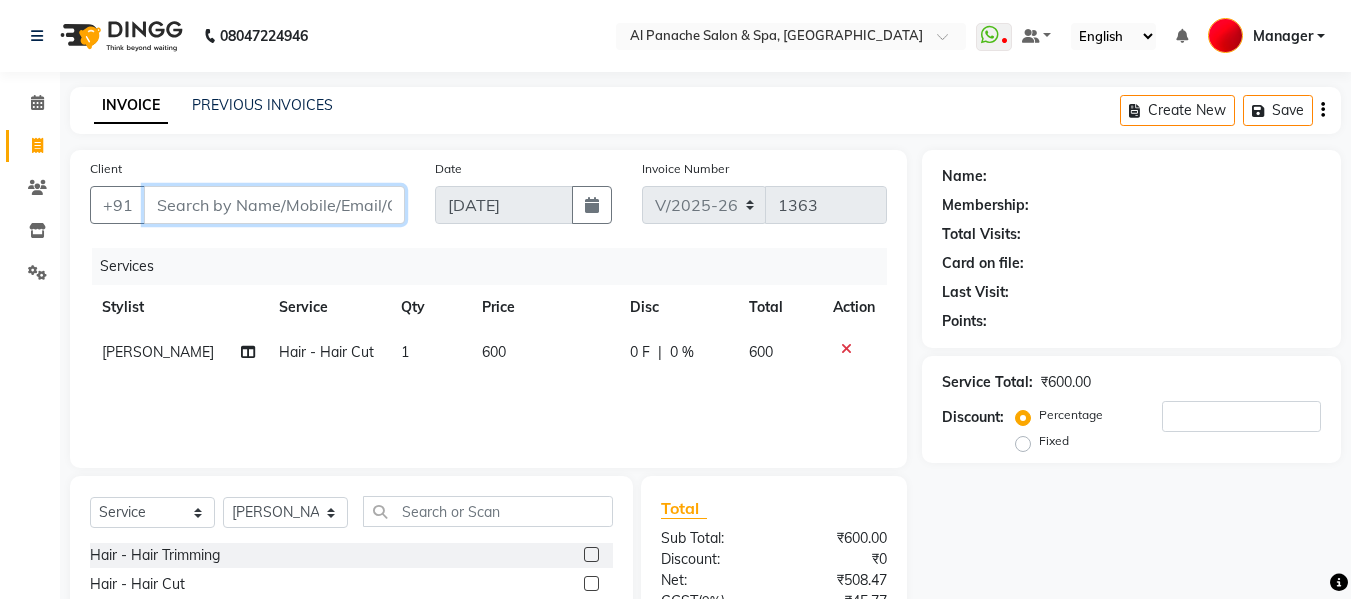 click on "Client" at bounding box center [274, 205] 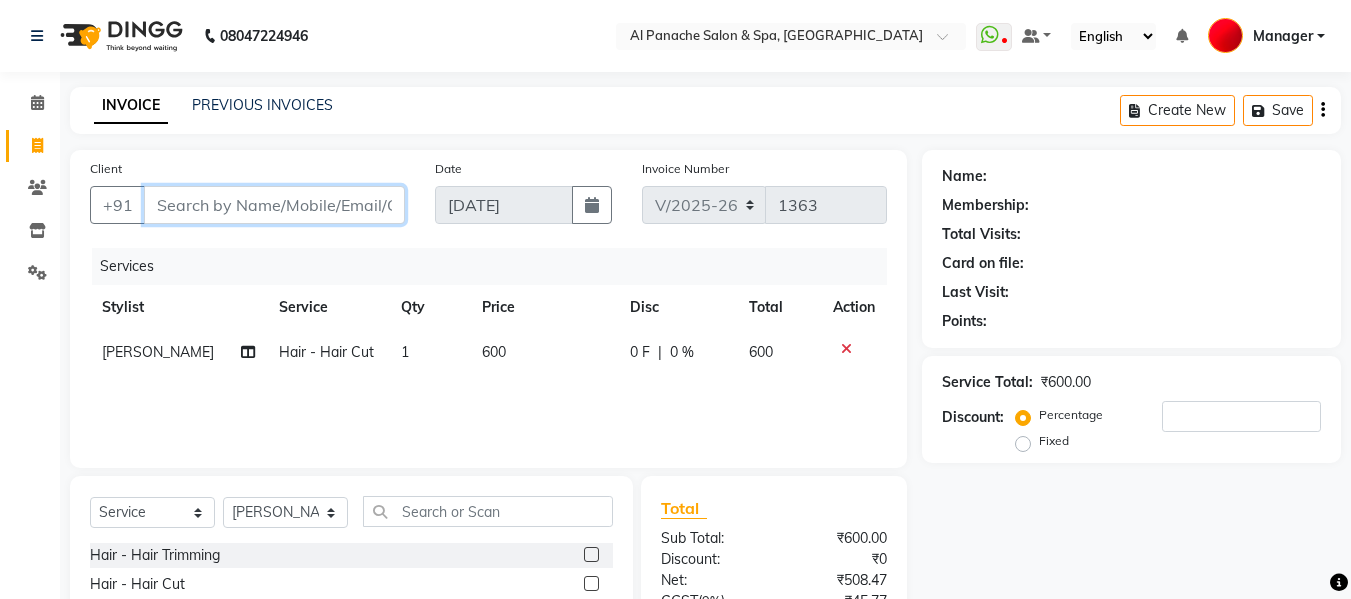 type on "p" 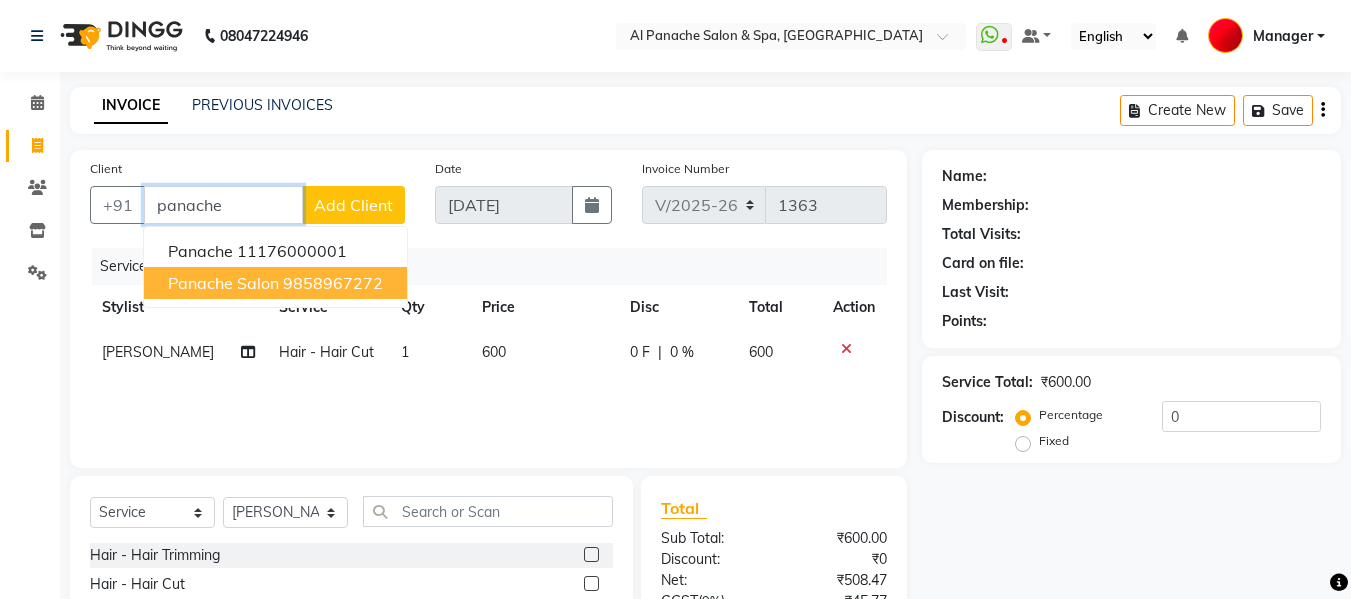 click on "9858967272" at bounding box center (333, 283) 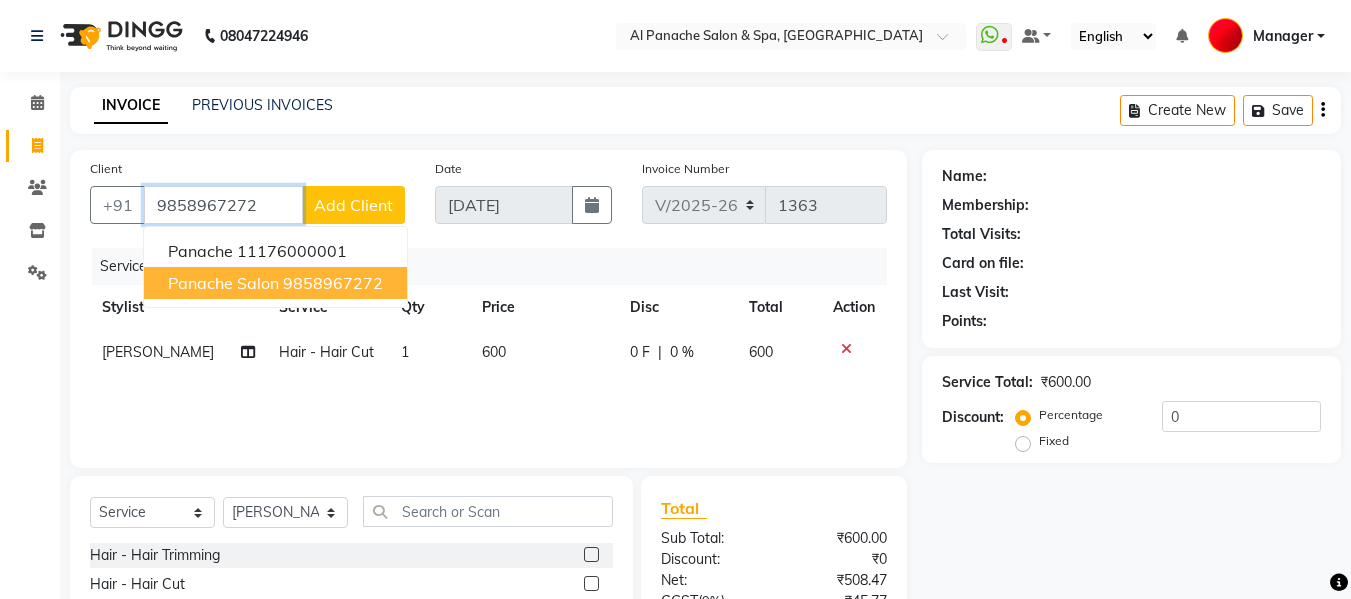 type on "9858967272" 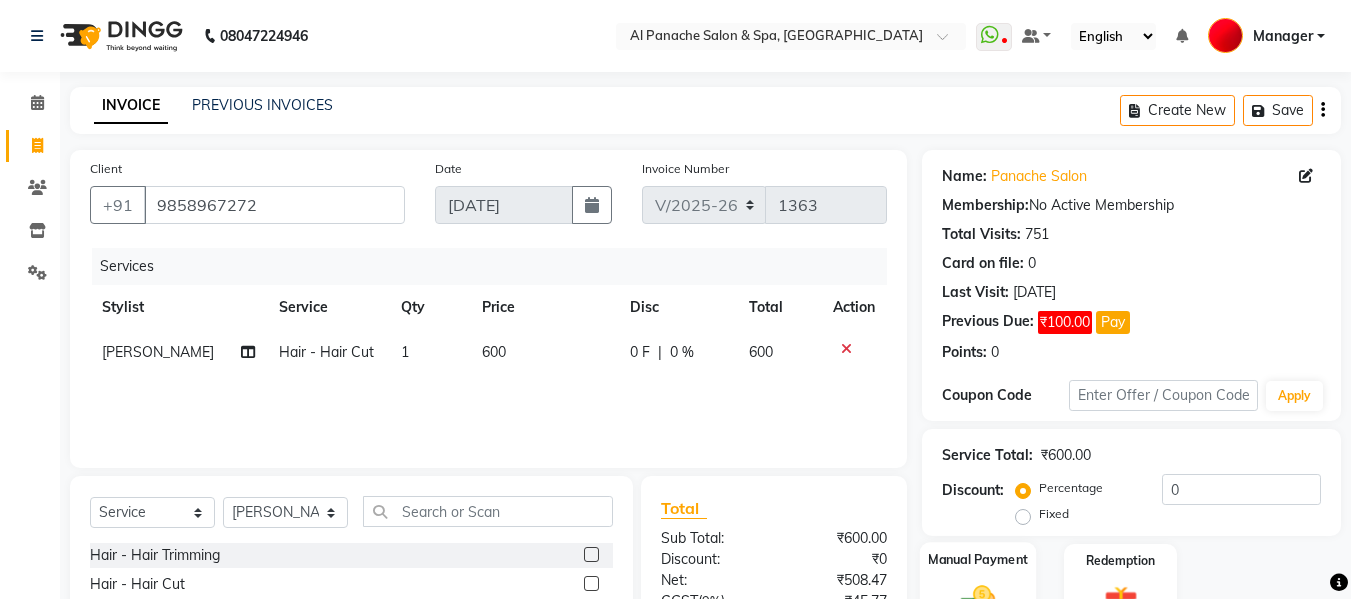 click on "Manual Payment" 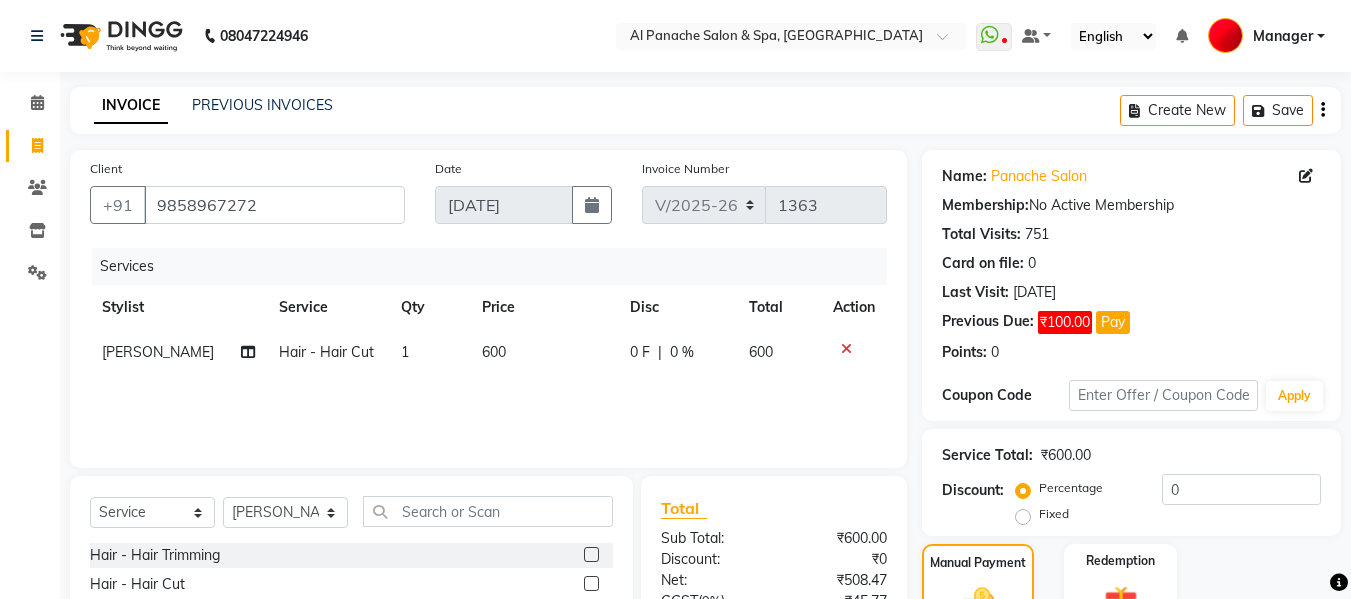 scroll, scrollTop: 235, scrollLeft: 0, axis: vertical 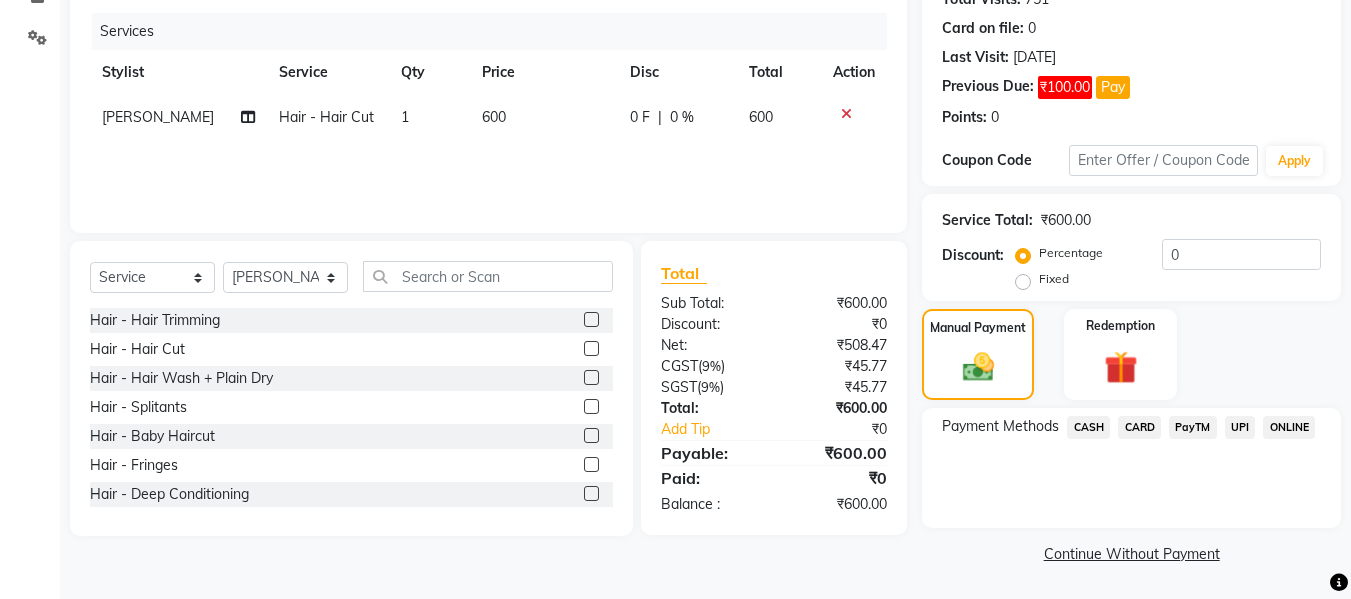 click on "CASH" 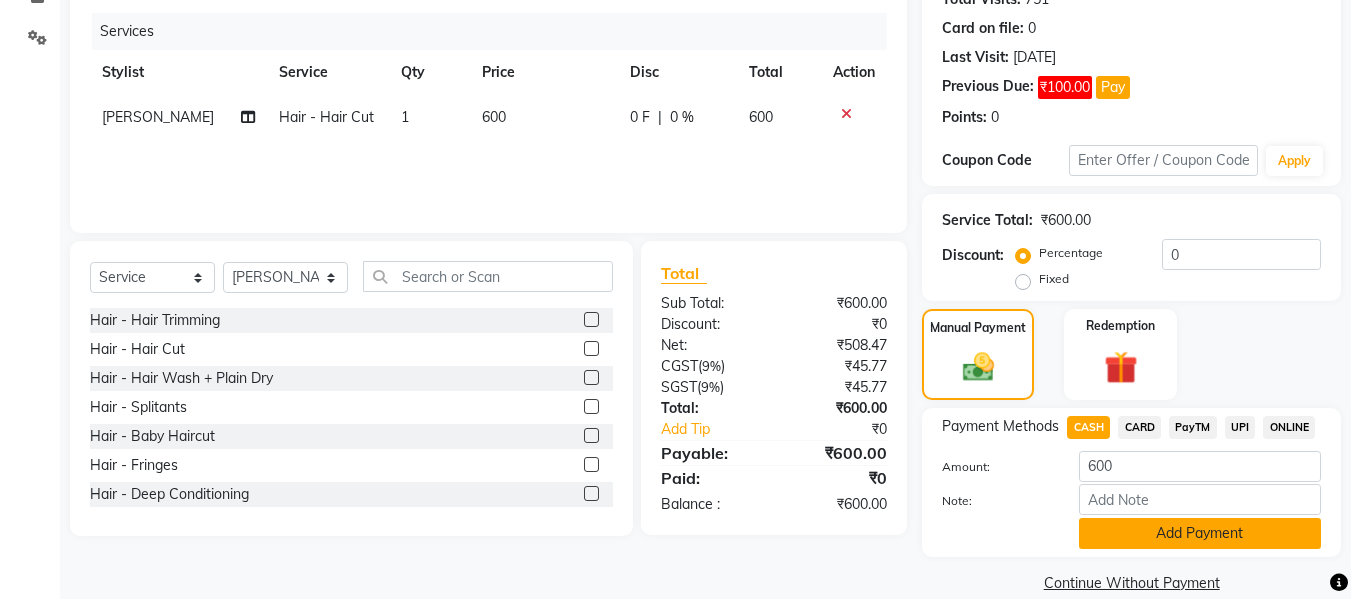 click on "Add Payment" 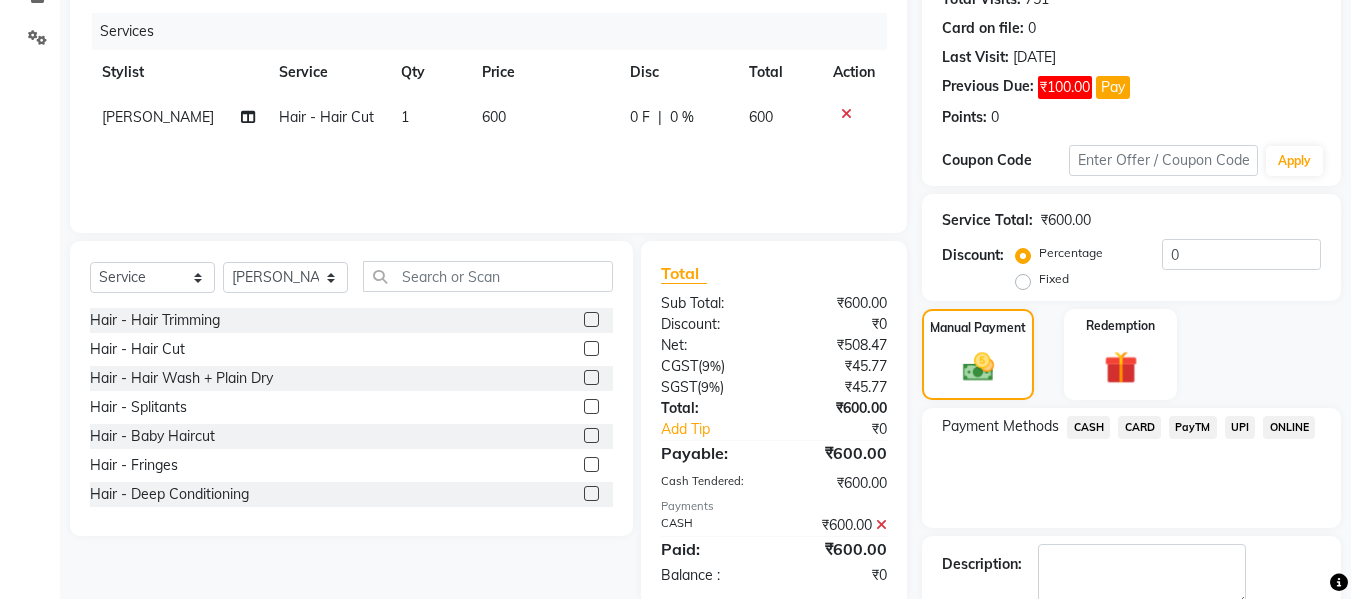 scroll, scrollTop: 348, scrollLeft: 0, axis: vertical 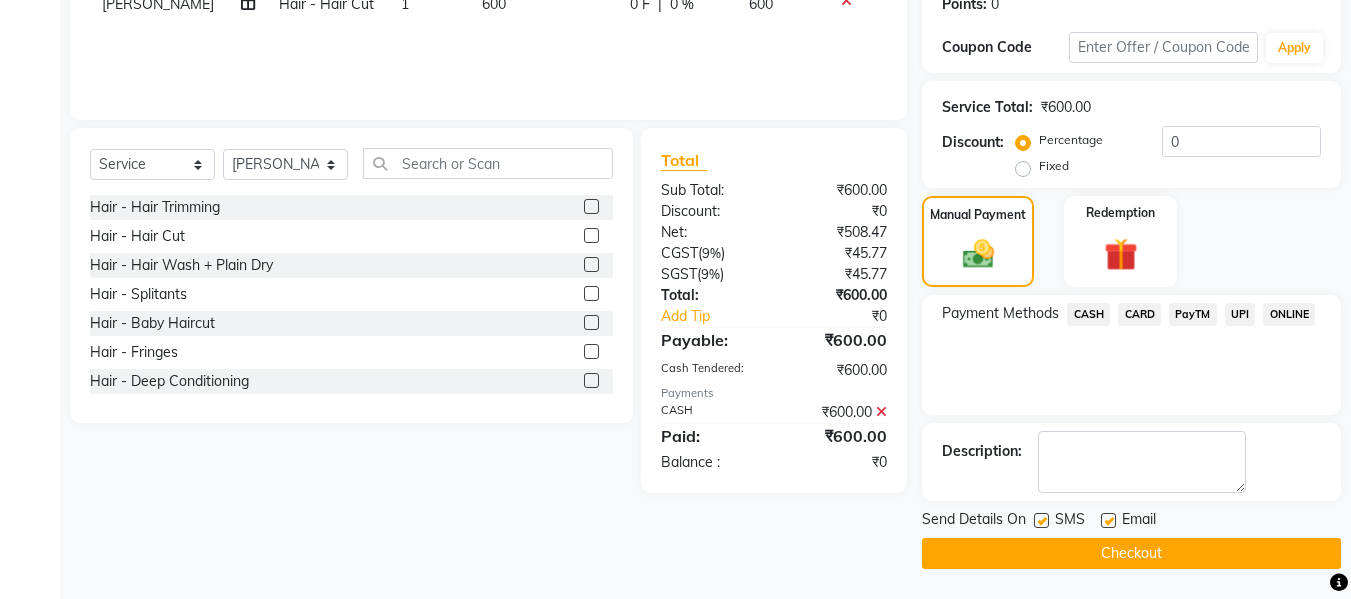 click on "Checkout" 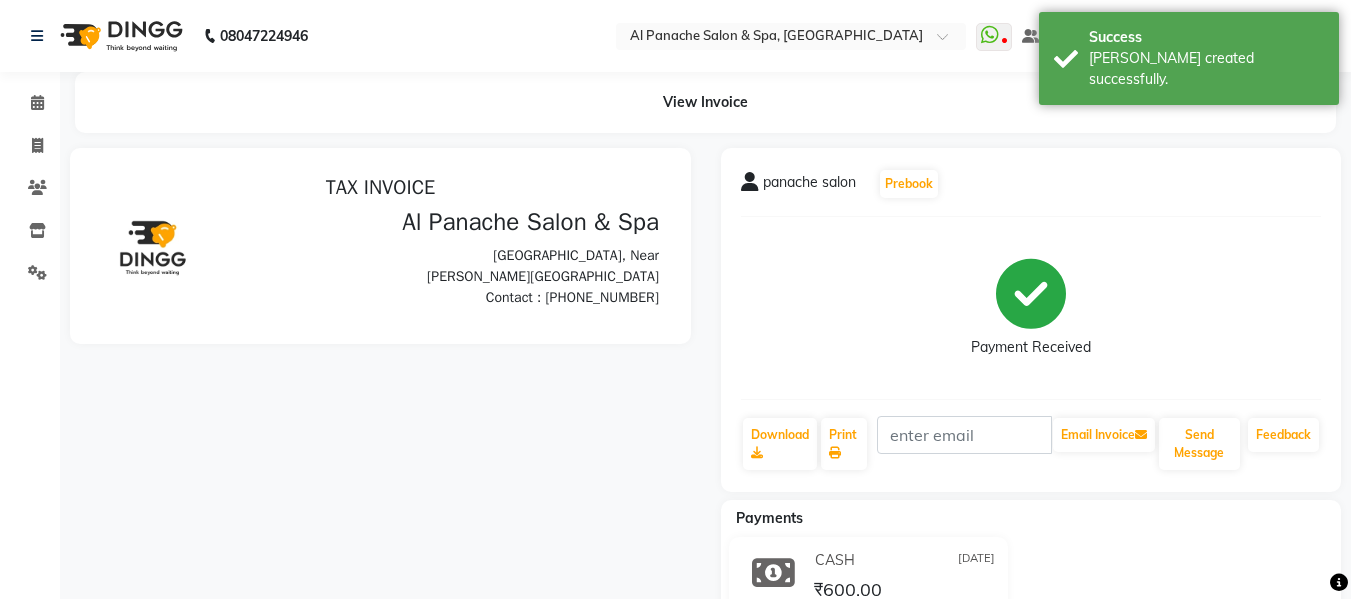 scroll, scrollTop: 0, scrollLeft: 0, axis: both 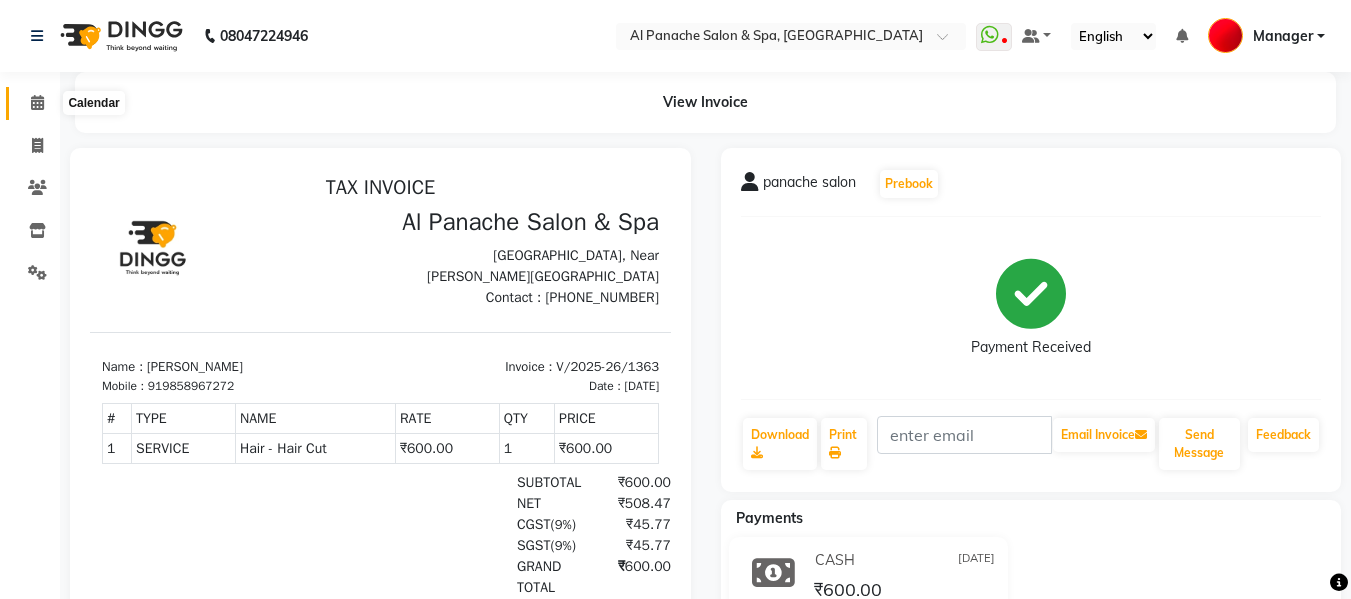 click 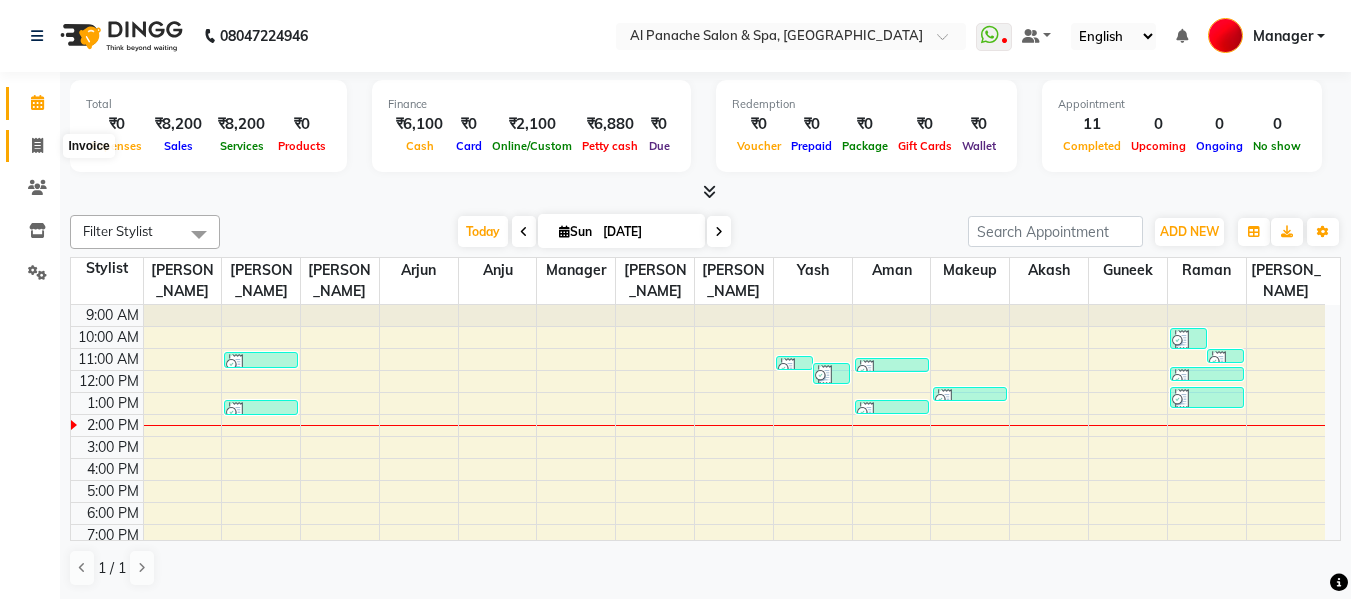 click 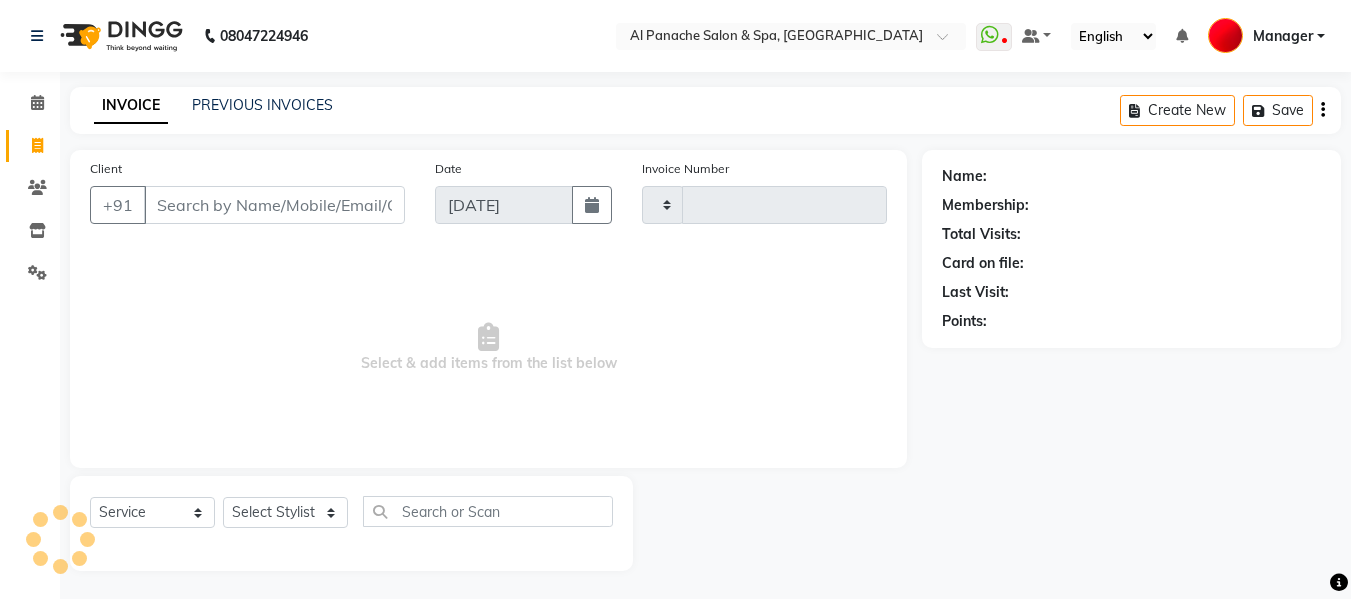 type on "1364" 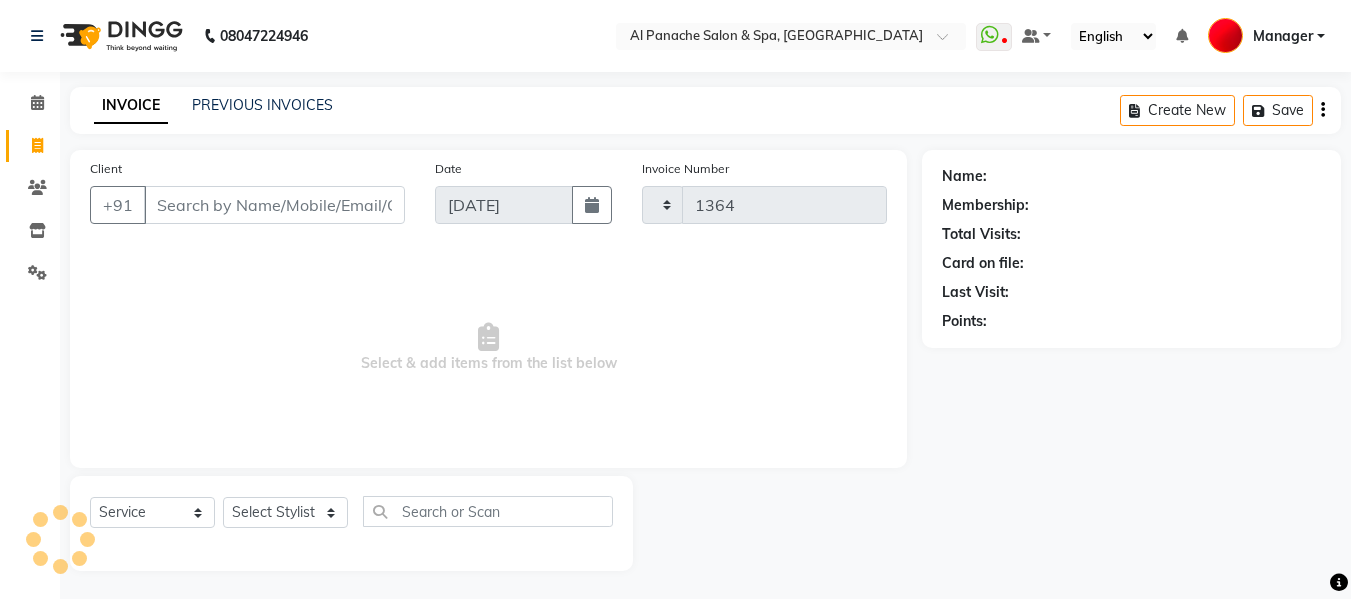 select on "751" 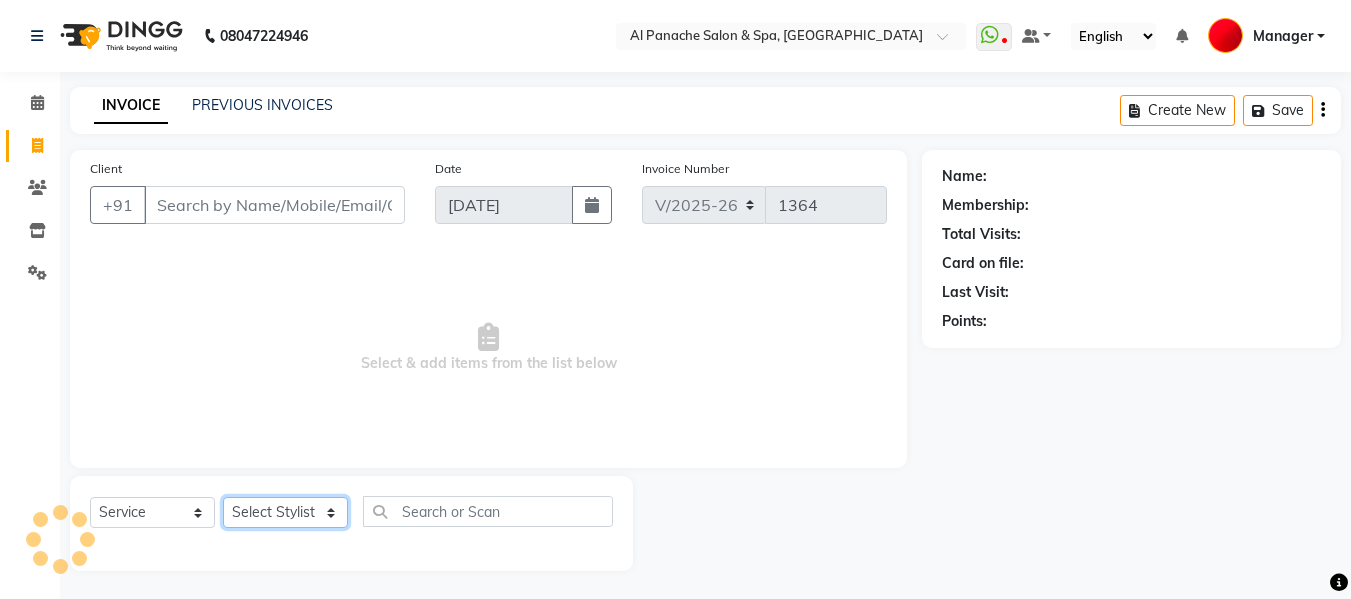 click on "Select Stylist" 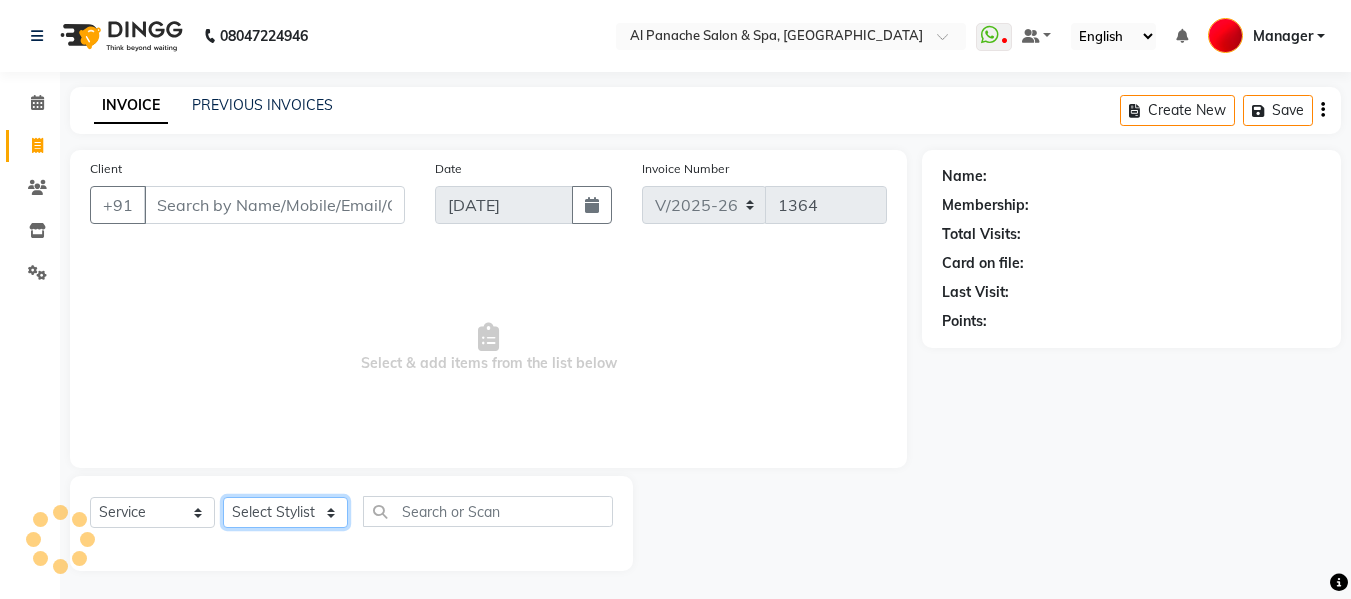 click on "Select Stylist" 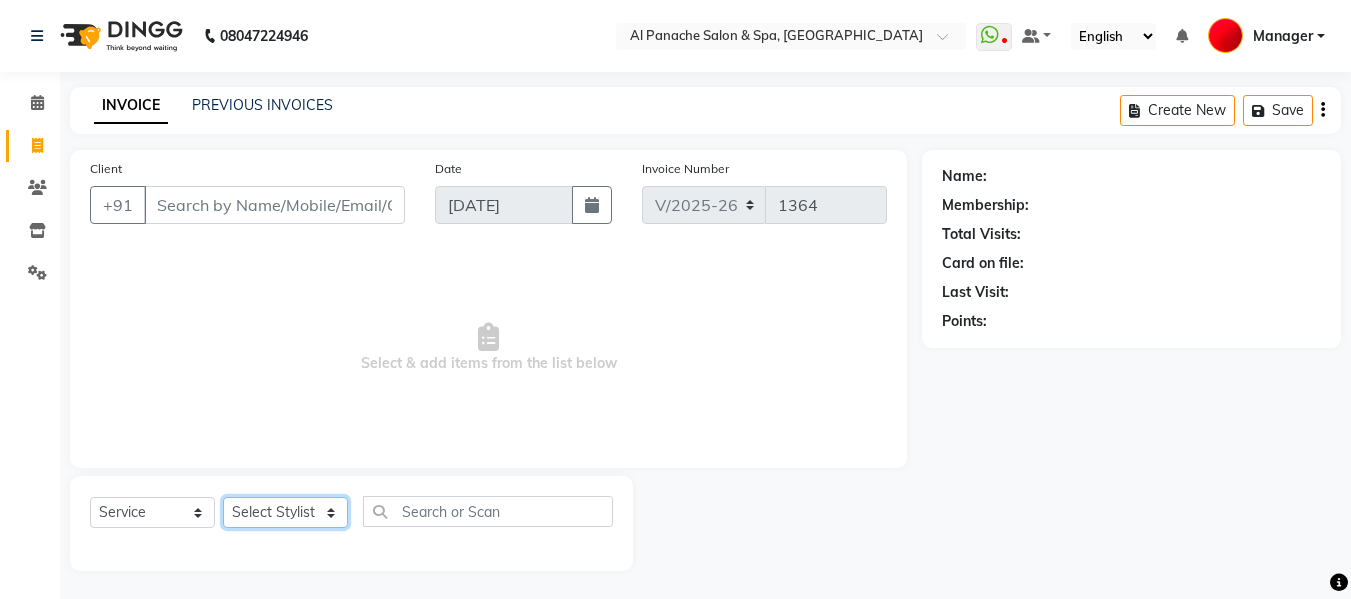 select on "24099" 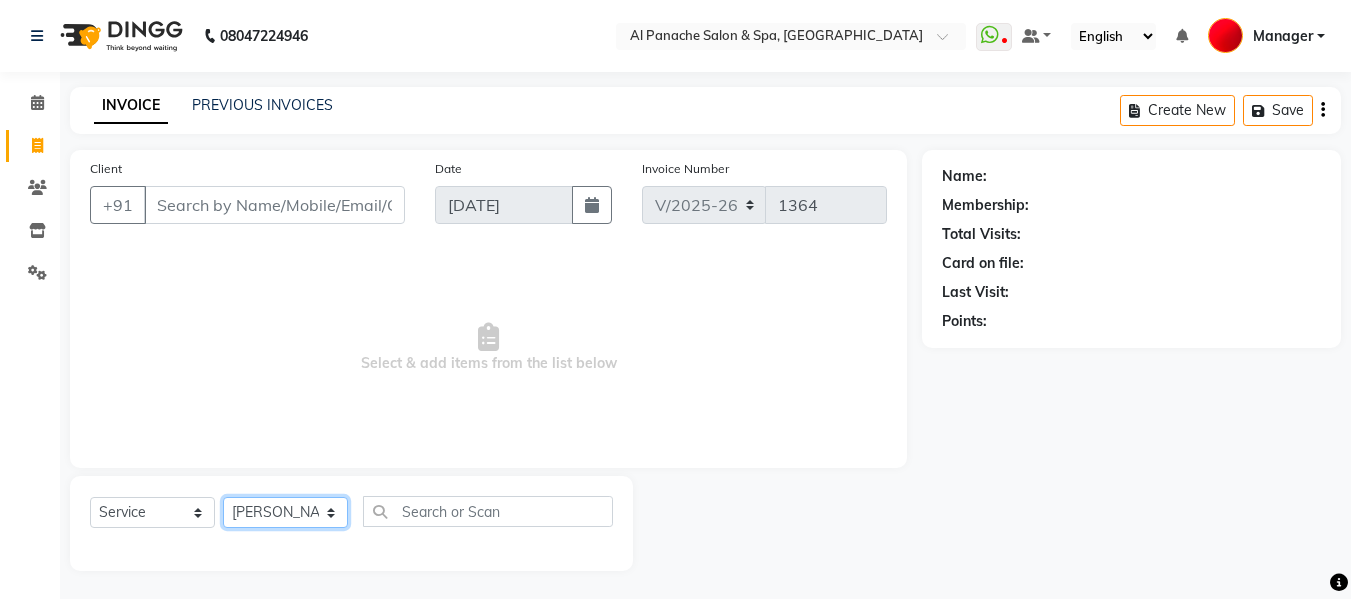 click on "Select Stylist Akash [PERSON_NAME] [PERSON_NAME] [PERSON_NAME] Makeup Manager [PERSON_NAME] [PERSON_NAME] [PERSON_NAME]" 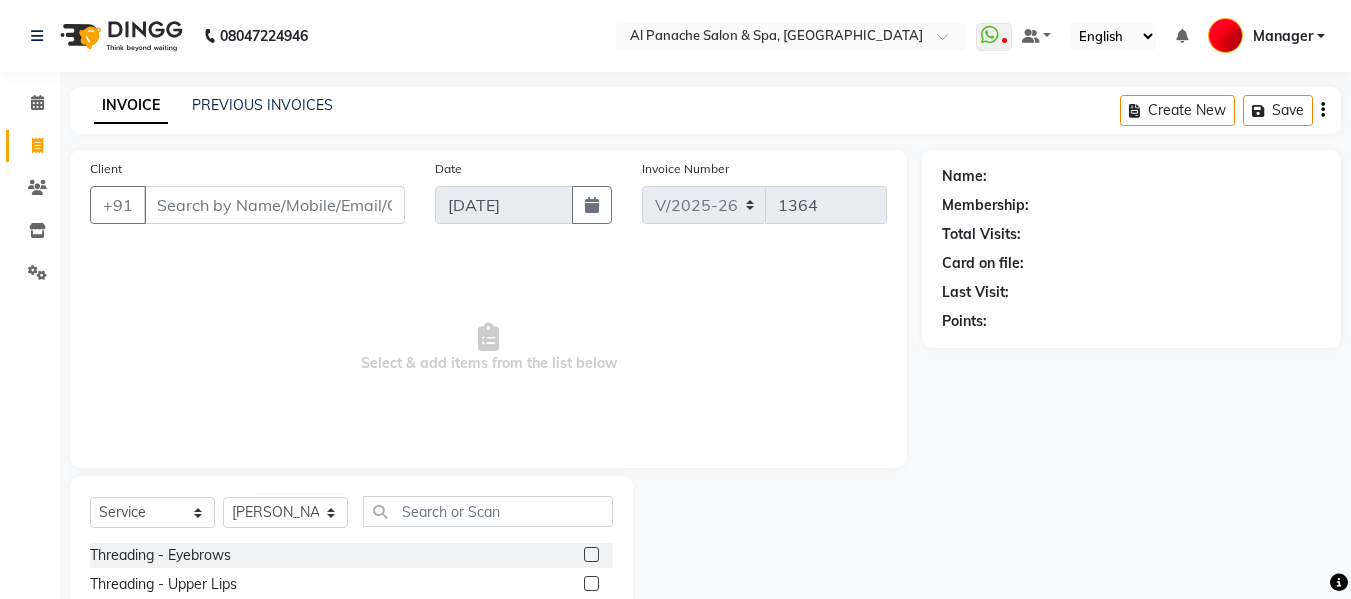 click 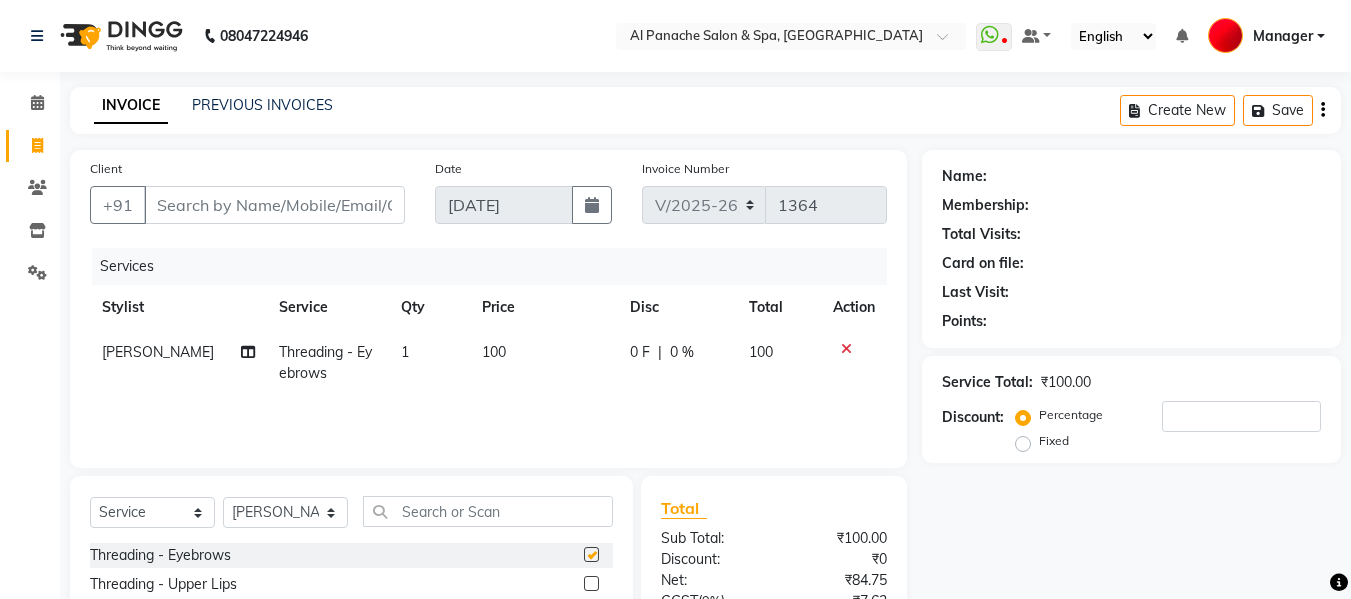 checkbox on "false" 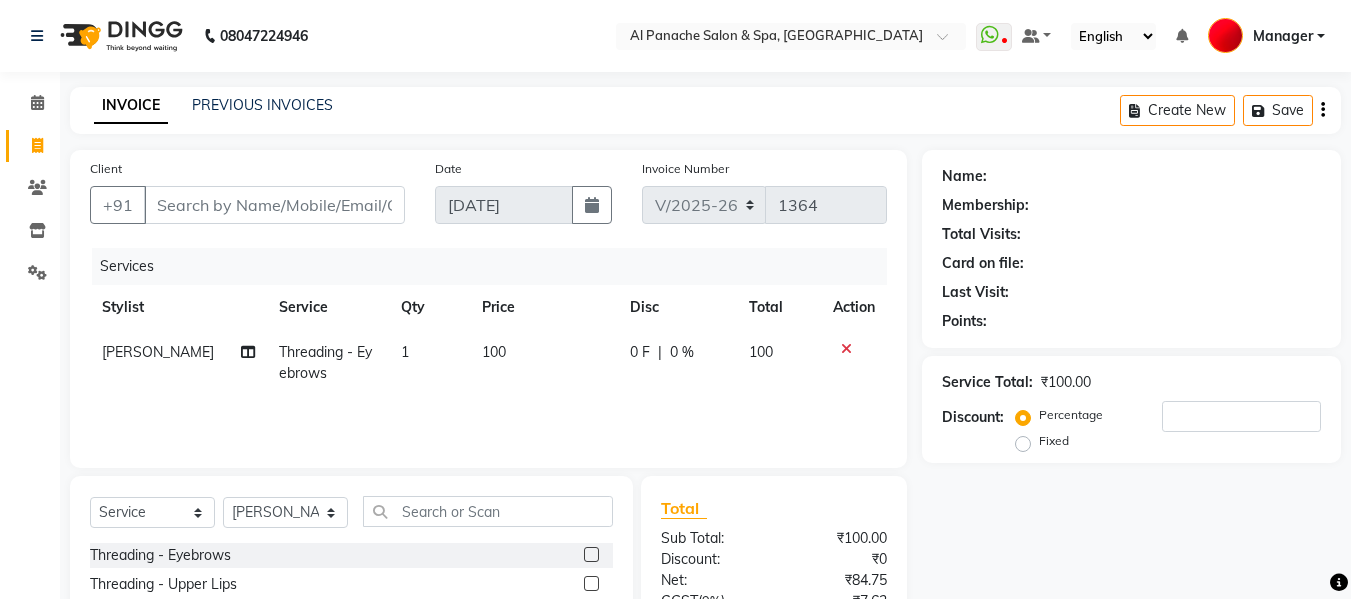 click on "100" 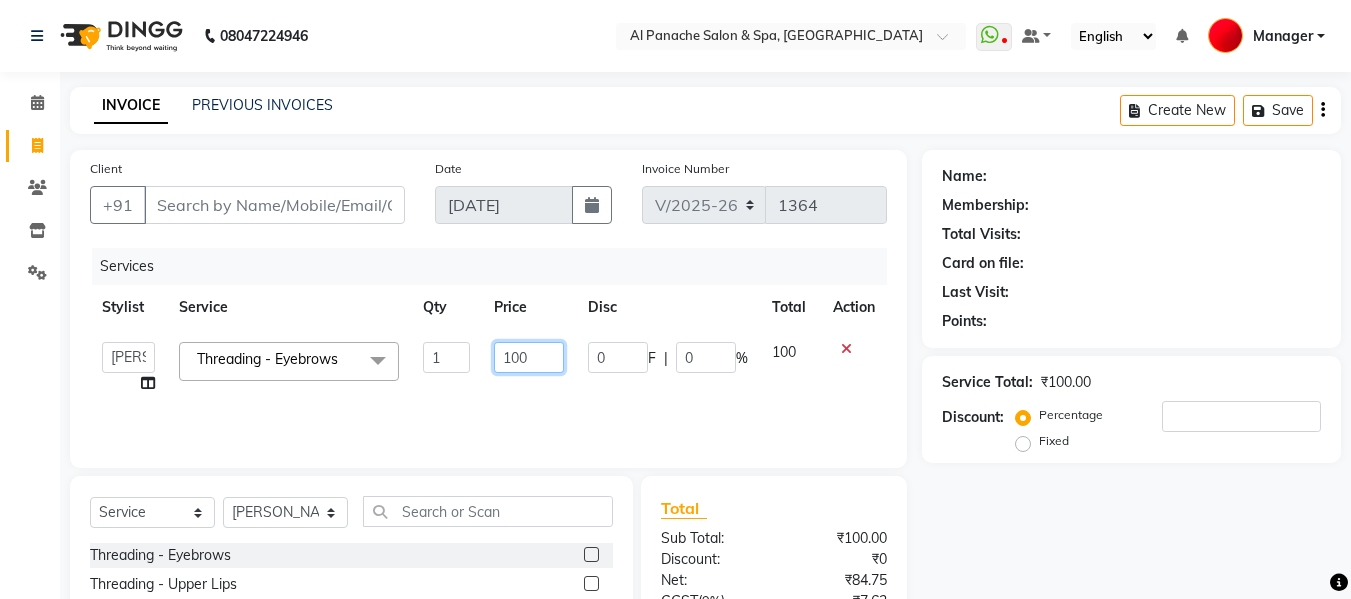 click on "100" 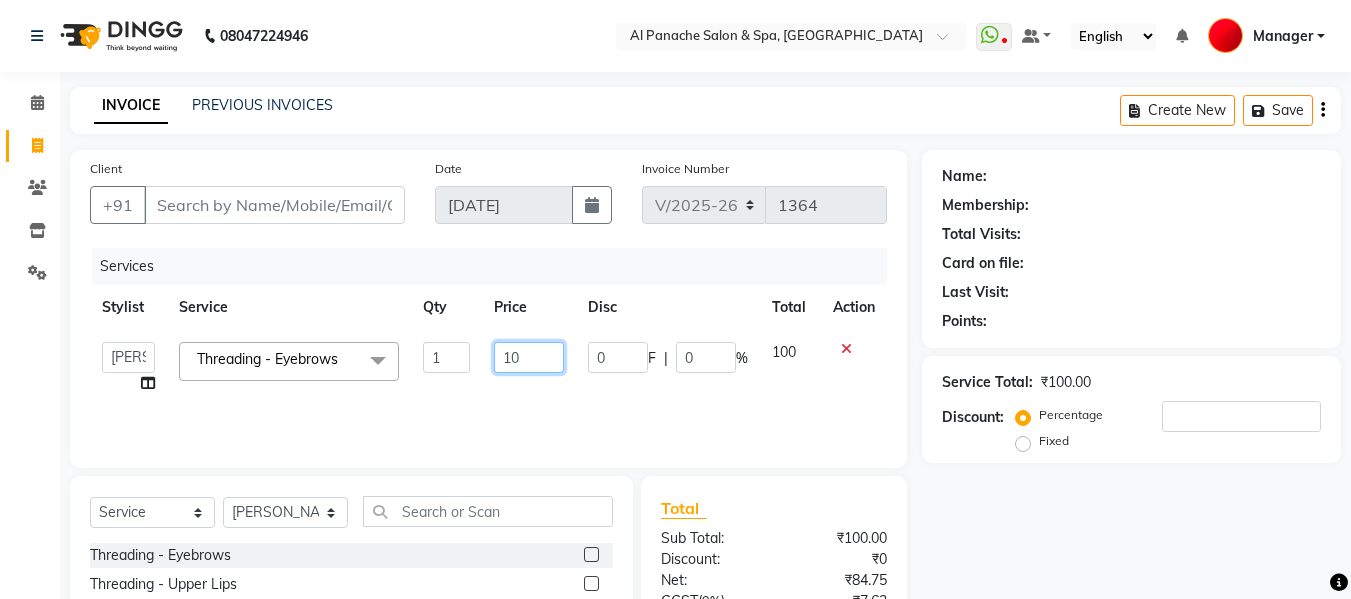 type on "0" 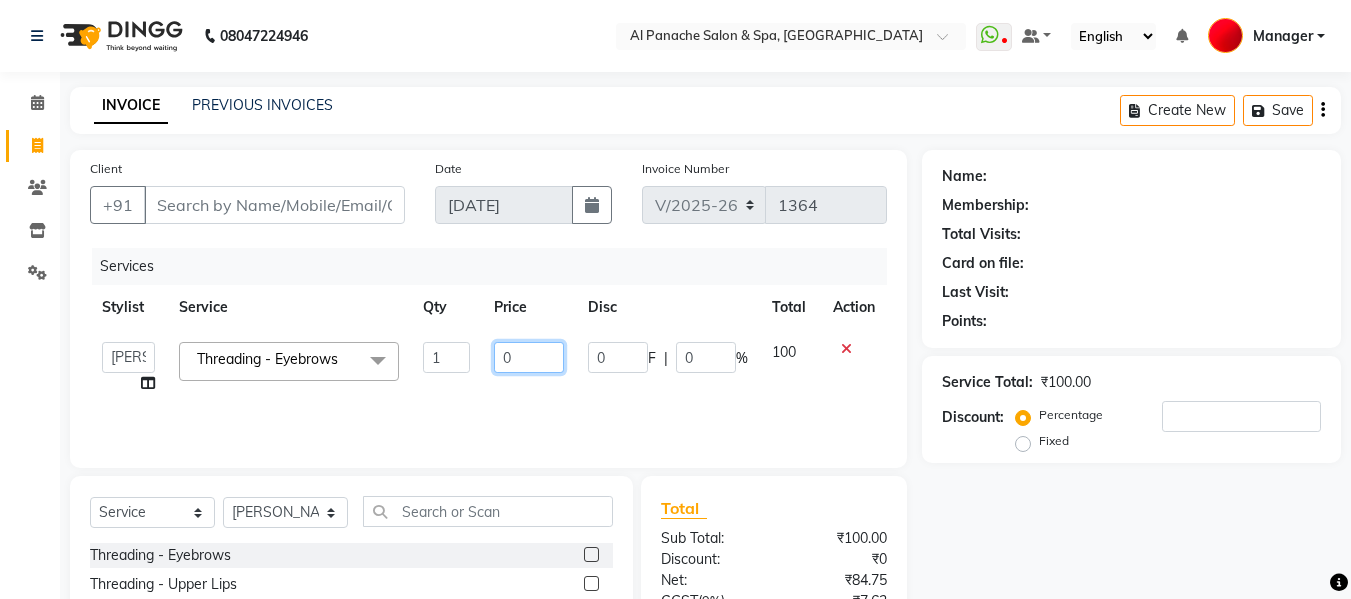 scroll, scrollTop: 202, scrollLeft: 0, axis: vertical 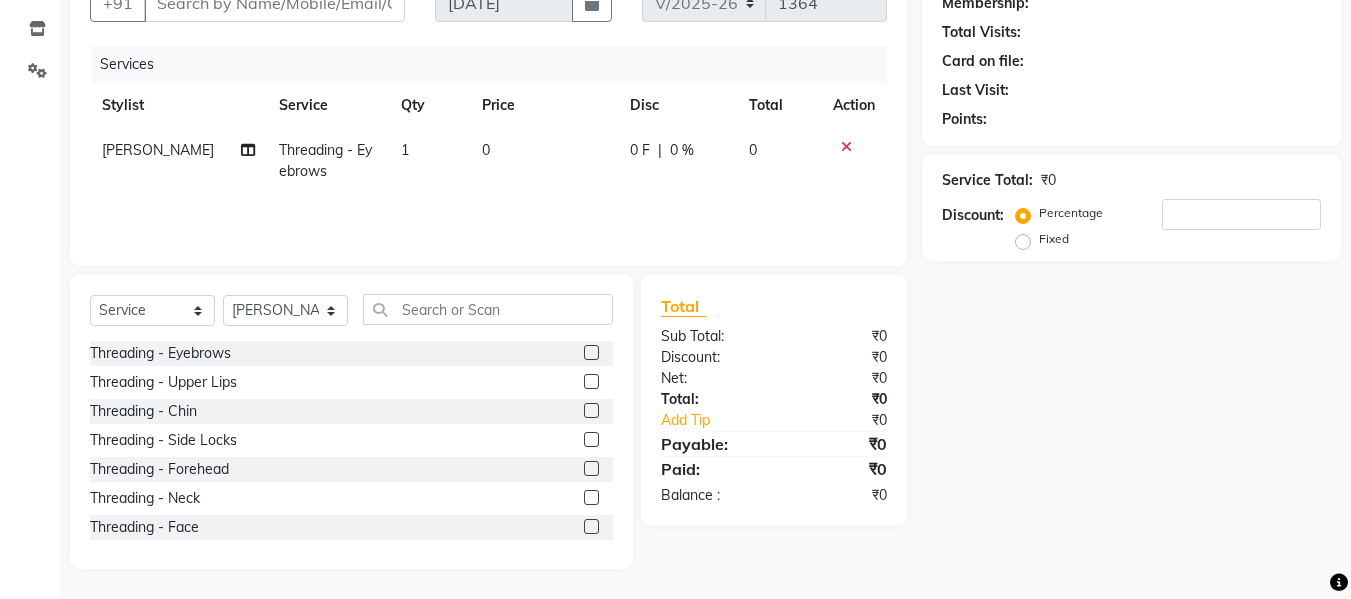 click 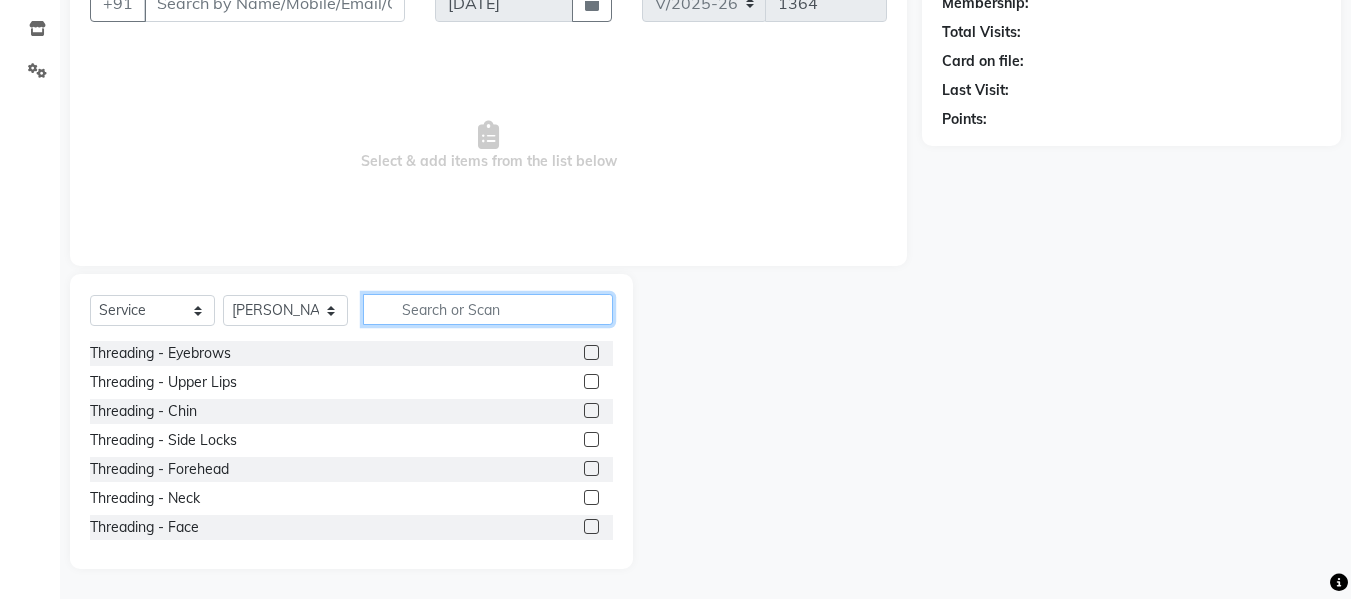 click 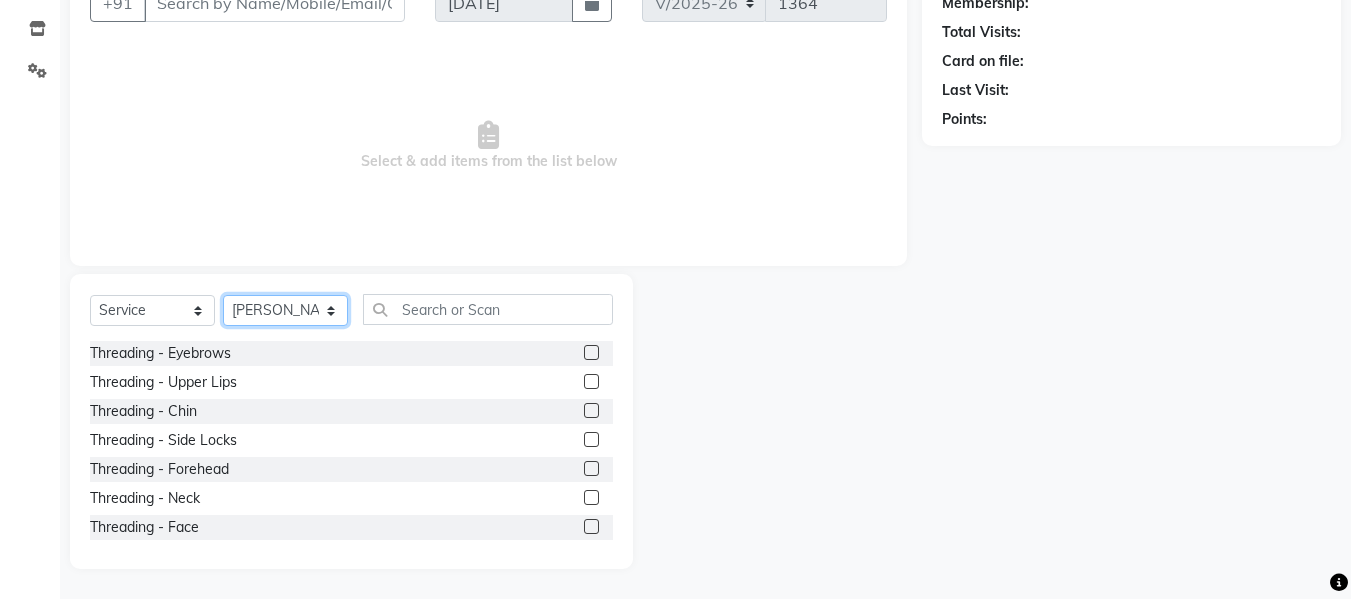 click on "Select Stylist Akash [PERSON_NAME] [PERSON_NAME] [PERSON_NAME] Makeup Manager [PERSON_NAME] [PERSON_NAME] [PERSON_NAME]" 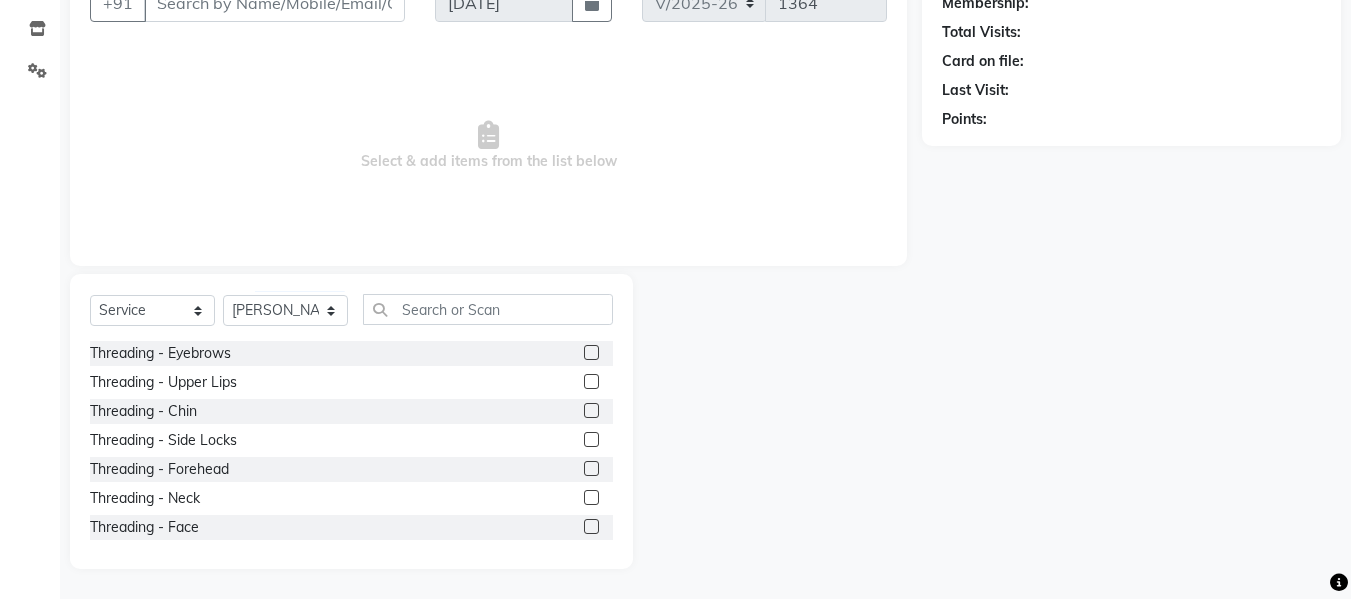 click on "Select & add items from the list below" at bounding box center [488, 146] 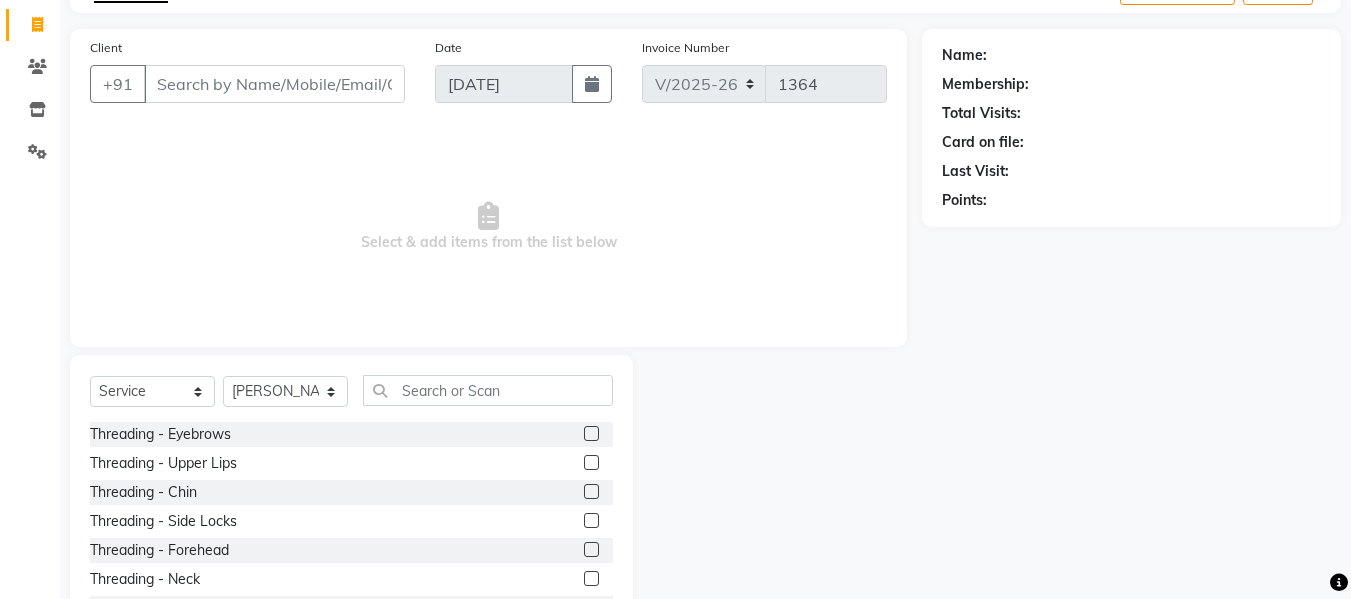 scroll, scrollTop: 82, scrollLeft: 0, axis: vertical 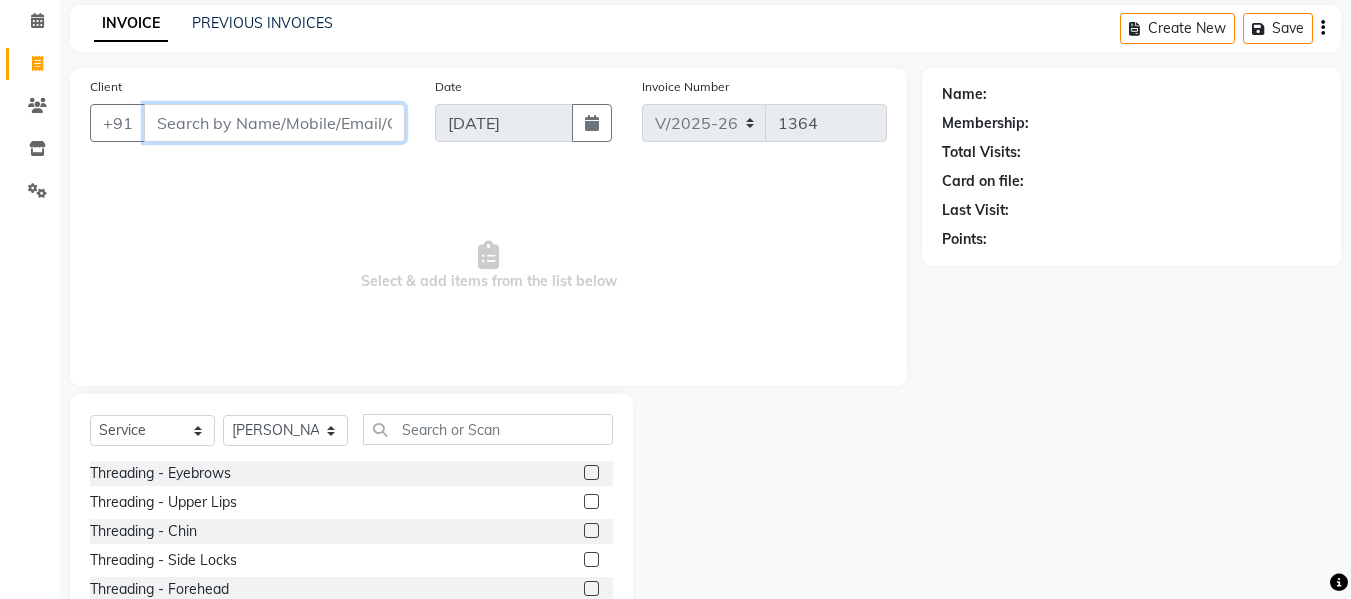 click on "Client" at bounding box center (274, 123) 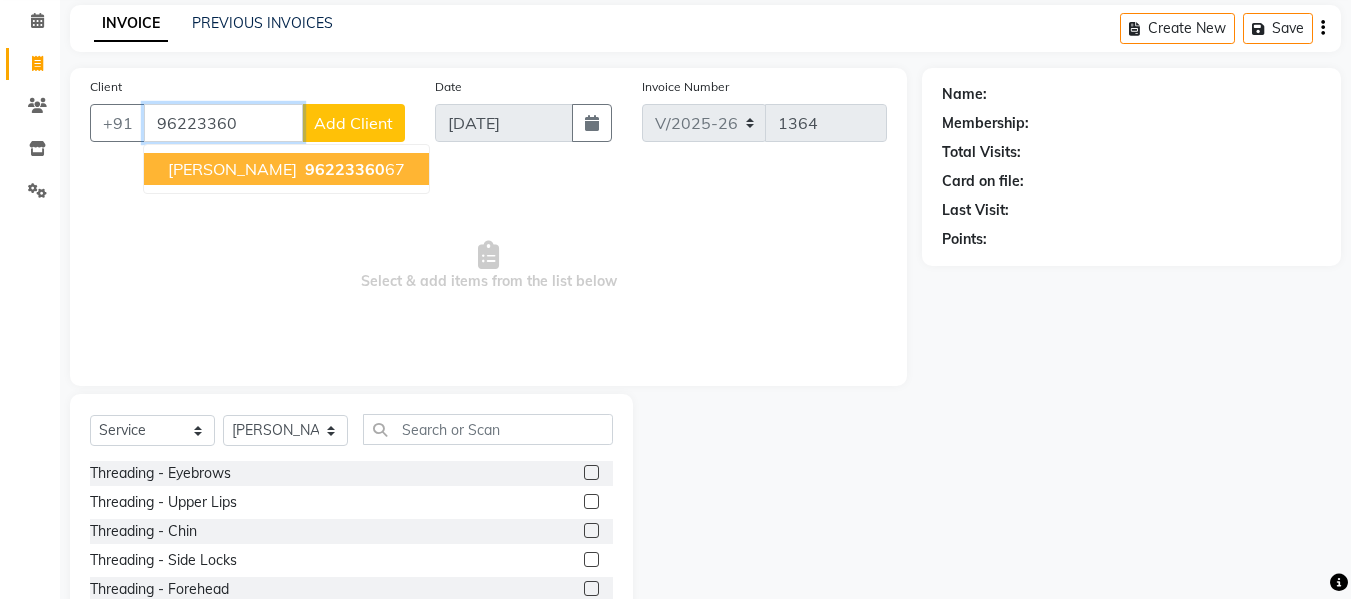 click on "96223360" at bounding box center [345, 169] 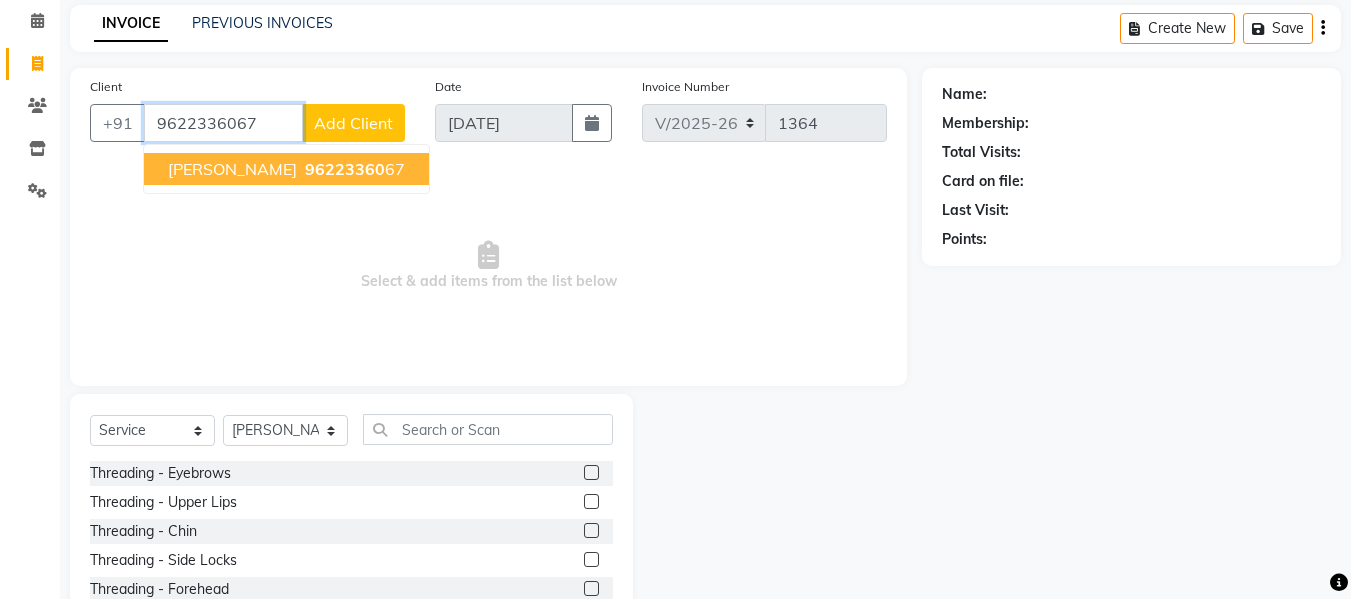 type on "9622336067" 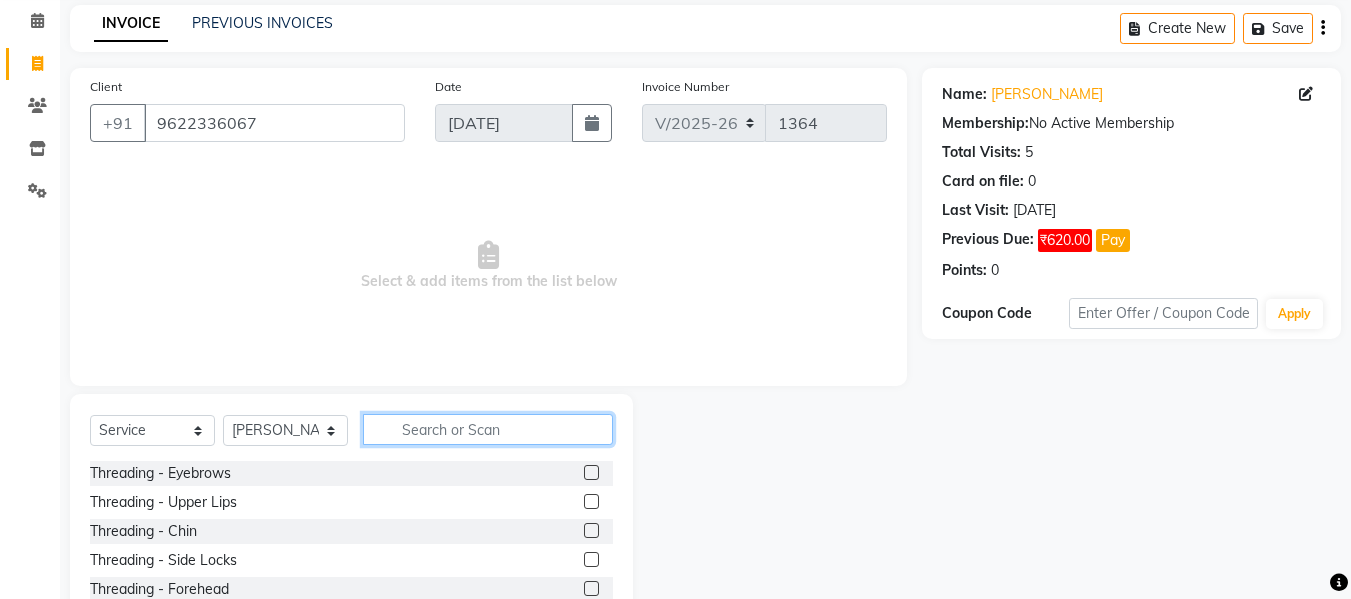 click 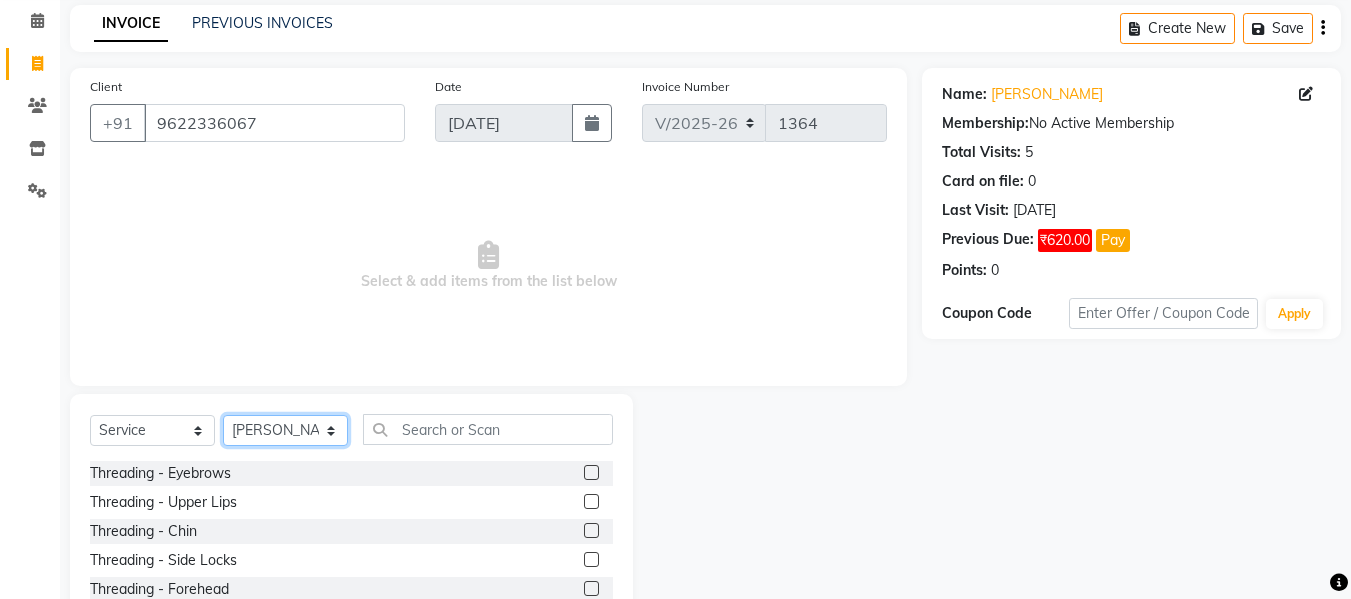 click on "Select Stylist Akash [PERSON_NAME] [PERSON_NAME] [PERSON_NAME] Makeup Manager [PERSON_NAME] [PERSON_NAME] [PERSON_NAME]" 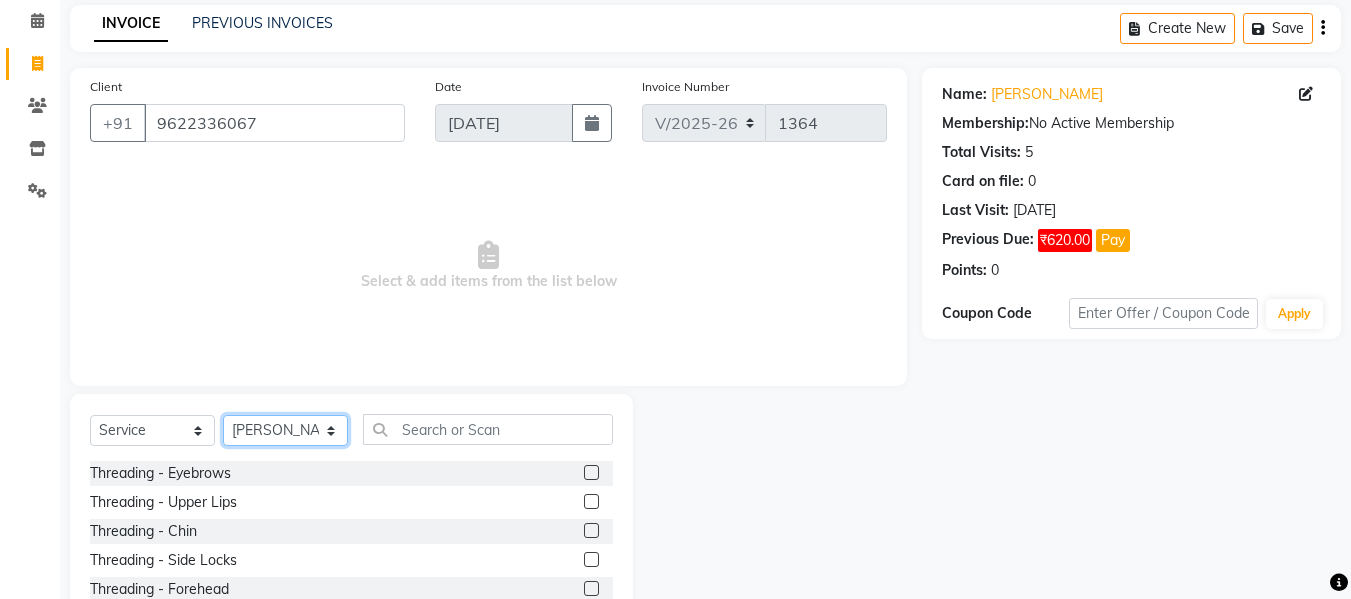 select on "12074" 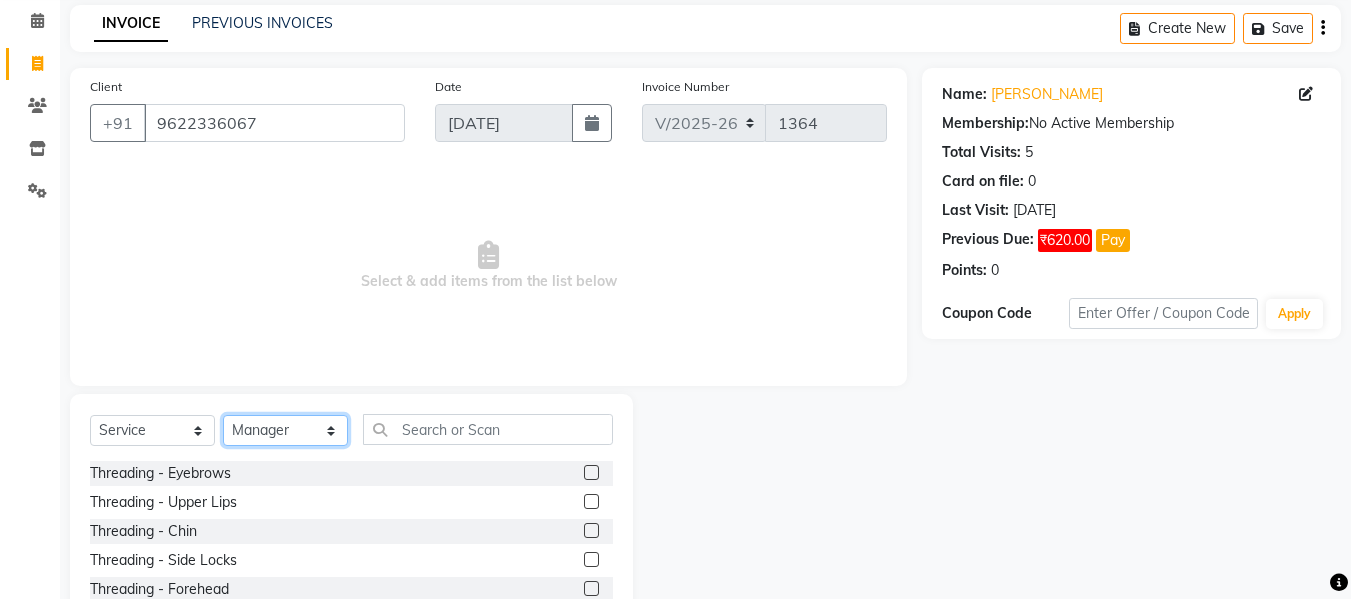 click on "Select Stylist Akash [PERSON_NAME] [PERSON_NAME] [PERSON_NAME] Makeup Manager [PERSON_NAME] [PERSON_NAME] [PERSON_NAME]" 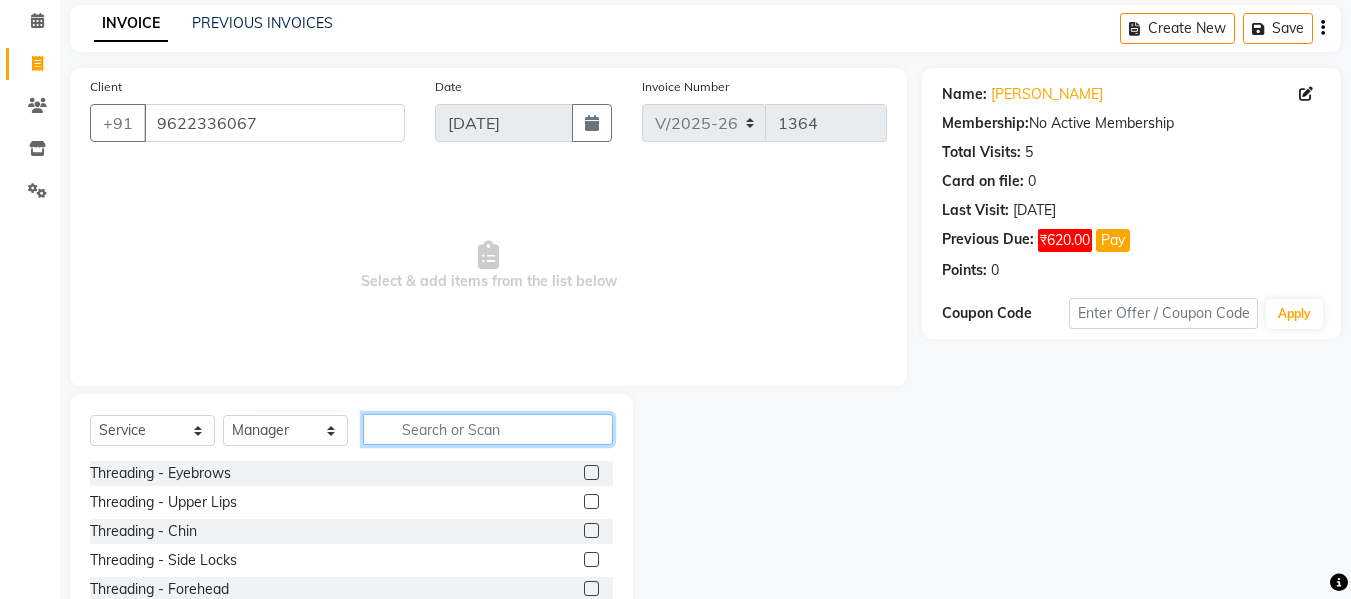 click 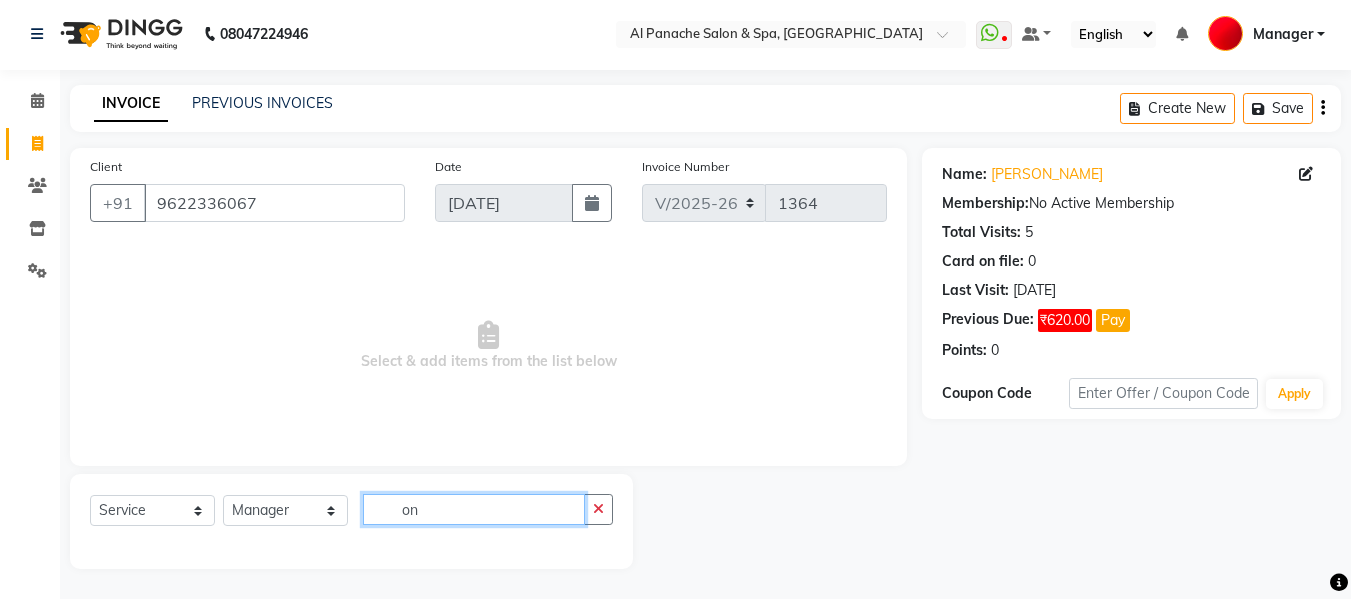 scroll, scrollTop: 82, scrollLeft: 0, axis: vertical 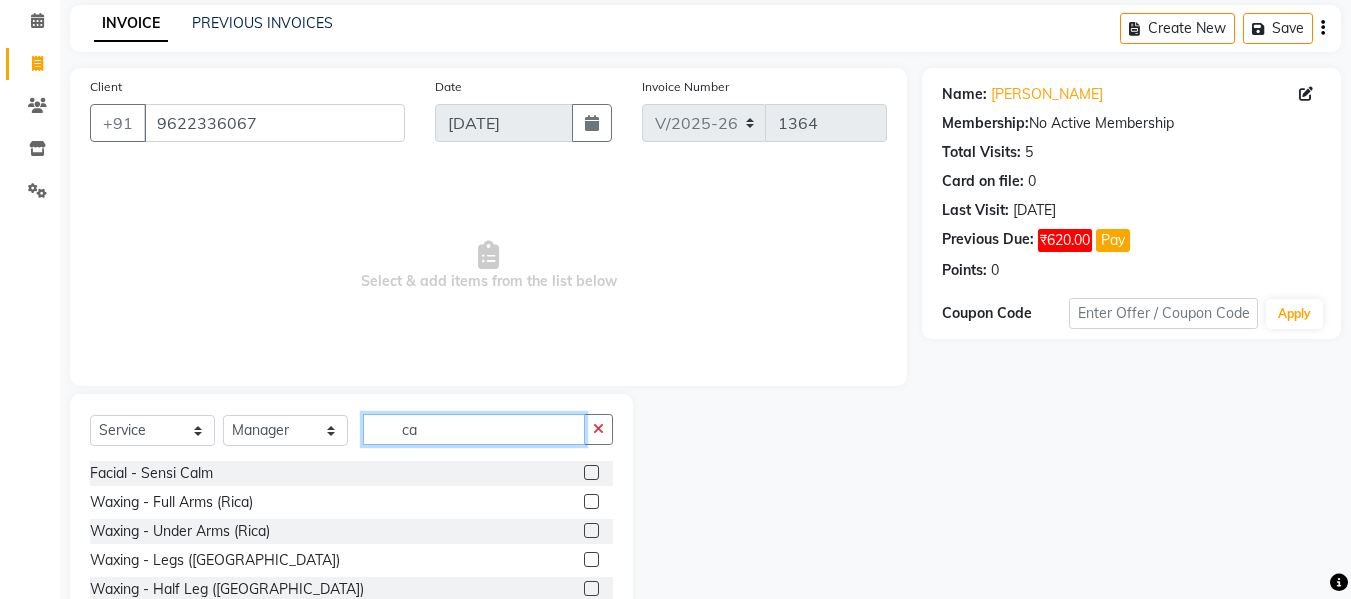 type on "c" 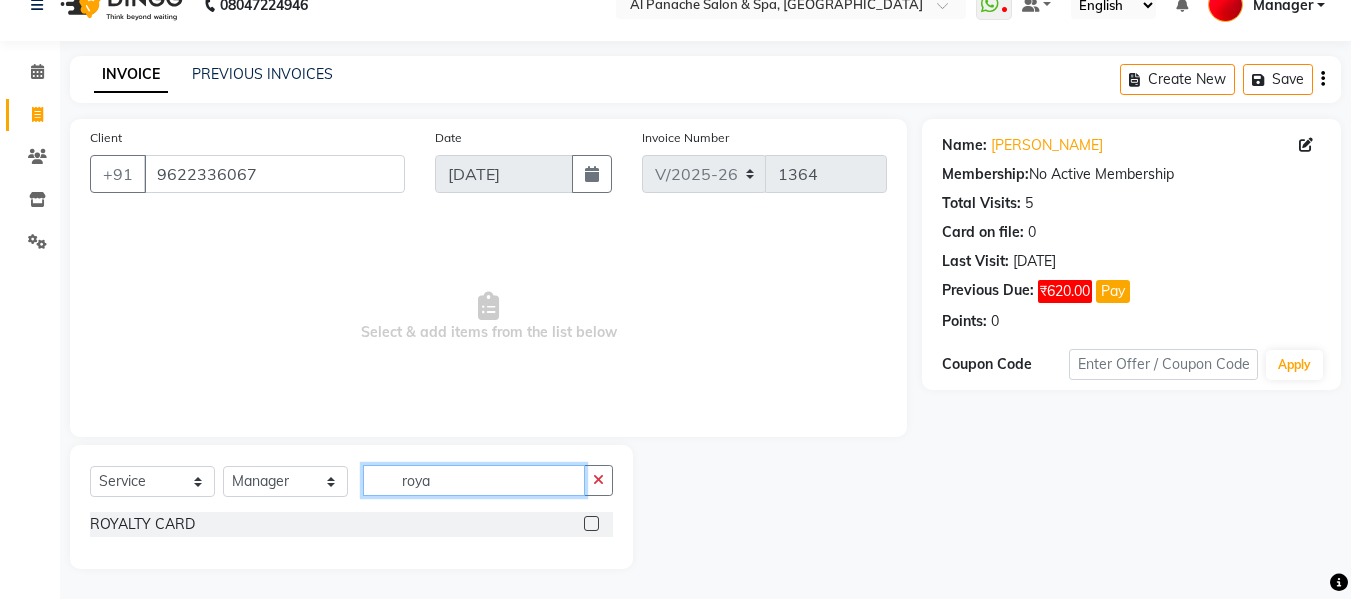 scroll, scrollTop: 31, scrollLeft: 0, axis: vertical 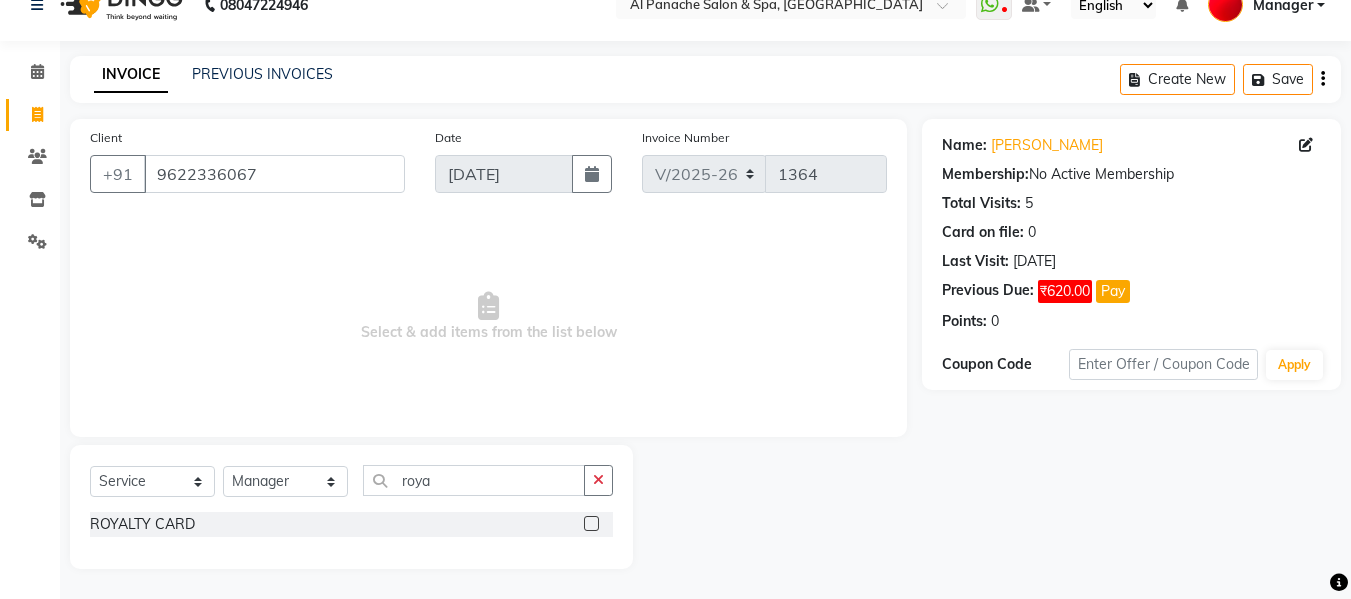 click 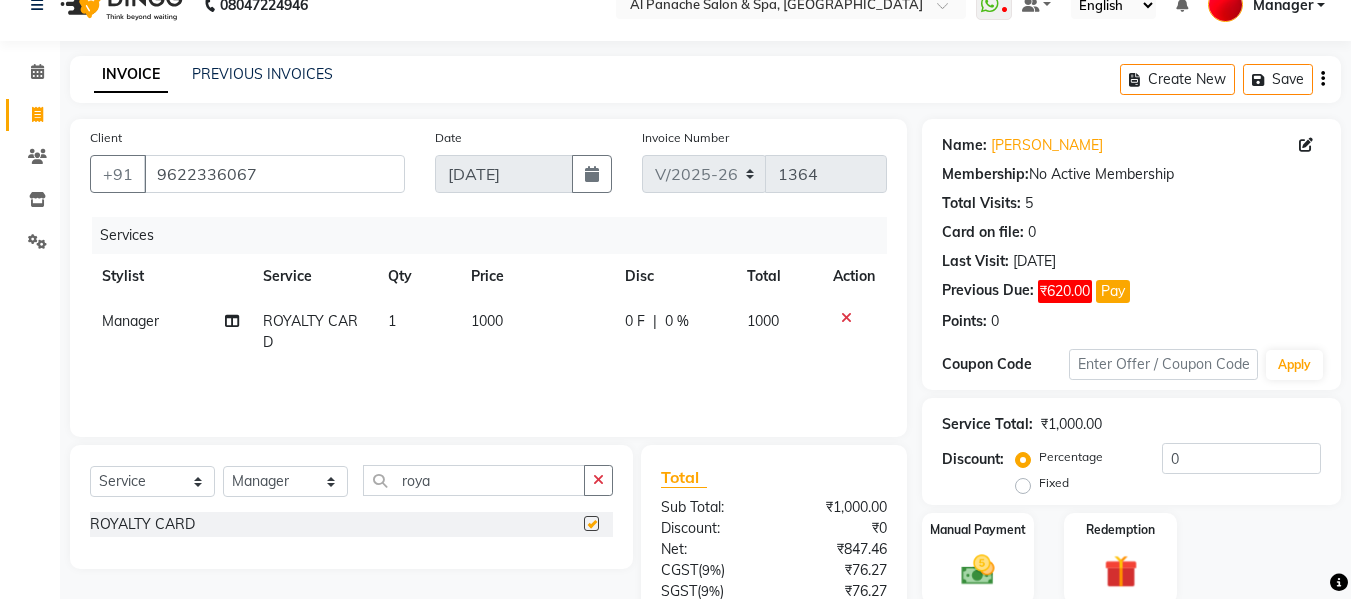 checkbox on "false" 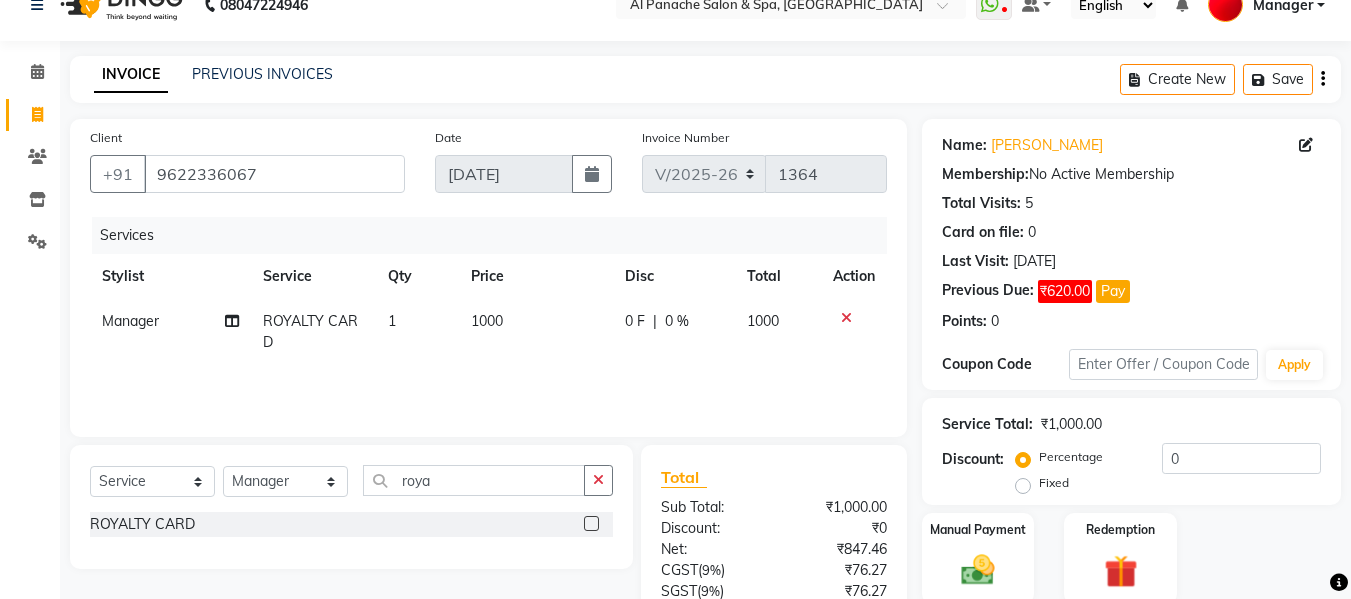 click on "1000" 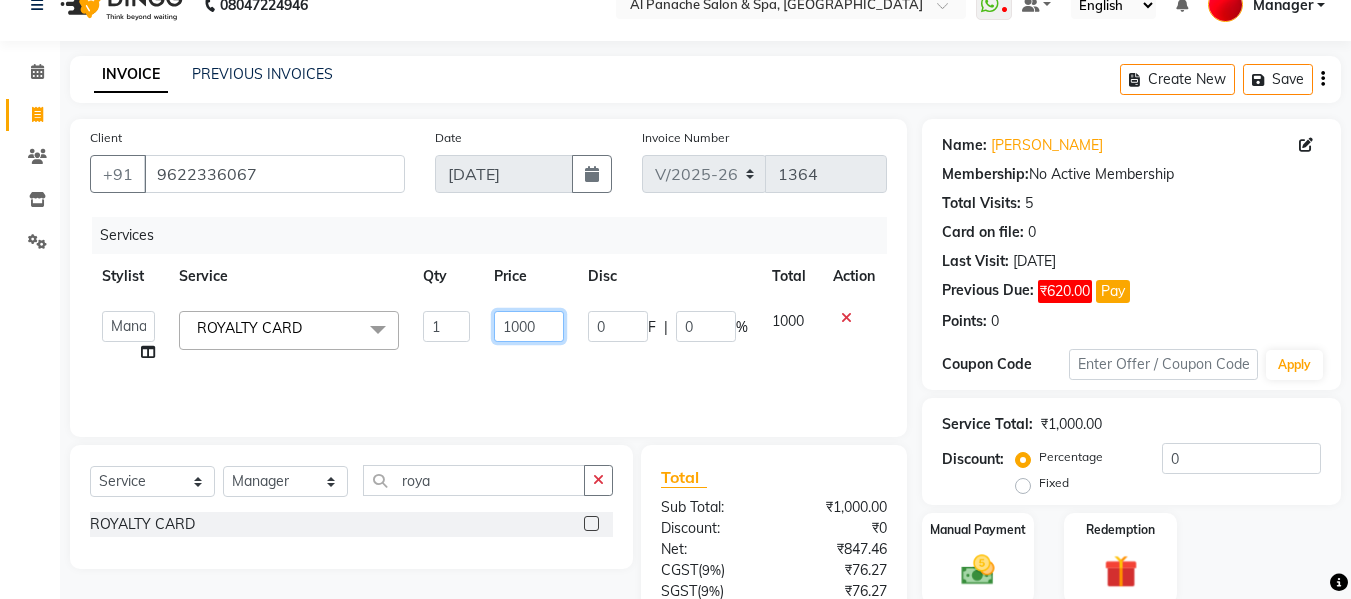 click on "1000" 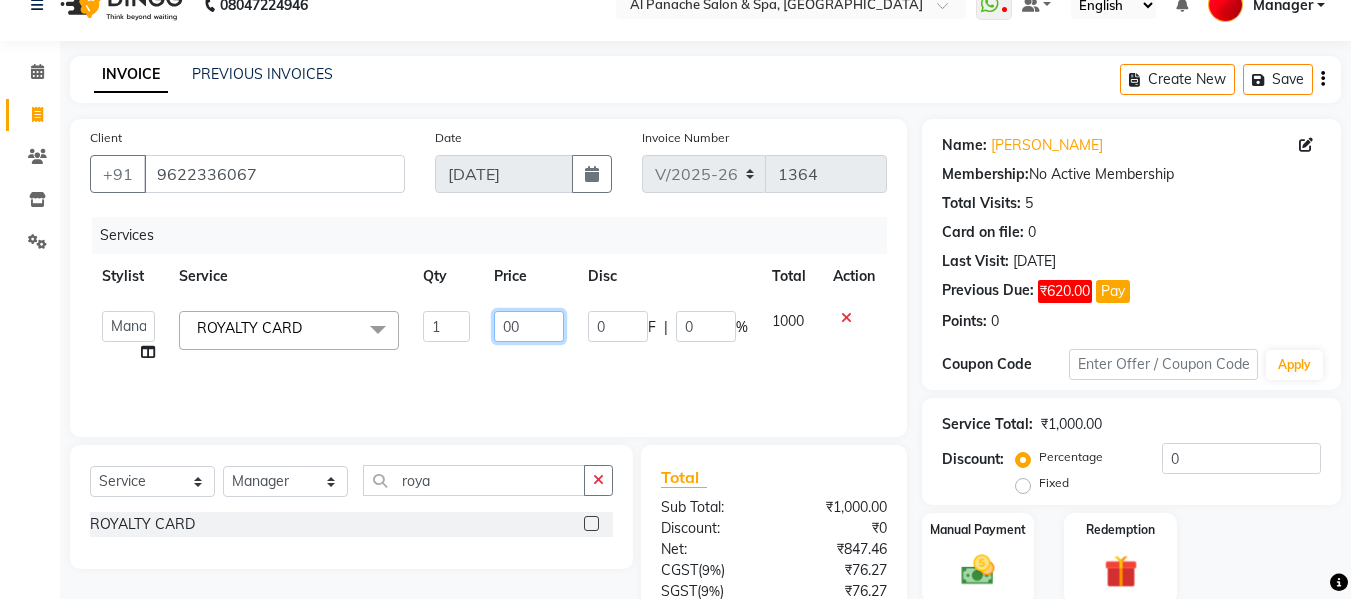 type on "500" 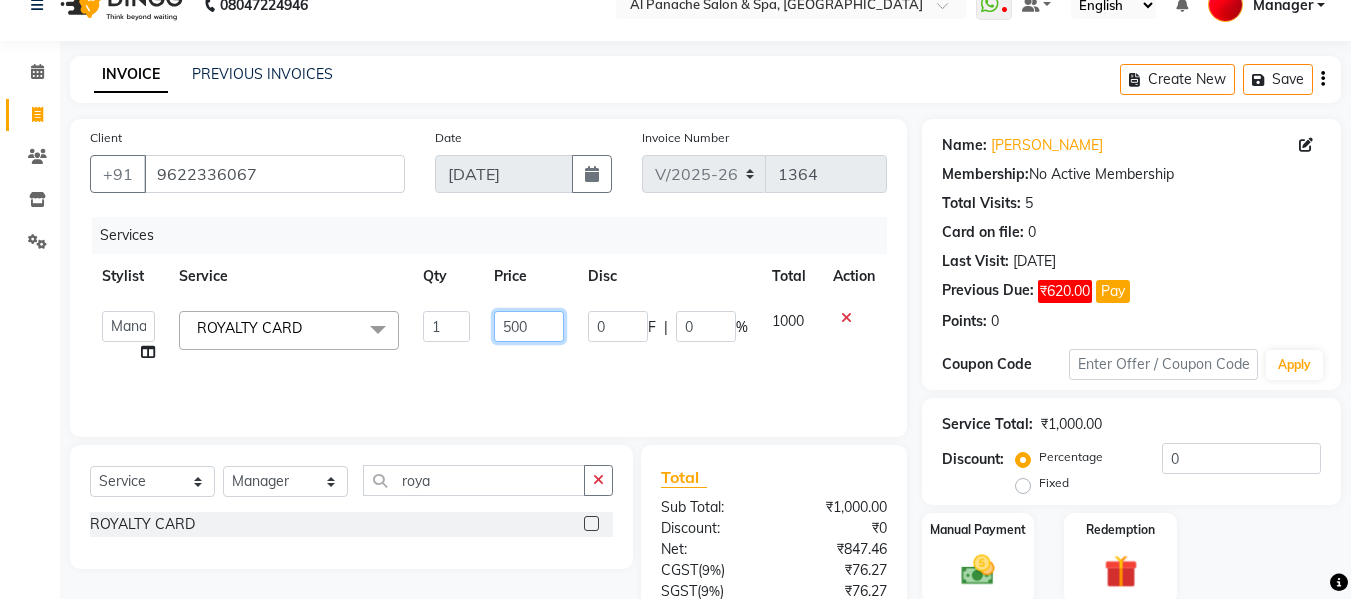scroll, scrollTop: 201, scrollLeft: 0, axis: vertical 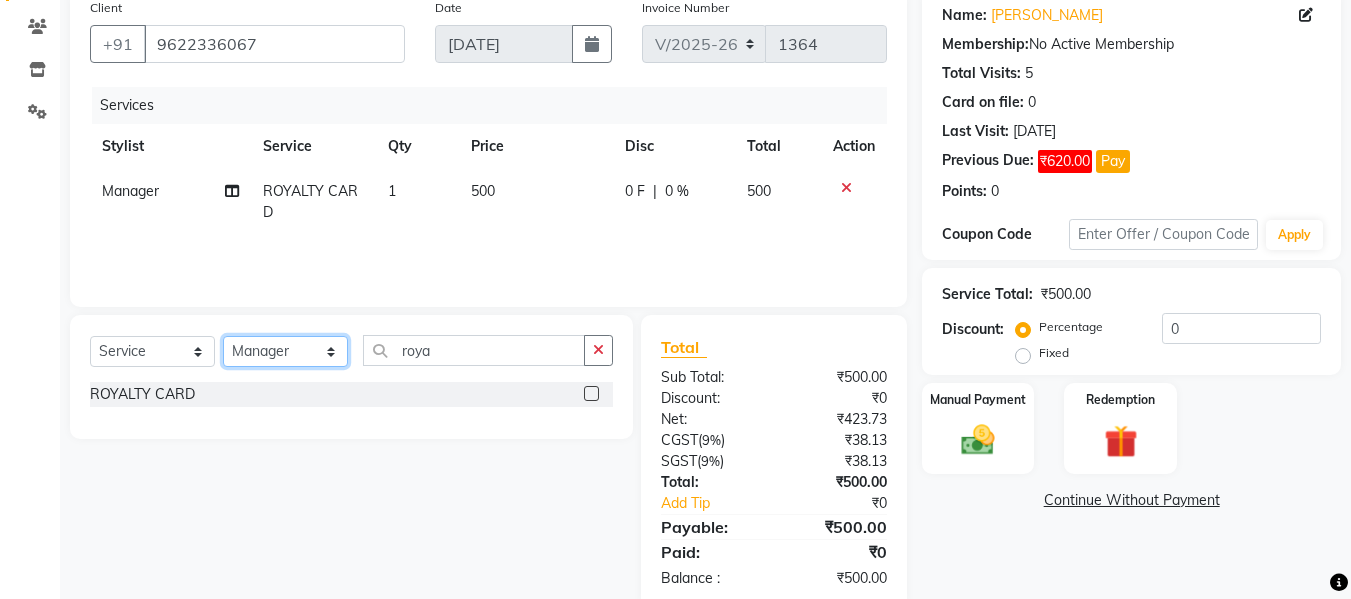 click on "Select Stylist Akash [PERSON_NAME] [PERSON_NAME] [PERSON_NAME] Makeup Manager [PERSON_NAME] [PERSON_NAME] [PERSON_NAME]" 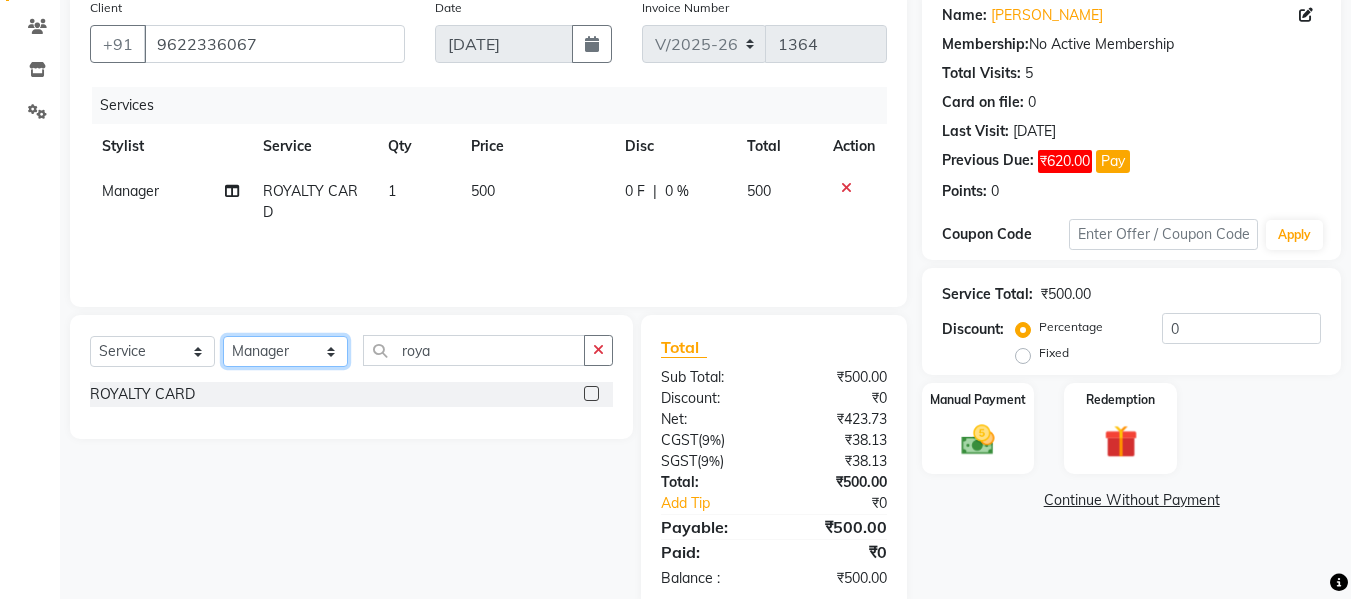 select on "24099" 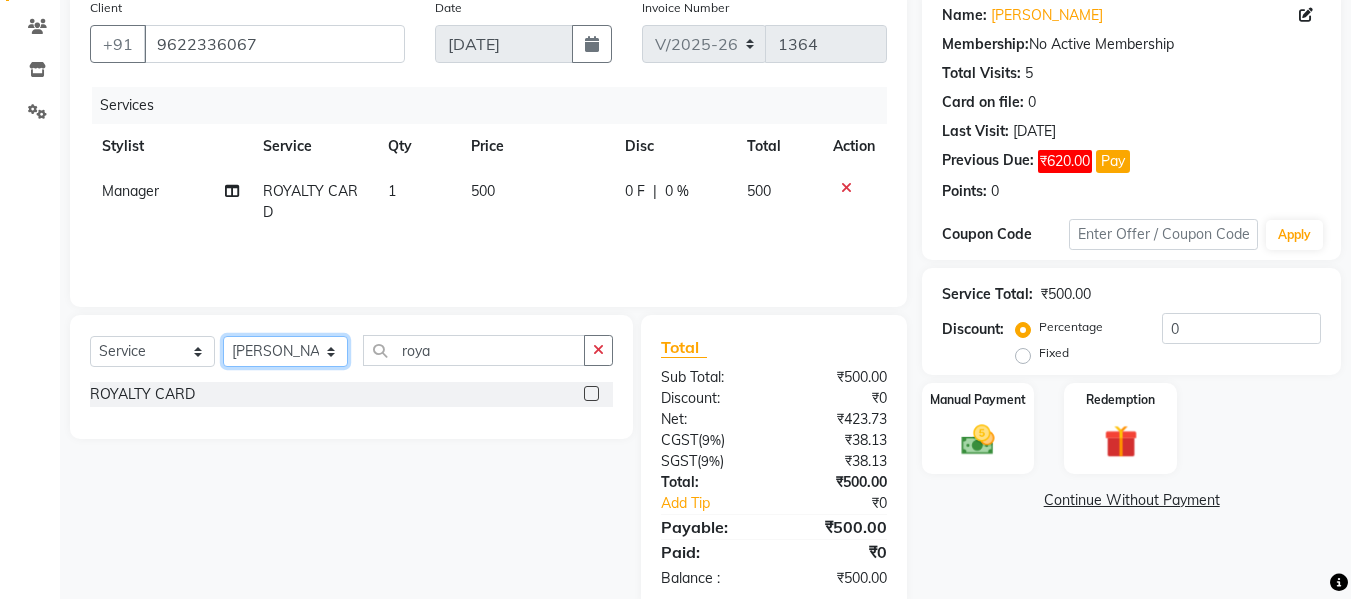 click on "Select Stylist Akash [PERSON_NAME] [PERSON_NAME] [PERSON_NAME] Makeup Manager [PERSON_NAME] [PERSON_NAME] [PERSON_NAME]" 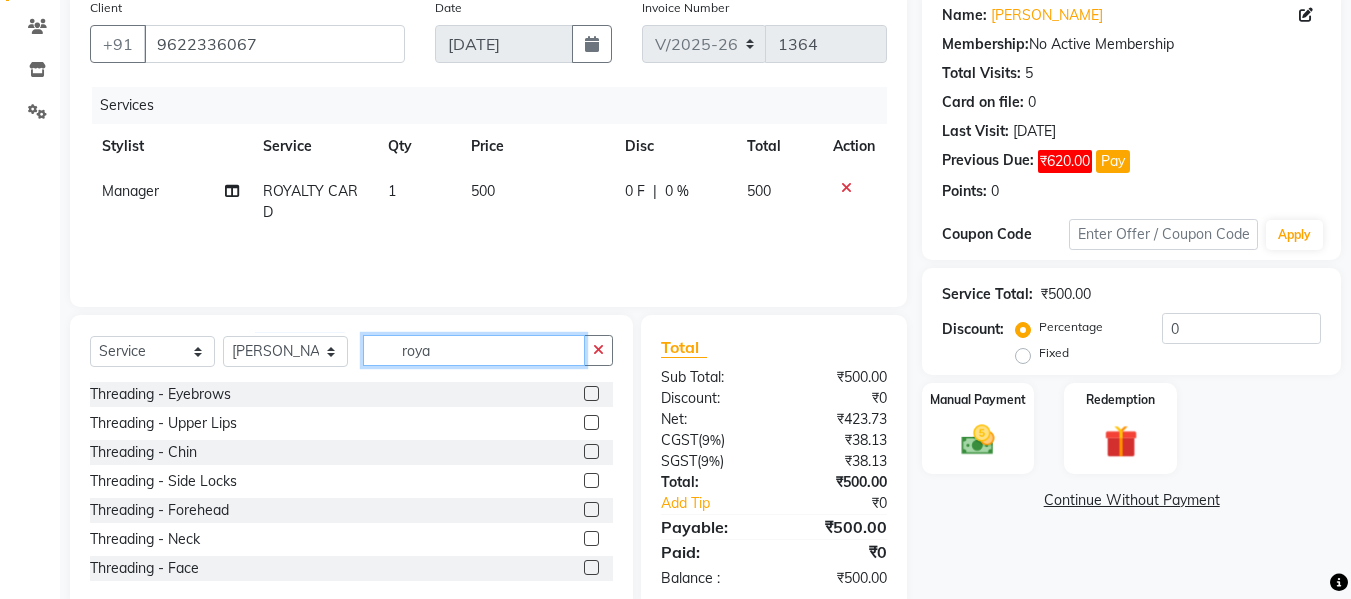 click on "roya" 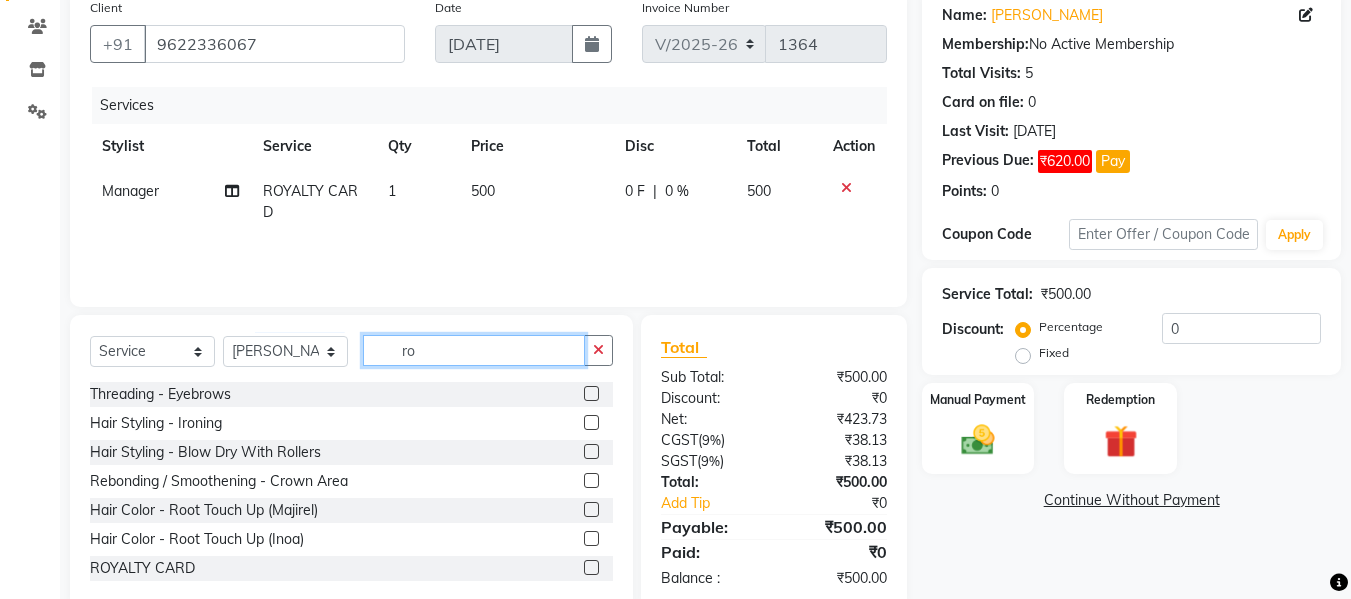 type on "r" 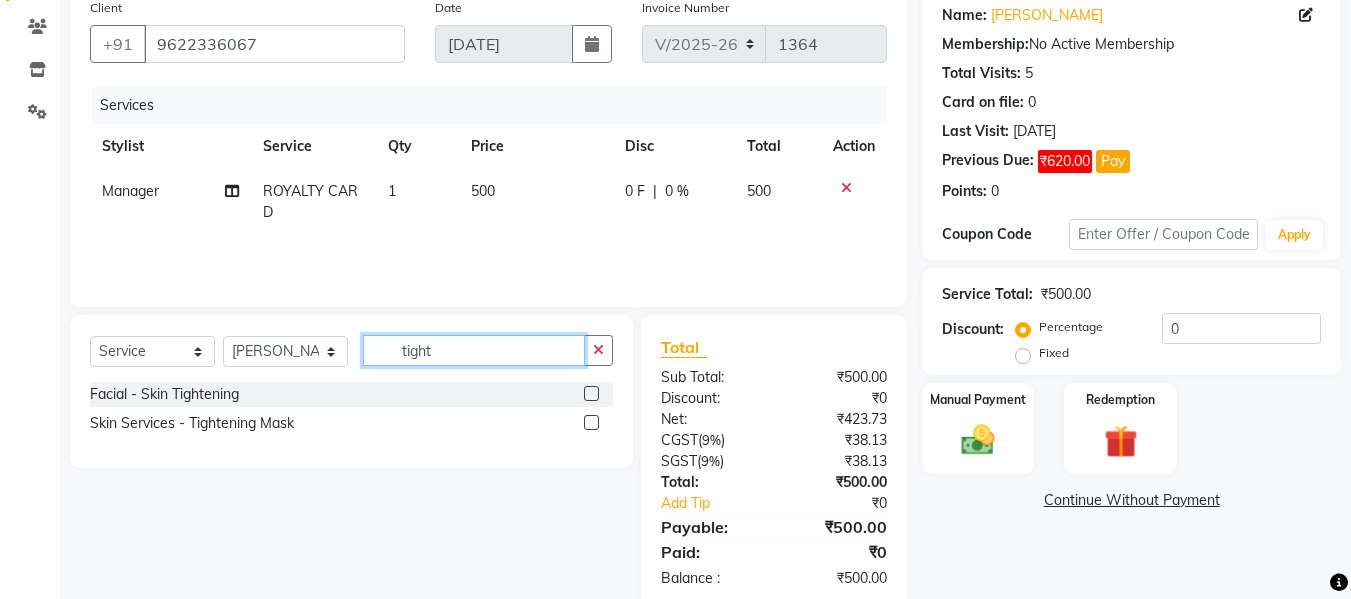 type on "tight" 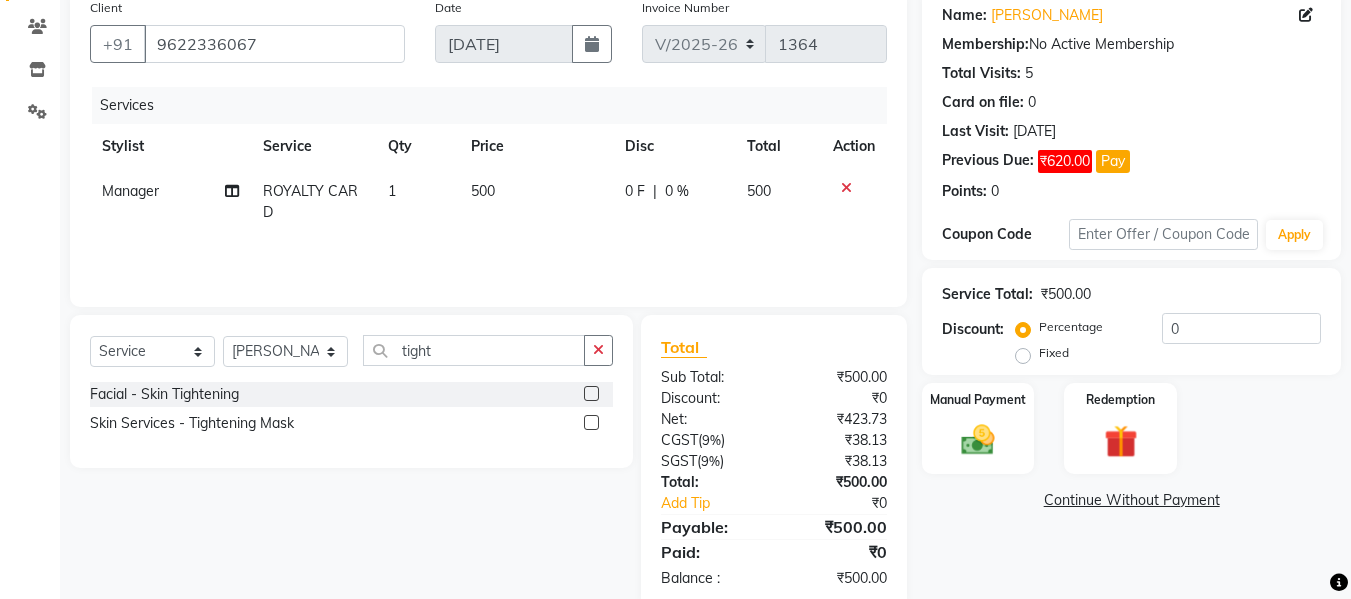 click 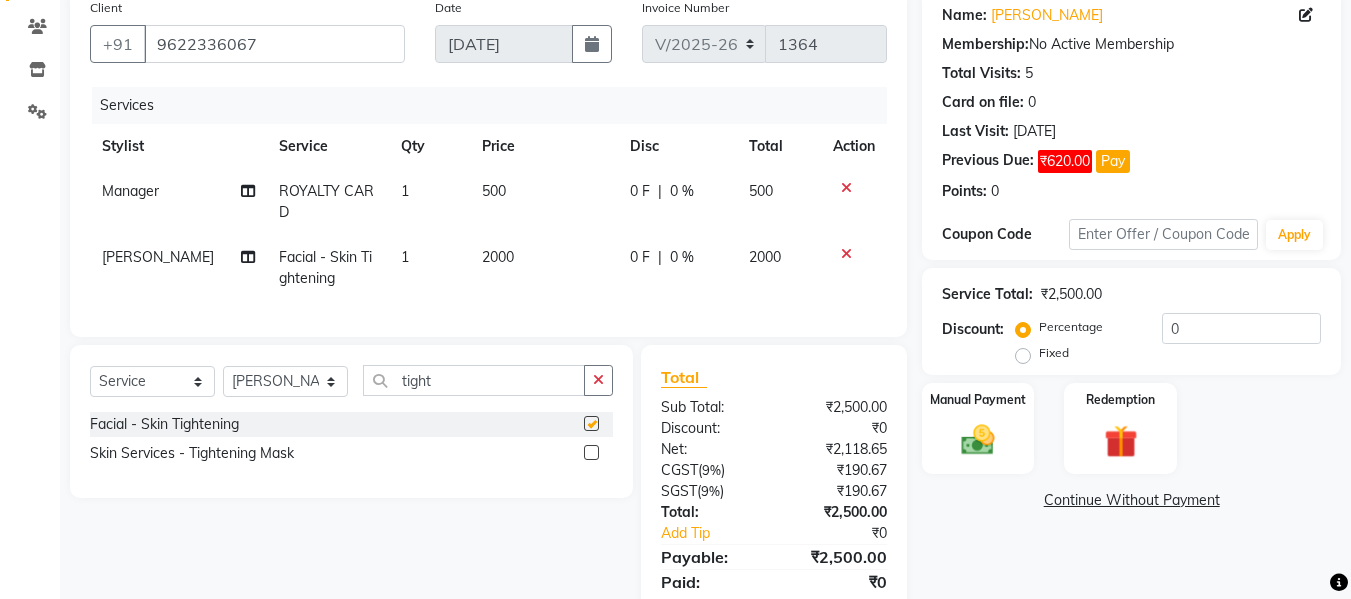 checkbox on "false" 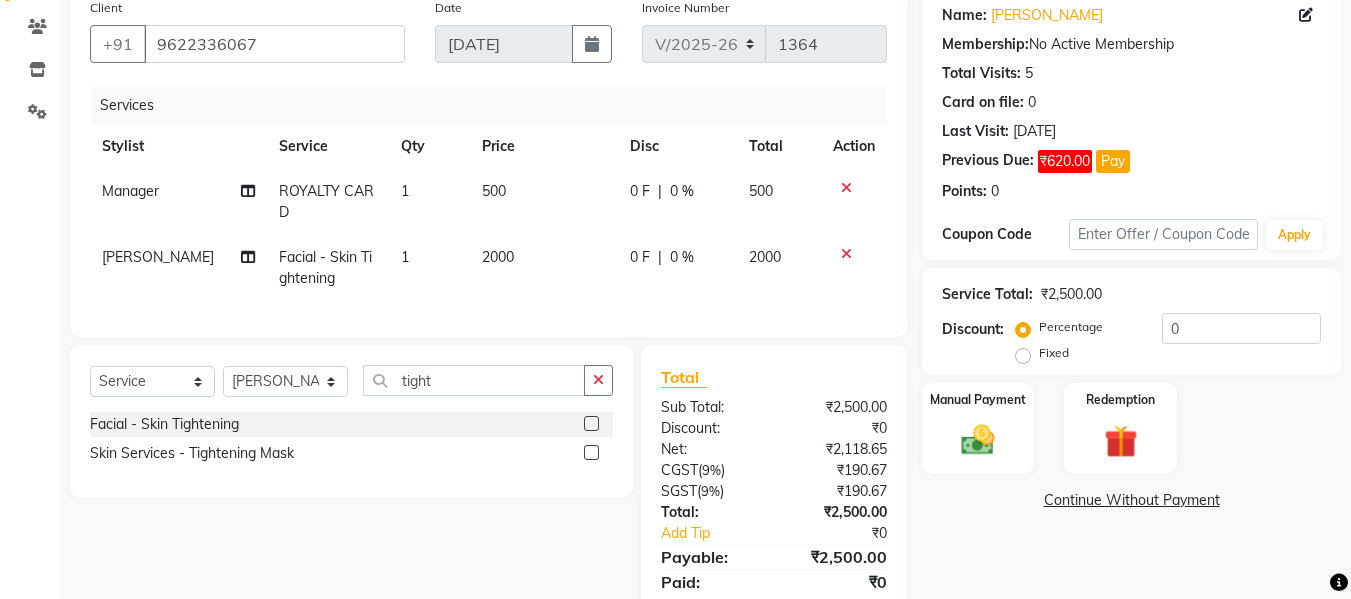 click on "2000" 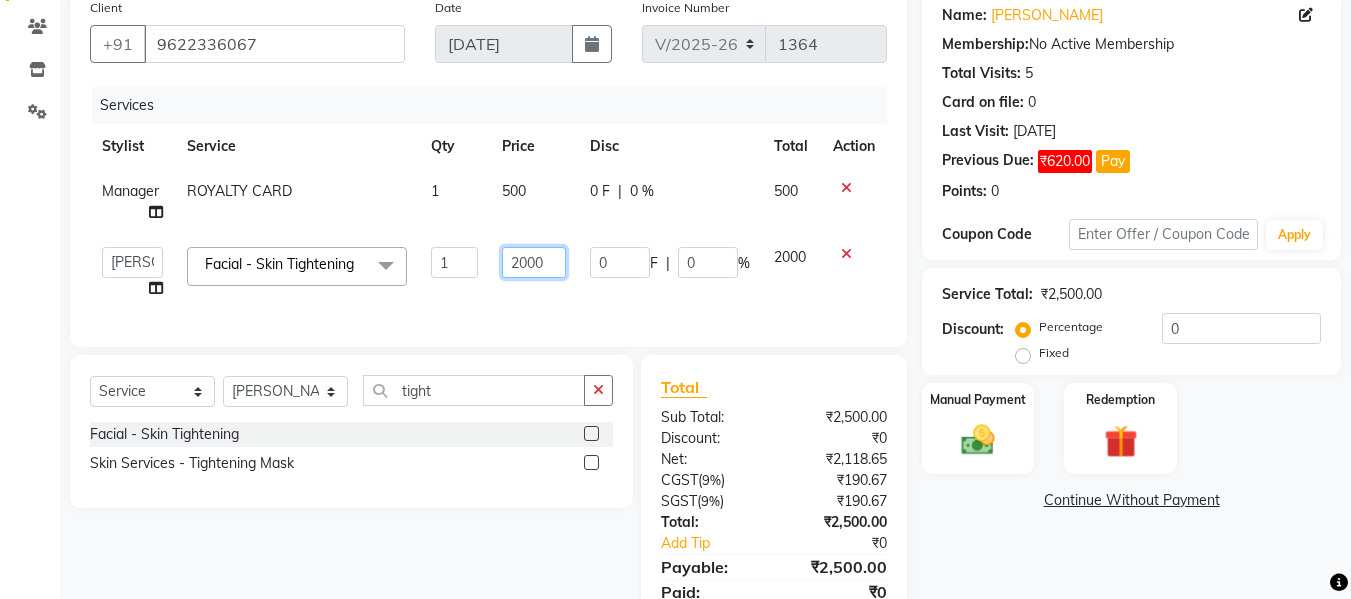 click on "2000" 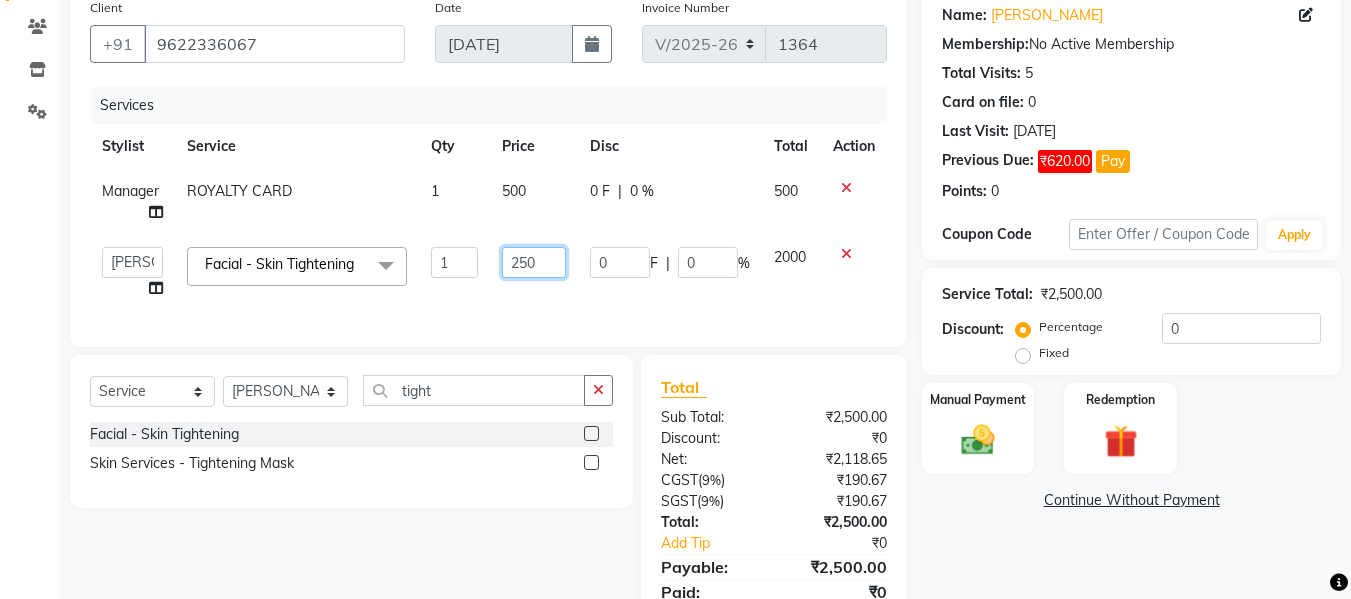 type on "2500" 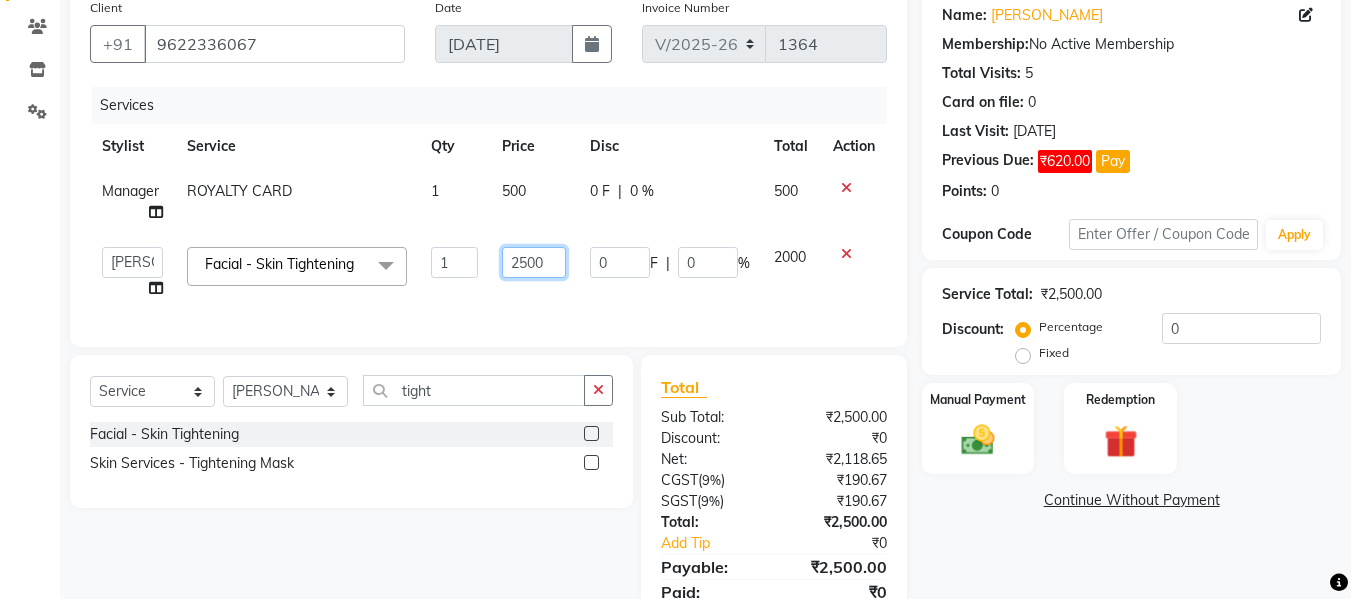scroll, scrollTop: 256, scrollLeft: 0, axis: vertical 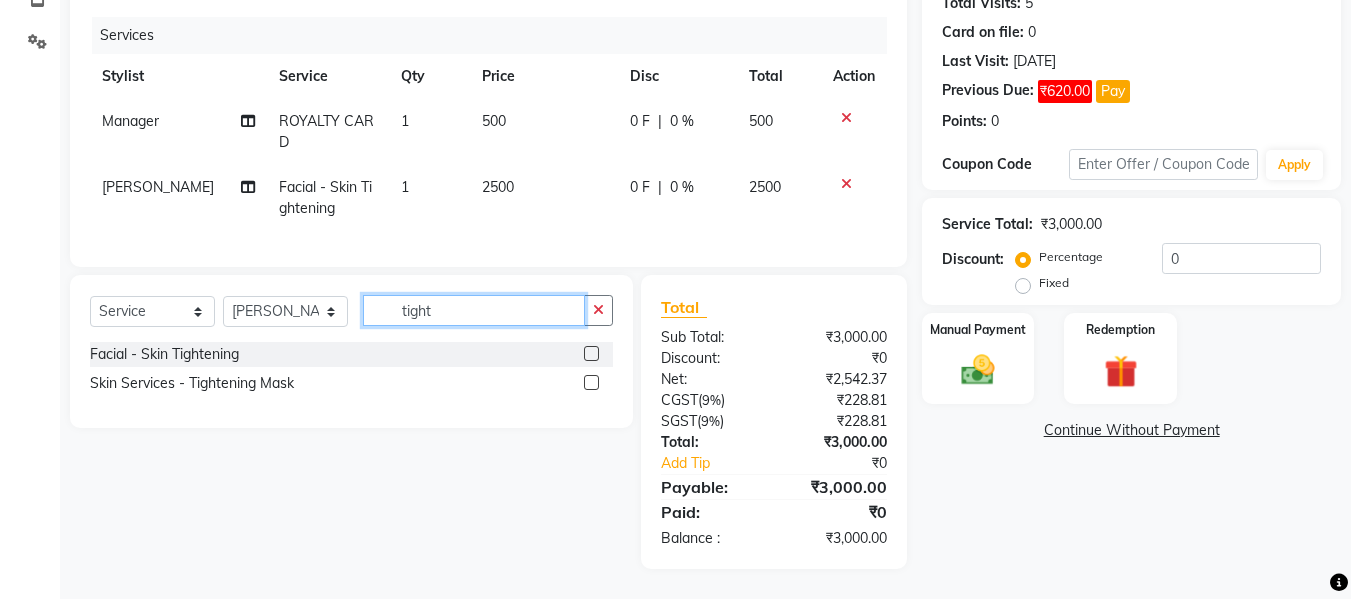 click on "tight" 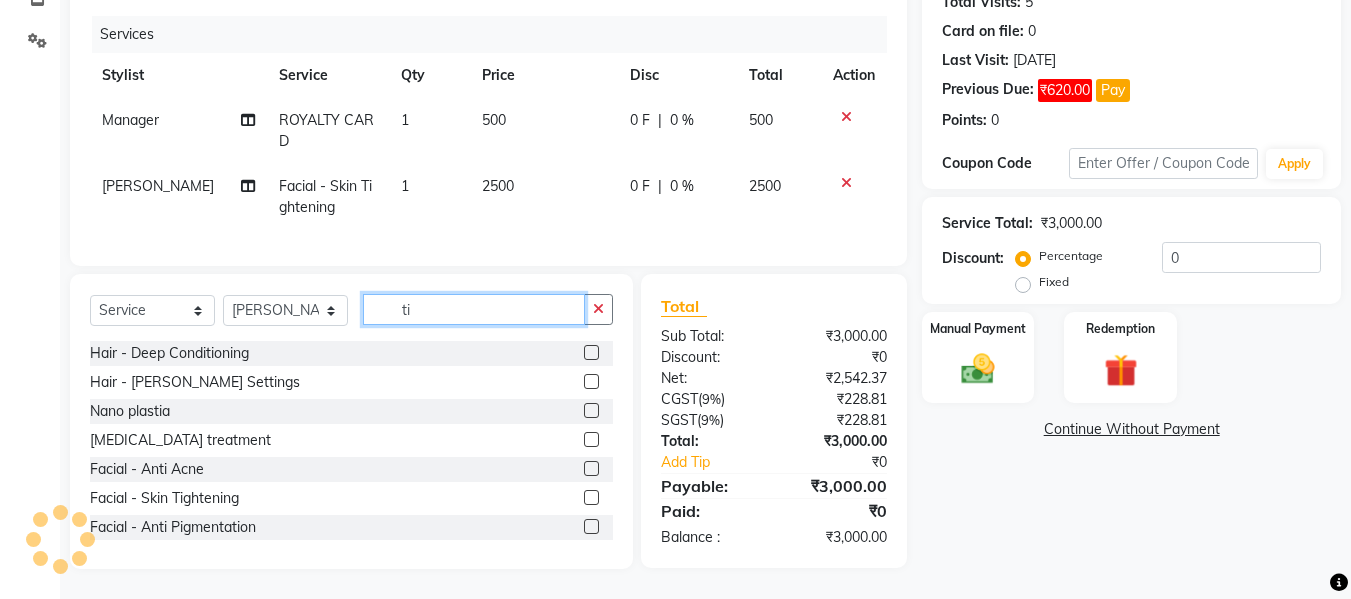 type on "t" 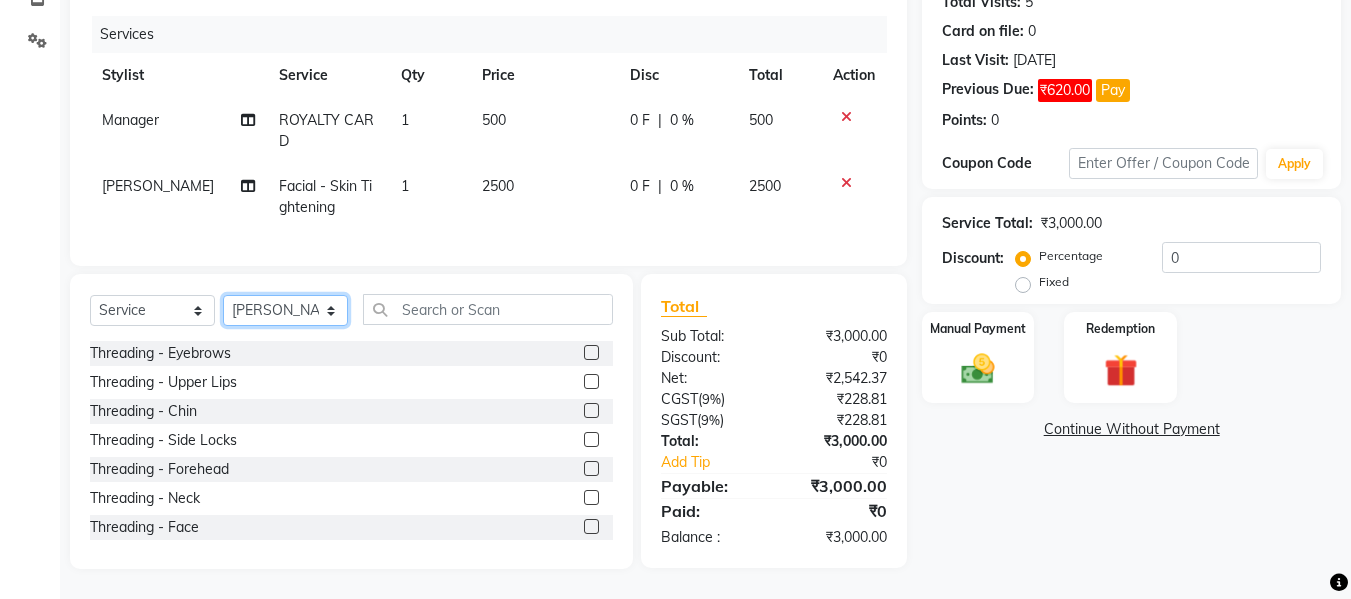 click on "Select Stylist Akash [PERSON_NAME] [PERSON_NAME] [PERSON_NAME] Makeup Manager [PERSON_NAME] [PERSON_NAME] [PERSON_NAME]" 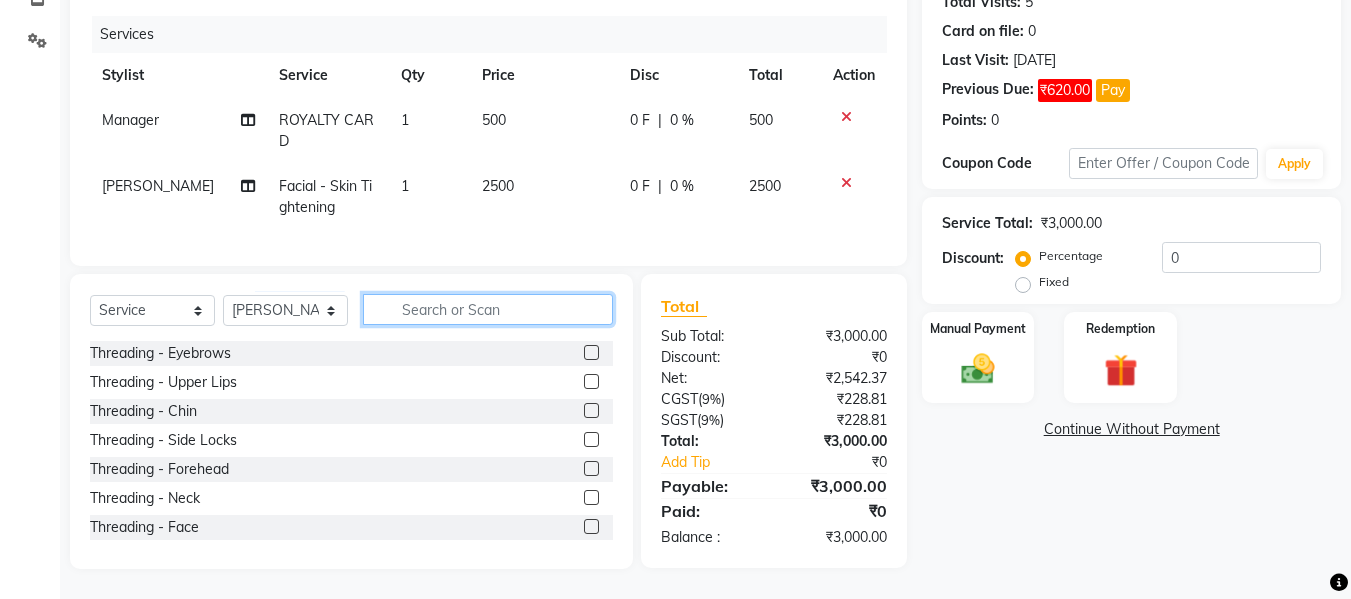 click 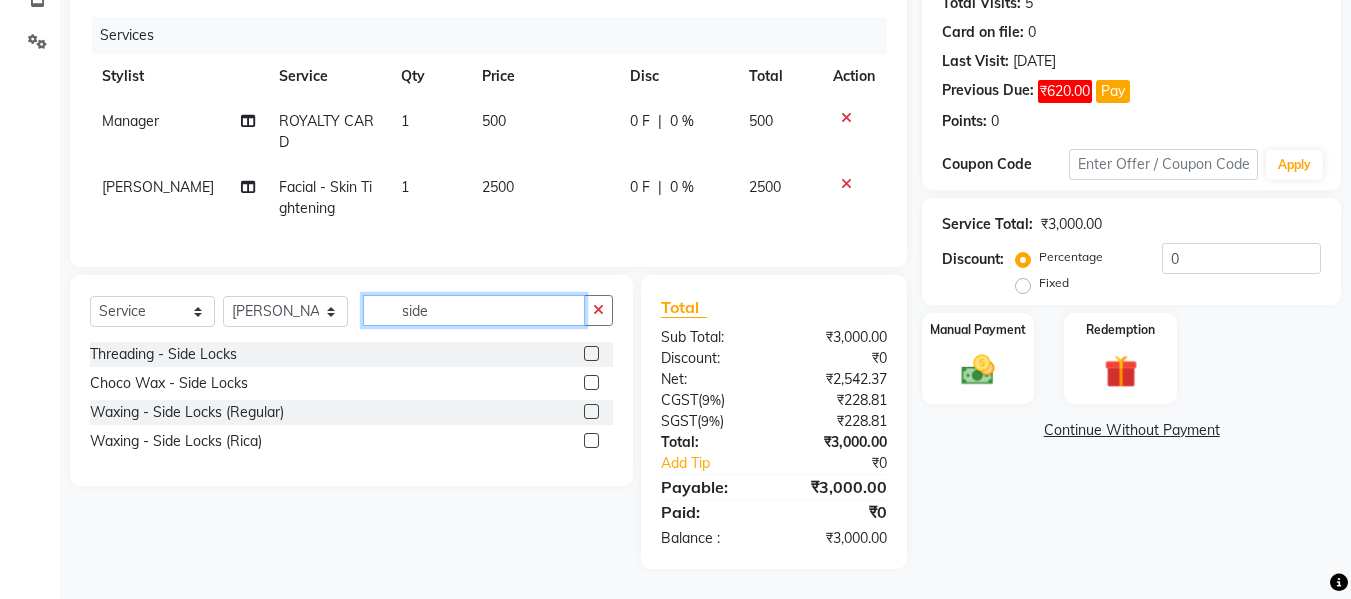 type on "side" 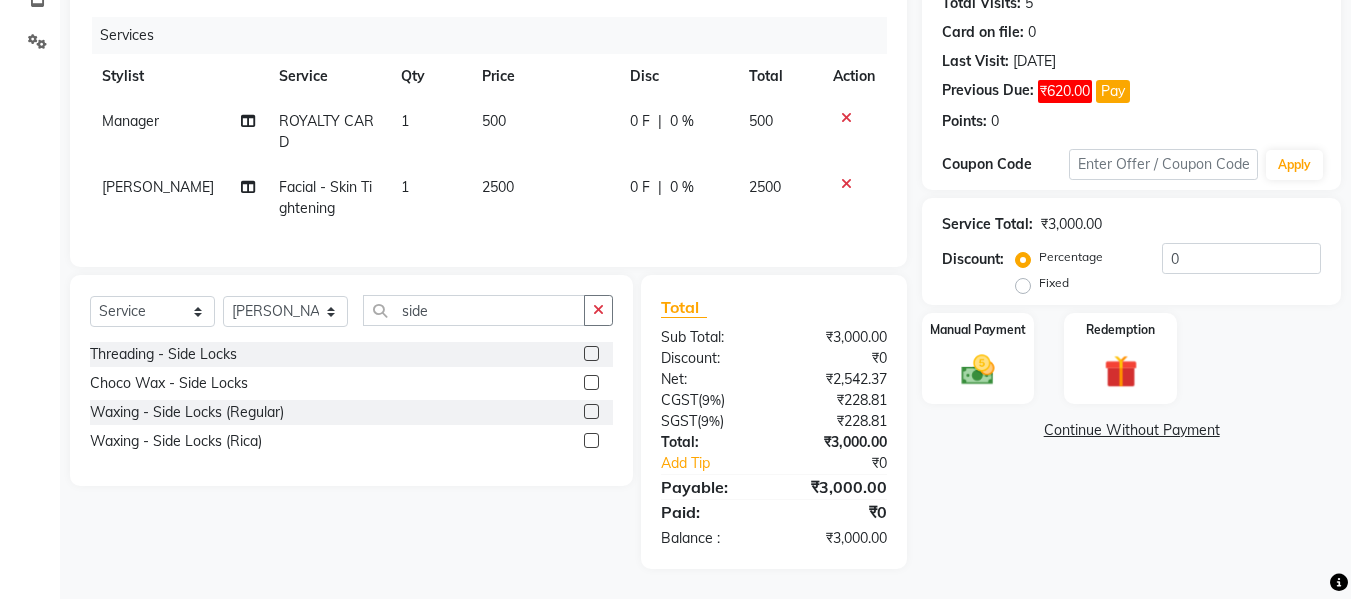 click 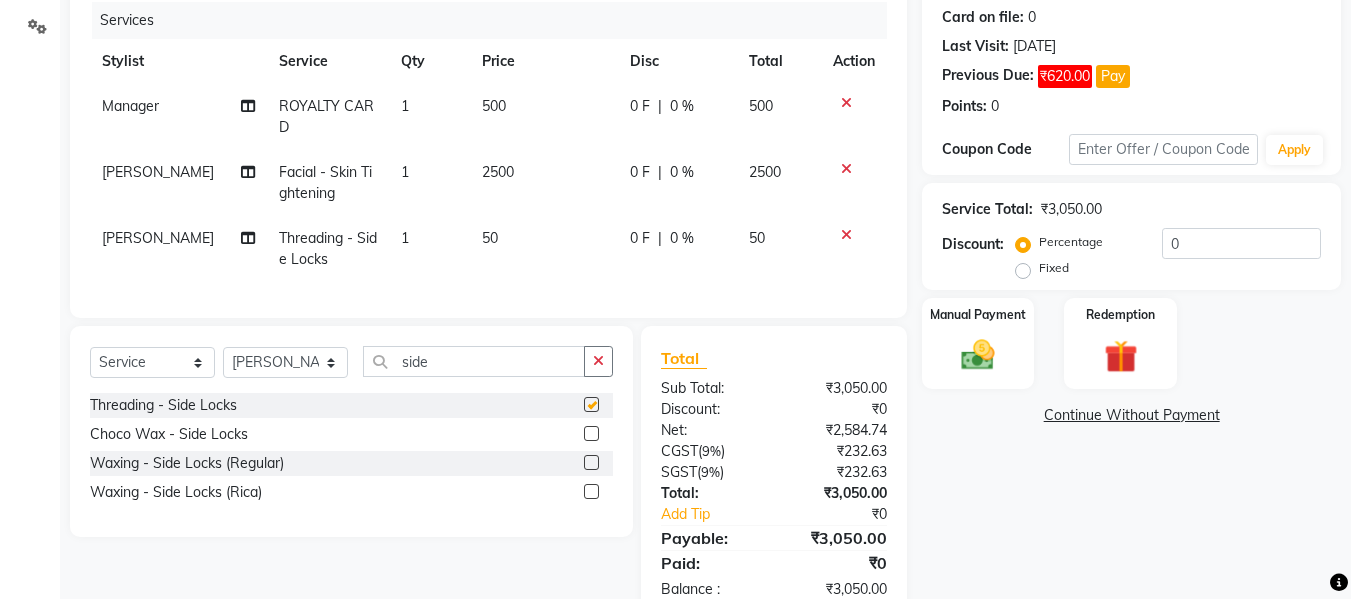 checkbox on "false" 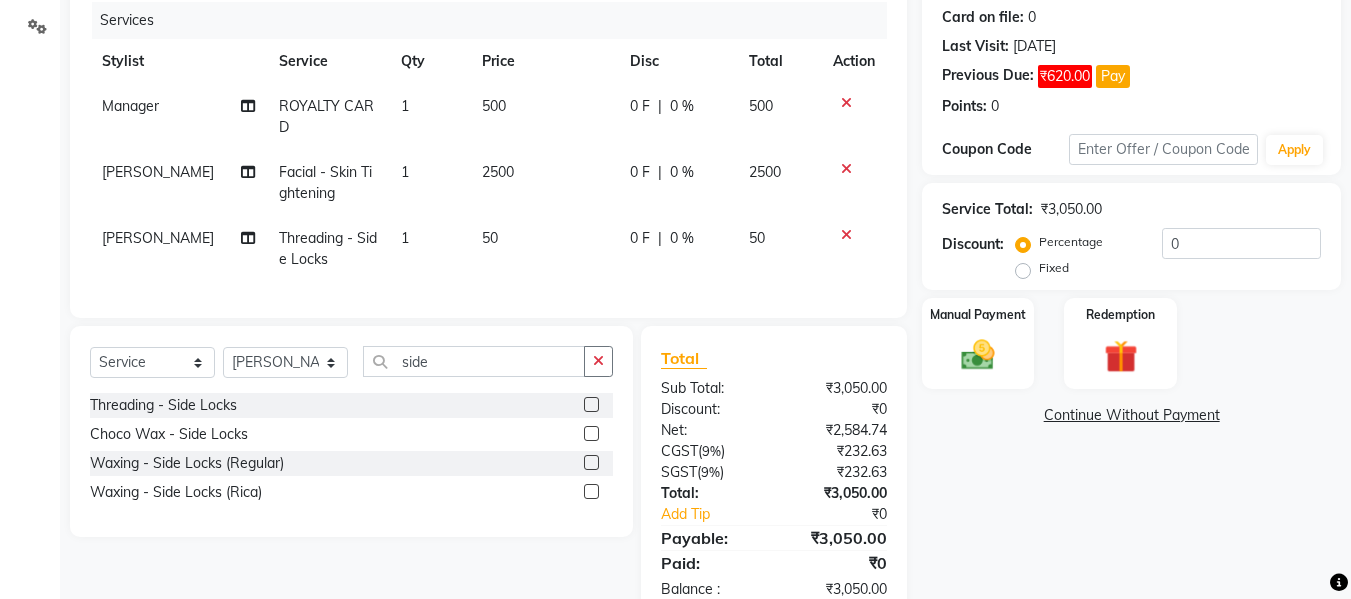 click 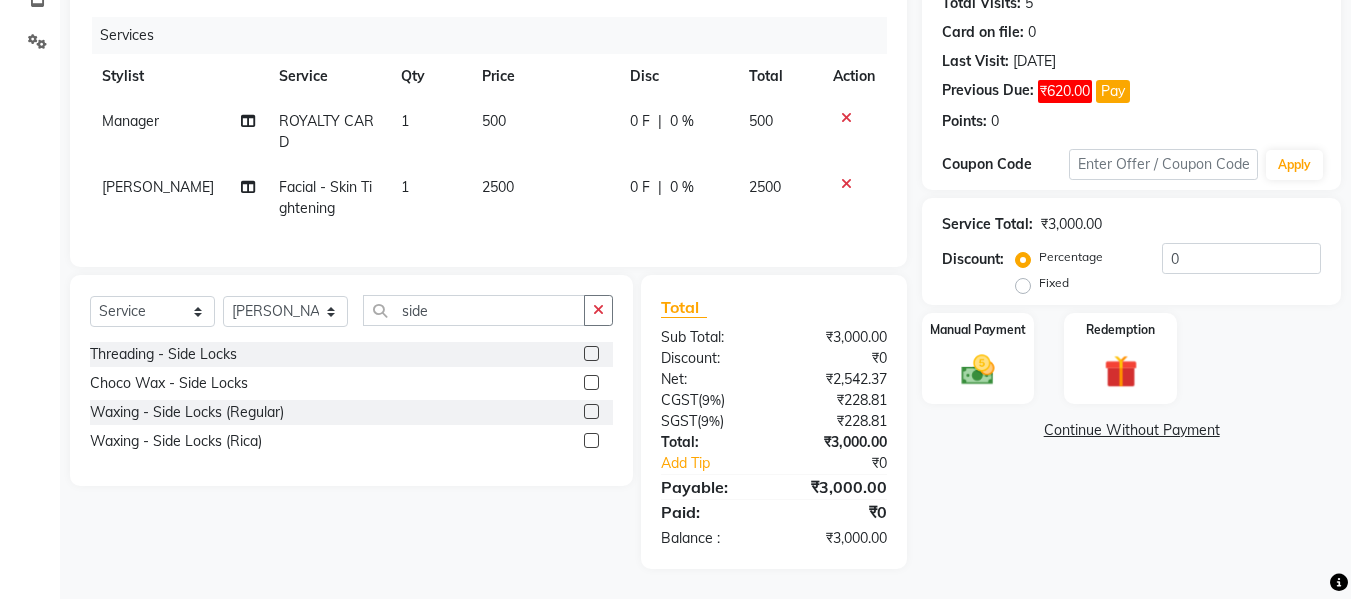 click 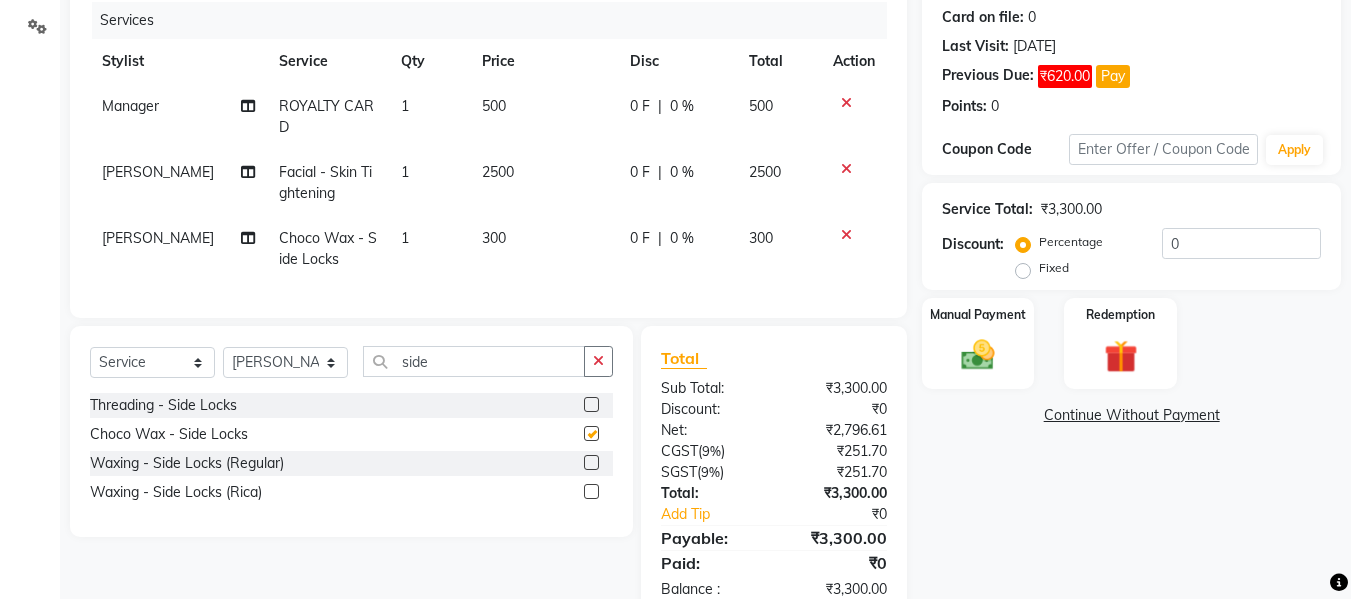 checkbox on "false" 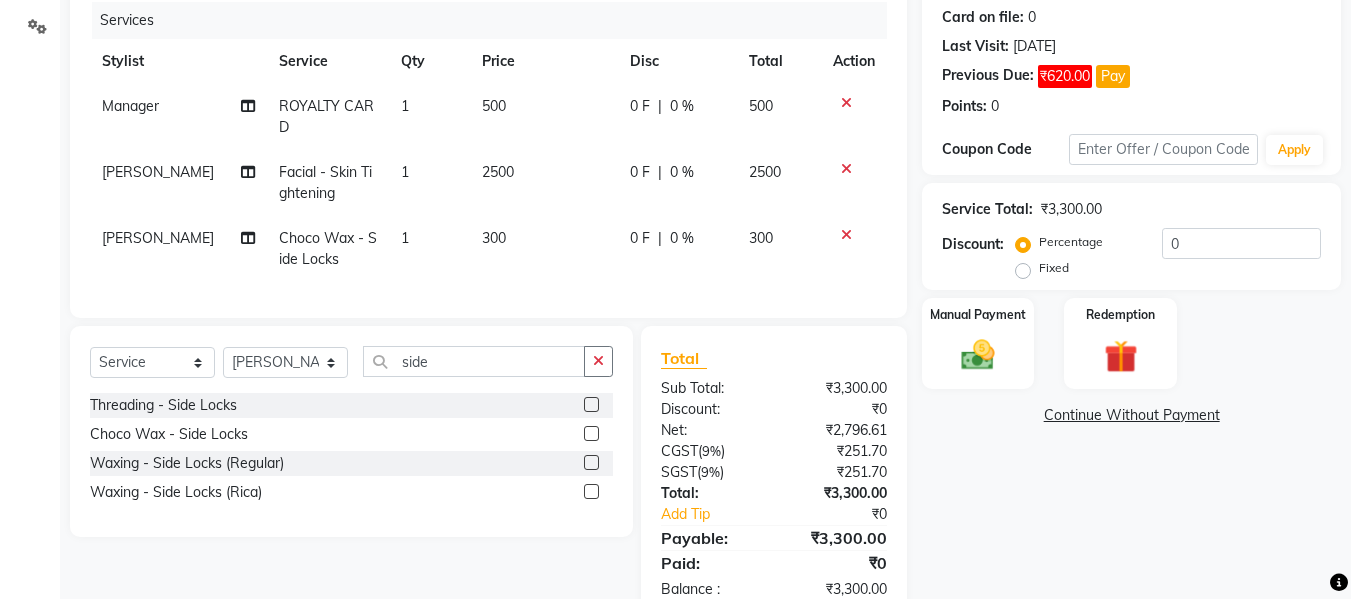 click on "300" 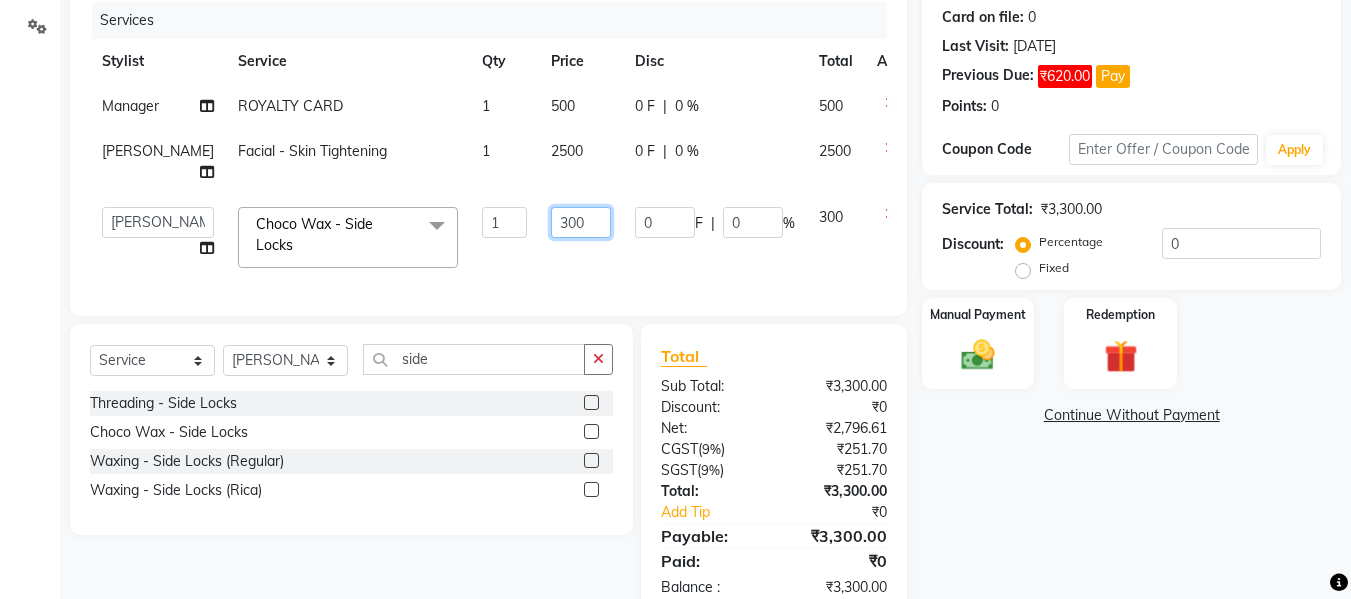 click on "300" 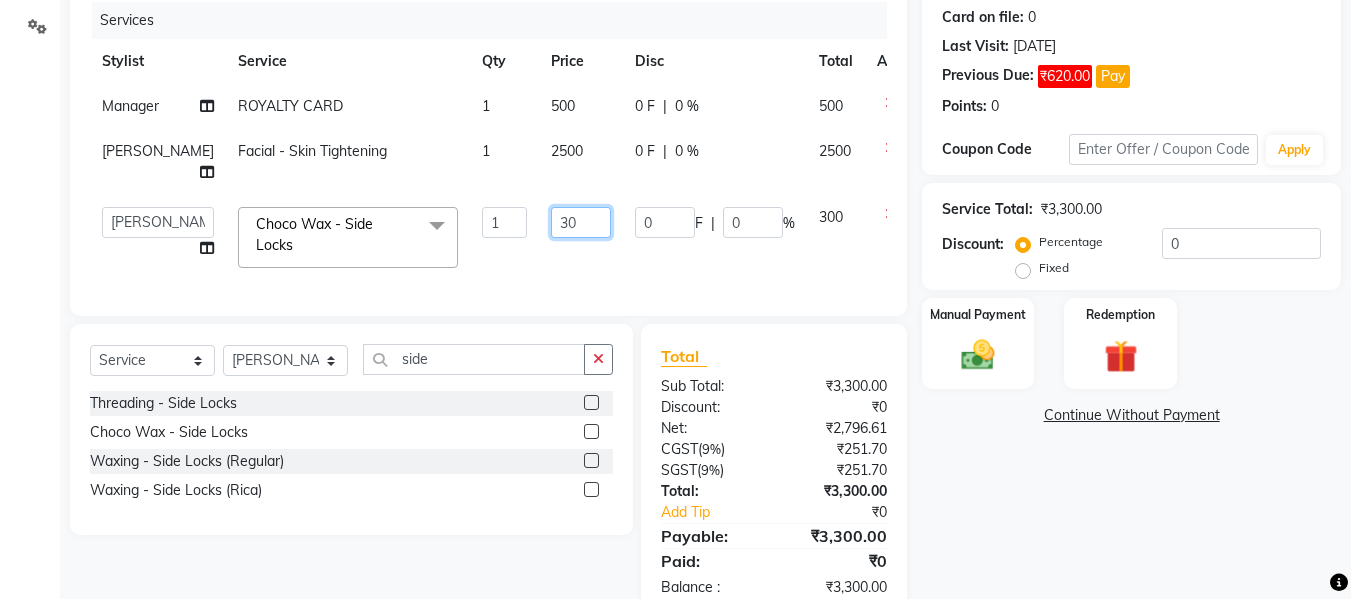 type on "350" 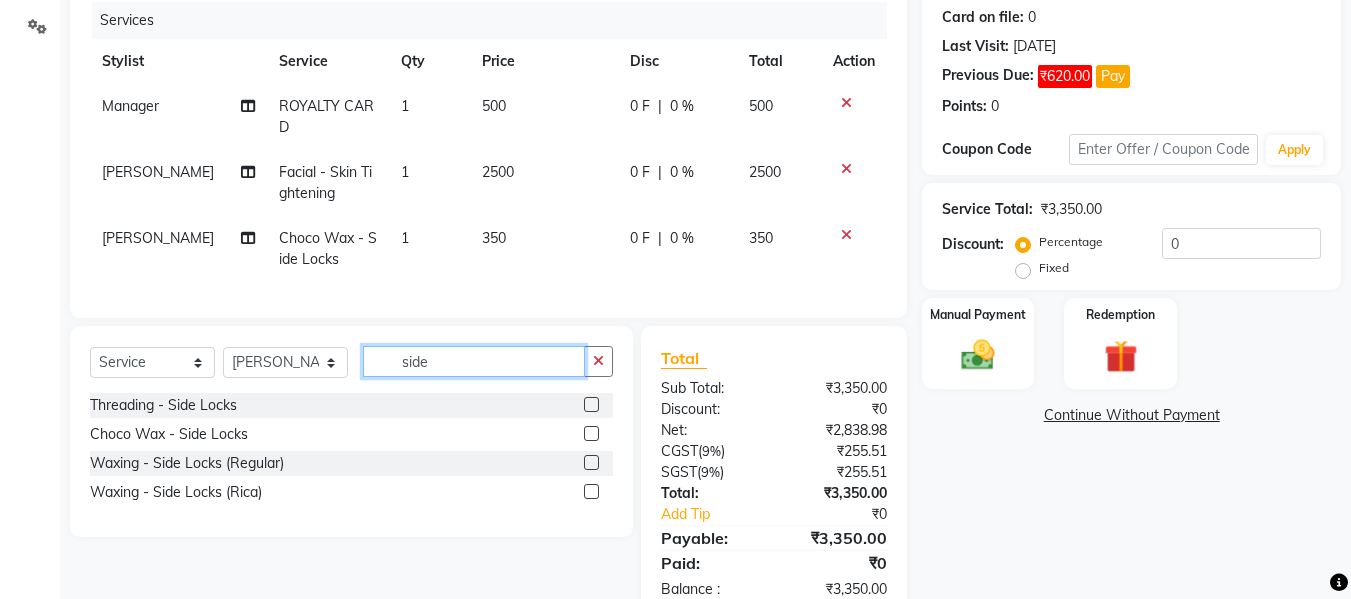 click on "side" 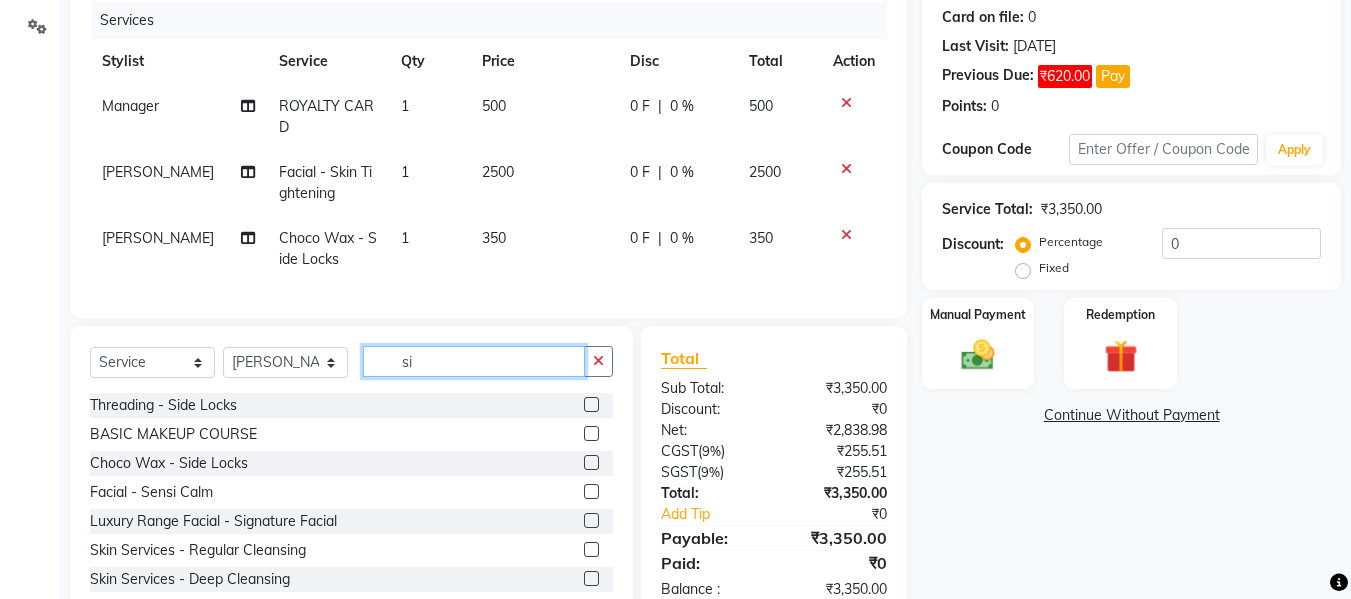 type on "s" 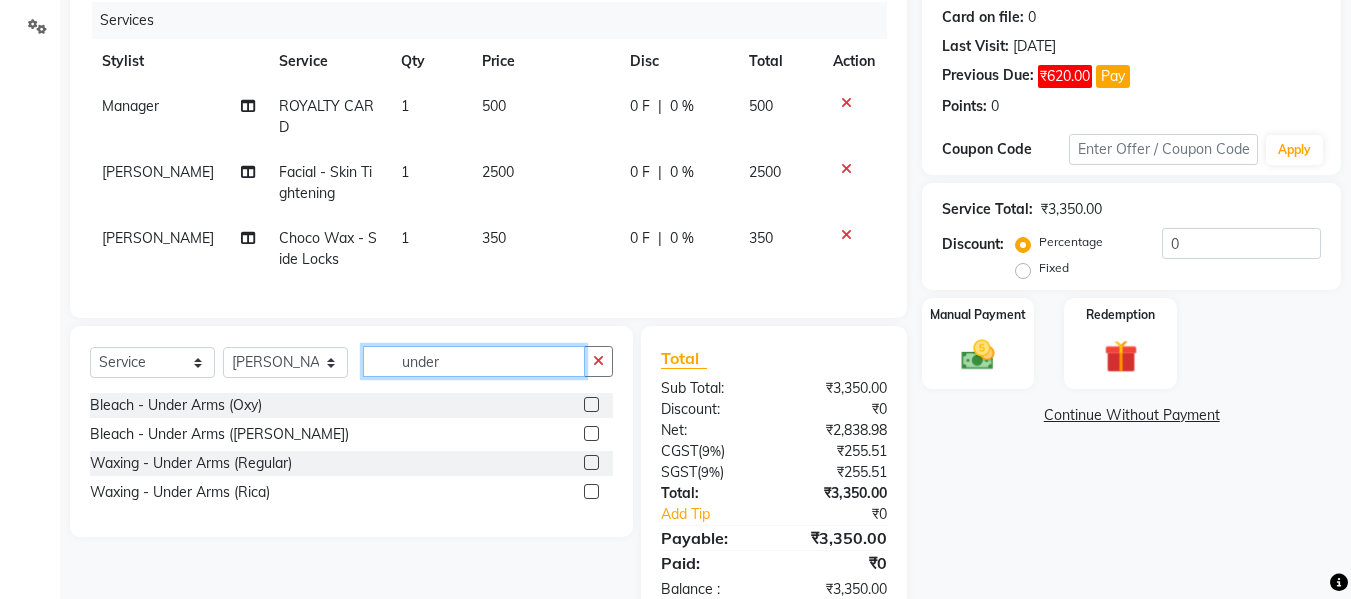 type on "under" 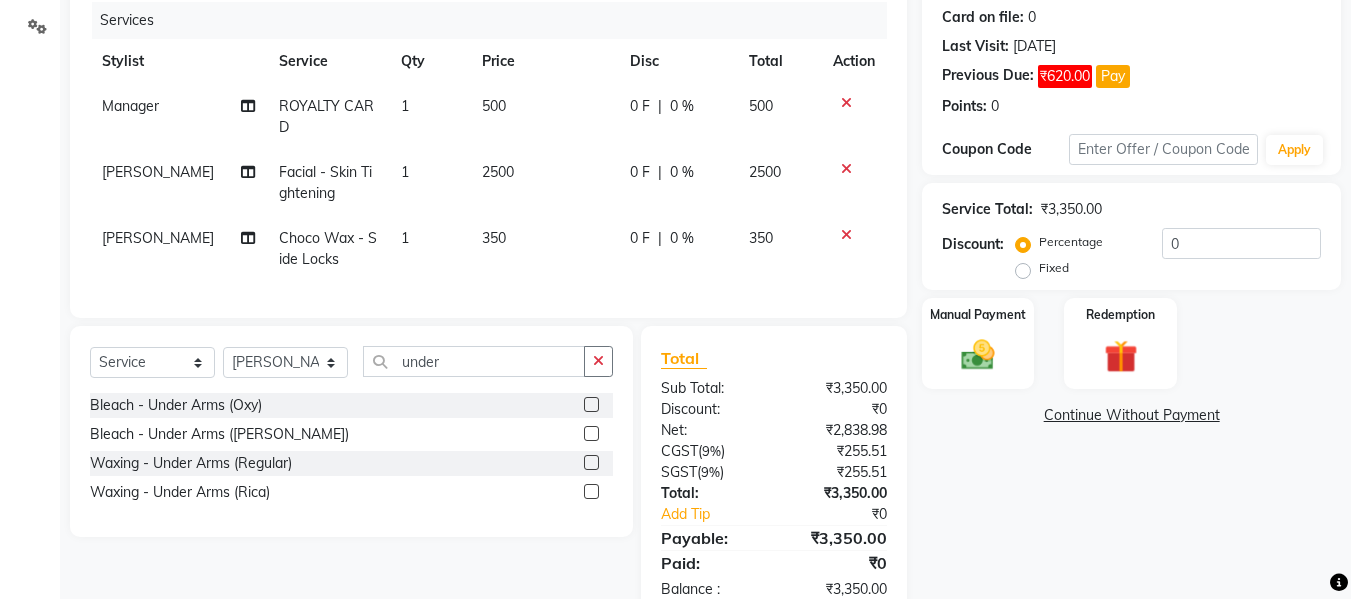 click 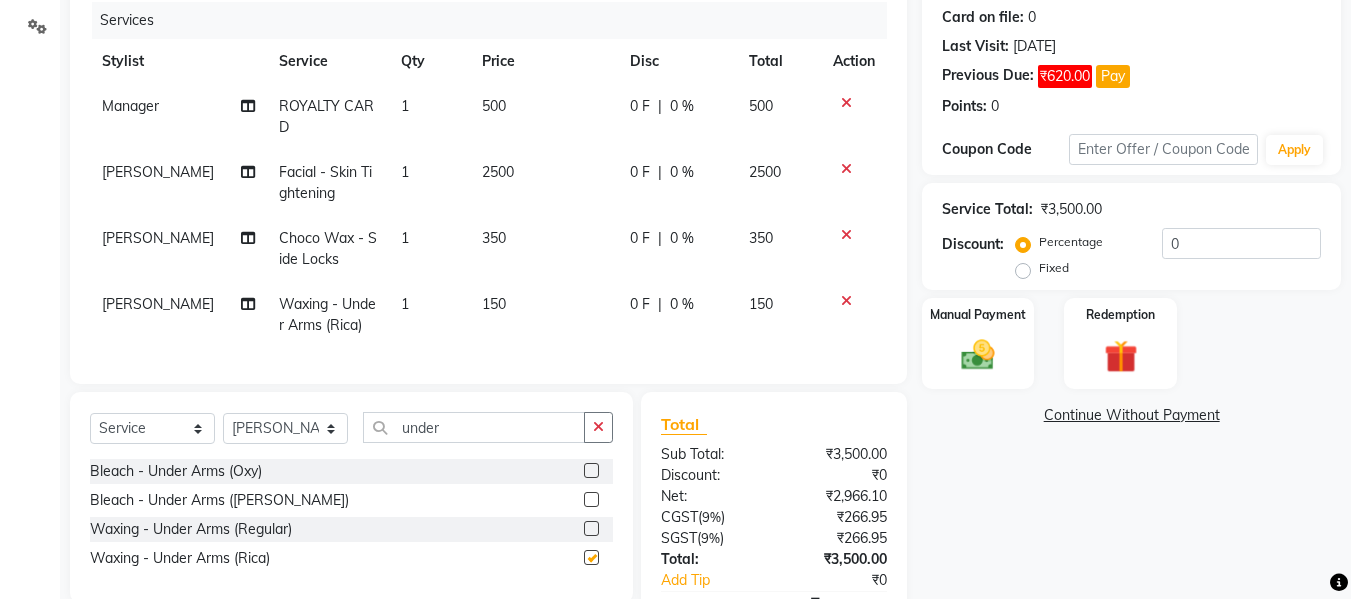 checkbox on "false" 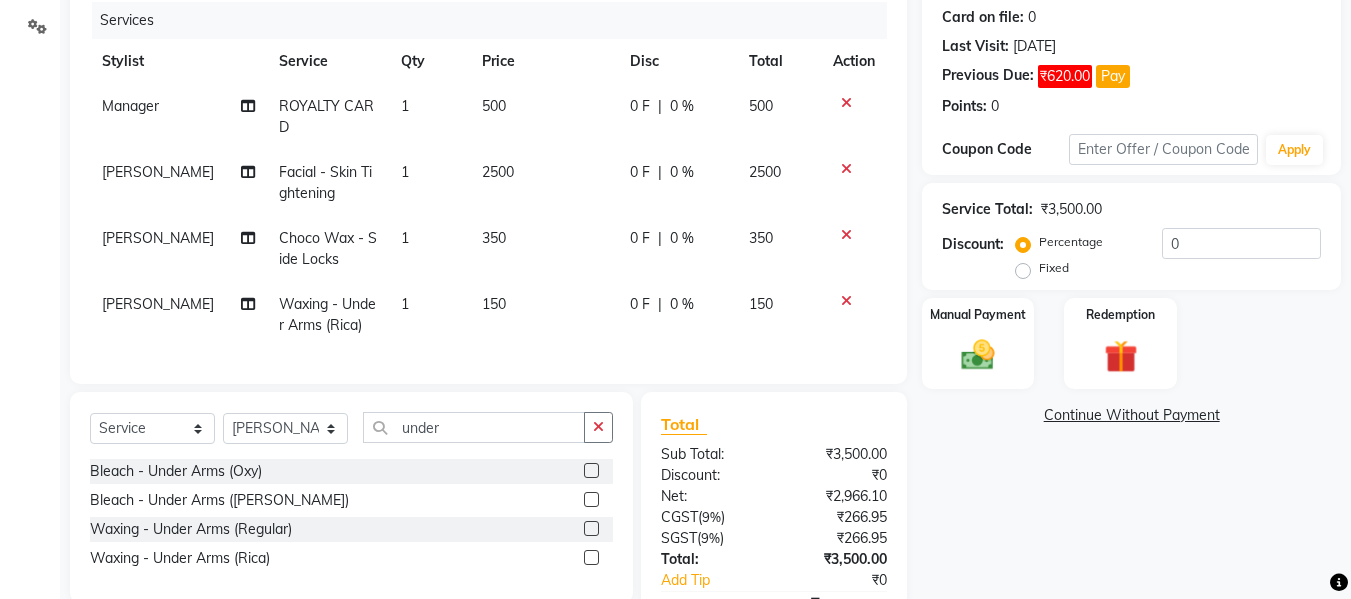 click on "150" 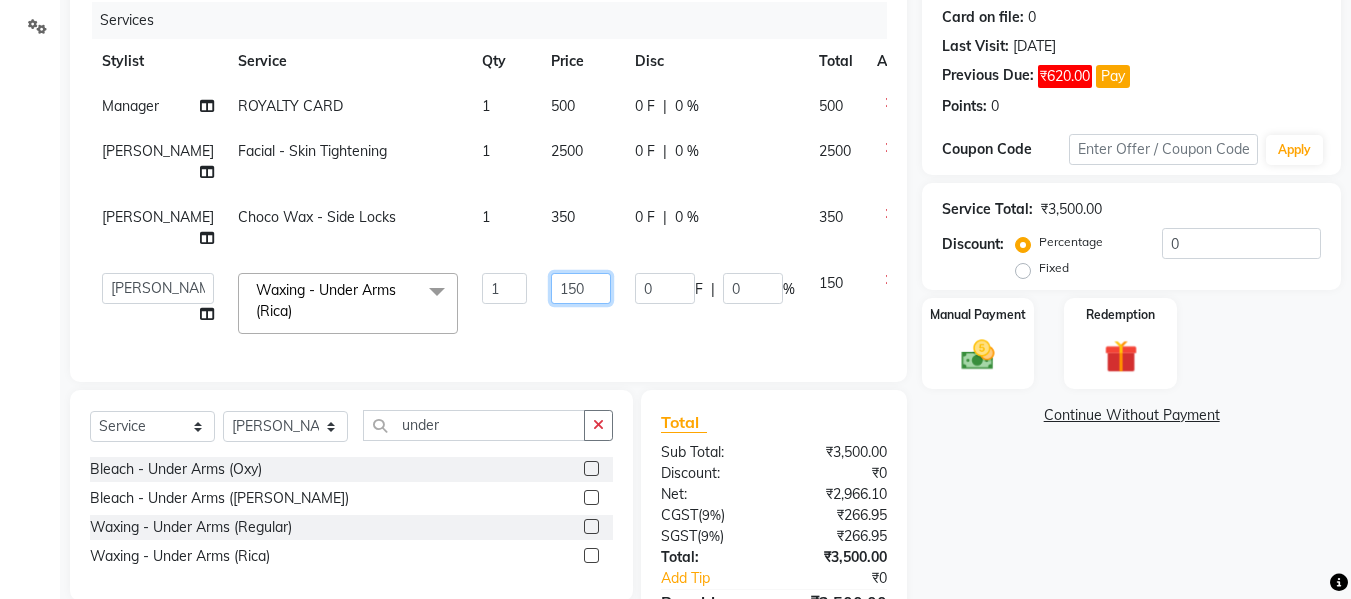 click on "150" 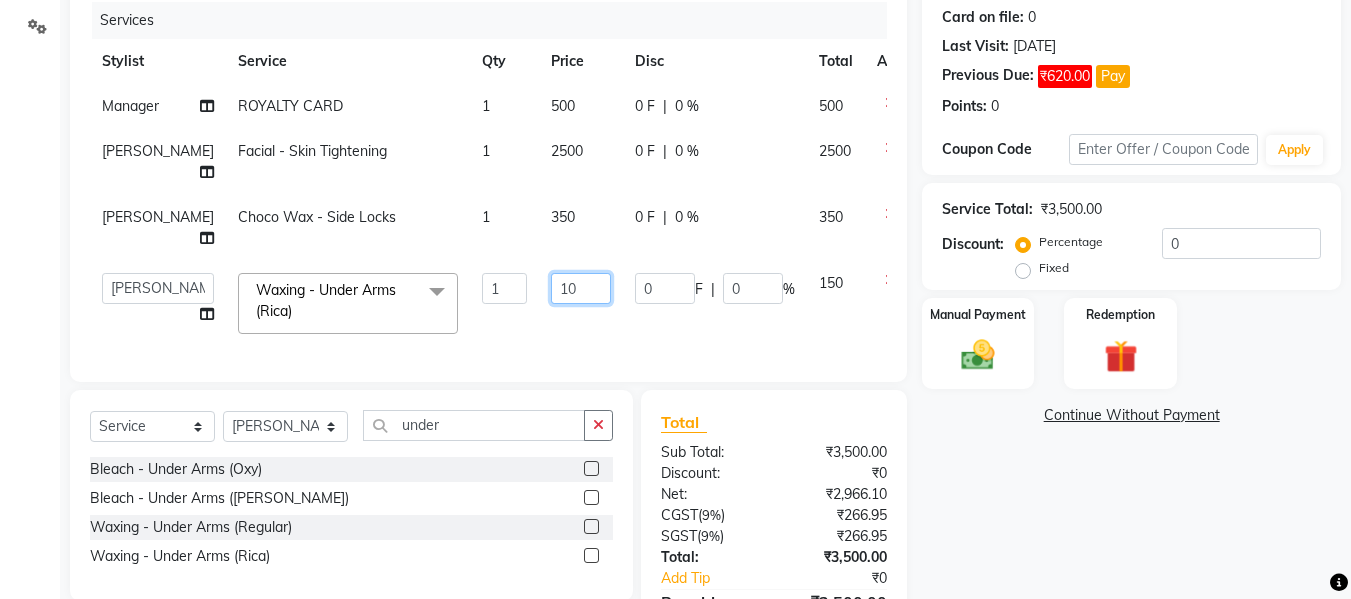 type 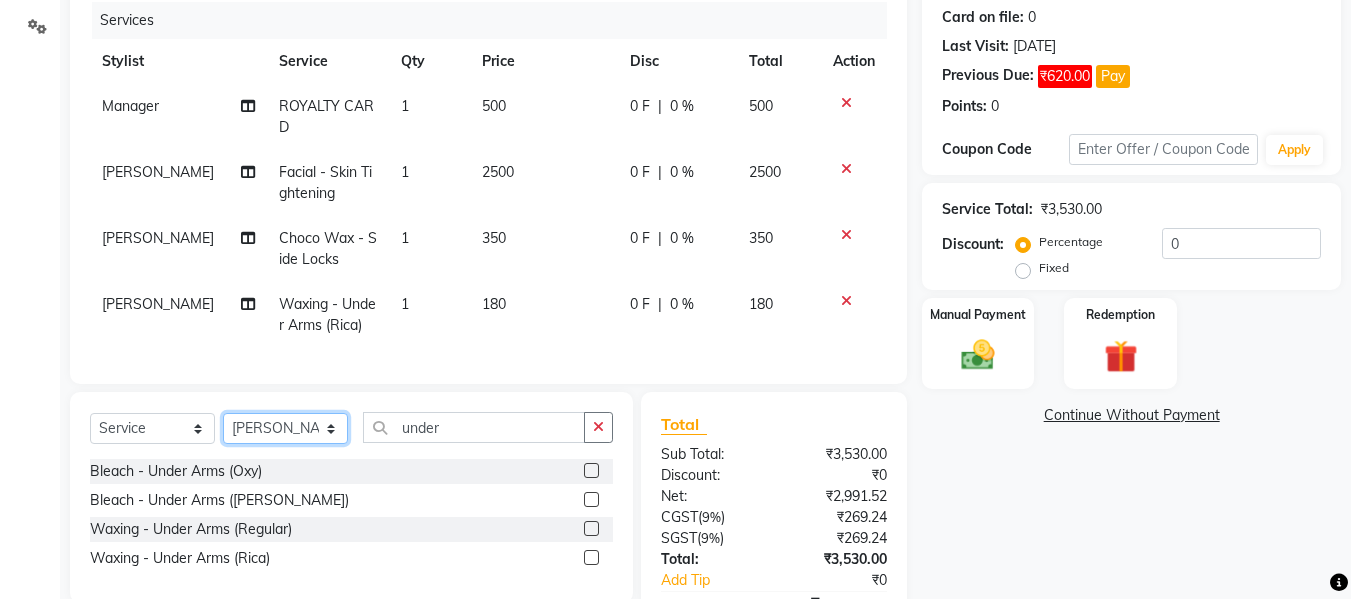 click on "Select Stylist Akash [PERSON_NAME] [PERSON_NAME] [PERSON_NAME] Makeup Manager [PERSON_NAME] [PERSON_NAME] [PERSON_NAME]" 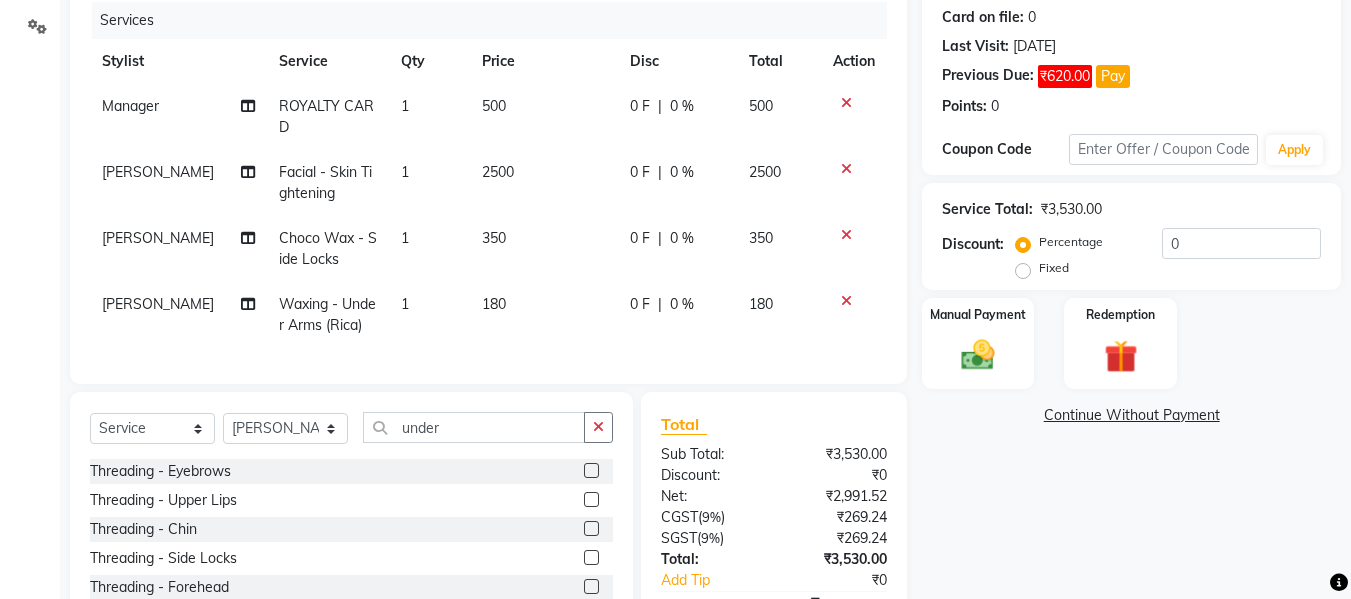 click 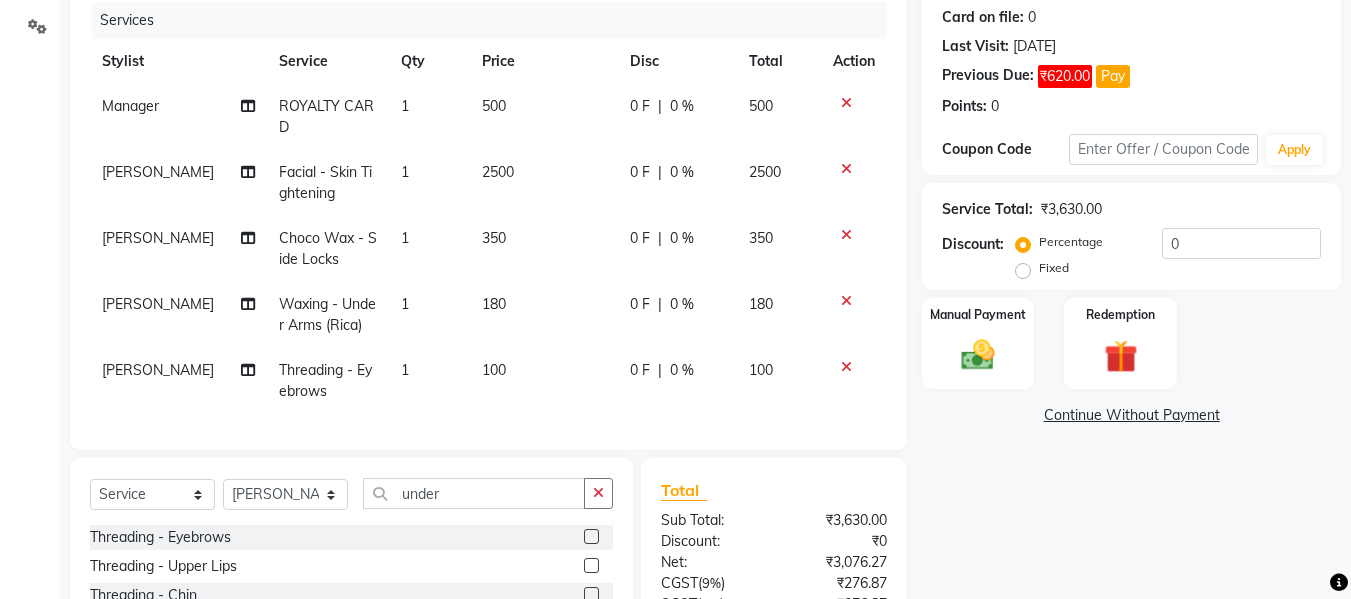 click on "100" 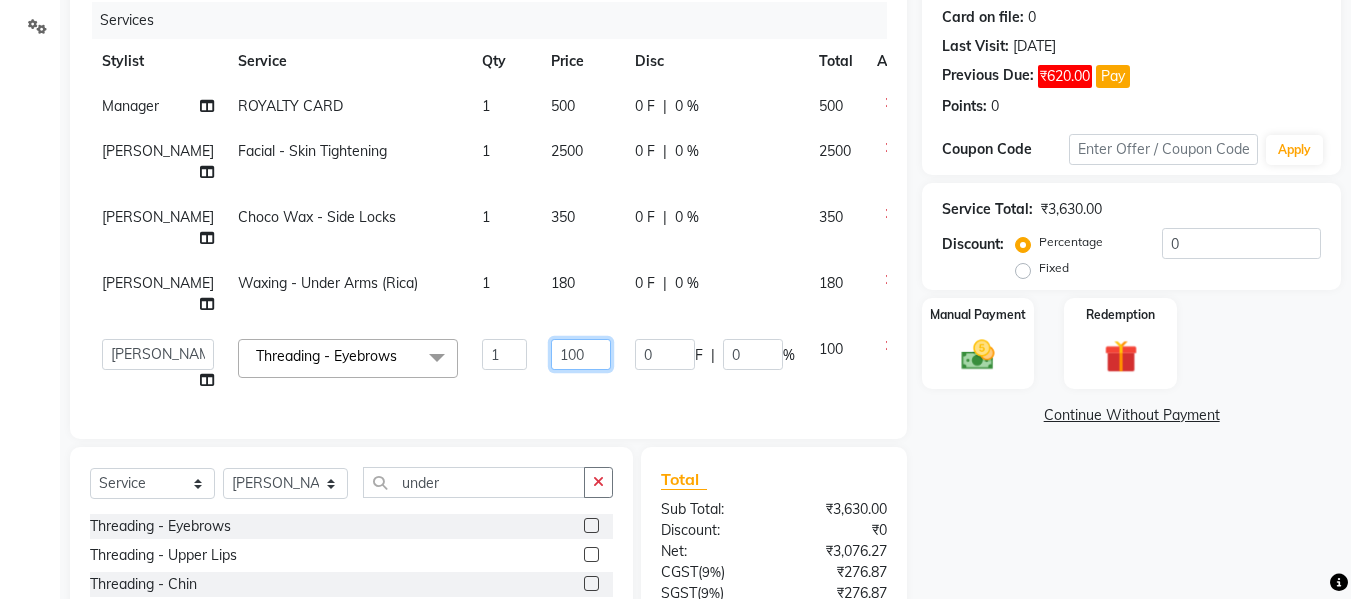click on "100" 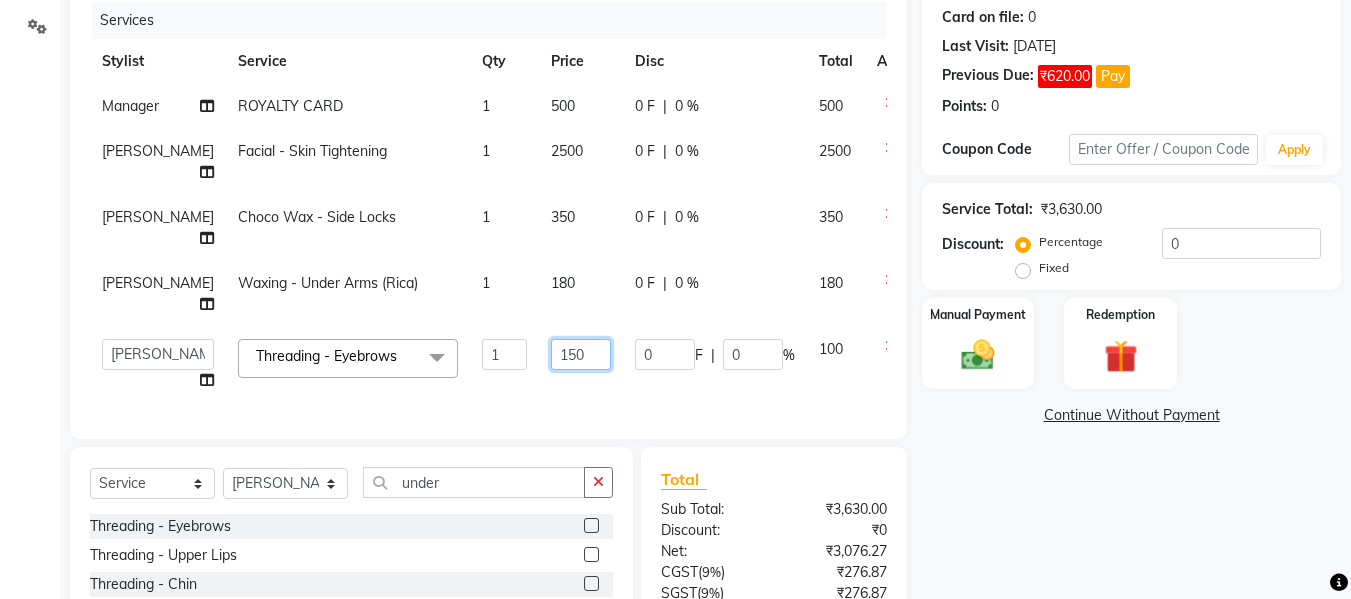 scroll, scrollTop: 392, scrollLeft: 0, axis: vertical 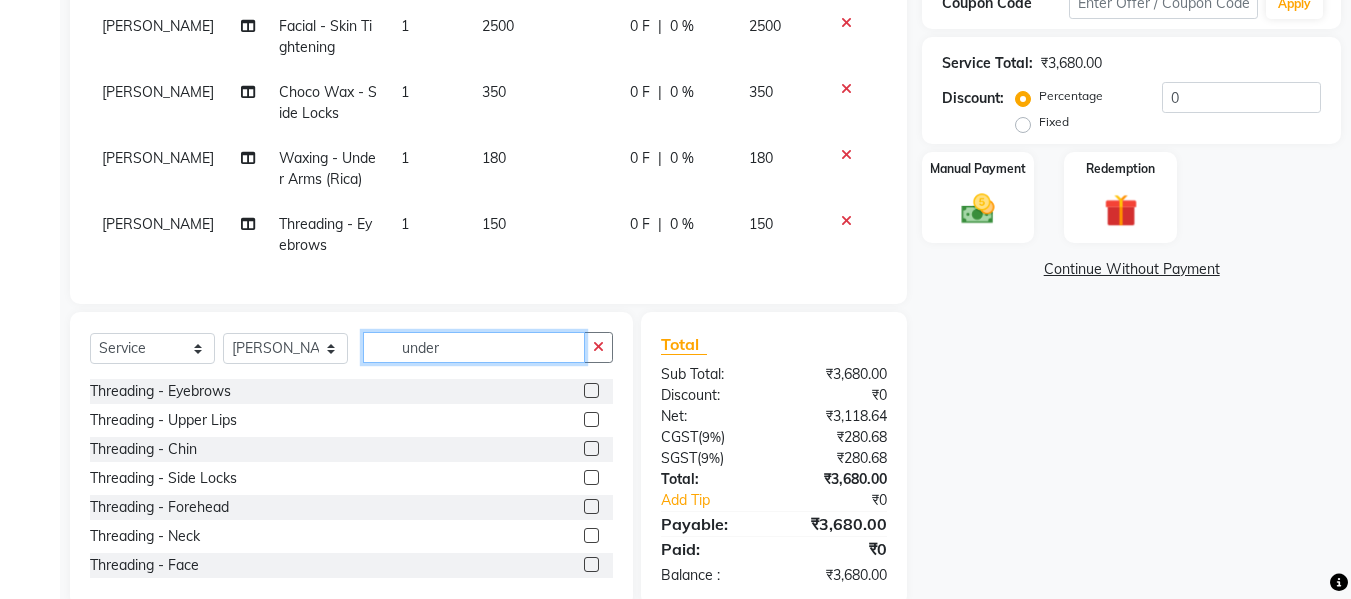 click on "Client [PHONE_NUMBER] Date [DATE] Invoice Number V/2025 V/[PHONE_NUMBER] Services Stylist Service Qty Price Disc Total Action Manager ROYALTY CARD 1 500 0 F | 0 % 500 [PERSON_NAME] Facial - Skin Tightening 1 2500 0 F | 0 % 2500 [PERSON_NAME] Choco Wax - Side Locks 1 350 0 F | 0 % 350 [PERSON_NAME] Waxing - Under Arms (Rica) 1 180 0 F | 0 % 180 [PERSON_NAME] Threading - Eyebrows 1 150 0 F | 0 % 150 Select  Service  Product  Membership  Package Voucher Prepaid Gift Card  Select Stylist Akash [PERSON_NAME] Arjun [PERSON_NAME] [PERSON_NAME] Guneek Makeup Manager [PERSON_NAME] [PERSON_NAME] [PERSON_NAME] yash under Threading - Eyebrows  Threading - Upper Lips  Threading - Chin  Threading - Side Locks  Threading - Forehead  Threading - Neck  Threading - Face  PRE BRIDAL PACKAGE DIAMOND  HEAD MASSAGE MEN  BASIC MAKEUP COURSE  ADVANCE MAKEUP COURSE  SELF MAKEUP COURSE  ORGANIC CLEANUP  O3 FACIAL  CLEAN OUT  INSTA CLEAR CLEANUP  O3 CLEANUP  O3 [PERSON_NAME]  TAN BLEACH  Choco Wax - Upper Lips  Choco Wax - Chin  Choco Wax - Side Locks  Choco Wax - Forehead  Nano plastia" 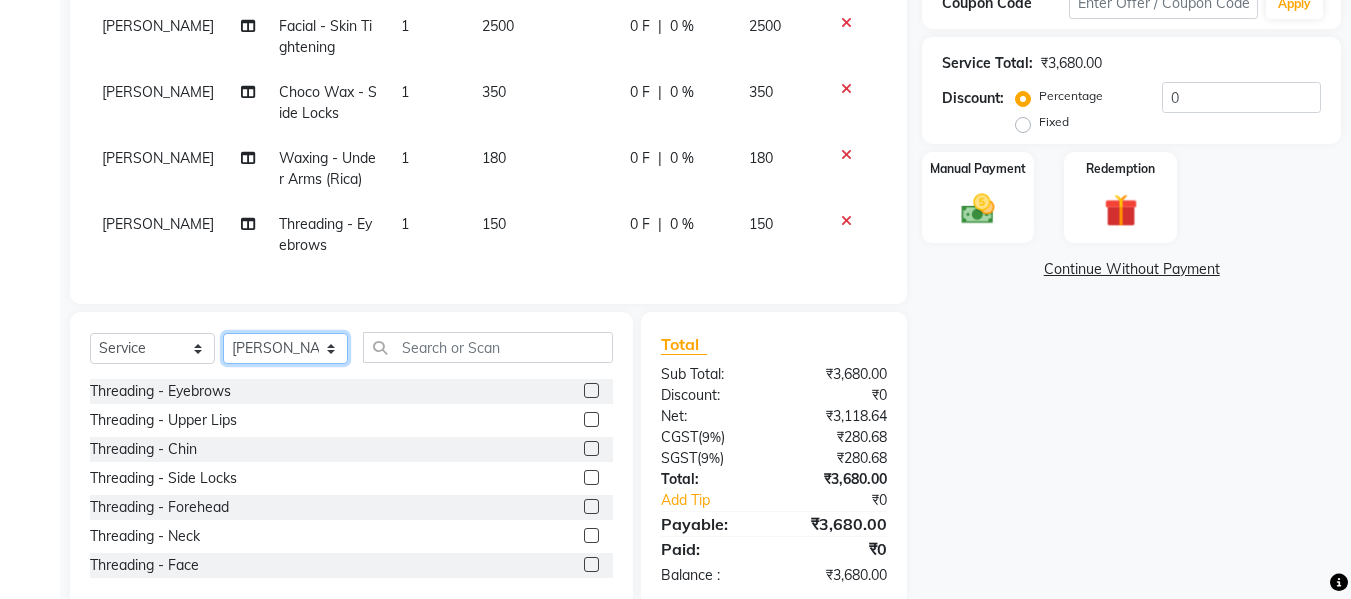 click on "Select Stylist Akash [PERSON_NAME] [PERSON_NAME] [PERSON_NAME] Makeup Manager [PERSON_NAME] [PERSON_NAME] [PERSON_NAME]" 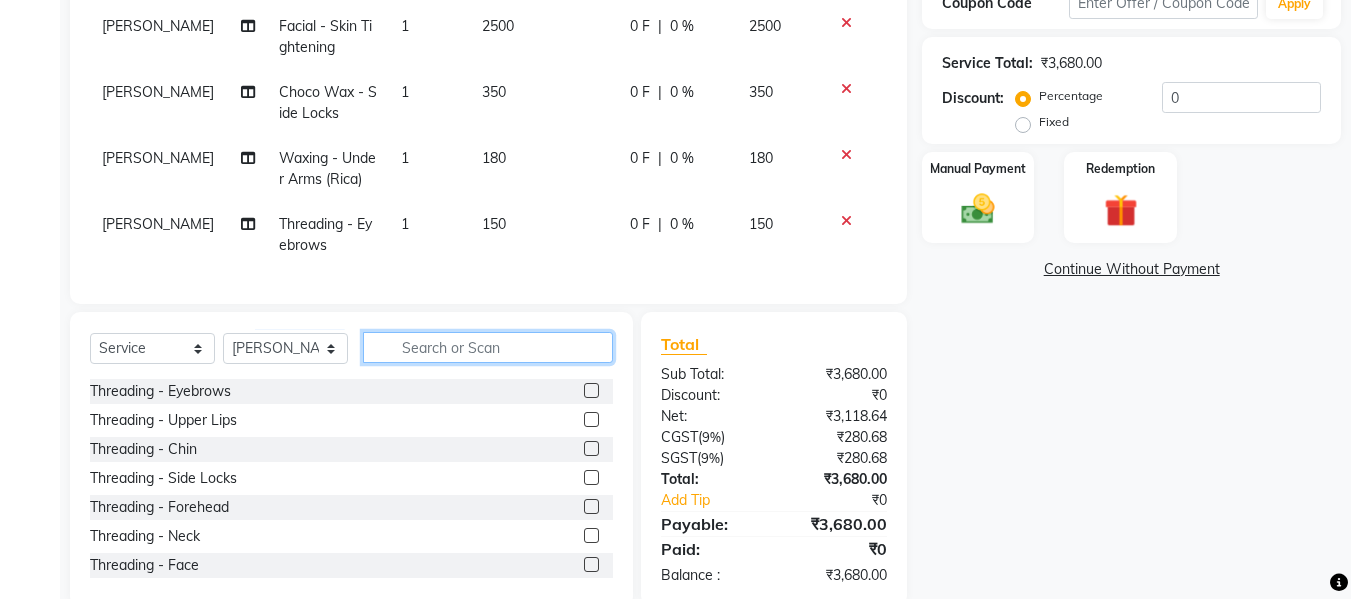 click 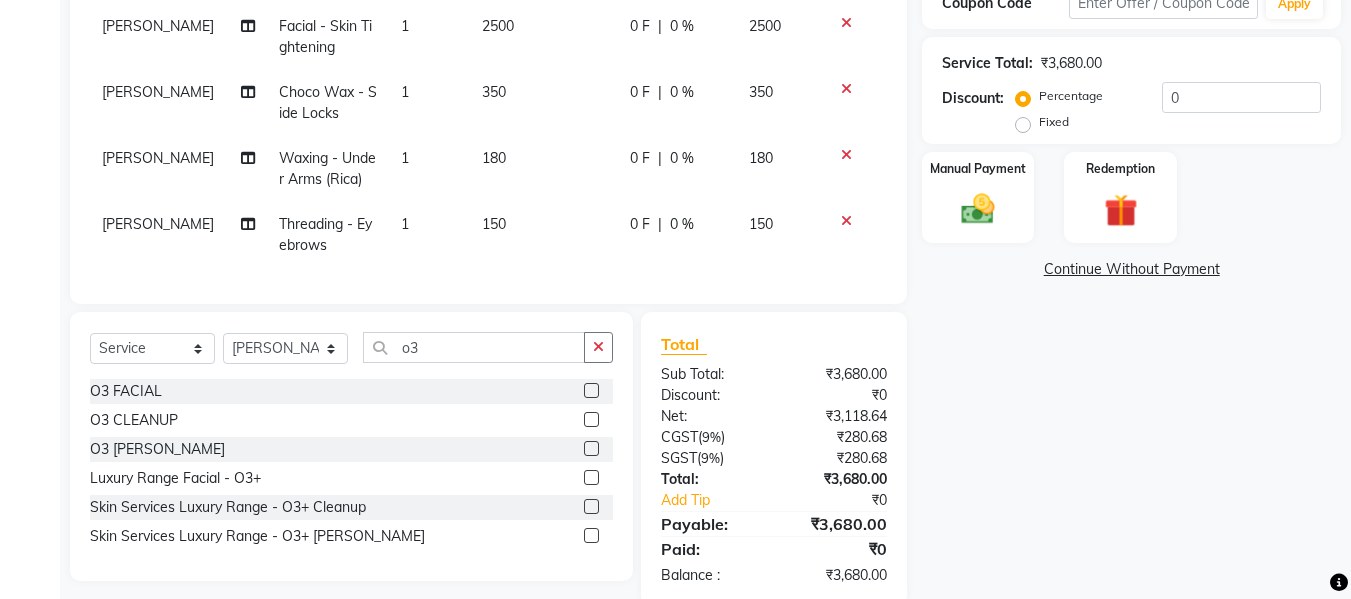 click 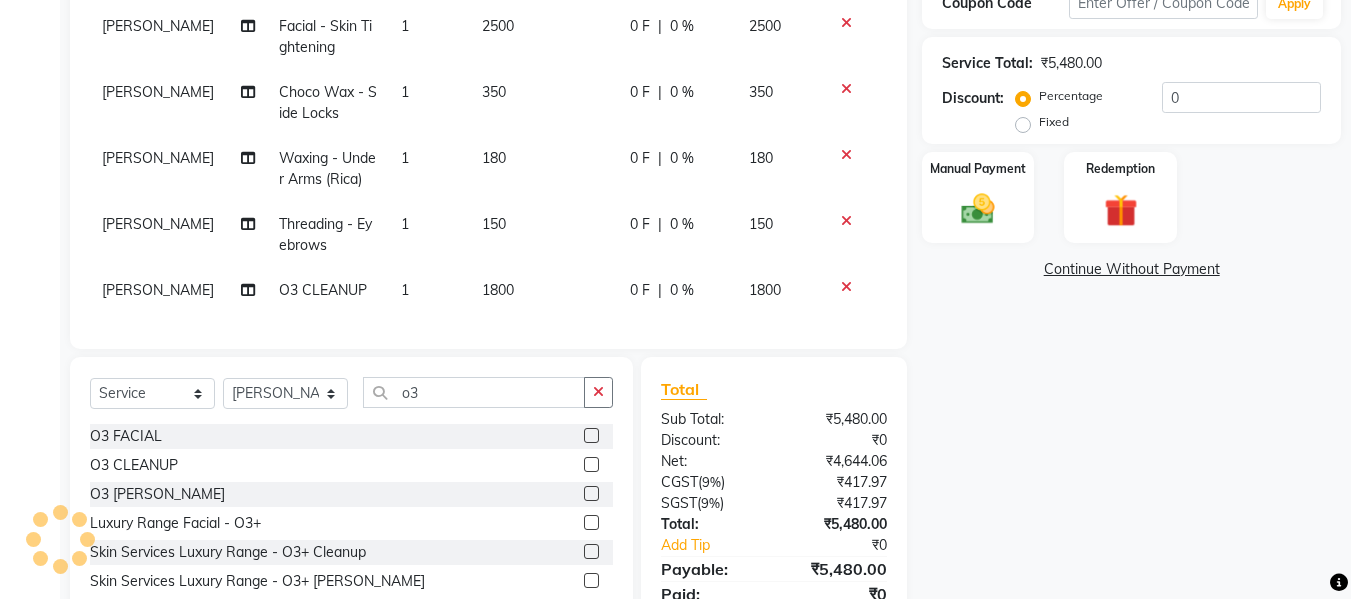 scroll, scrollTop: 489, scrollLeft: 0, axis: vertical 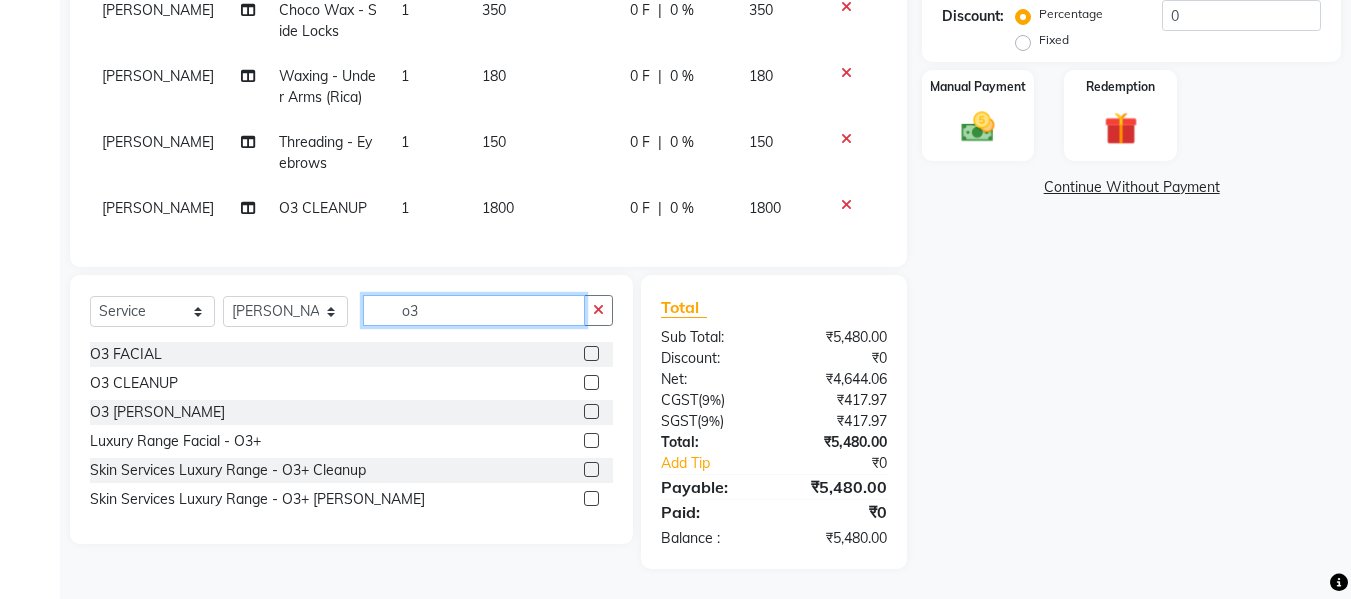 click on "o3" 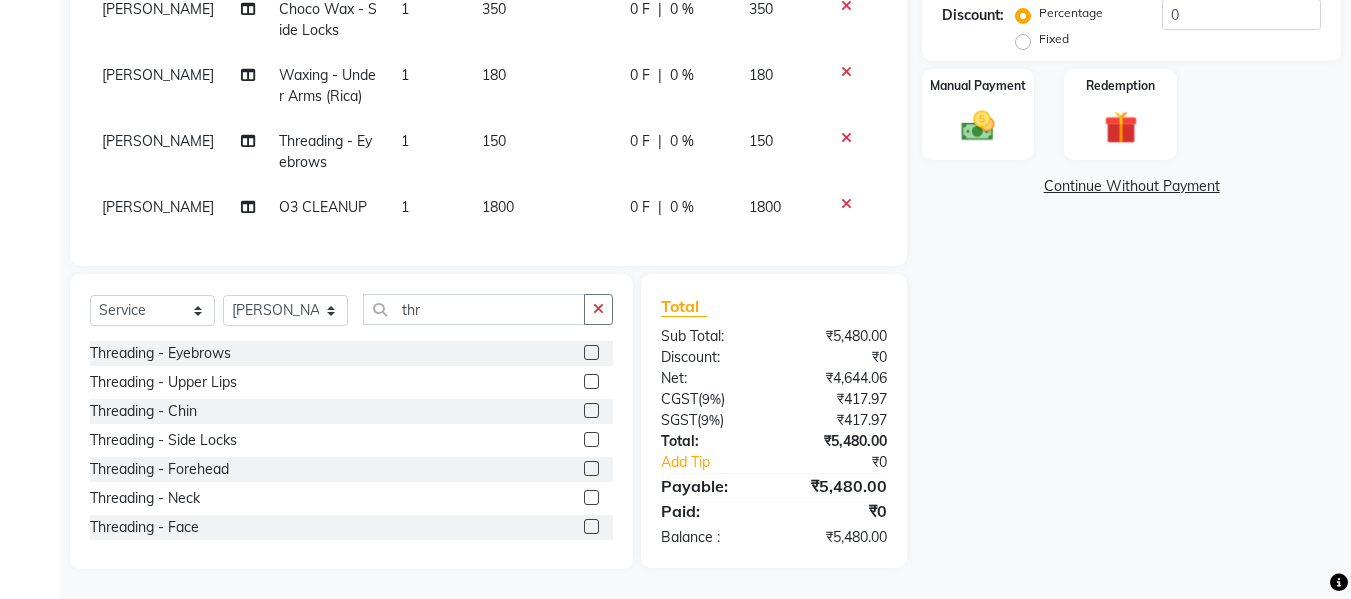 click 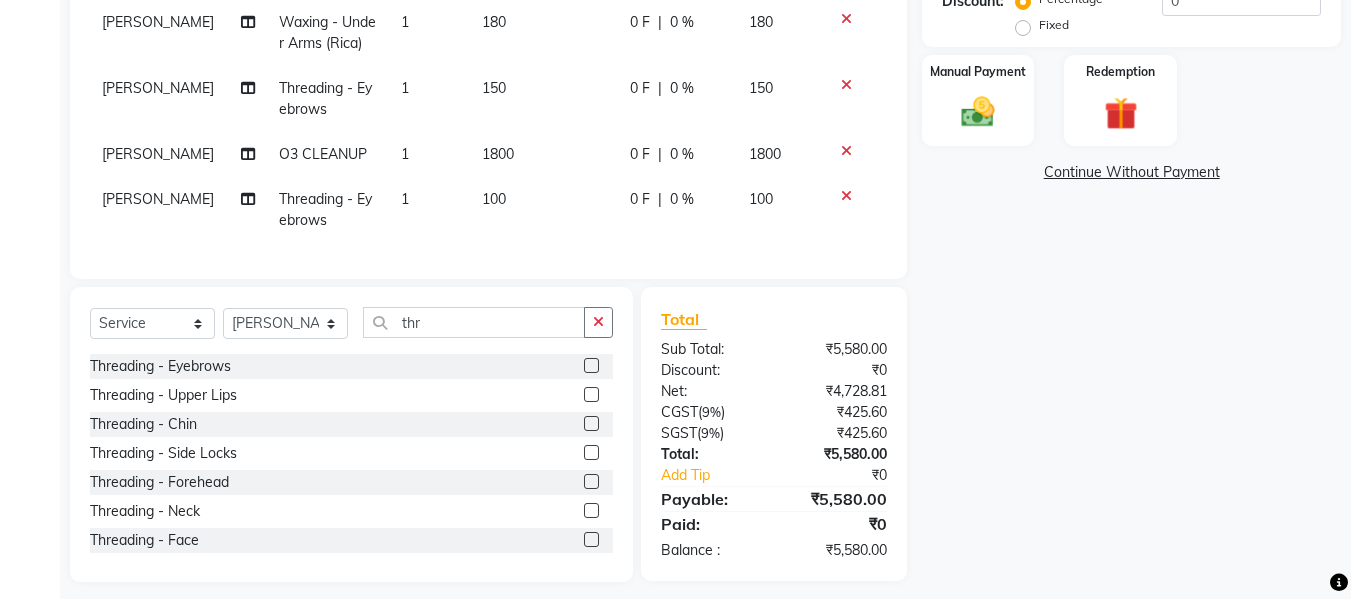 scroll, scrollTop: 54, scrollLeft: 0, axis: vertical 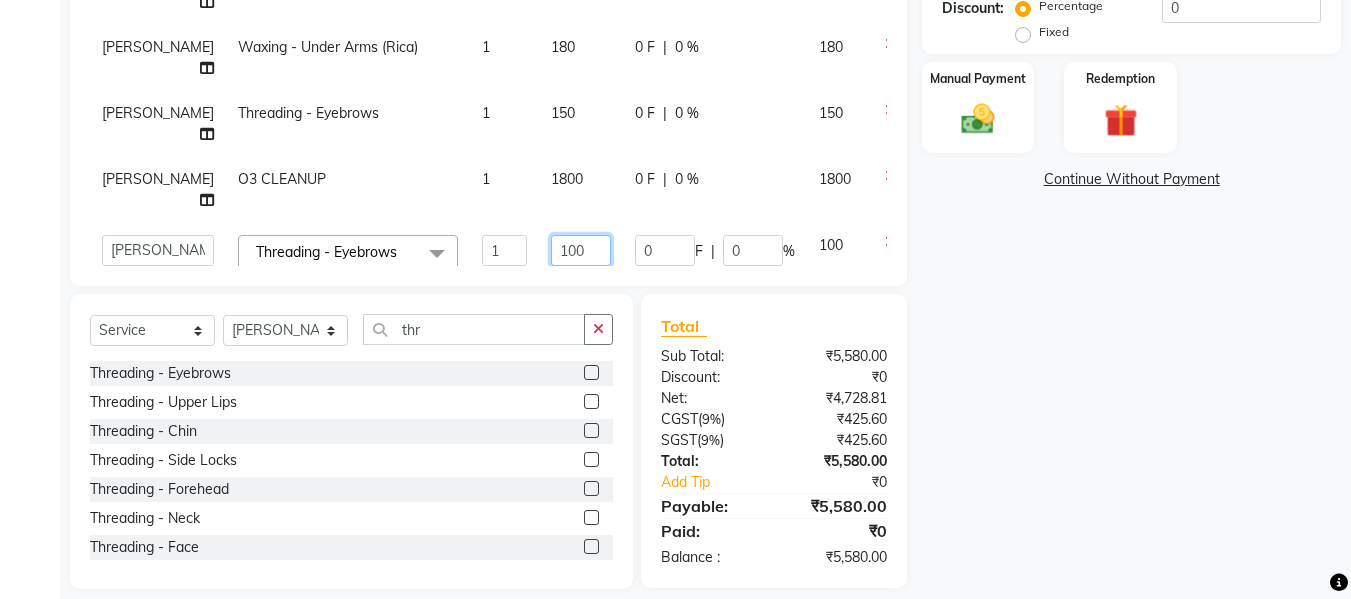 click on "100" 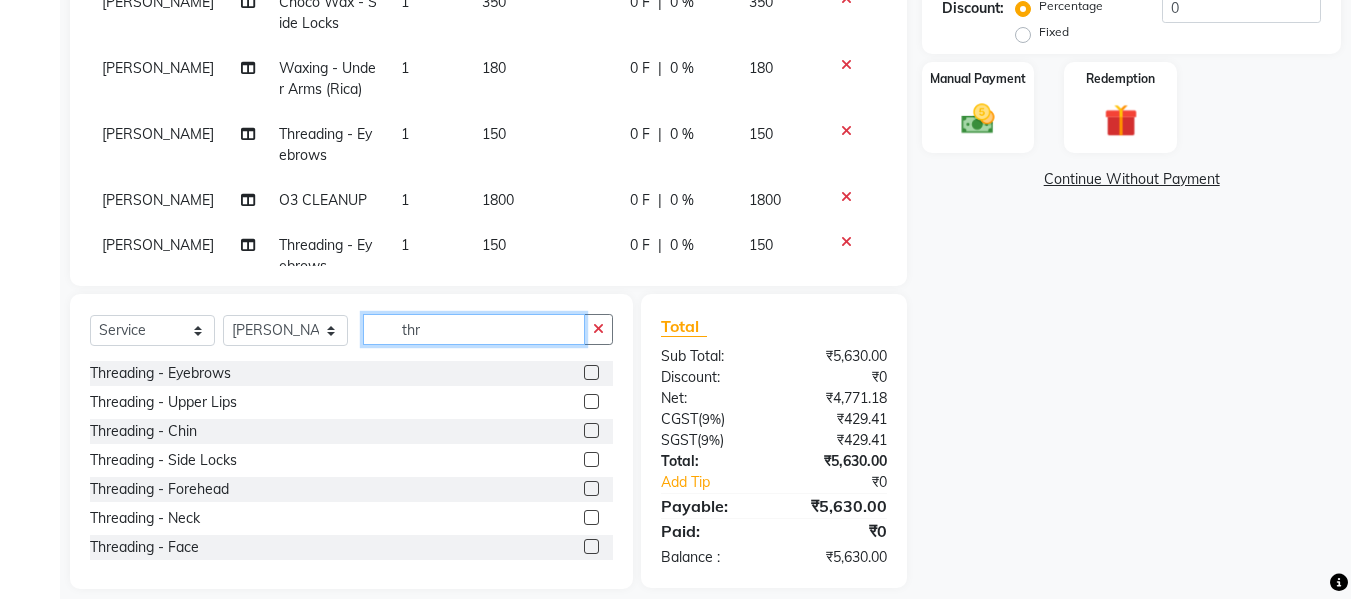 click on "Select  Service  Product  Membership  Package Voucher Prepaid Gift Card  Select Stylist Akash [PERSON_NAME] Arjun [PERSON_NAME] [PERSON_NAME] Guneek Makeup Manager [PERSON_NAME] [PERSON_NAME] [PERSON_NAME] yash thr Threading - Eyebrows  Threading - Upper Lips  Threading - Chin  Threading - Side Locks  Threading - Forehead  Threading - Neck  Threading - Face" 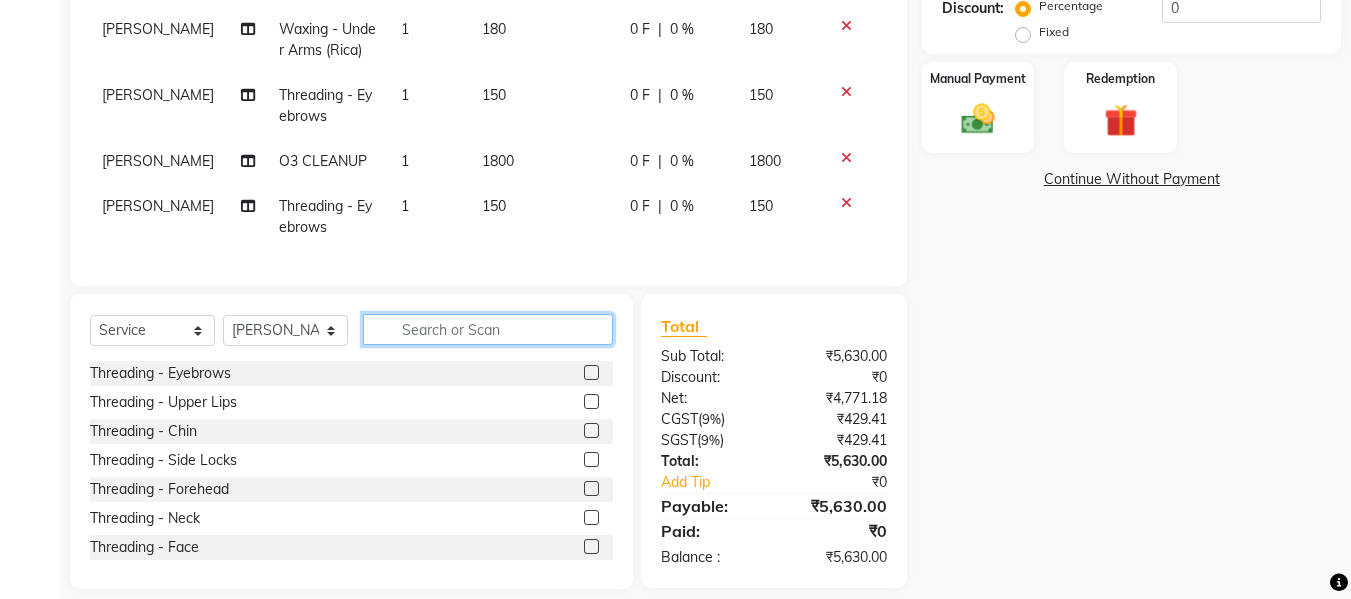 scroll, scrollTop: 54, scrollLeft: 0, axis: vertical 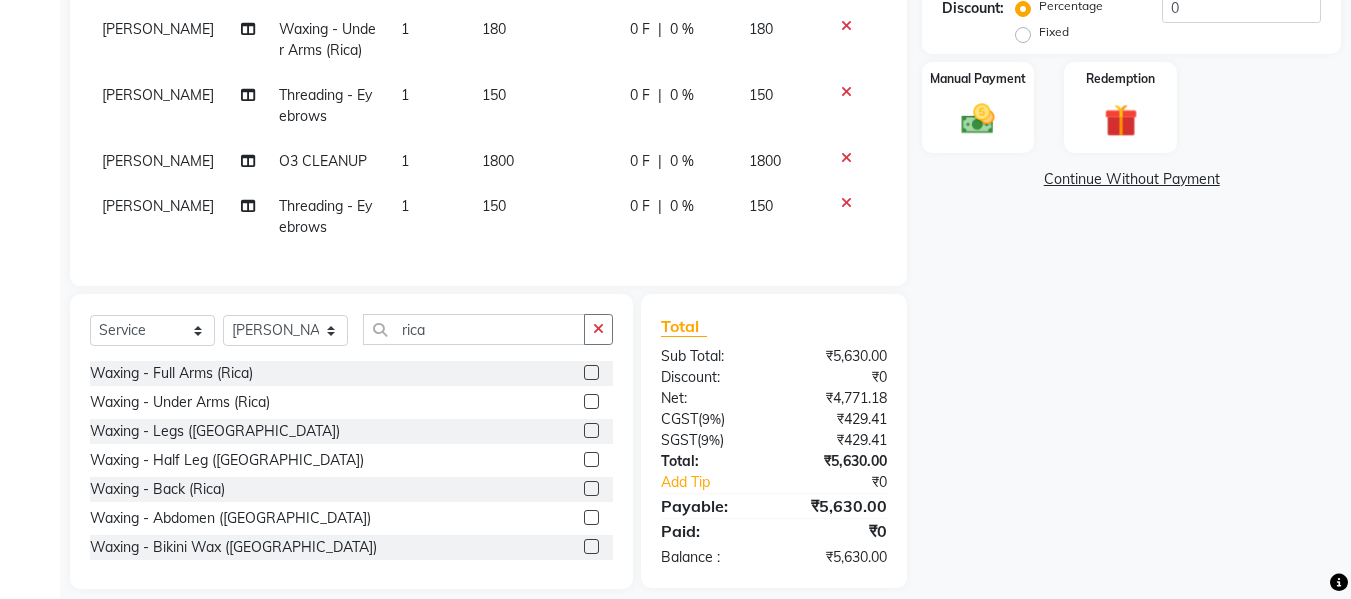 click 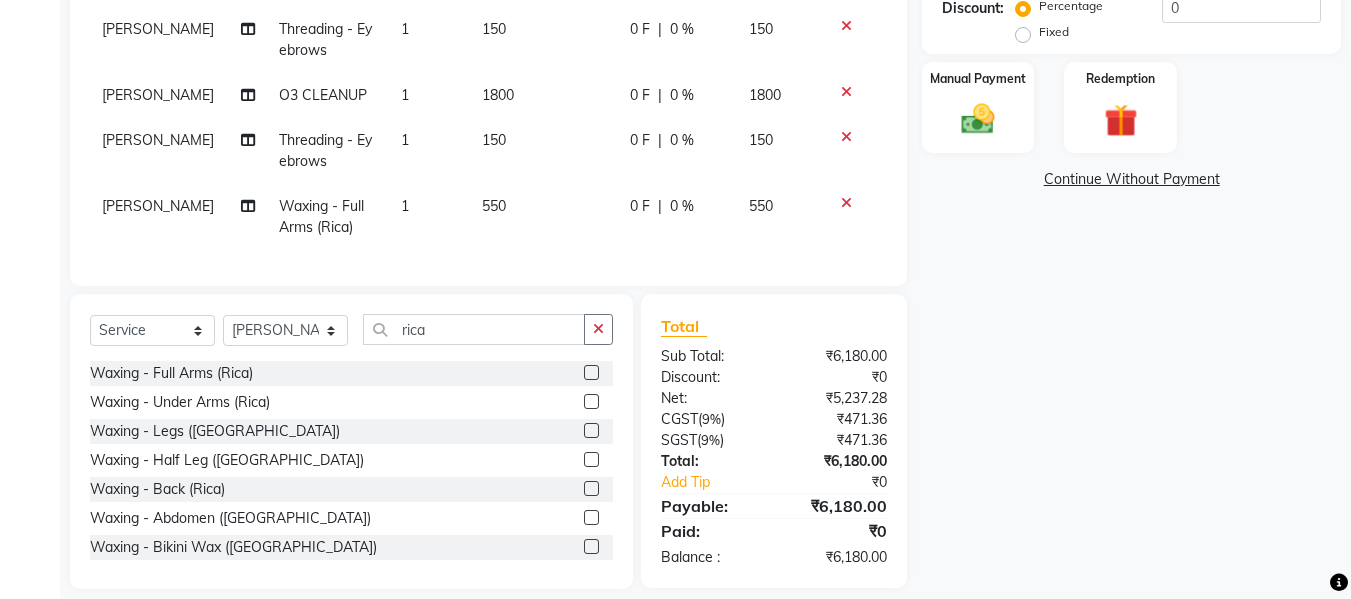 scroll, scrollTop: 120, scrollLeft: 0, axis: vertical 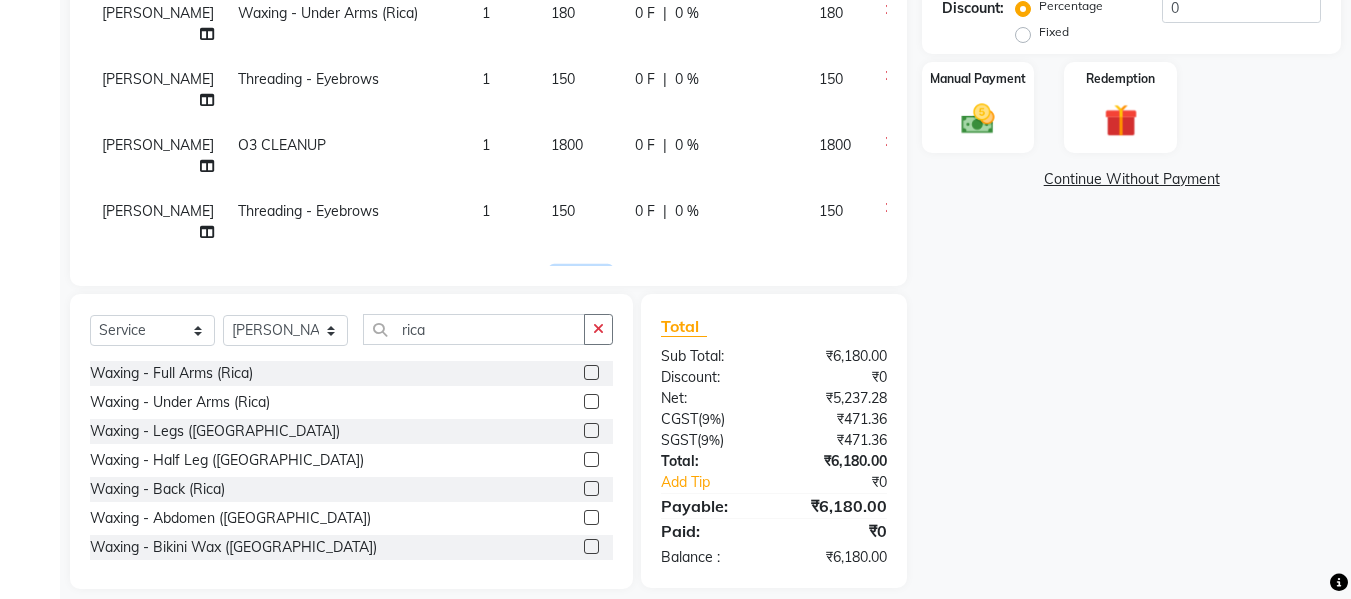 click on "550" 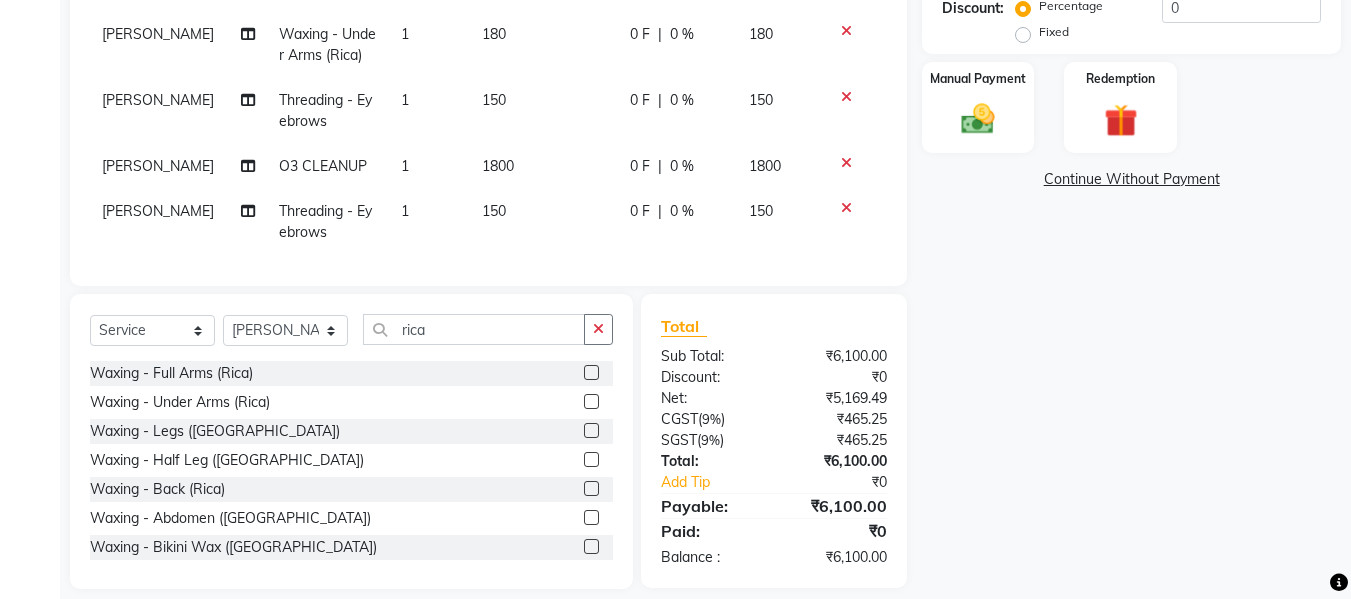 click 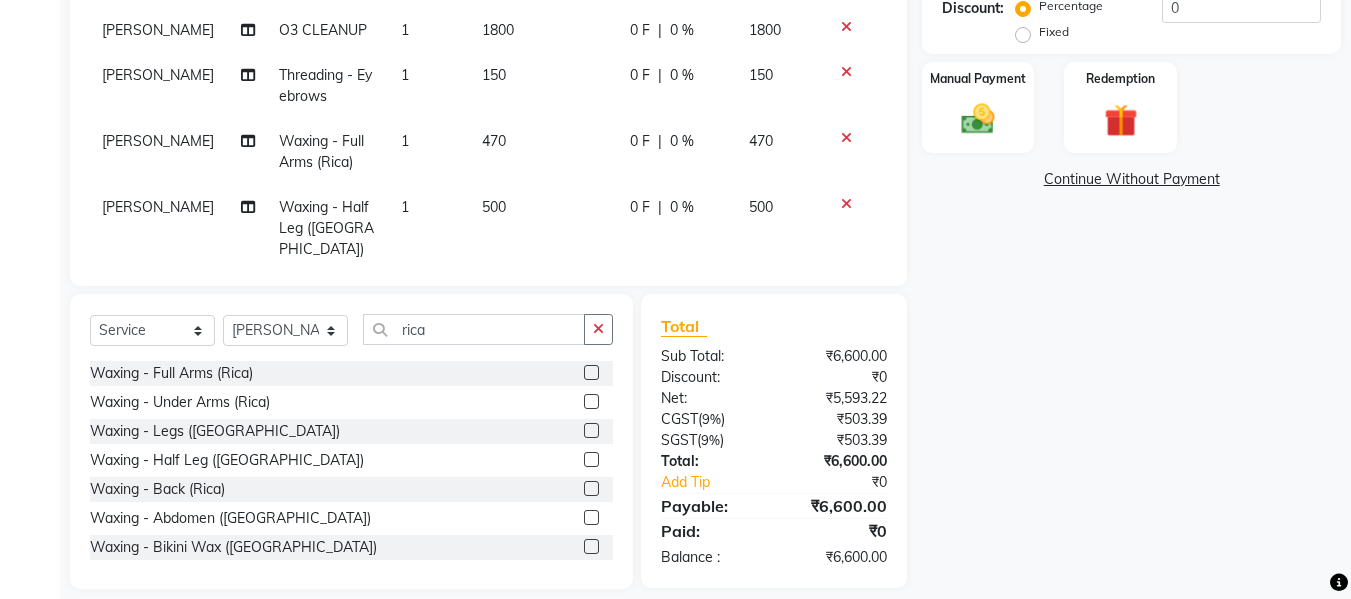 scroll, scrollTop: 186, scrollLeft: 0, axis: vertical 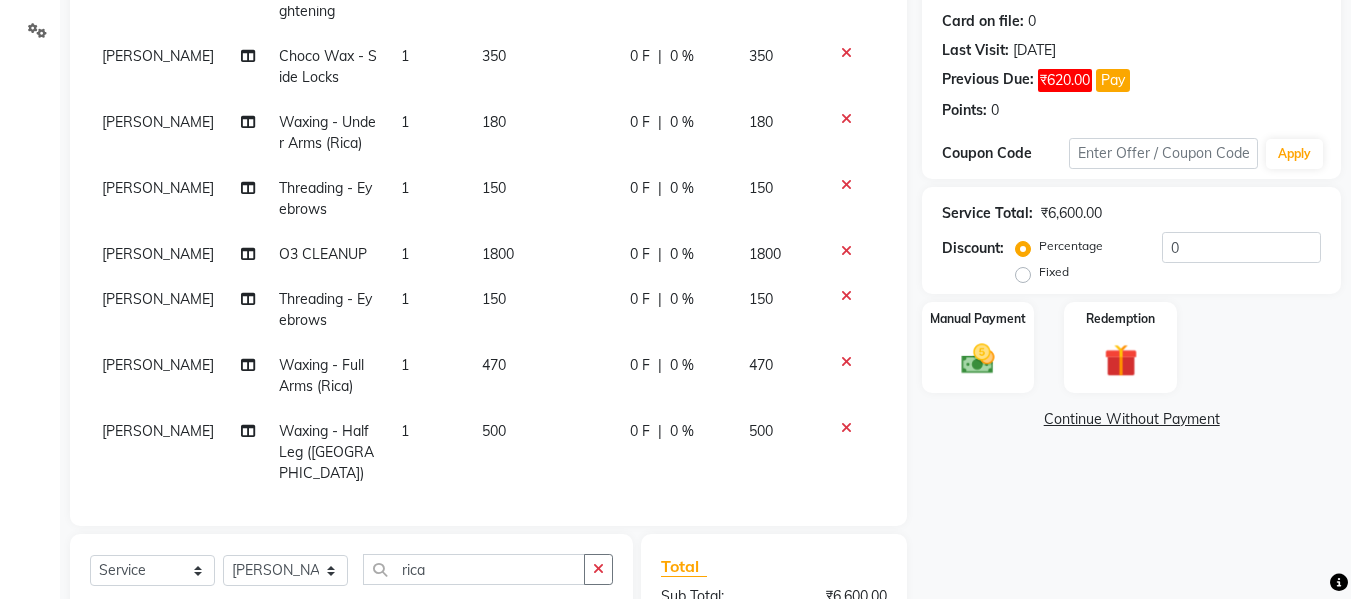 click on "Fixed" 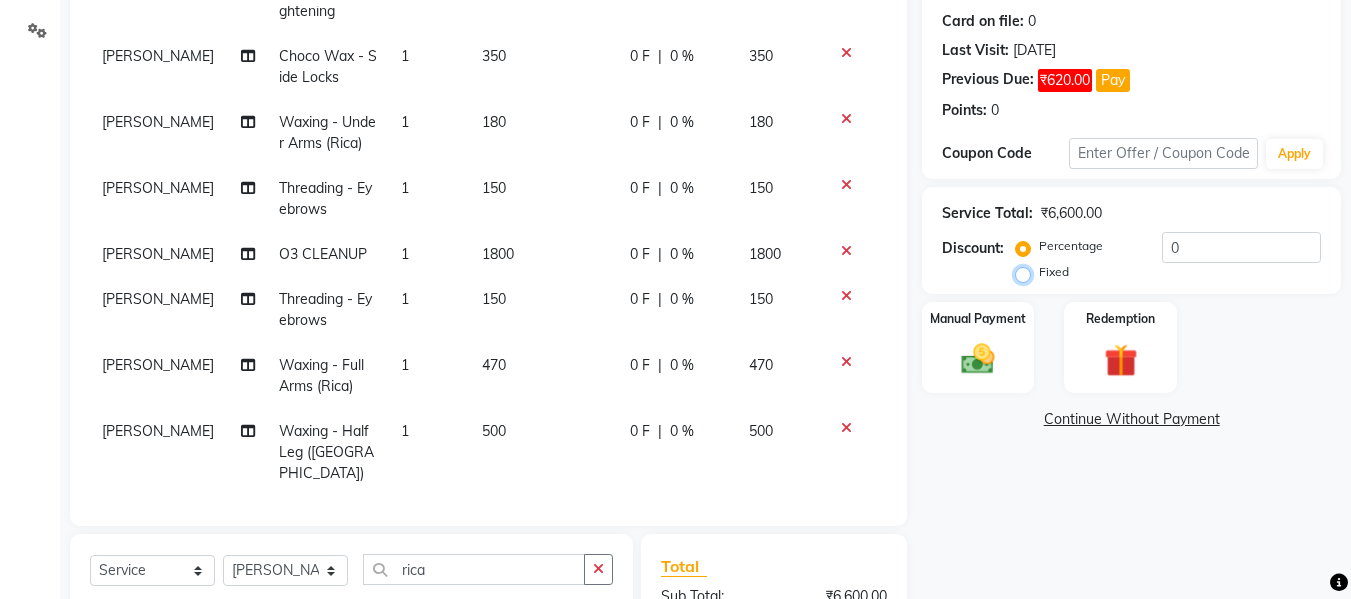 click on "Fixed" at bounding box center (1027, 272) 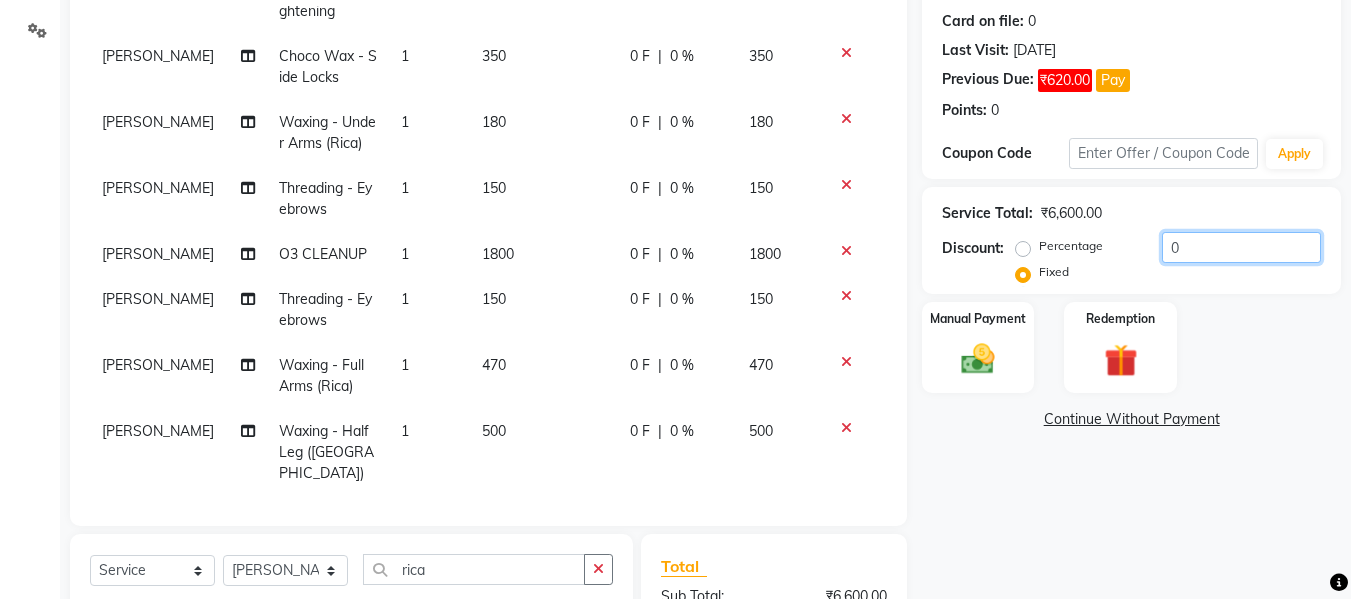 click on "0" 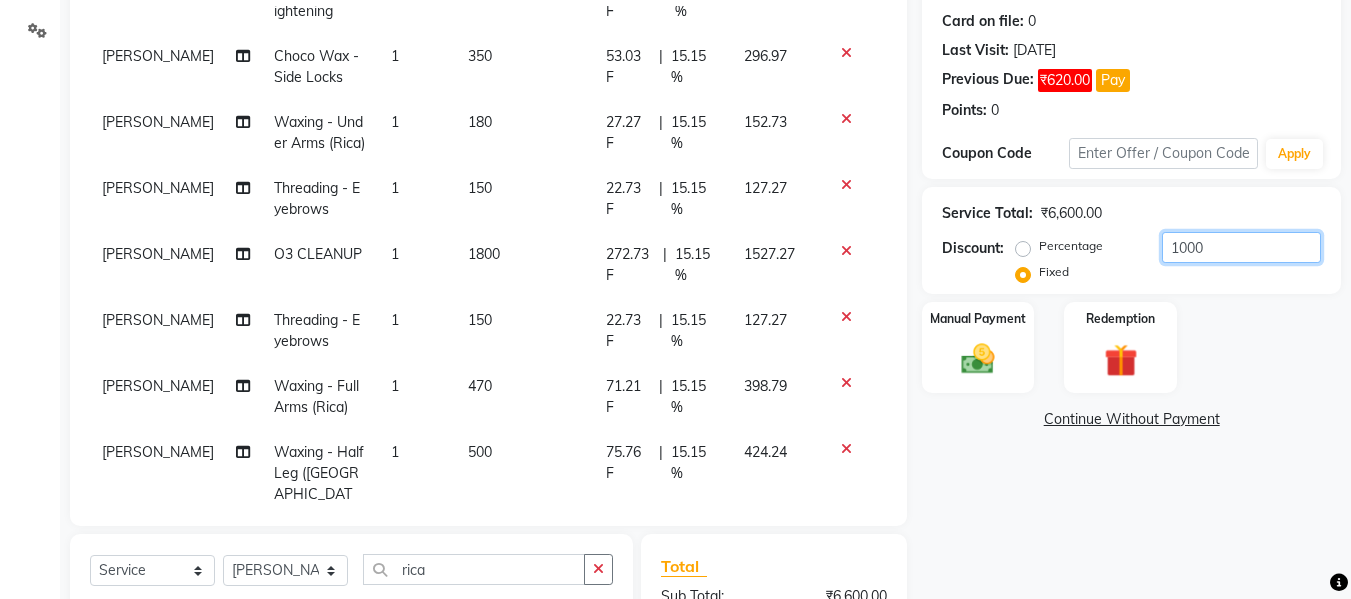 scroll, scrollTop: 502, scrollLeft: 0, axis: vertical 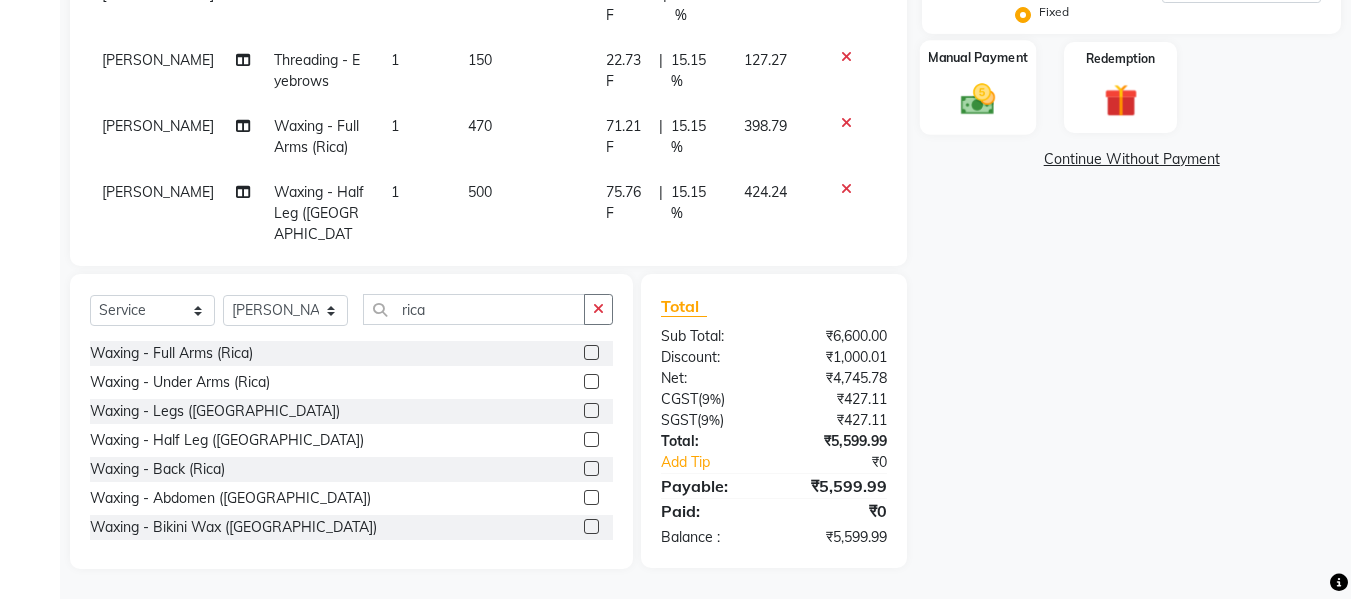 click 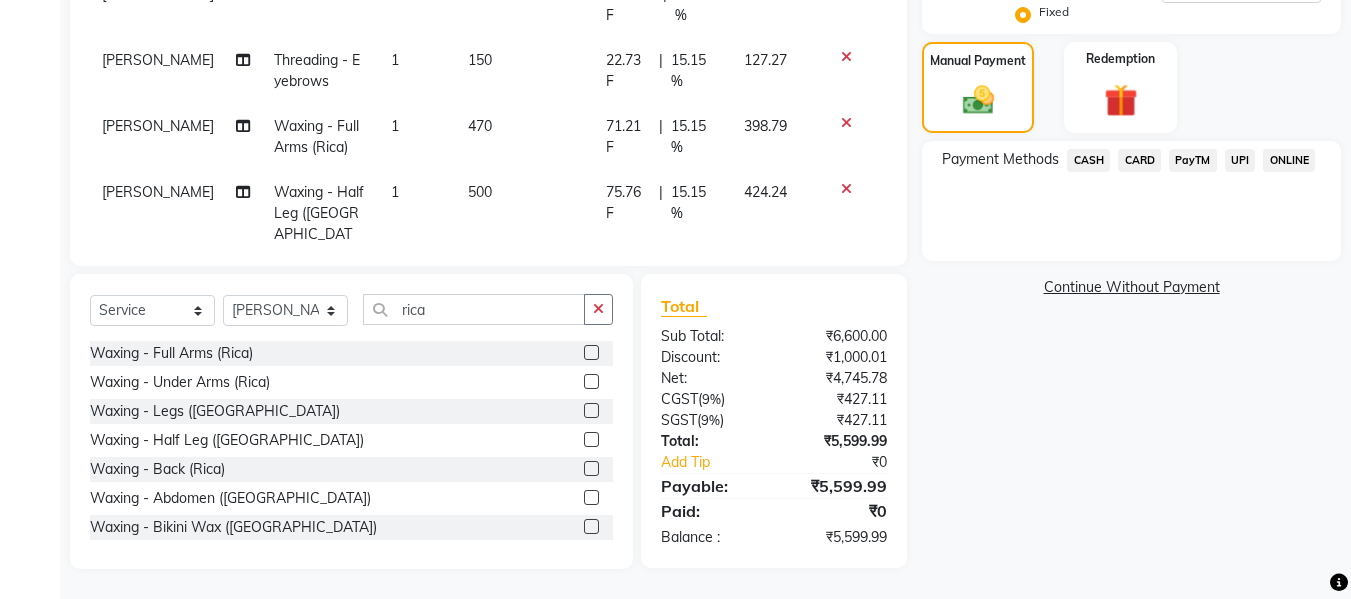 click on "UPI" 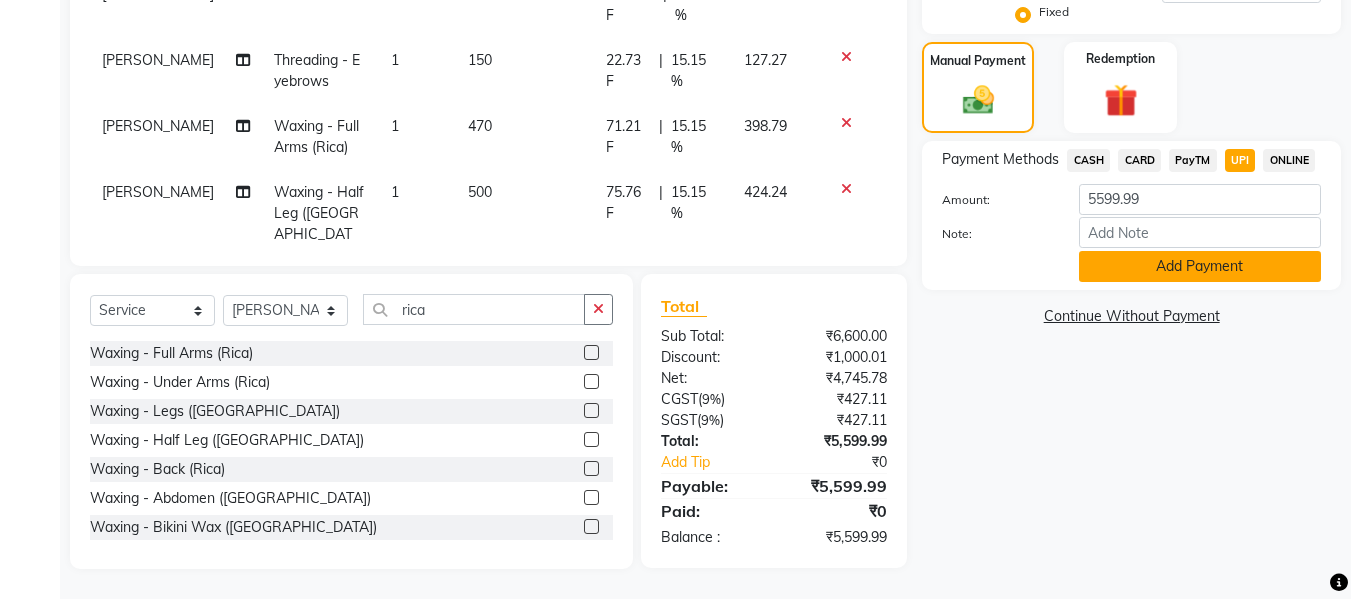 click on "Add Payment" 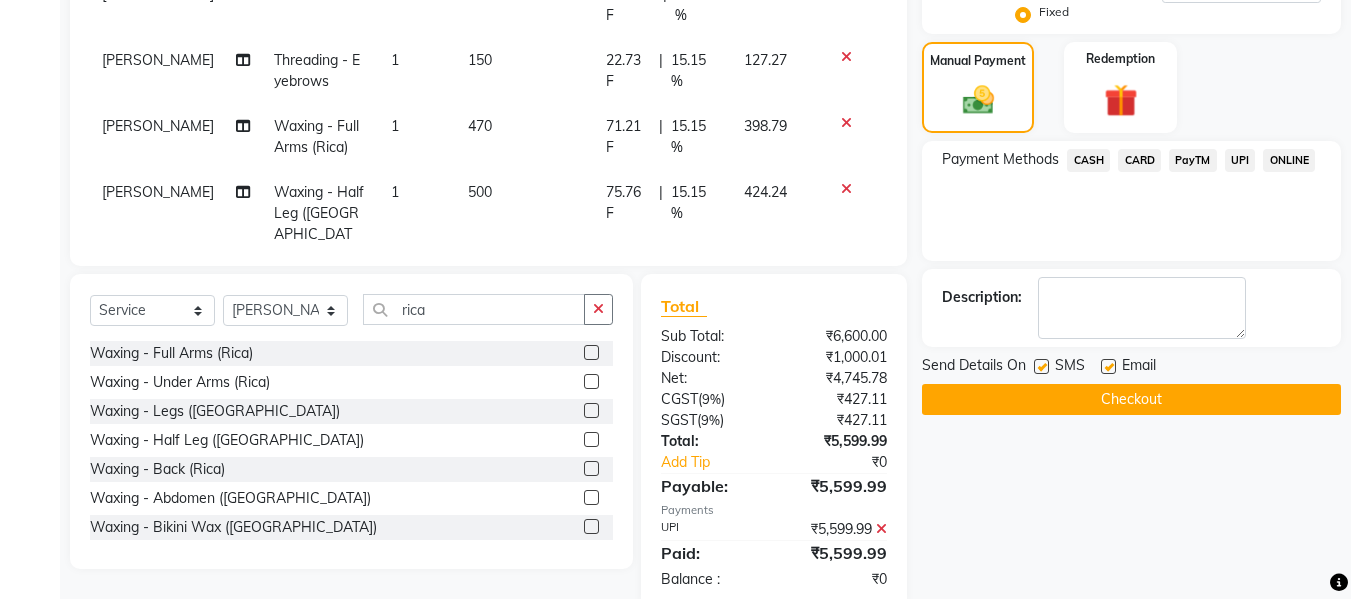 click on "Checkout" 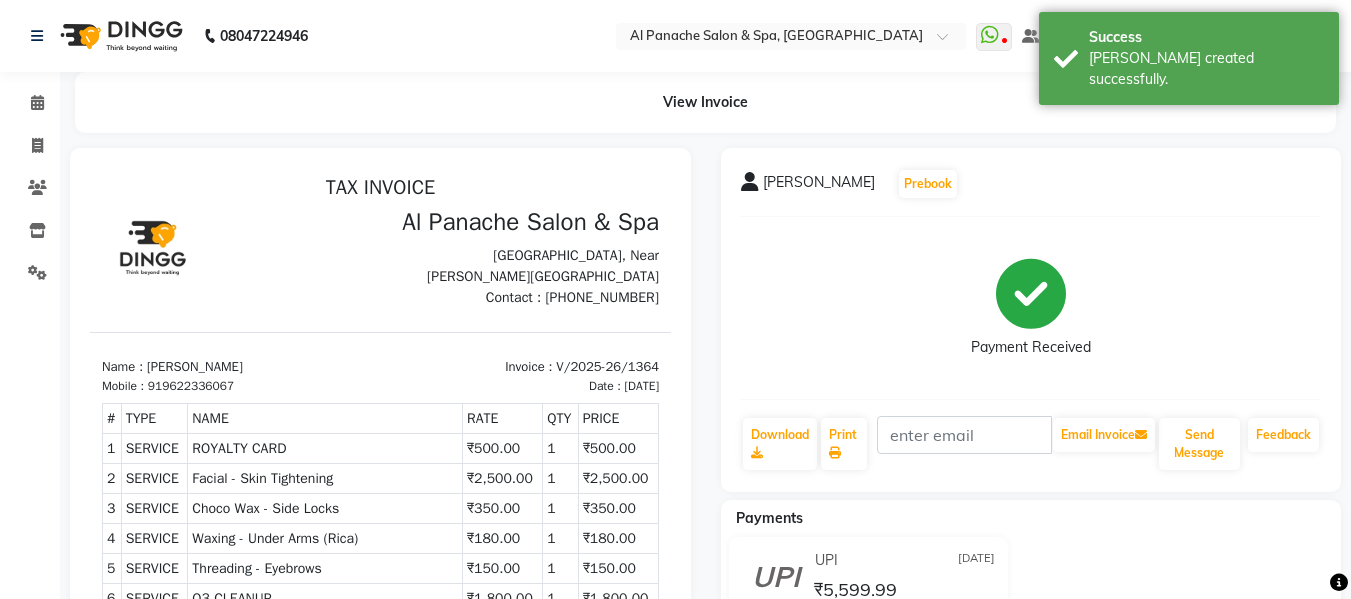 scroll, scrollTop: 0, scrollLeft: 0, axis: both 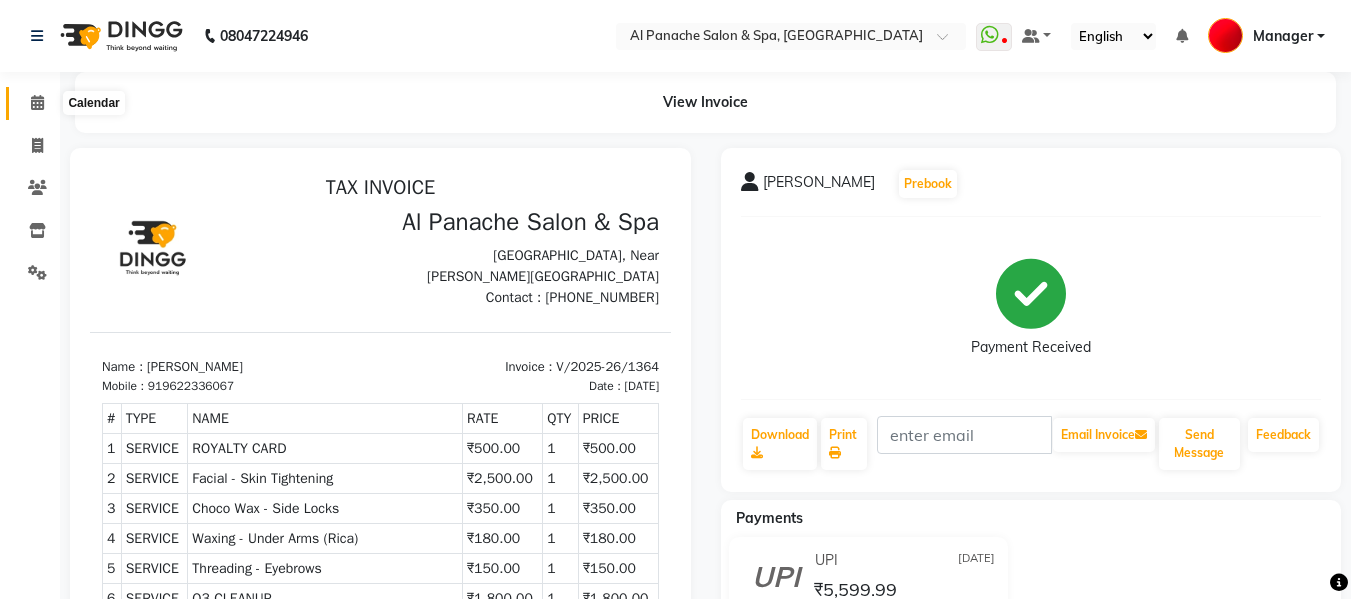 click 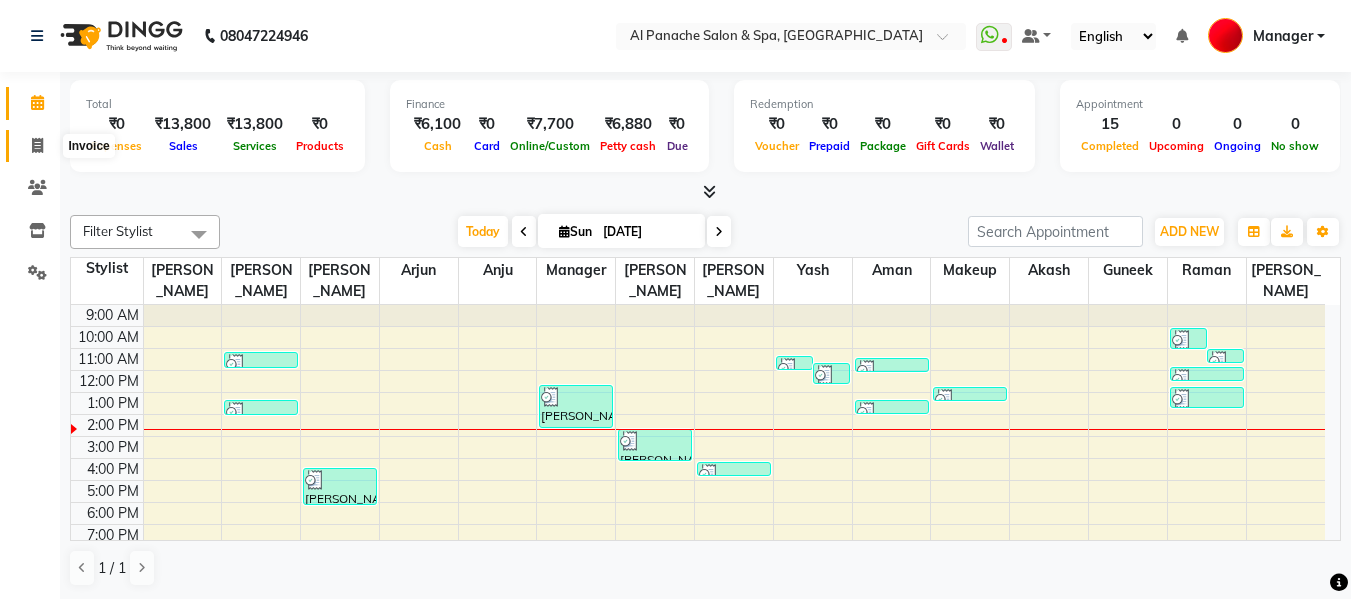 click 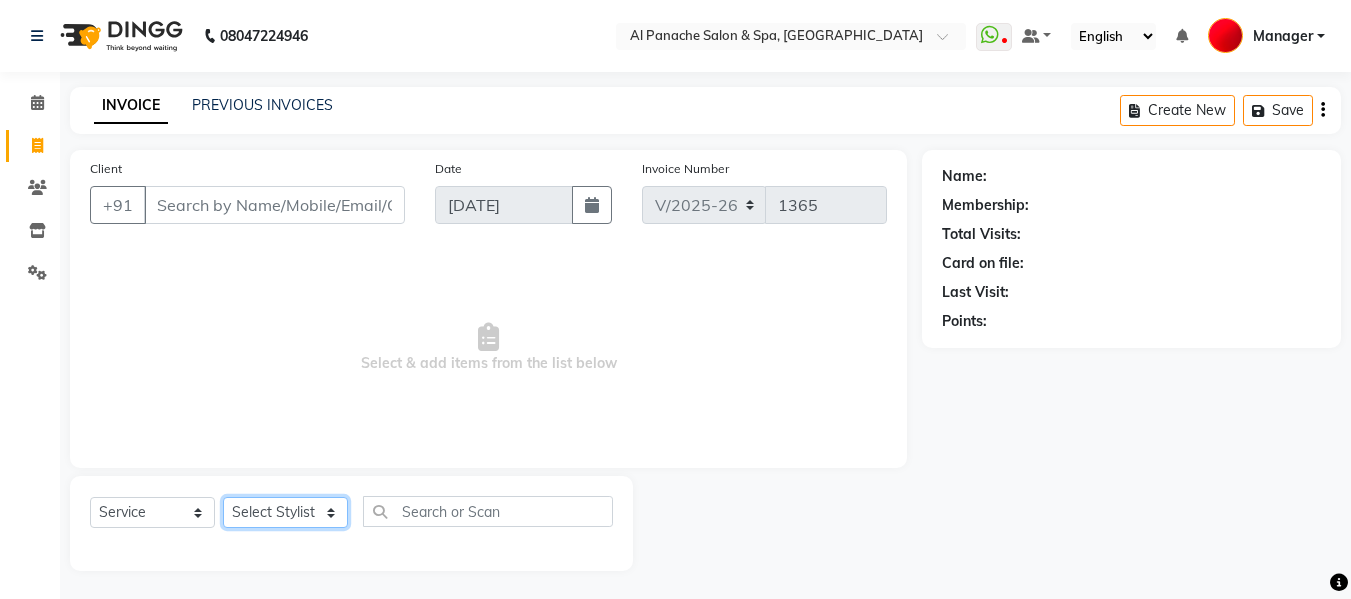 click on "Select Stylist Akash [PERSON_NAME] [PERSON_NAME] [PERSON_NAME] Makeup Manager [PERSON_NAME] [PERSON_NAME] [PERSON_NAME]" 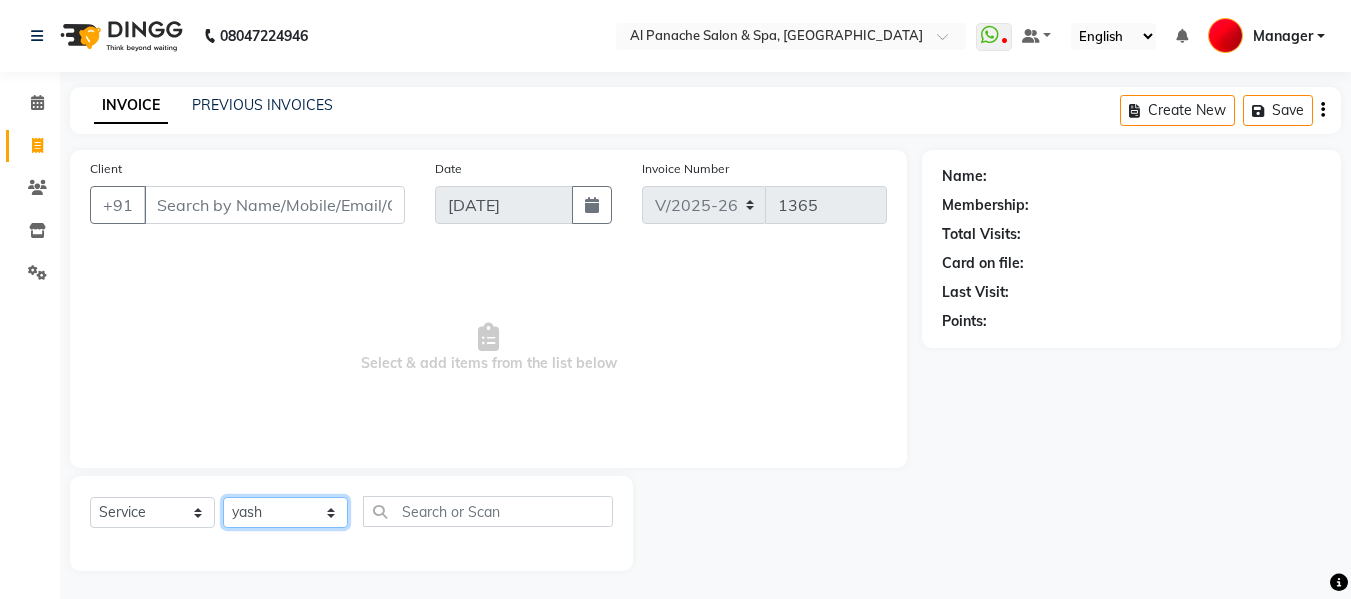 click on "Select Stylist Akash [PERSON_NAME] [PERSON_NAME] [PERSON_NAME] Makeup Manager [PERSON_NAME] [PERSON_NAME] [PERSON_NAME]" 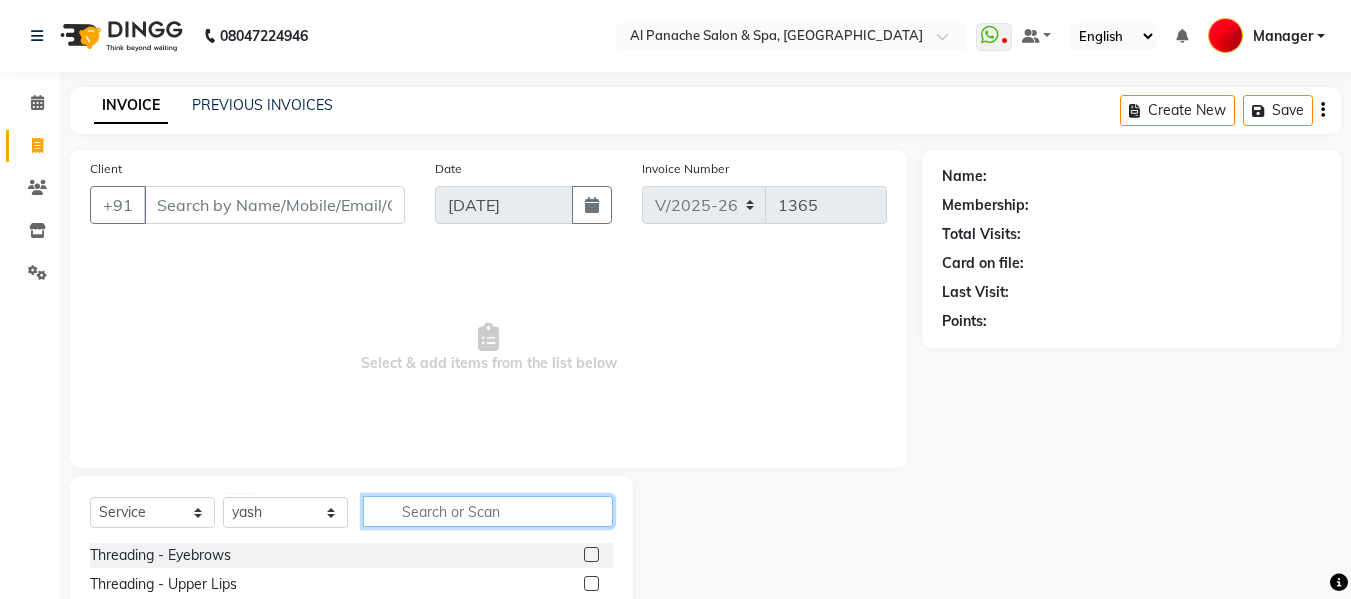 click 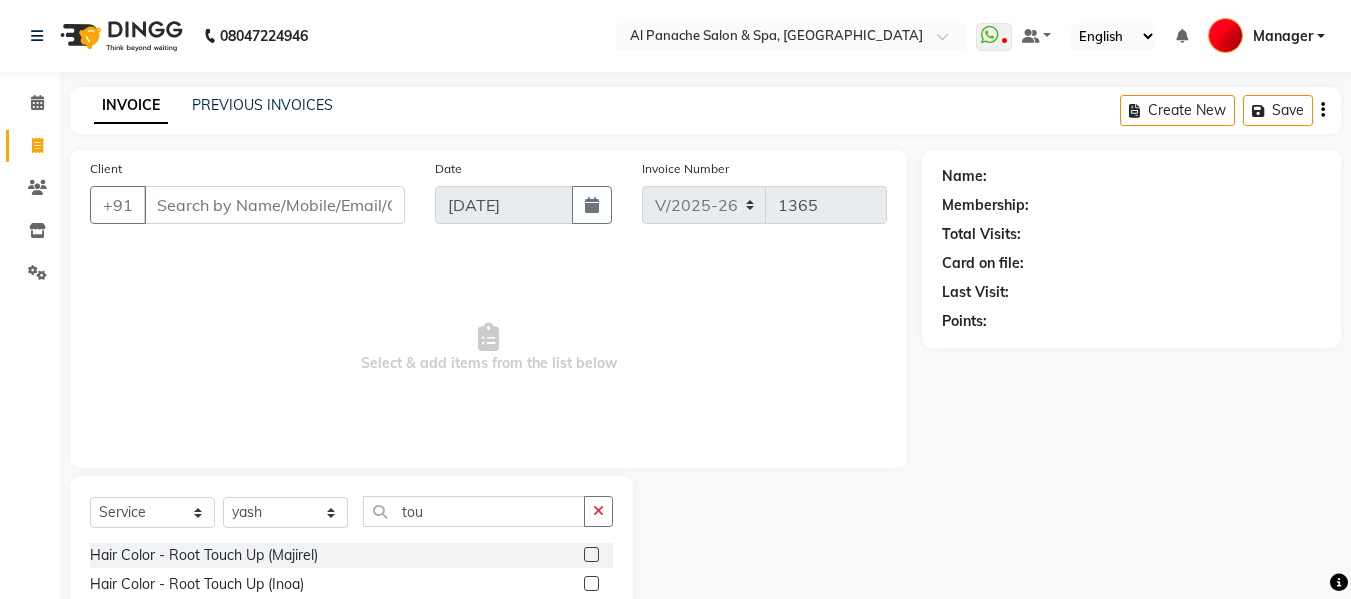 click 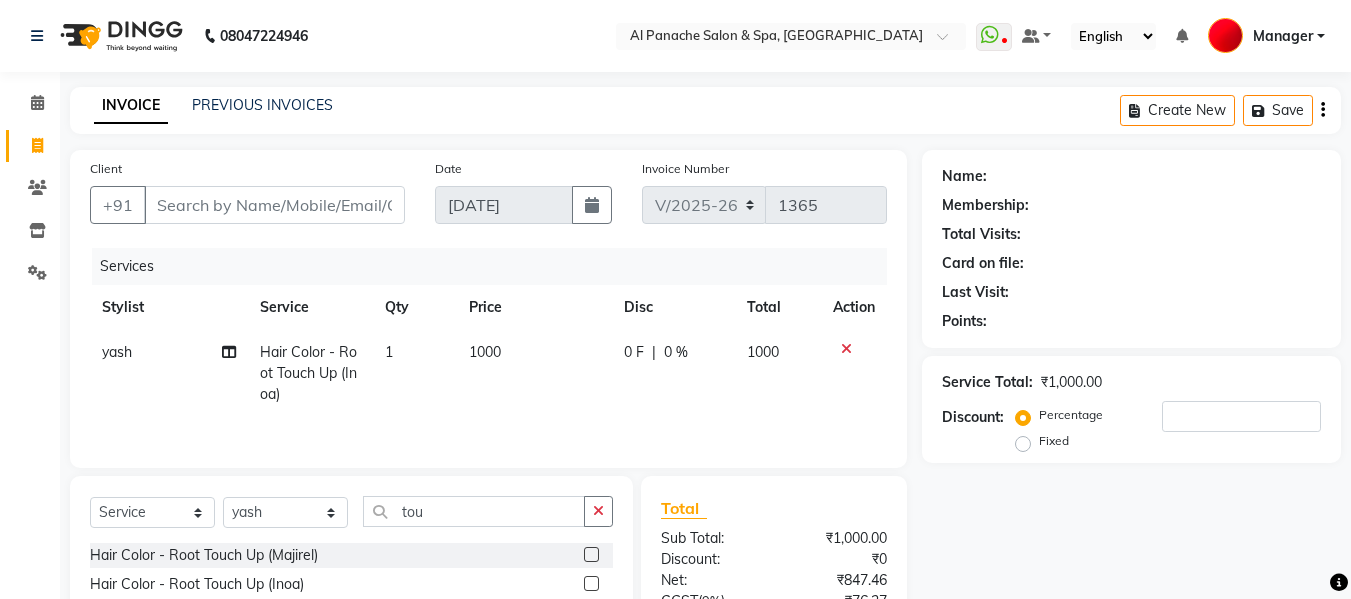 scroll, scrollTop: 201, scrollLeft: 0, axis: vertical 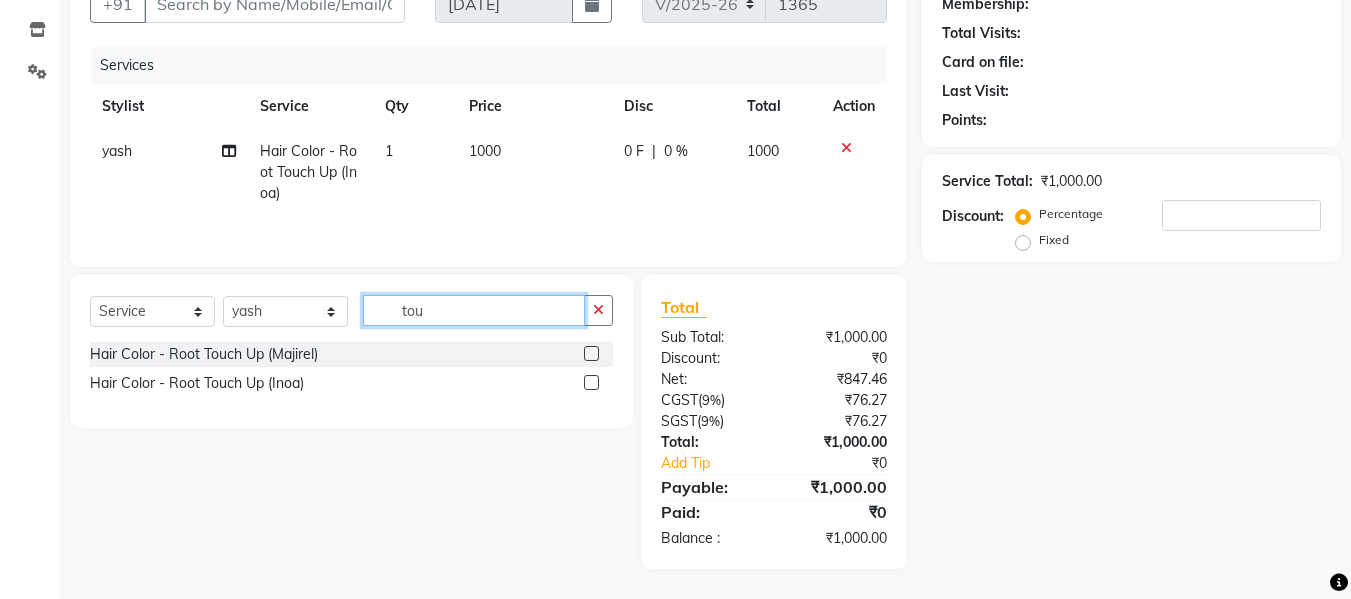 click on "tou" 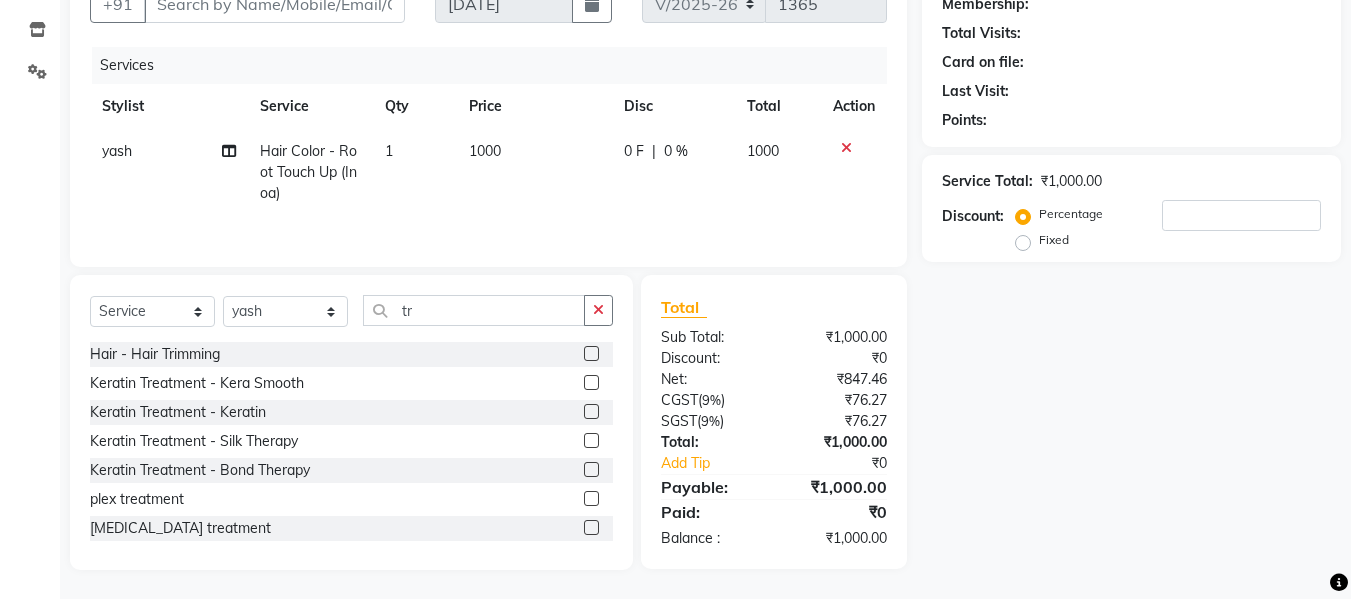 click 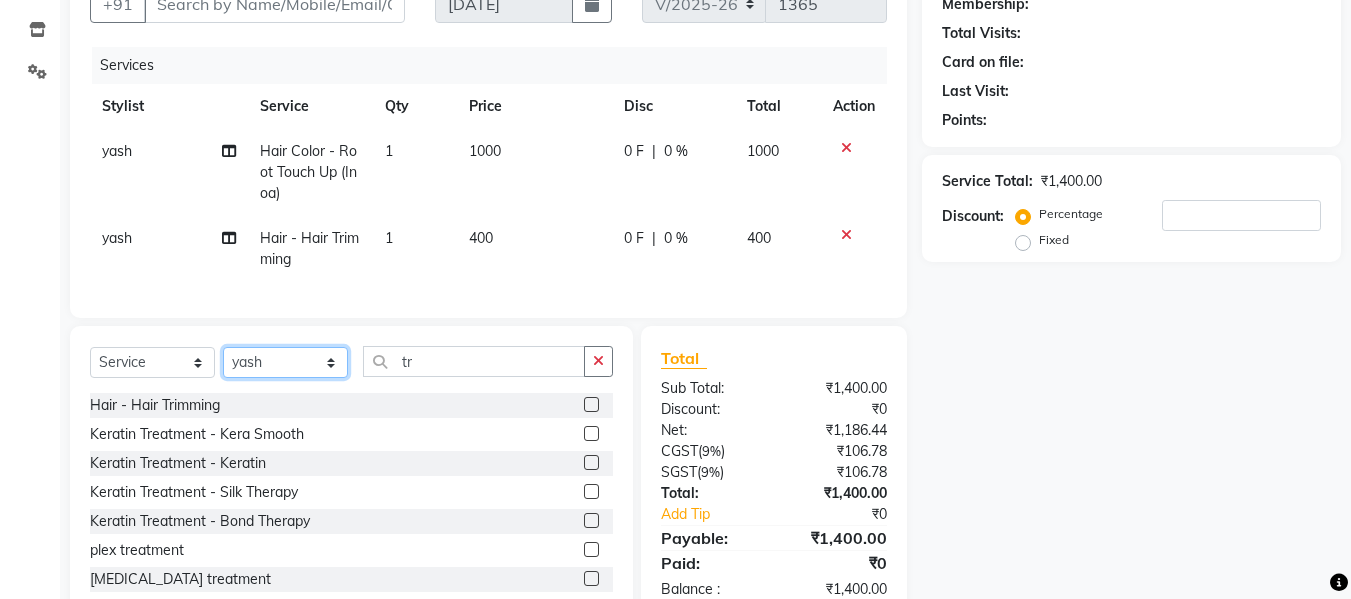 click on "Select Stylist Akash [PERSON_NAME] [PERSON_NAME] [PERSON_NAME] Makeup Manager [PERSON_NAME] [PERSON_NAME] [PERSON_NAME]" 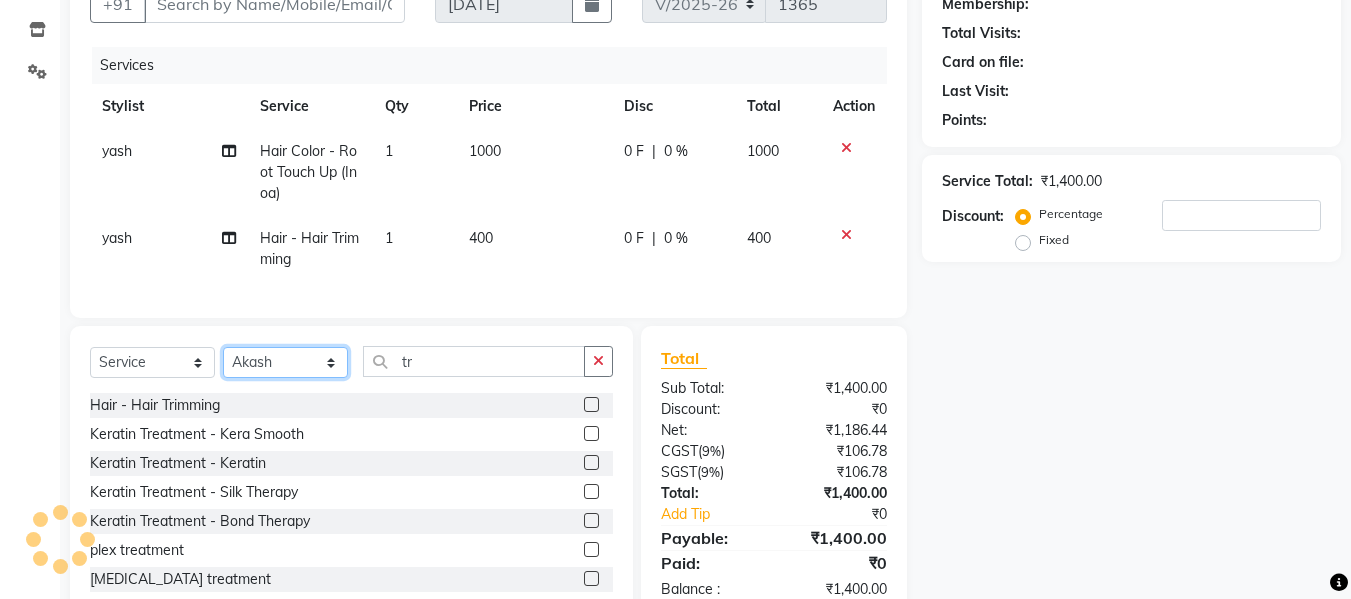 click on "Select Stylist Akash [PERSON_NAME] [PERSON_NAME] [PERSON_NAME] Makeup Manager [PERSON_NAME] [PERSON_NAME] [PERSON_NAME]" 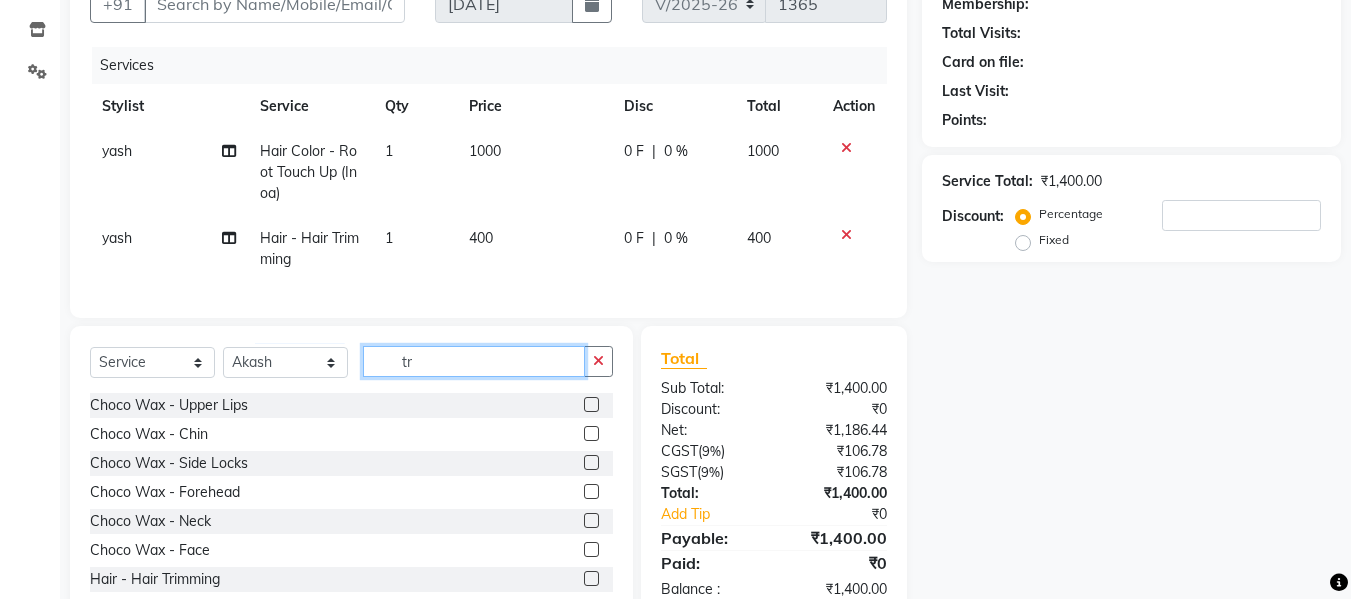 click on "tr" 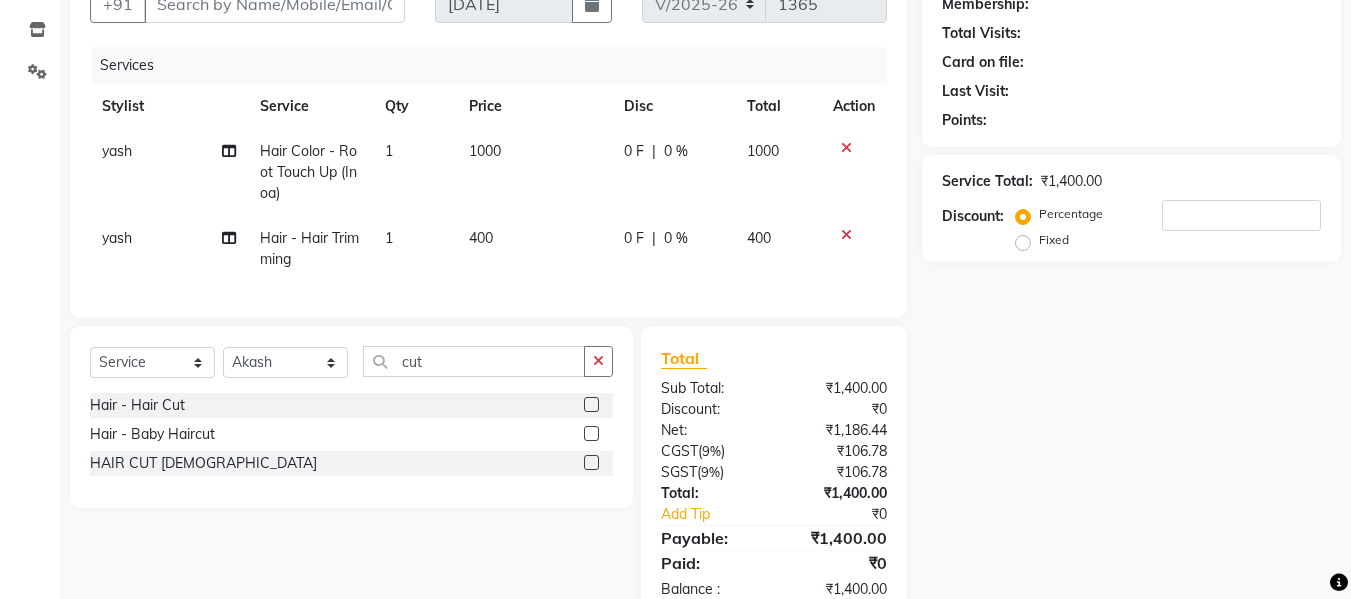 click 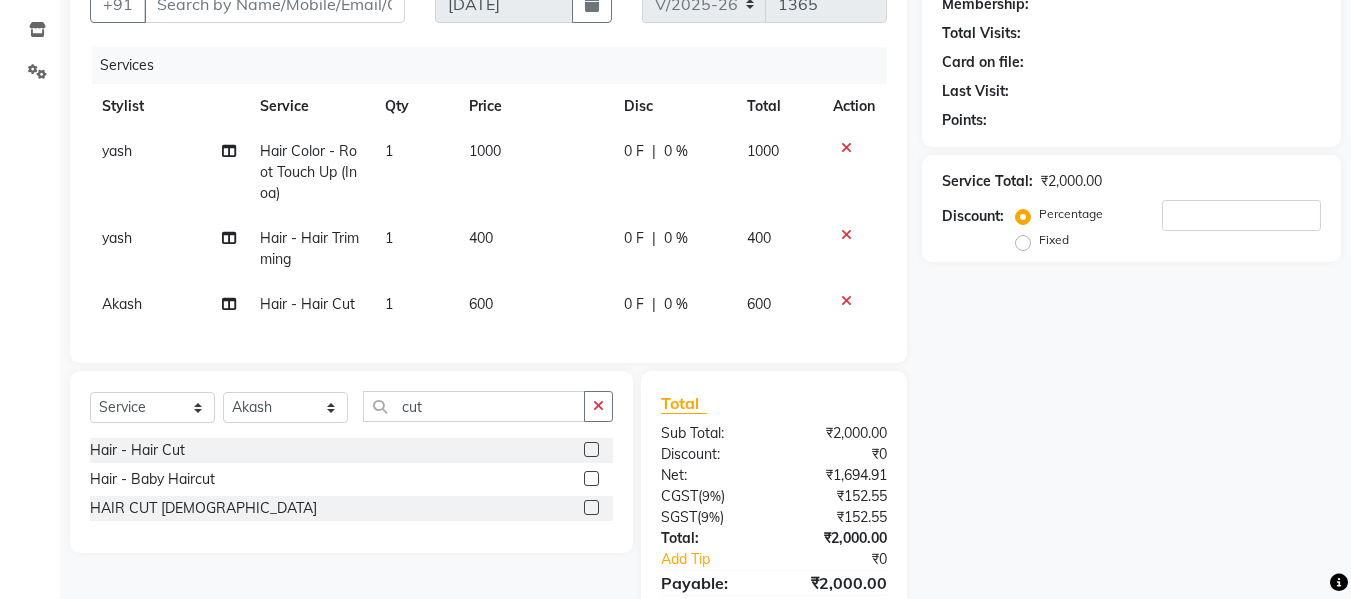 scroll, scrollTop: 312, scrollLeft: 0, axis: vertical 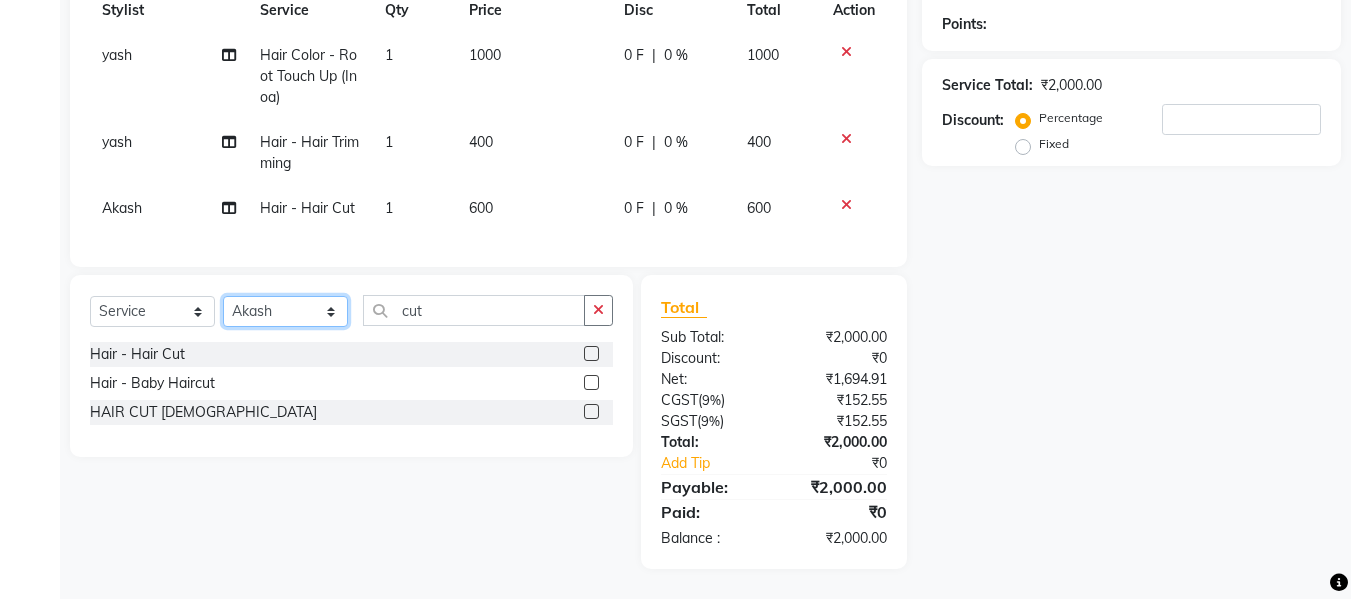 click on "Select Stylist Akash [PERSON_NAME] [PERSON_NAME] [PERSON_NAME] Makeup Manager [PERSON_NAME] [PERSON_NAME] [PERSON_NAME]" 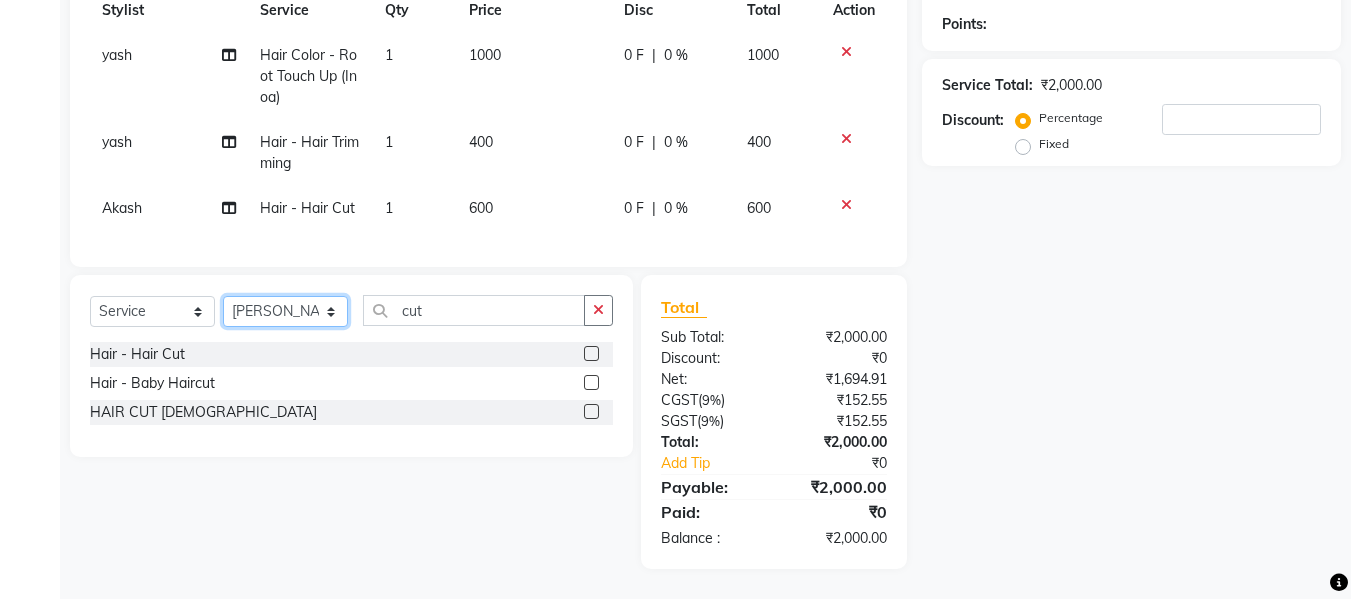 click on "Select Stylist Akash [PERSON_NAME] [PERSON_NAME] [PERSON_NAME] Makeup Manager [PERSON_NAME] [PERSON_NAME] [PERSON_NAME]" 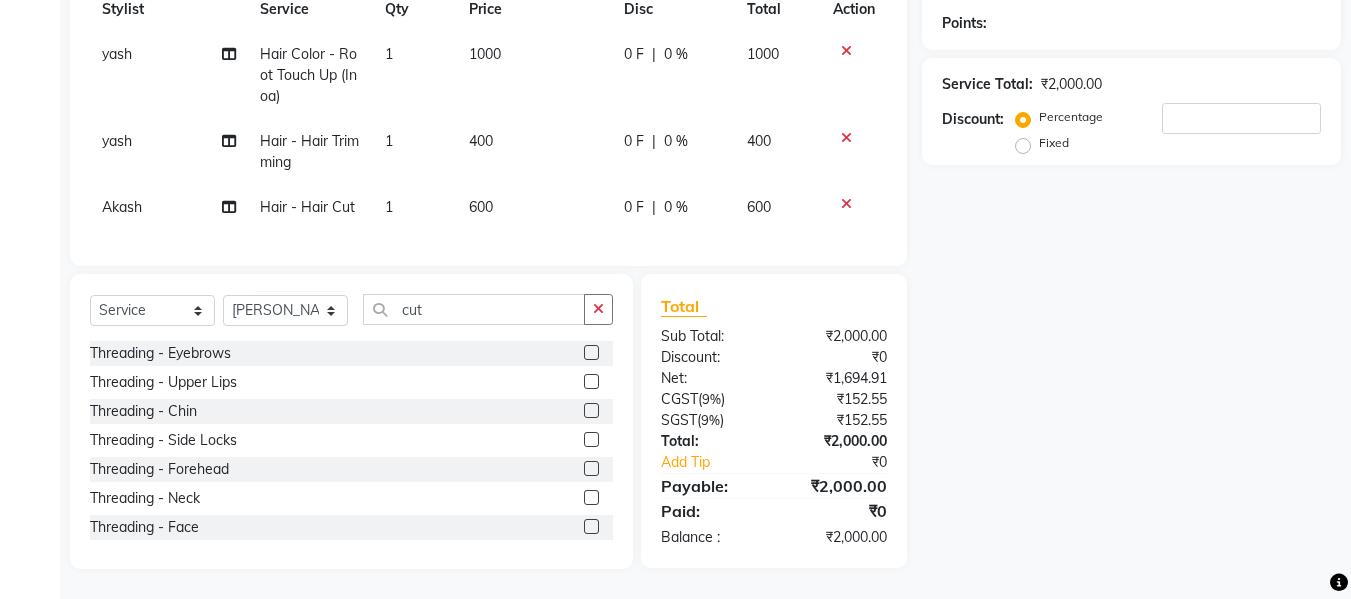 click 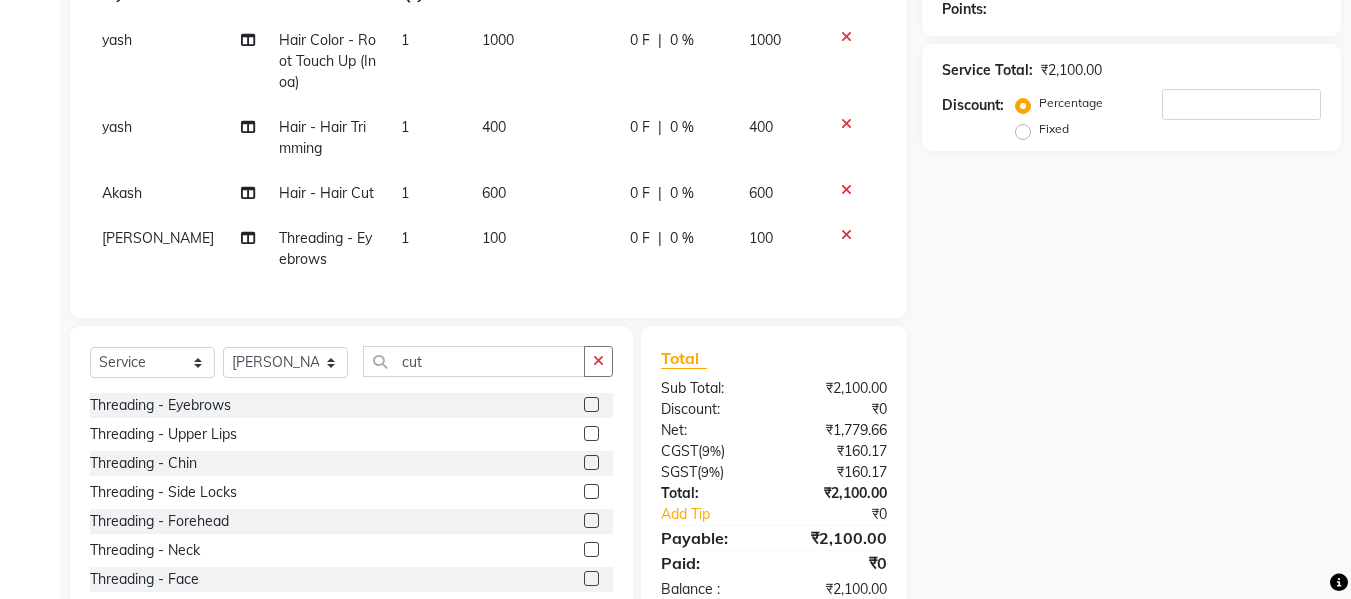 click on "100" 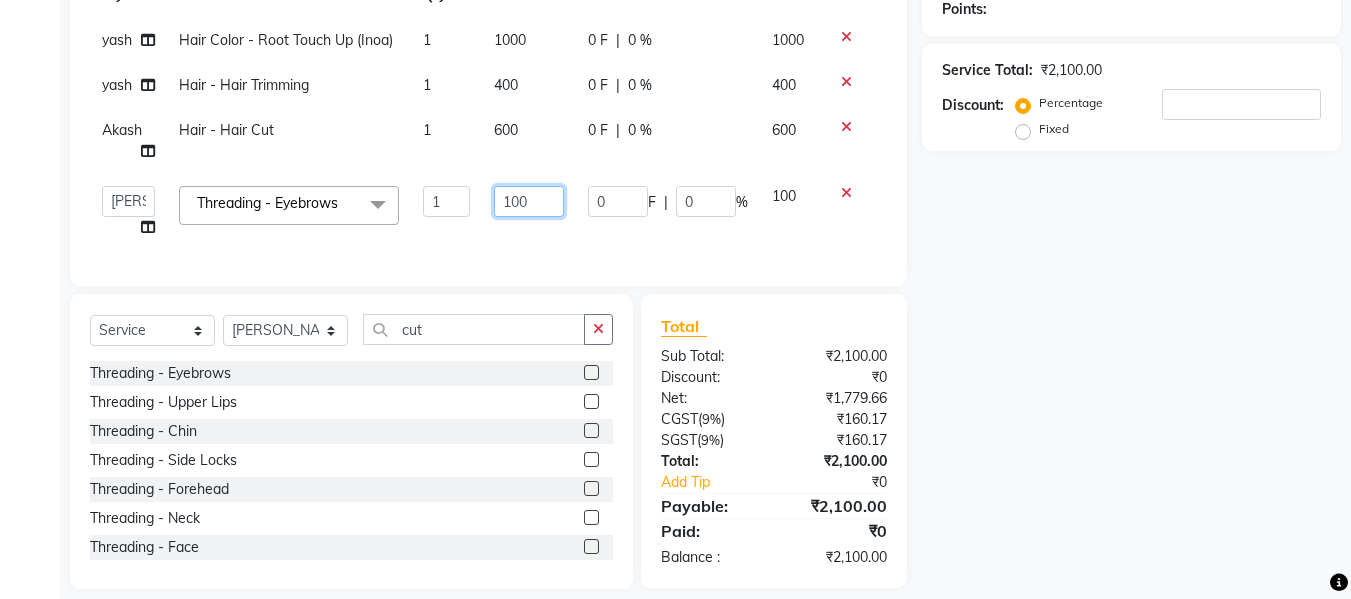 click on "100" 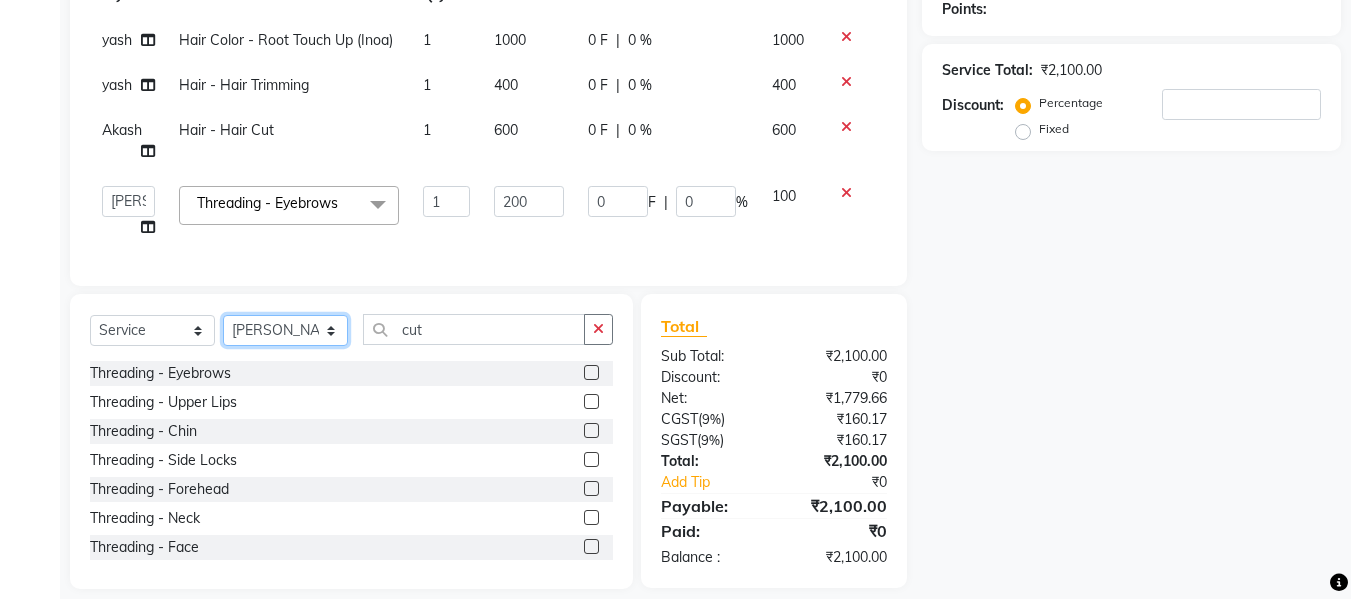 click on "Select  Service  Product  Membership  Package Voucher Prepaid Gift Card  Select Stylist Akash [PERSON_NAME] Arjun [PERSON_NAME] [PERSON_NAME] Guneek Makeup Manager [PERSON_NAME] [PERSON_NAME] [PERSON_NAME] yash cut Threading - Eyebrows  Threading - Upper Lips  Threading - Chin  Threading - Side Locks  Threading - Forehead  Threading - Neck  Threading - Face  PRE BRIDAL PACKAGE DIAMOND  HEAD MASSAGE MEN  BASIC MAKEUP COURSE  ADVANCE MAKEUP COURSE  SELF MAKEUP COURSE  ORGANIC CLEANUP  O3 FACIAL  CLEAN OUT  INSTA CLEAR CLEANUP  O3 CLEANUP  O3 [PERSON_NAME]  TAN BLEACH  Choco Wax - Upper Lips  Choco Wax - Chin  Choco Wax - Side Locks  Choco Wax - Forehead  Choco Wax - Neck  Choco Wax - Face  Hair - Hair Trimming  Hair - Hair Cut  Hair - Hair Wash + Plain Dry  Hair - Splitants  Hair - Baby Haircut  Hair - Fringes  Hair - Deep Conditioning  HAIR CUT [DEMOGRAPHIC_DATA]  Hair - [PERSON_NAME] Settings  Hair Styling - Curls  Hair Styling - Ironing  Hair Styling - Crimping  Hair Styling - Hair Do  Hair Styling - Blow Dry  Hair Styling - With Wash  Nano plastia" 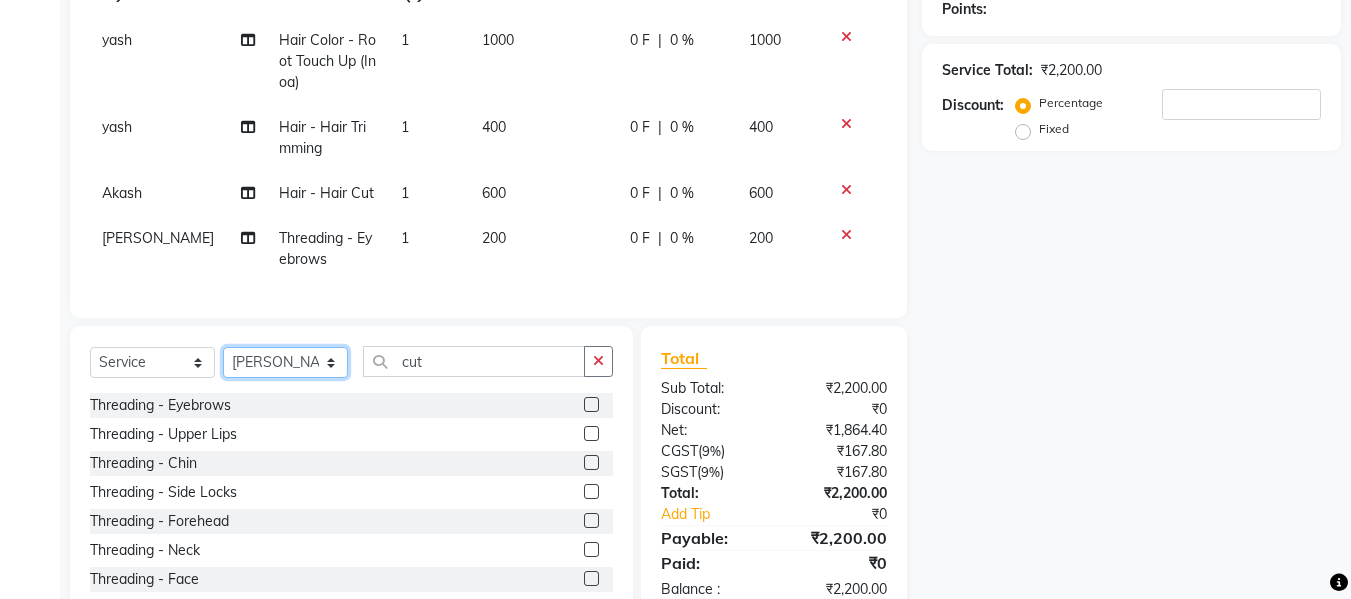 click on "Select Stylist Akash [PERSON_NAME] [PERSON_NAME] [PERSON_NAME] Makeup Manager [PERSON_NAME] [PERSON_NAME] [PERSON_NAME]" 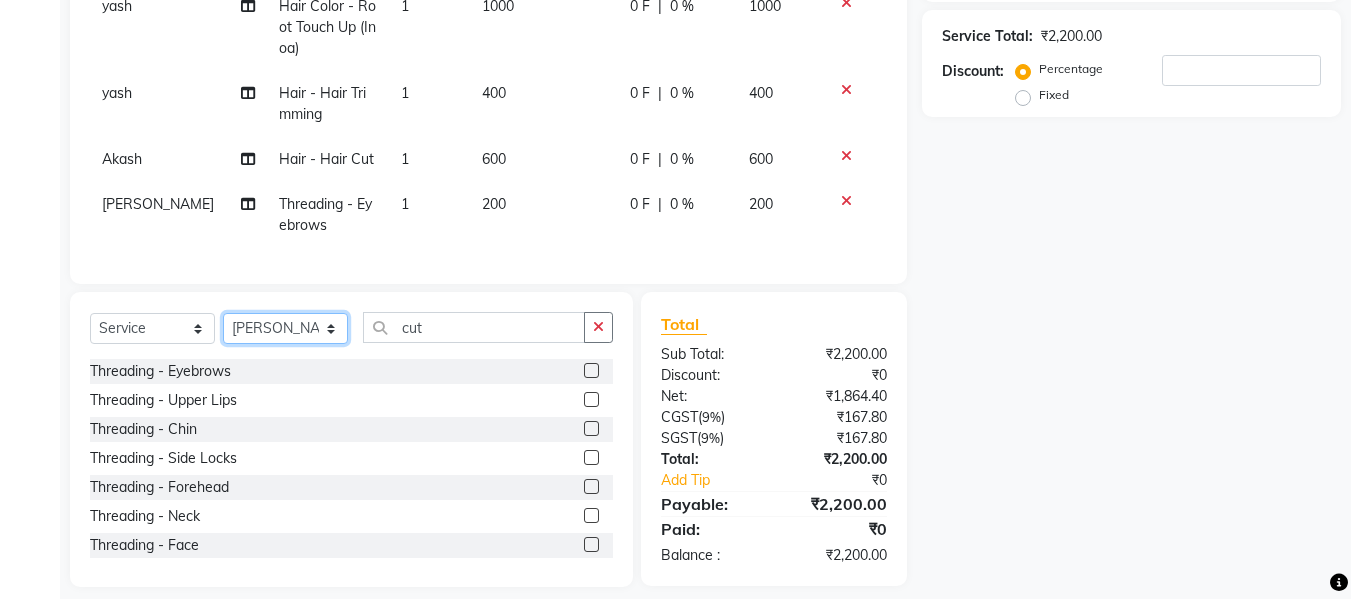 scroll, scrollTop: 379, scrollLeft: 0, axis: vertical 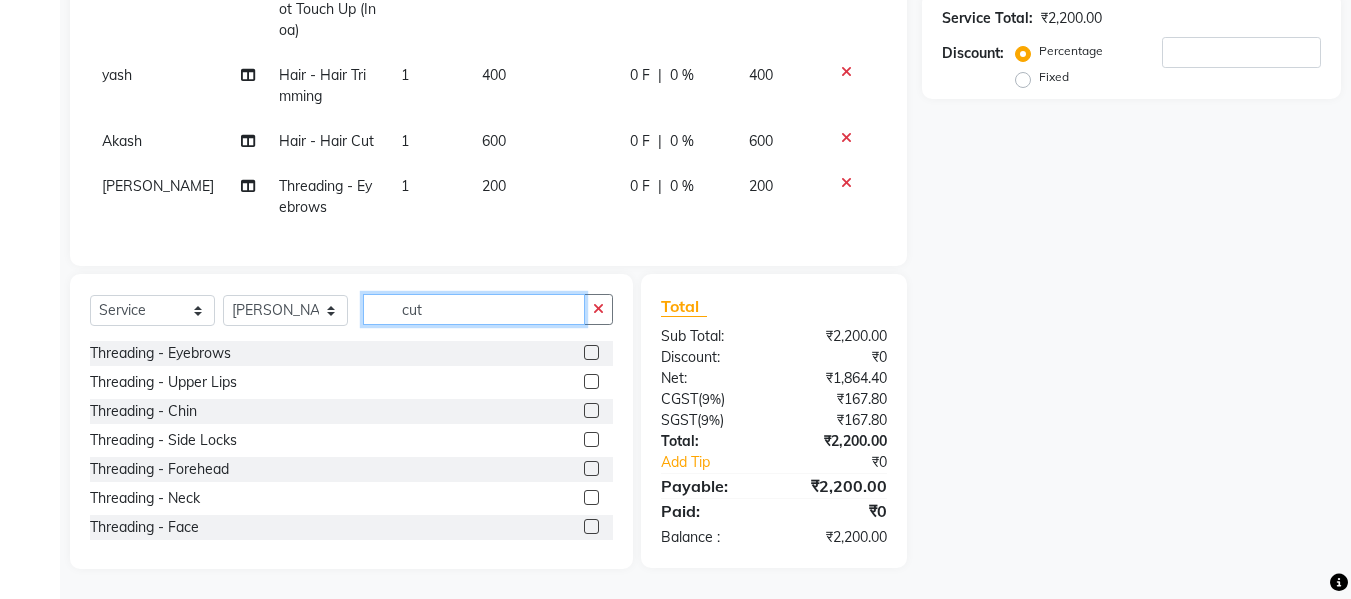 click on "cut" 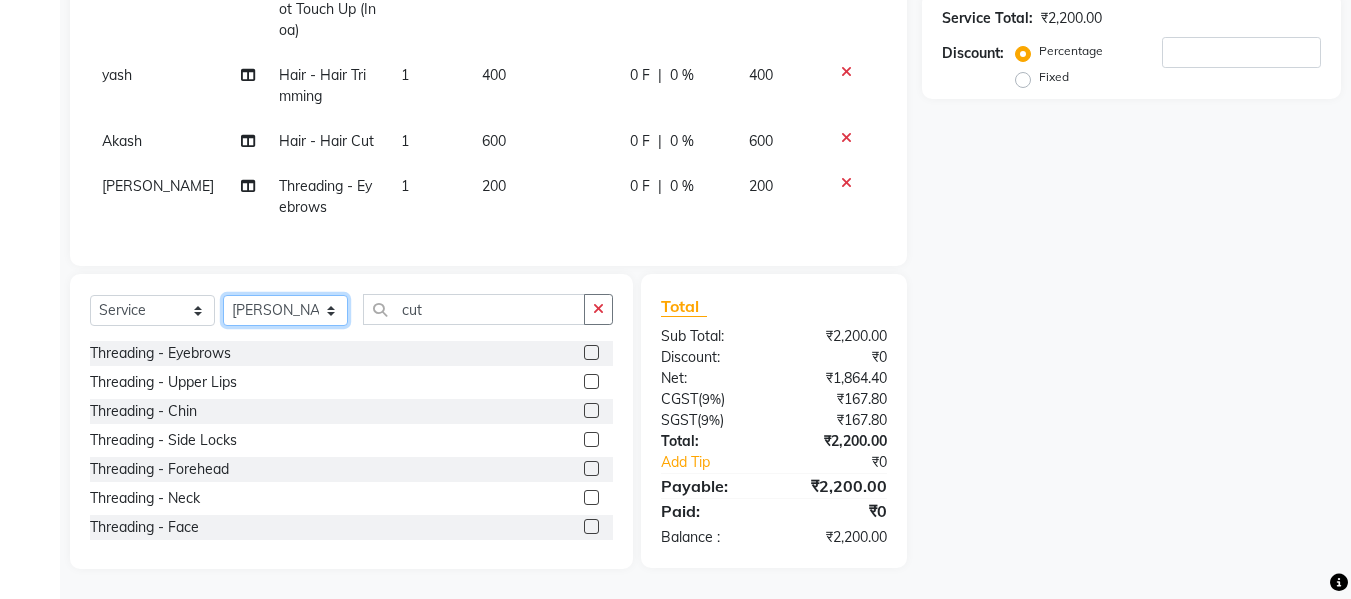 click on "Select Stylist Akash [PERSON_NAME] [PERSON_NAME] [PERSON_NAME] Makeup Manager [PERSON_NAME] [PERSON_NAME] [PERSON_NAME]" 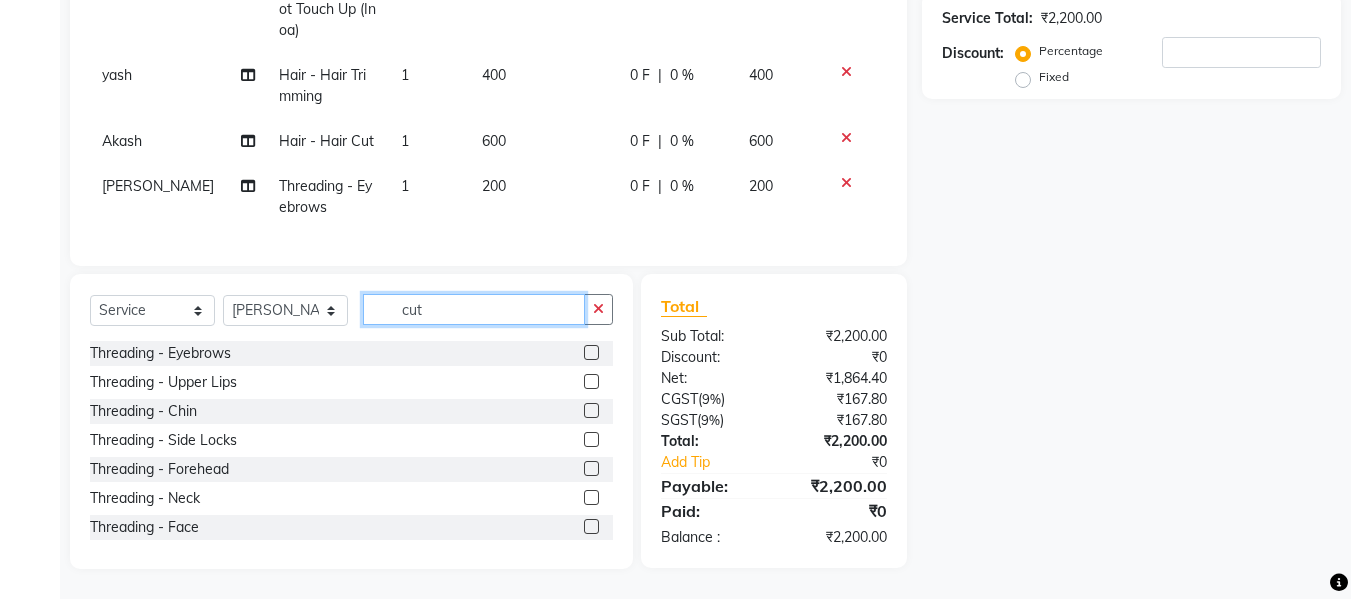 click on "cut" 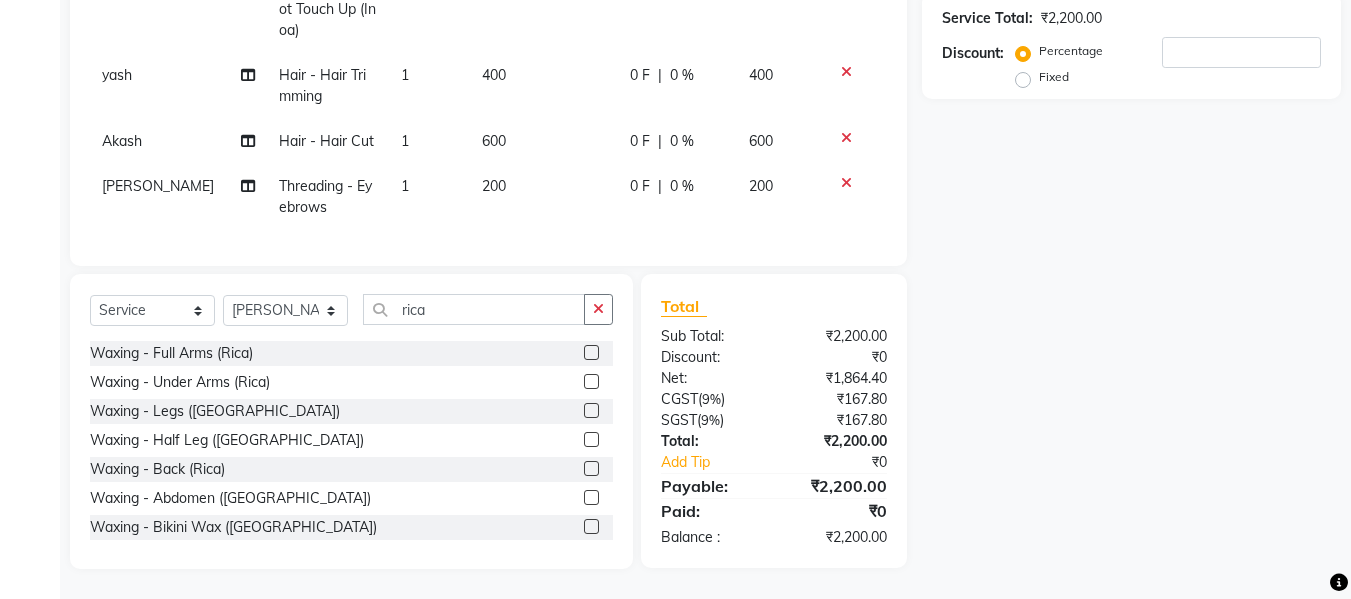 click 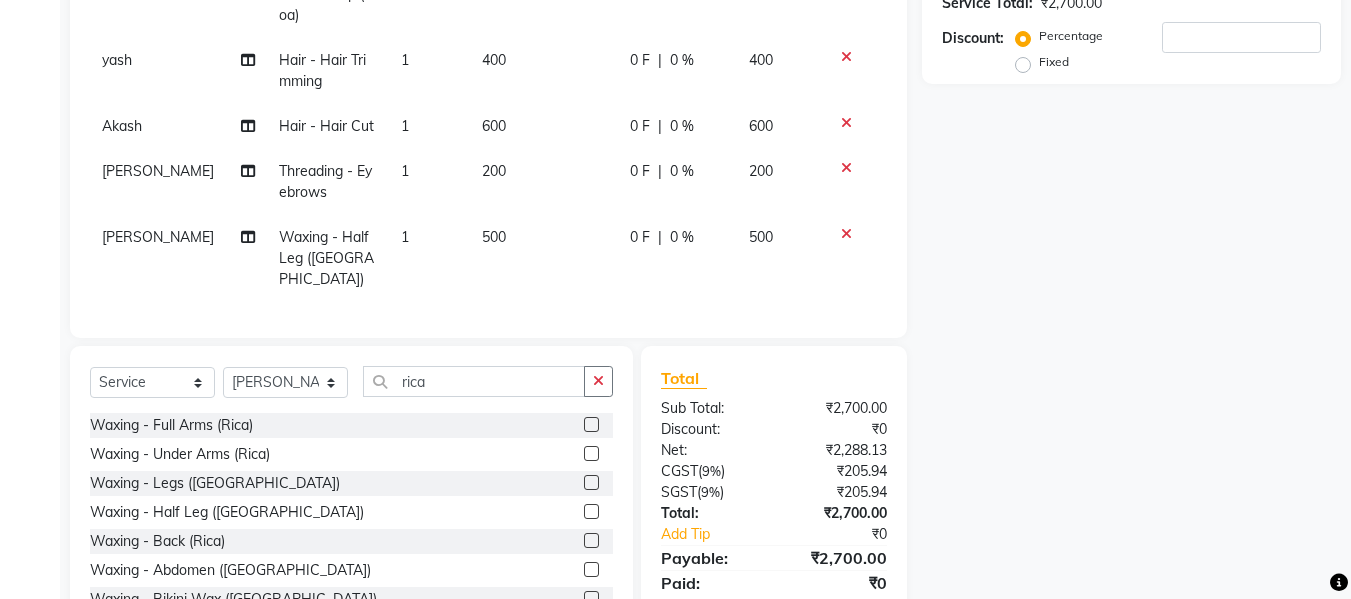 scroll, scrollTop: 445, scrollLeft: 0, axis: vertical 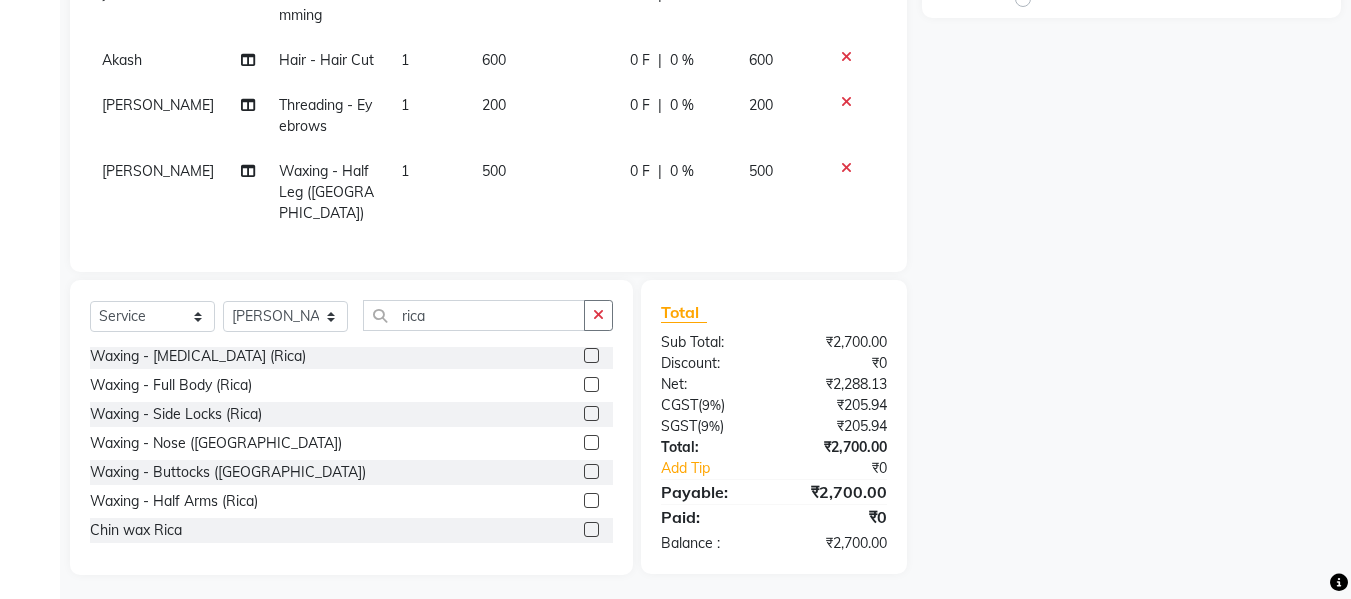 click 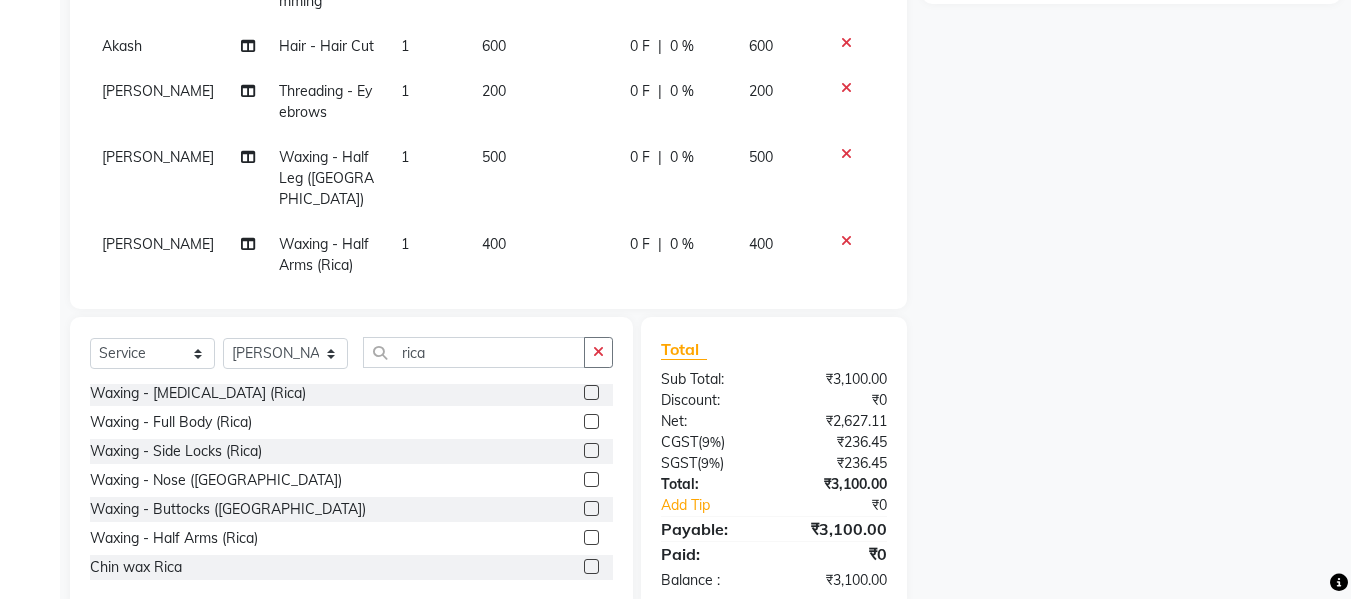 scroll, scrollTop: 502, scrollLeft: 0, axis: vertical 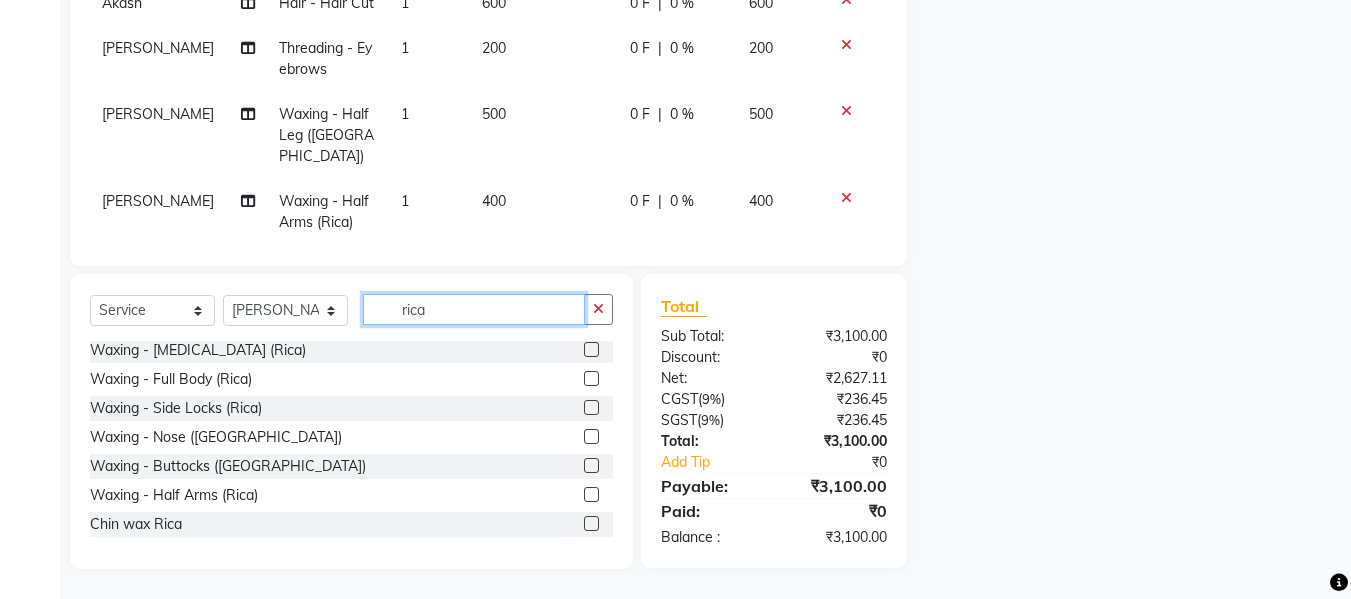 click on "rica" 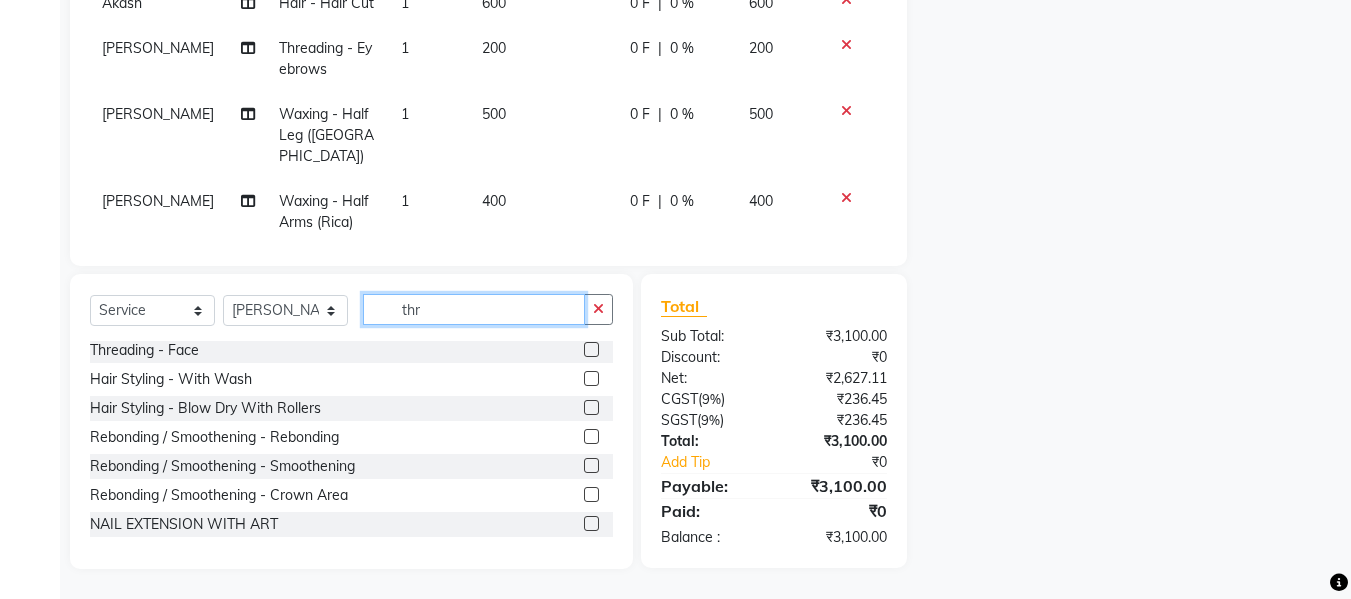 scroll, scrollTop: 3, scrollLeft: 0, axis: vertical 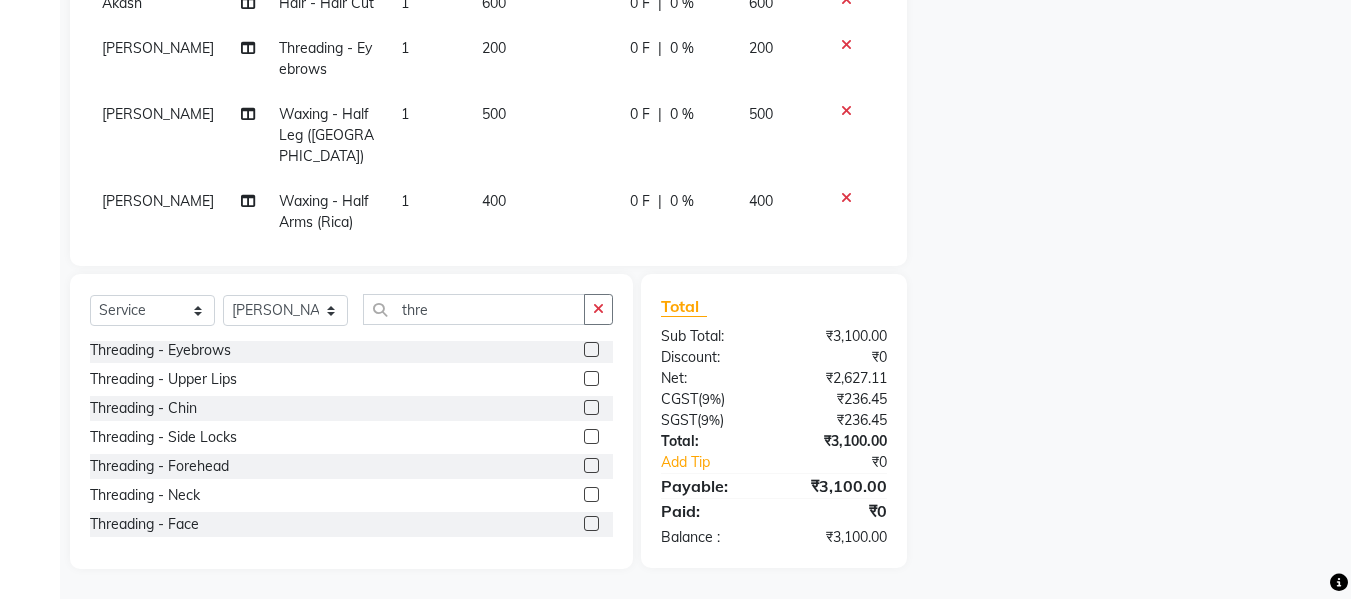 click 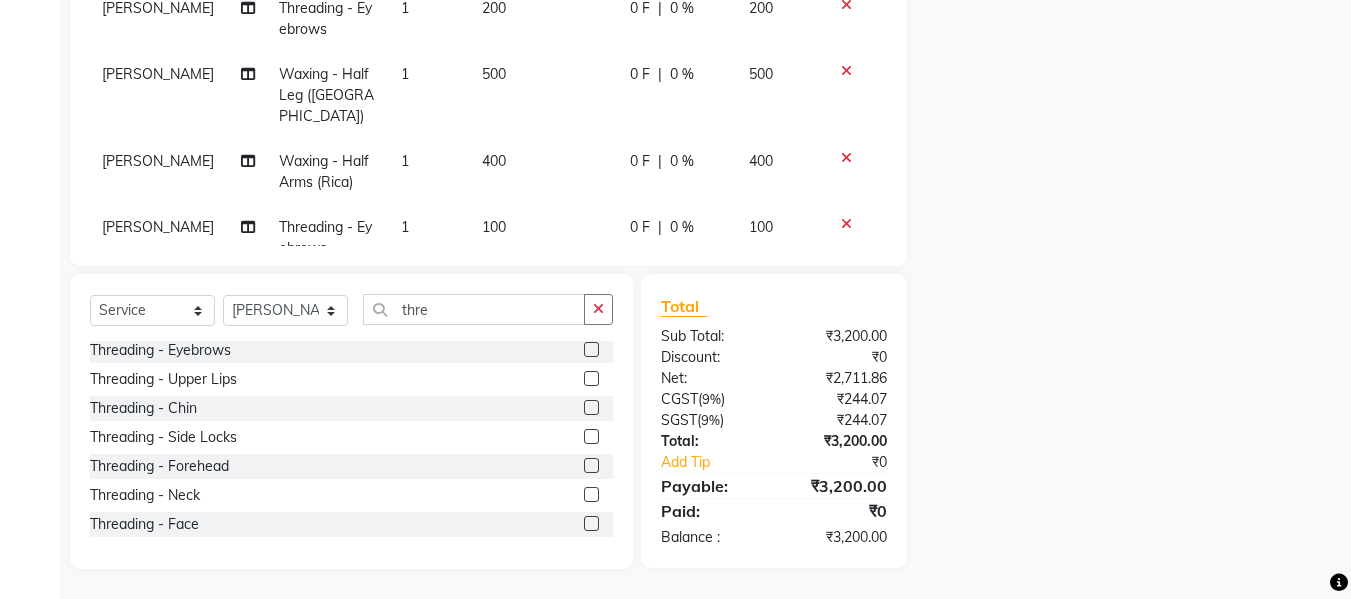 scroll, scrollTop: 75, scrollLeft: 0, axis: vertical 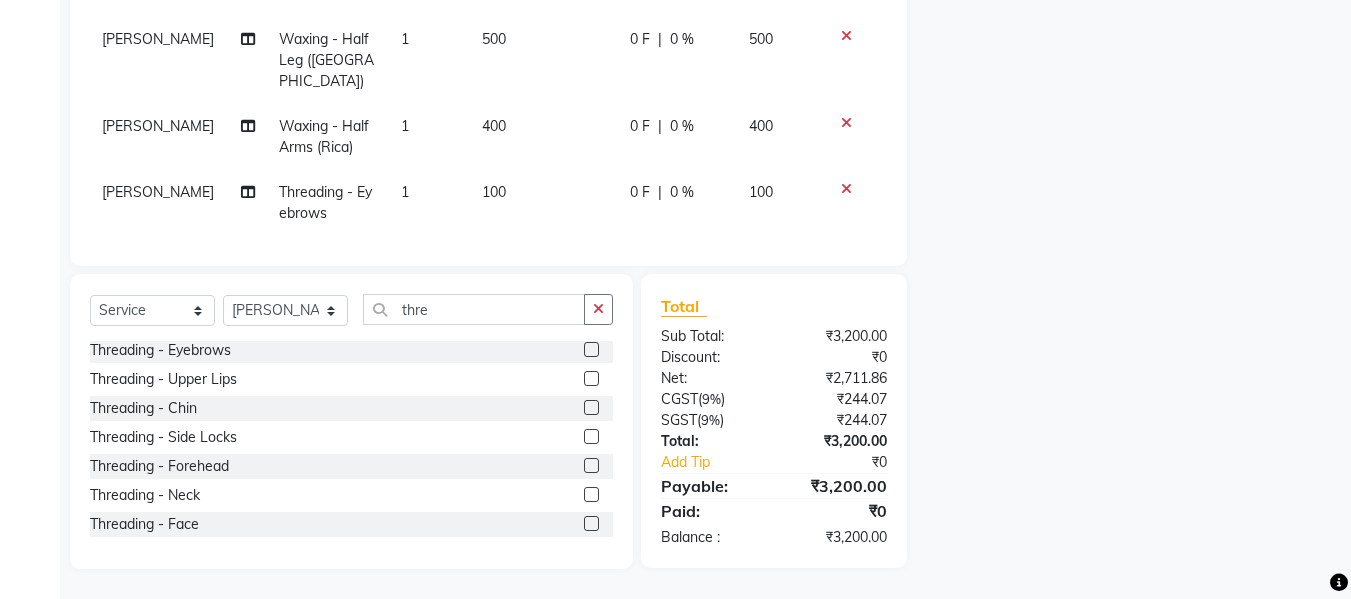 click on "100" 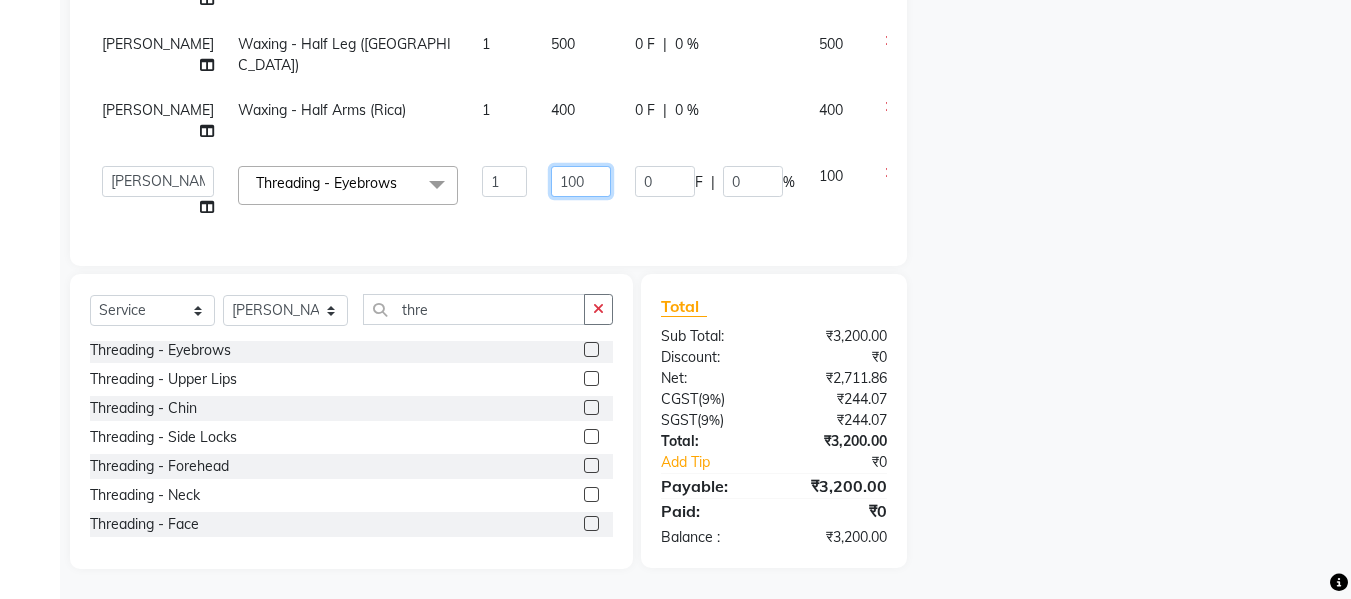 click on "100" 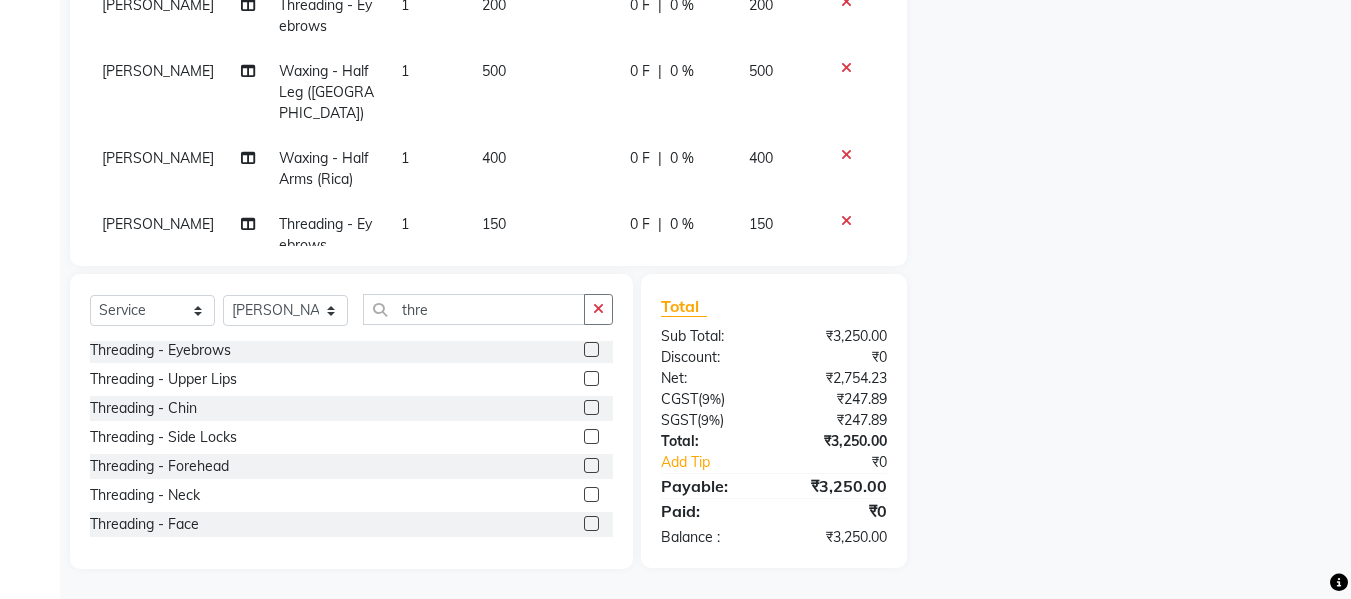 click on "Name: Membership: Total Visits: Card on file: Last Visit:  Points:  Service Total:  ₹3,250.00  Discount:  Percentage   Fixed" 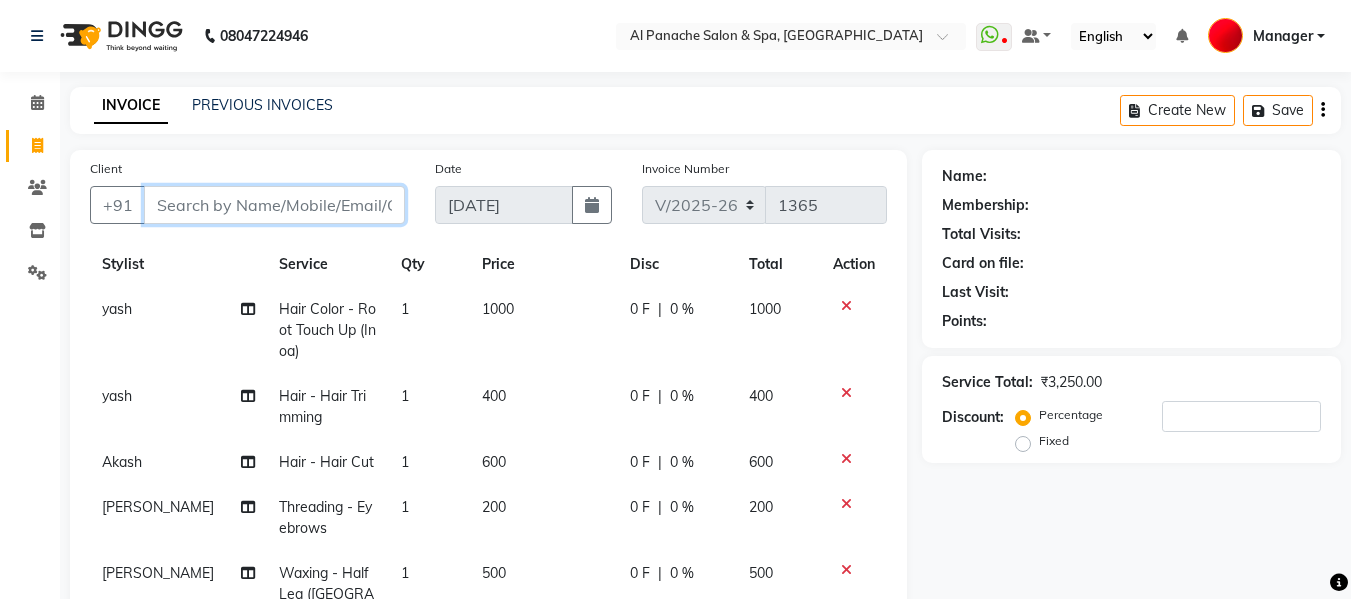 click on "Client" at bounding box center (274, 205) 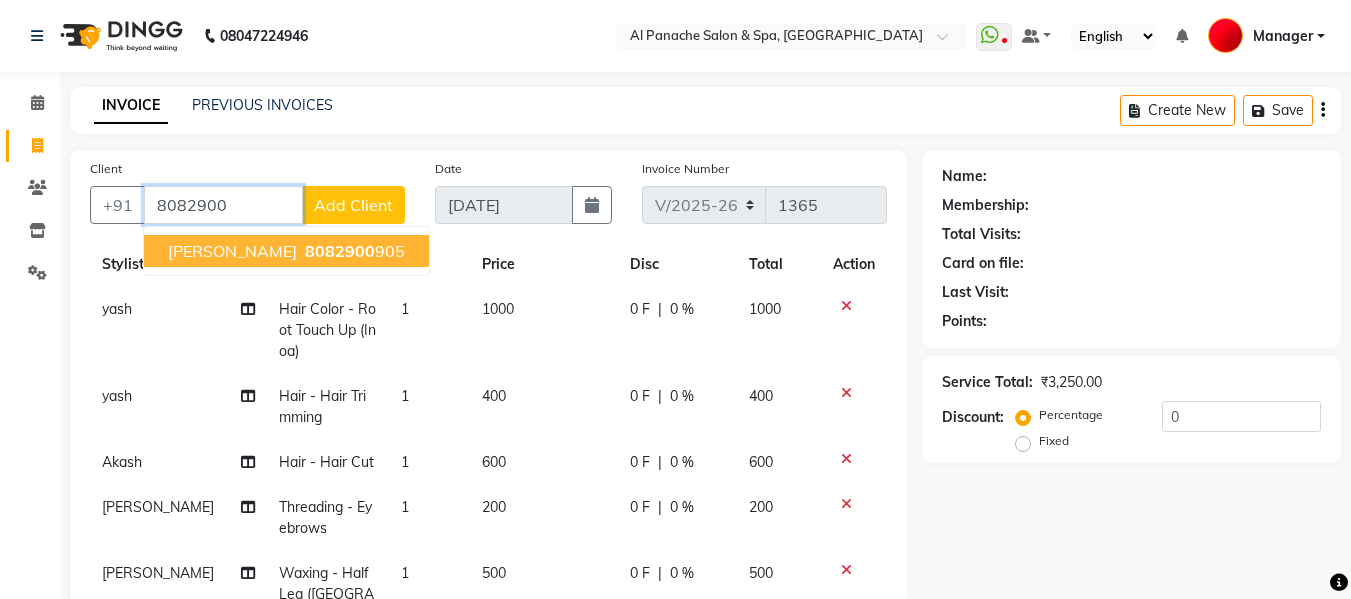 click on "8082900" at bounding box center [340, 251] 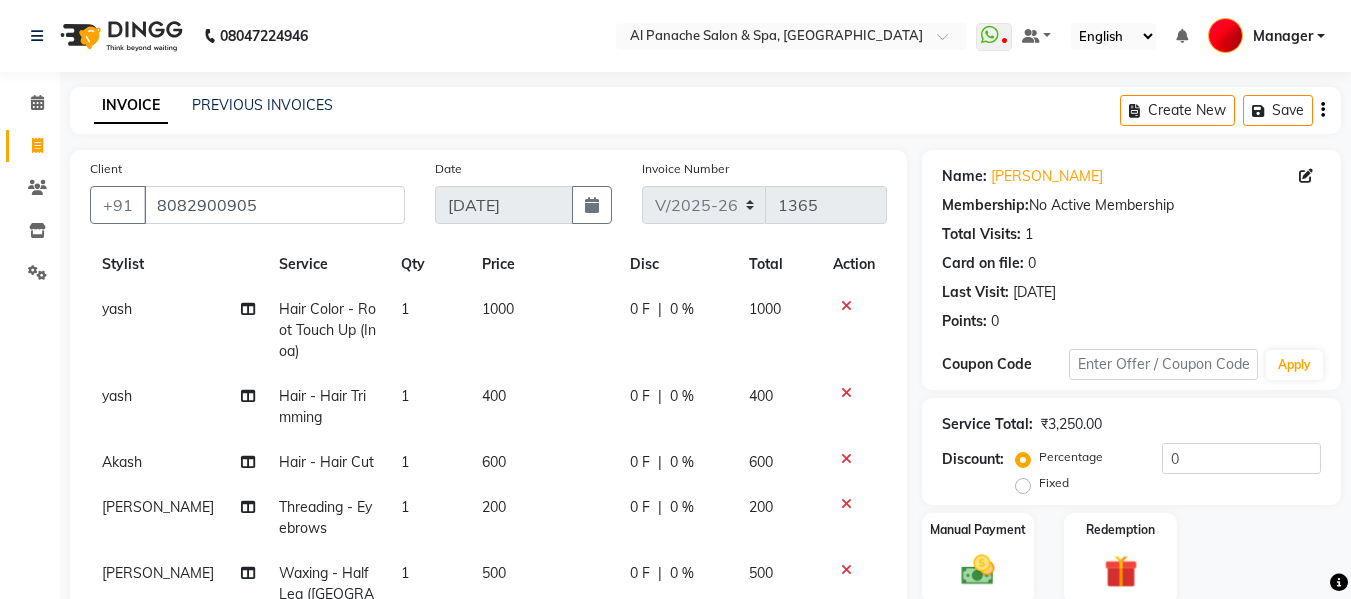 scroll, scrollTop: 502, scrollLeft: 0, axis: vertical 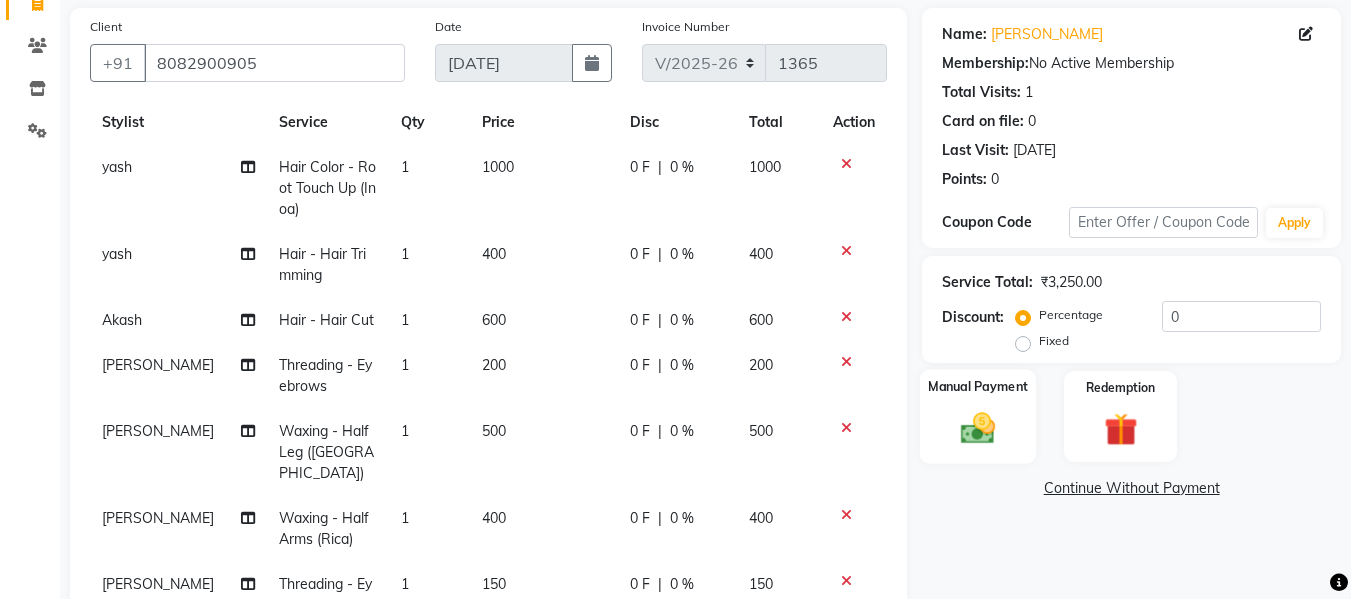 click 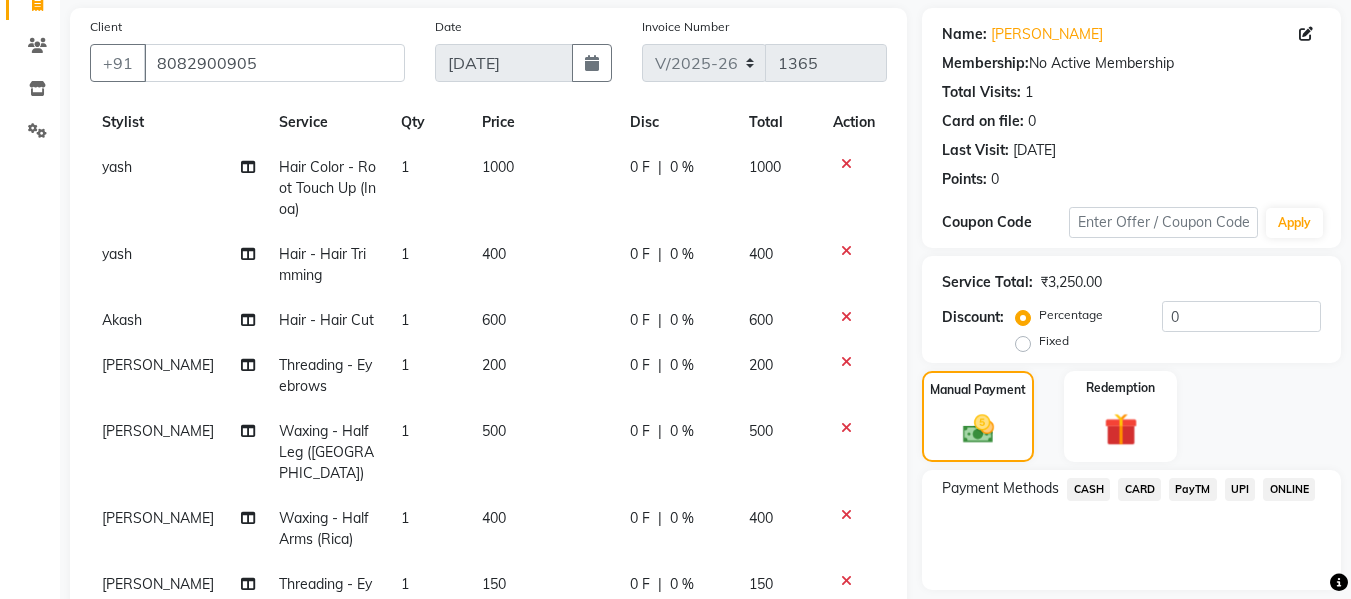 scroll, scrollTop: 502, scrollLeft: 0, axis: vertical 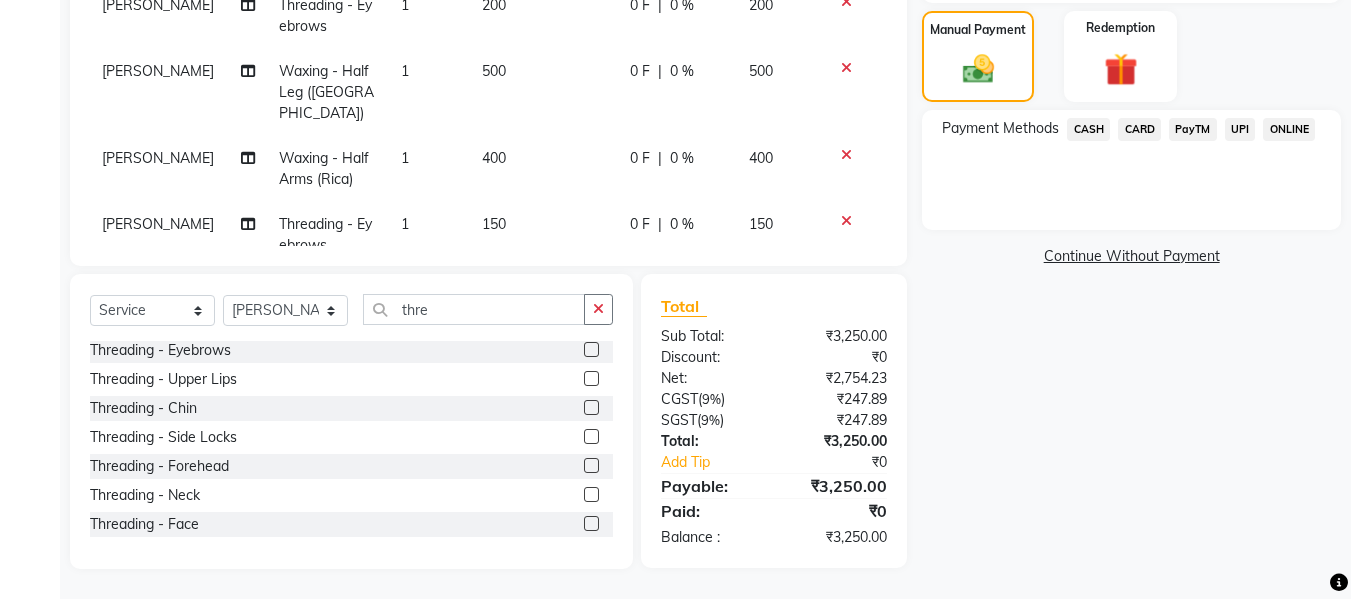 click on "UPI" 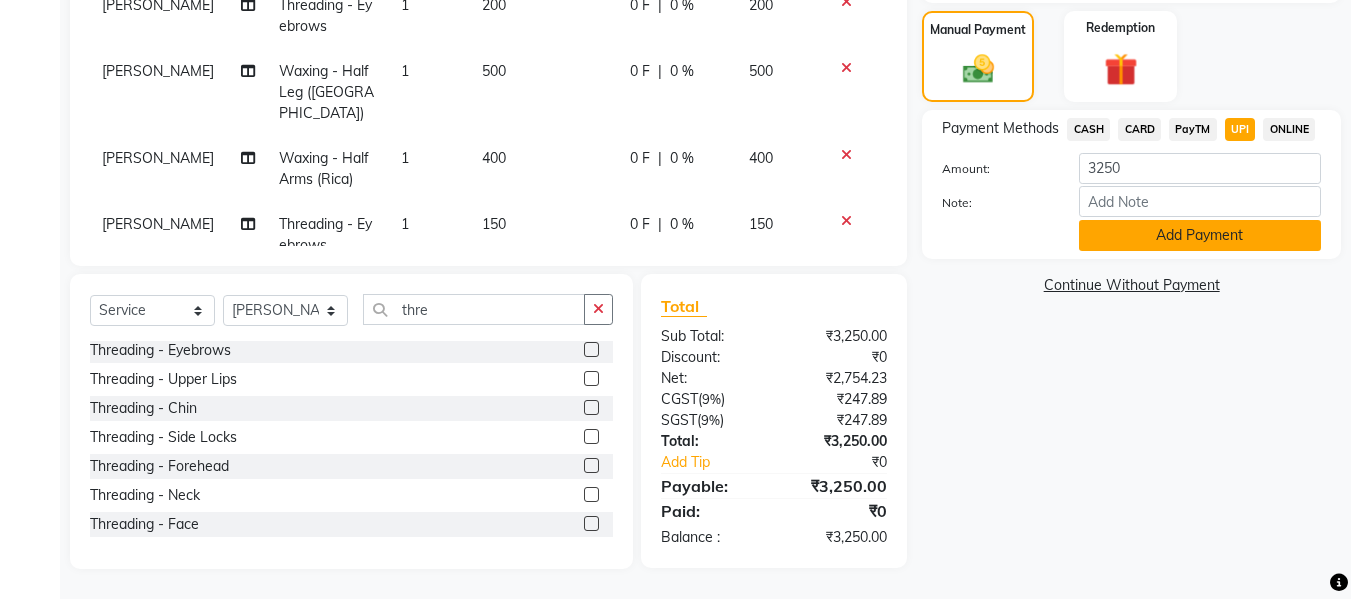 click on "Add Payment" 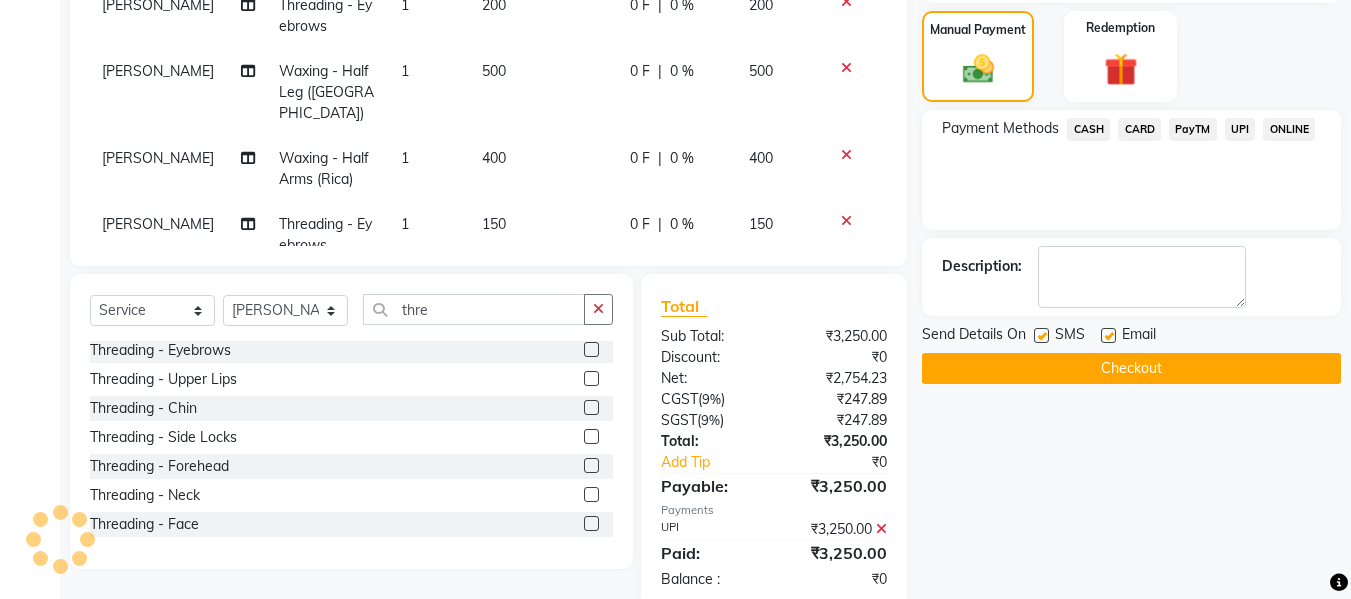 click on "Checkout" 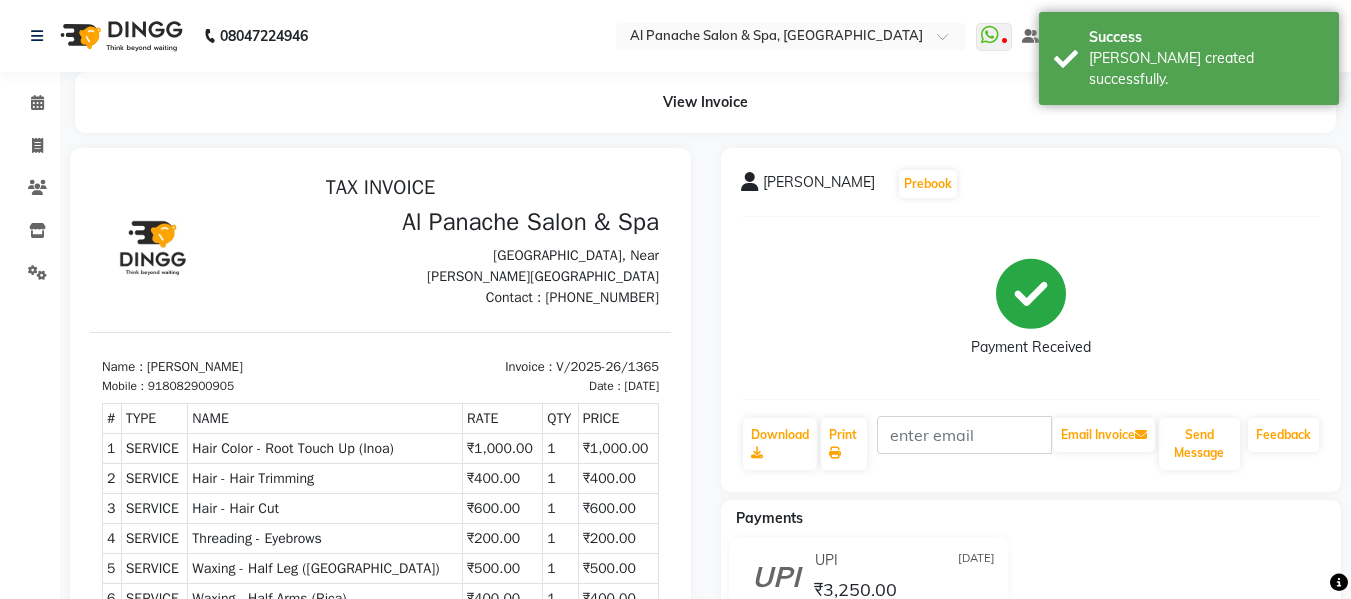 scroll, scrollTop: 0, scrollLeft: 0, axis: both 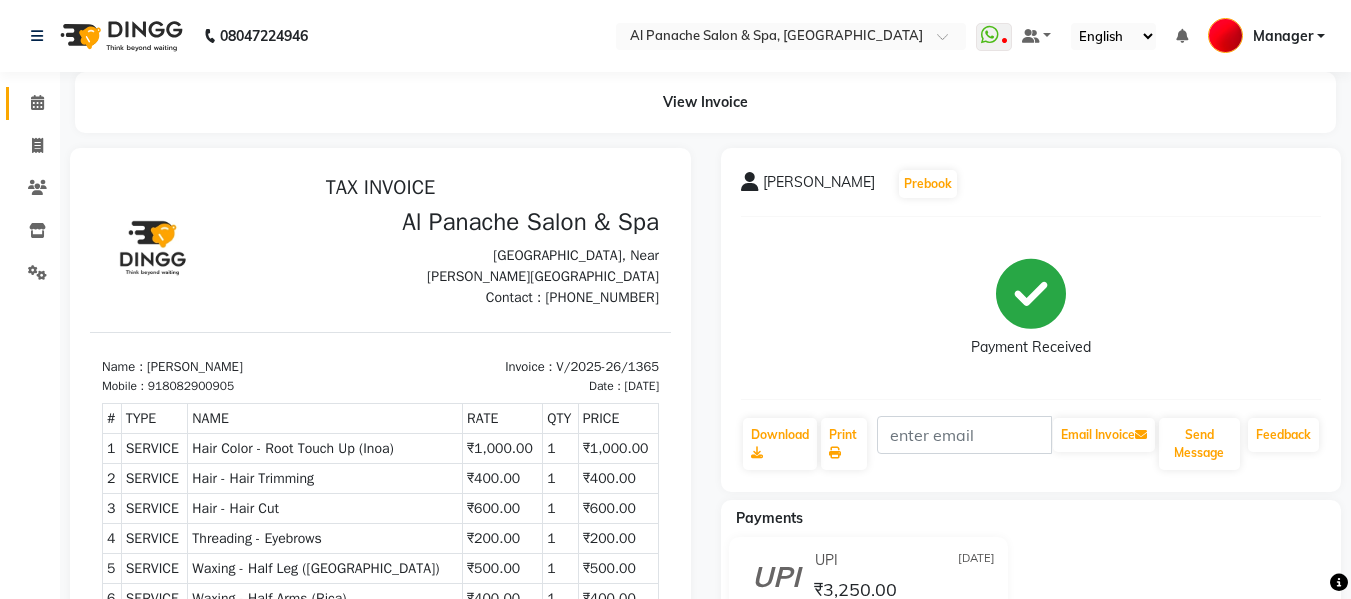 click on "Calendar" 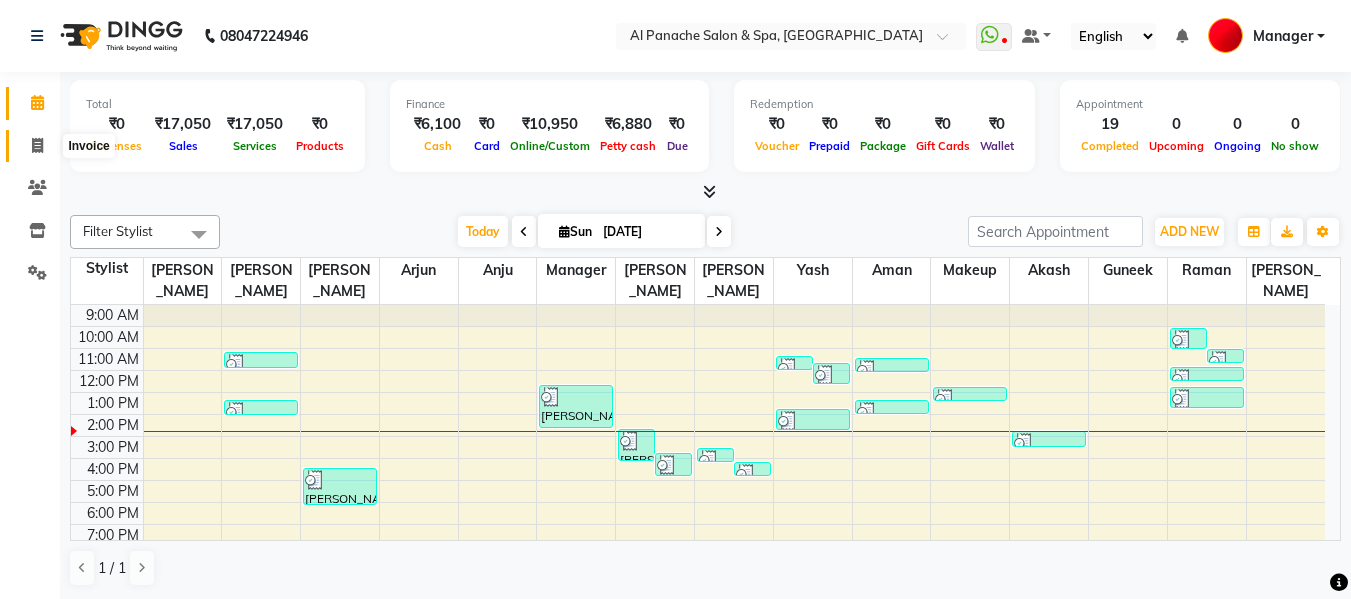 click 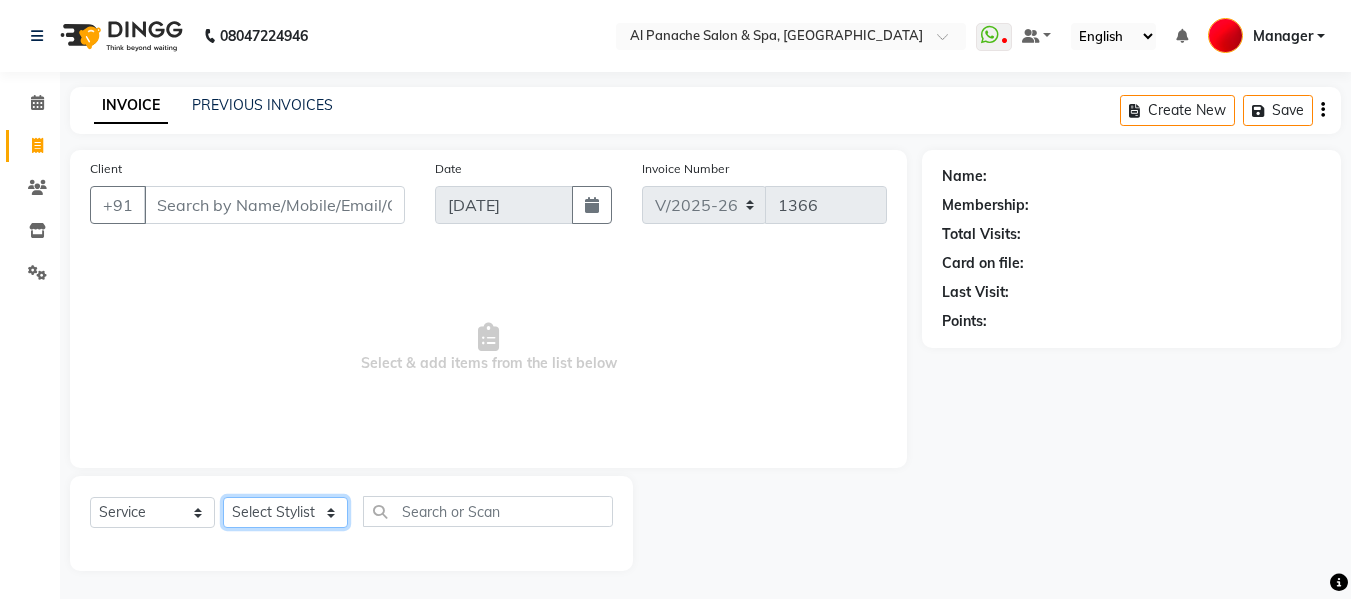 click on "Select Stylist Akash [PERSON_NAME] [PERSON_NAME] [PERSON_NAME] Makeup Manager [PERSON_NAME] [PERSON_NAME] [PERSON_NAME]" 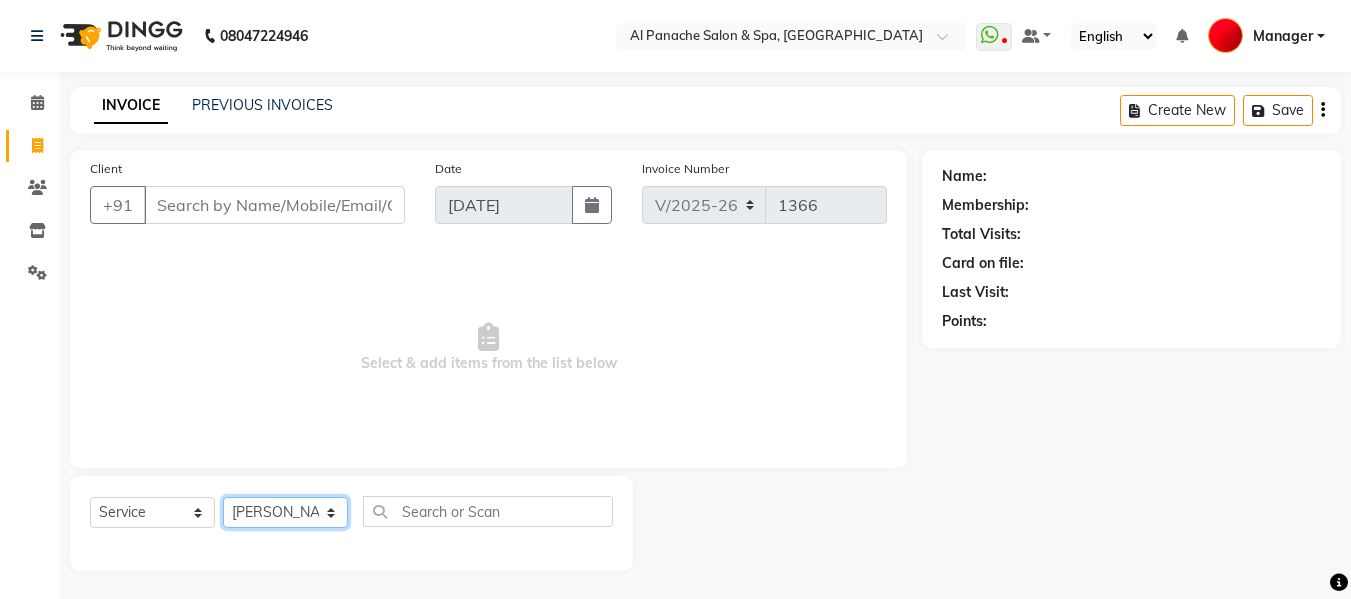 click on "Select Stylist Akash [PERSON_NAME] [PERSON_NAME] [PERSON_NAME] Makeup Manager [PERSON_NAME] [PERSON_NAME] [PERSON_NAME]" 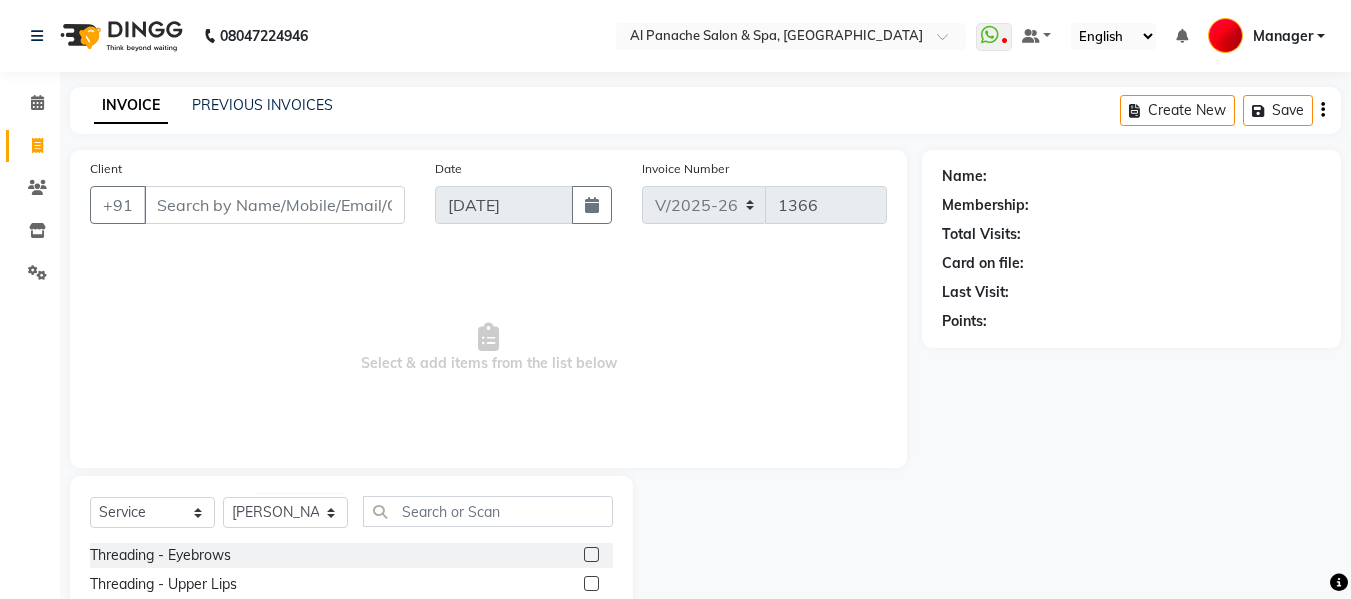 click 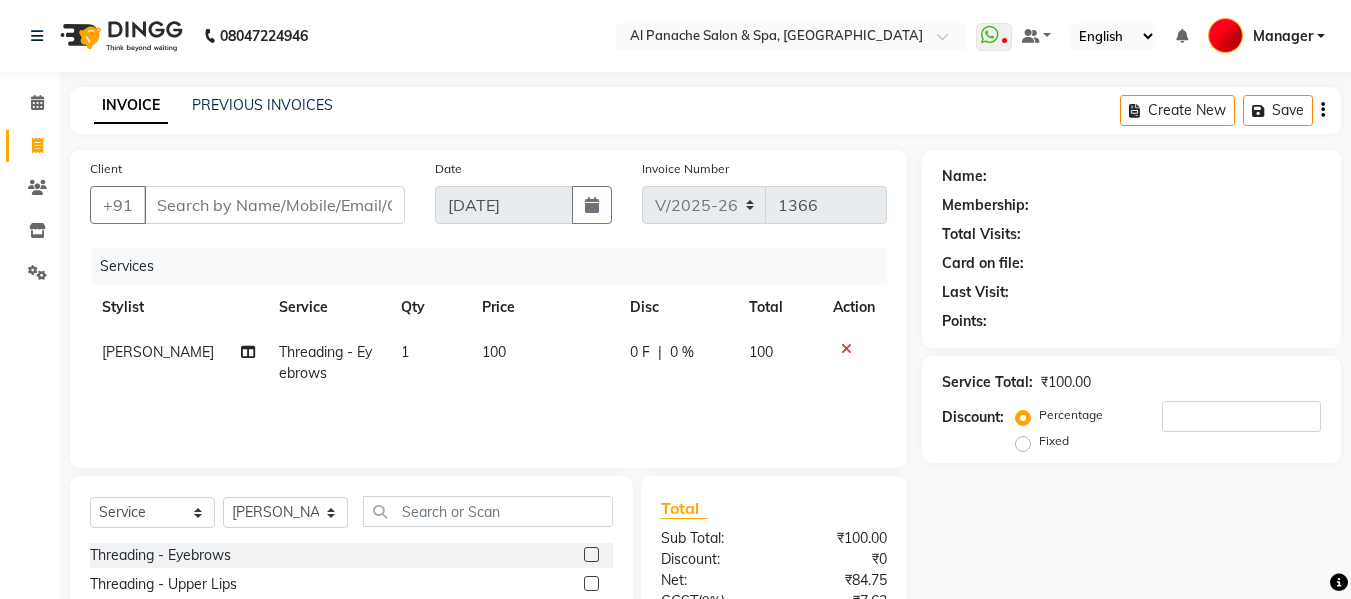 click 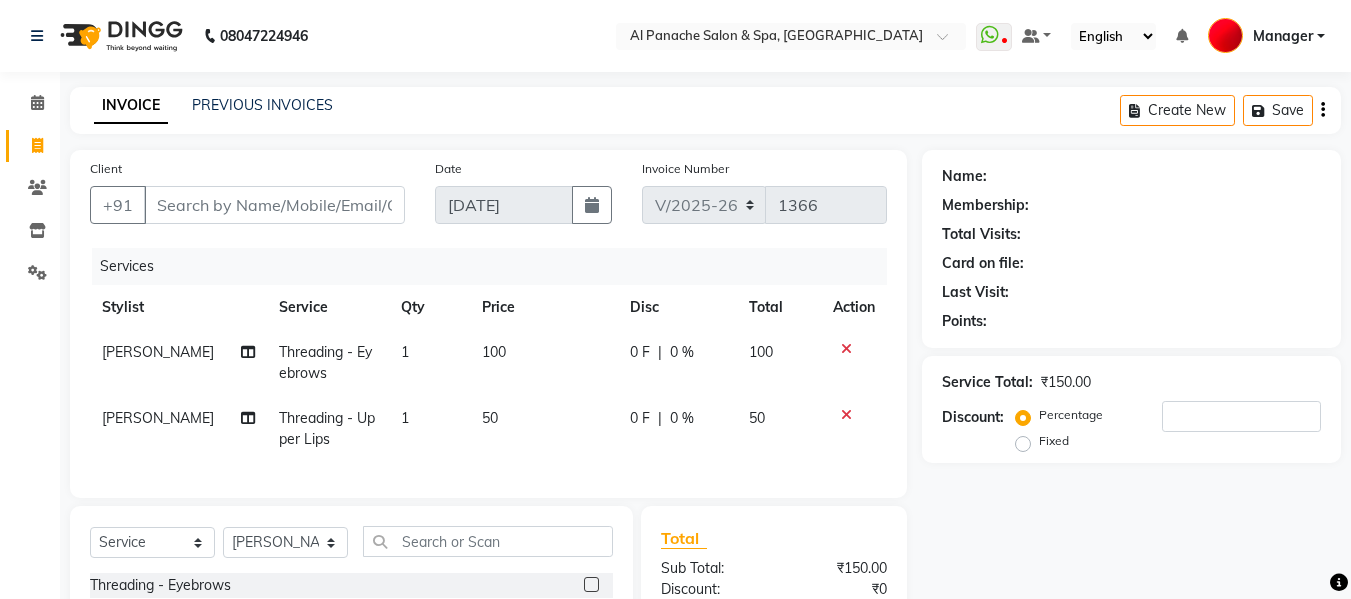 scroll, scrollTop: 247, scrollLeft: 0, axis: vertical 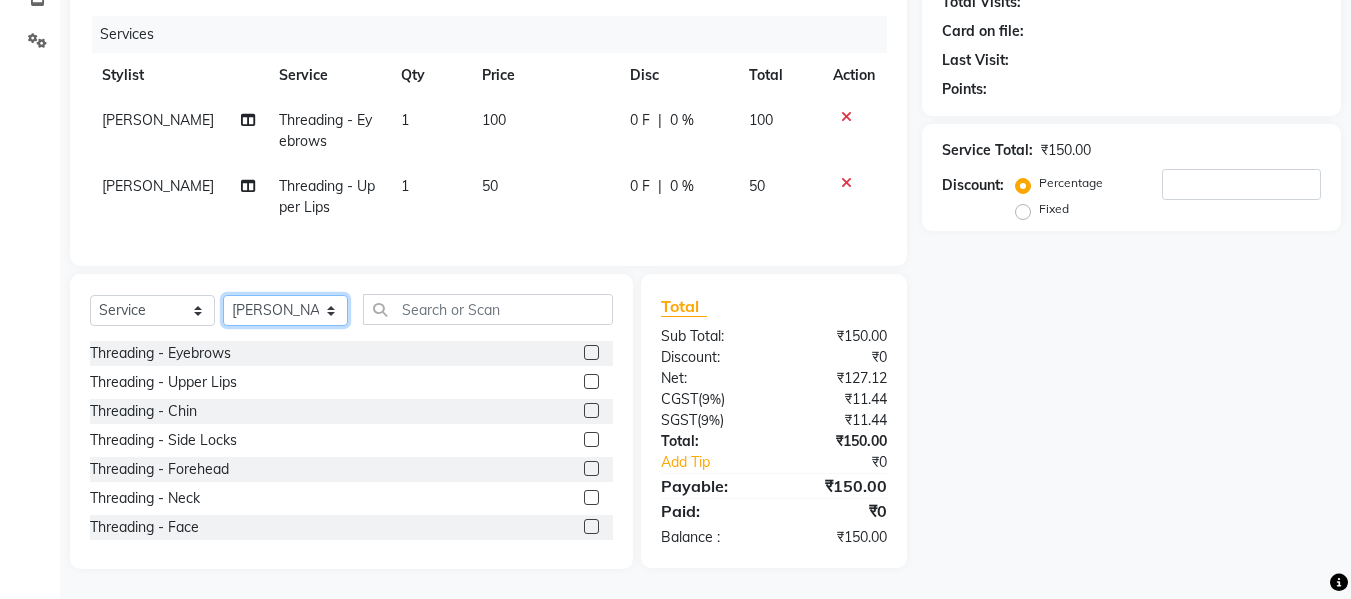 click on "Select Stylist Akash [PERSON_NAME] [PERSON_NAME] [PERSON_NAME] Makeup Manager [PERSON_NAME] [PERSON_NAME] [PERSON_NAME]" 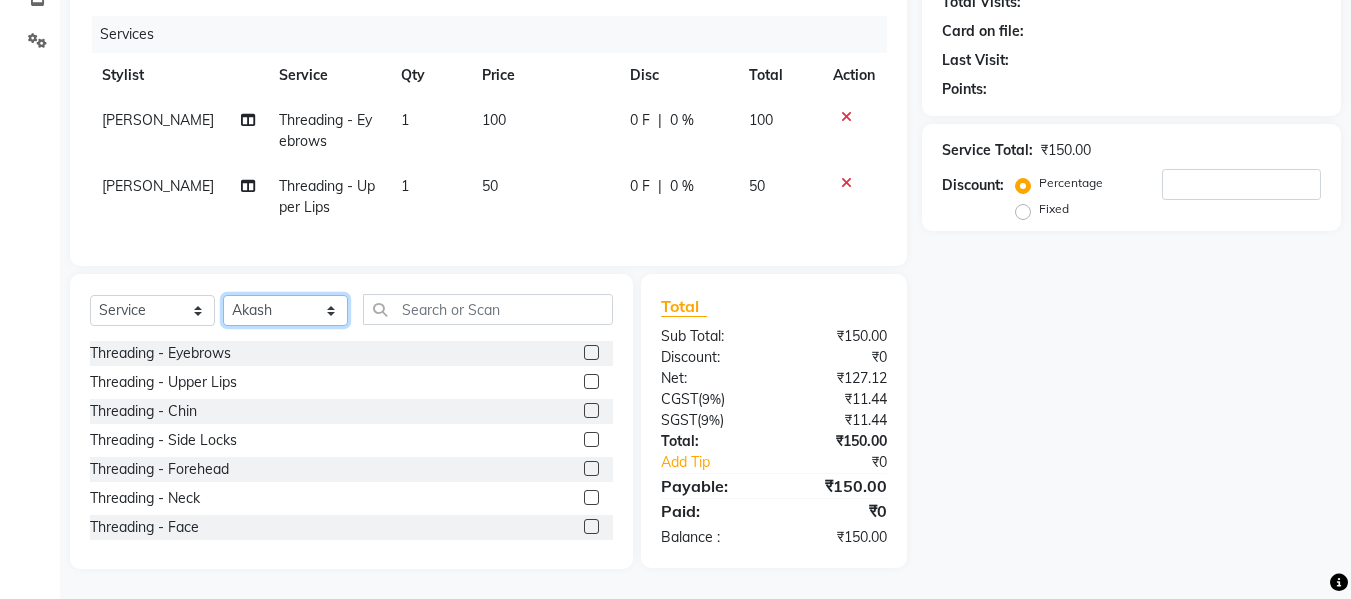 click on "Select Stylist Akash [PERSON_NAME] [PERSON_NAME] [PERSON_NAME] Makeup Manager [PERSON_NAME] [PERSON_NAME] [PERSON_NAME]" 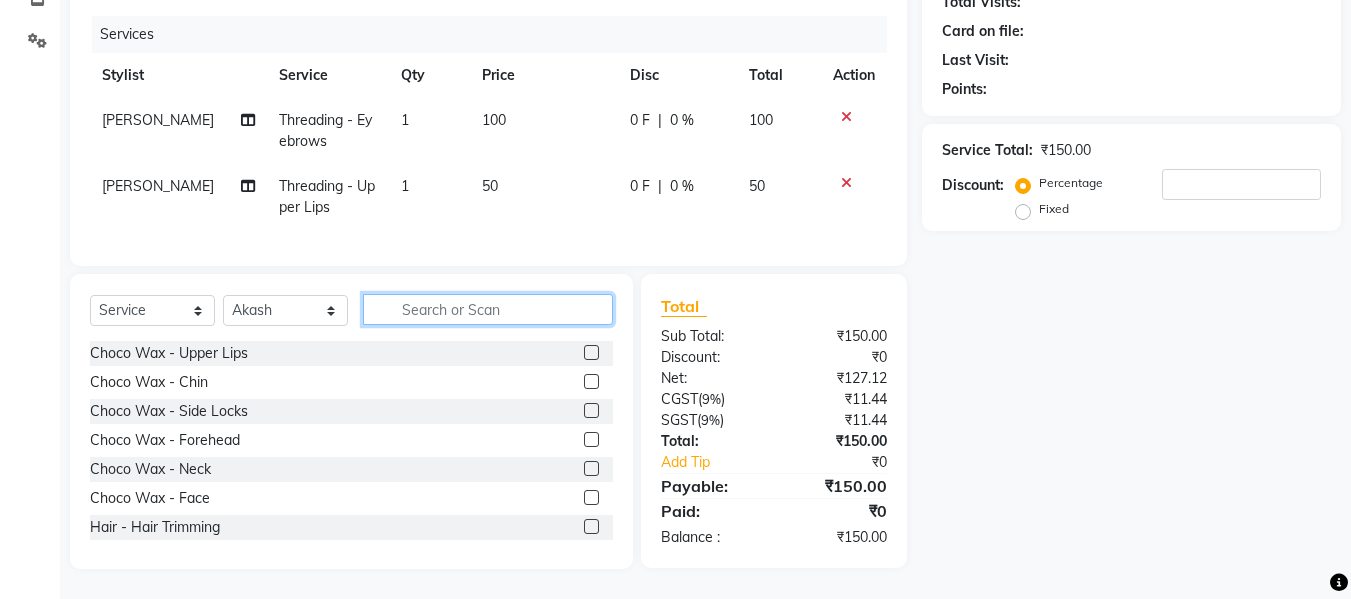 click 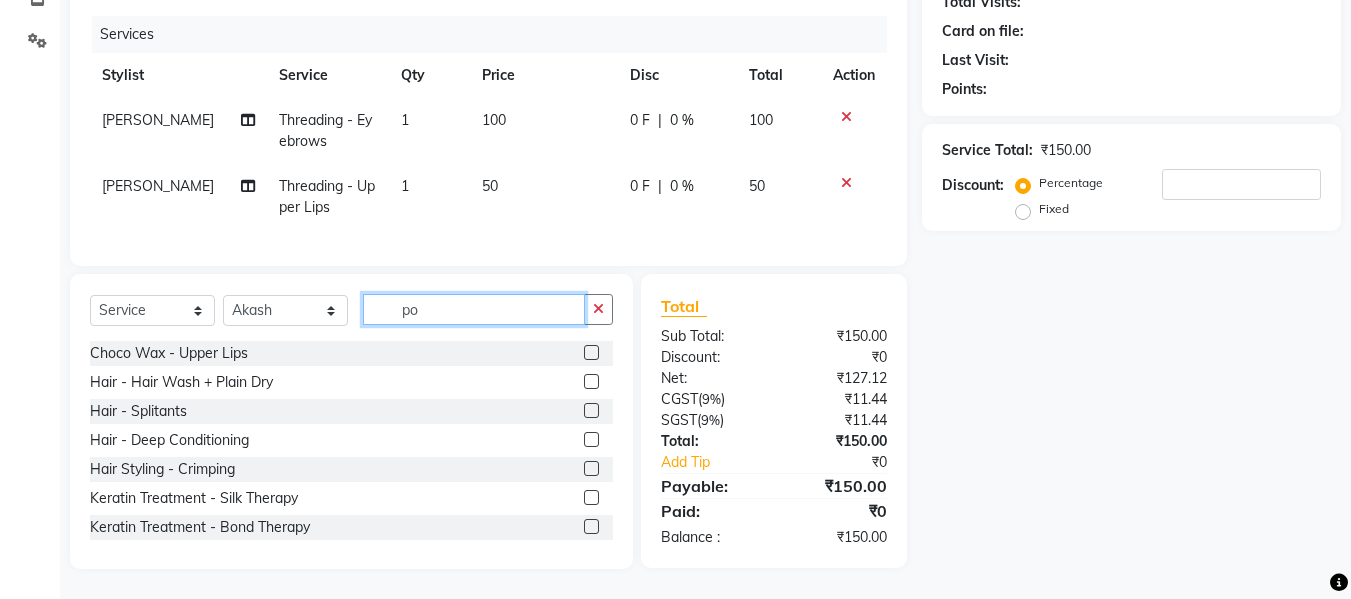 scroll, scrollTop: 246, scrollLeft: 0, axis: vertical 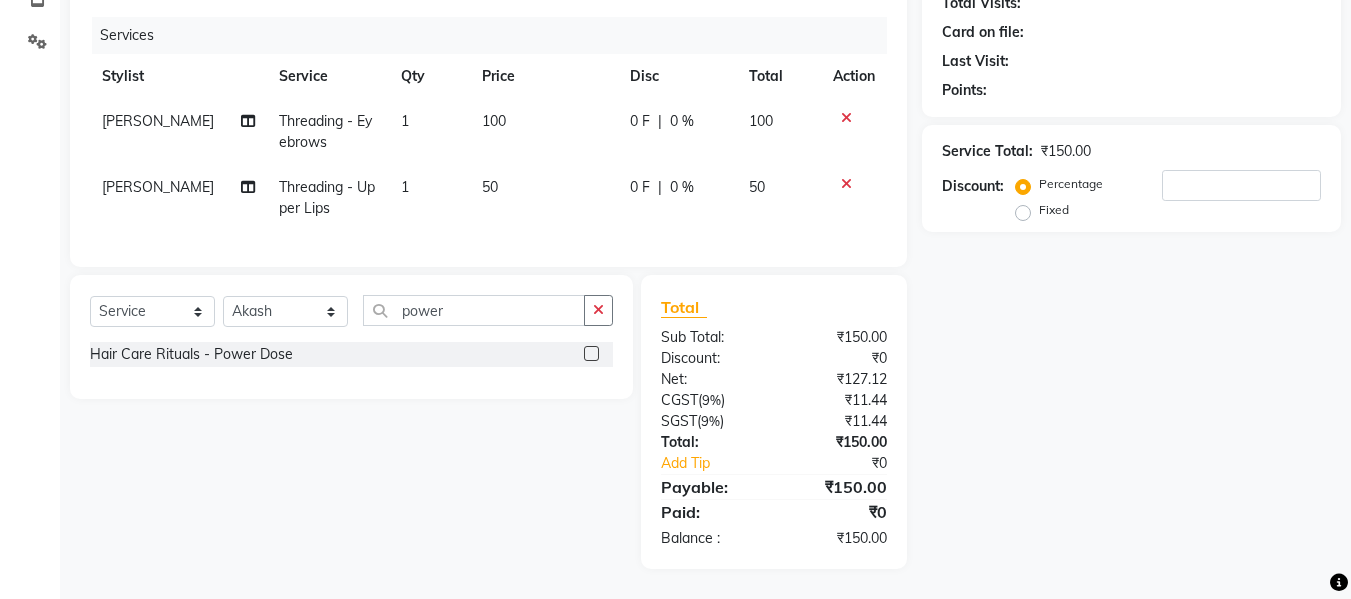 click 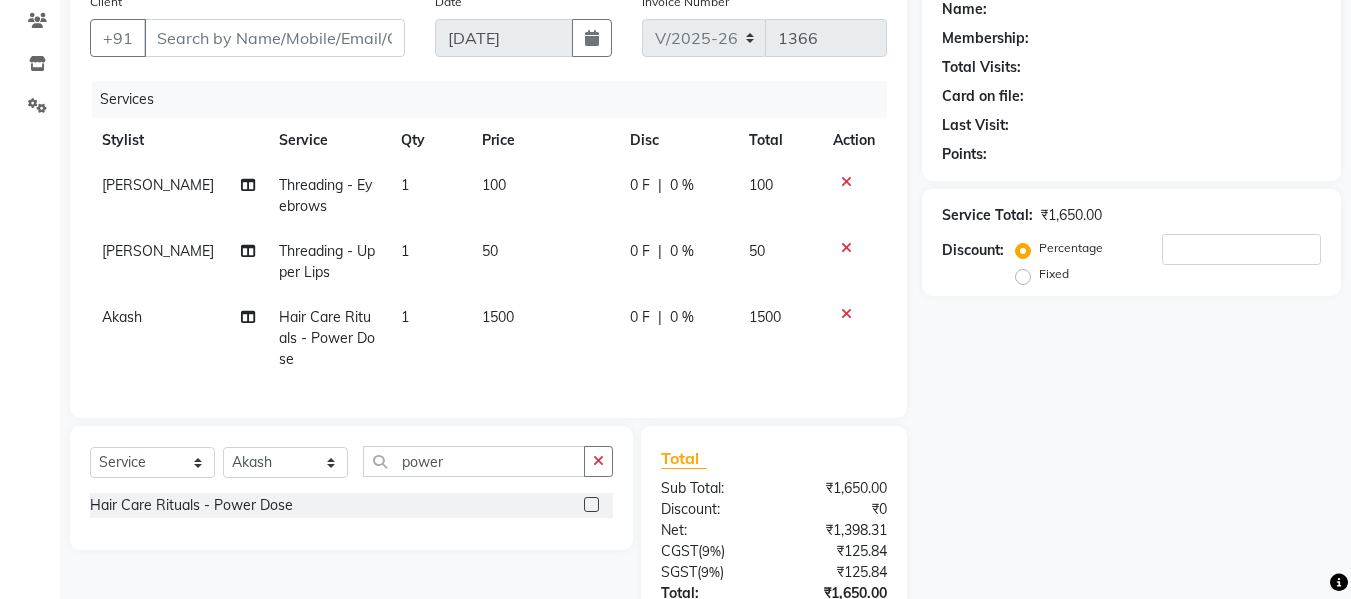 scroll, scrollTop: 90, scrollLeft: 0, axis: vertical 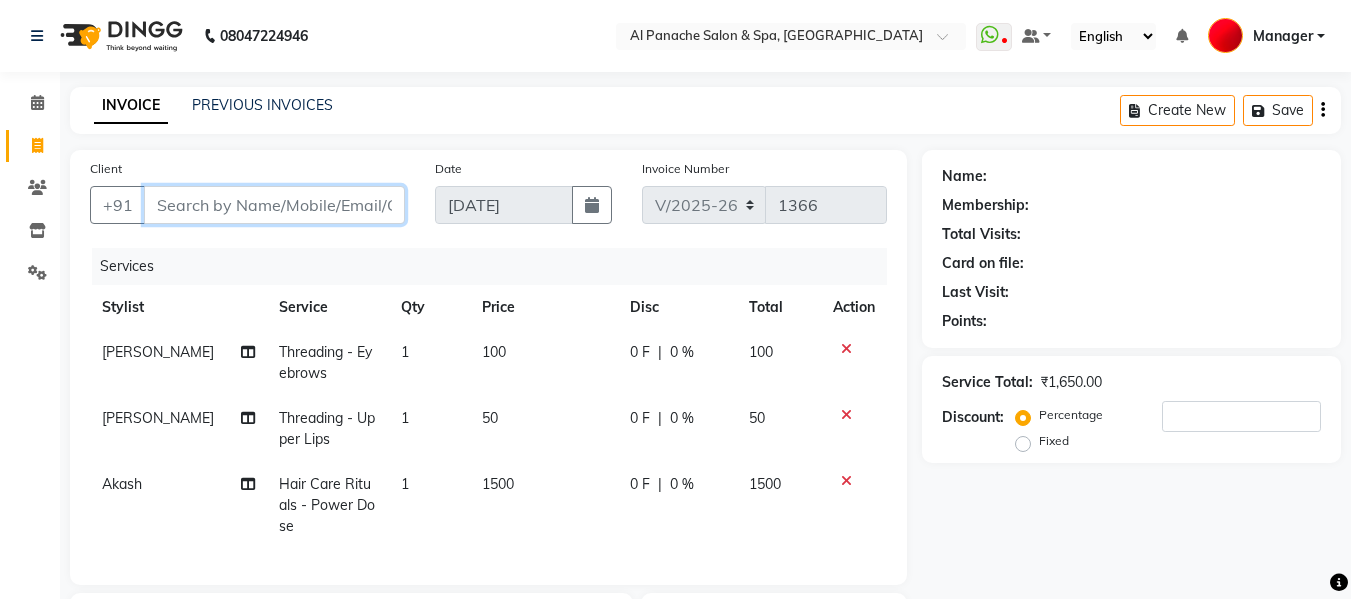 click on "Client" at bounding box center [274, 205] 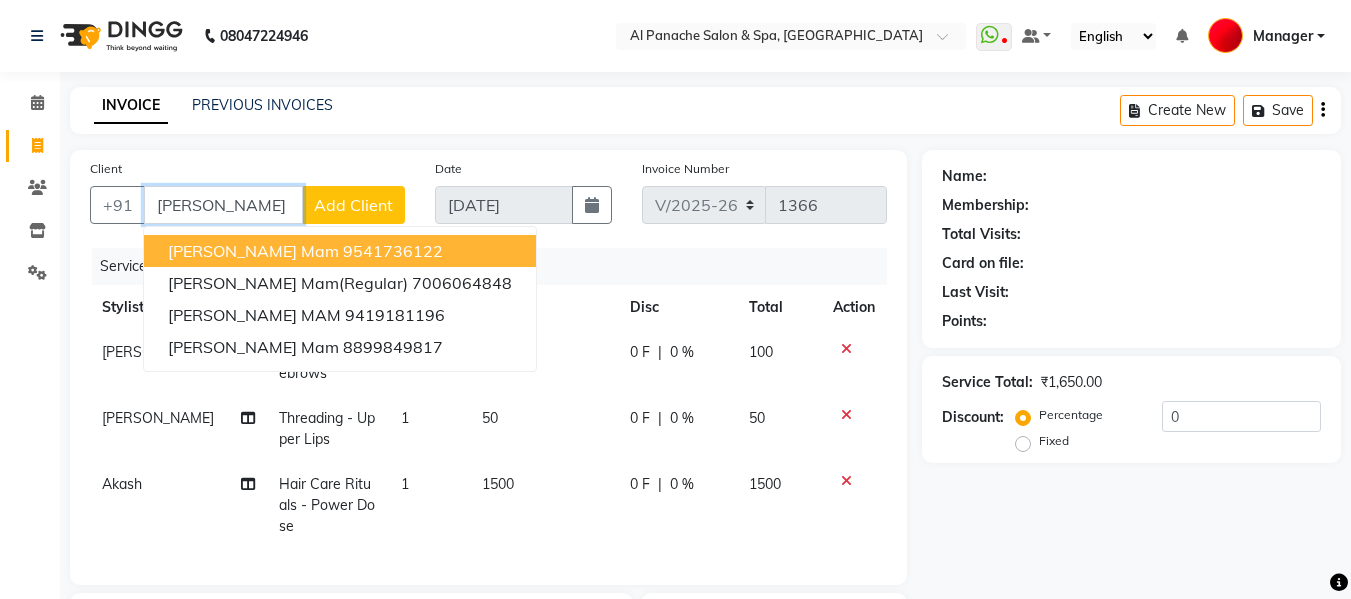 click on "9541736122" at bounding box center [393, 251] 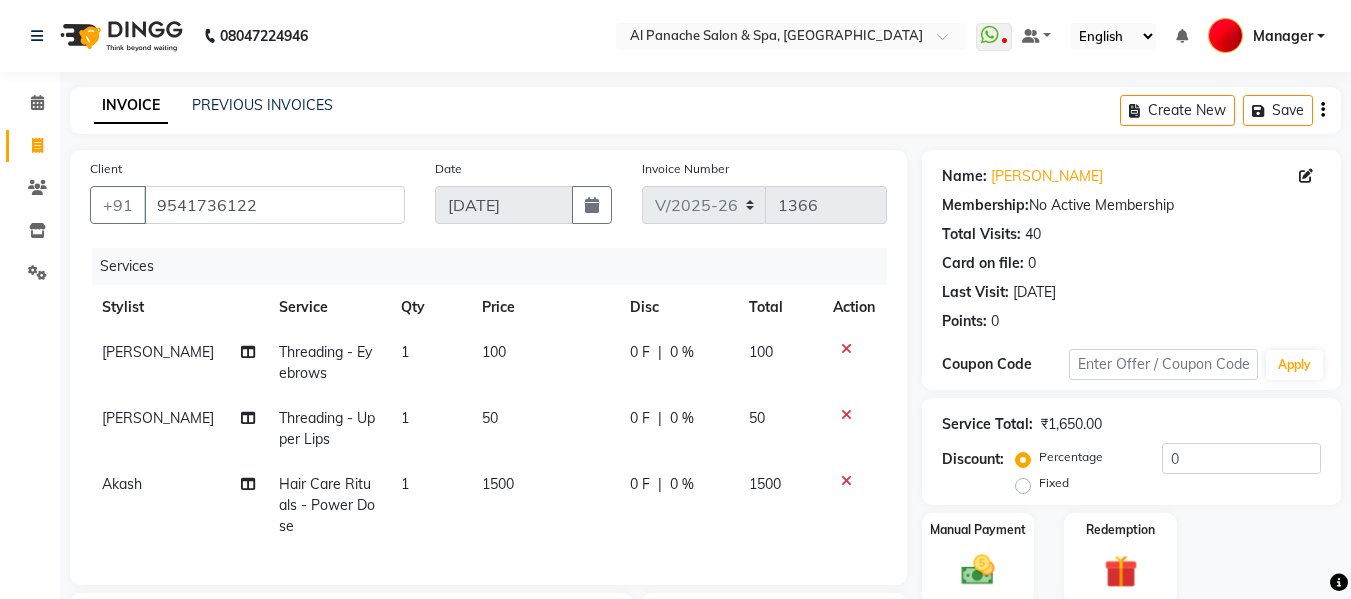scroll, scrollTop: 333, scrollLeft: 0, axis: vertical 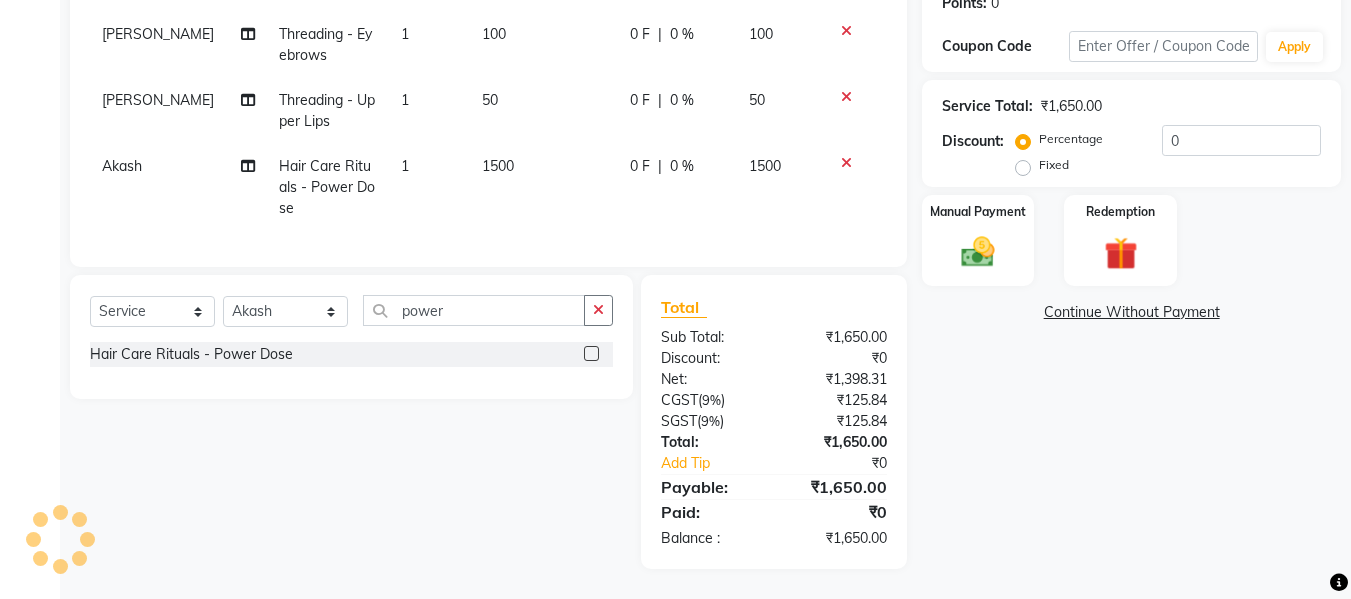 click on "1500" 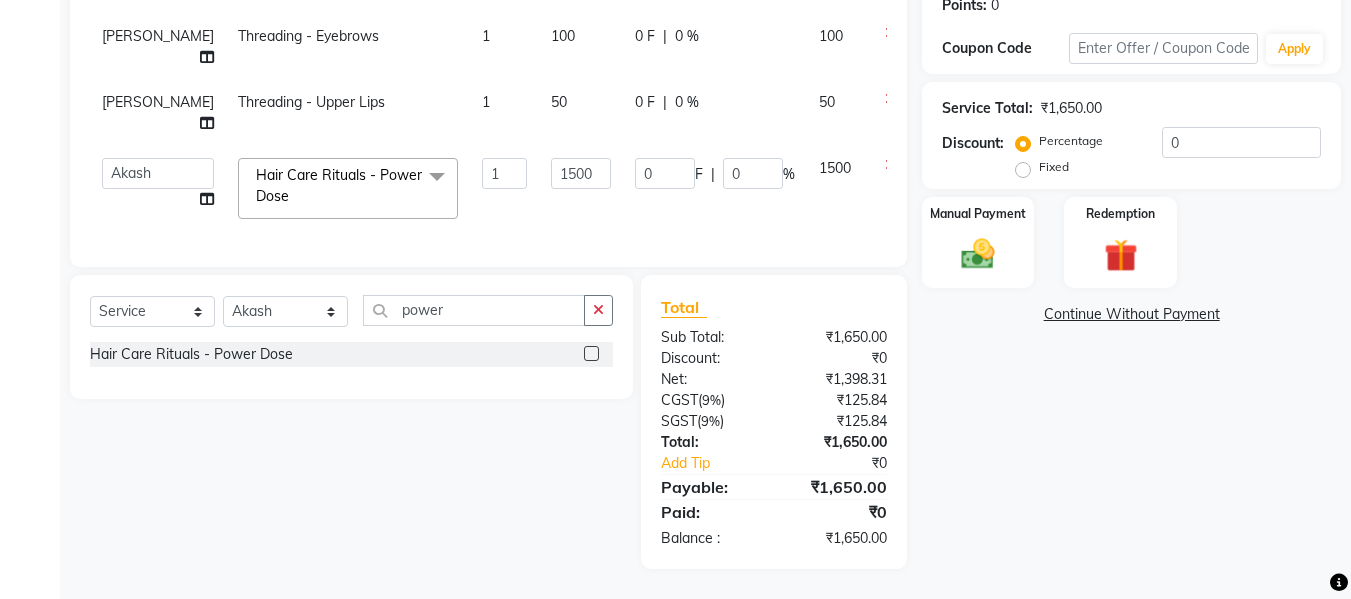 scroll, scrollTop: 331, scrollLeft: 0, axis: vertical 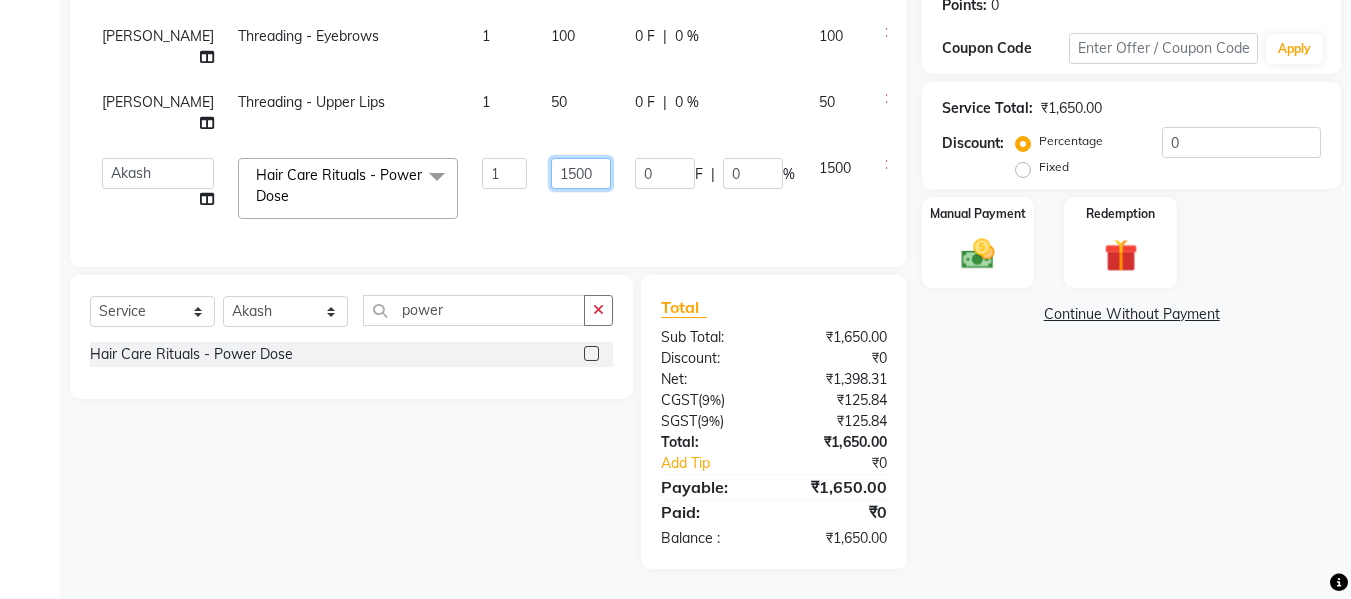 click on "1500" 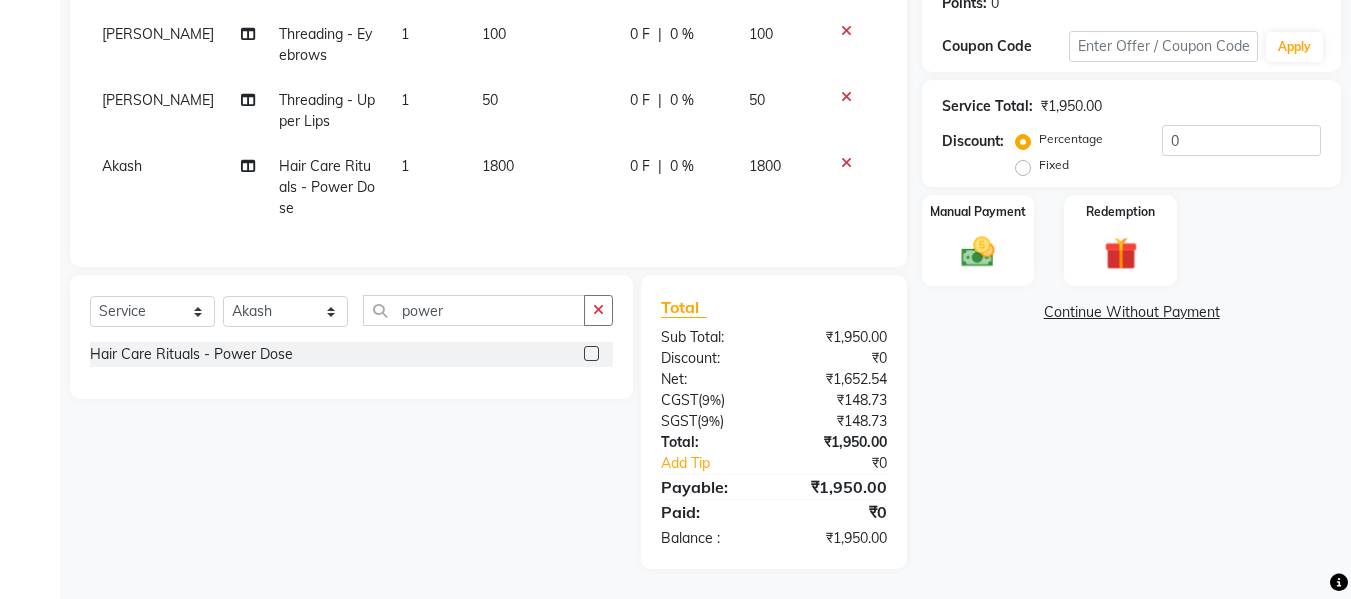 click on "Name: [PERSON_NAME] Membership:  No Active Membership  Total Visits:  40 Card on file:  0 Last Visit:   [DATE] Points:   0  Coupon Code Apply Service Total:  ₹1,950.00  Discount:  Percentage   Fixed  0 Manual Payment Redemption  Continue Without Payment" 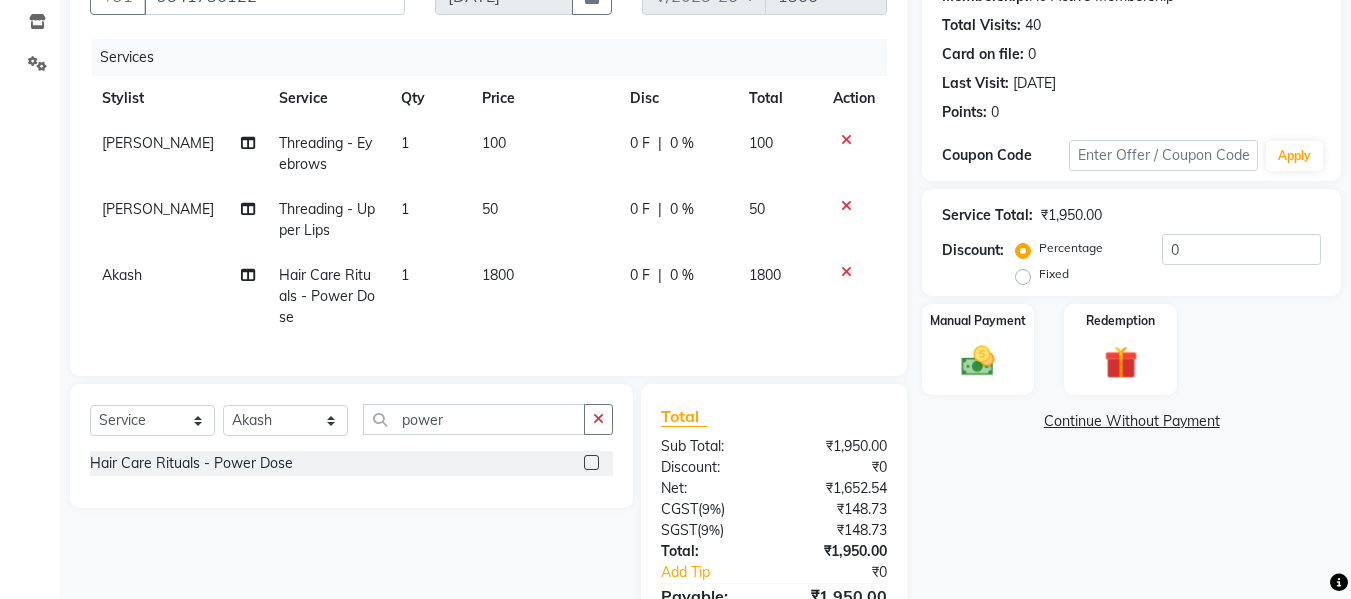 scroll, scrollTop: 171, scrollLeft: 0, axis: vertical 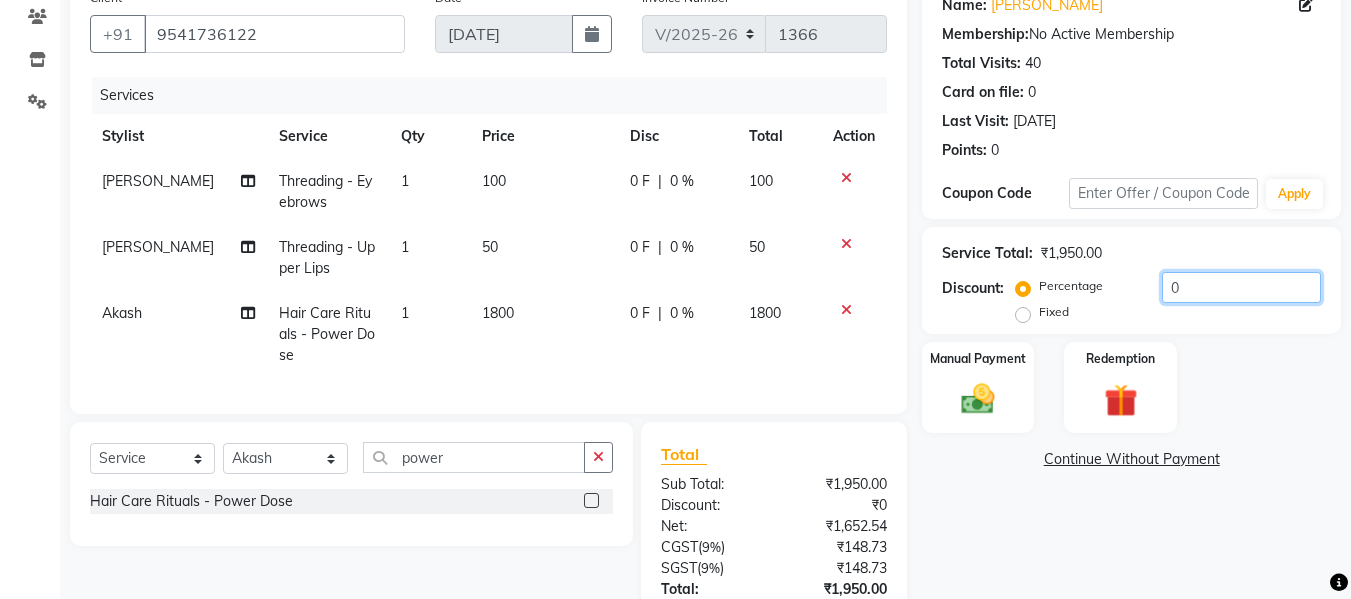 click on "0" 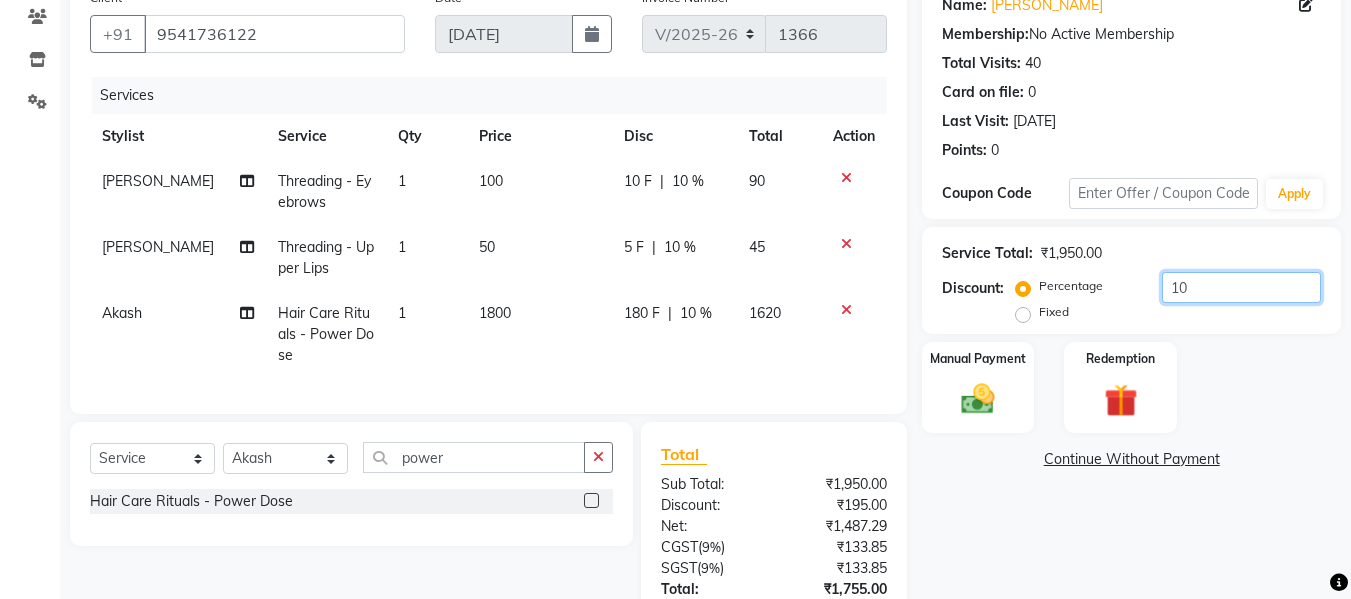 scroll, scrollTop: 333, scrollLeft: 0, axis: vertical 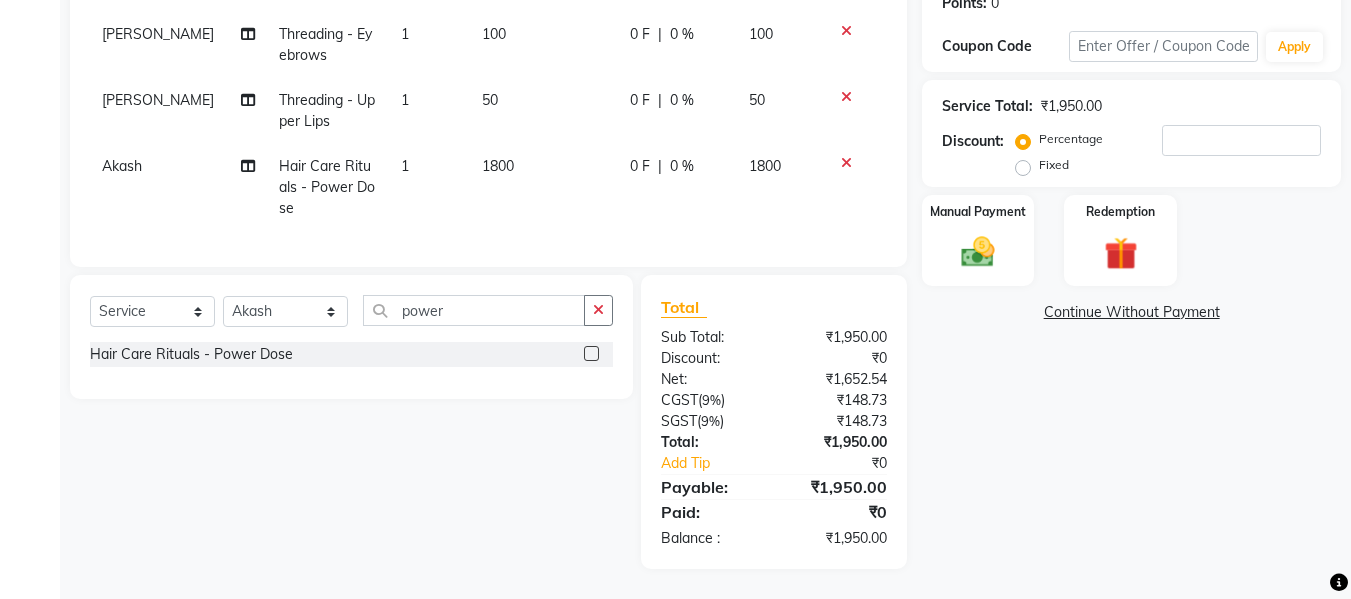click on "Fixed" 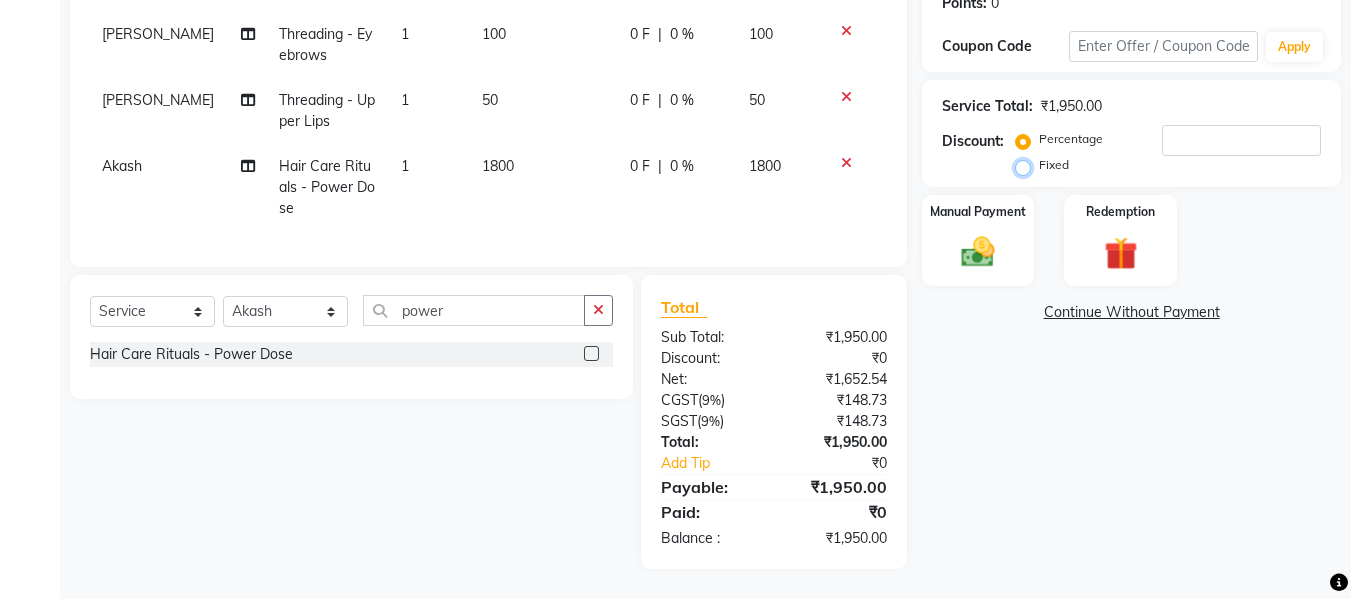 click on "Fixed" at bounding box center (1027, 165) 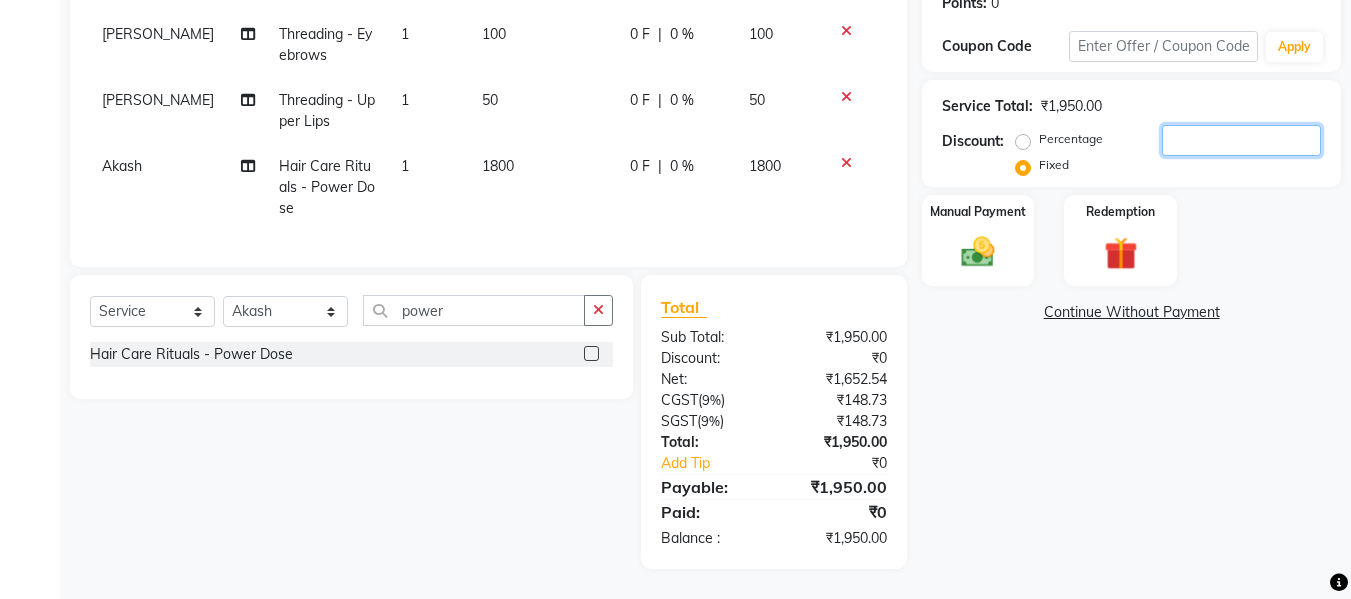 click 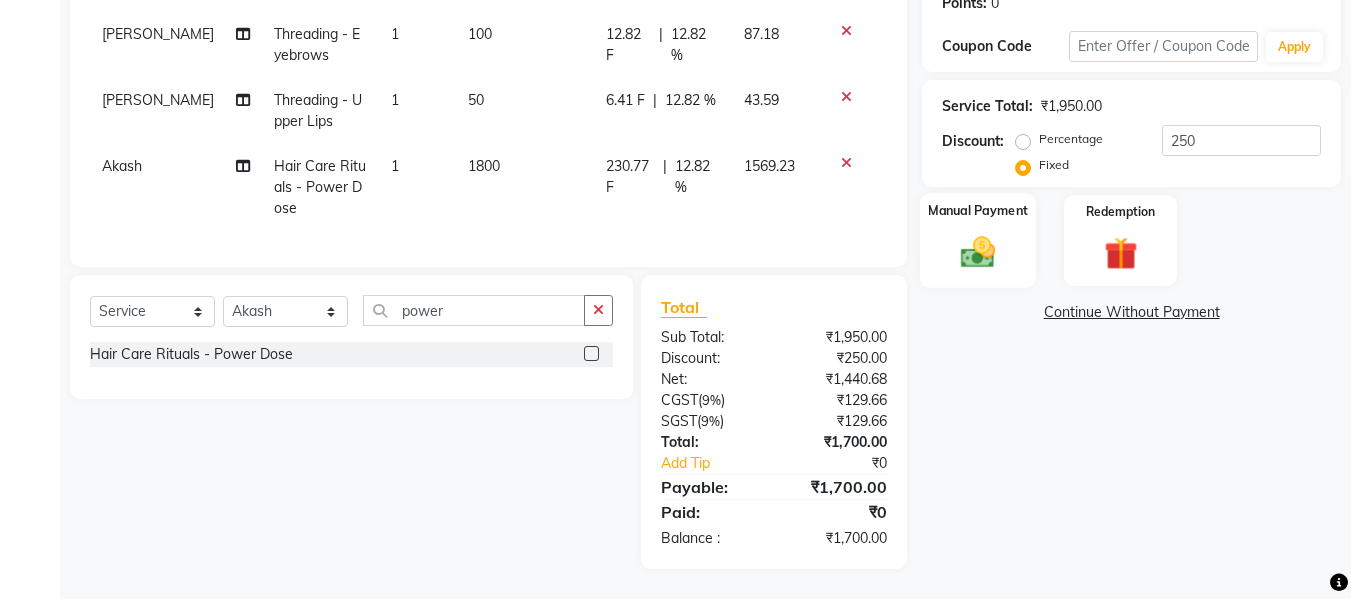 click 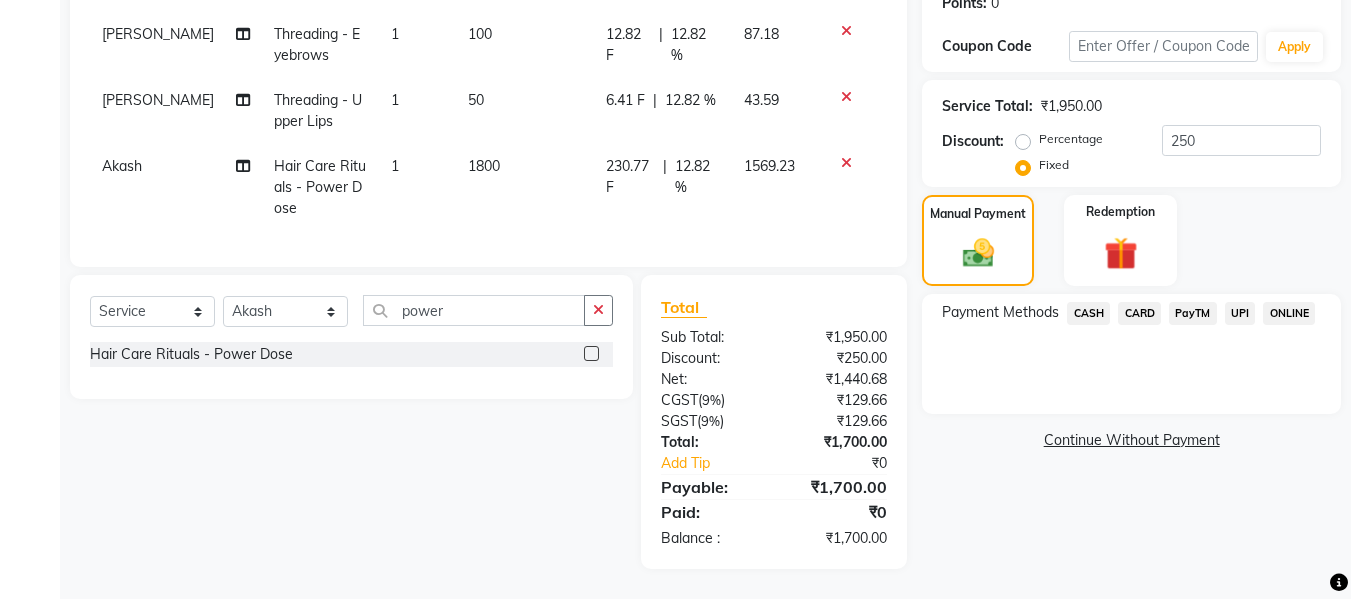 click on "UPI" 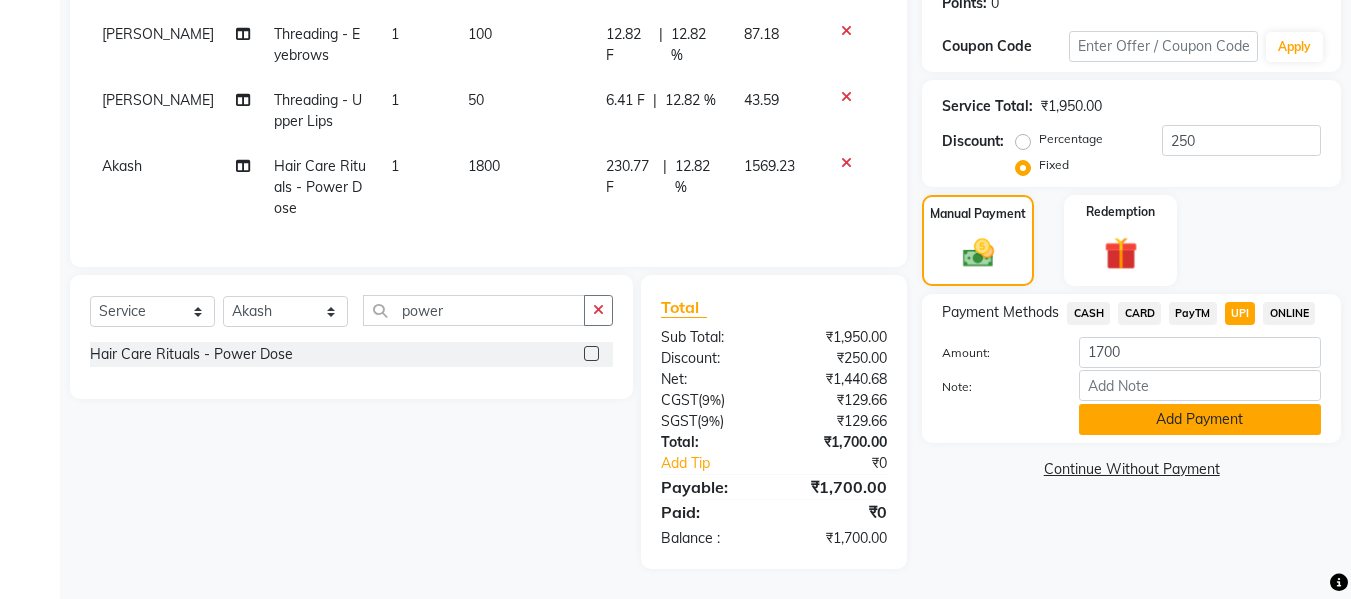 click on "Add Payment" 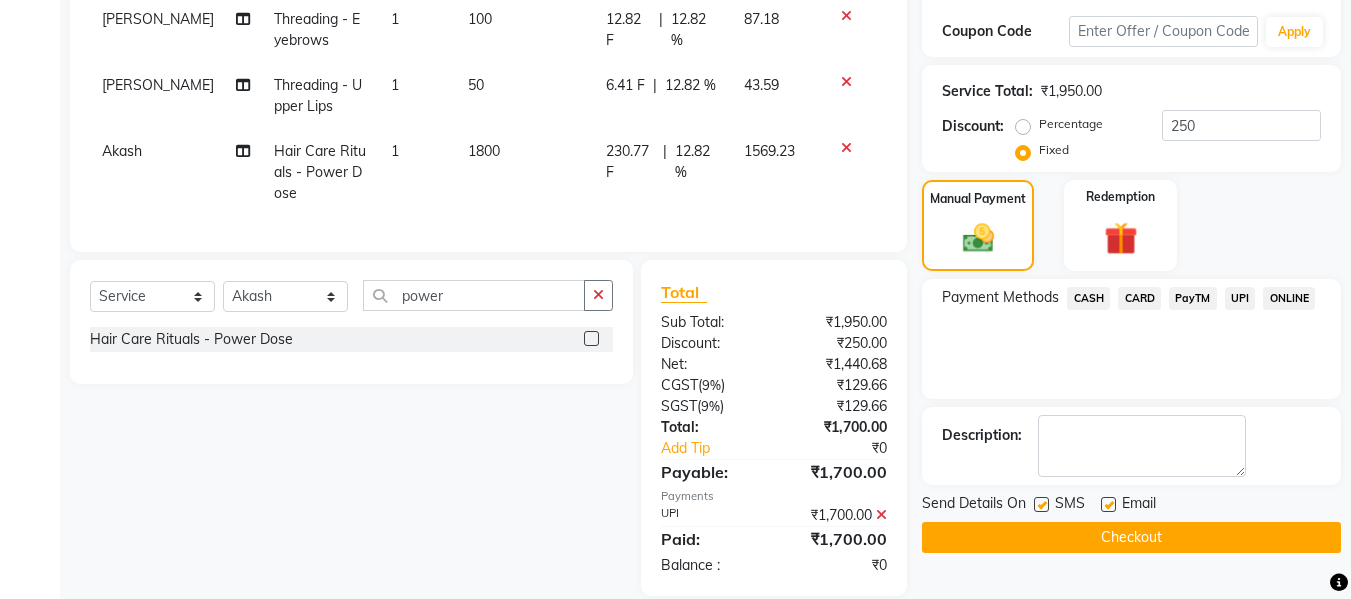 click on "Checkout" 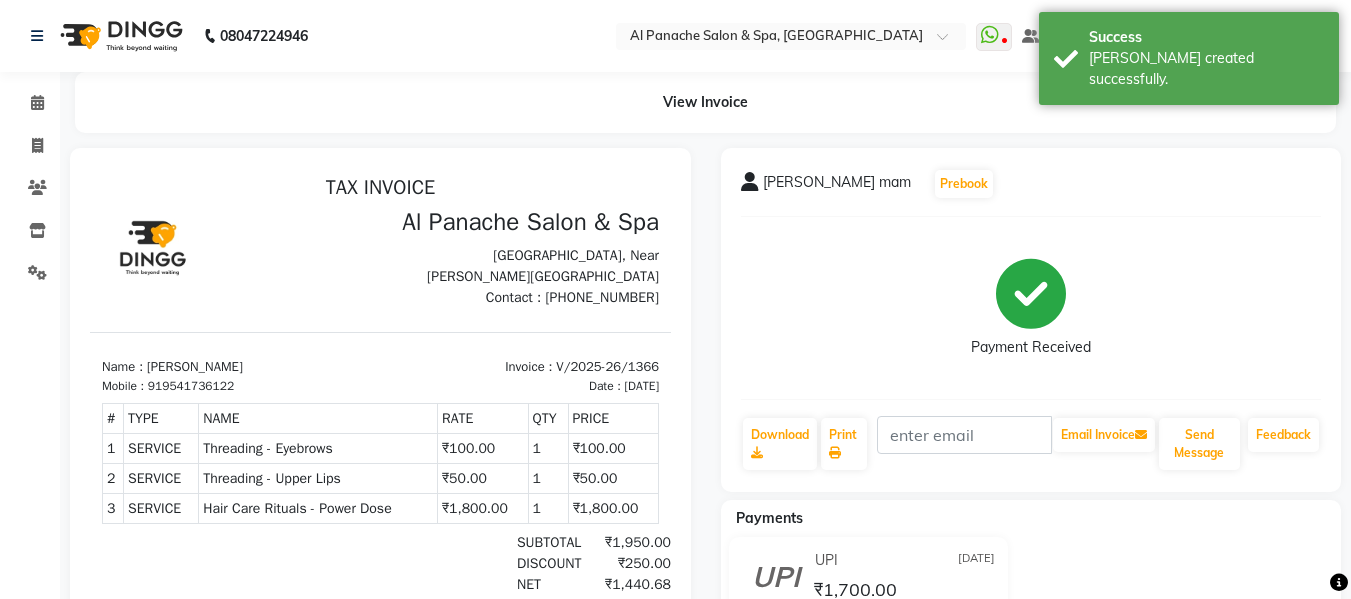 scroll, scrollTop: 0, scrollLeft: 0, axis: both 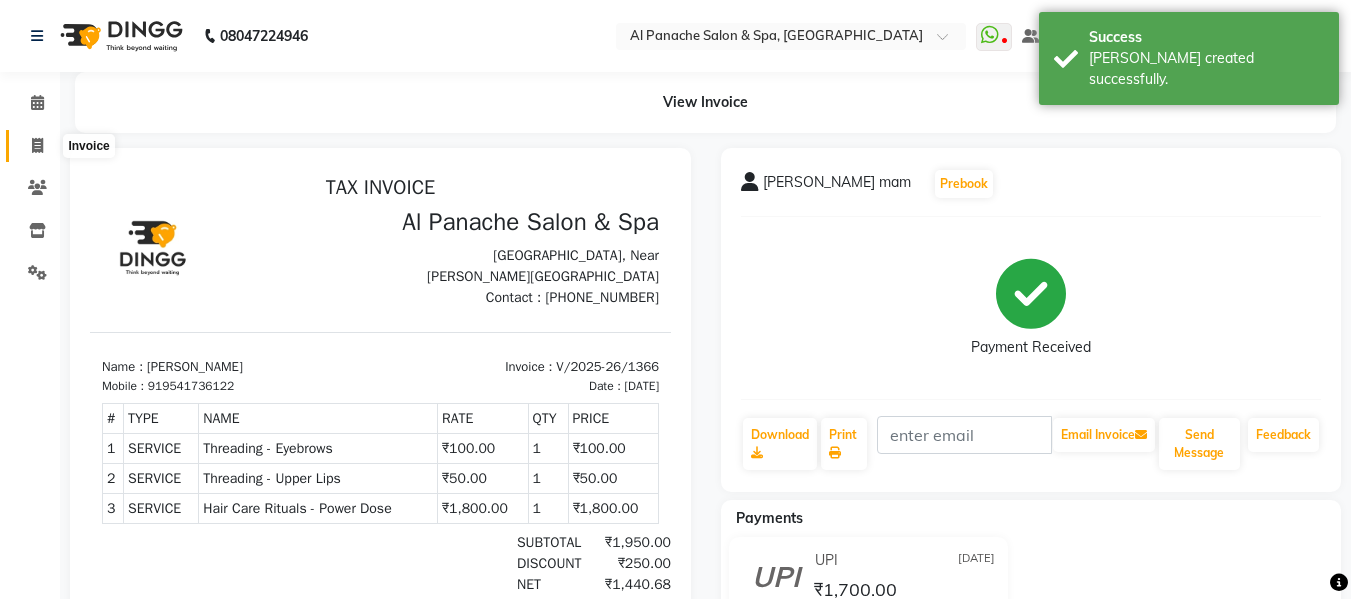 click 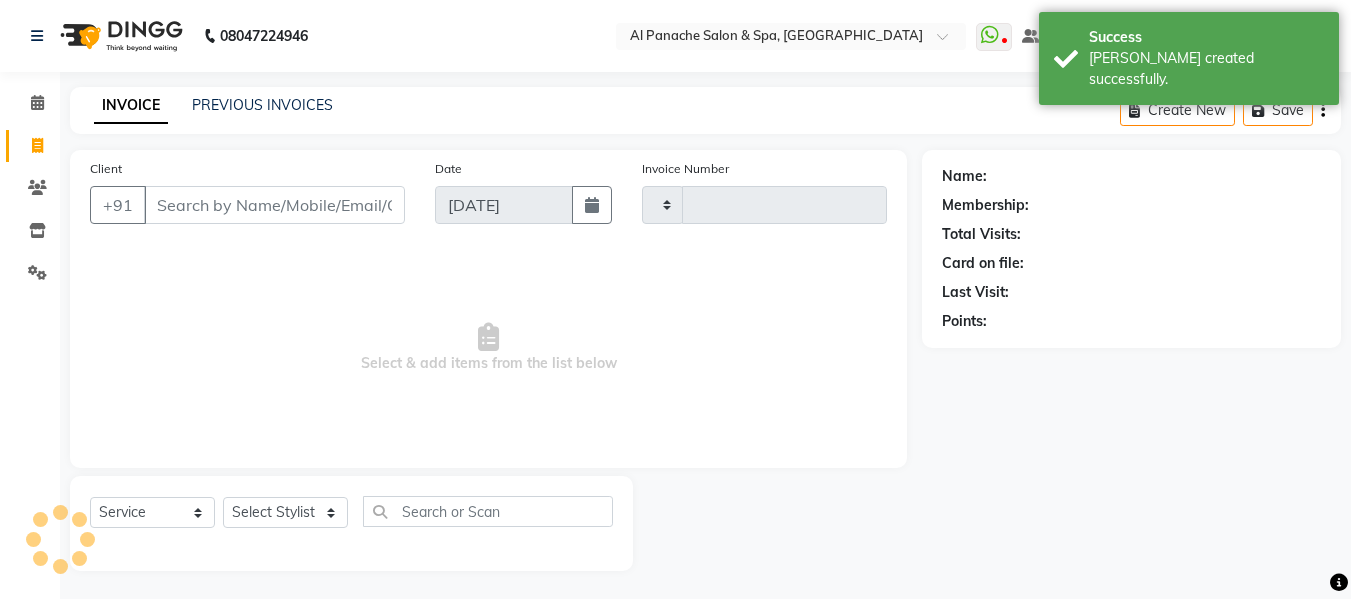 scroll, scrollTop: 2, scrollLeft: 0, axis: vertical 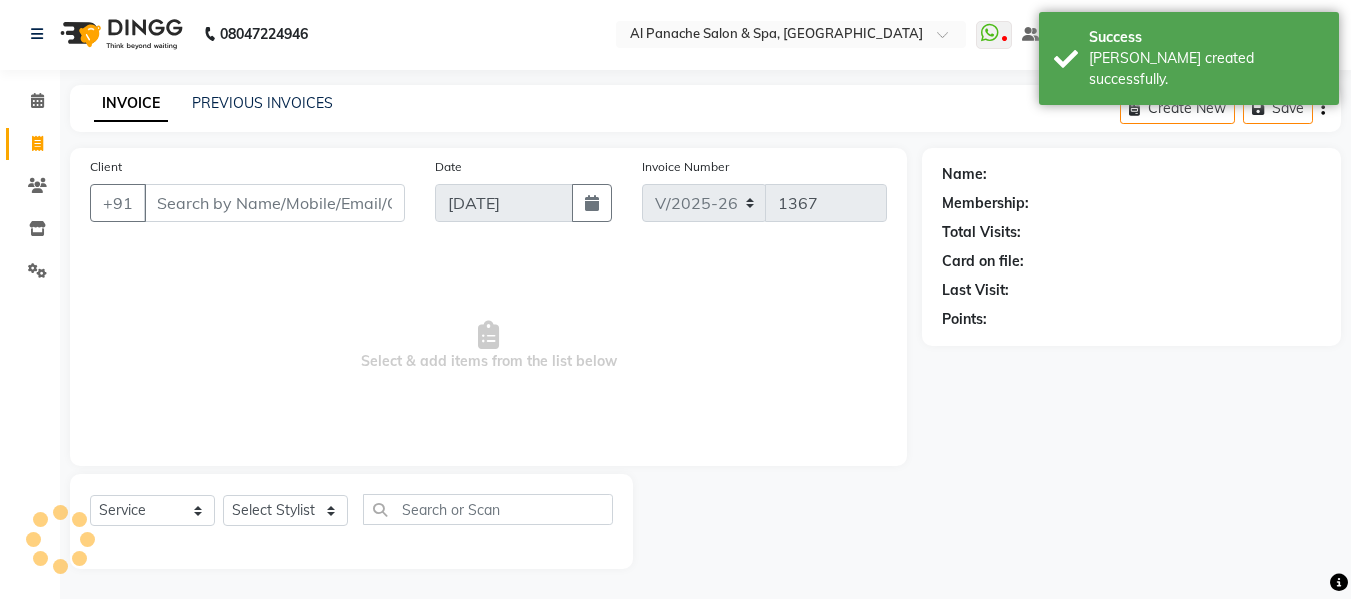 click on "Client" at bounding box center [274, 203] 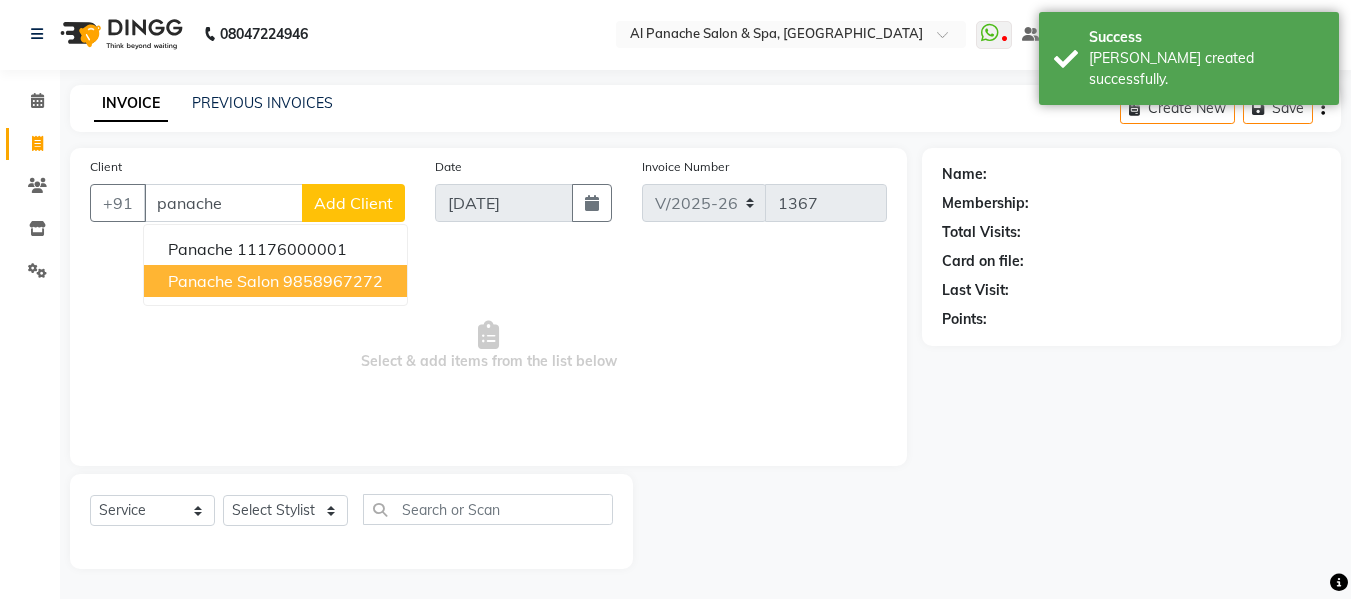 click on "panache salon" at bounding box center (223, 281) 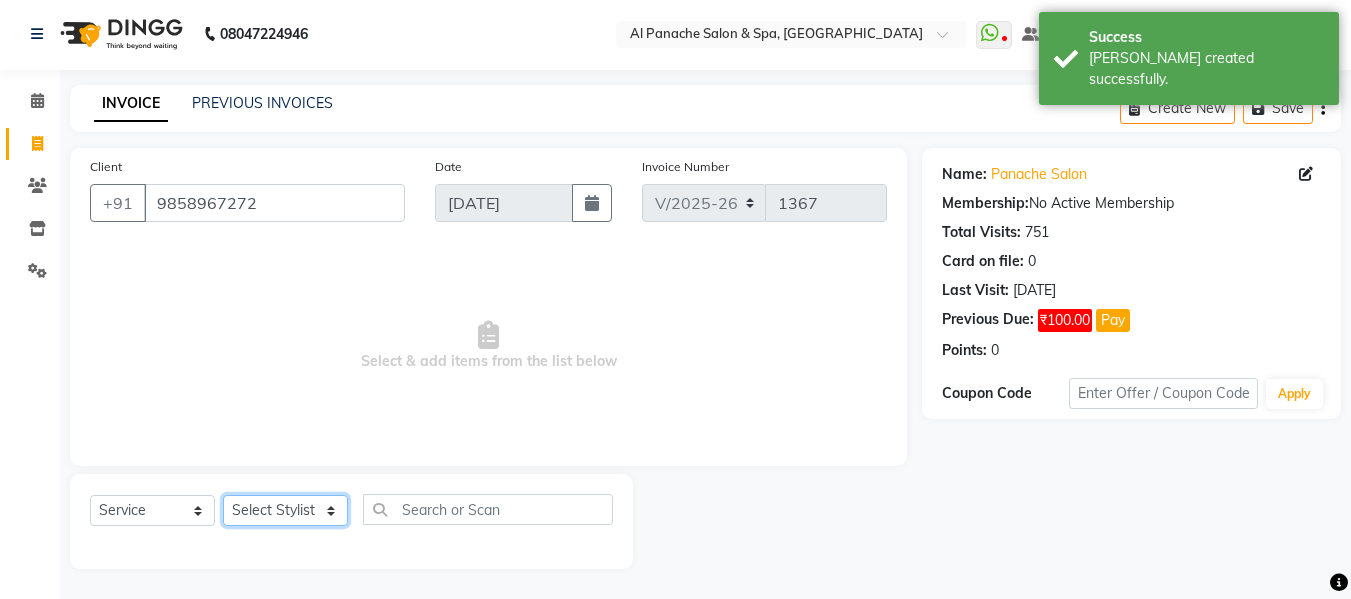 click on "Select Stylist Akash [PERSON_NAME] [PERSON_NAME] [PERSON_NAME] Makeup Manager [PERSON_NAME] [PERSON_NAME] [PERSON_NAME]" 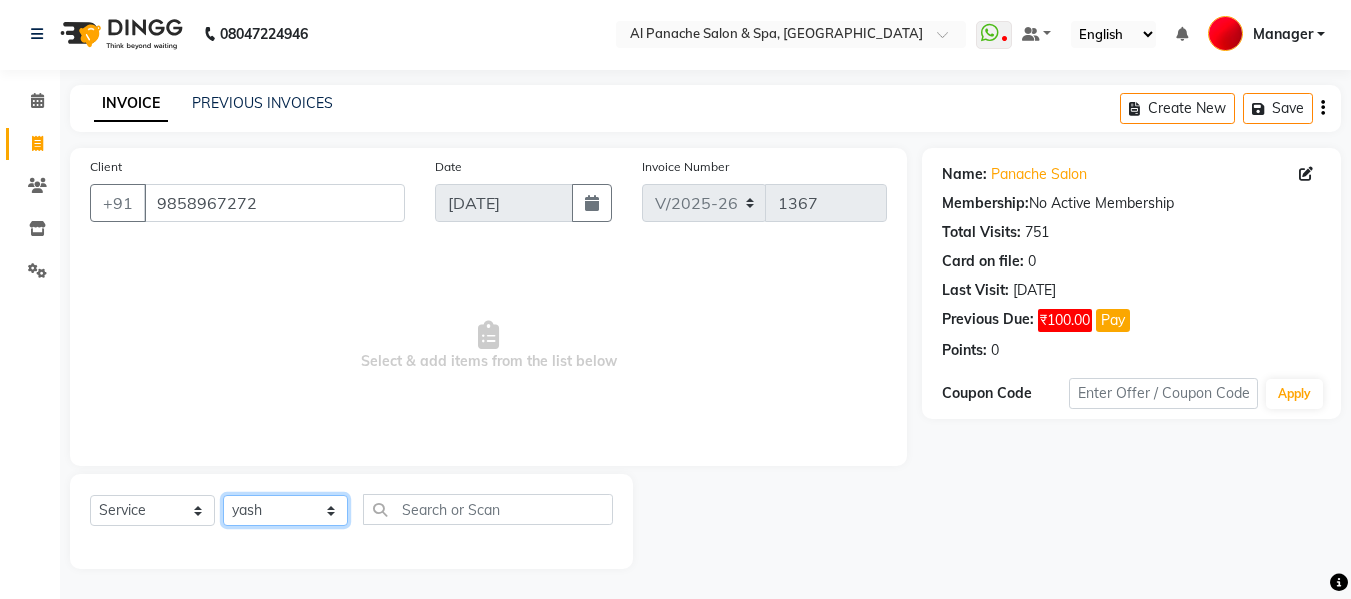 click on "Select Stylist Akash [PERSON_NAME] [PERSON_NAME] [PERSON_NAME] Makeup Manager [PERSON_NAME] [PERSON_NAME] [PERSON_NAME]" 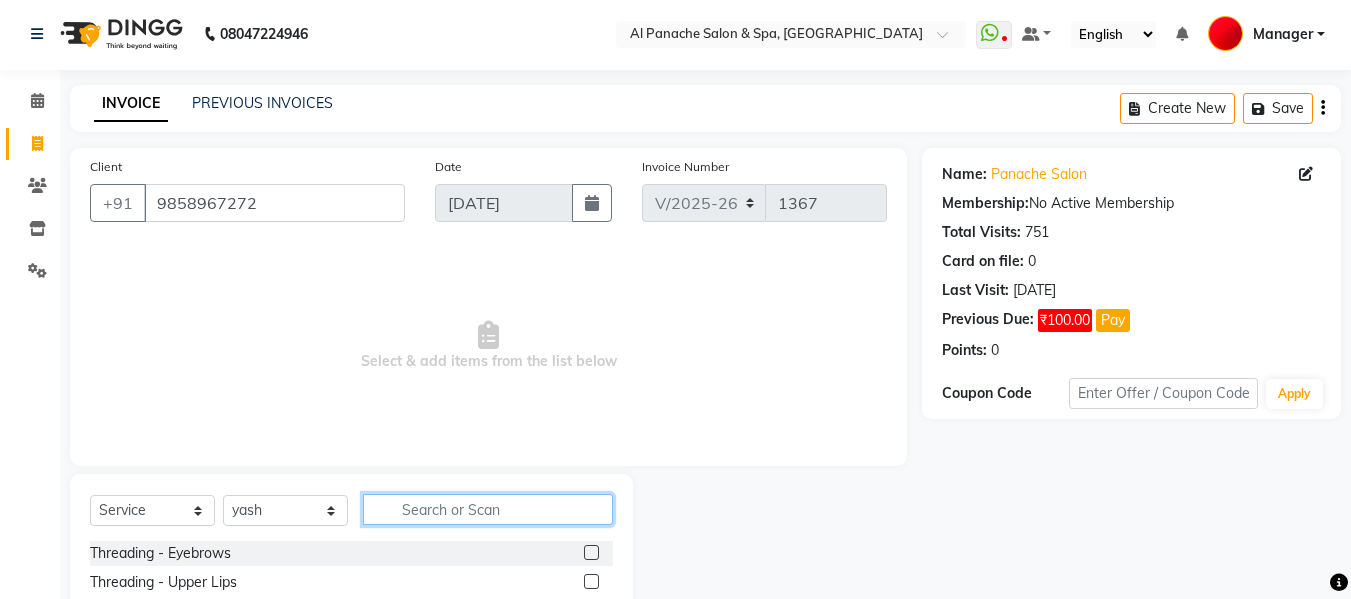 click 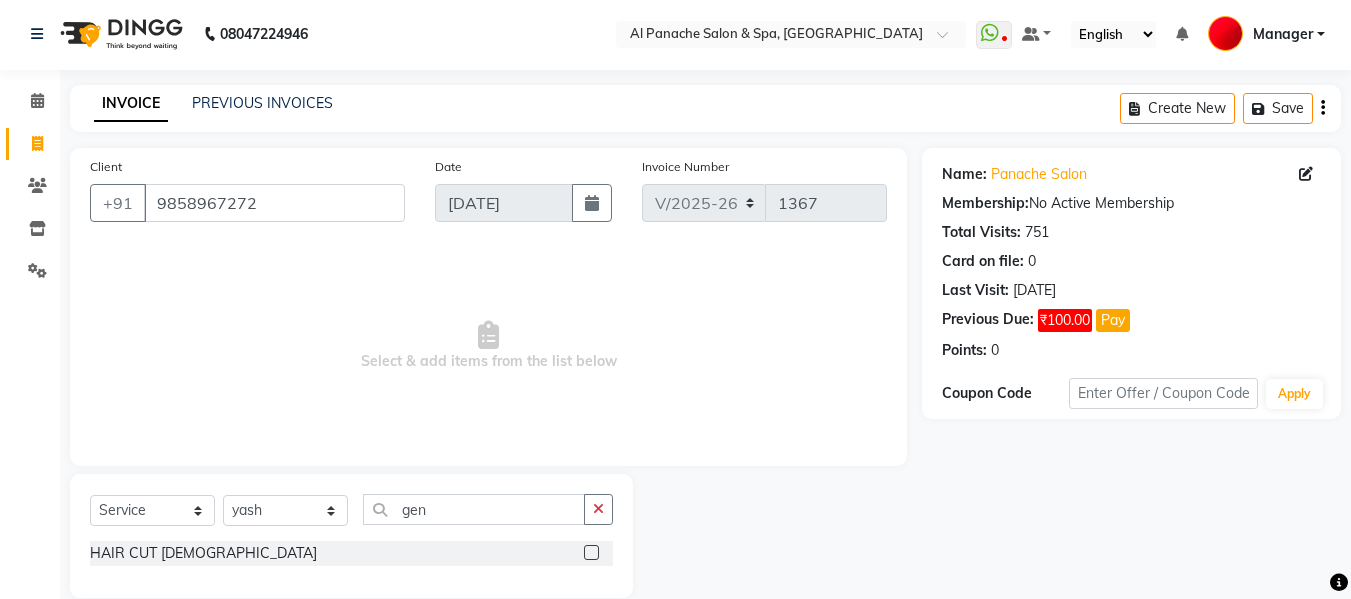 click 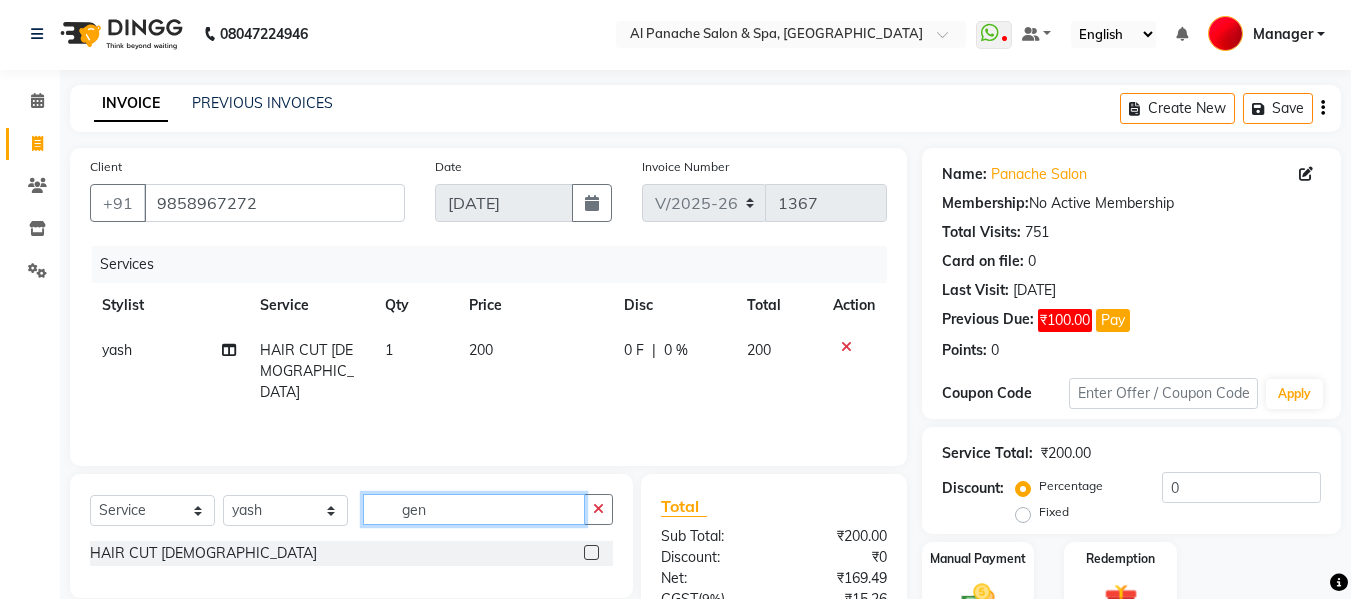 click on "gen" 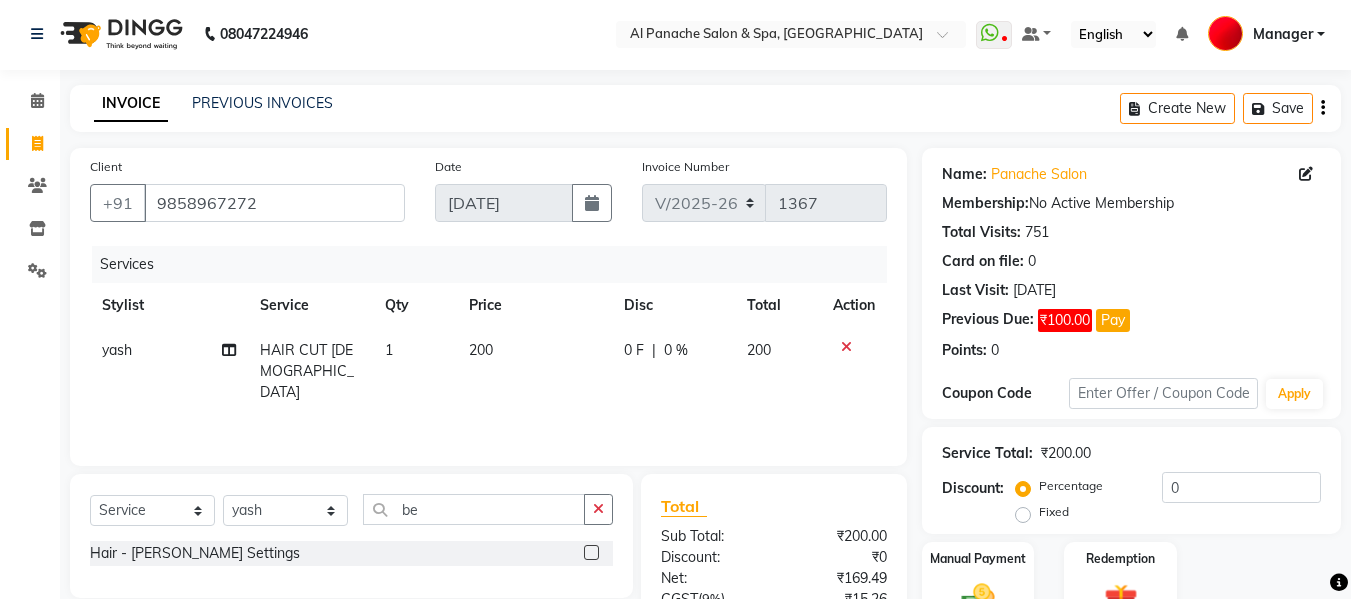 click 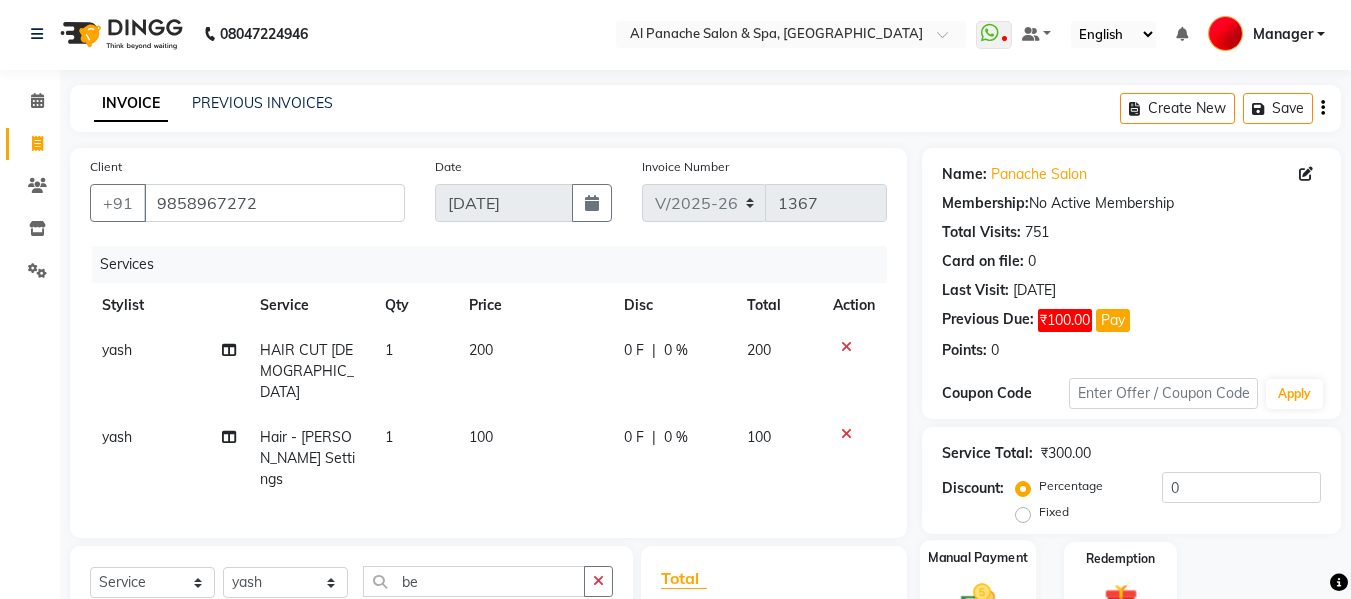 scroll, scrollTop: 246, scrollLeft: 0, axis: vertical 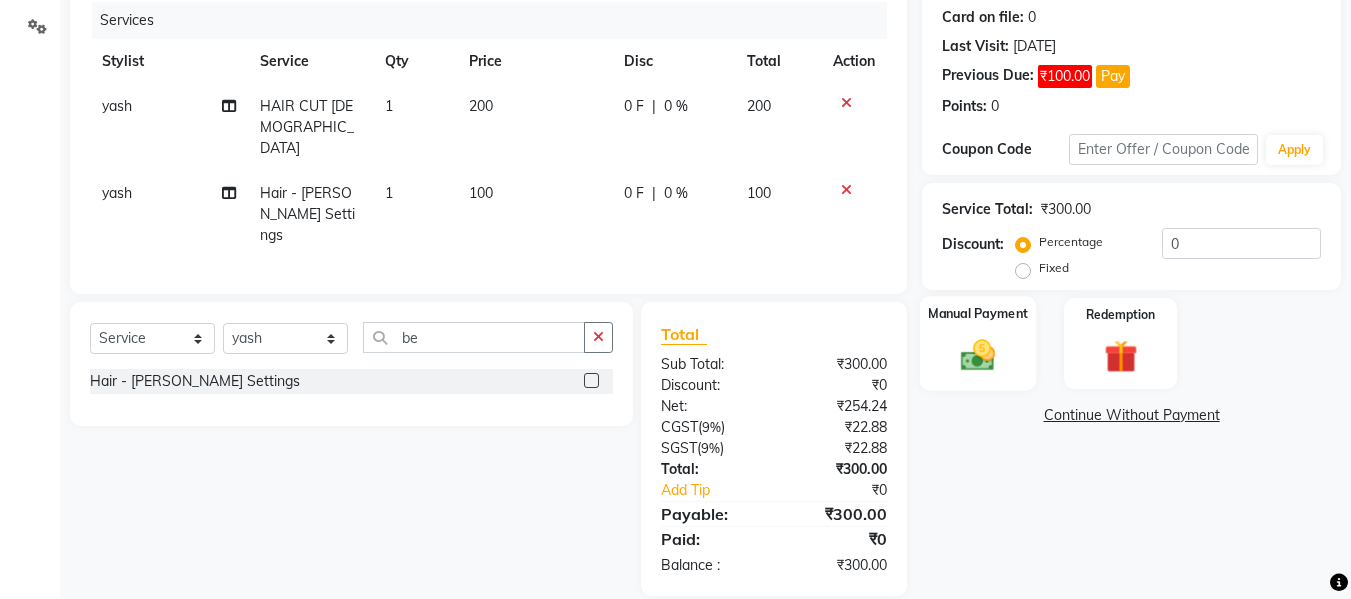 click 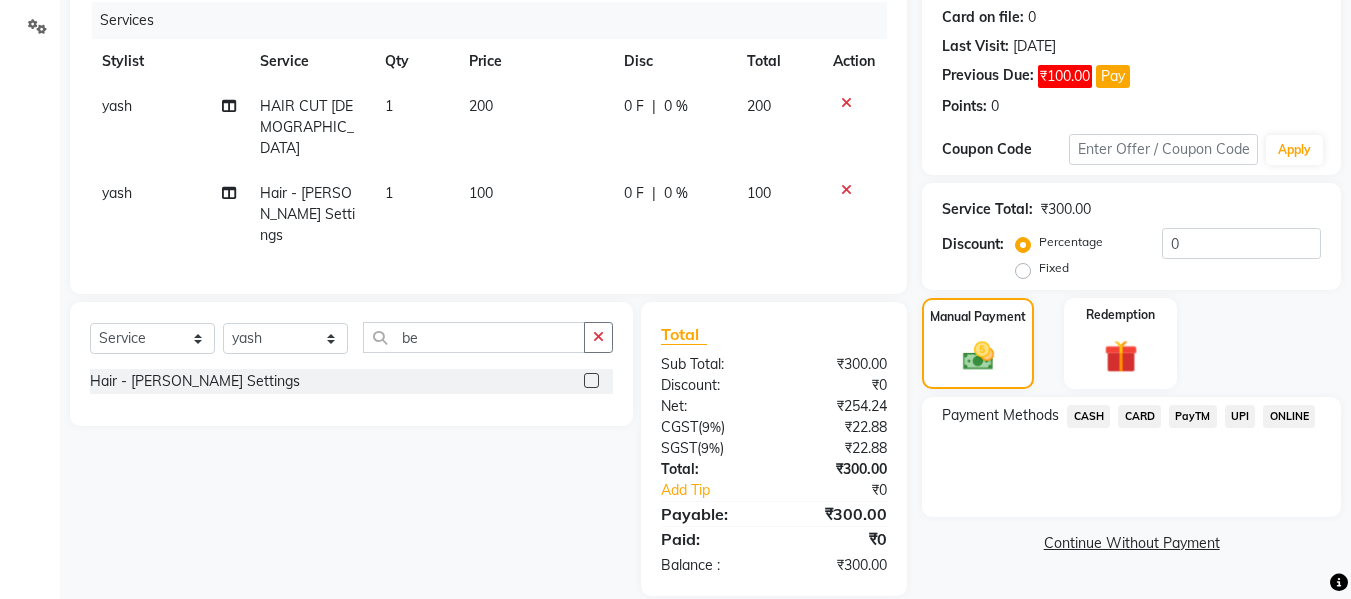 click on "UPI" 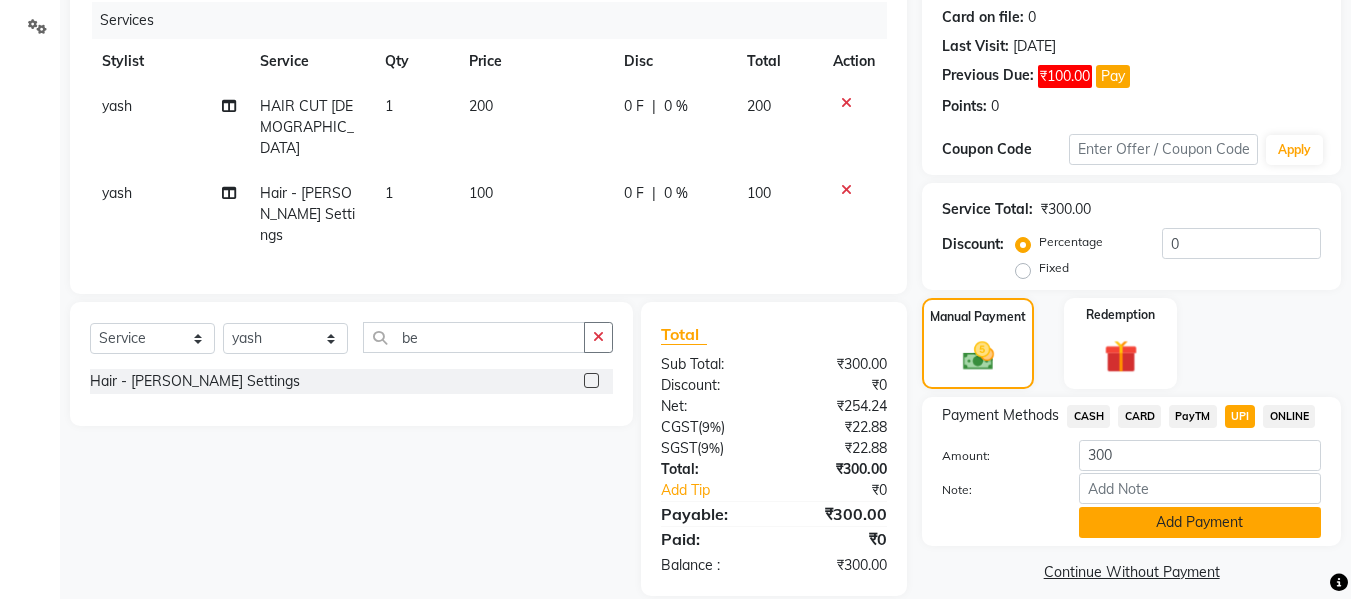 click on "Add Payment" 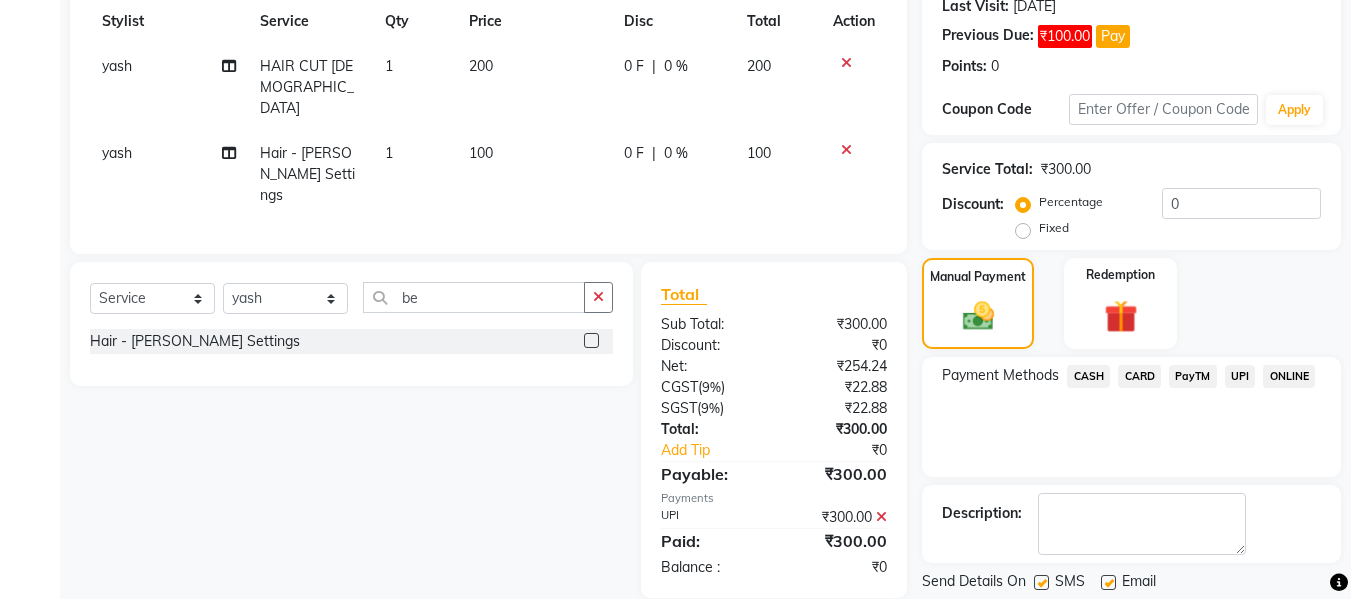 scroll, scrollTop: 348, scrollLeft: 0, axis: vertical 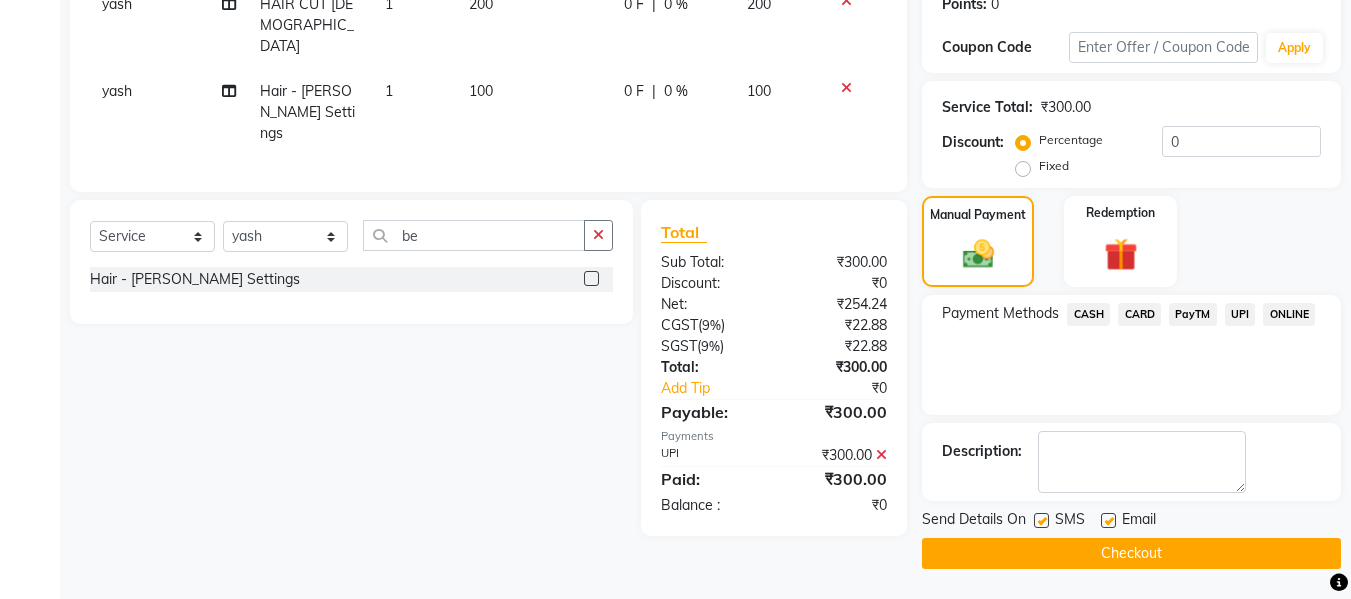 click on "Checkout" 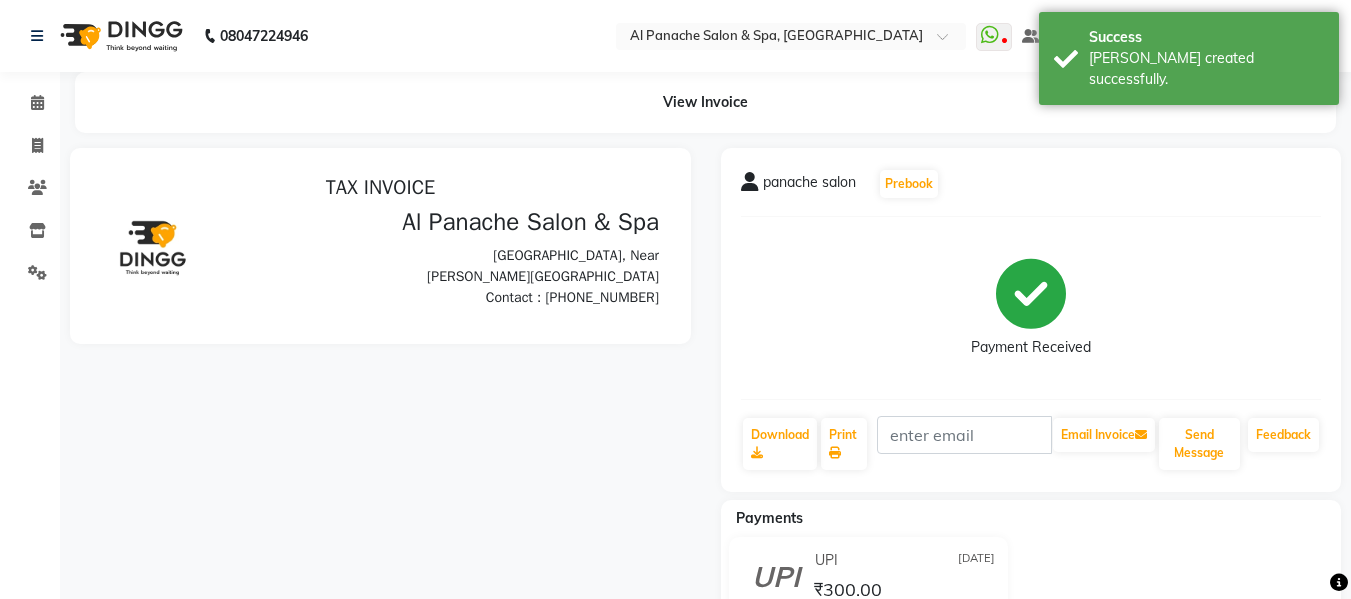 scroll, scrollTop: 0, scrollLeft: 0, axis: both 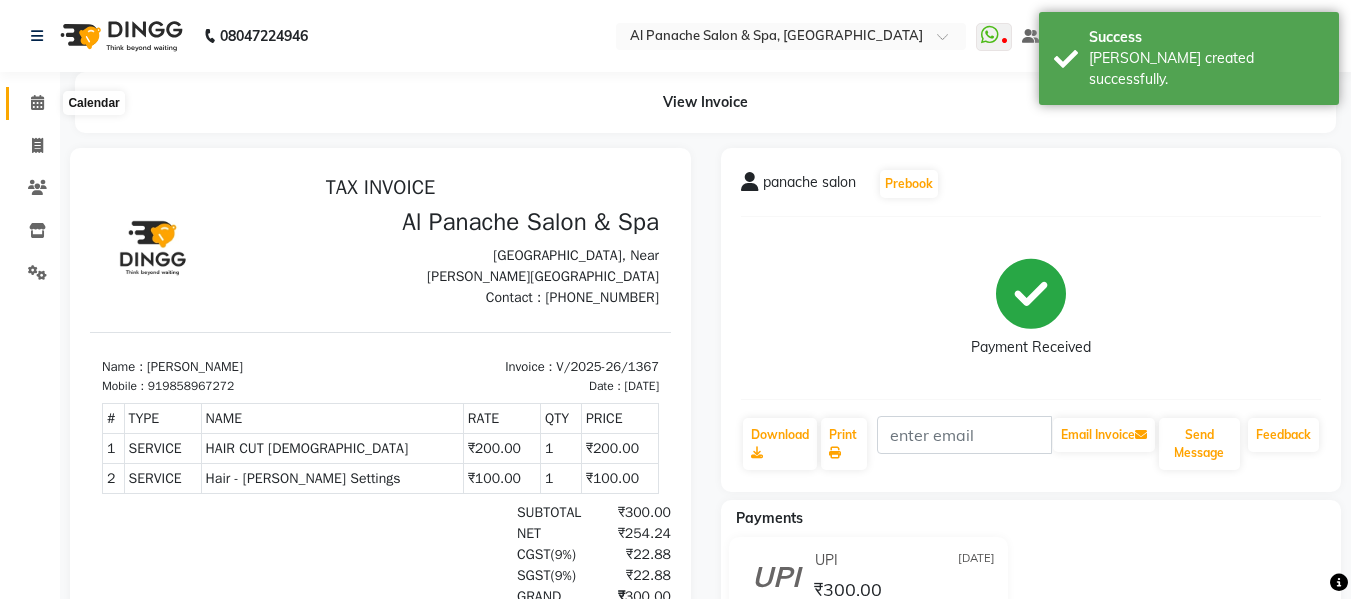 click 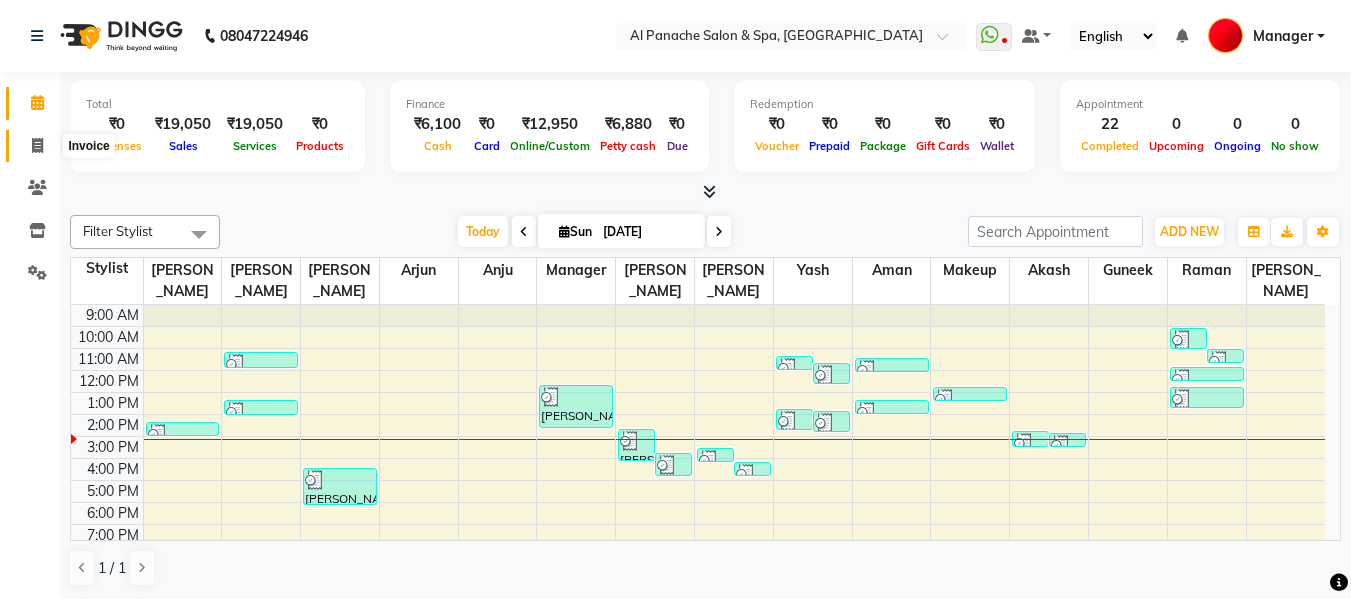click 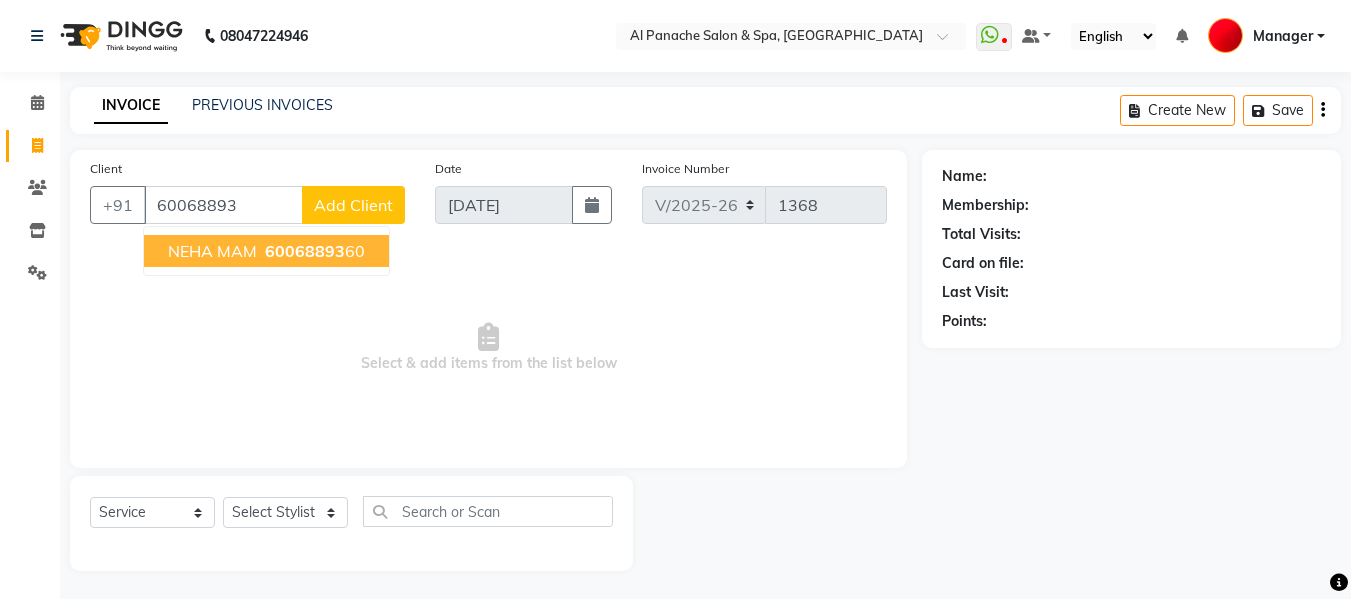 click on "60068893" at bounding box center [305, 251] 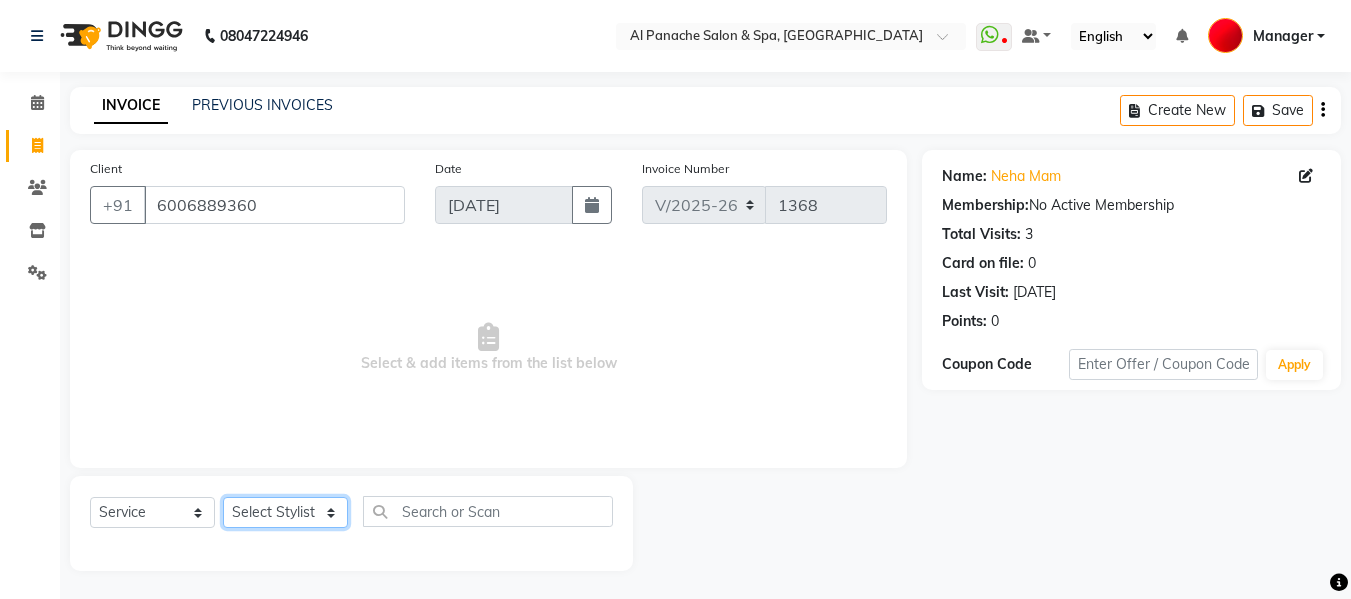 click on "Select Stylist Akash [PERSON_NAME] [PERSON_NAME] [PERSON_NAME] Makeup Manager [PERSON_NAME] [PERSON_NAME] [PERSON_NAME]" 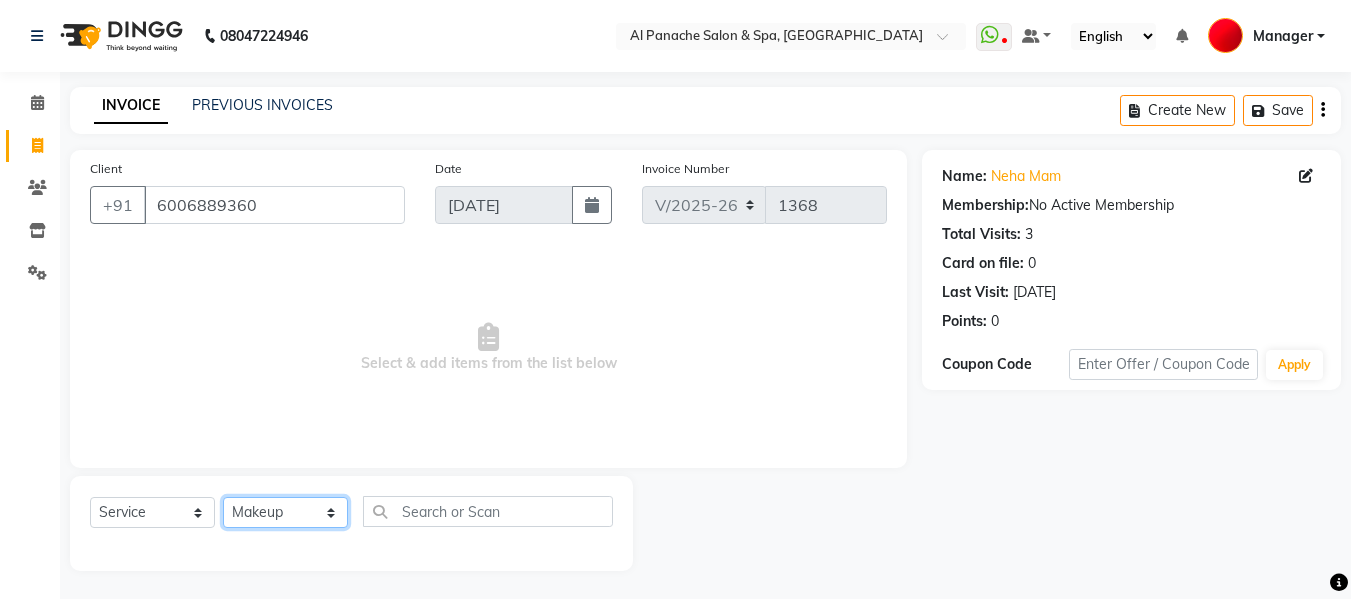 click on "Select Stylist Akash [PERSON_NAME] [PERSON_NAME] [PERSON_NAME] Makeup Manager [PERSON_NAME] [PERSON_NAME] [PERSON_NAME]" 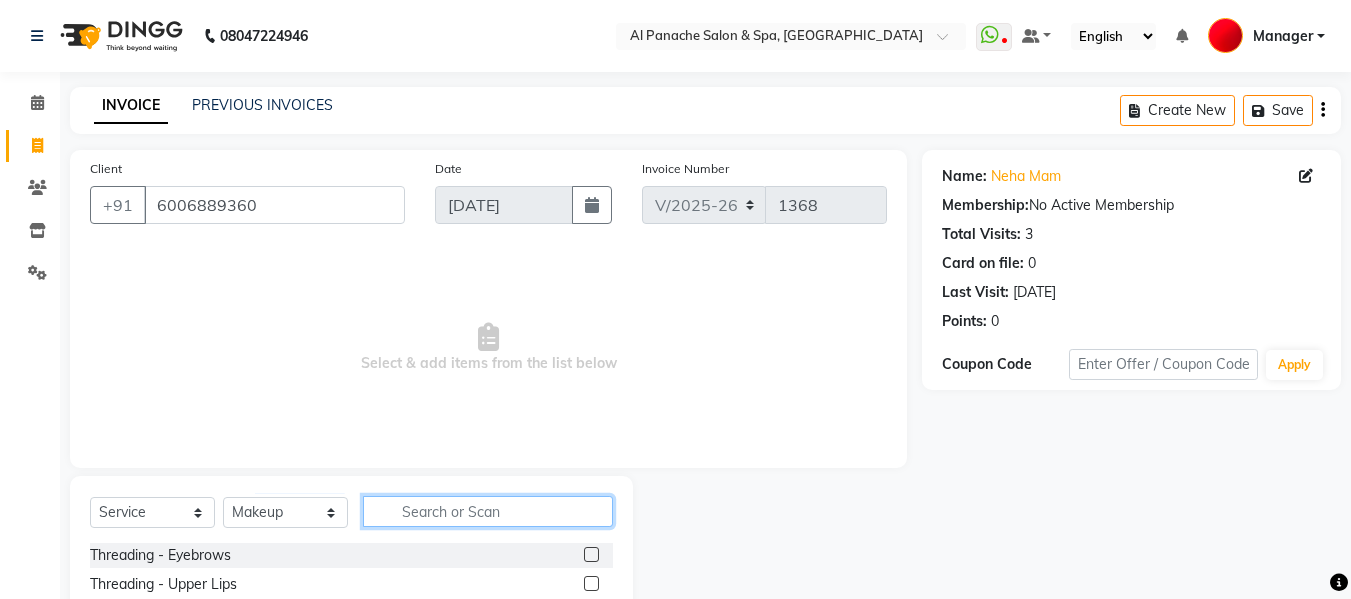click 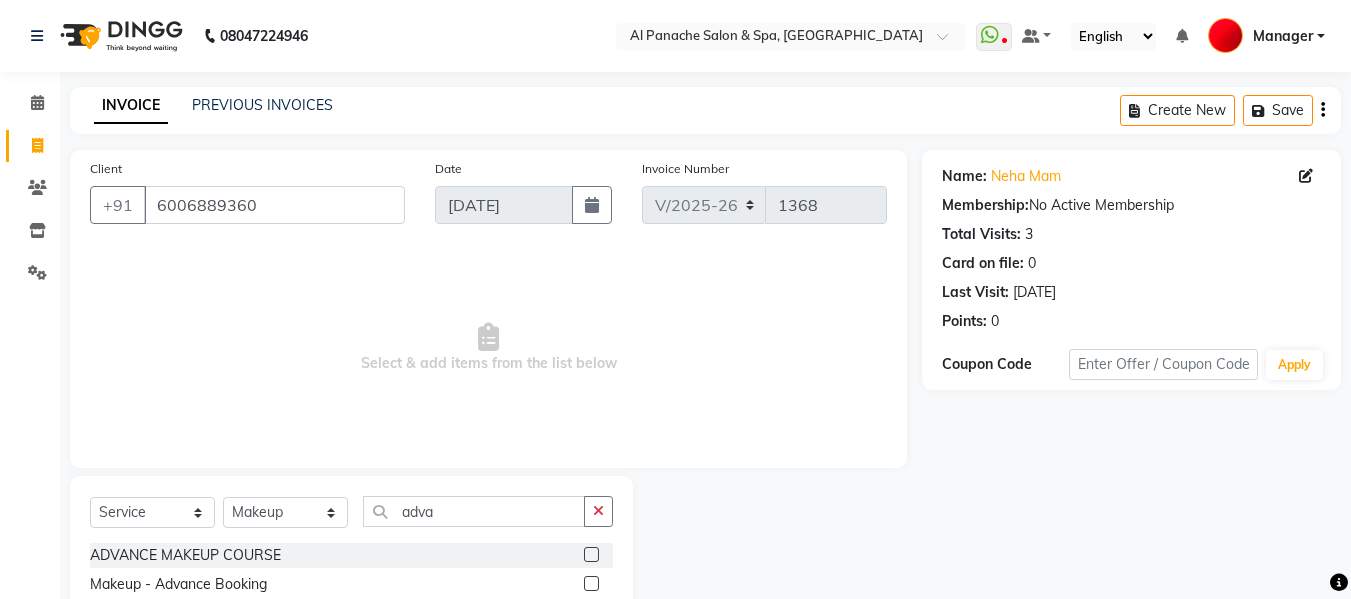 click 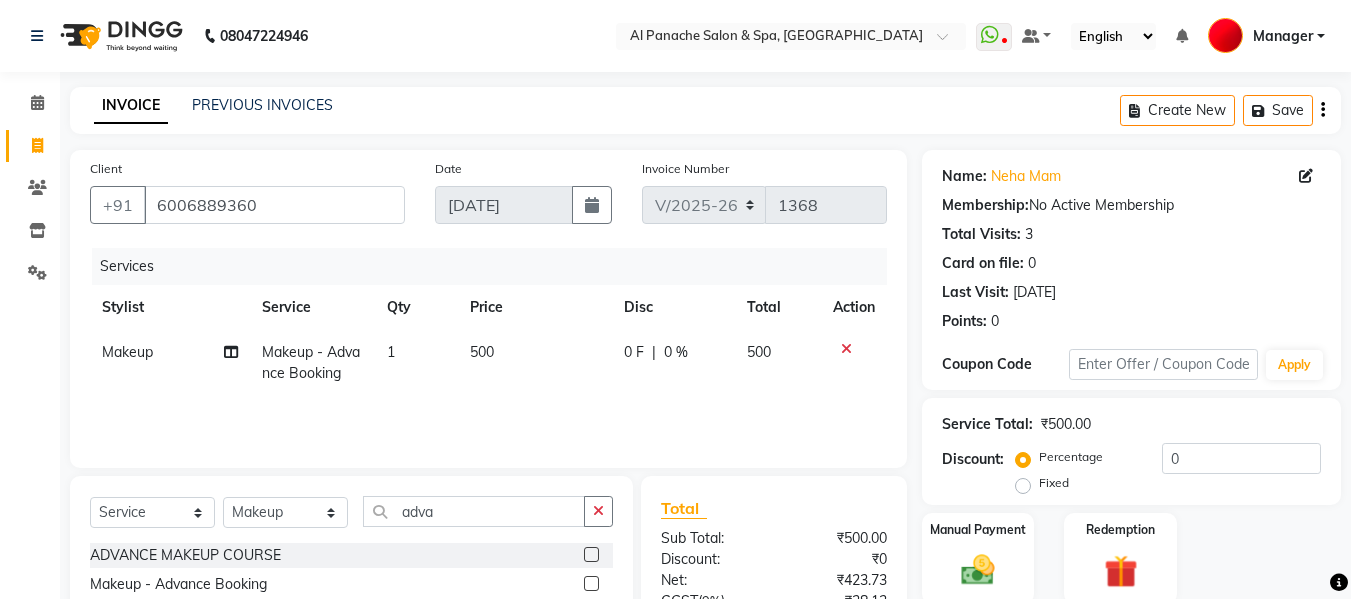 click on "500" 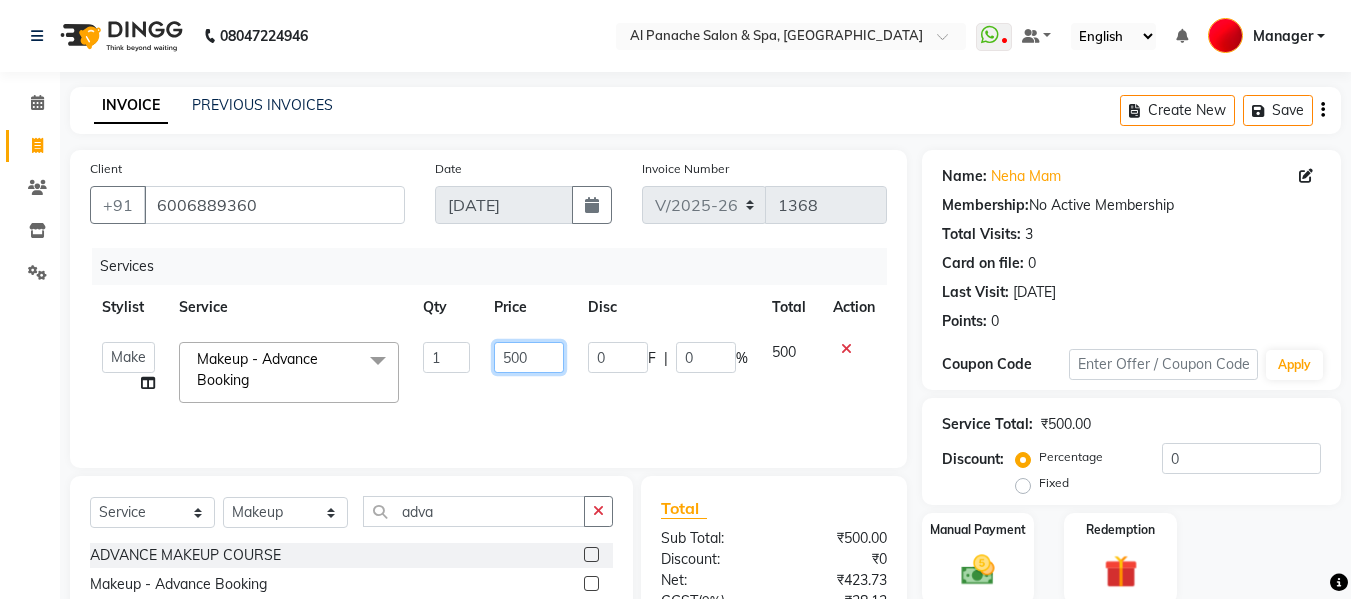 click on "500" 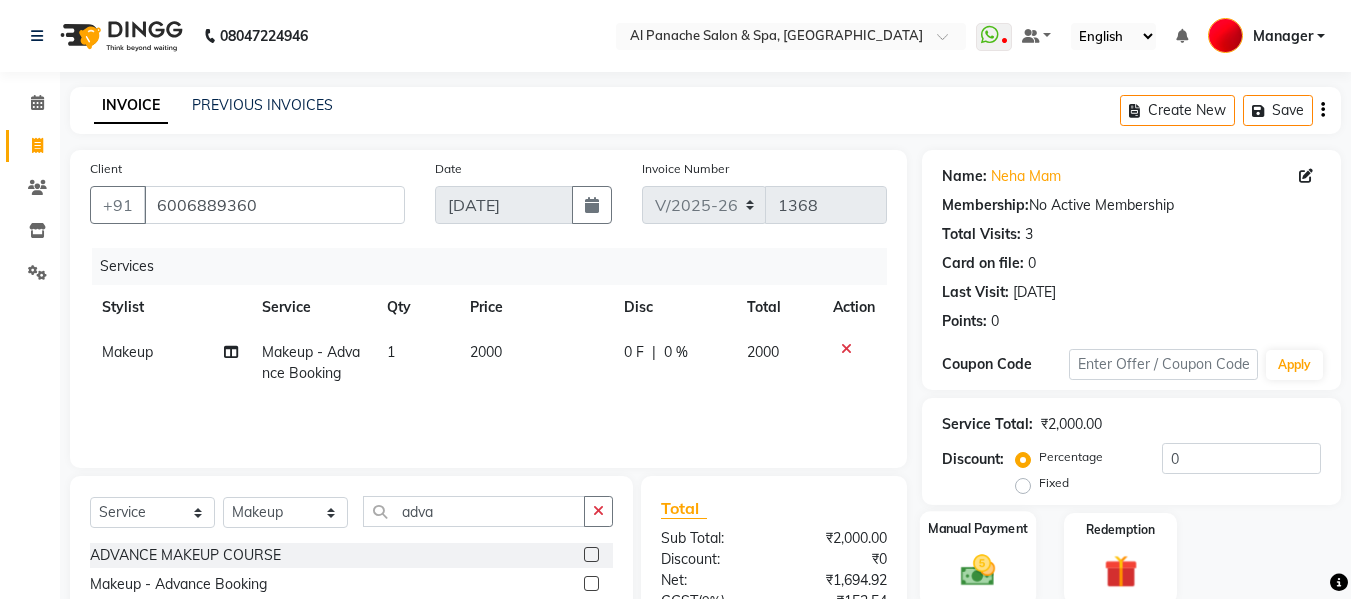 click 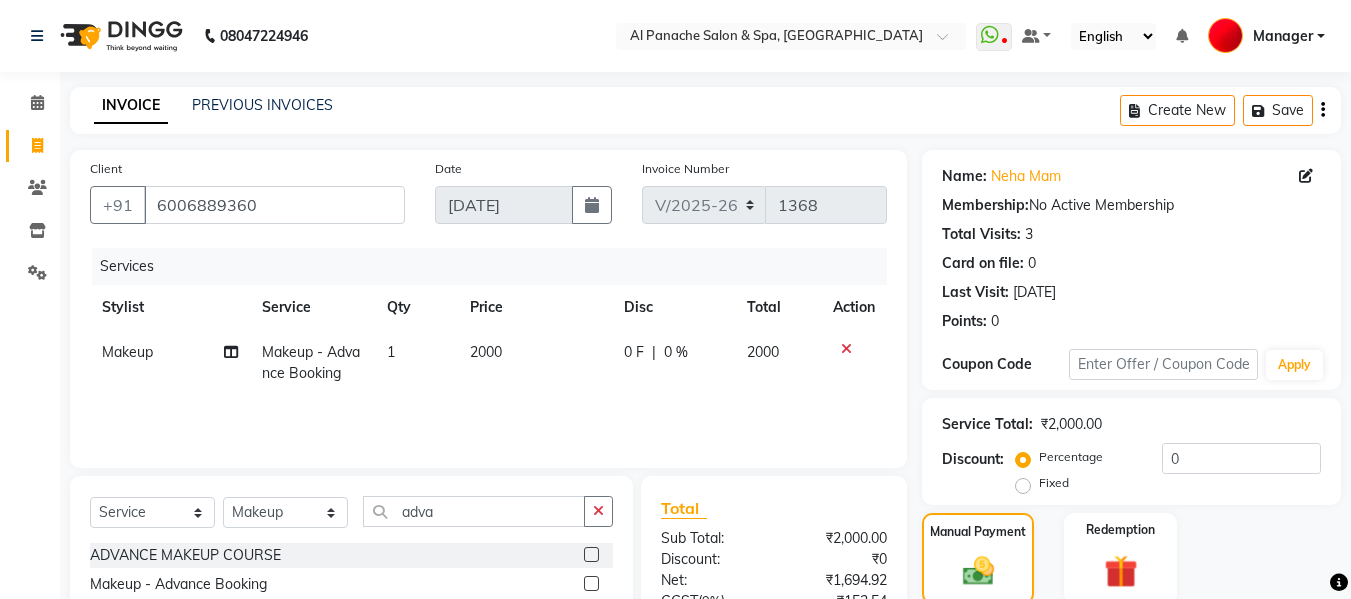 scroll, scrollTop: 204, scrollLeft: 0, axis: vertical 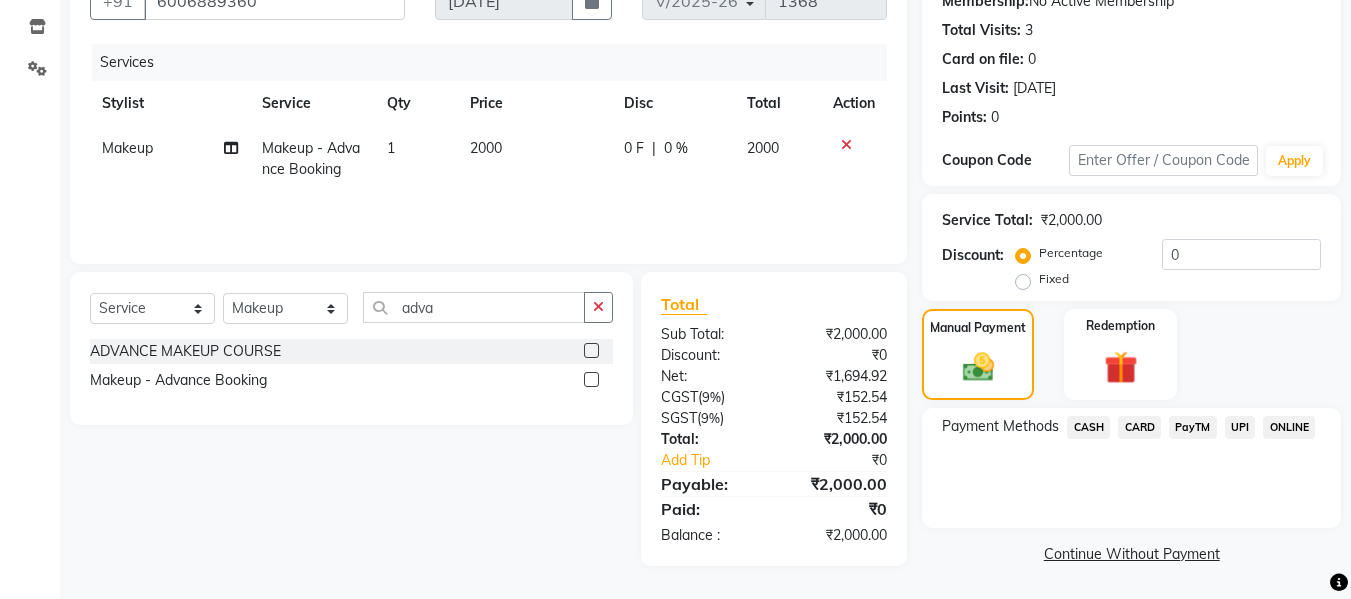 click on "UPI" 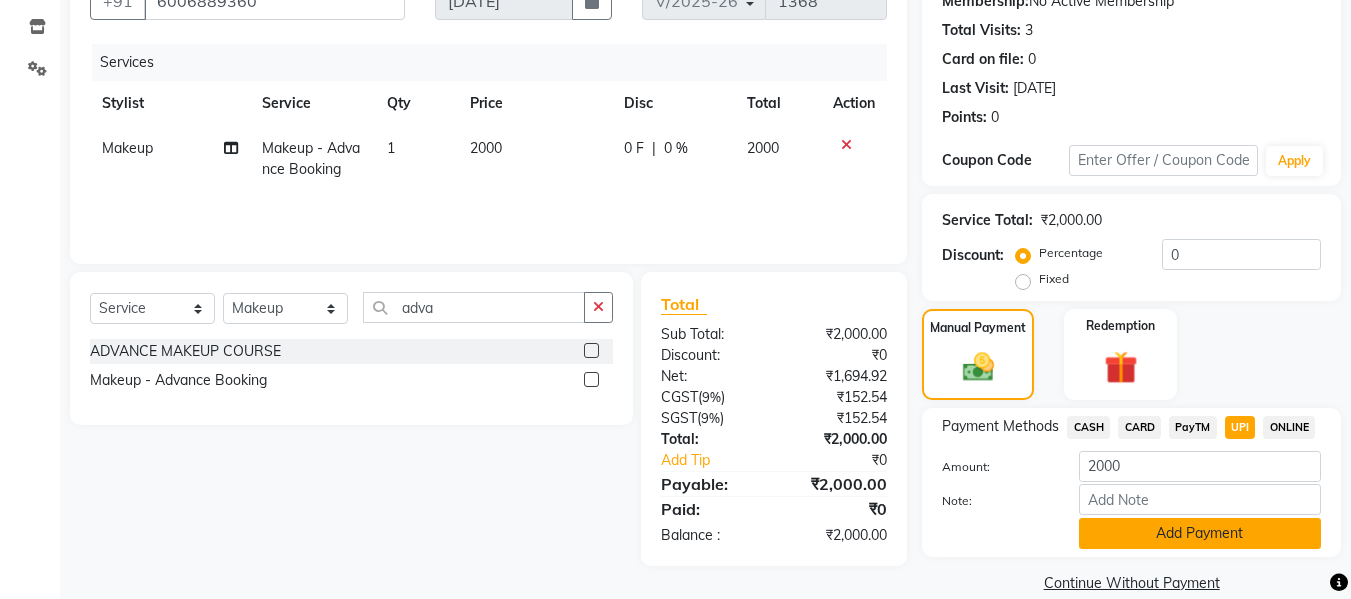 click on "Add Payment" 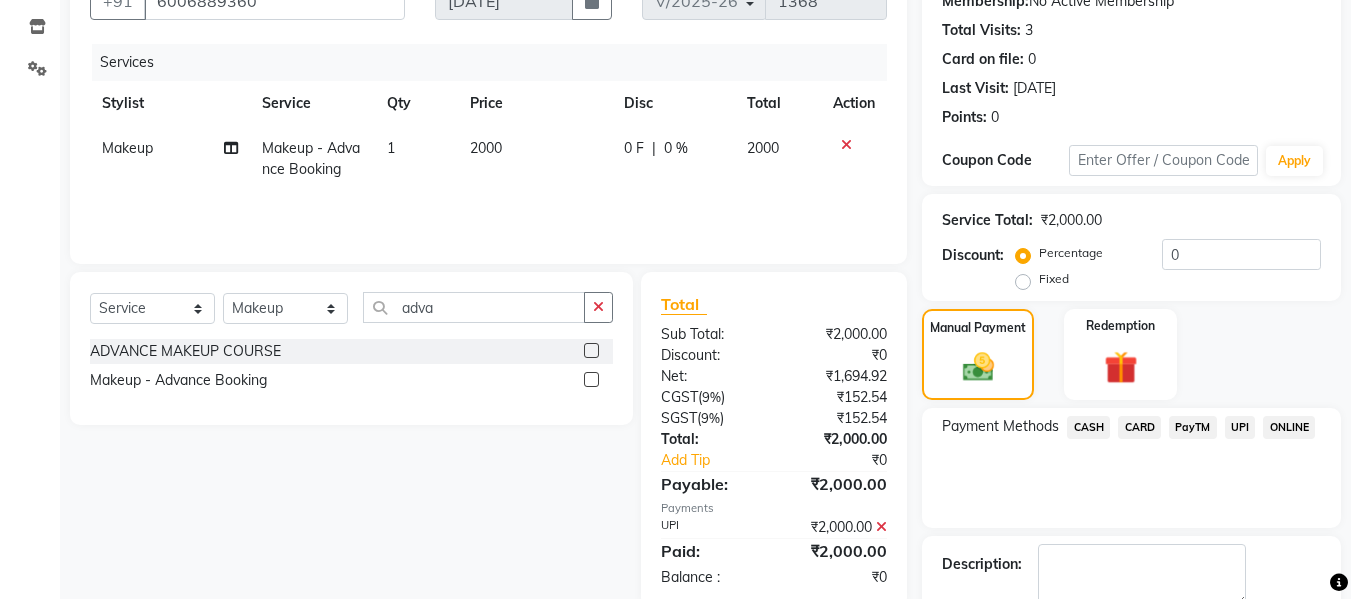 scroll, scrollTop: 317, scrollLeft: 0, axis: vertical 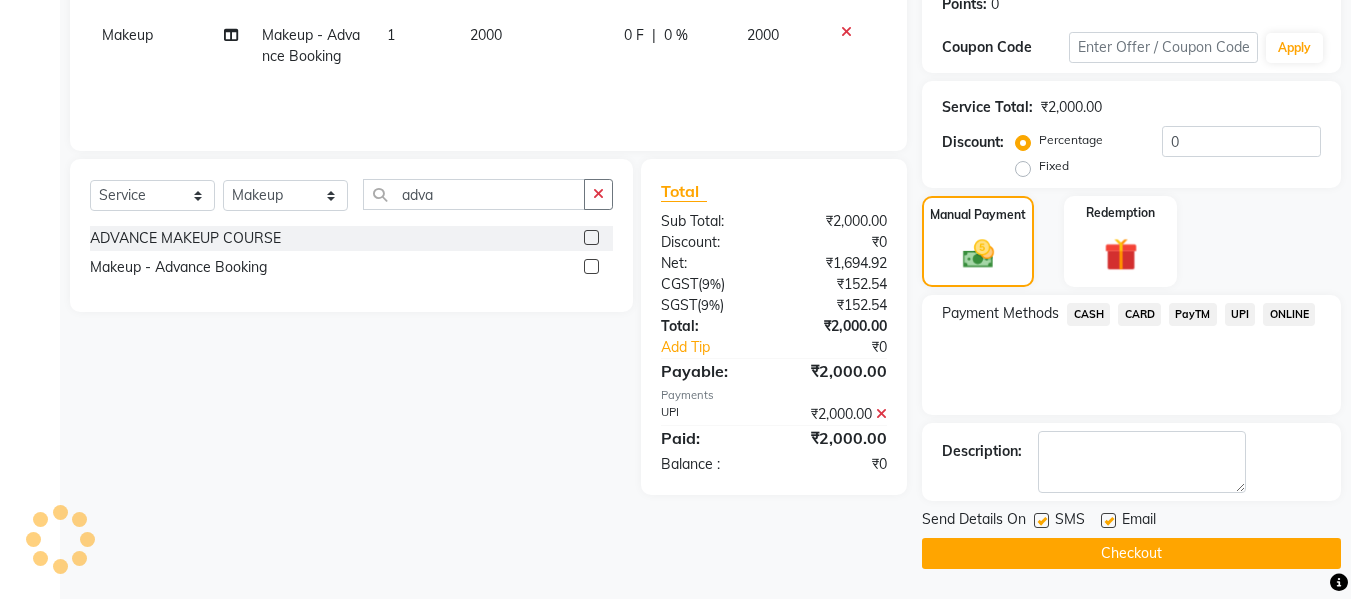click on "Checkout" 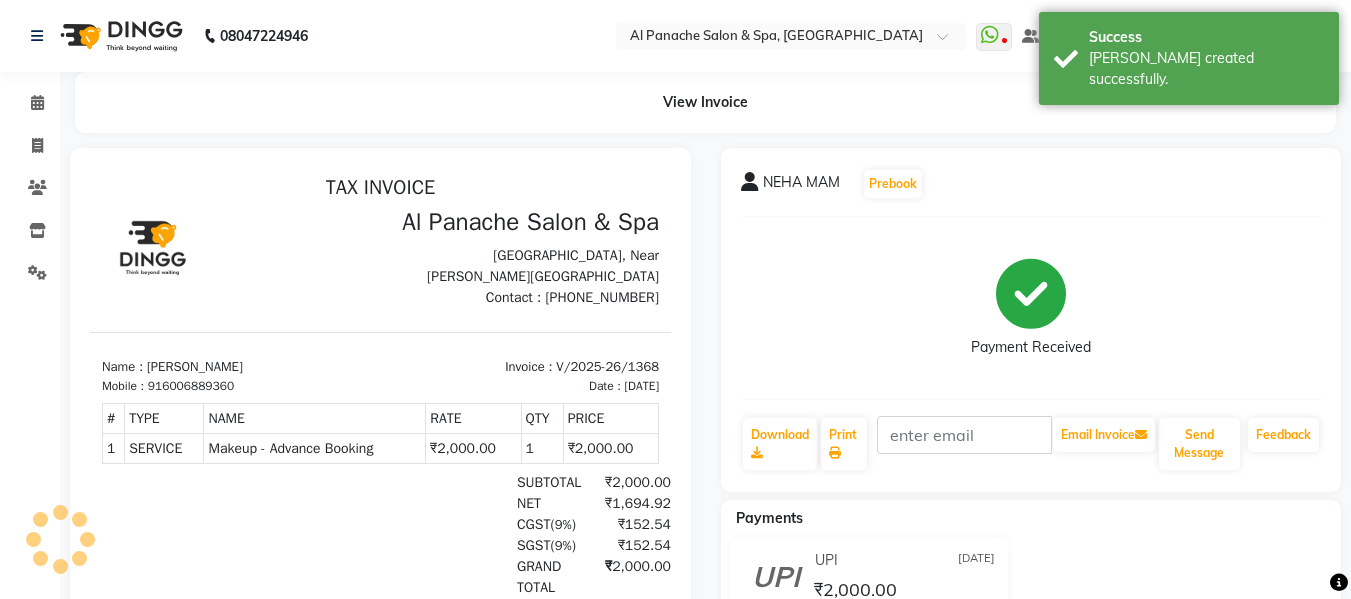 scroll, scrollTop: 0, scrollLeft: 0, axis: both 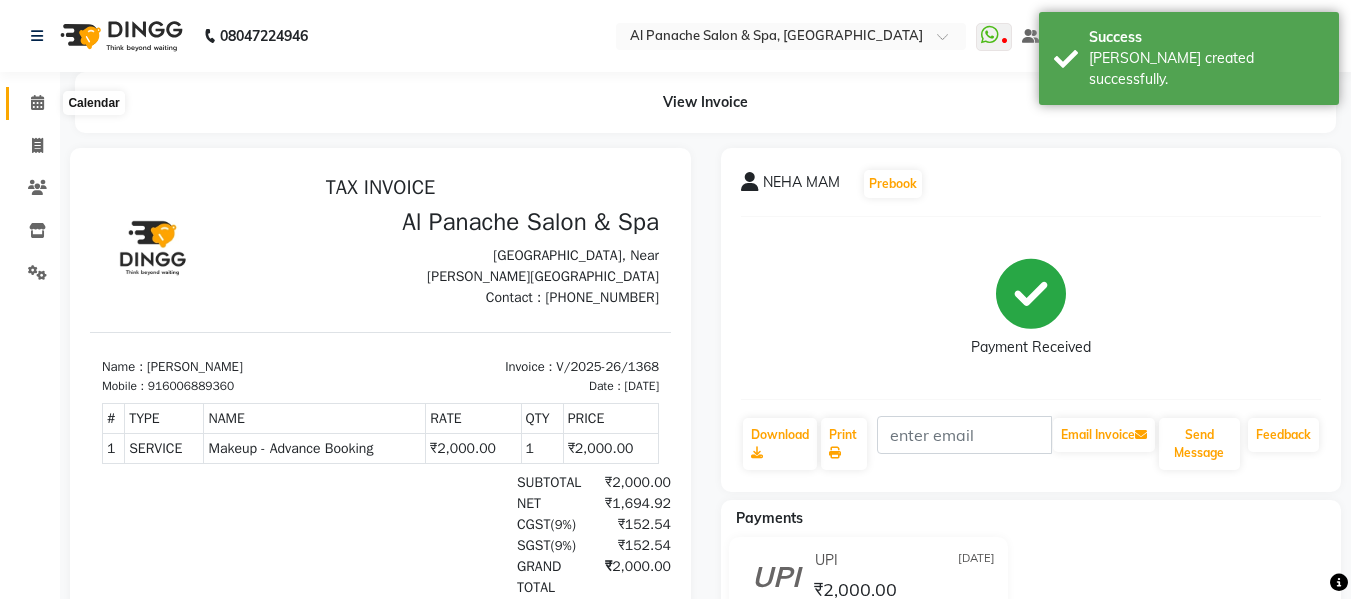 click 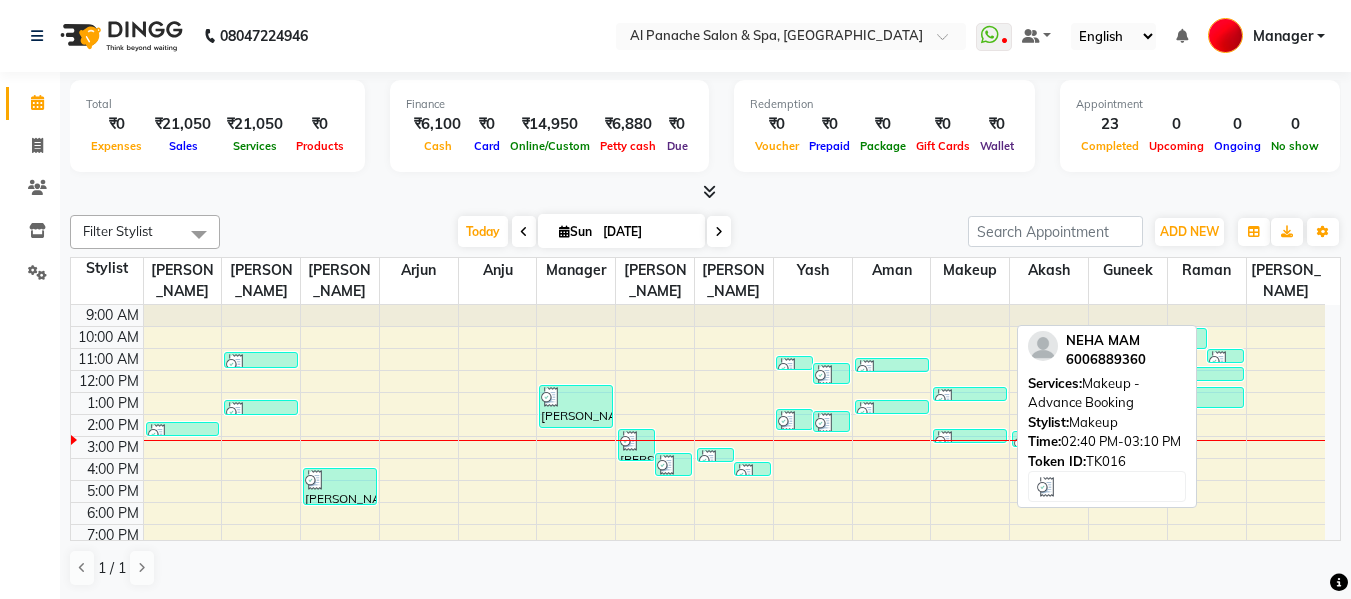 click at bounding box center [970, 441] 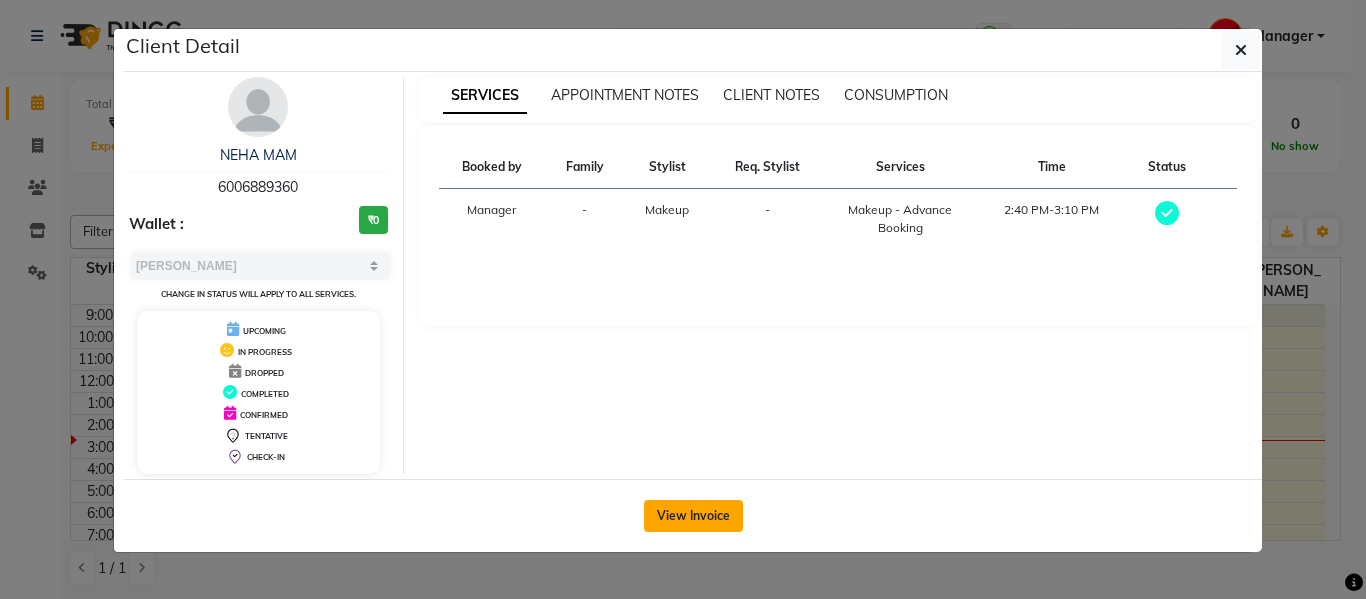 click on "View Invoice" 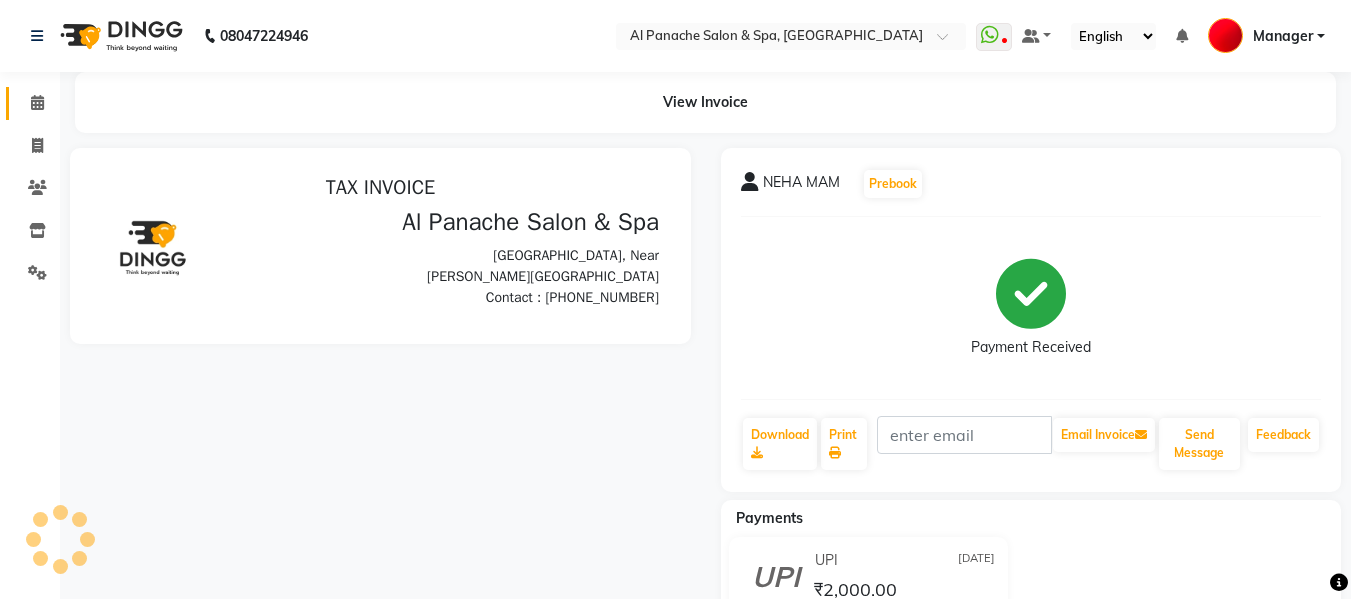 scroll, scrollTop: 0, scrollLeft: 0, axis: both 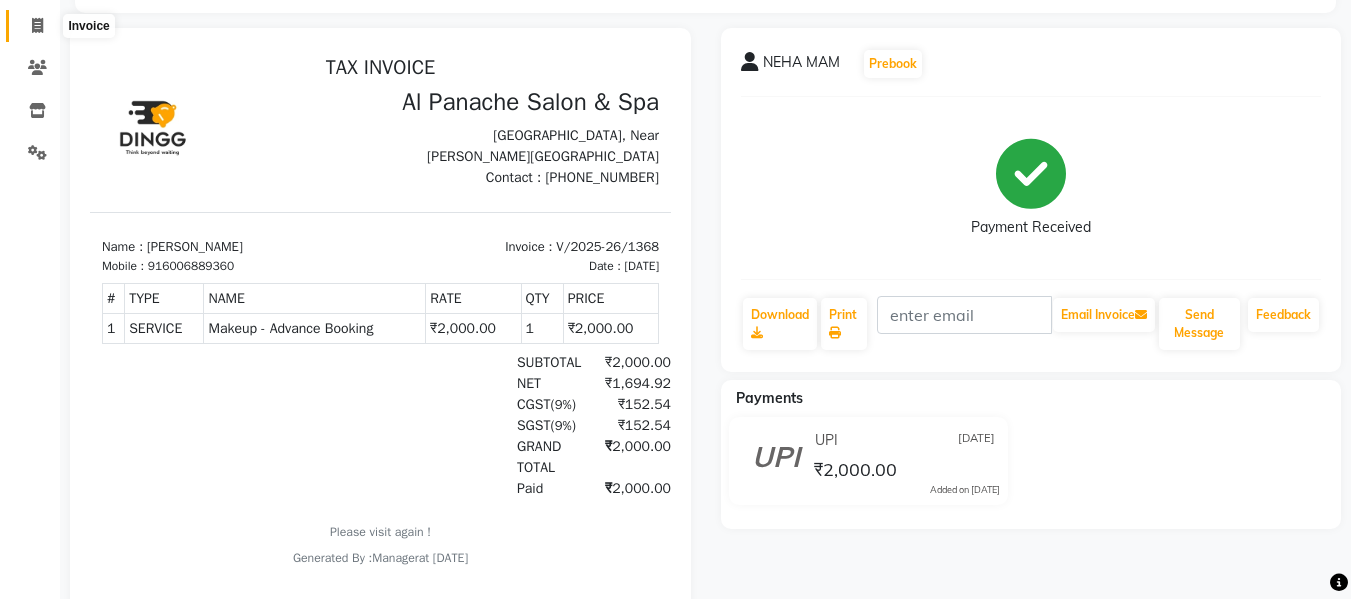 click 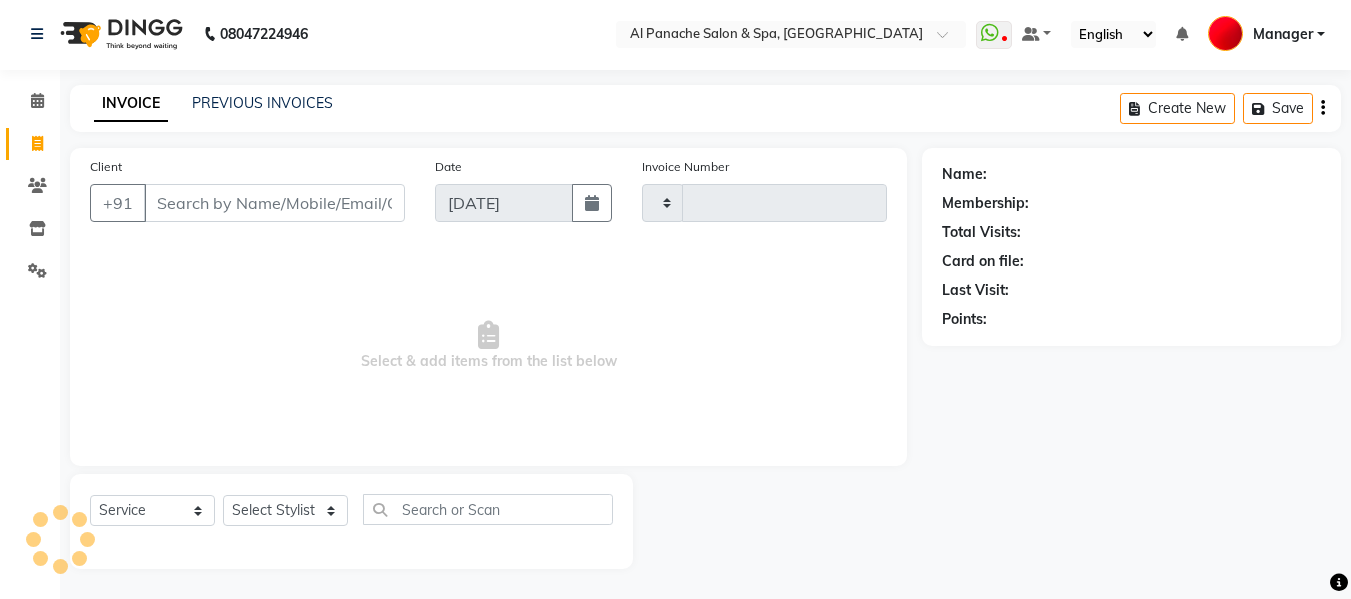 scroll, scrollTop: 2, scrollLeft: 0, axis: vertical 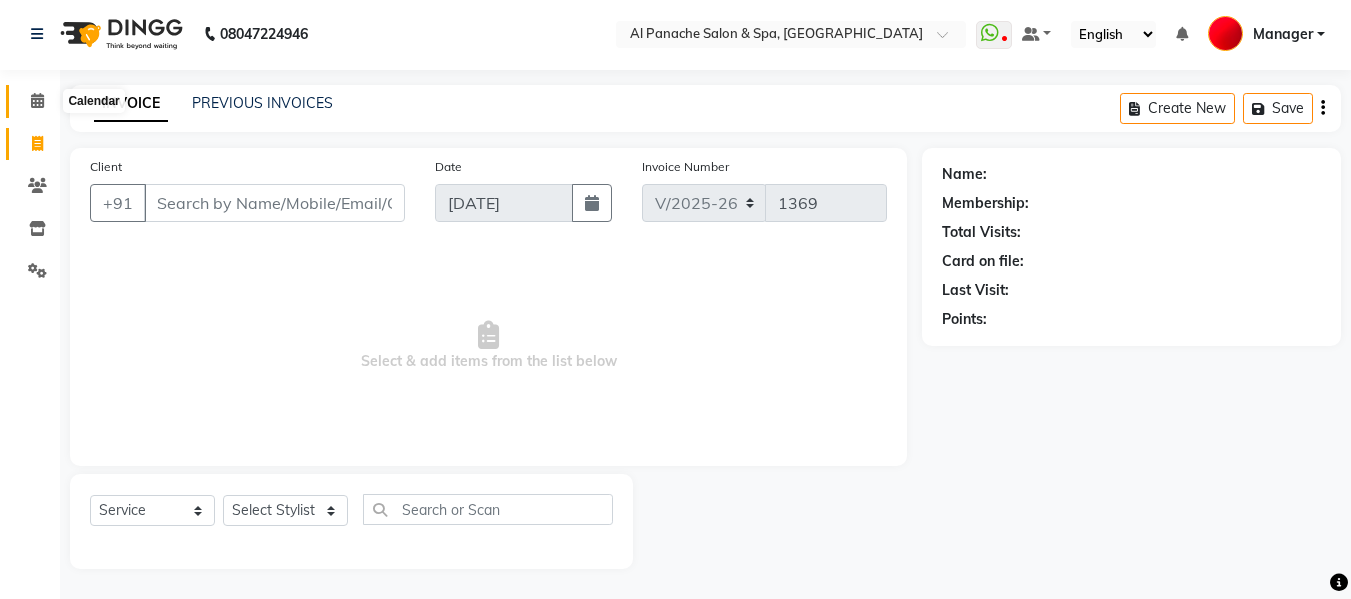 click 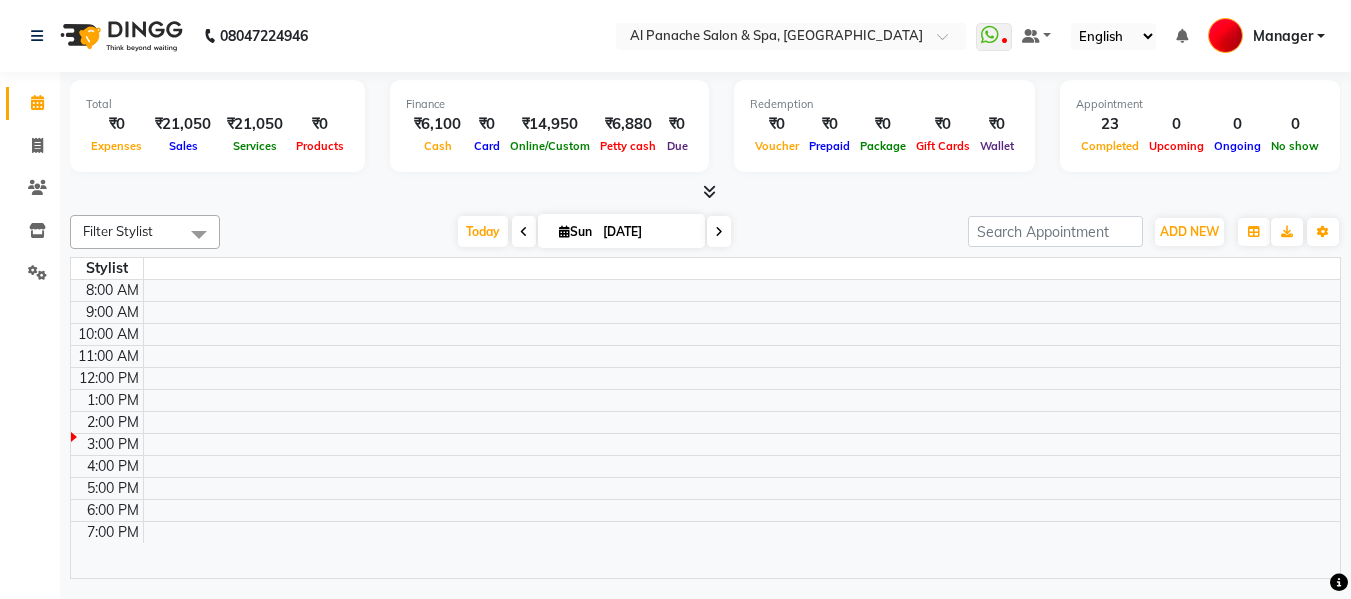scroll, scrollTop: 0, scrollLeft: 0, axis: both 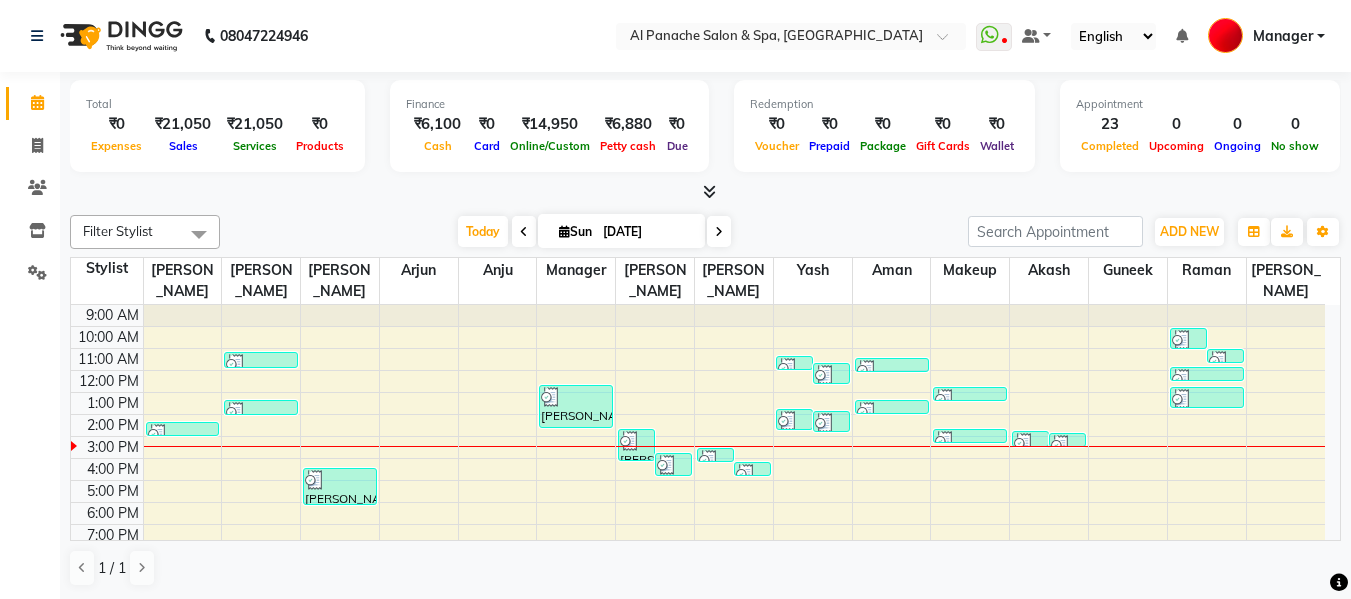 click on "Invoice" 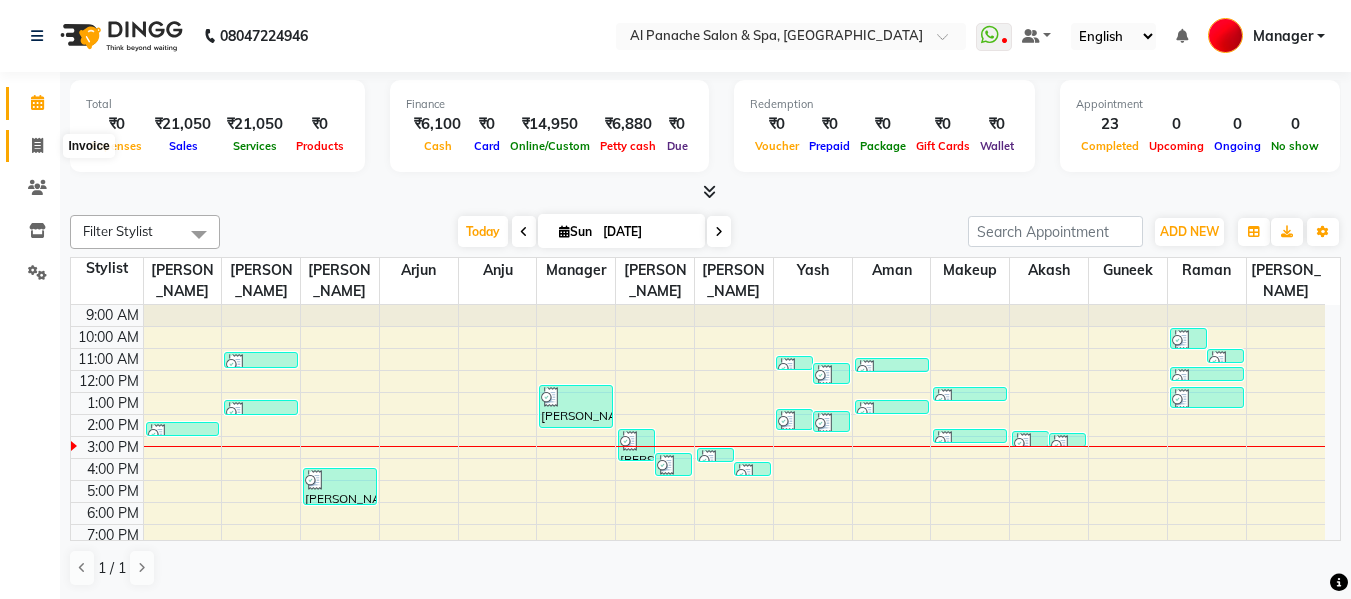 click 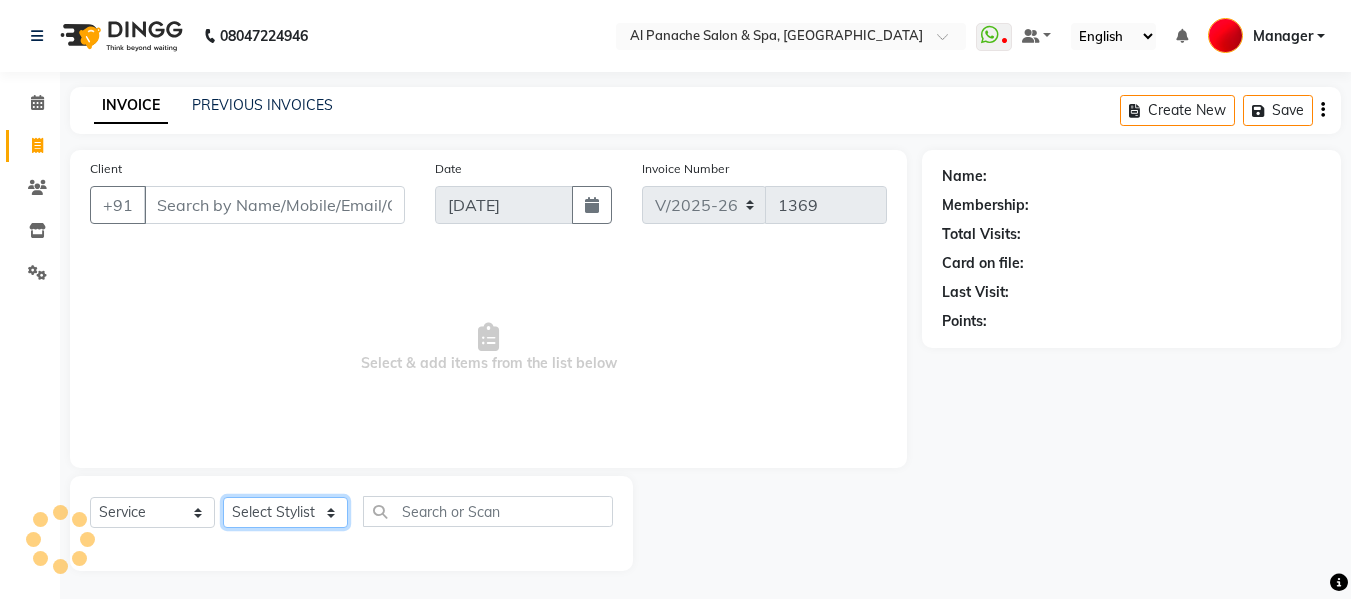click on "Select Stylist" 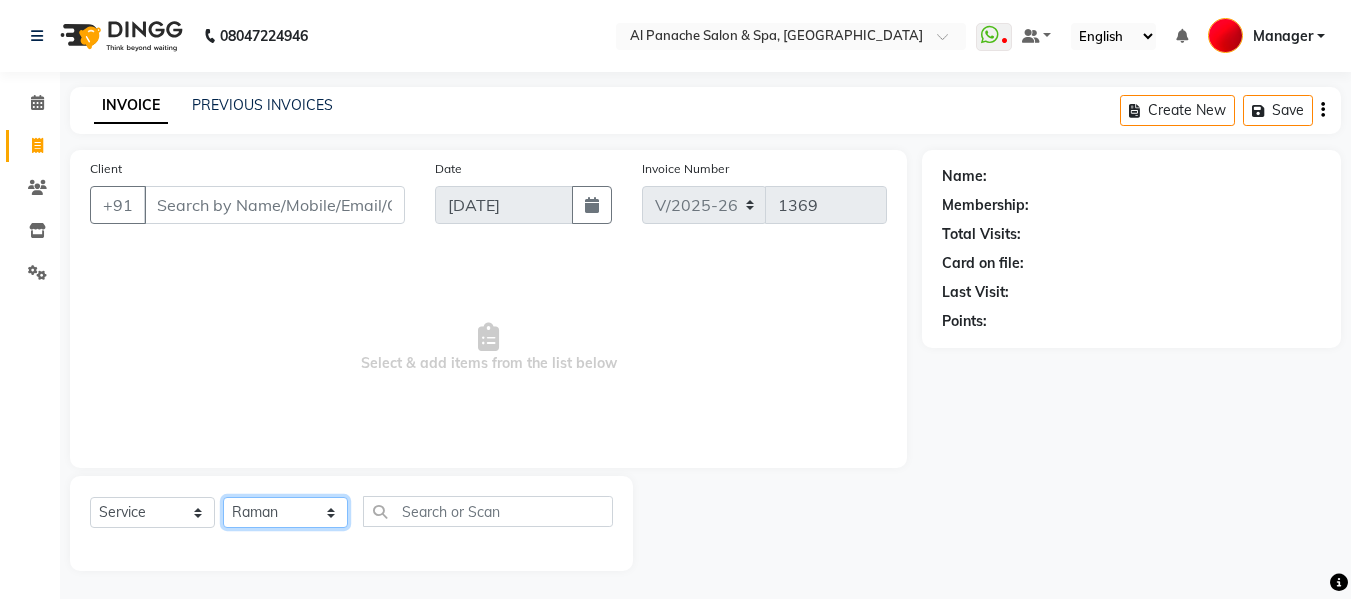 click on "Select Stylist Akash [PERSON_NAME] [PERSON_NAME] [PERSON_NAME] Makeup Manager [PERSON_NAME] [PERSON_NAME] [PERSON_NAME]" 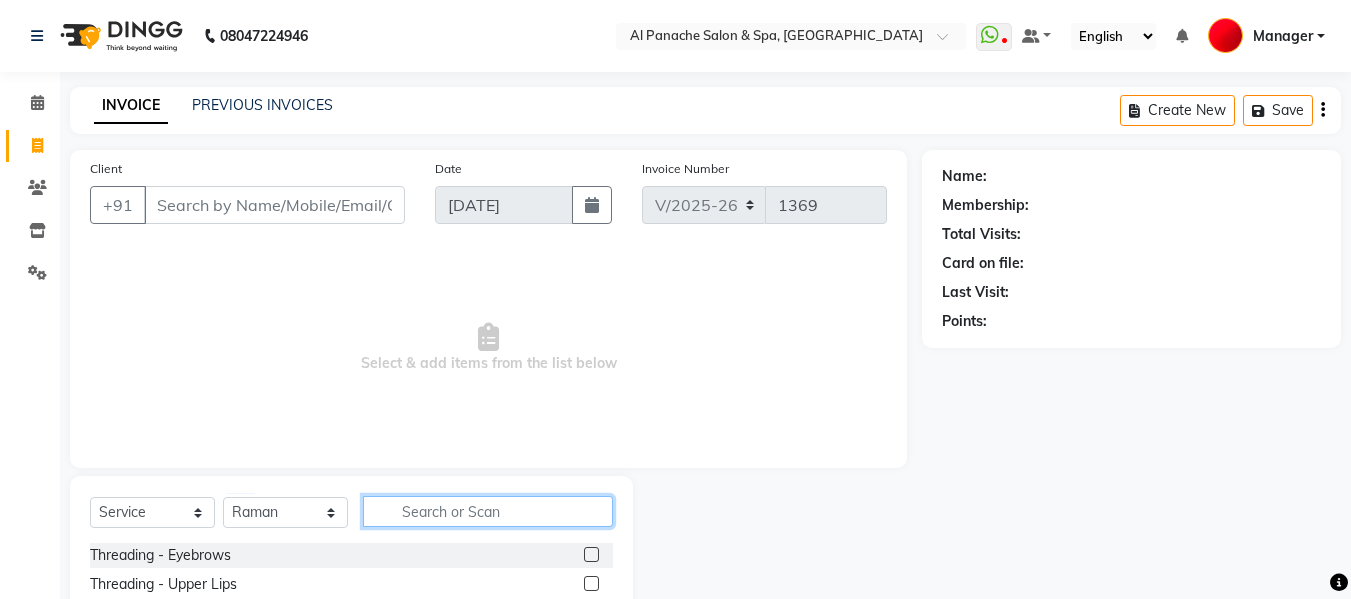 click 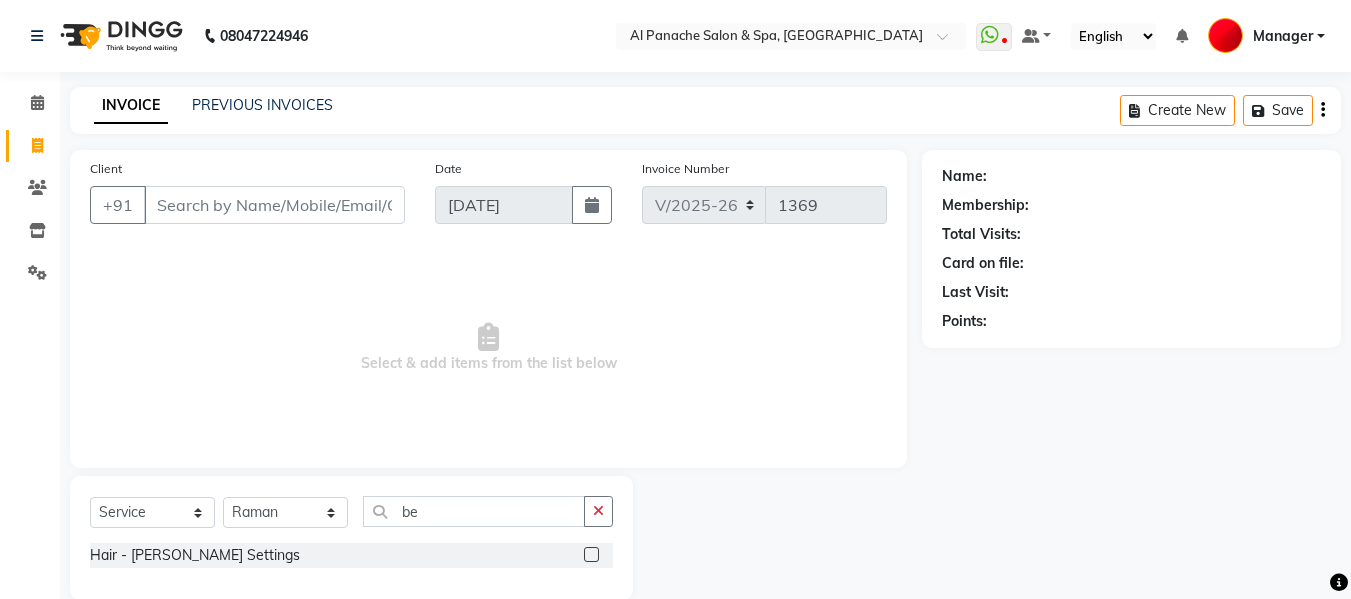 click 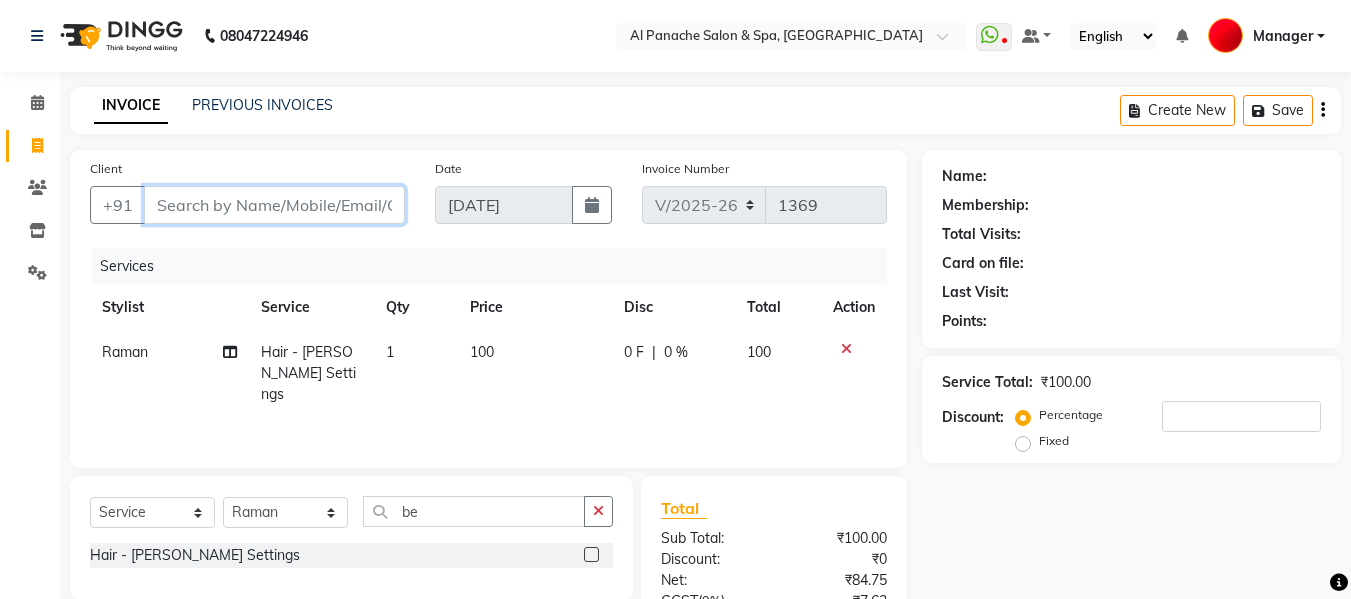 click on "Client" at bounding box center [274, 205] 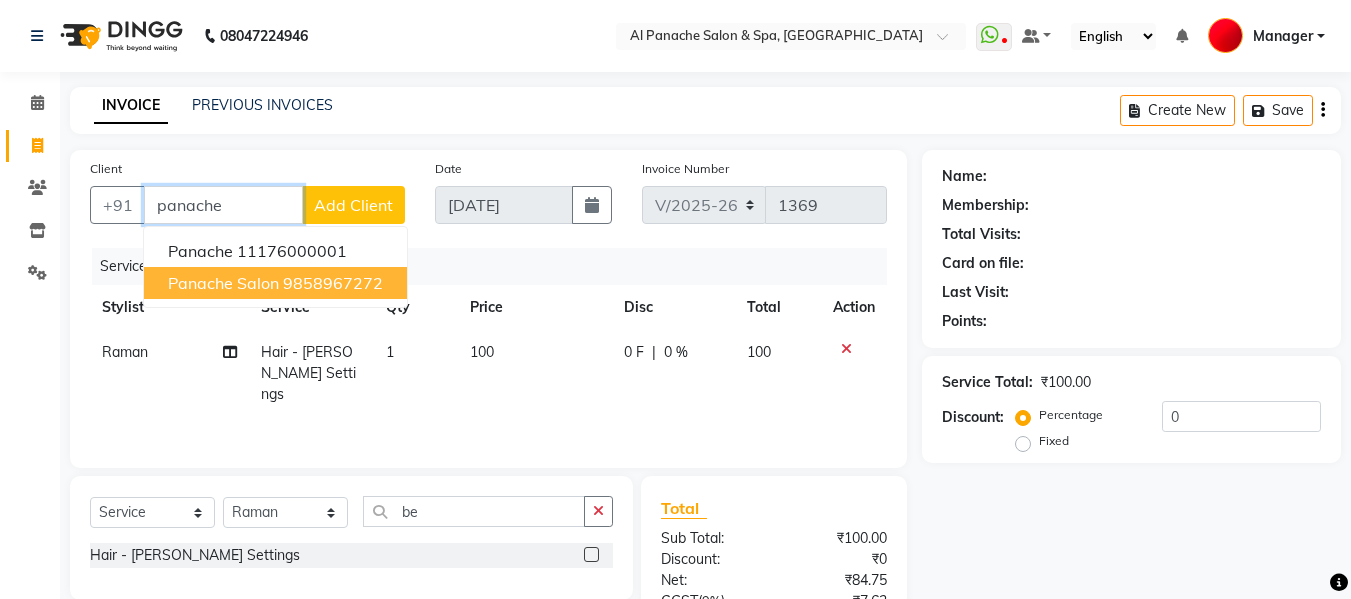 click on "9858967272" at bounding box center (333, 283) 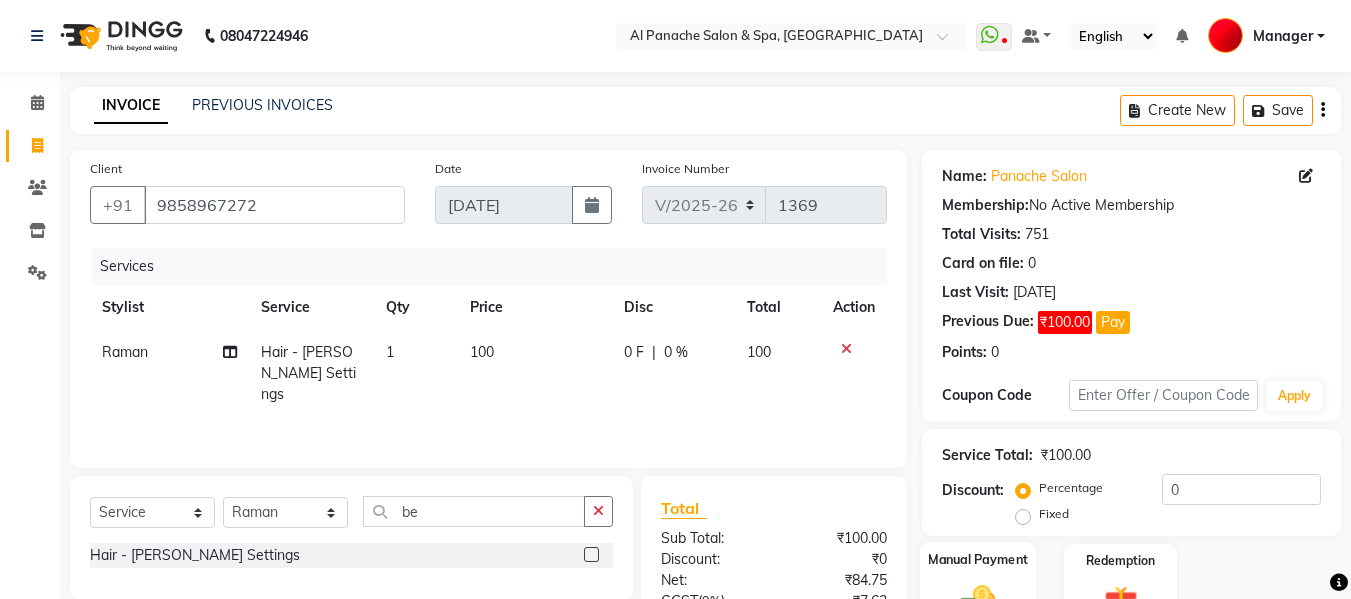 click on "Manual Payment" 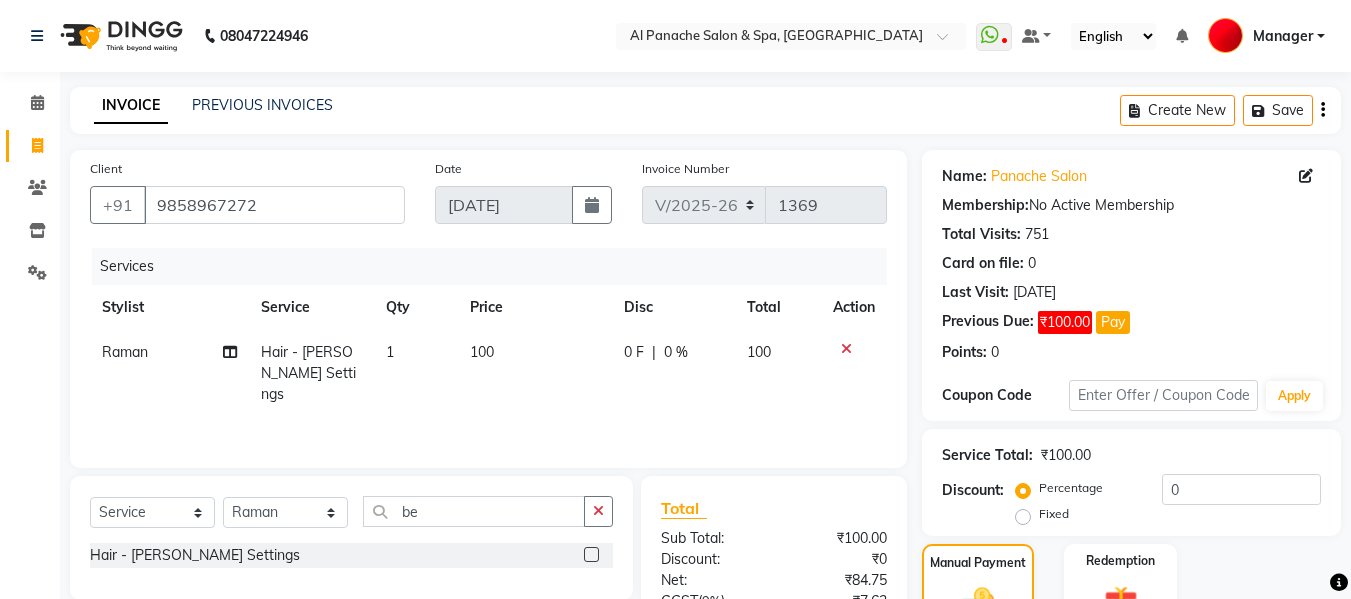 scroll, scrollTop: 235, scrollLeft: 0, axis: vertical 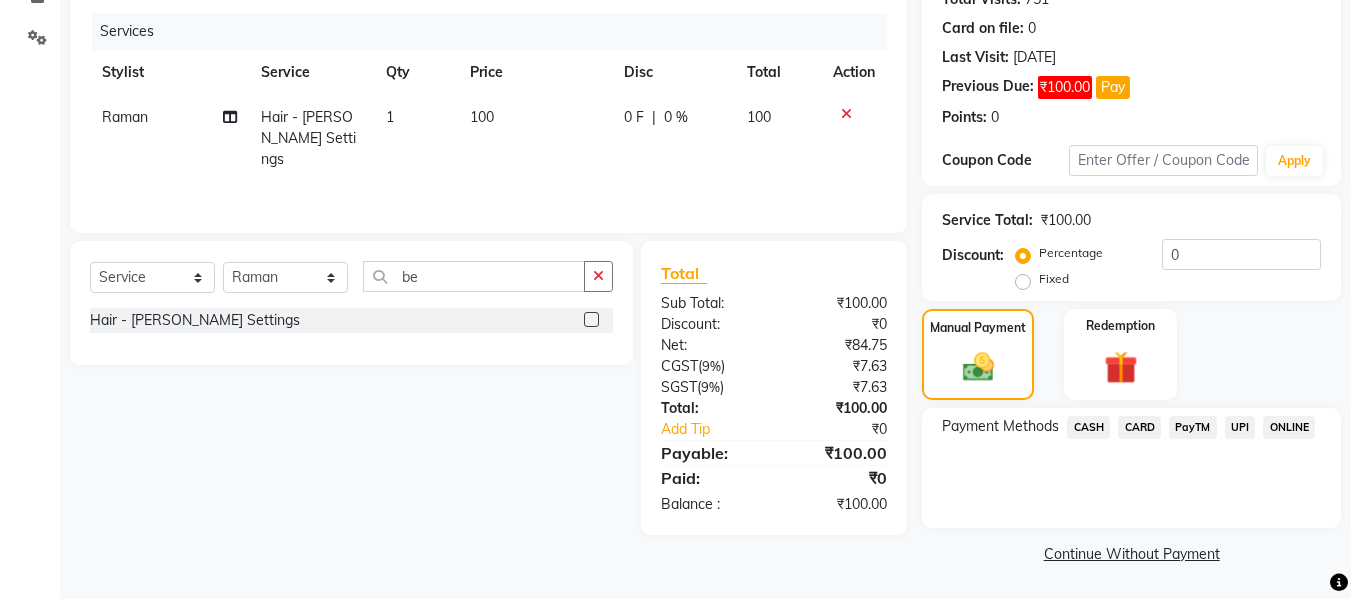 click on "UPI" 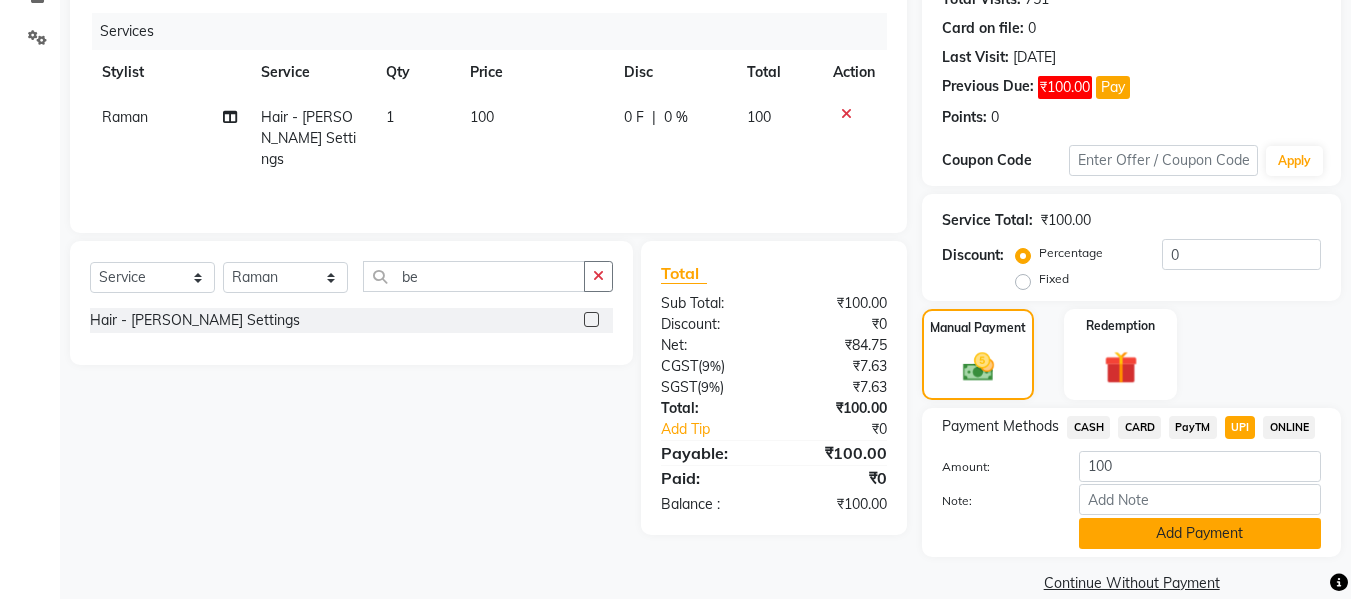 click on "Add Payment" 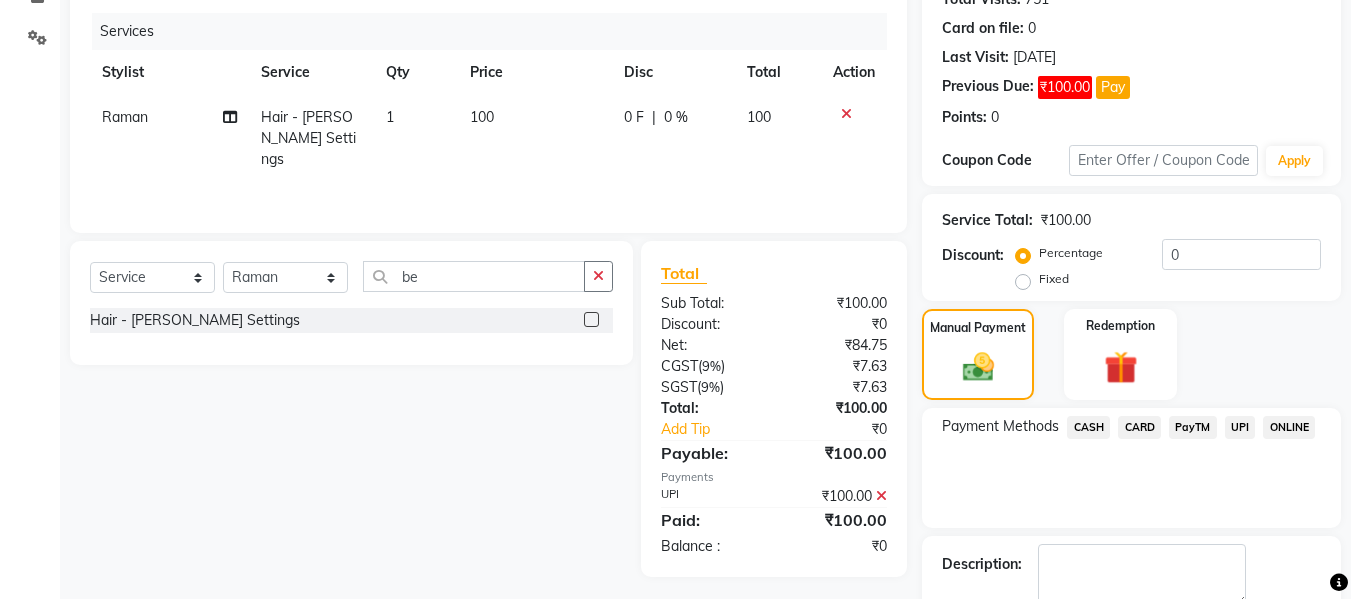 scroll, scrollTop: 348, scrollLeft: 0, axis: vertical 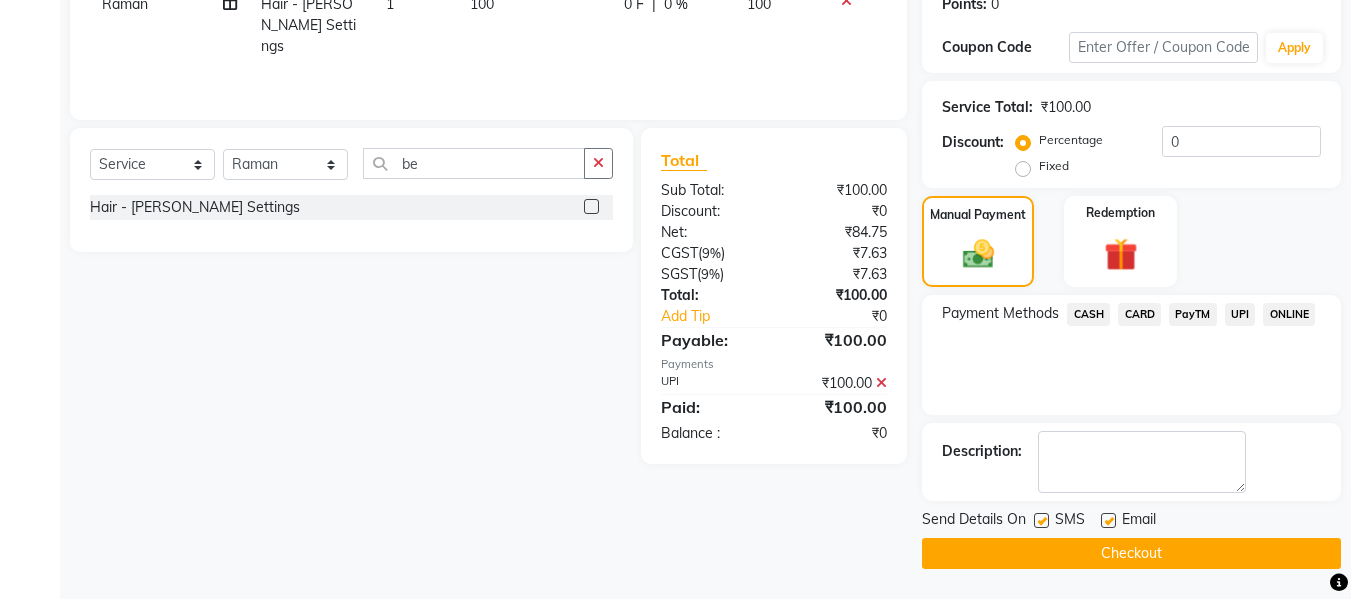 click on "Checkout" 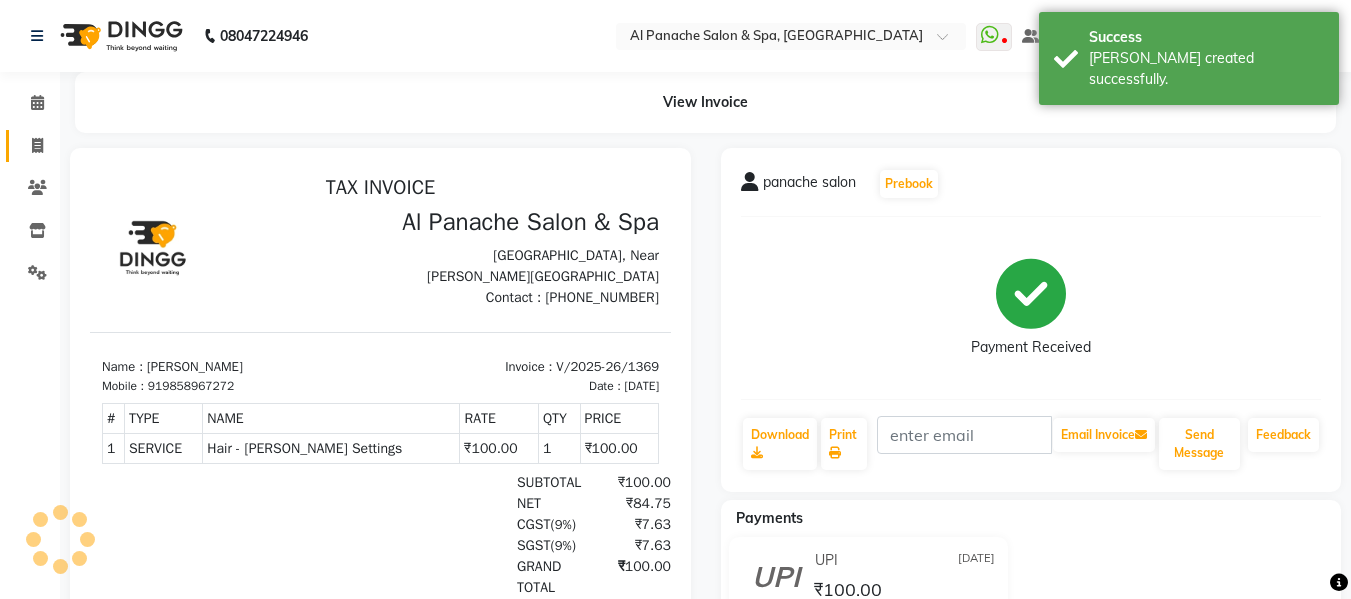 scroll, scrollTop: 0, scrollLeft: 0, axis: both 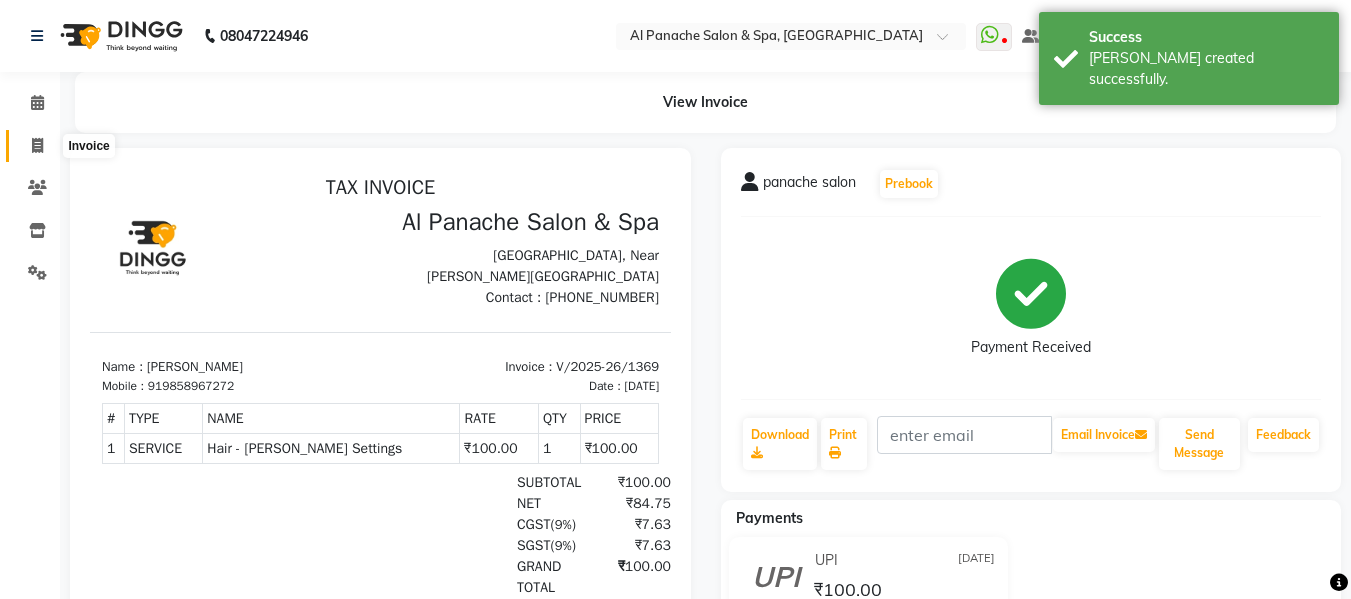 click 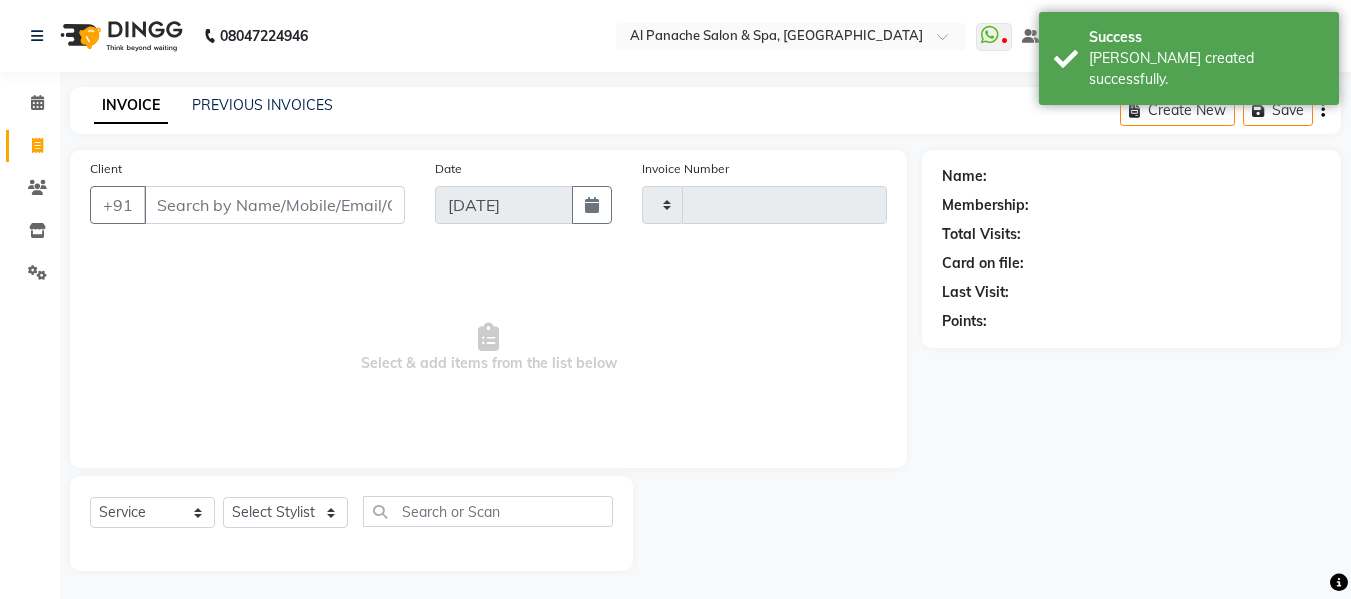scroll, scrollTop: 2, scrollLeft: 0, axis: vertical 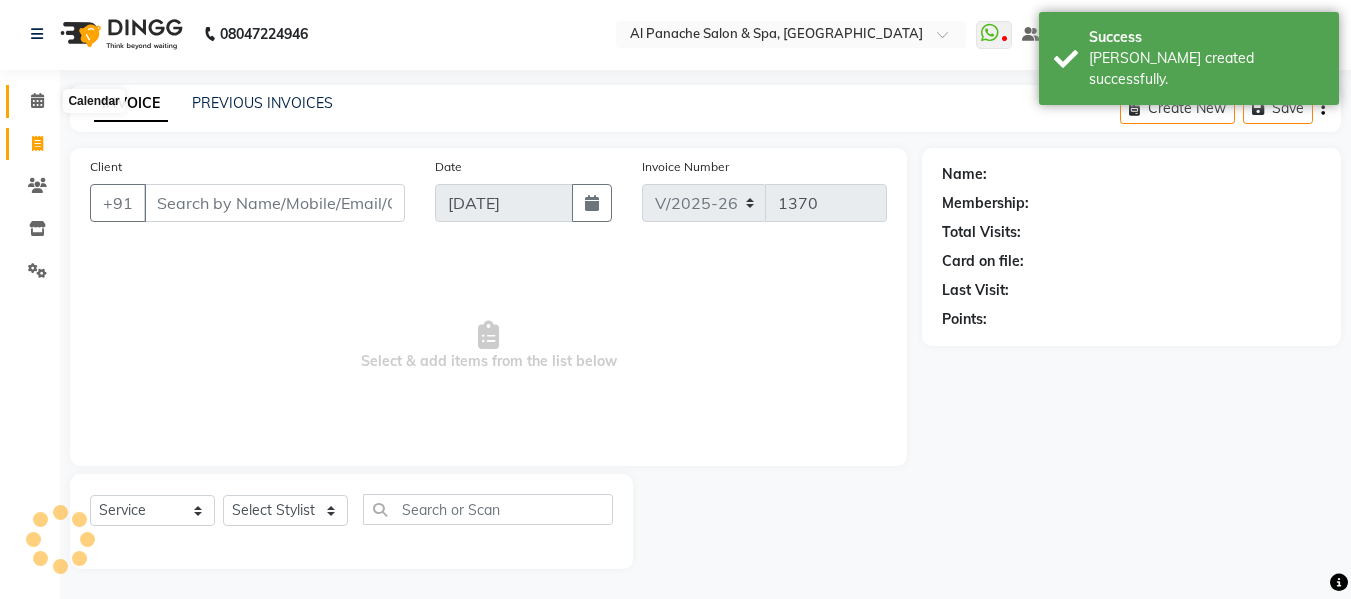 click 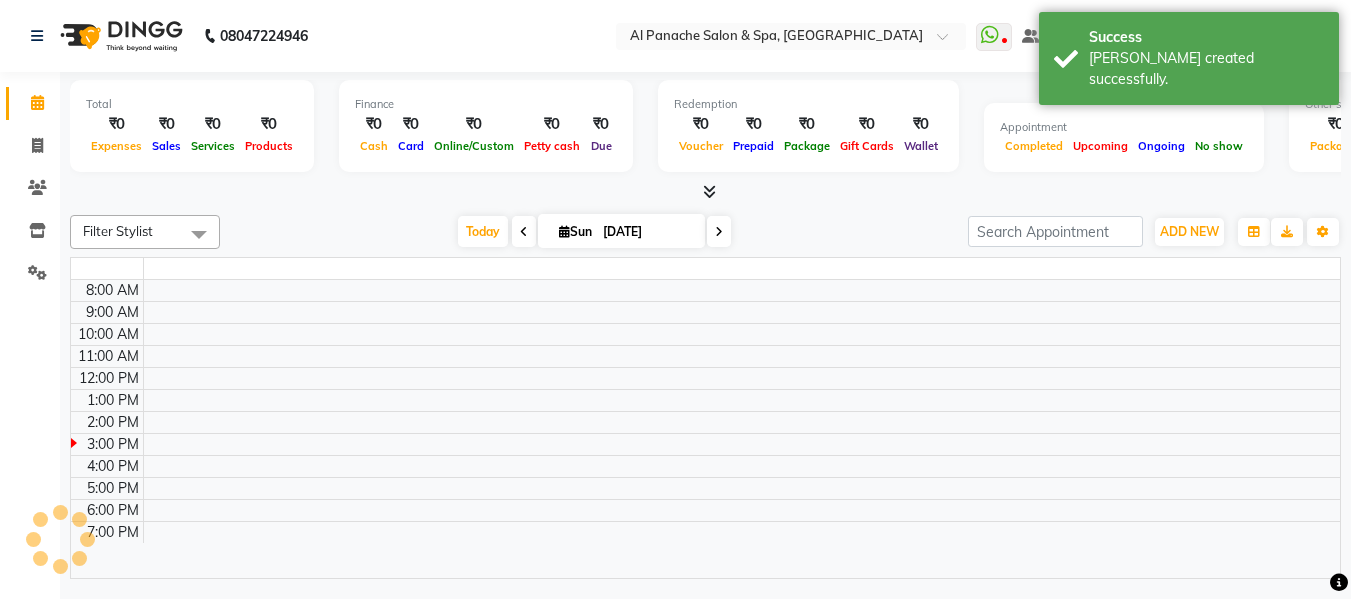 scroll, scrollTop: 0, scrollLeft: 0, axis: both 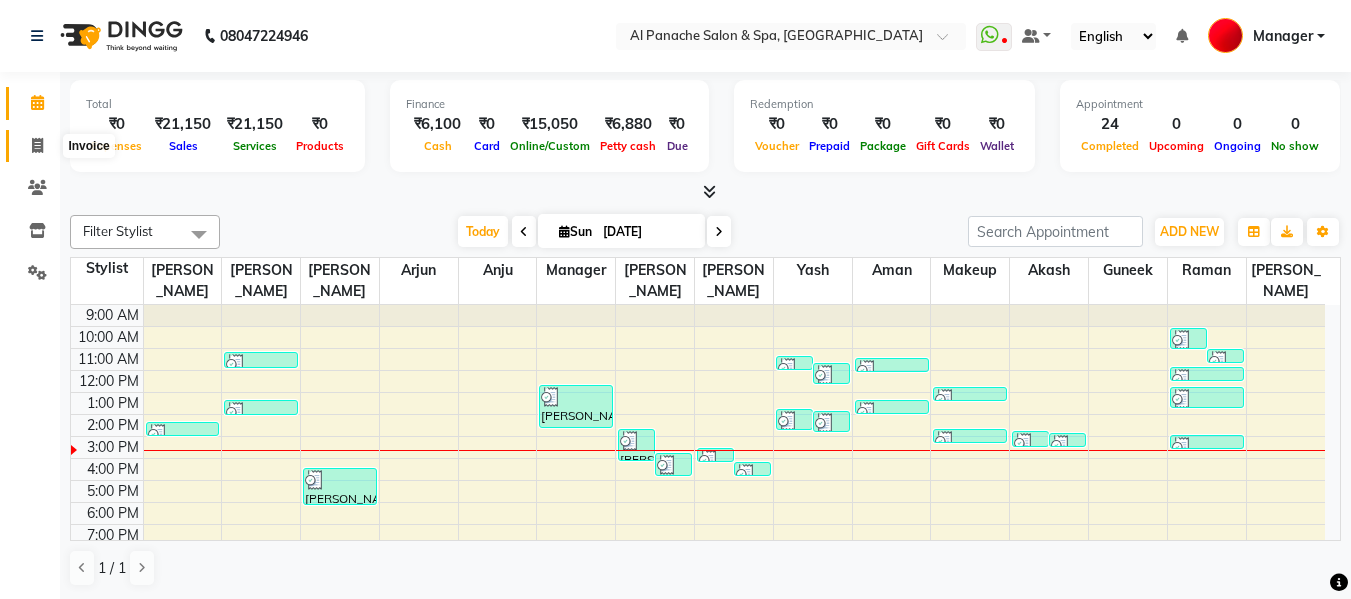 click 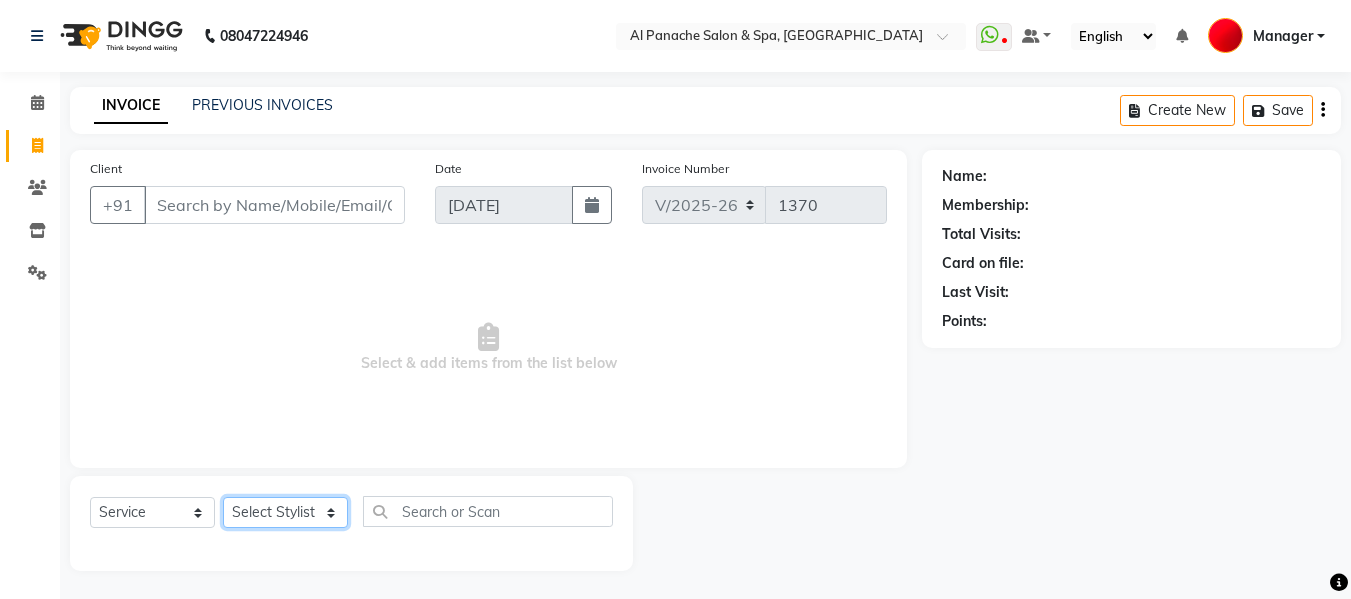 click on "Select Stylist Akash [PERSON_NAME] [PERSON_NAME] [PERSON_NAME] Makeup Manager [PERSON_NAME] [PERSON_NAME] [PERSON_NAME]" 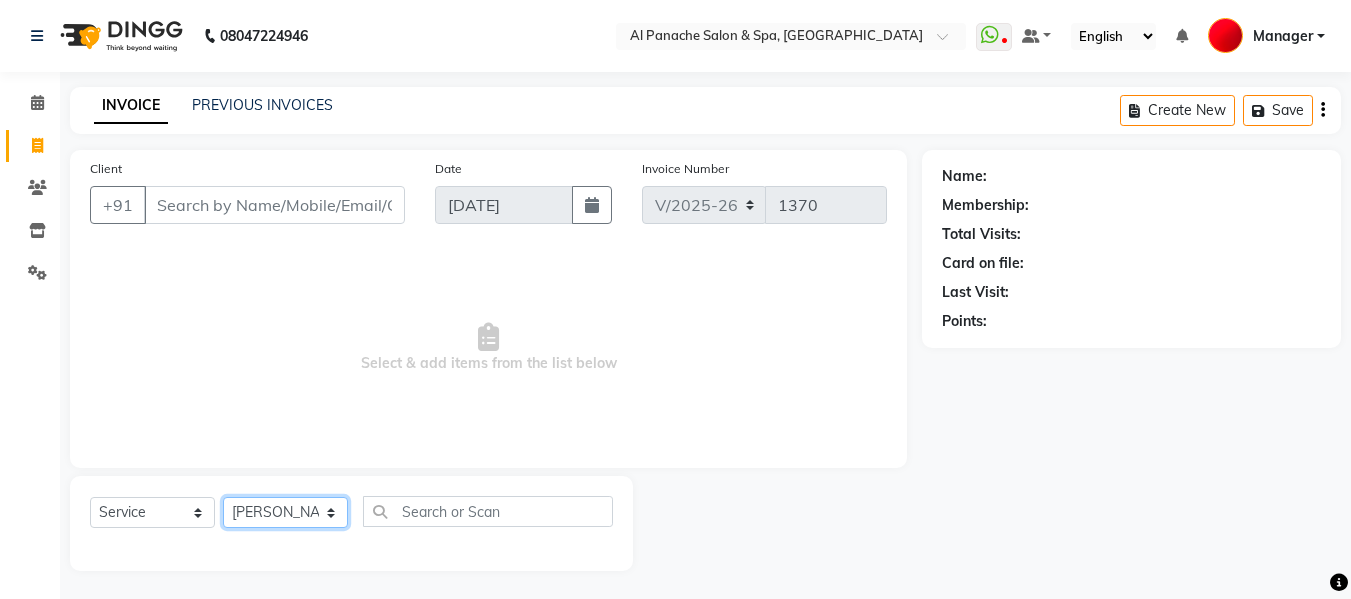 click on "Select Stylist Akash [PERSON_NAME] [PERSON_NAME] [PERSON_NAME] Makeup Manager [PERSON_NAME] [PERSON_NAME] [PERSON_NAME]" 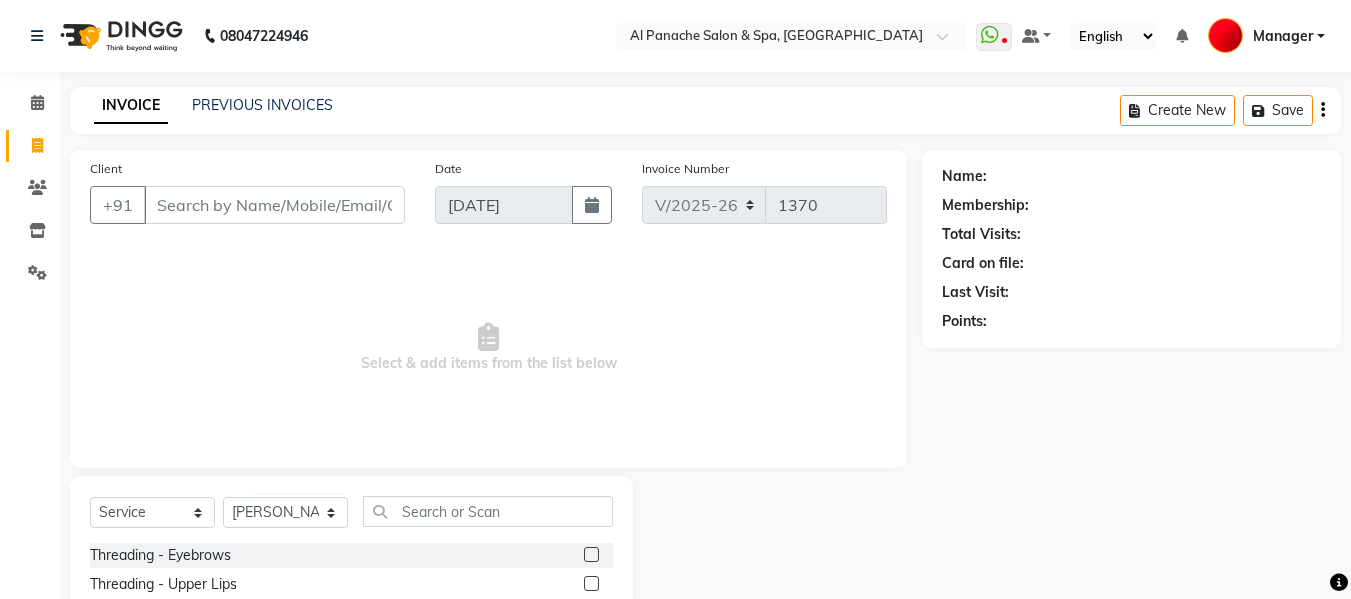 click 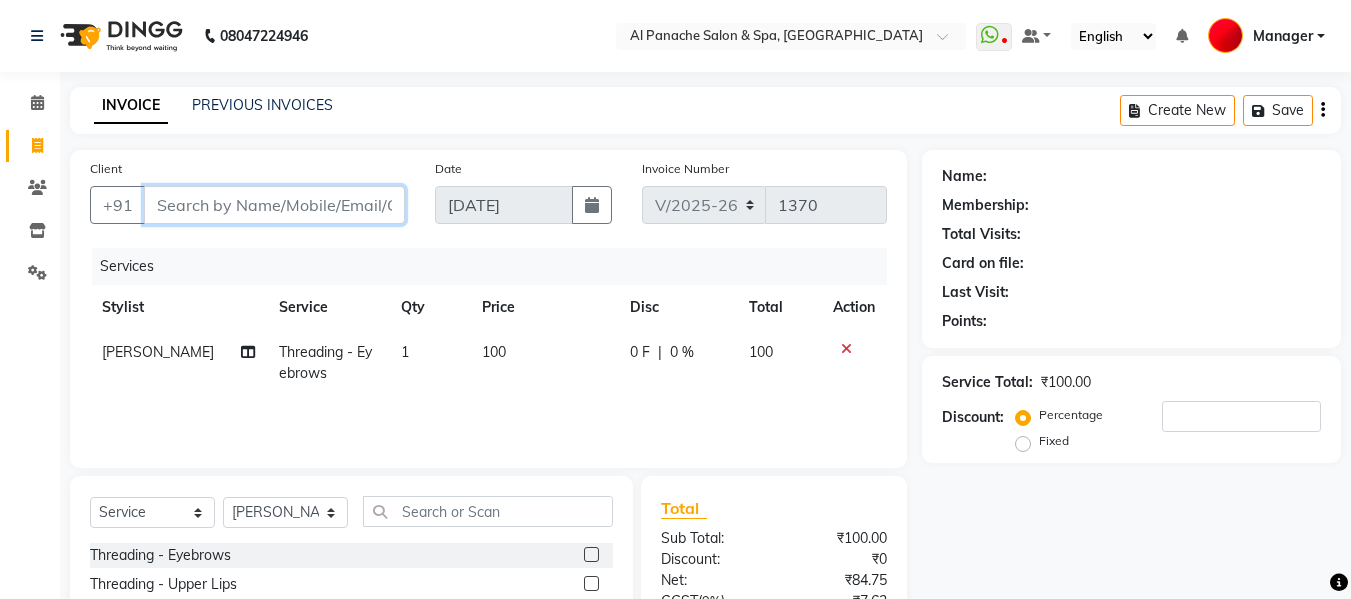 click on "Client" at bounding box center [274, 205] 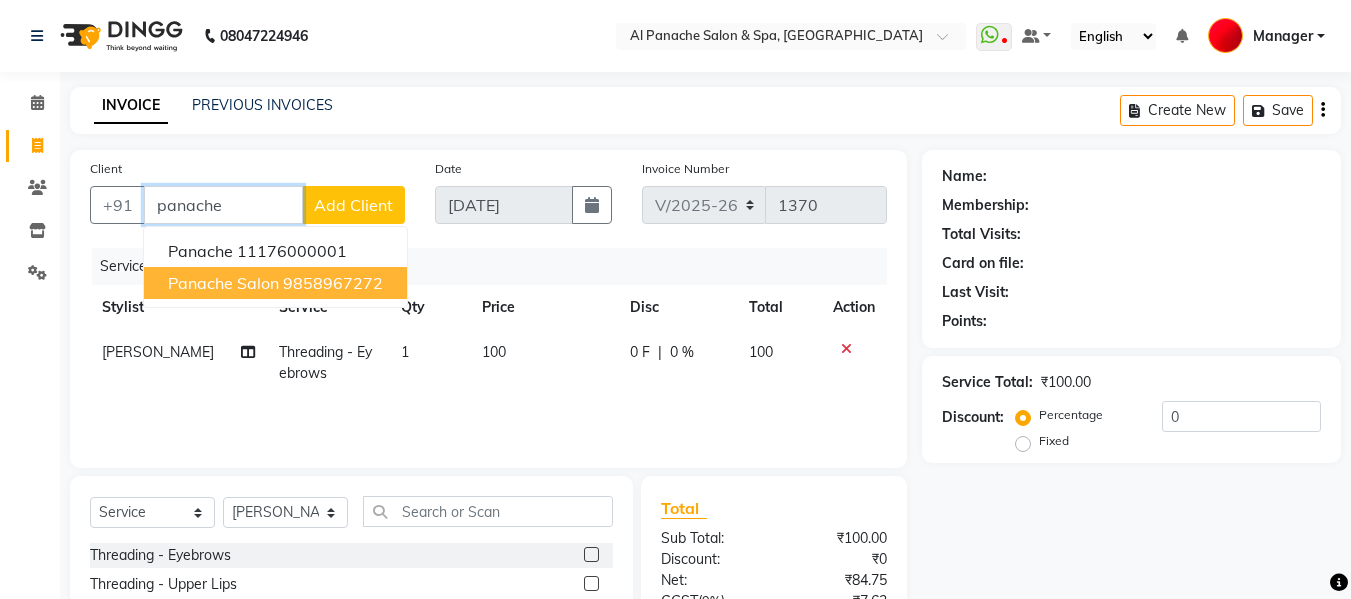 click on "Panache  11176000001 panache salon  9858967272" at bounding box center (275, 267) 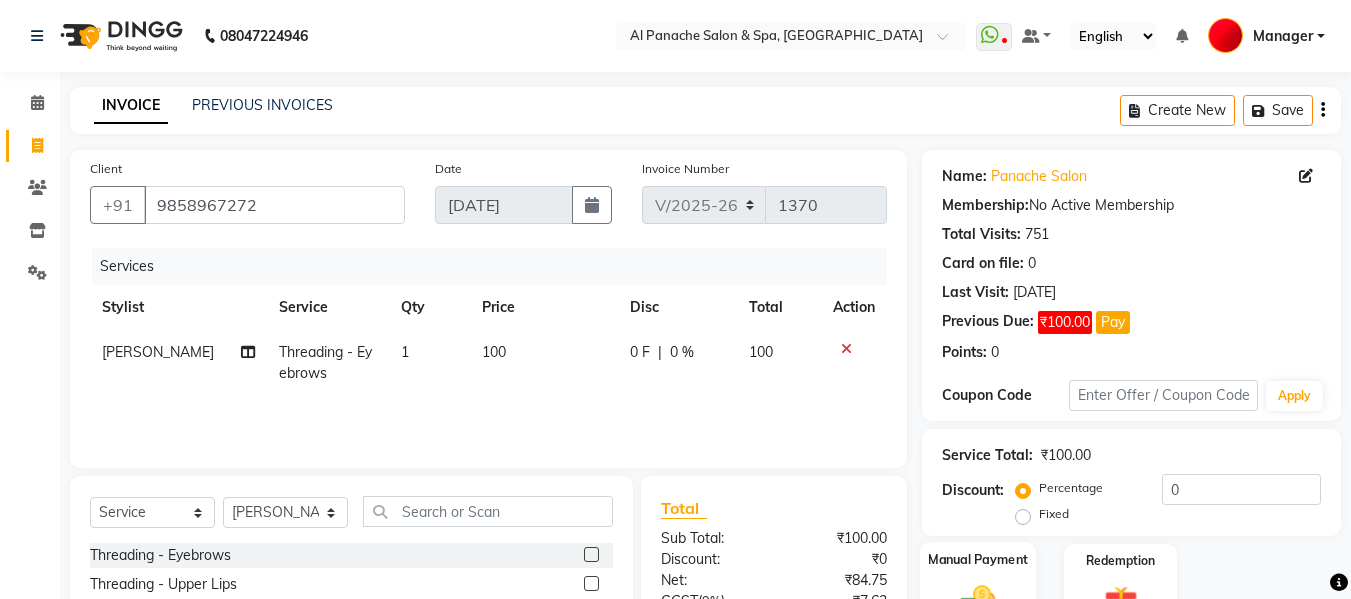 click 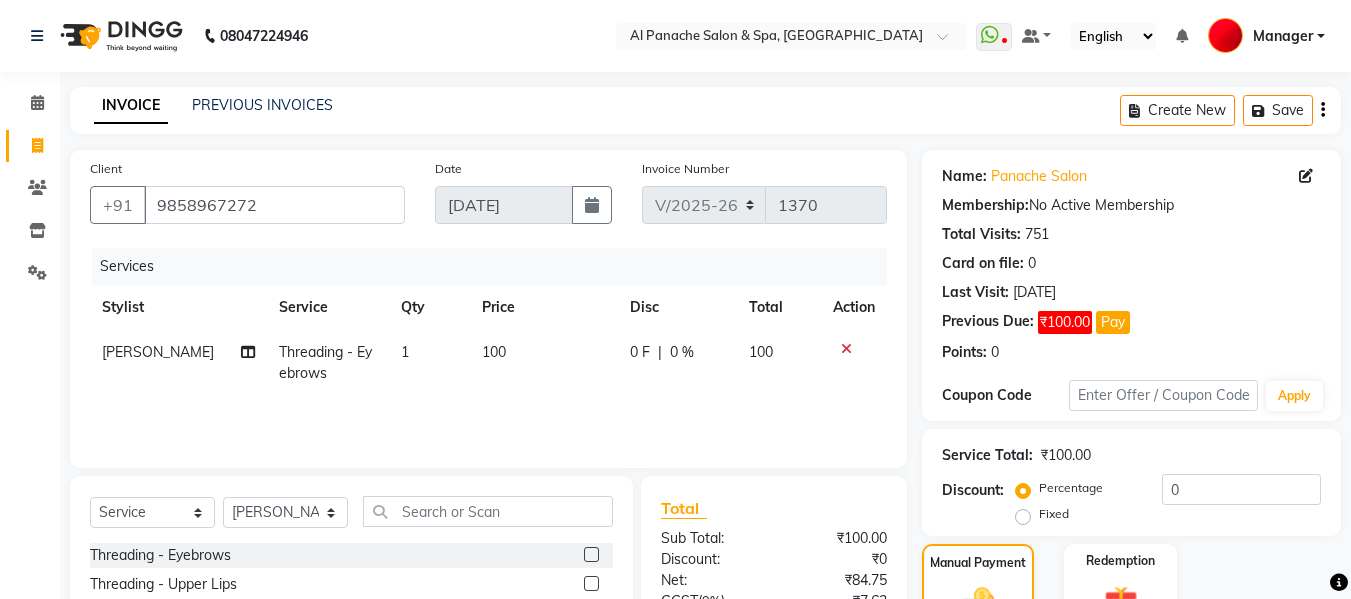 scroll, scrollTop: 235, scrollLeft: 0, axis: vertical 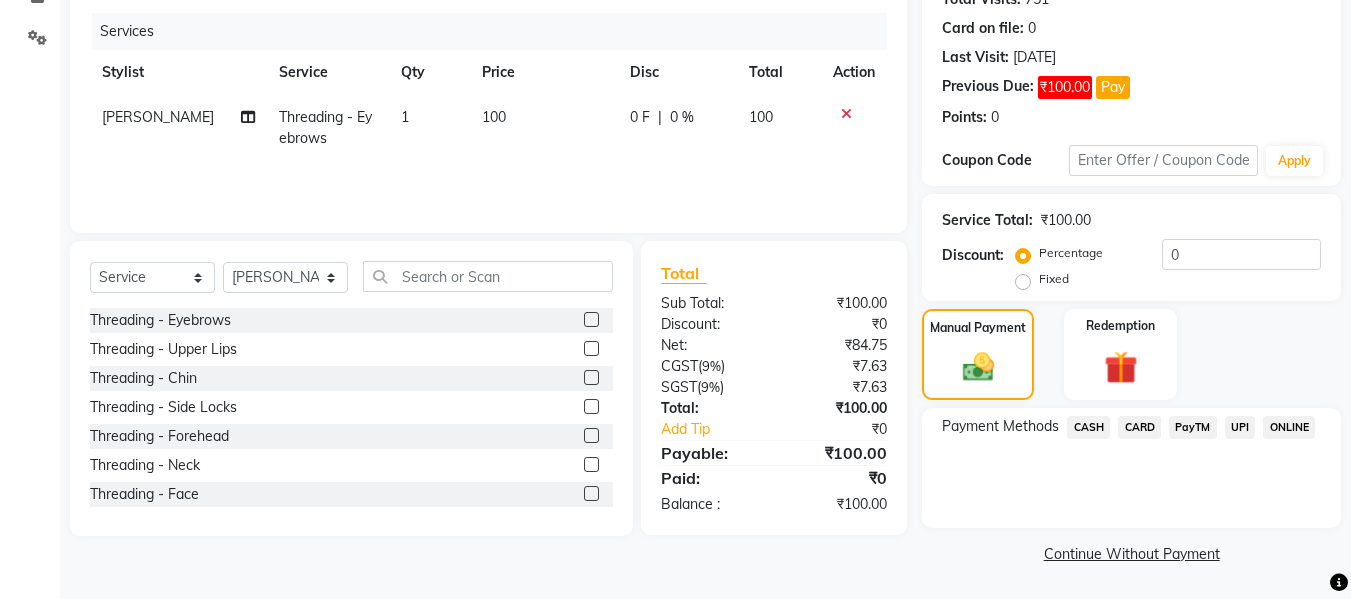 click on "UPI" 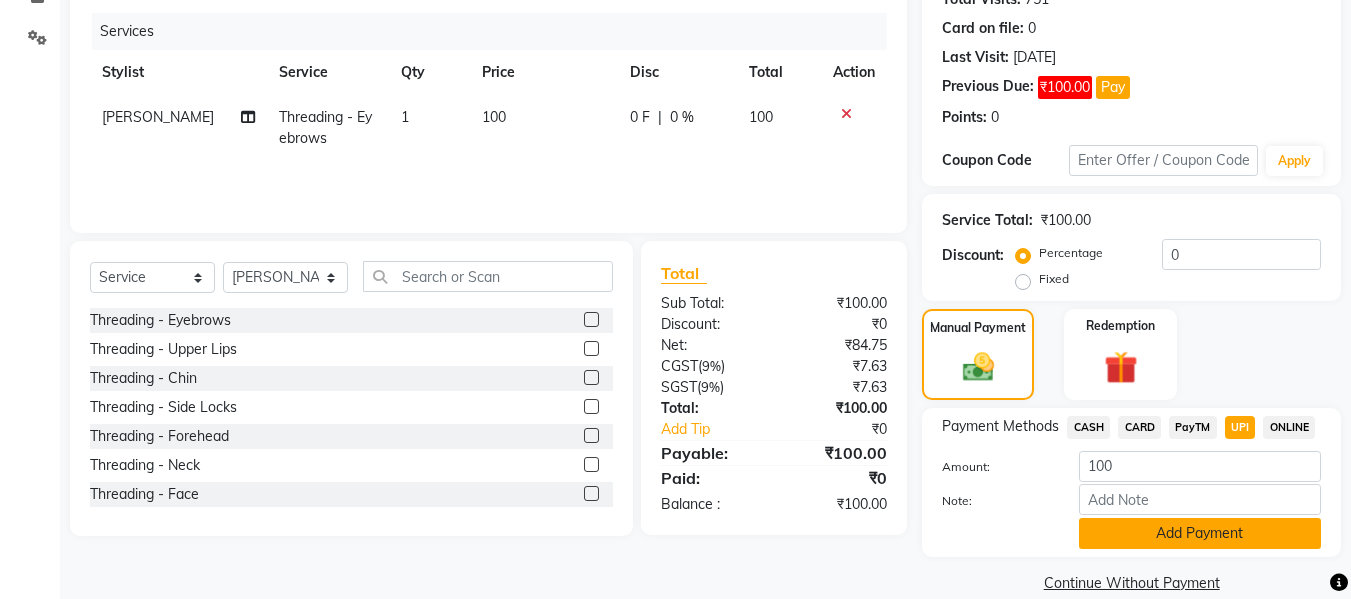 click on "Add Payment" 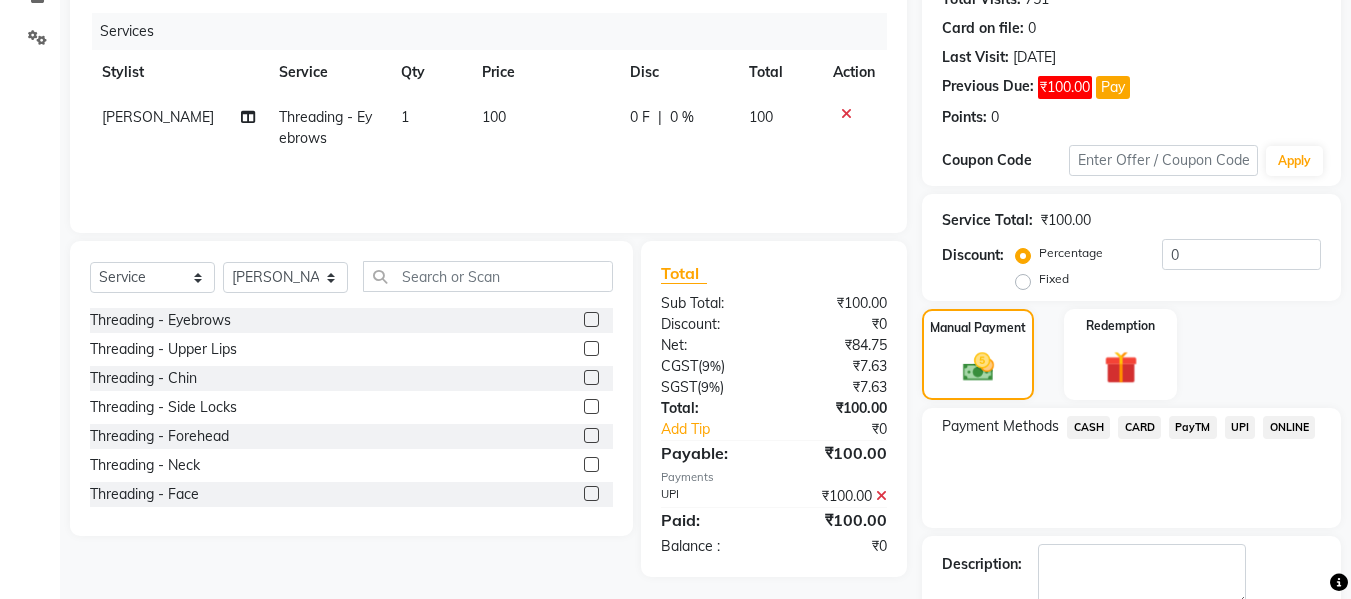 scroll, scrollTop: 348, scrollLeft: 0, axis: vertical 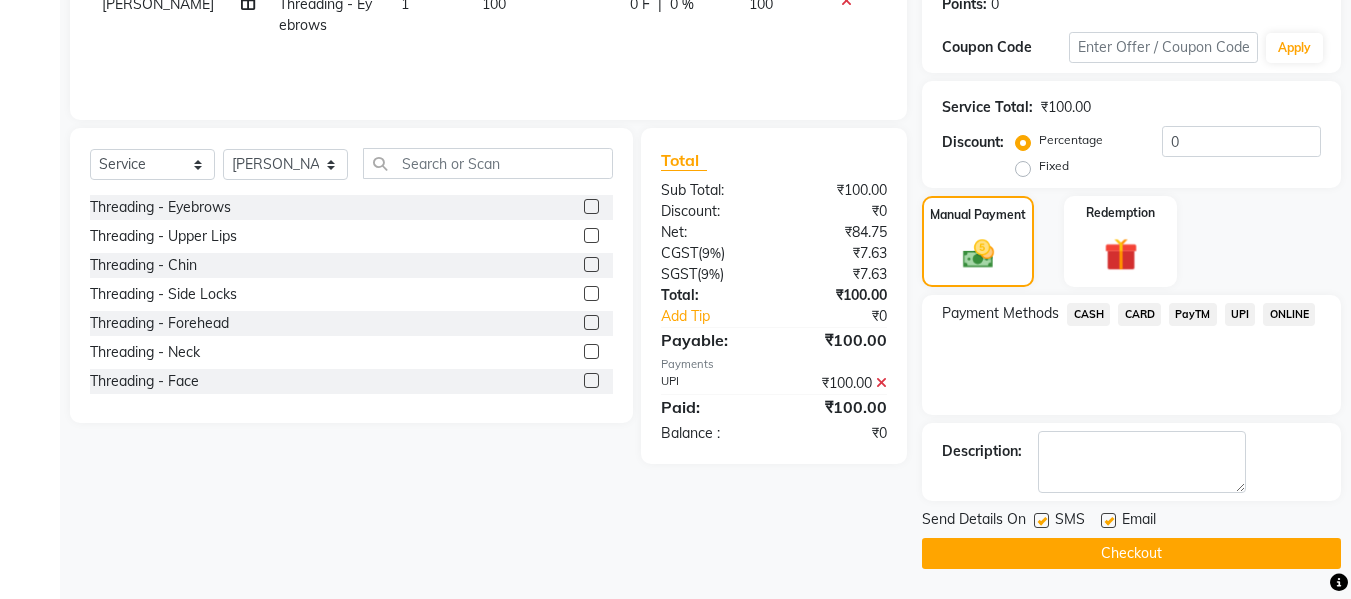 click on "Checkout" 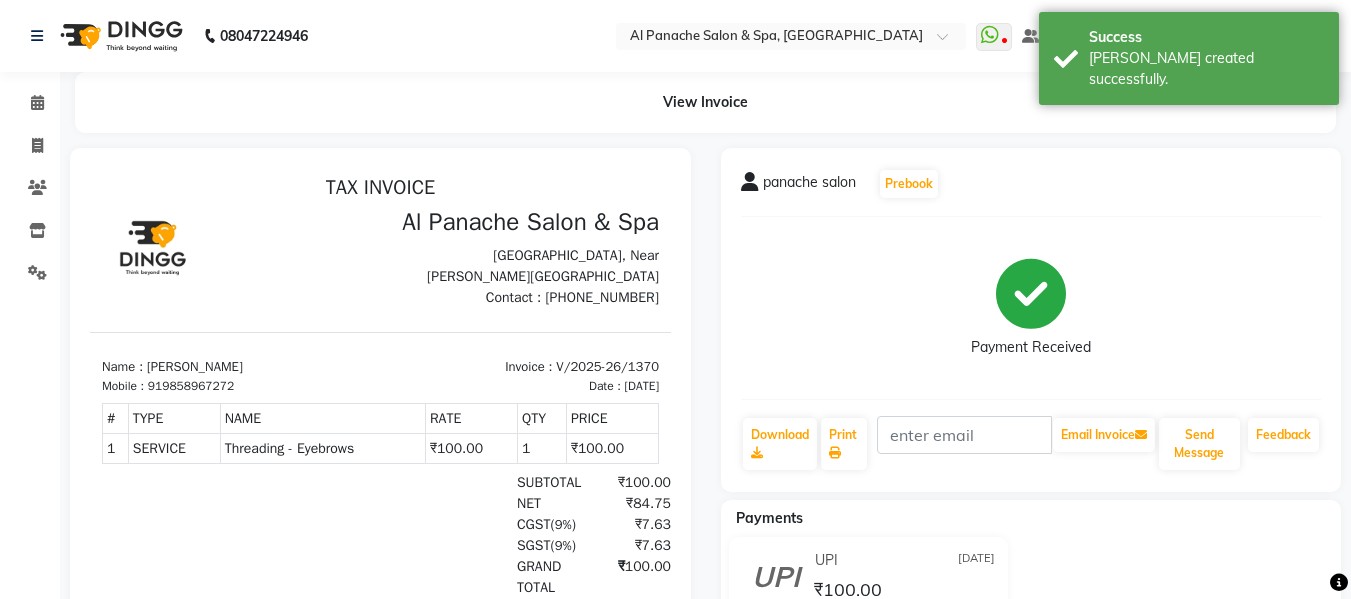 scroll, scrollTop: 0, scrollLeft: 0, axis: both 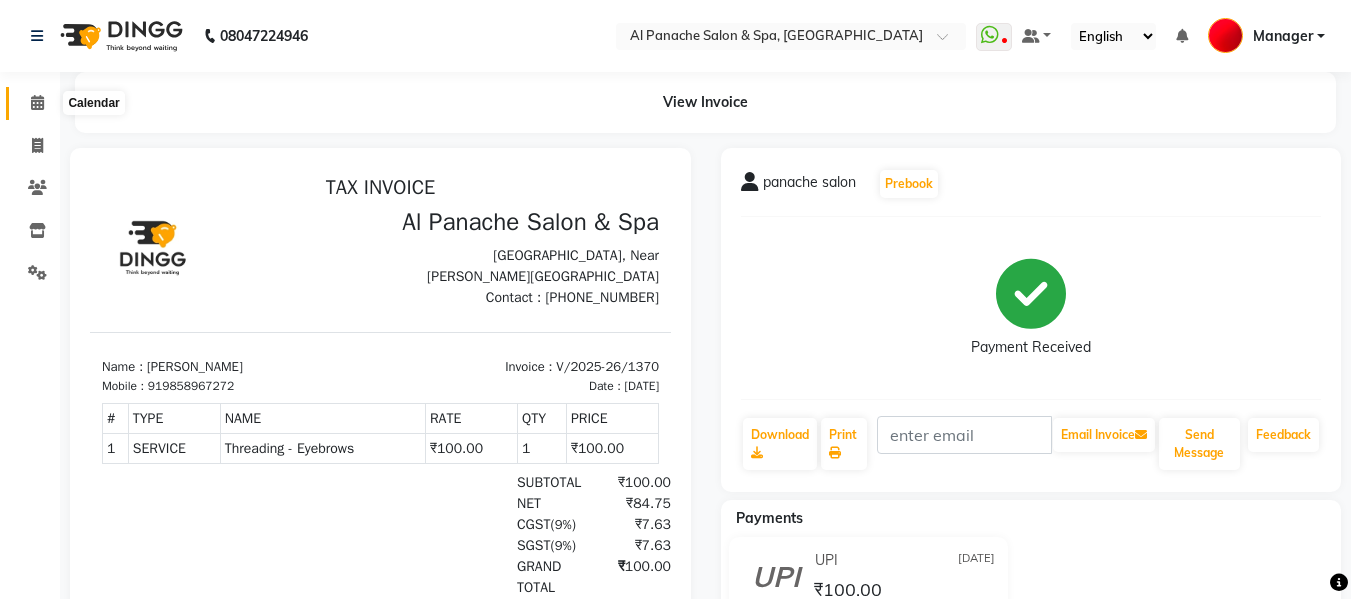 drag, startPoint x: 1256, startPoint y: 548, endPoint x: 29, endPoint y: 97, distance: 1307.2605 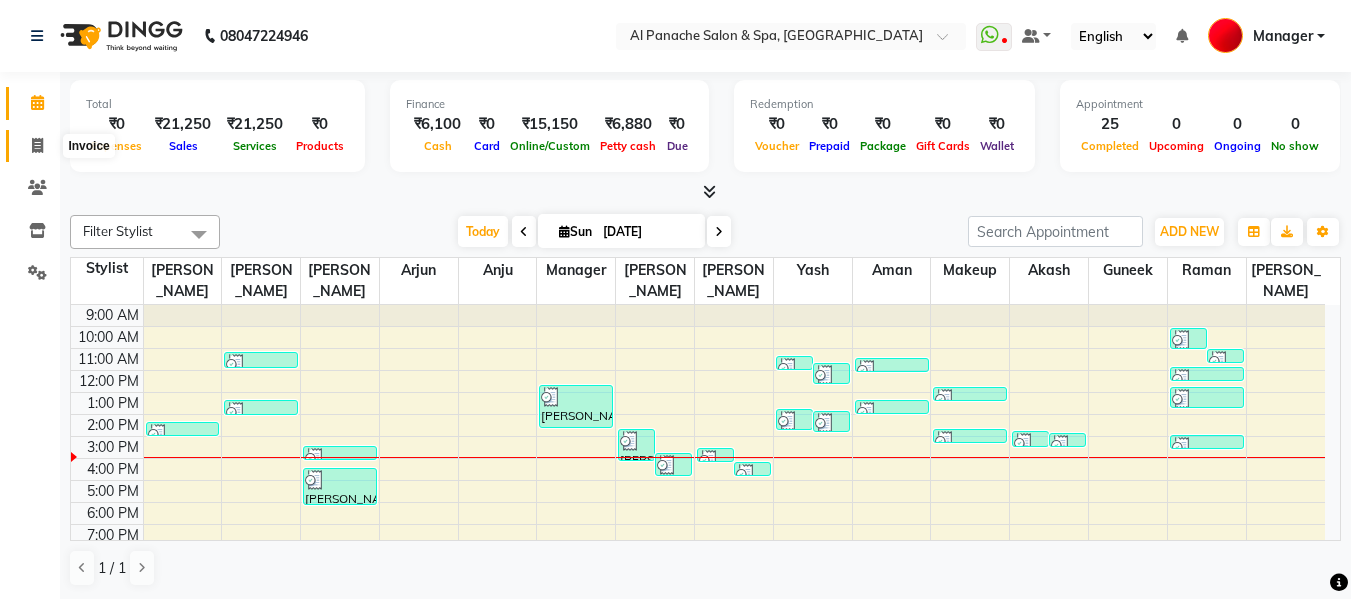 click 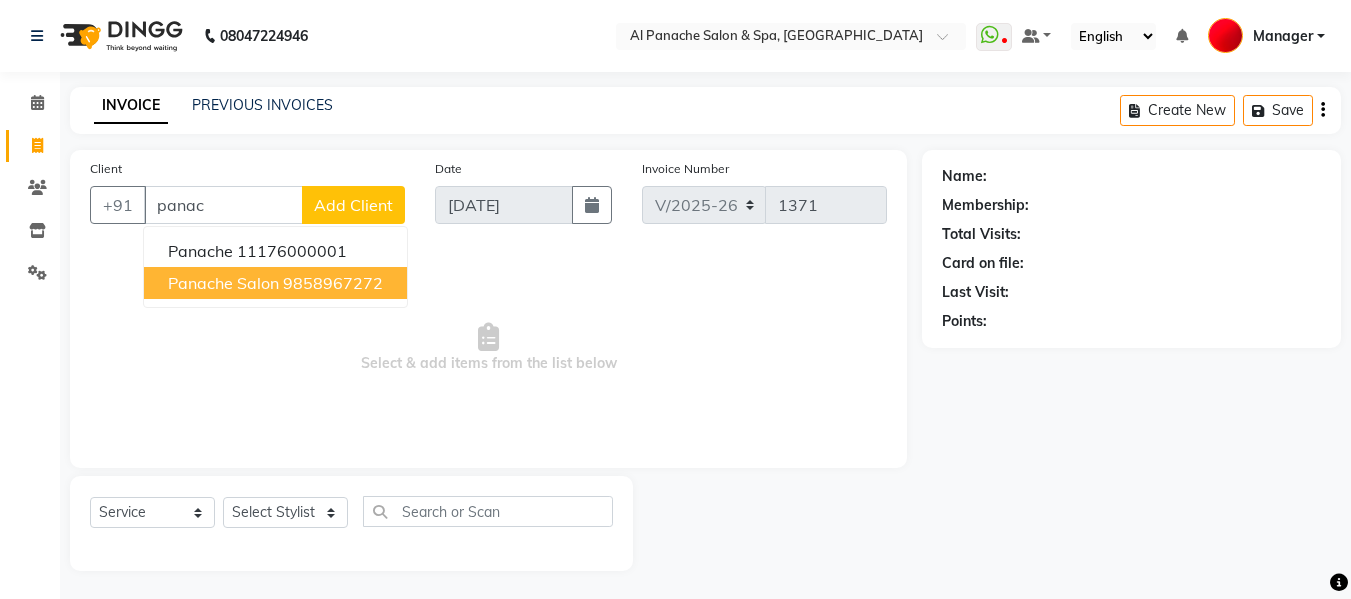 click on "9858967272" at bounding box center [333, 283] 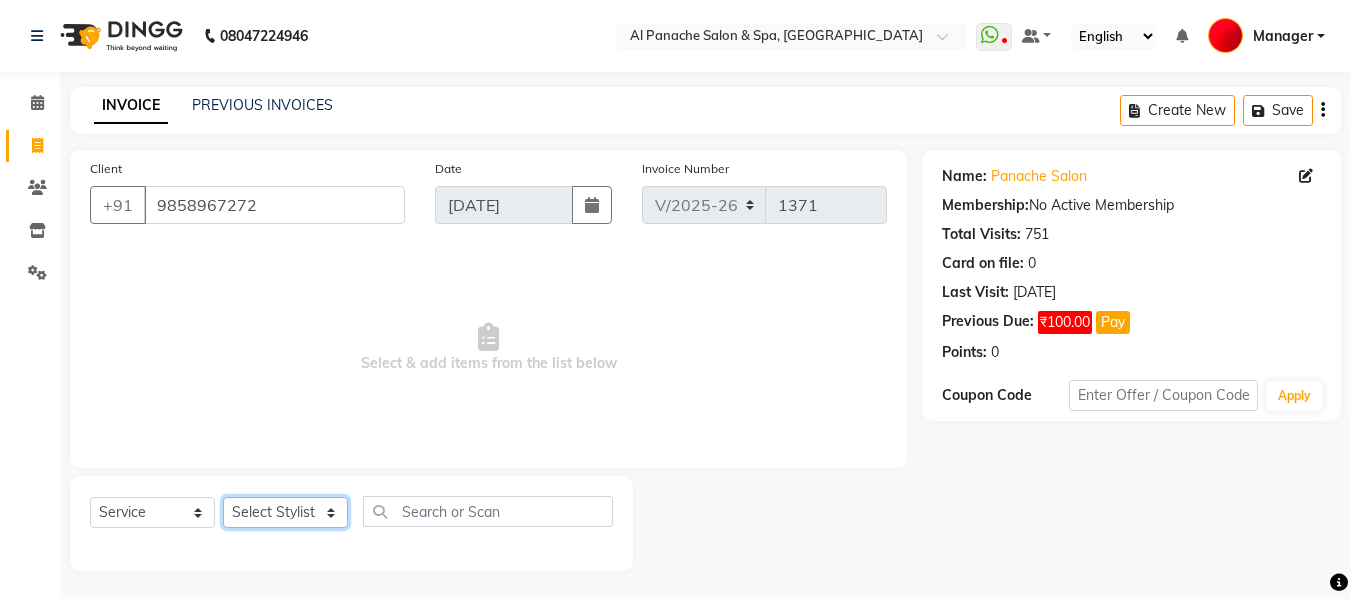 click on "Select Stylist Akash [PERSON_NAME] [PERSON_NAME] [PERSON_NAME] Makeup Manager [PERSON_NAME] [PERSON_NAME] [PERSON_NAME]" 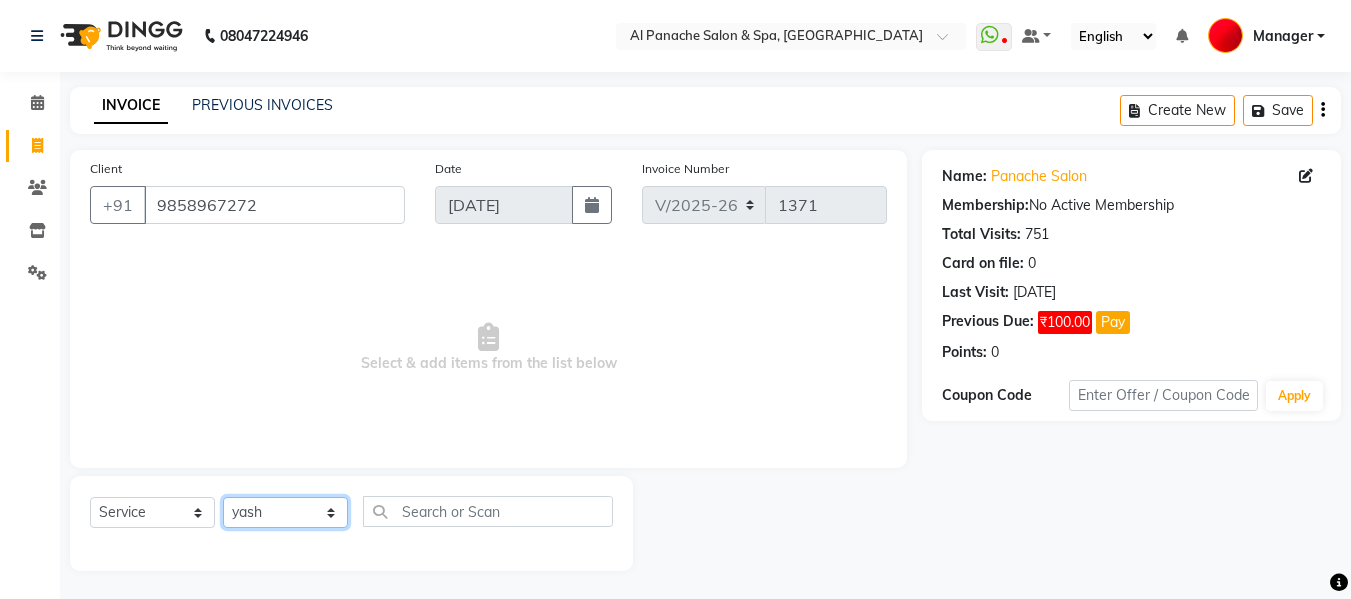 click on "Select Stylist Akash [PERSON_NAME] [PERSON_NAME] [PERSON_NAME] Makeup Manager [PERSON_NAME] [PERSON_NAME] [PERSON_NAME]" 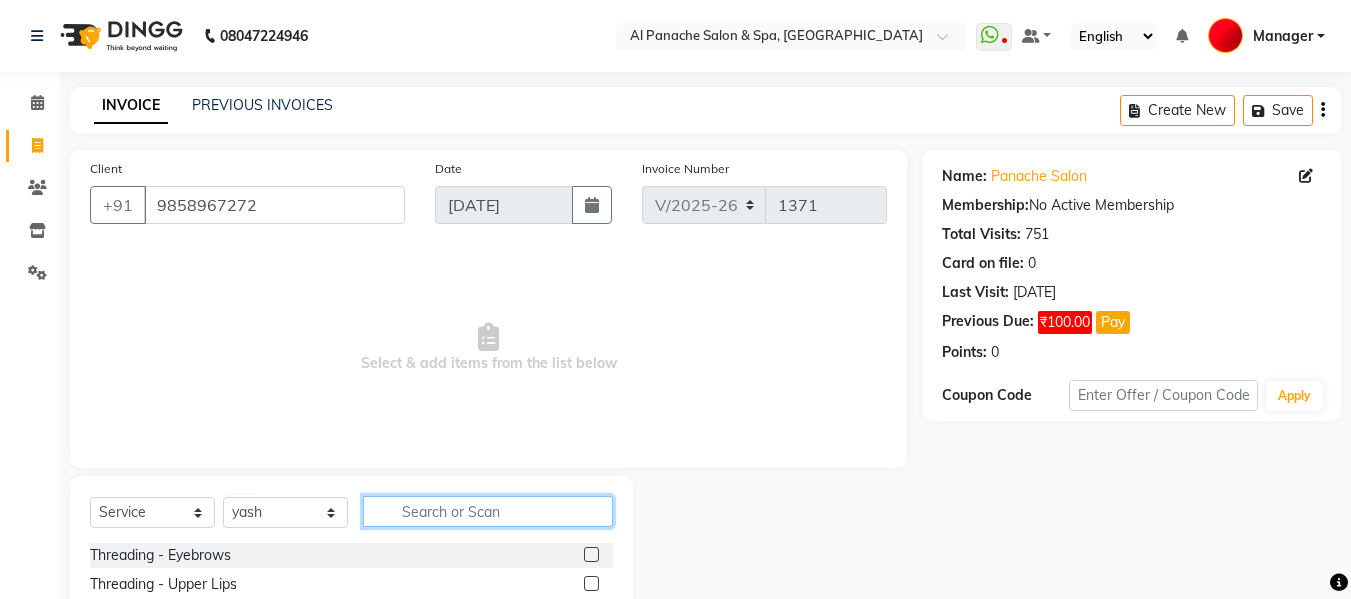 click 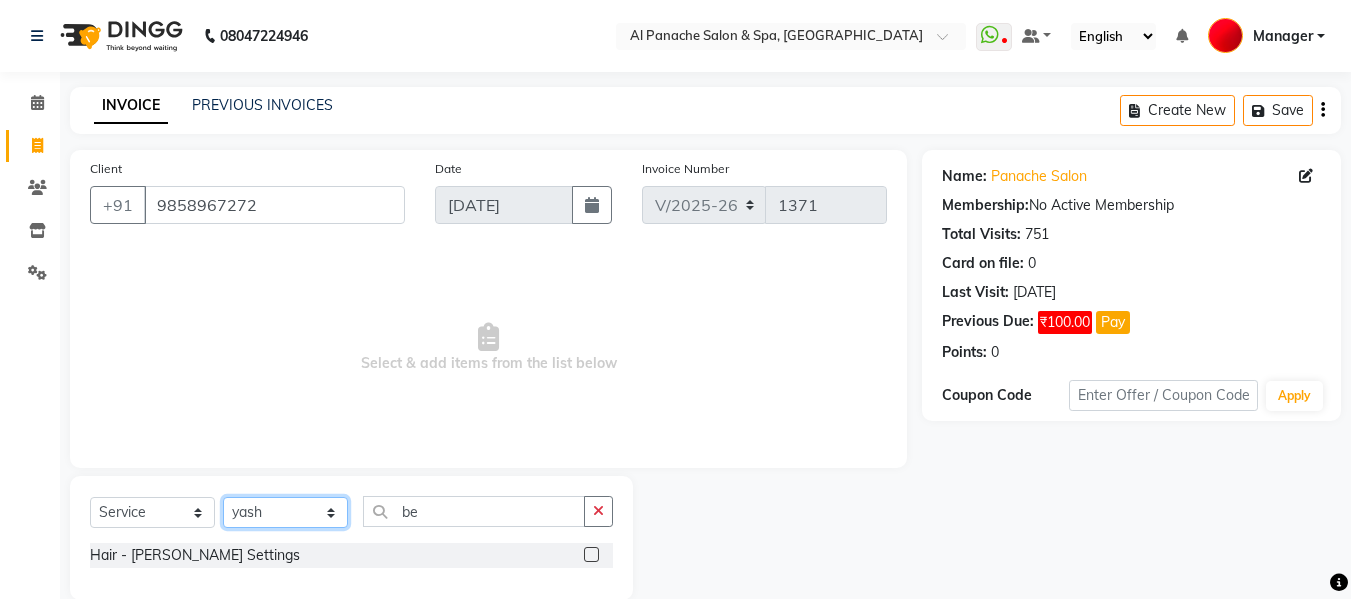 click on "Select Stylist Akash [PERSON_NAME] [PERSON_NAME] [PERSON_NAME] Makeup Manager [PERSON_NAME] [PERSON_NAME] [PERSON_NAME]" 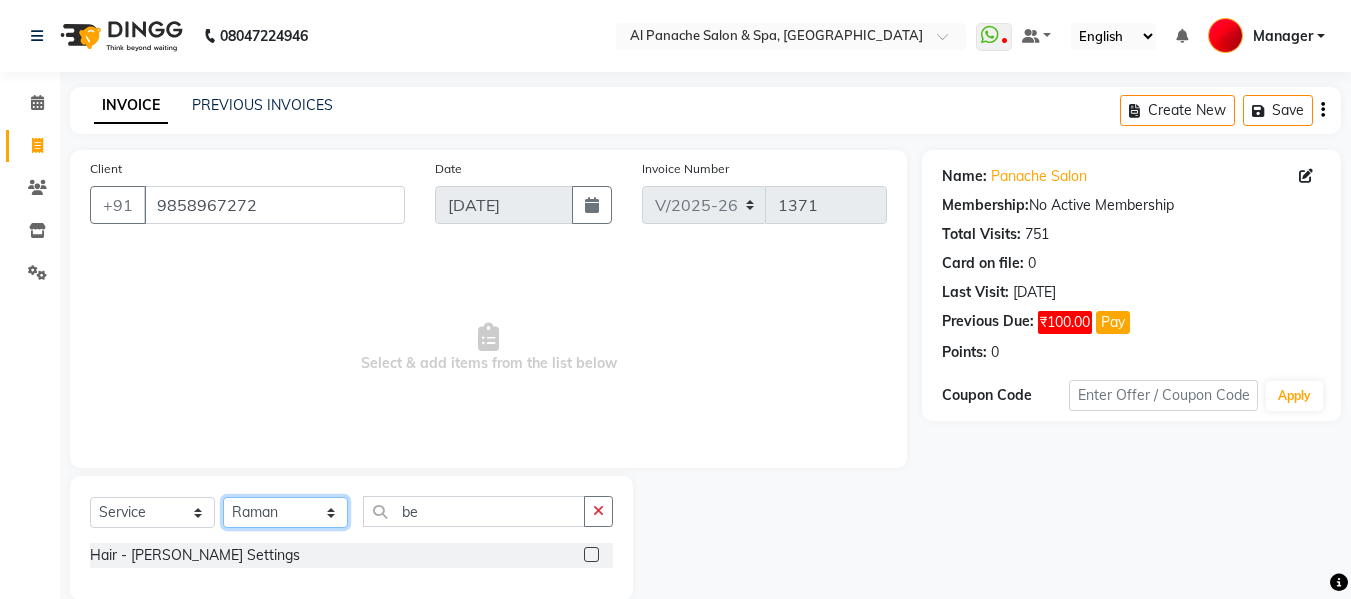 click on "Select Stylist Akash [PERSON_NAME] [PERSON_NAME] [PERSON_NAME] Makeup Manager [PERSON_NAME] [PERSON_NAME] [PERSON_NAME]" 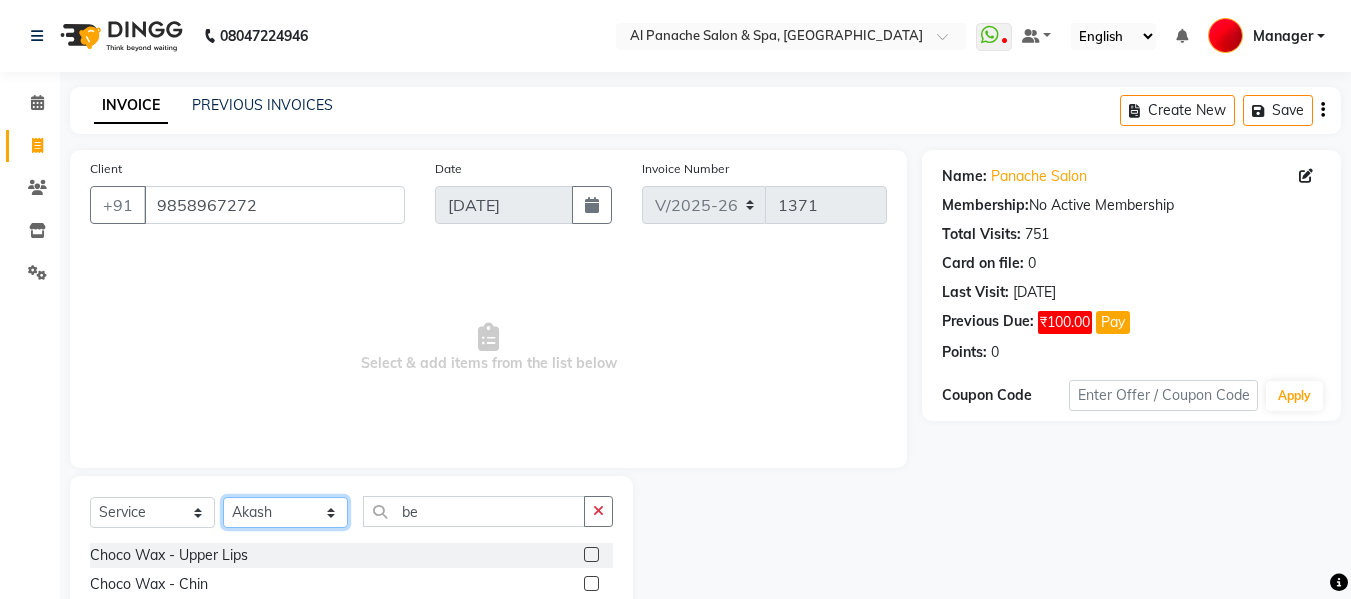 click on "Select Stylist Akash [PERSON_NAME] [PERSON_NAME] [PERSON_NAME] Makeup Manager [PERSON_NAME] [PERSON_NAME] [PERSON_NAME]" 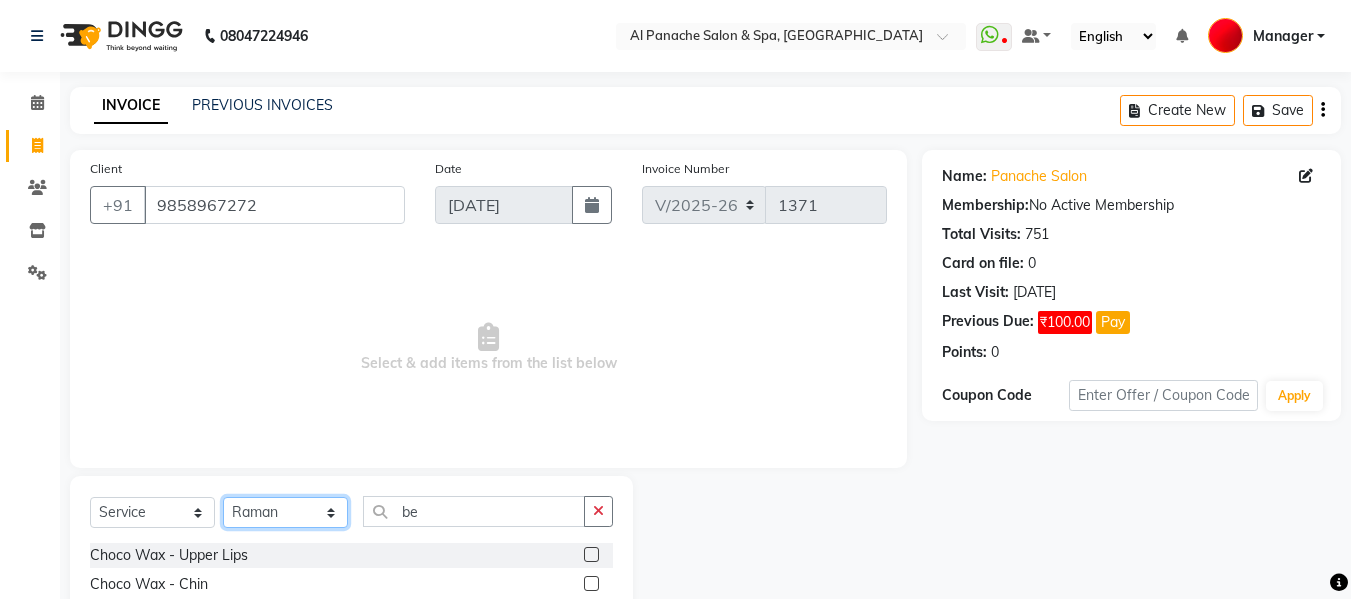click on "Select Stylist Akash [PERSON_NAME] [PERSON_NAME] [PERSON_NAME] Makeup Manager [PERSON_NAME] [PERSON_NAME] [PERSON_NAME]" 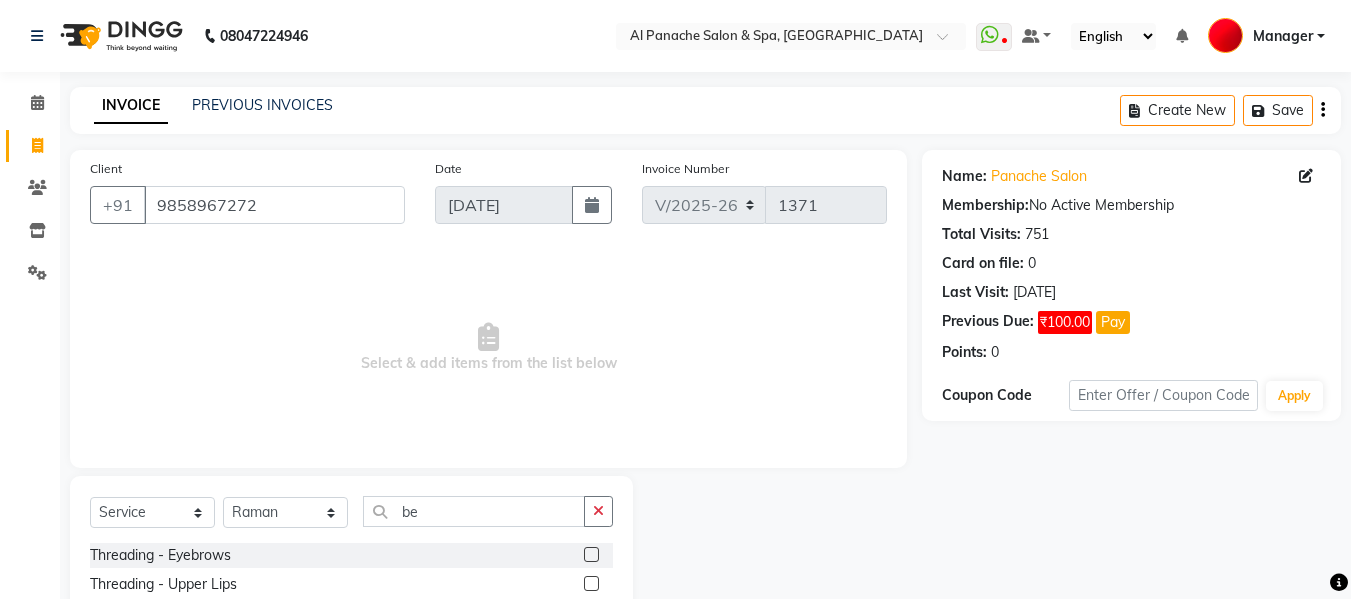 click on "Select  Service  Product  Membership  Package Voucher Prepaid Gift Card  Select Stylist Akash [PERSON_NAME] Arjun [PERSON_NAME] [PERSON_NAME] Guneek Makeup Manager [PERSON_NAME] [PERSON_NAME] [PERSON_NAME] yash be Threading - Eyebrows  Threading - Upper Lips  Threading - Chin  Threading - Side Locks  Threading - Forehead  Threading - Neck  Threading - Face  PRE BRIDAL PACKAGE DIAMOND  HEAD MASSAGE MEN  BASIC MAKEUP COURSE  ADVANCE MAKEUP COURSE  SELF MAKEUP COURSE  ORGANIC CLEANUP  O3 FACIAL  CLEAN OUT  INSTA CLEAR CLEANUP  O3 CLEANUP  O3 [PERSON_NAME]  TAN BLEACH  Choco Wax - Upper Lips  Choco Wax - Chin  Choco Wax - Side Locks  Choco Wax - Forehead  Choco Wax - Neck  Choco Wax - Face  Hair - Hair Trimming  Hair - Hair Cut  Hair - Hair Wash + Plain Dry  Hair - Splitants  Hair - Baby Haircut  Hair - Fringes  Hair - Deep Conditioning  HAIR CUT [DEMOGRAPHIC_DATA]  Hair - [PERSON_NAME] Settings  Hair Styling - Curls  Hair Styling - Ironing  Hair Styling - Crimping  Hair Styling - Hair Do  Hair Styling - Blow Dry  Hair Styling - With Wash  plex treatment" 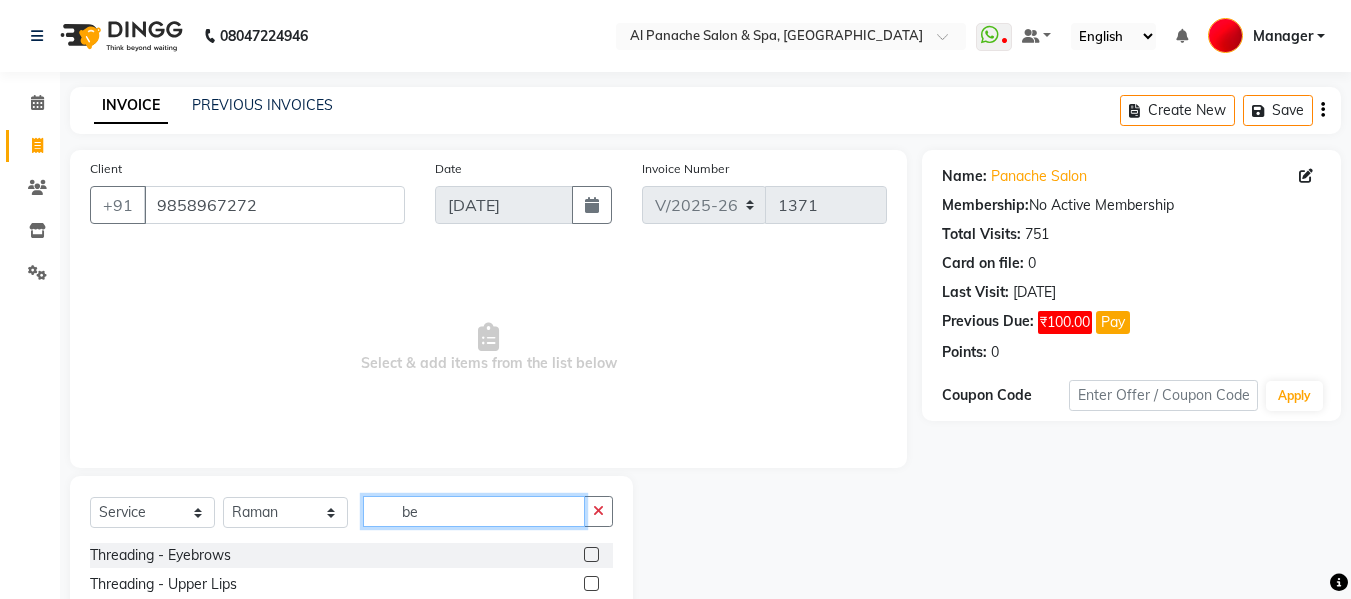 click on "be" 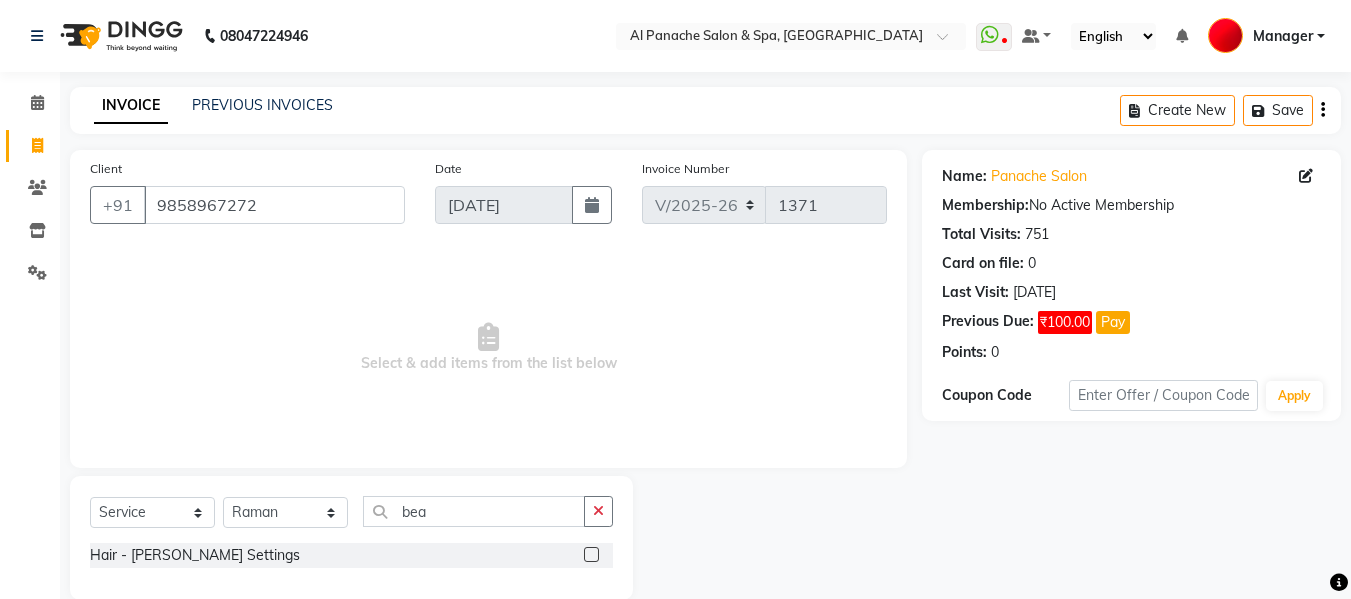 click 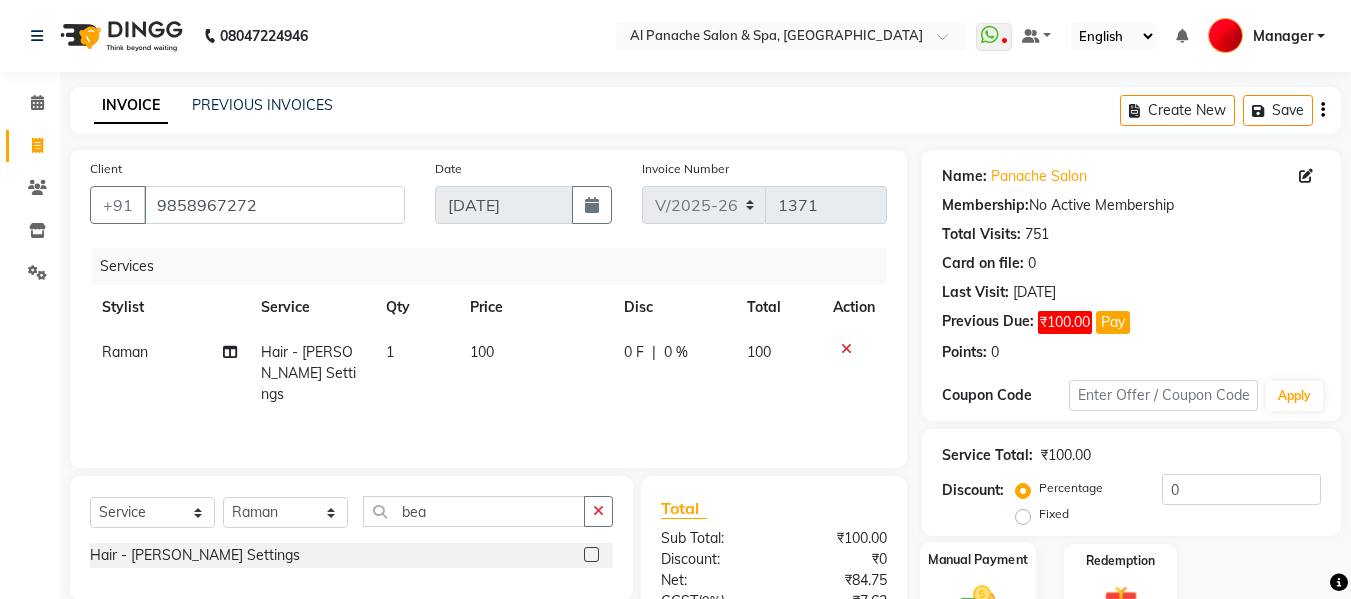 click on "Manual Payment" 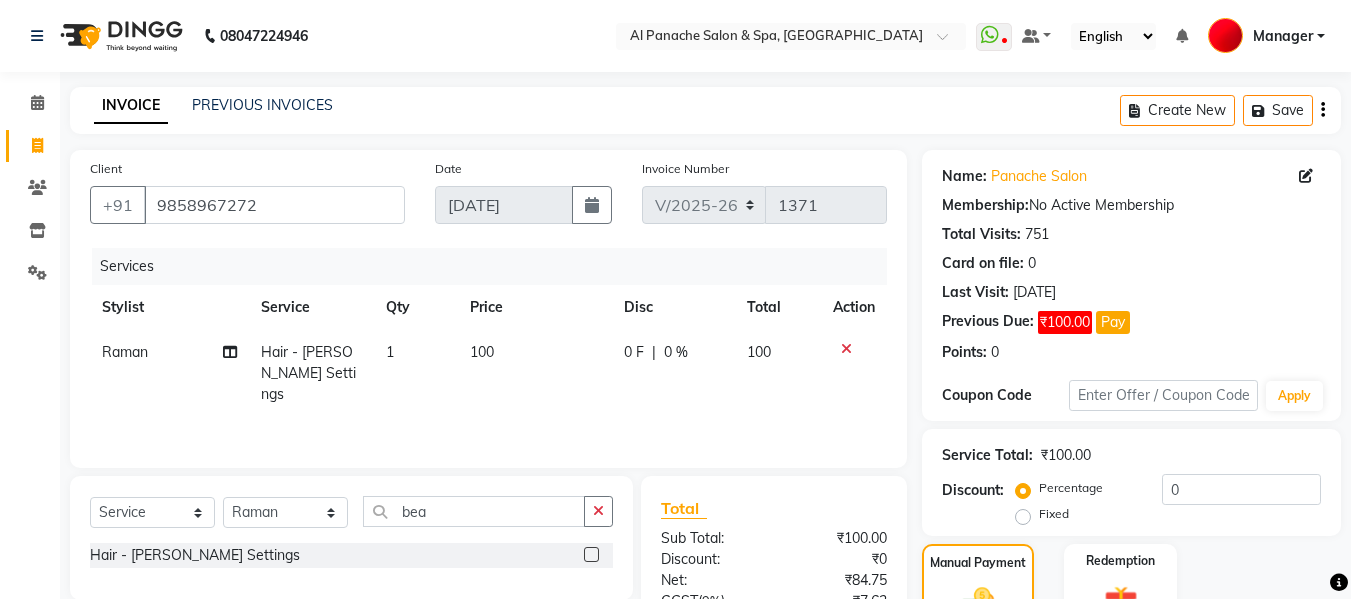 scroll, scrollTop: 235, scrollLeft: 0, axis: vertical 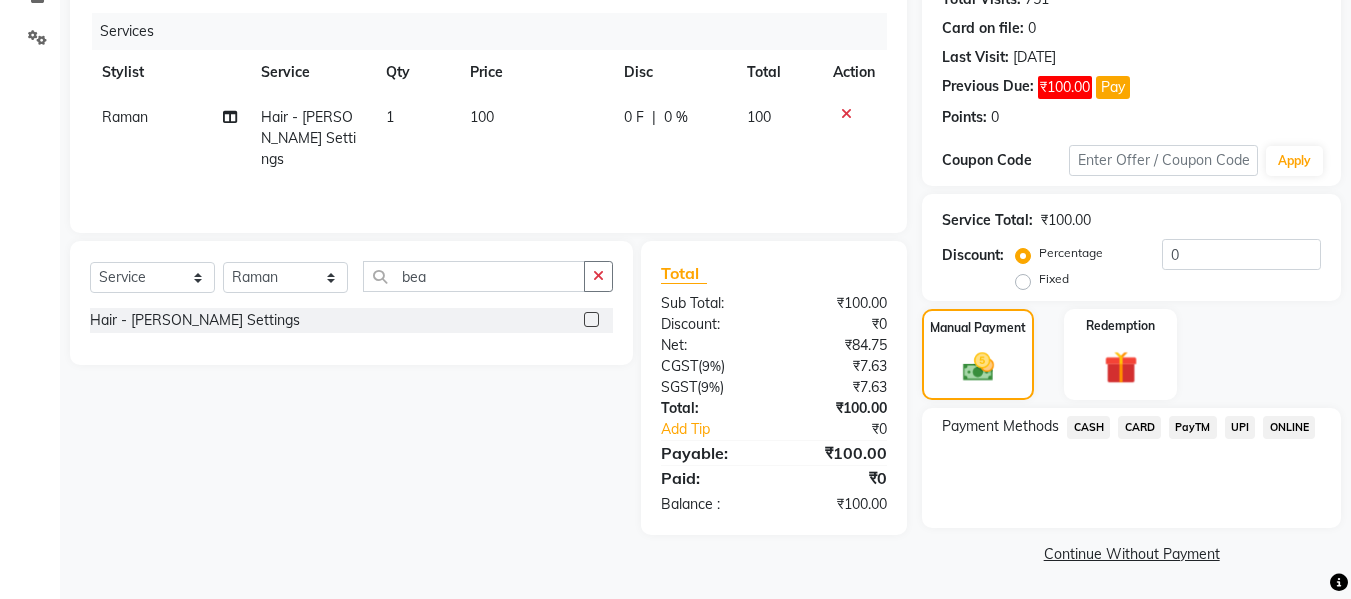 click on "CASH" 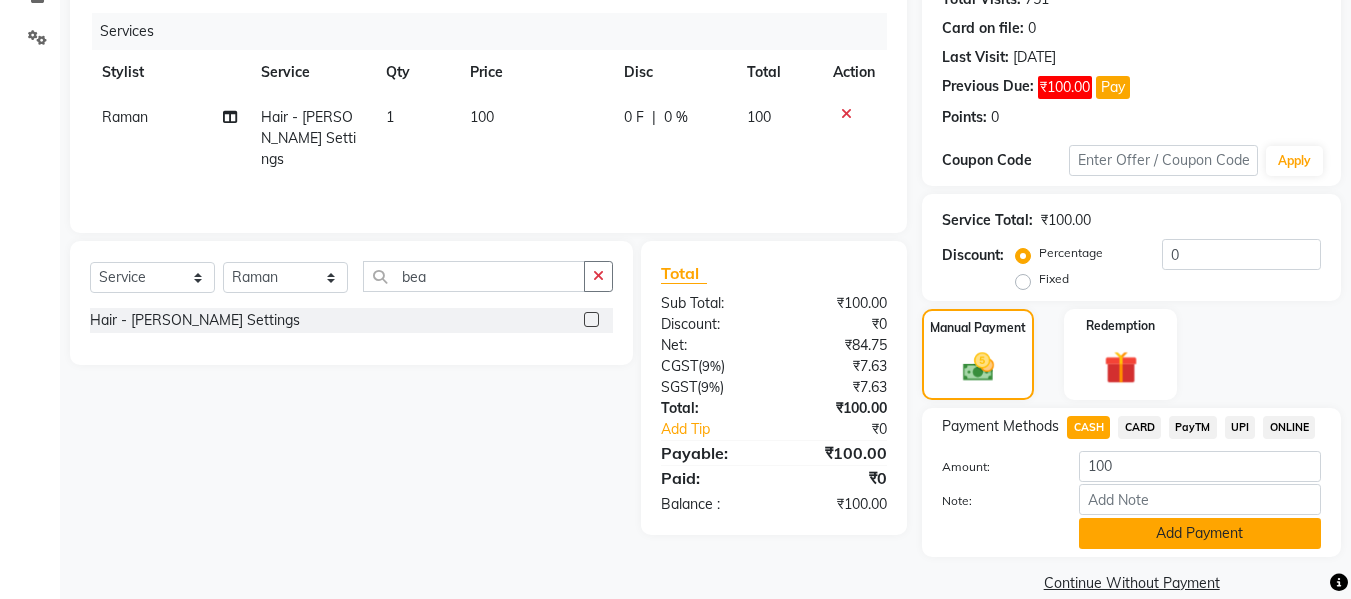 click on "Add Payment" 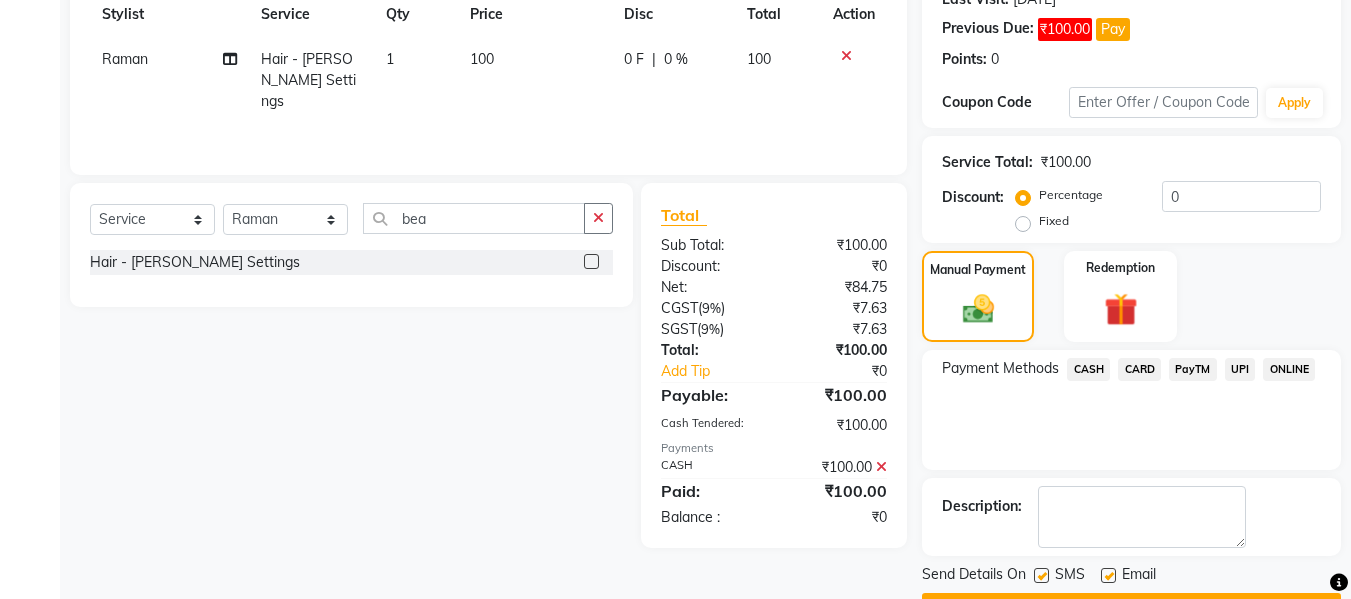 scroll, scrollTop: 348, scrollLeft: 0, axis: vertical 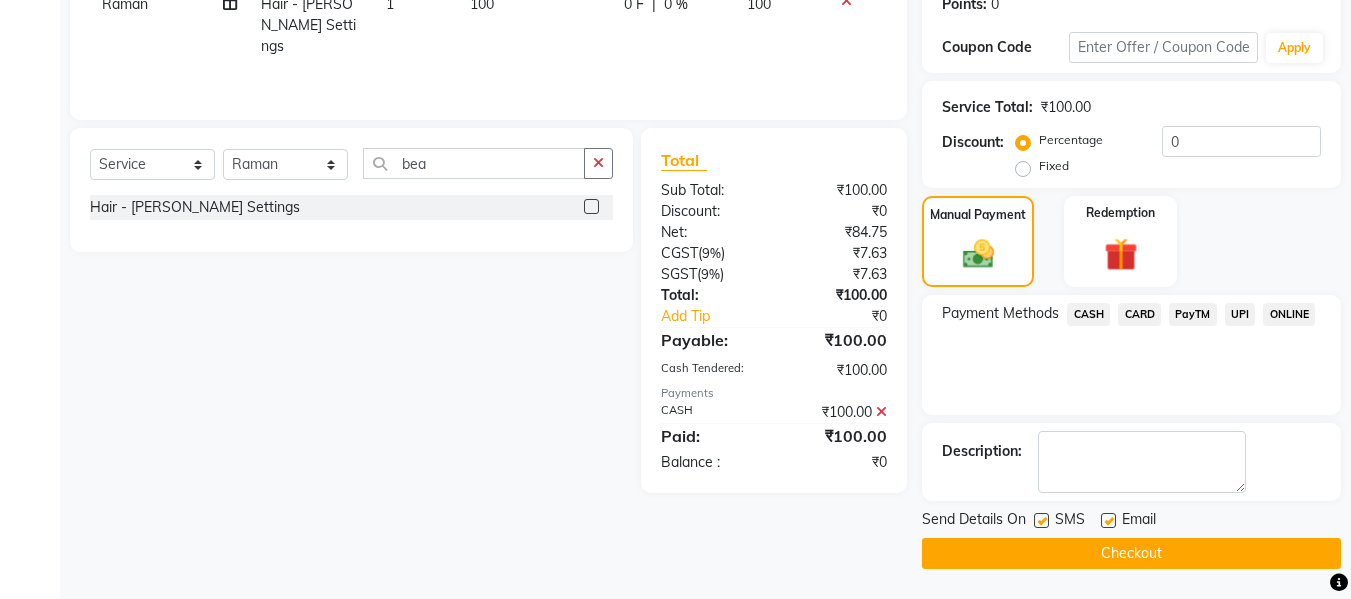 click on "Checkout" 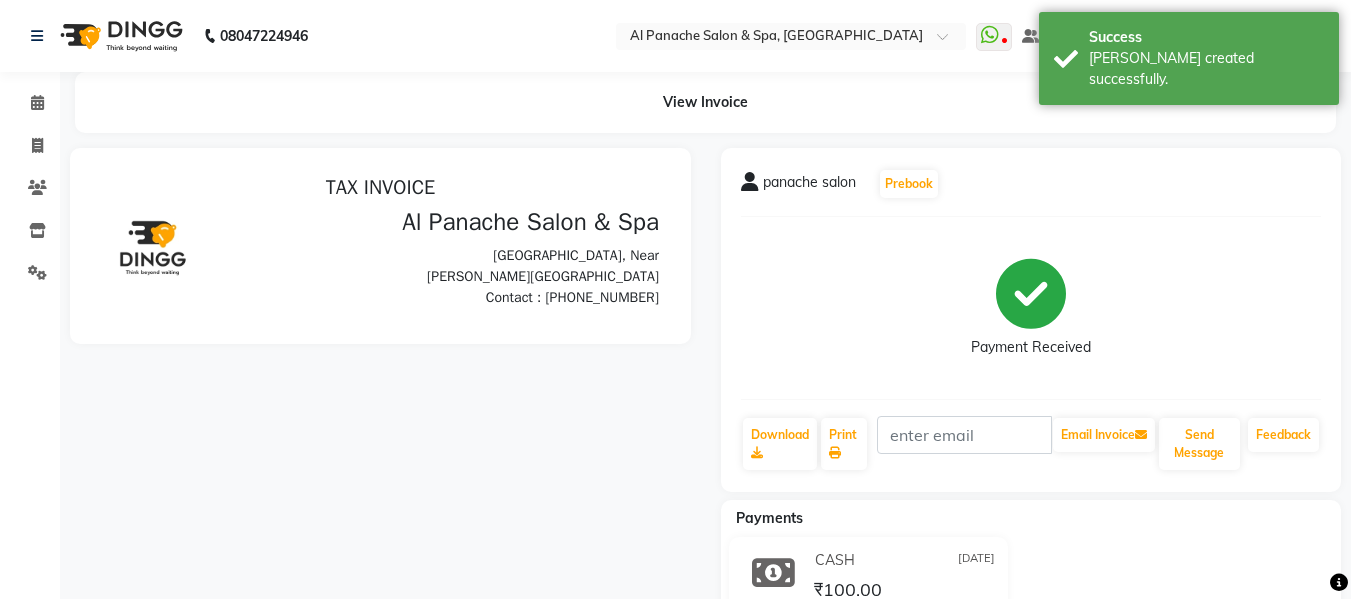 scroll, scrollTop: 0, scrollLeft: 0, axis: both 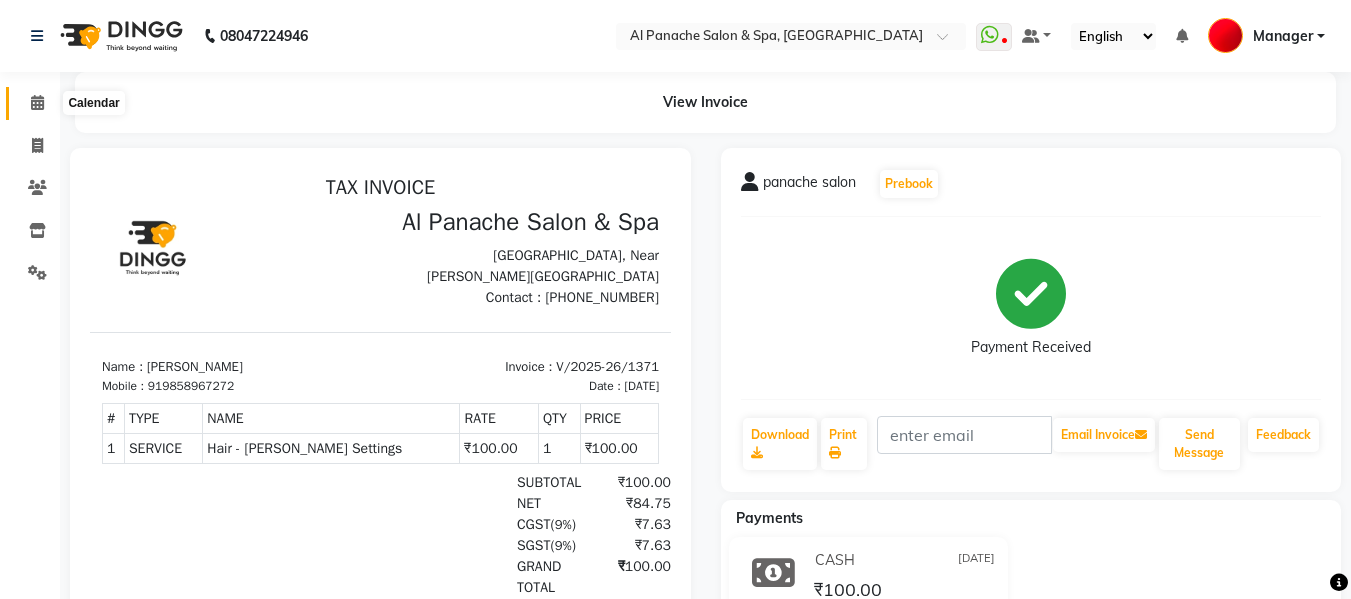 click 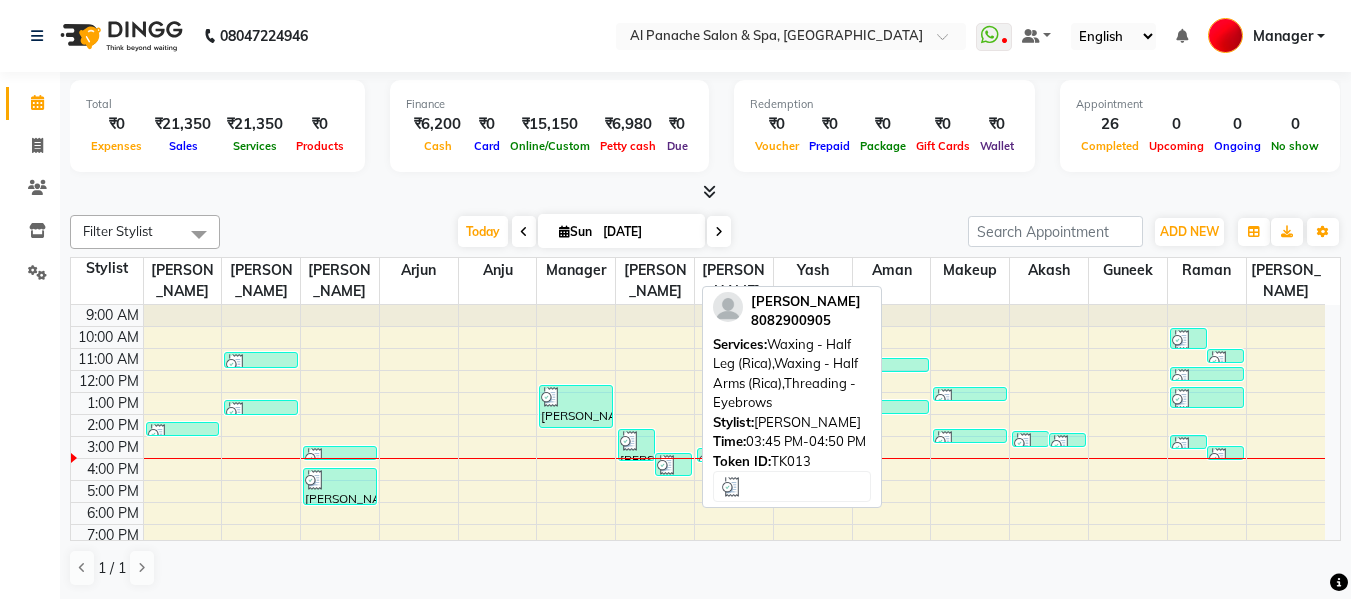 click at bounding box center (667, 465) 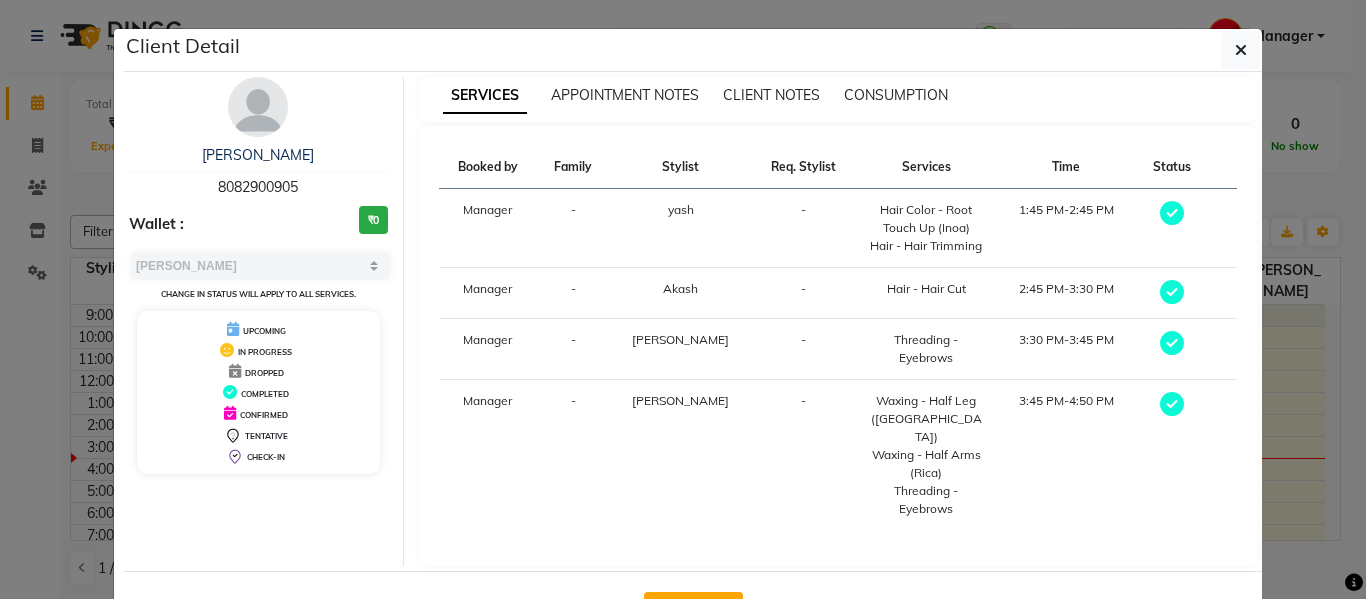 click on "View Invoice" 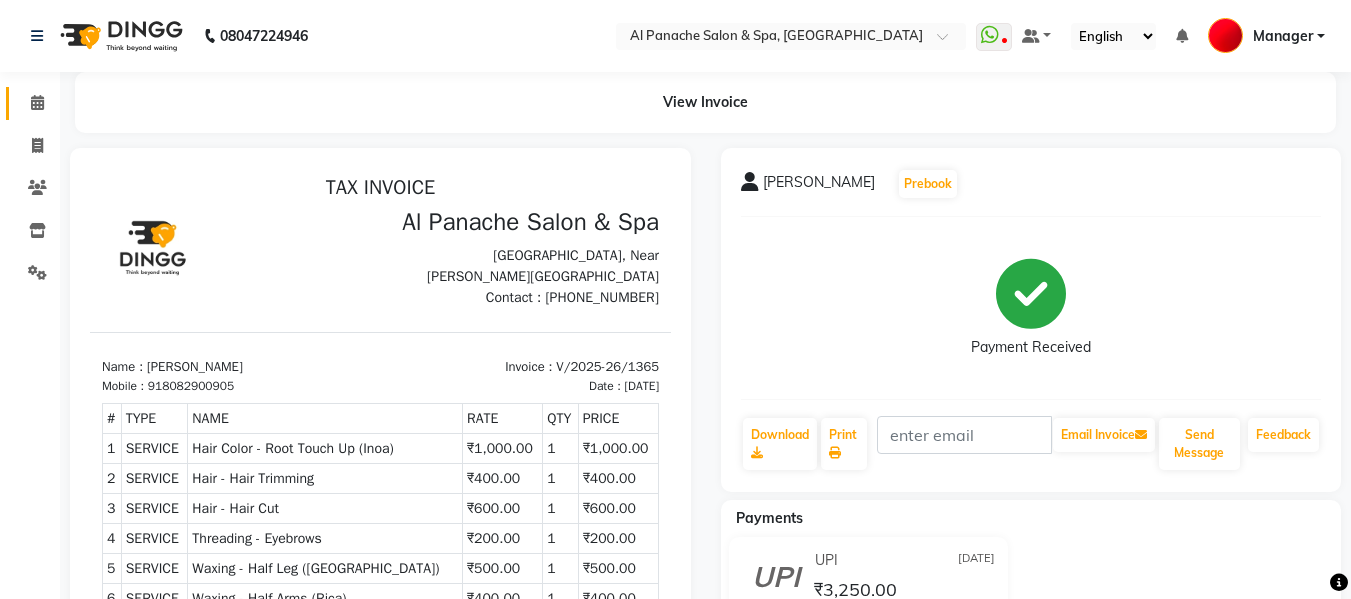 scroll, scrollTop: 0, scrollLeft: 0, axis: both 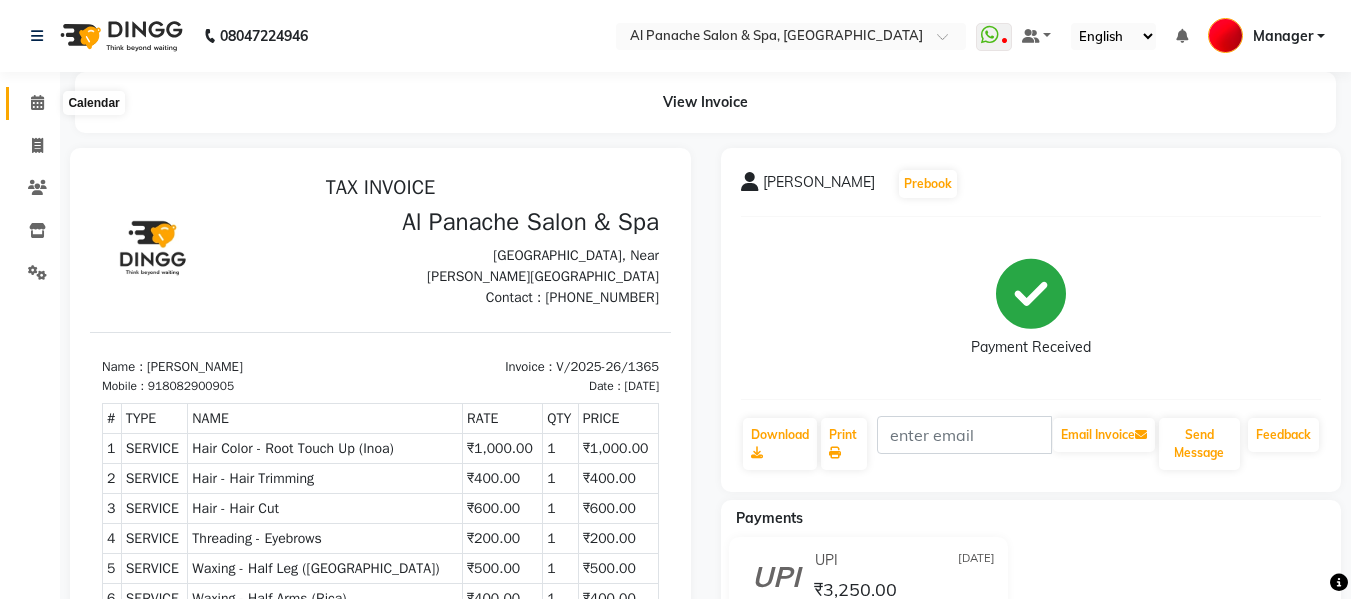click 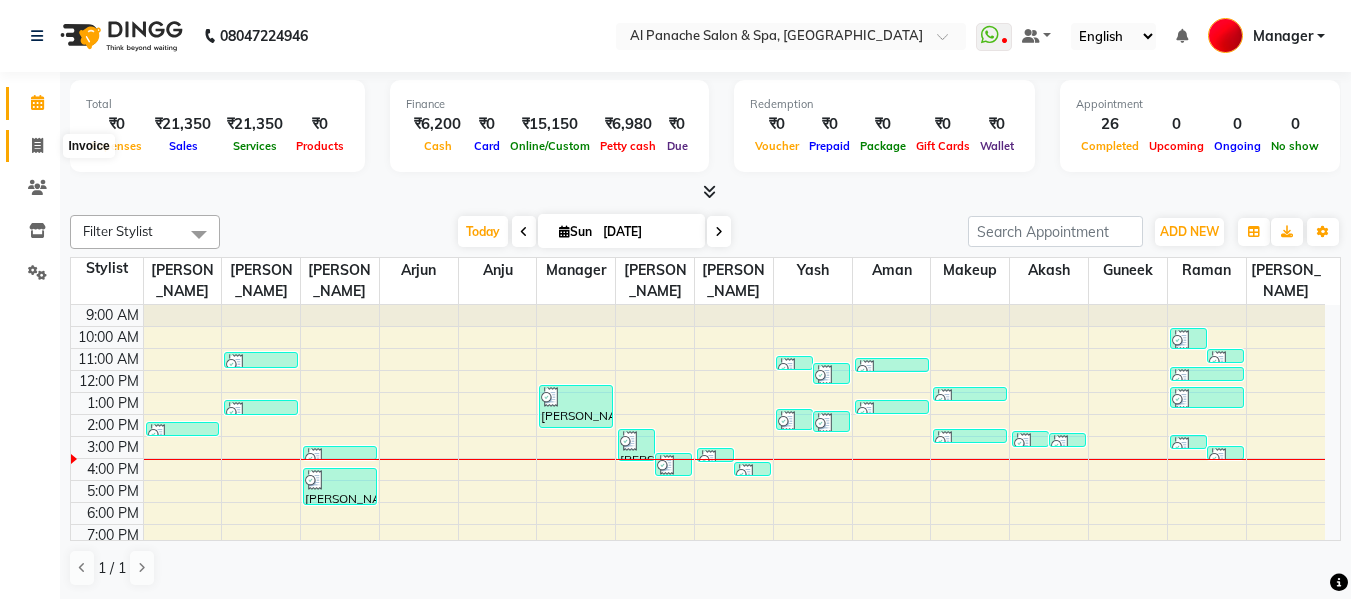 click 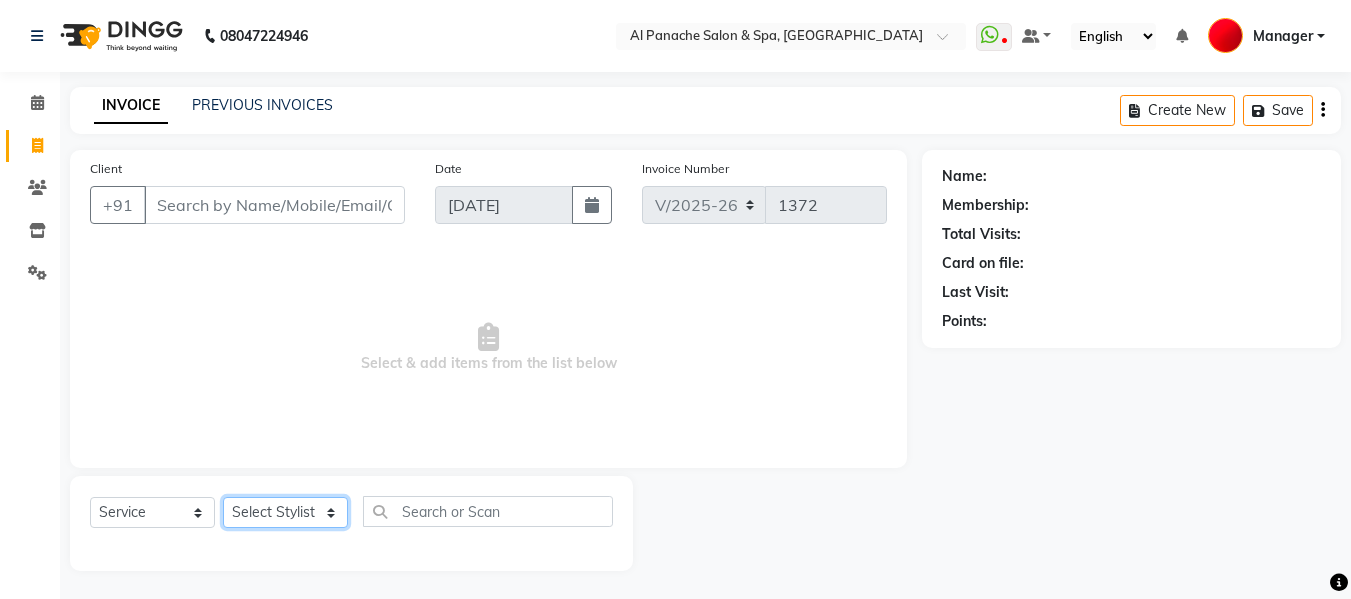 click on "Select Stylist Akash [PERSON_NAME] [PERSON_NAME] [PERSON_NAME] Makeup Manager [PERSON_NAME] [PERSON_NAME] [PERSON_NAME]" 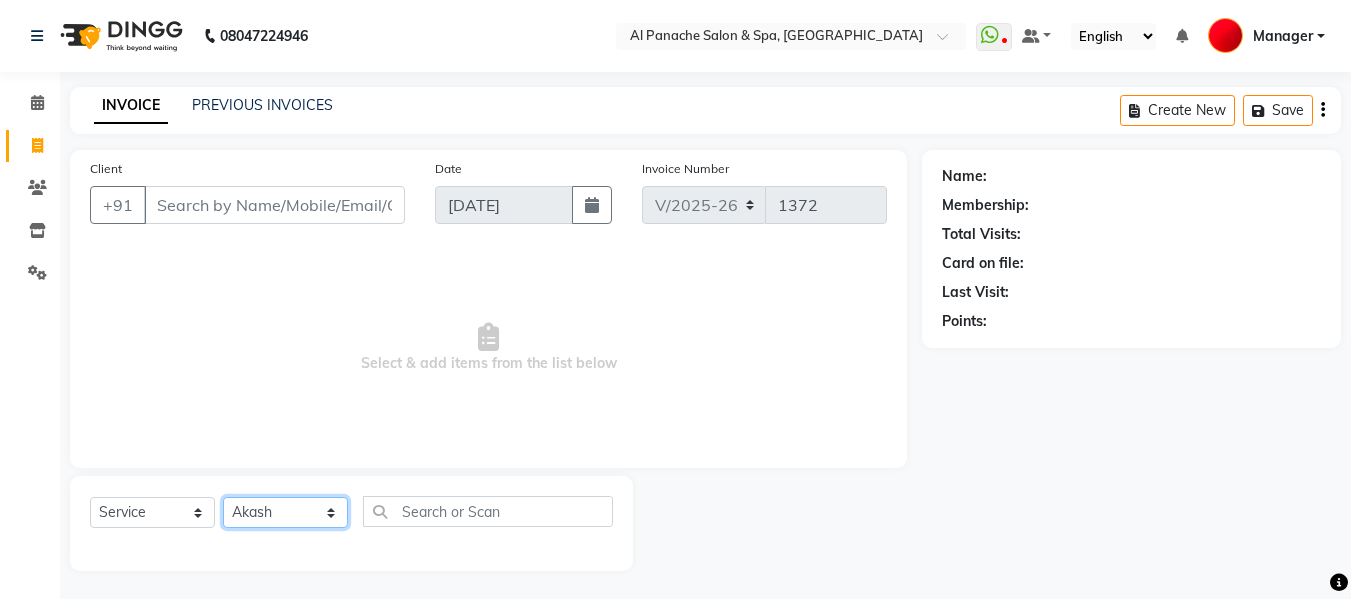 click on "Select Stylist Akash [PERSON_NAME] [PERSON_NAME] [PERSON_NAME] Makeup Manager [PERSON_NAME] [PERSON_NAME] [PERSON_NAME]" 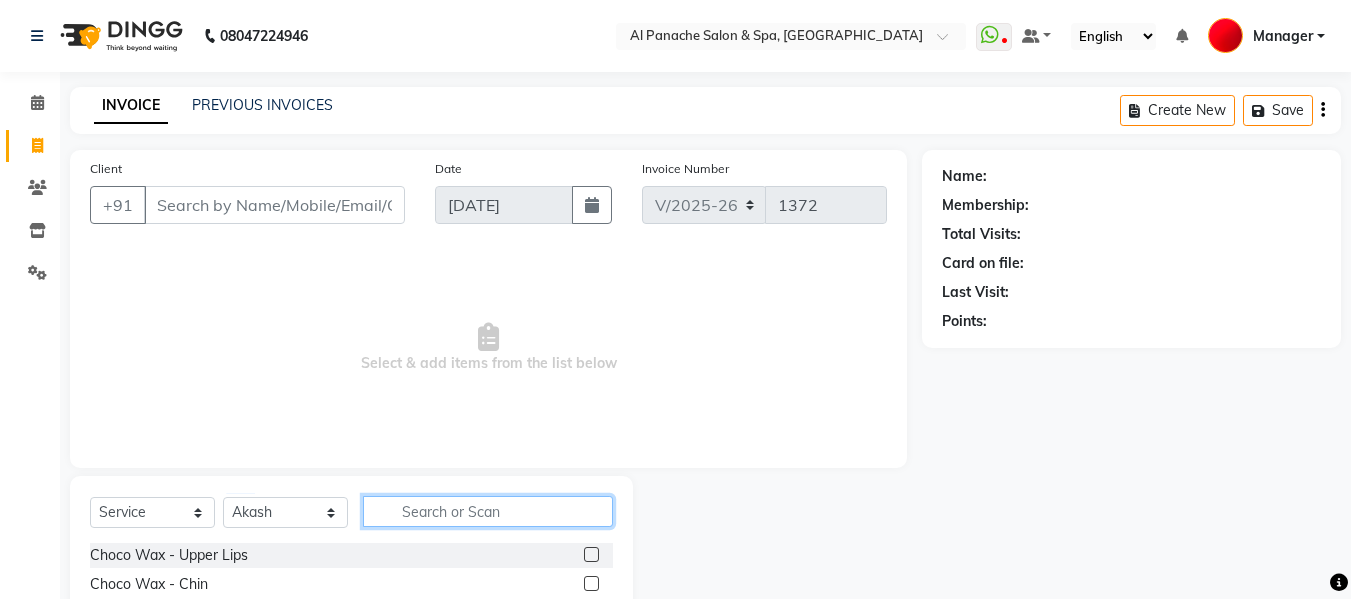 click 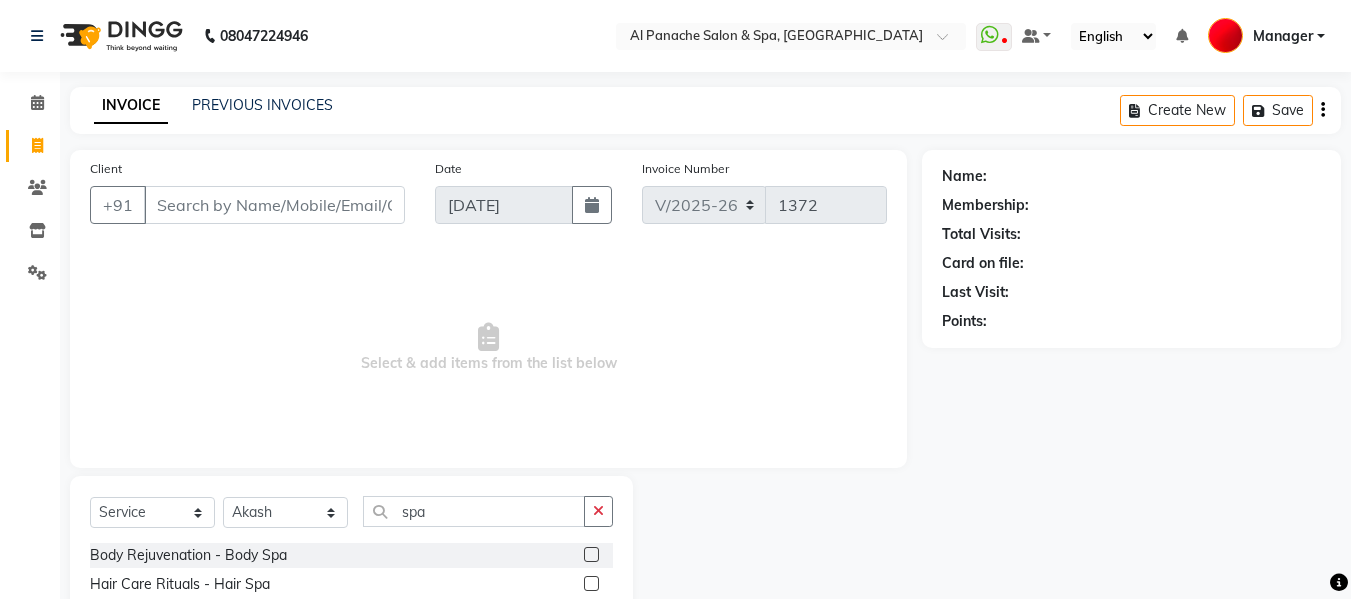 click 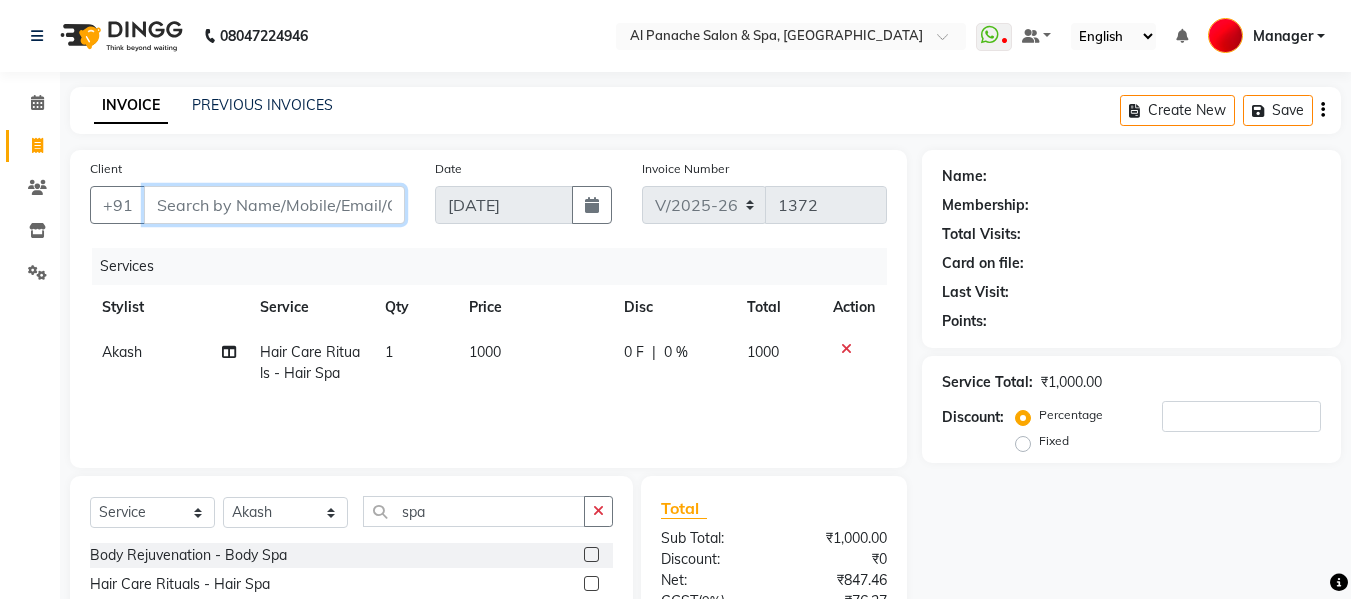 click on "Client" at bounding box center [274, 205] 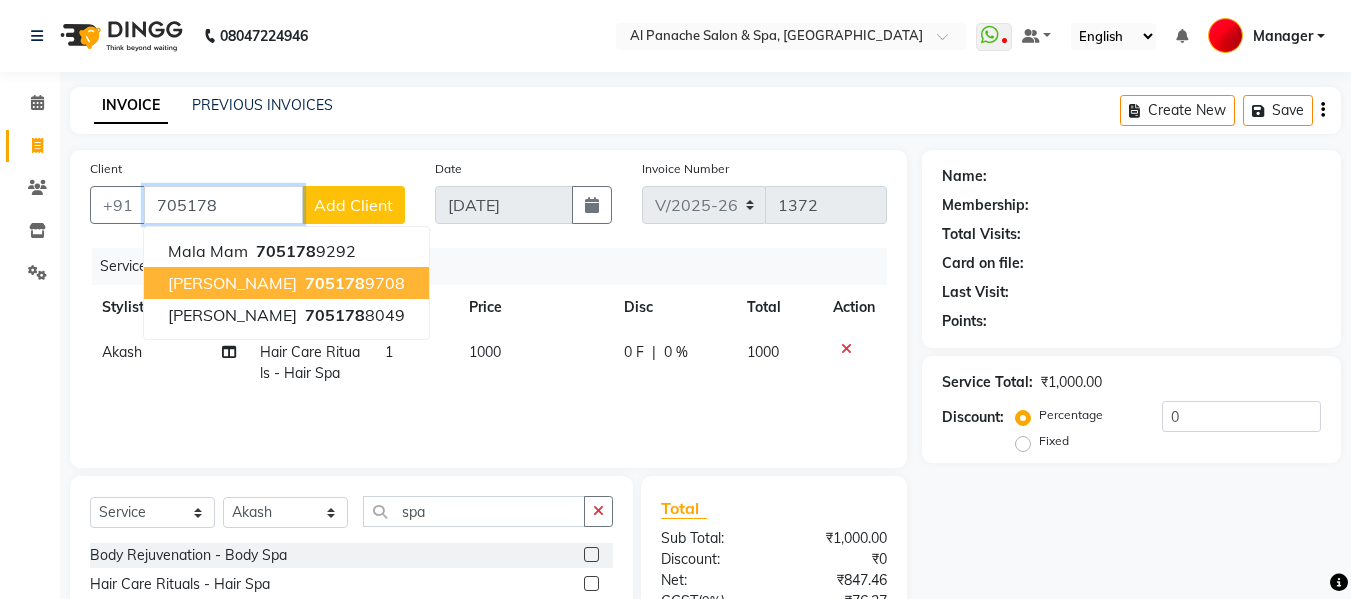 click on "705178 9708" at bounding box center [353, 283] 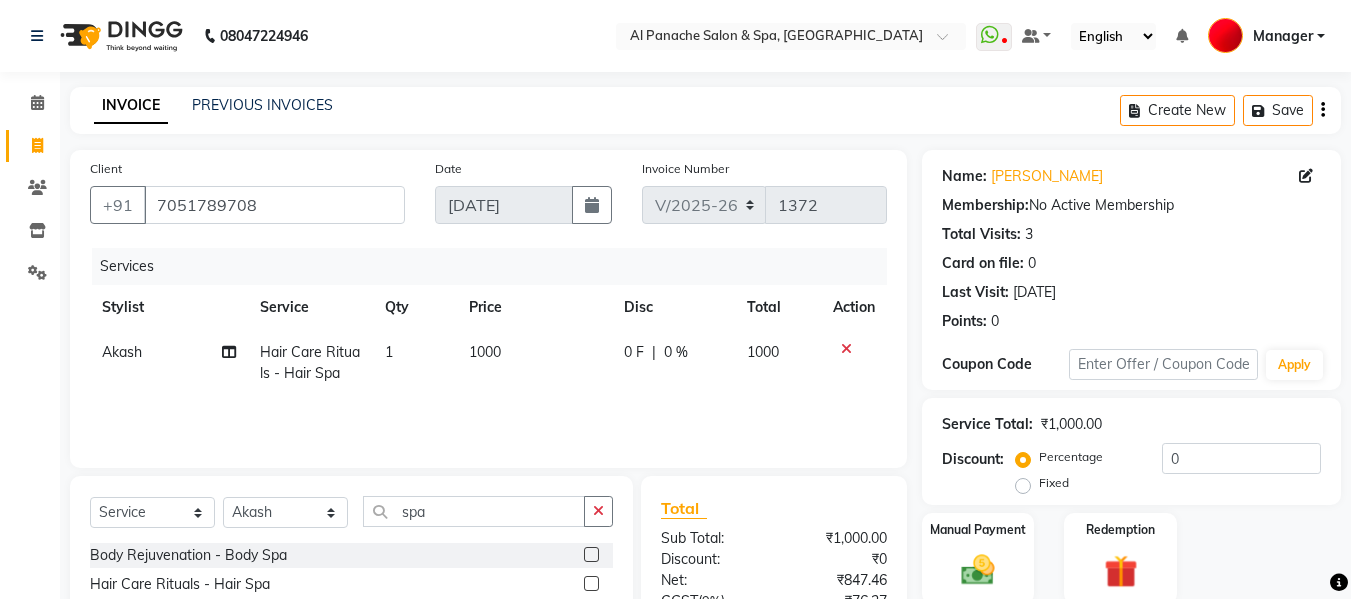 scroll, scrollTop: 201, scrollLeft: 0, axis: vertical 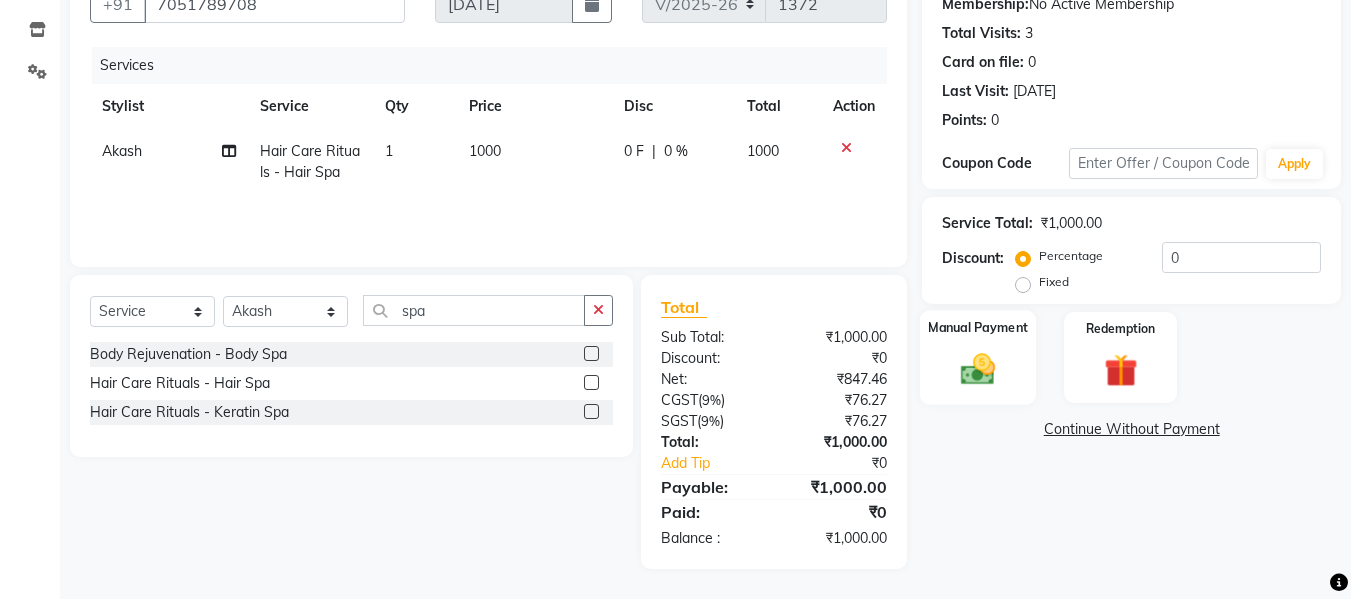 click 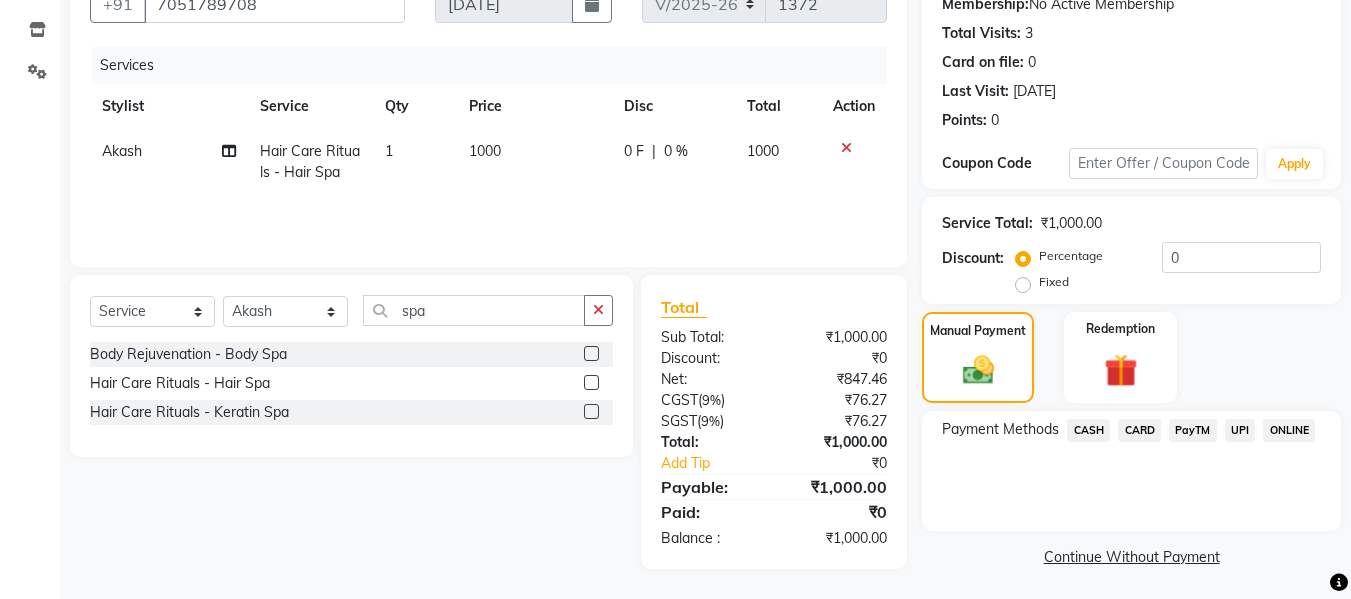 click on "CASH" 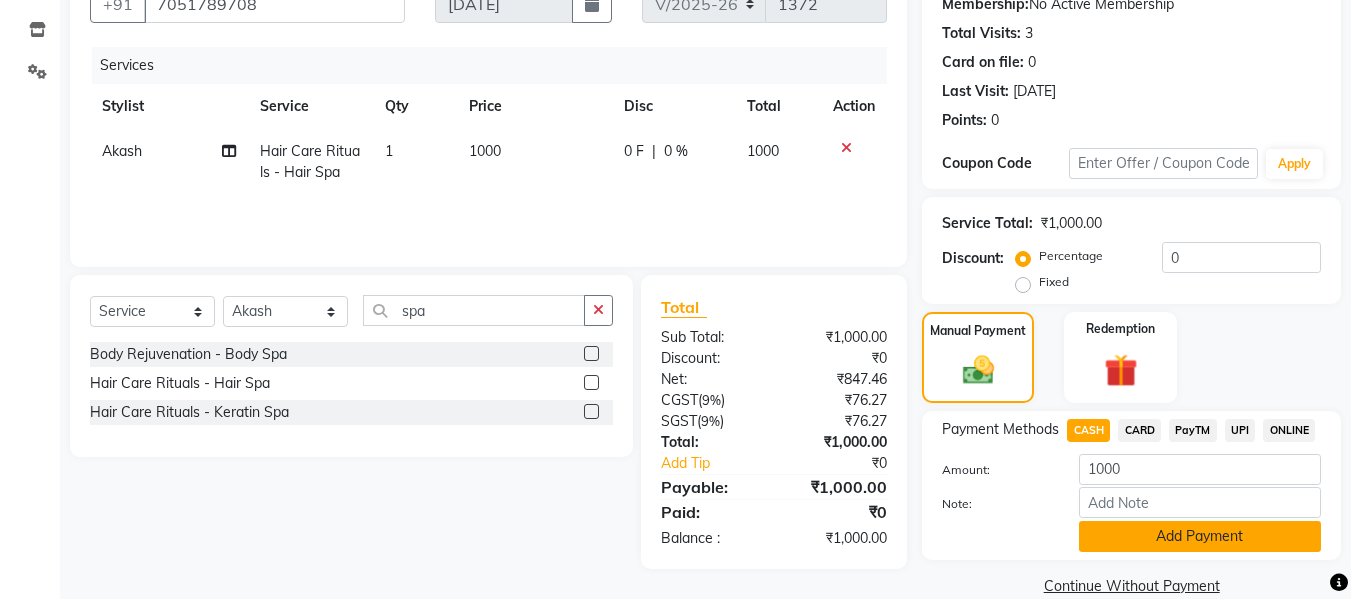 click on "Add Payment" 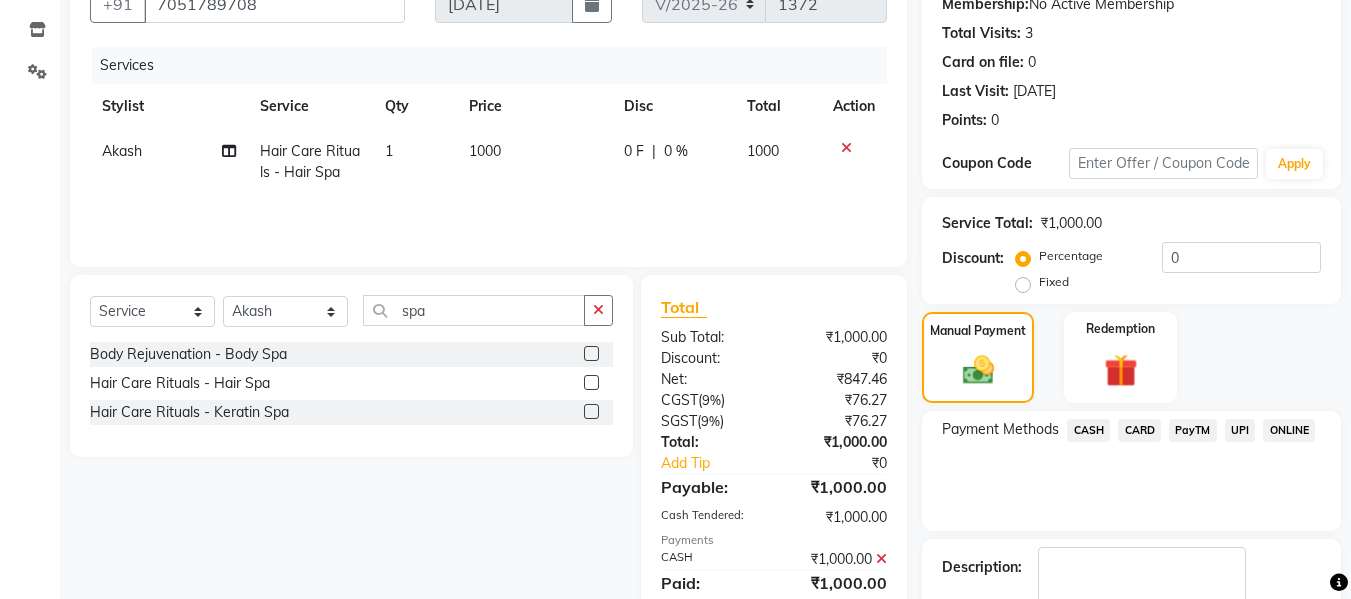 scroll, scrollTop: 317, scrollLeft: 0, axis: vertical 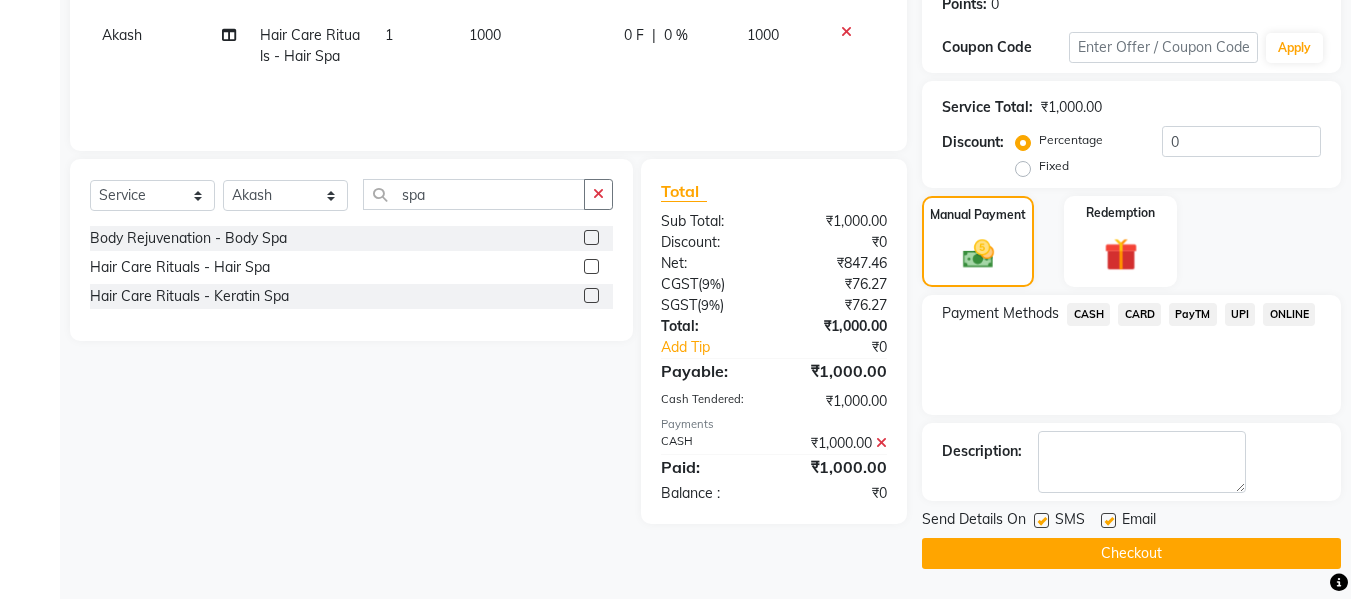 click on "Checkout" 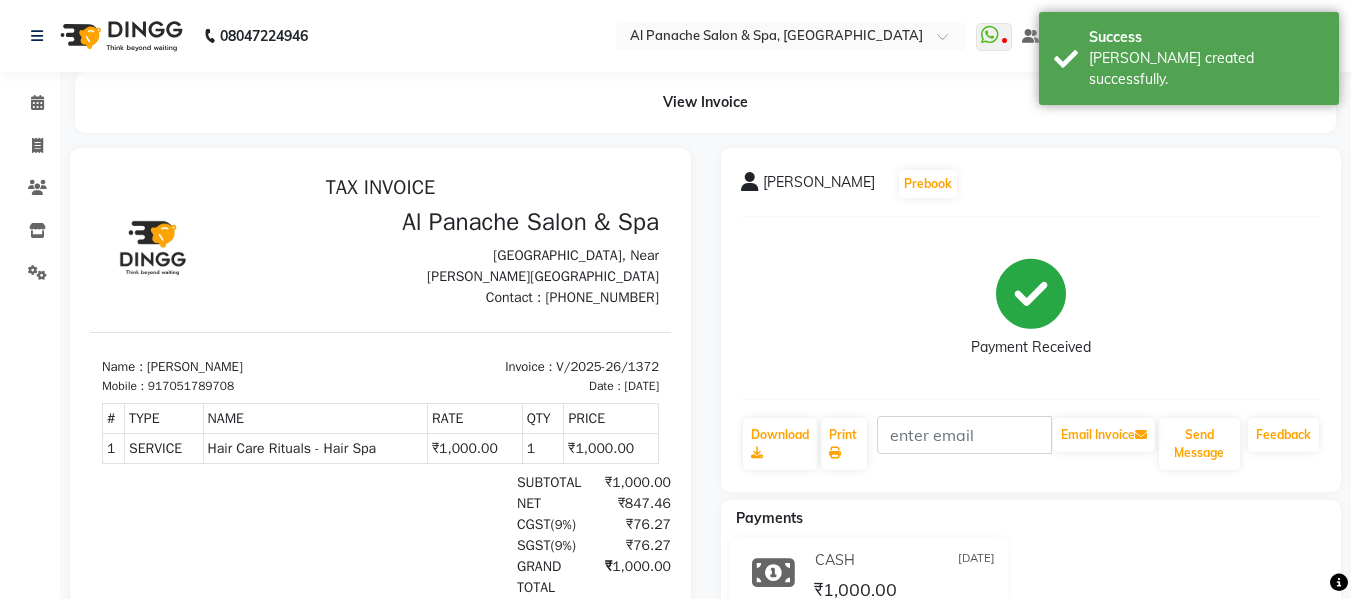 scroll, scrollTop: 0, scrollLeft: 0, axis: both 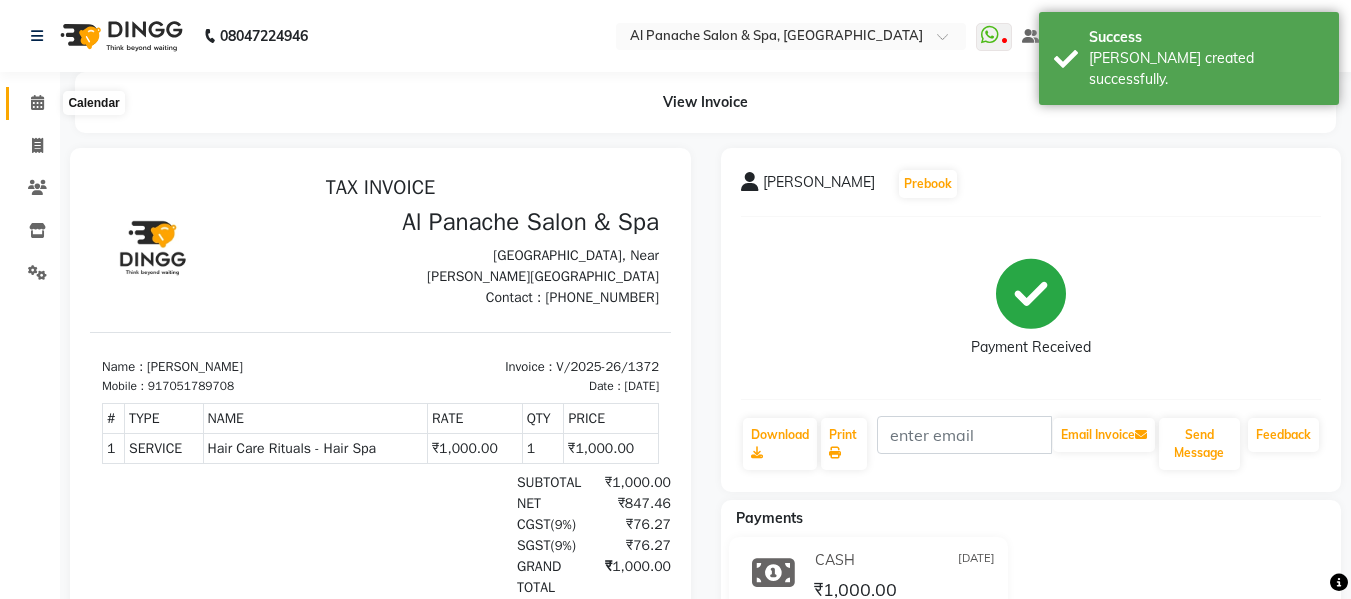 click 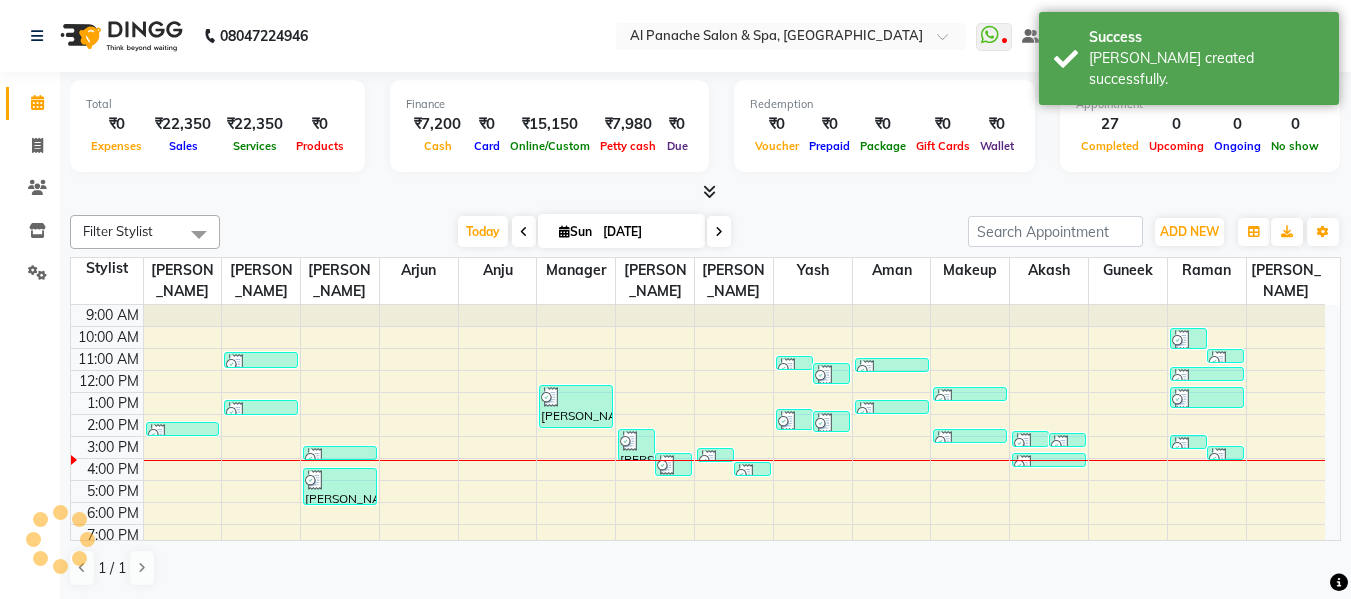 scroll, scrollTop: 0, scrollLeft: 0, axis: both 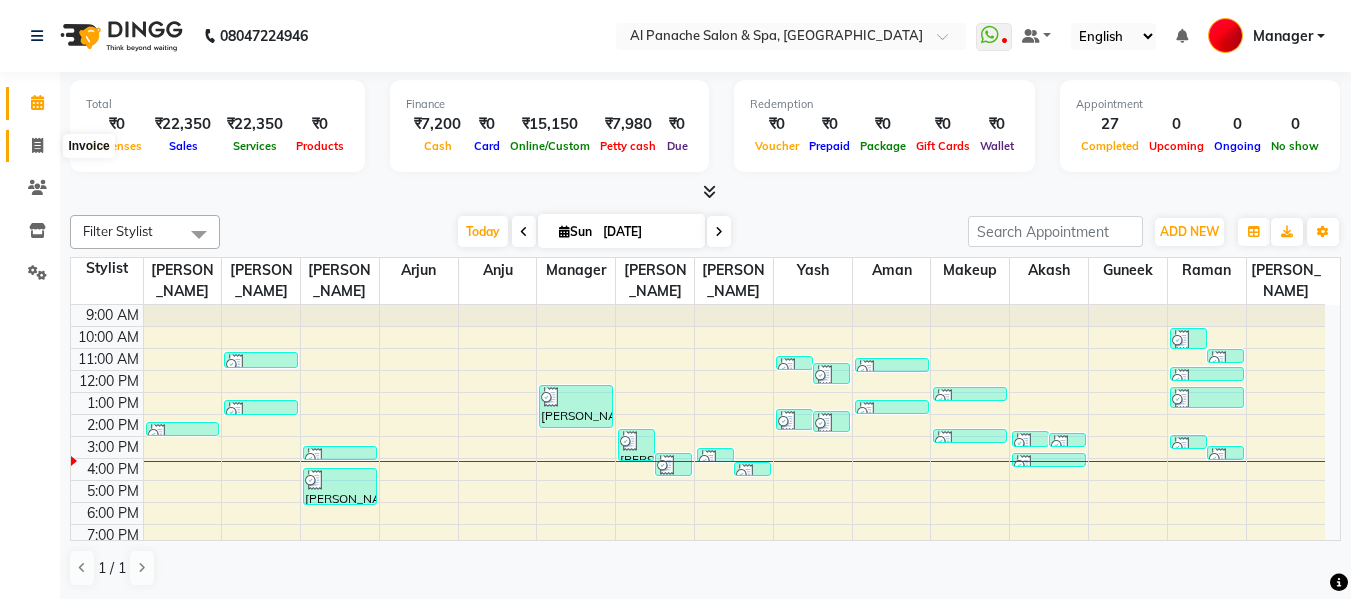 click 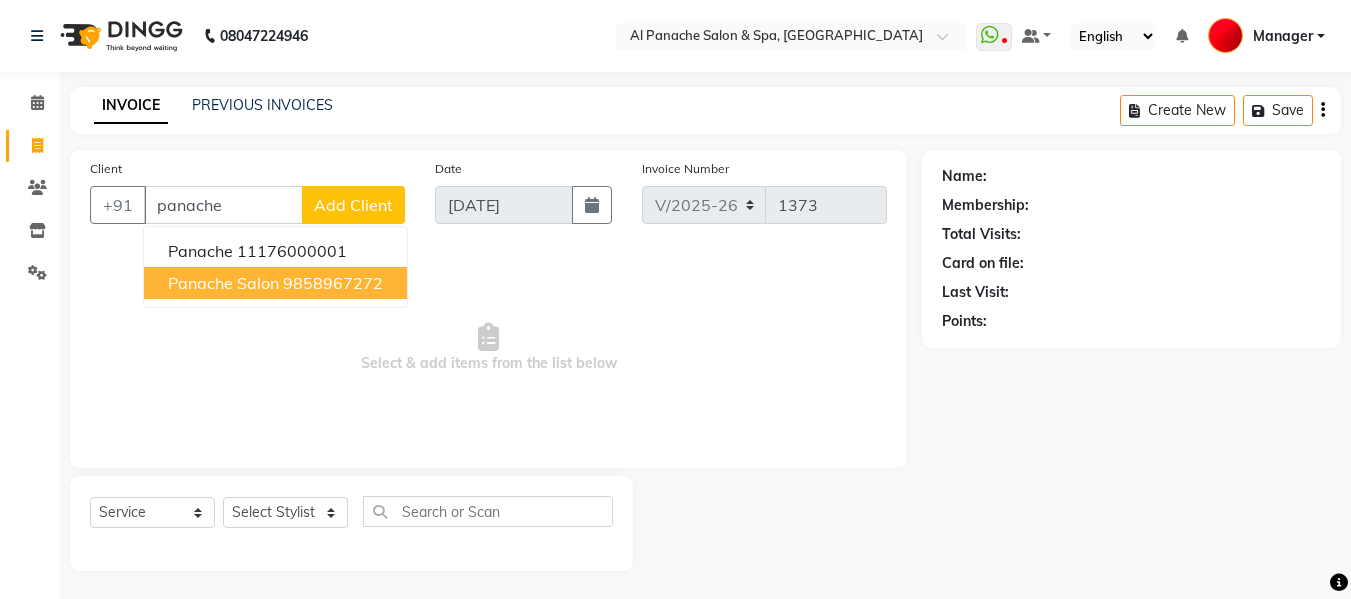 click on "panache salon  9858967272" at bounding box center [275, 283] 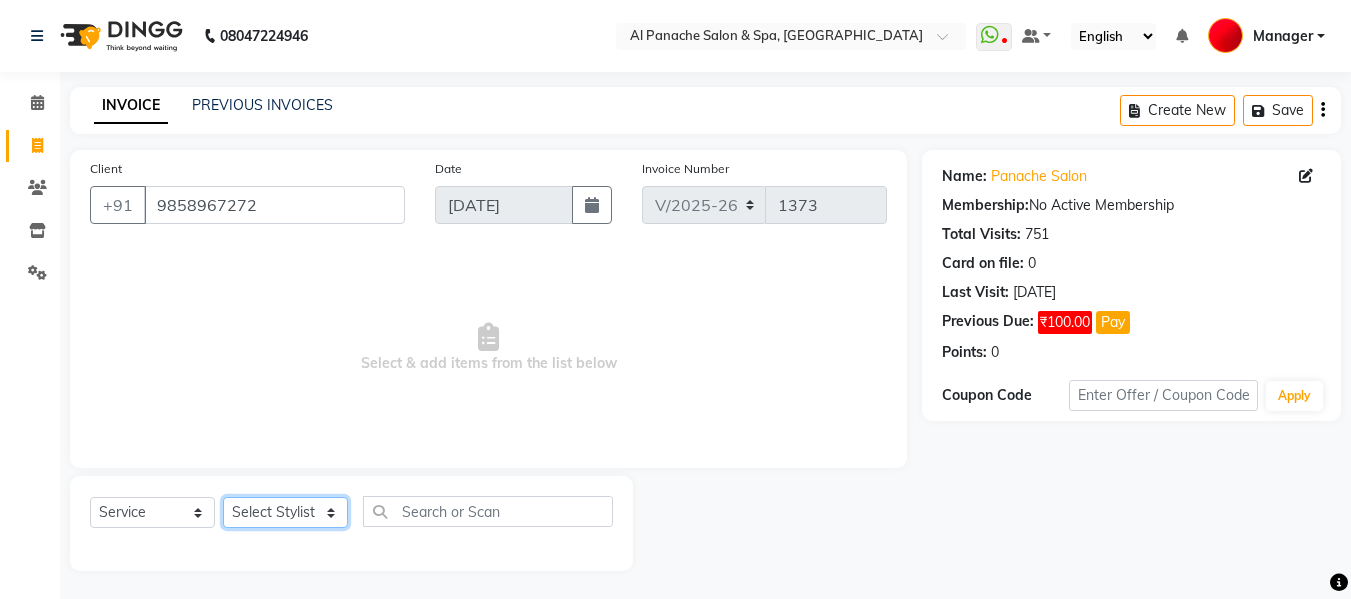 click on "Select Stylist Akash [PERSON_NAME] [PERSON_NAME] [PERSON_NAME] Makeup Manager [PERSON_NAME] [PERSON_NAME] [PERSON_NAME]" 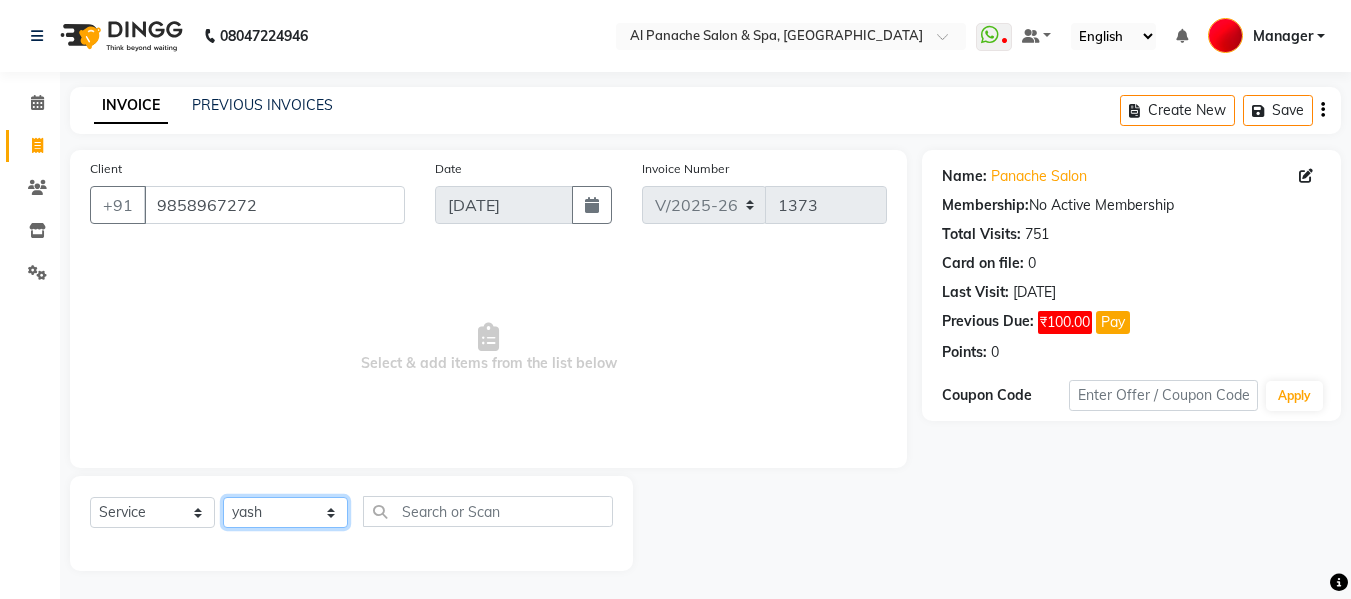 click on "Select Stylist Akash [PERSON_NAME] [PERSON_NAME] [PERSON_NAME] Makeup Manager [PERSON_NAME] [PERSON_NAME] [PERSON_NAME]" 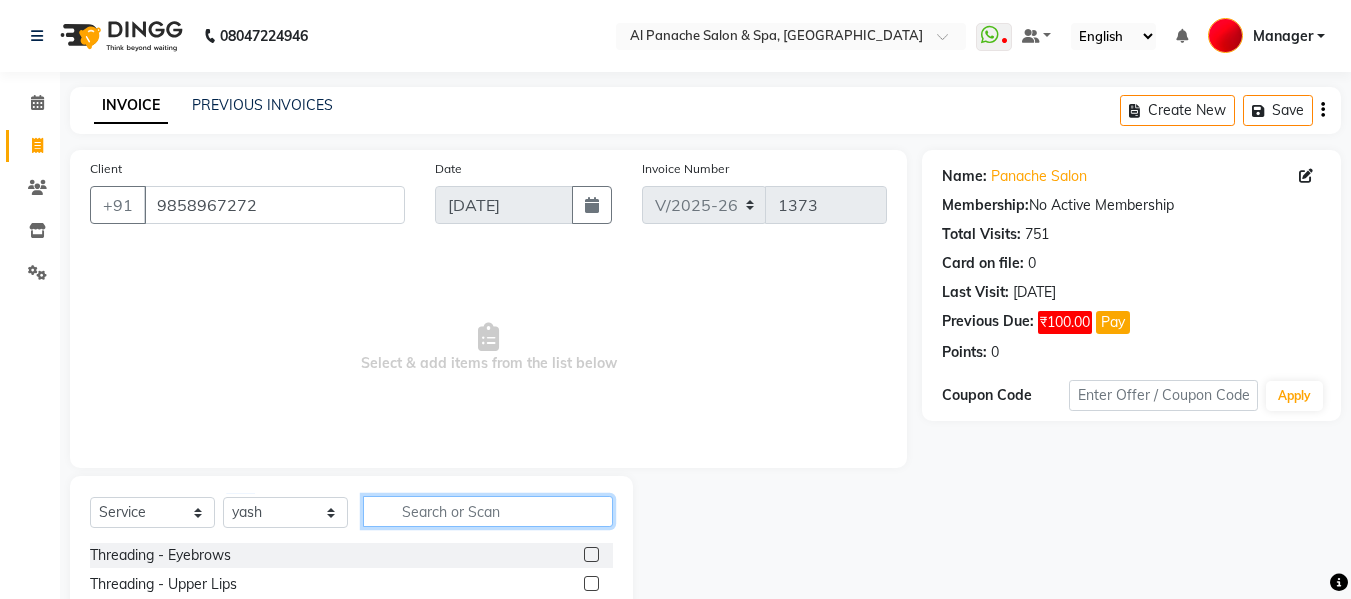 click 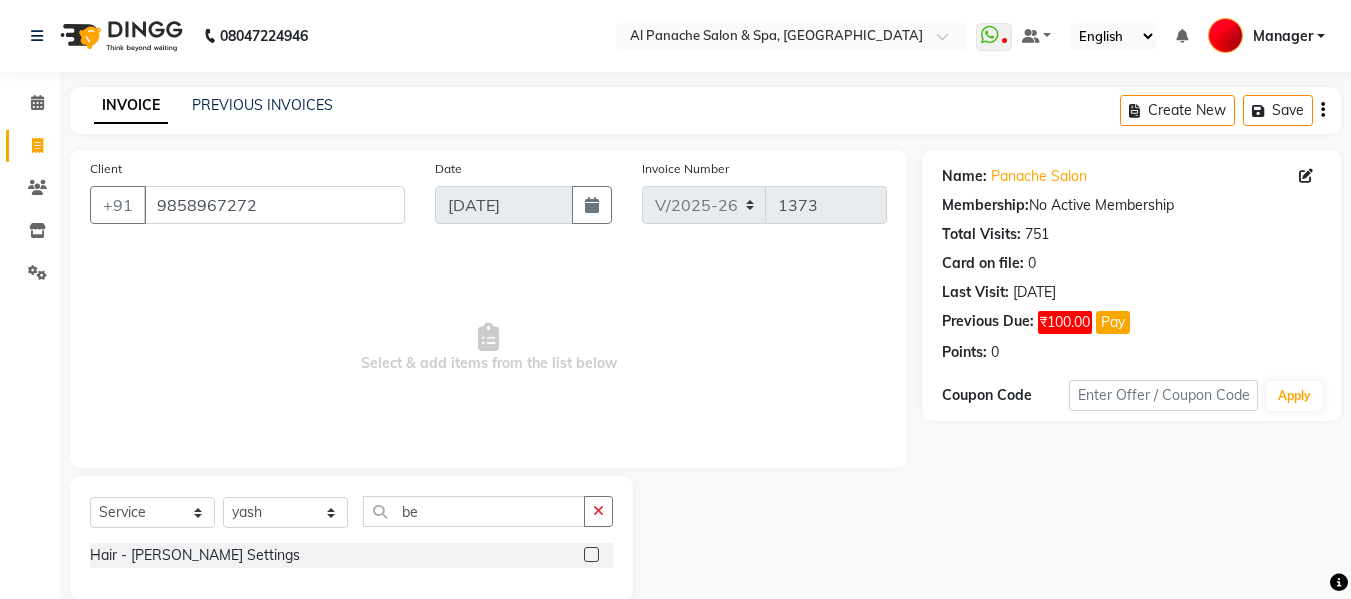 click 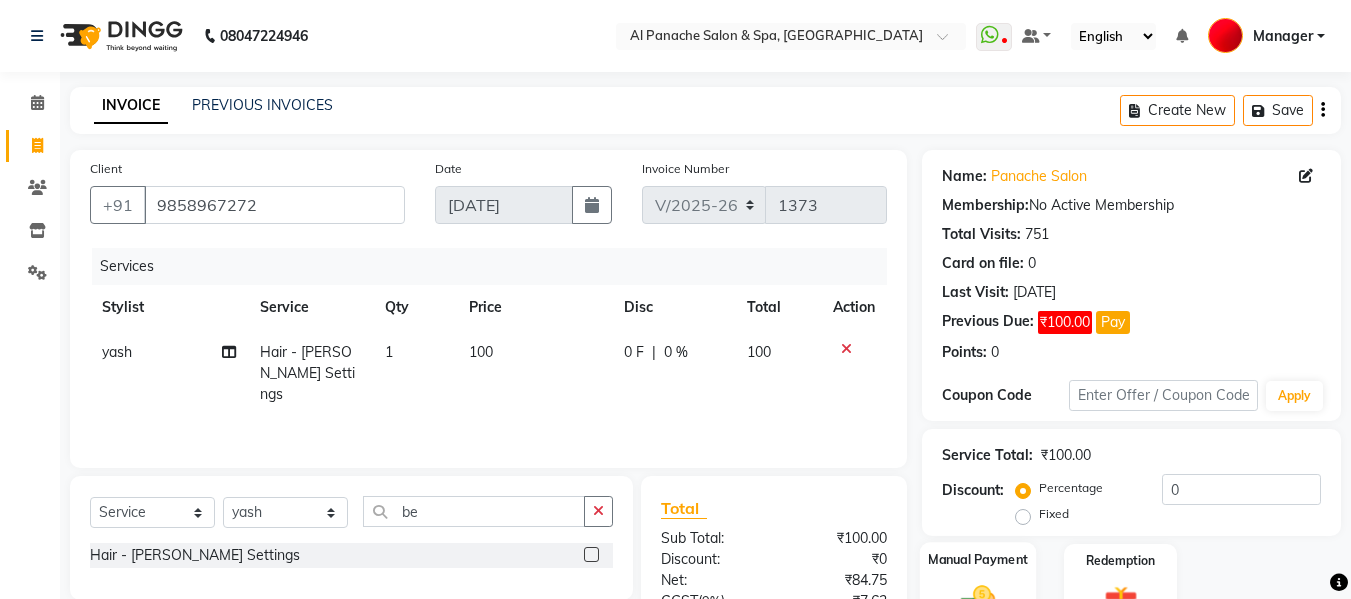 click on "Manual Payment" 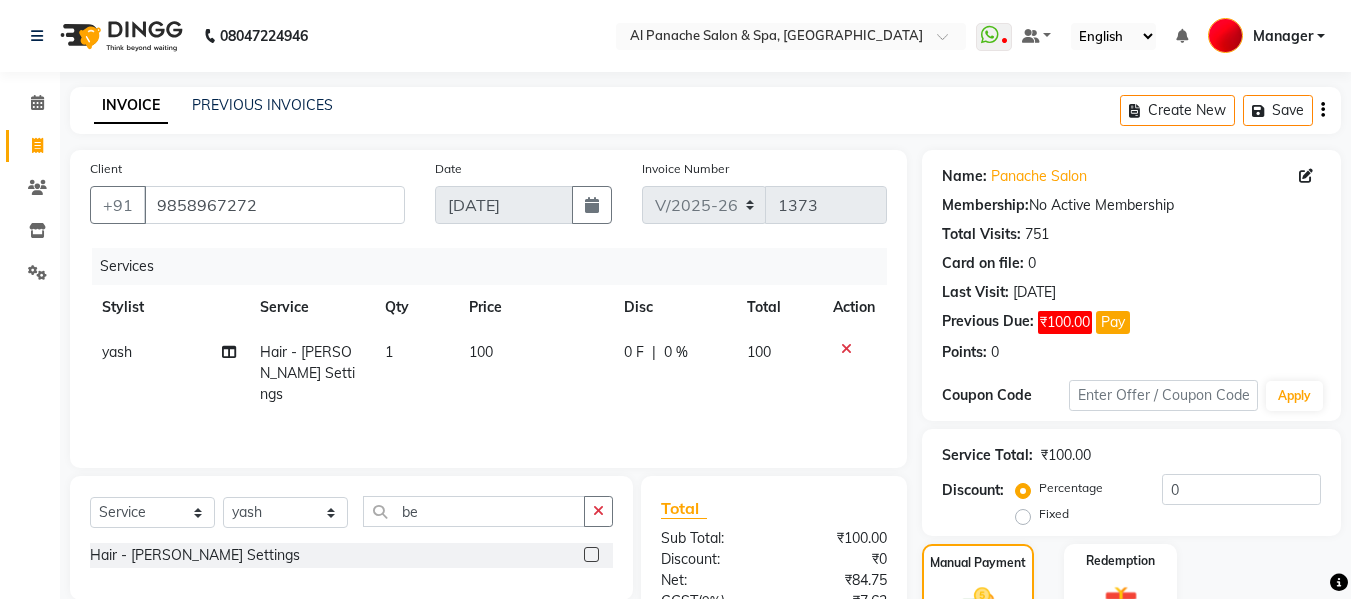 scroll, scrollTop: 235, scrollLeft: 0, axis: vertical 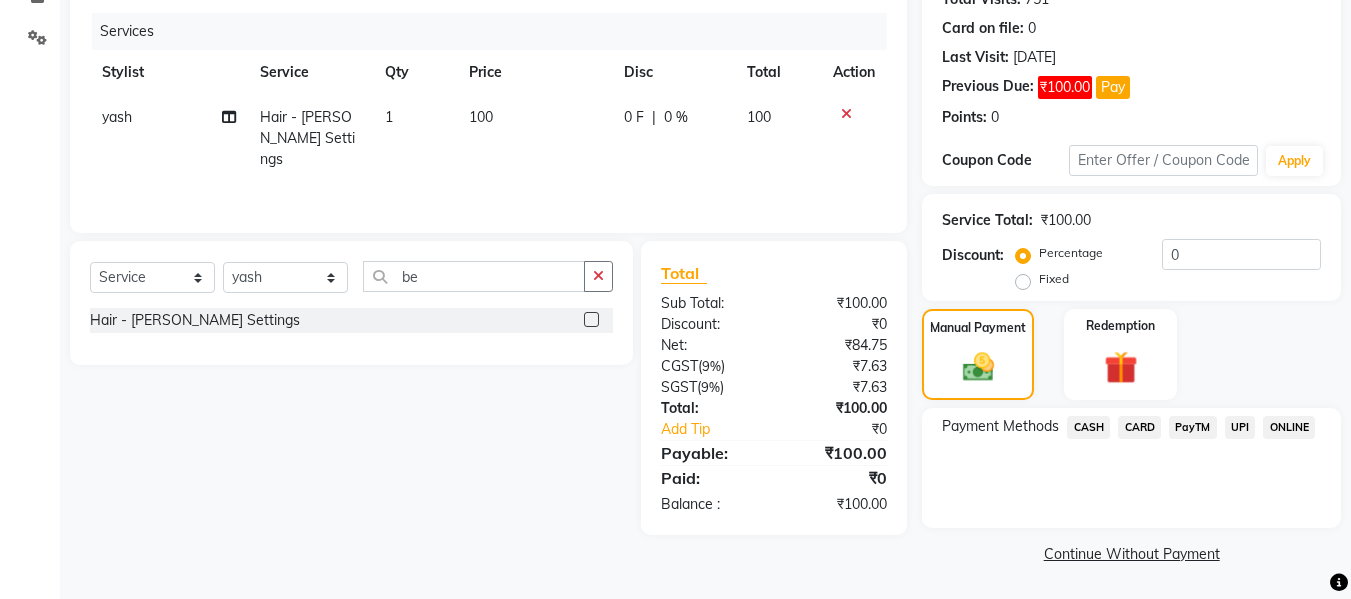 click on "UPI" 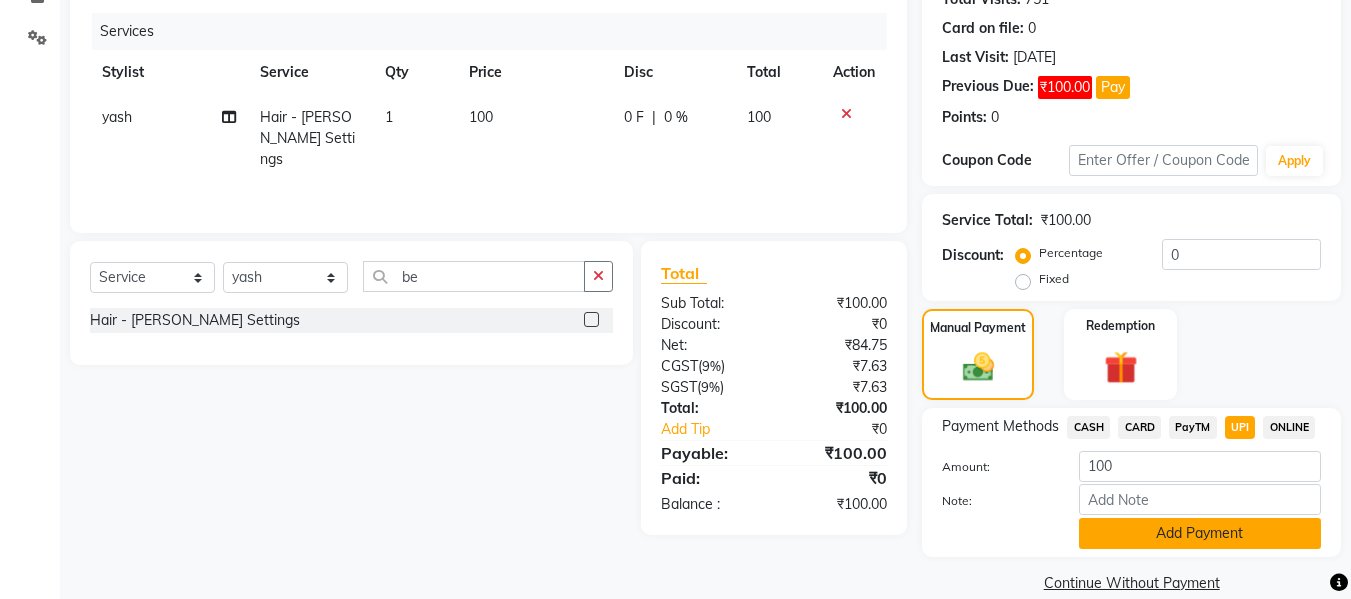 click on "Add Payment" 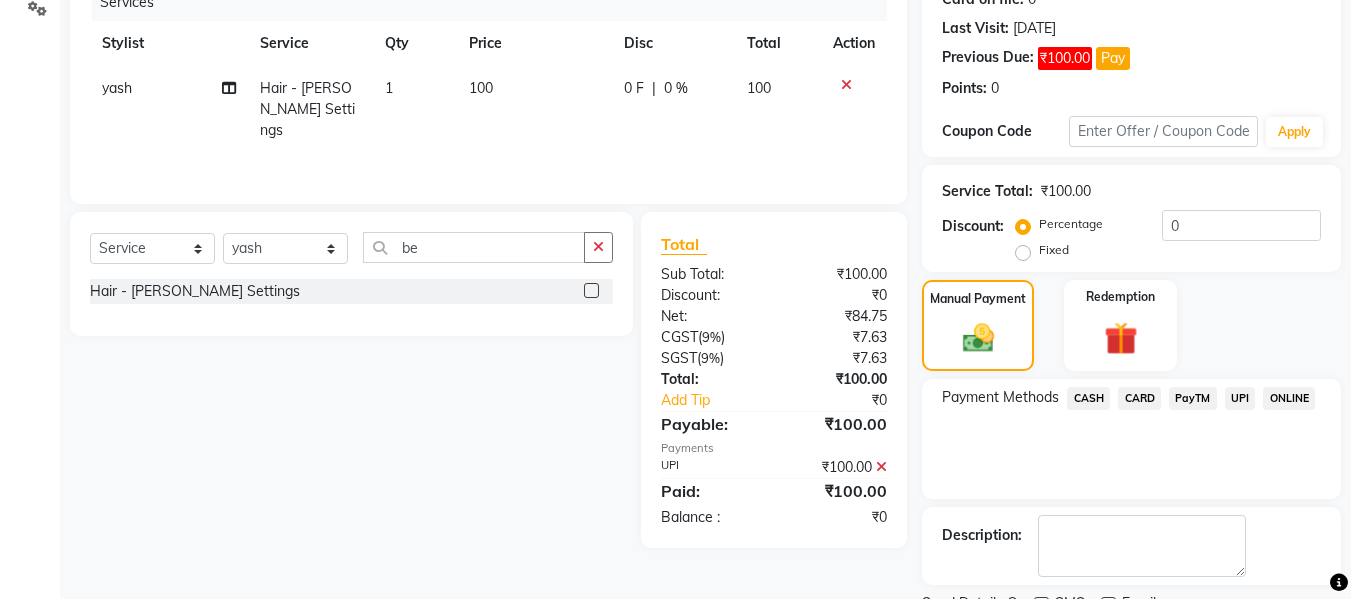 scroll, scrollTop: 348, scrollLeft: 0, axis: vertical 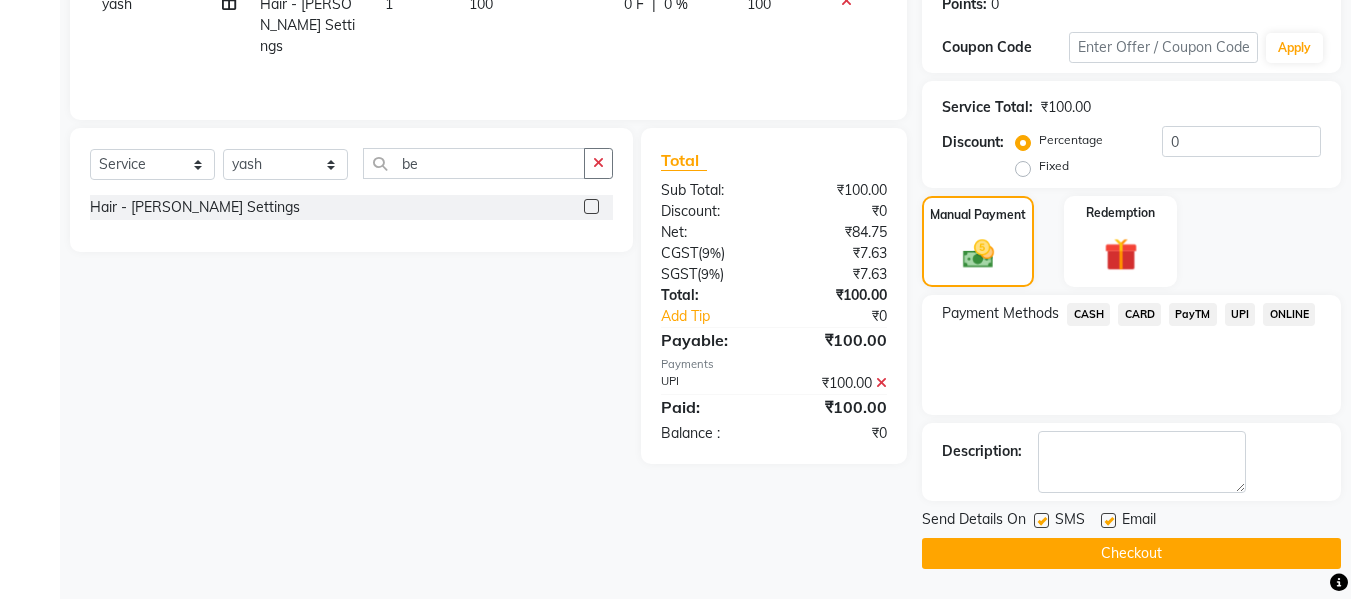 click on "Checkout" 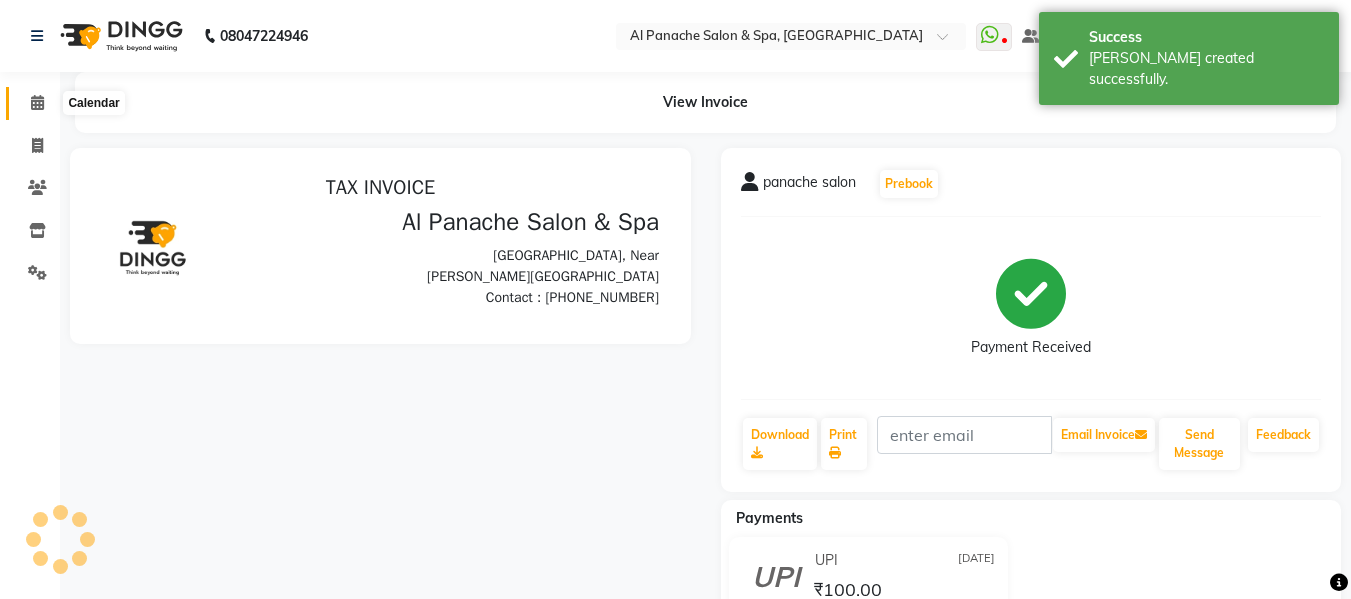 scroll, scrollTop: 0, scrollLeft: 0, axis: both 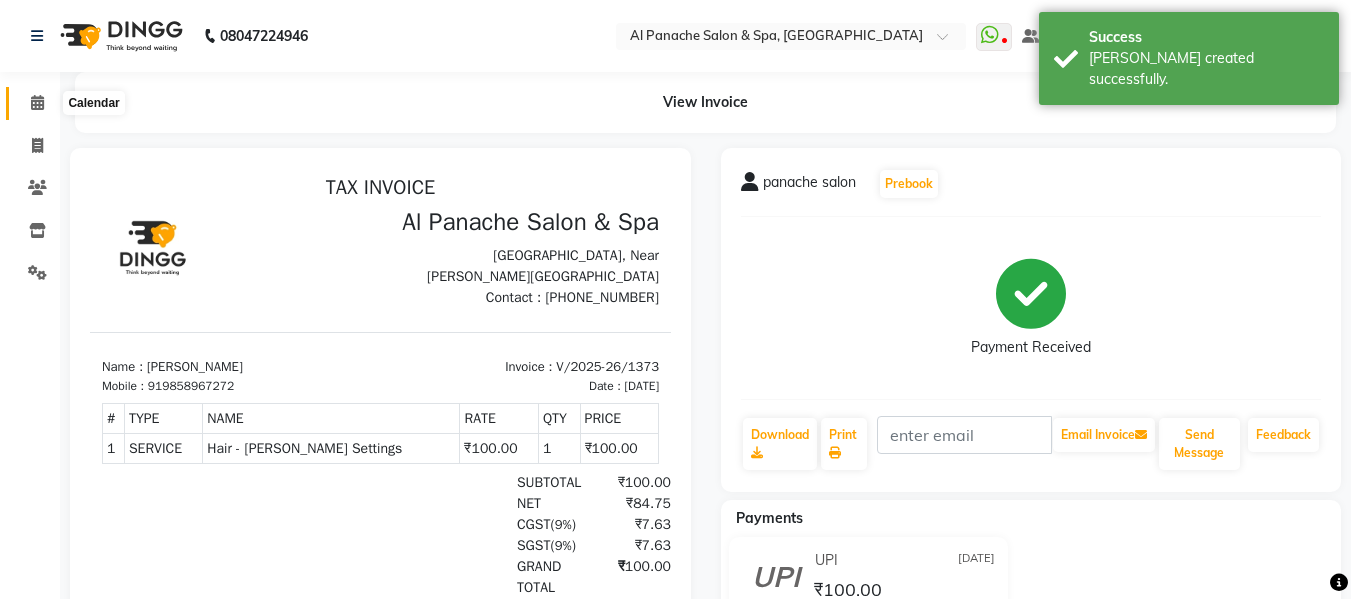 click 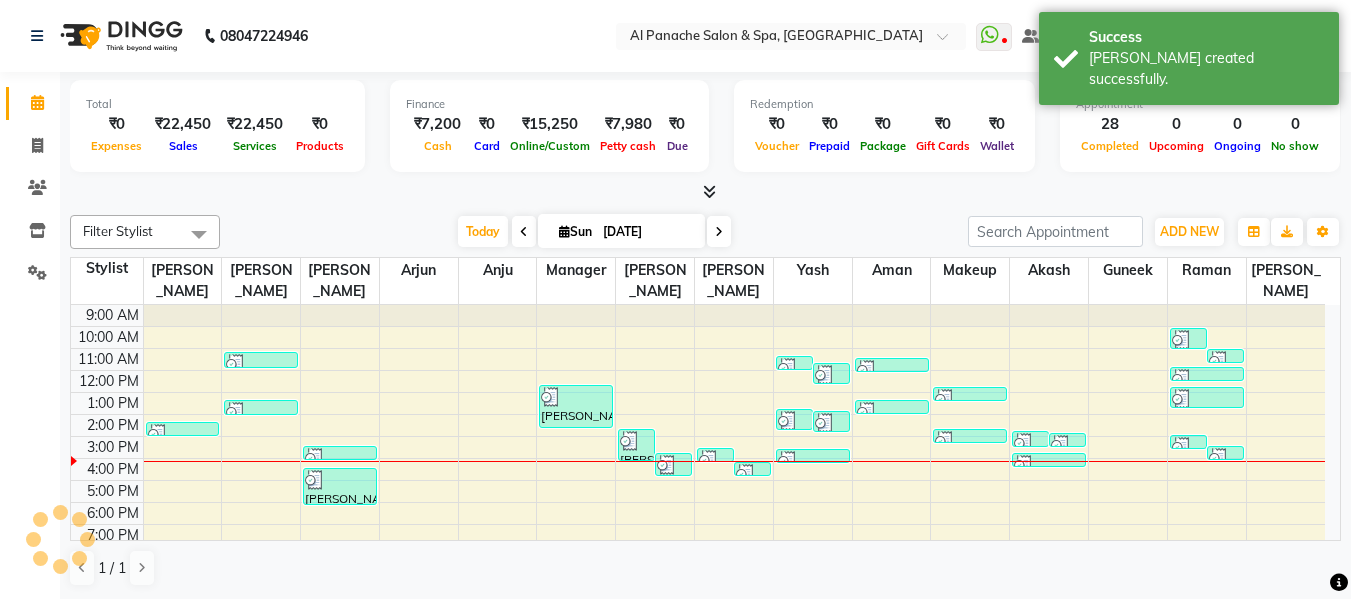 scroll, scrollTop: 0, scrollLeft: 0, axis: both 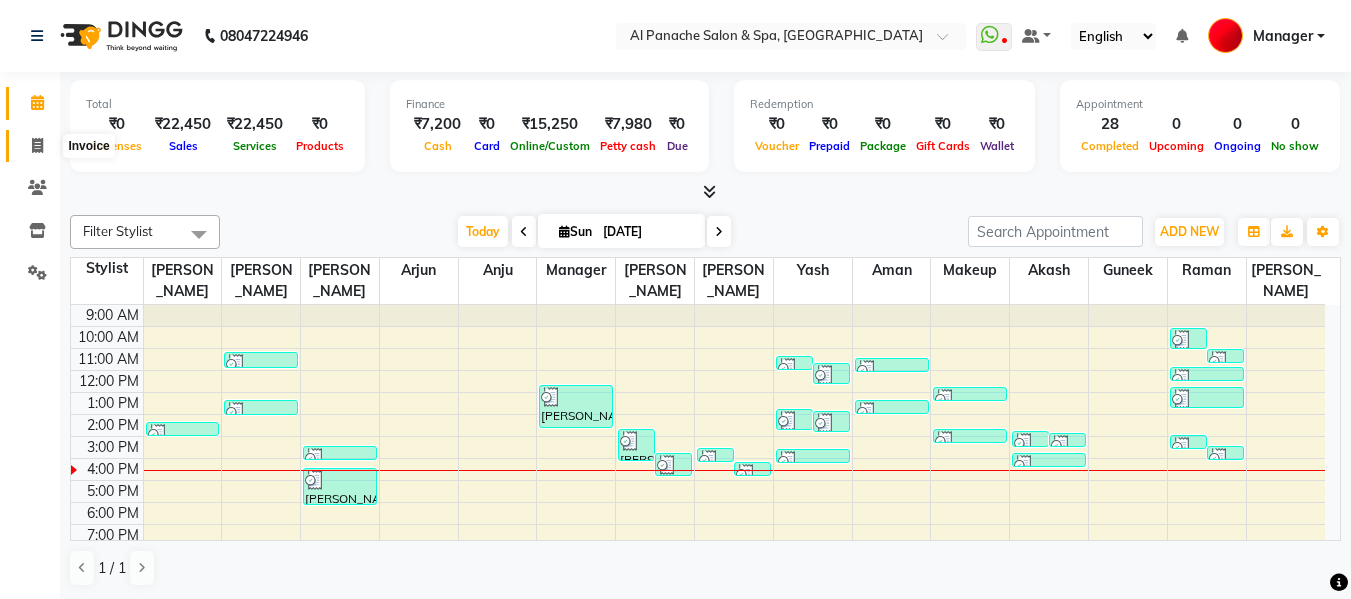 click 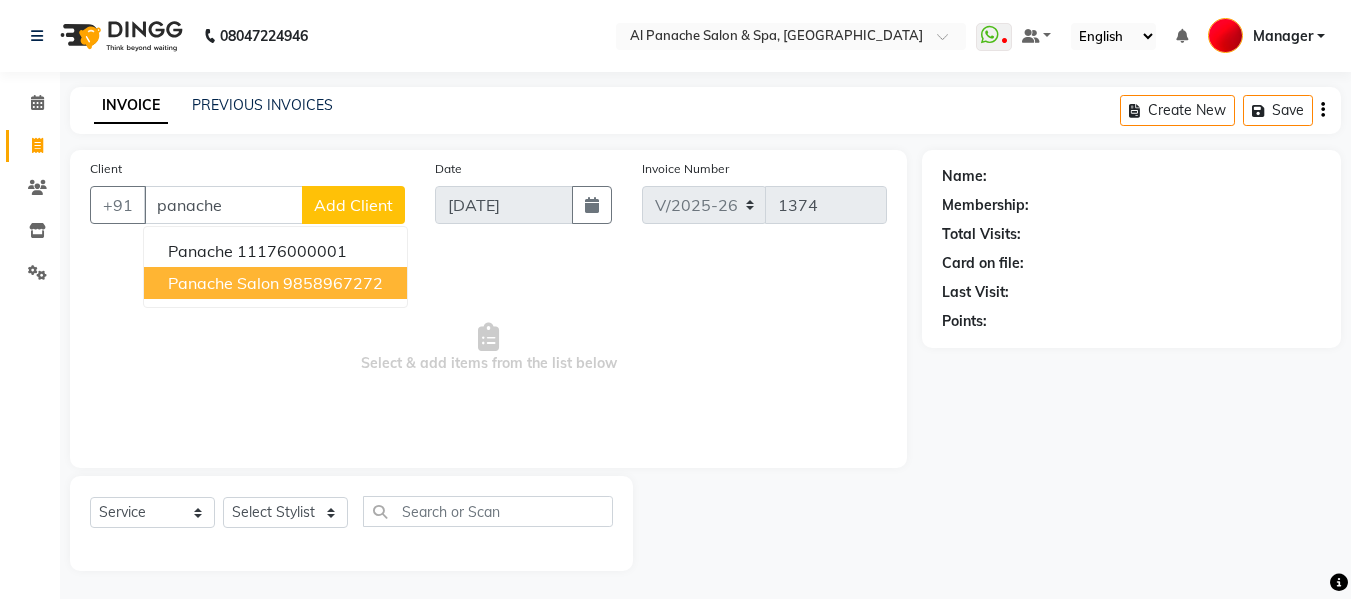 click on "panache salon" at bounding box center (223, 283) 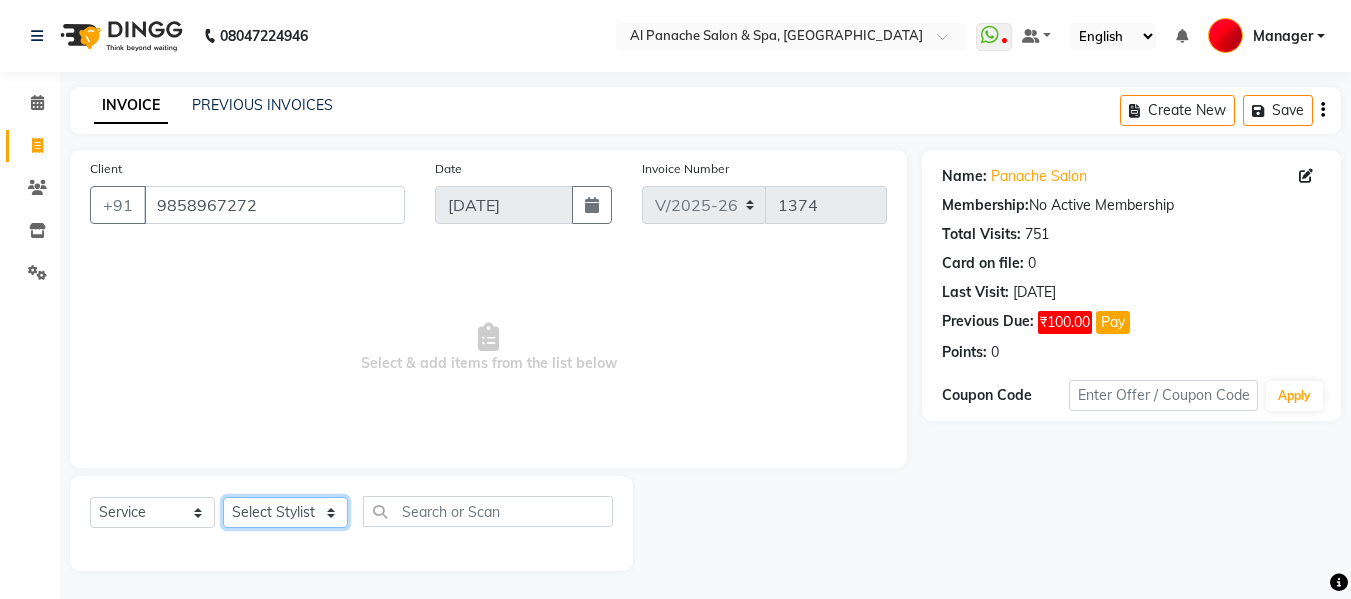 click on "Select Stylist Akash [PERSON_NAME] [PERSON_NAME] [PERSON_NAME] Makeup Manager [PERSON_NAME] [PERSON_NAME] [PERSON_NAME]" 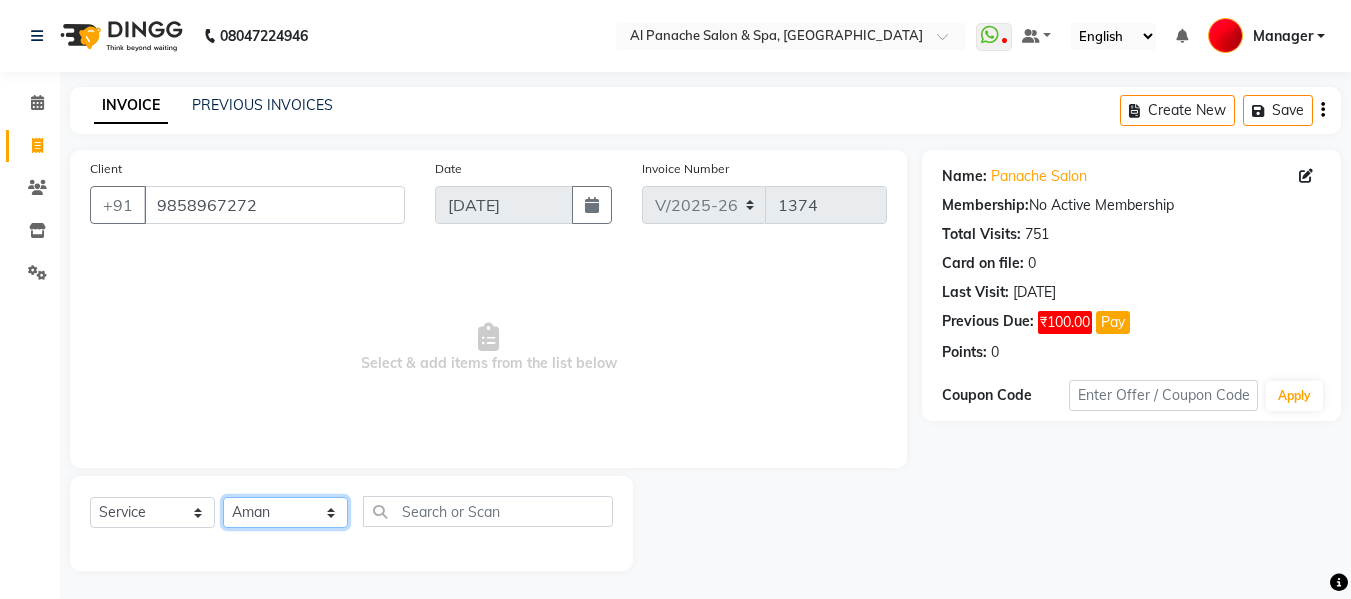 click on "Select Stylist Akash [PERSON_NAME] [PERSON_NAME] [PERSON_NAME] Makeup Manager [PERSON_NAME] [PERSON_NAME] [PERSON_NAME]" 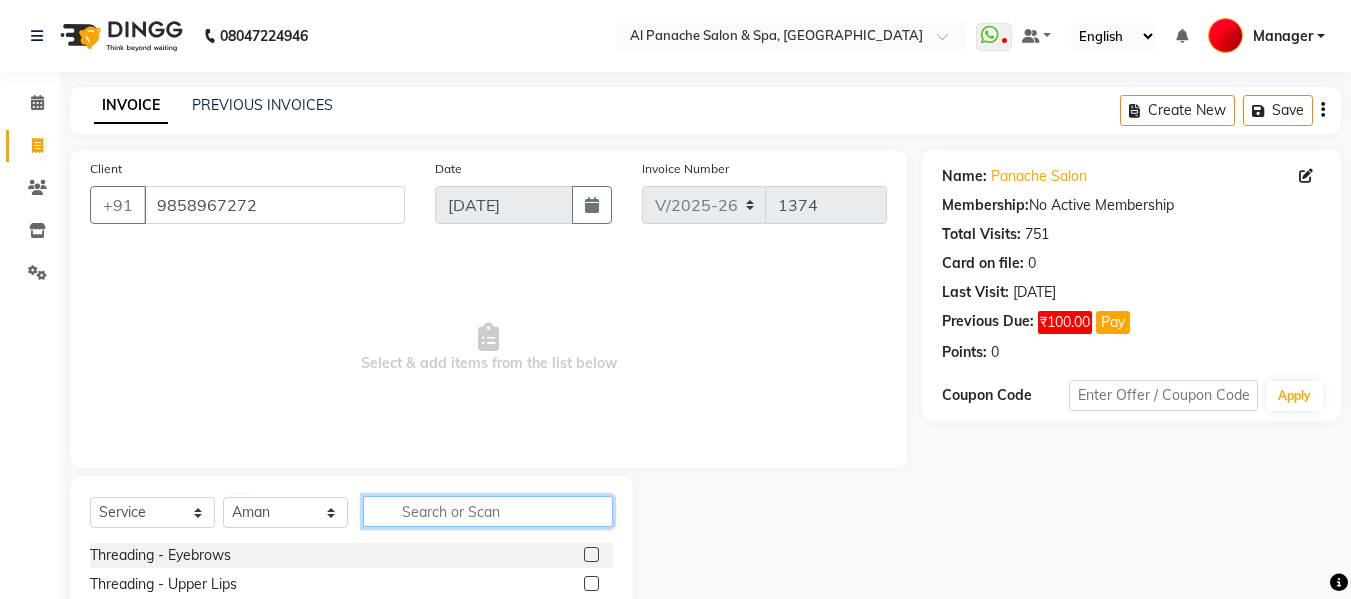 click 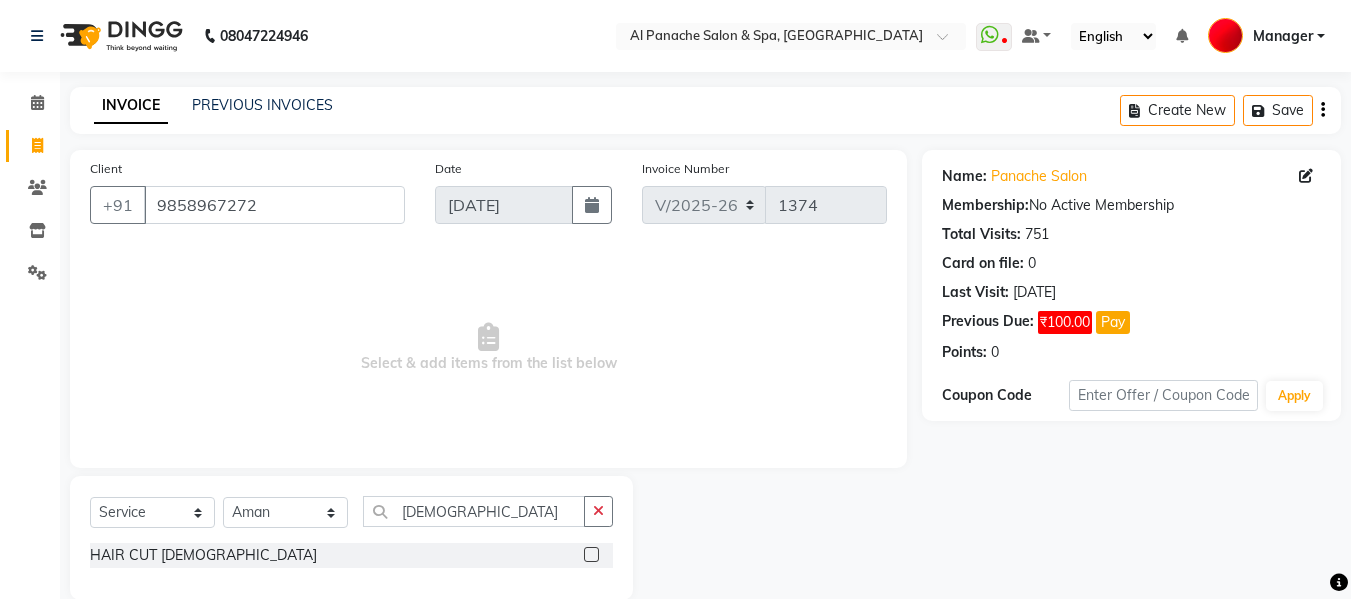 click 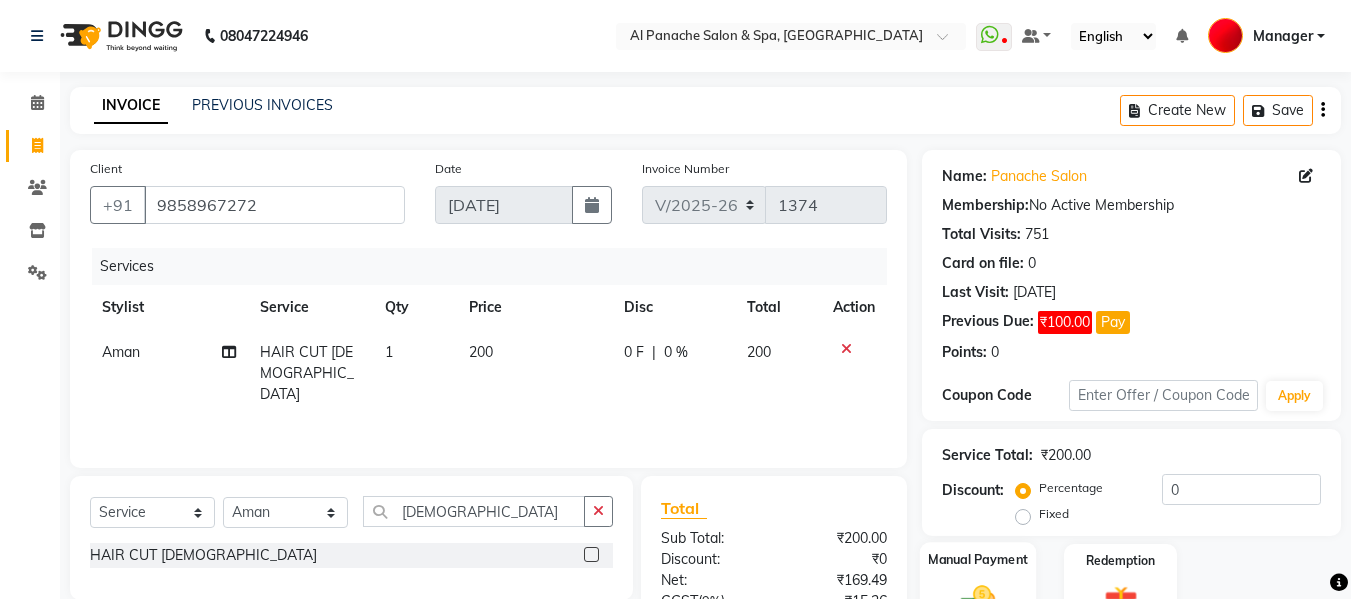 click on "Manual Payment" 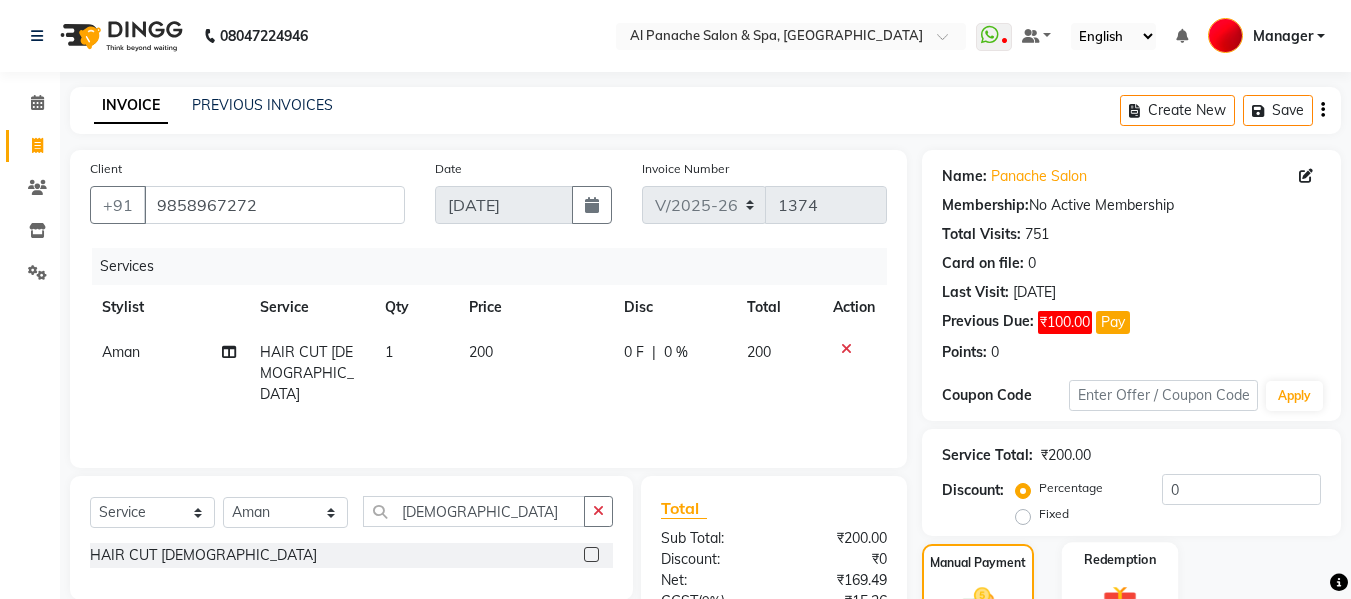 scroll, scrollTop: 235, scrollLeft: 0, axis: vertical 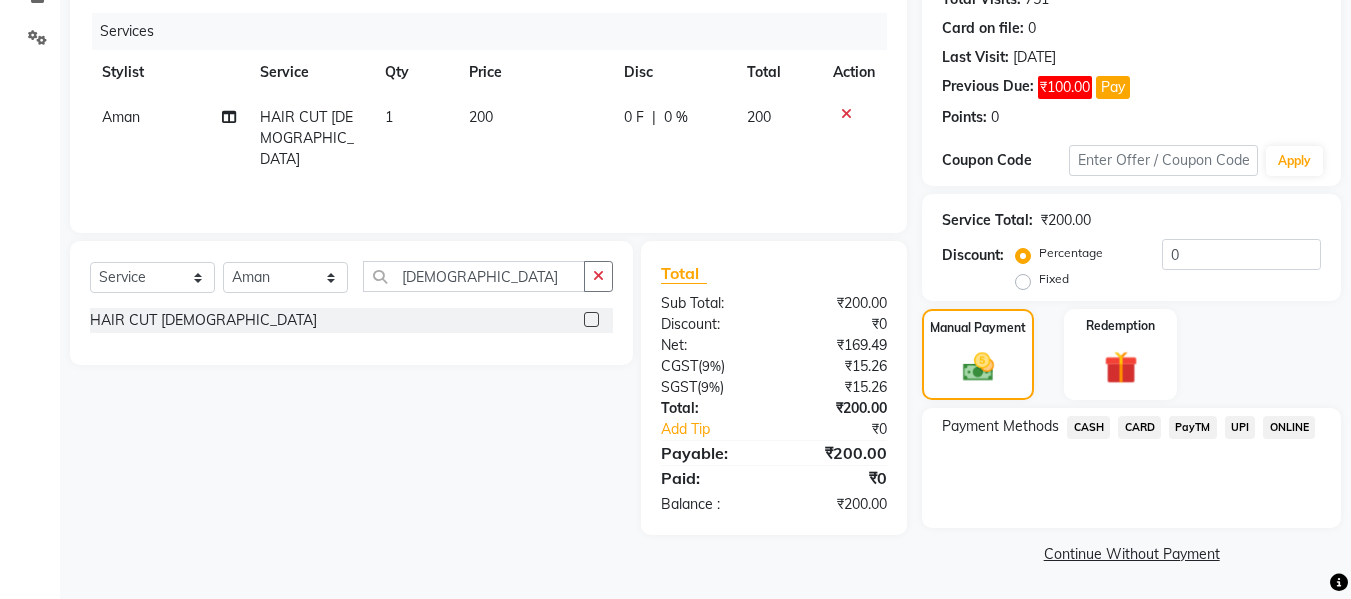click on "CASH" 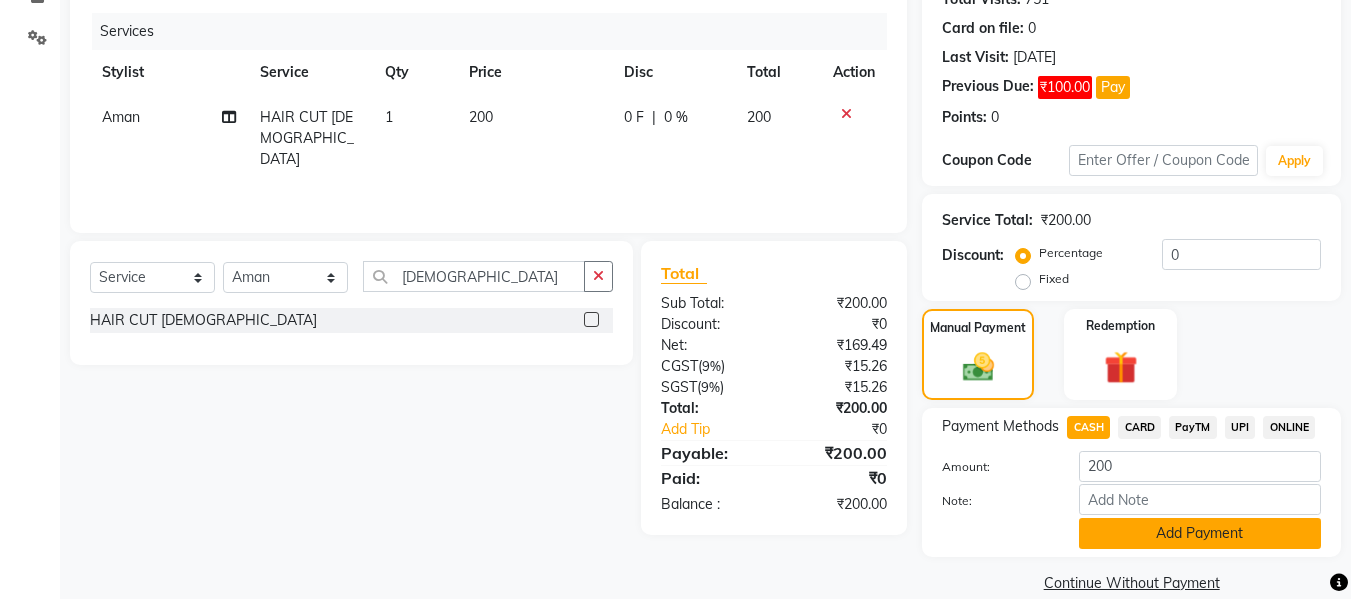 click on "Add Payment" 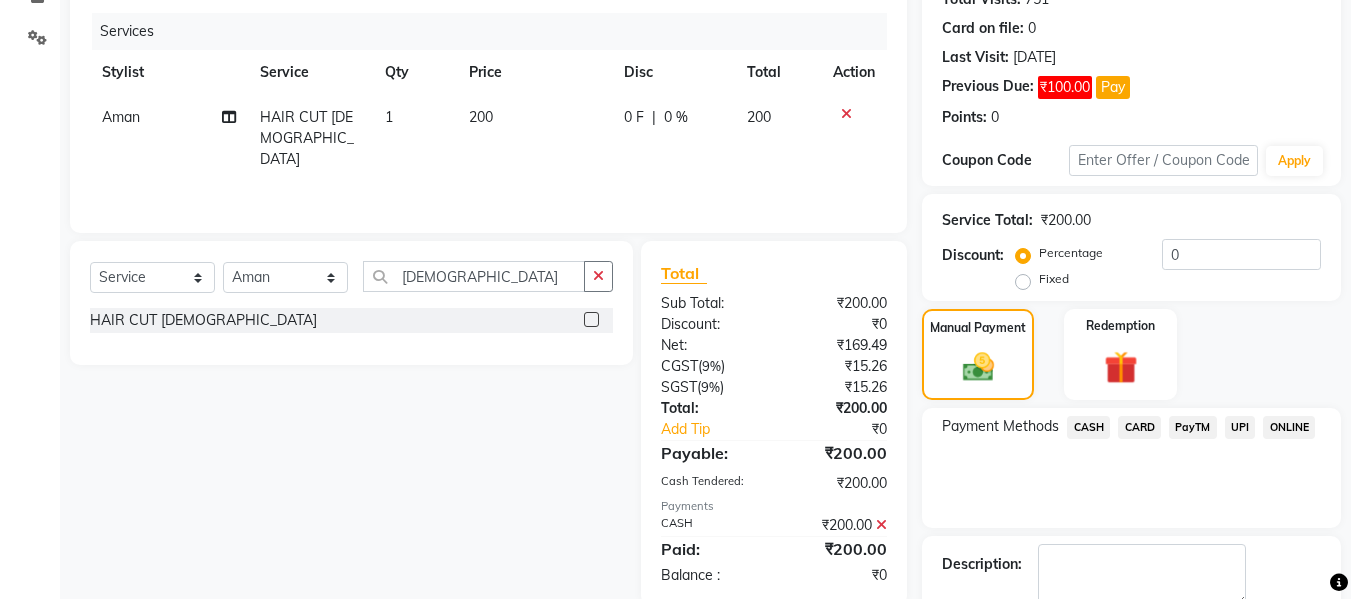 scroll, scrollTop: 348, scrollLeft: 0, axis: vertical 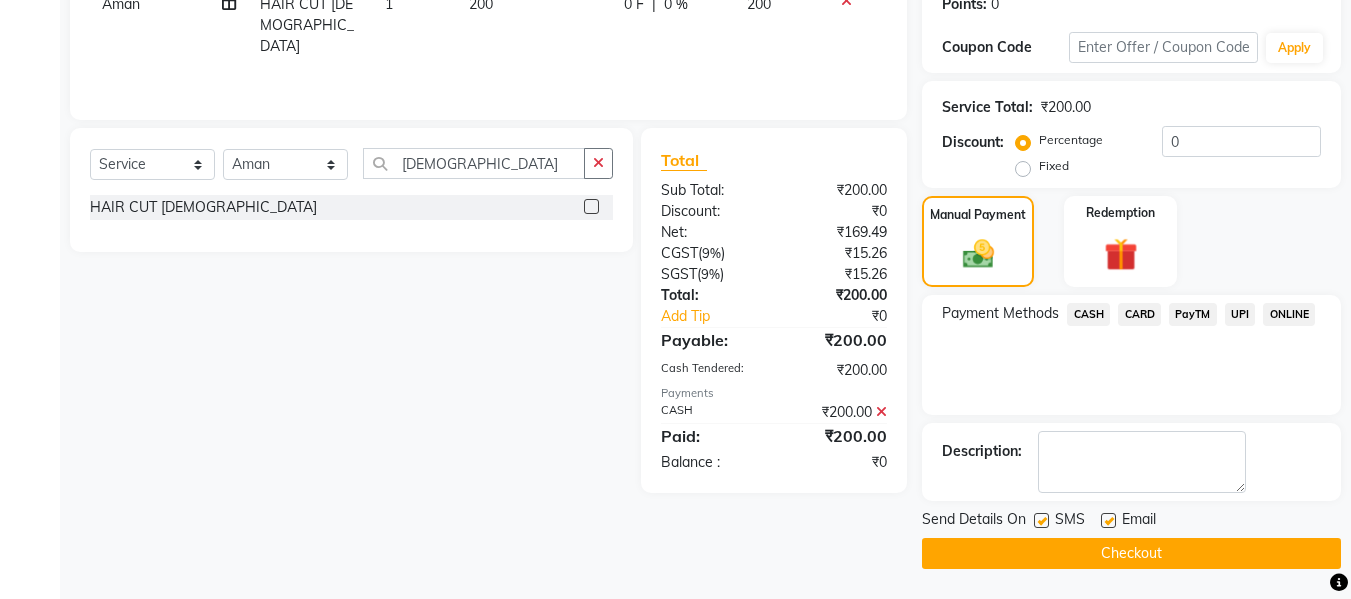 click on "Checkout" 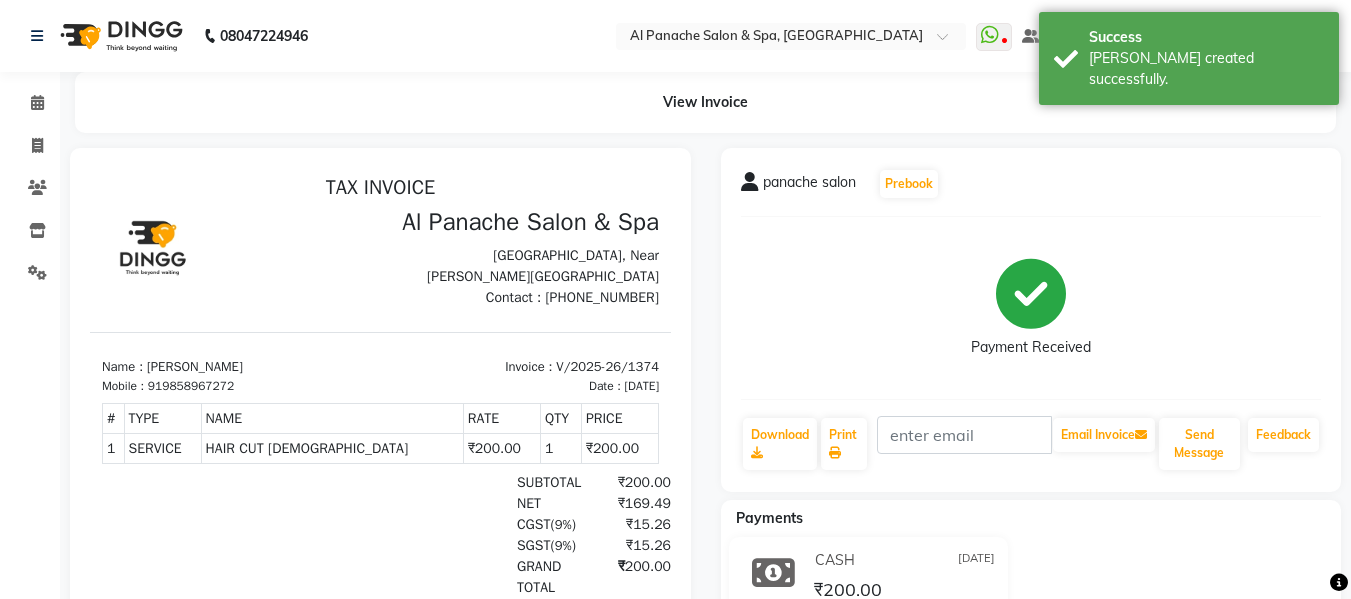 scroll, scrollTop: 0, scrollLeft: 0, axis: both 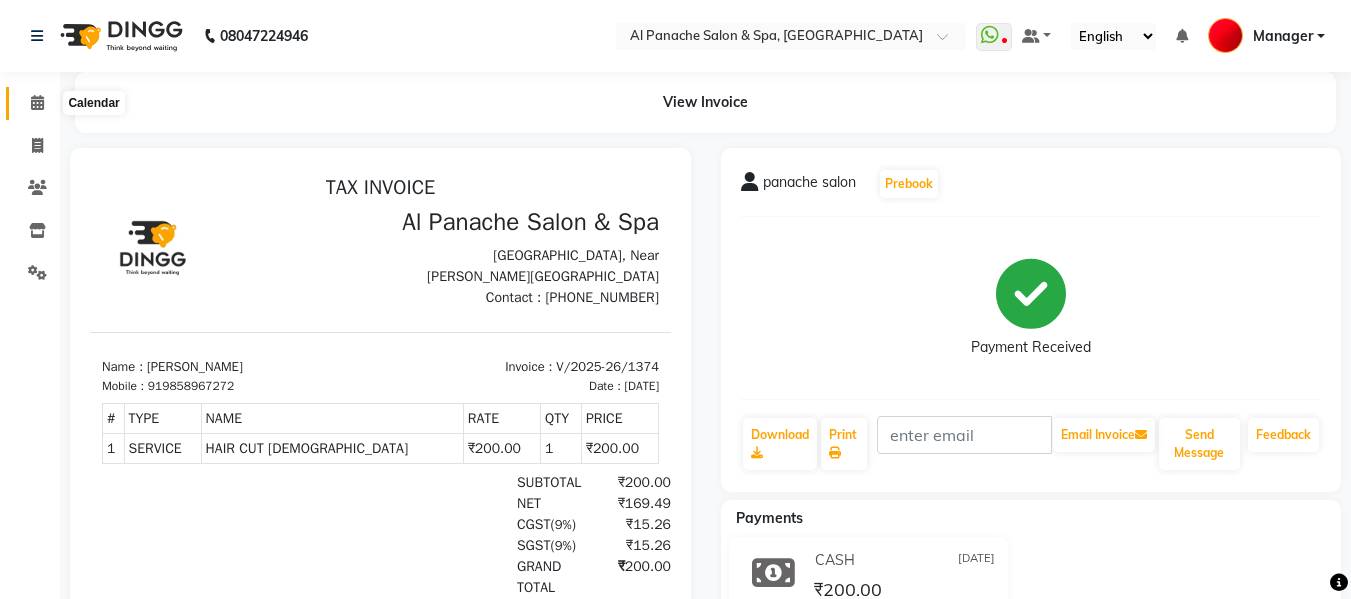 click 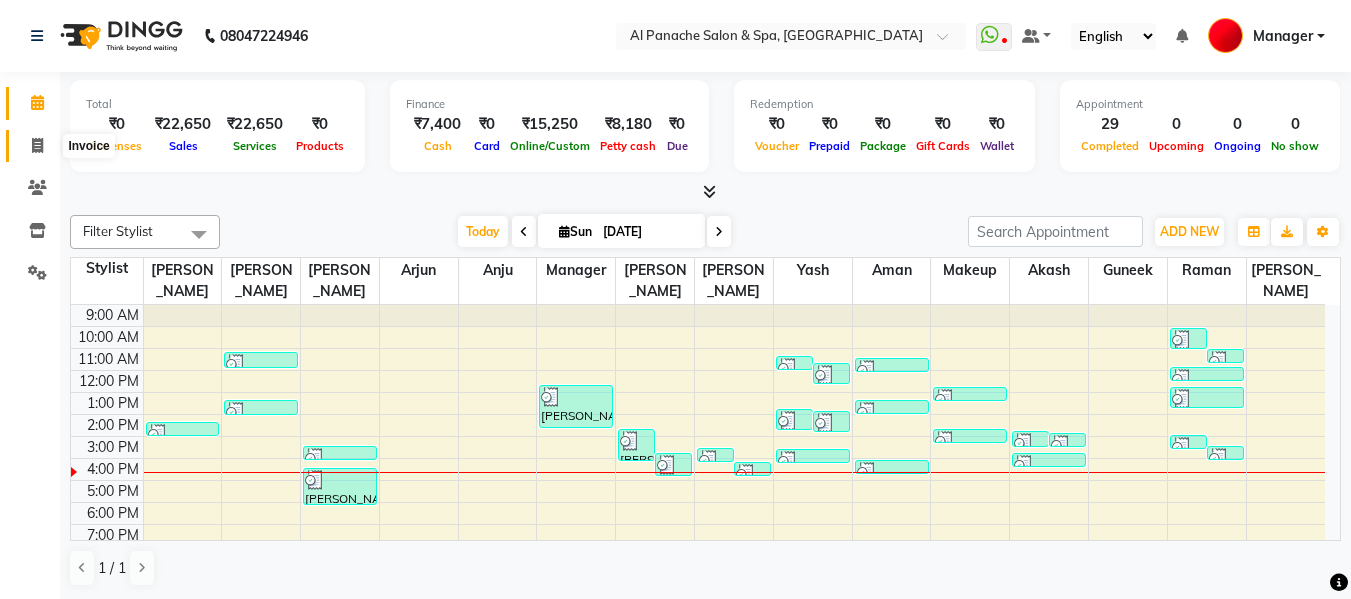 click 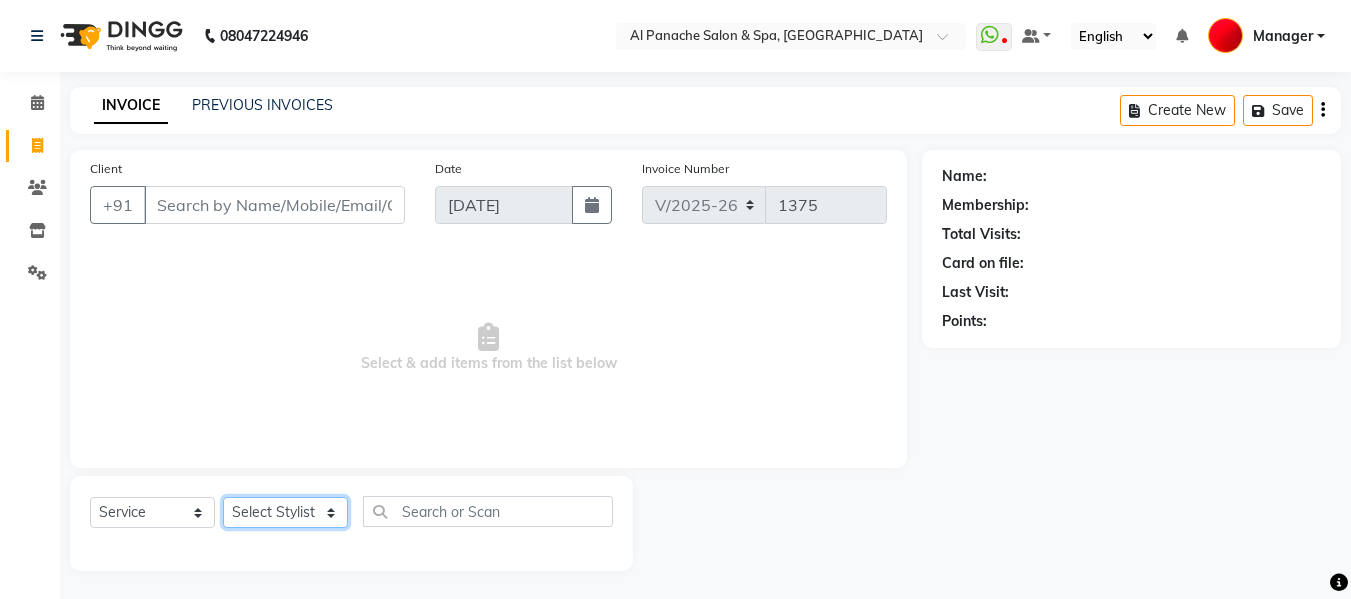 click on "Select Stylist Akash [PERSON_NAME] [PERSON_NAME] [PERSON_NAME] Makeup Manager [PERSON_NAME] [PERSON_NAME] [PERSON_NAME]" 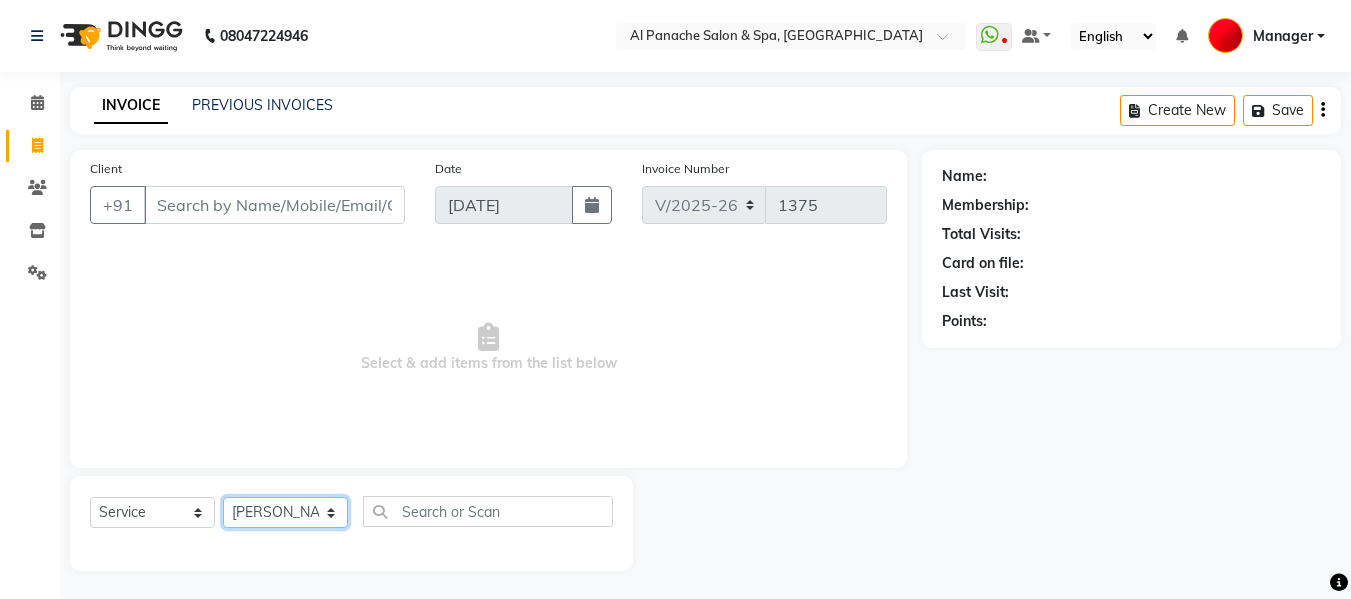 click on "Select Stylist Akash [PERSON_NAME] [PERSON_NAME] [PERSON_NAME] Makeup Manager [PERSON_NAME] [PERSON_NAME] [PERSON_NAME]" 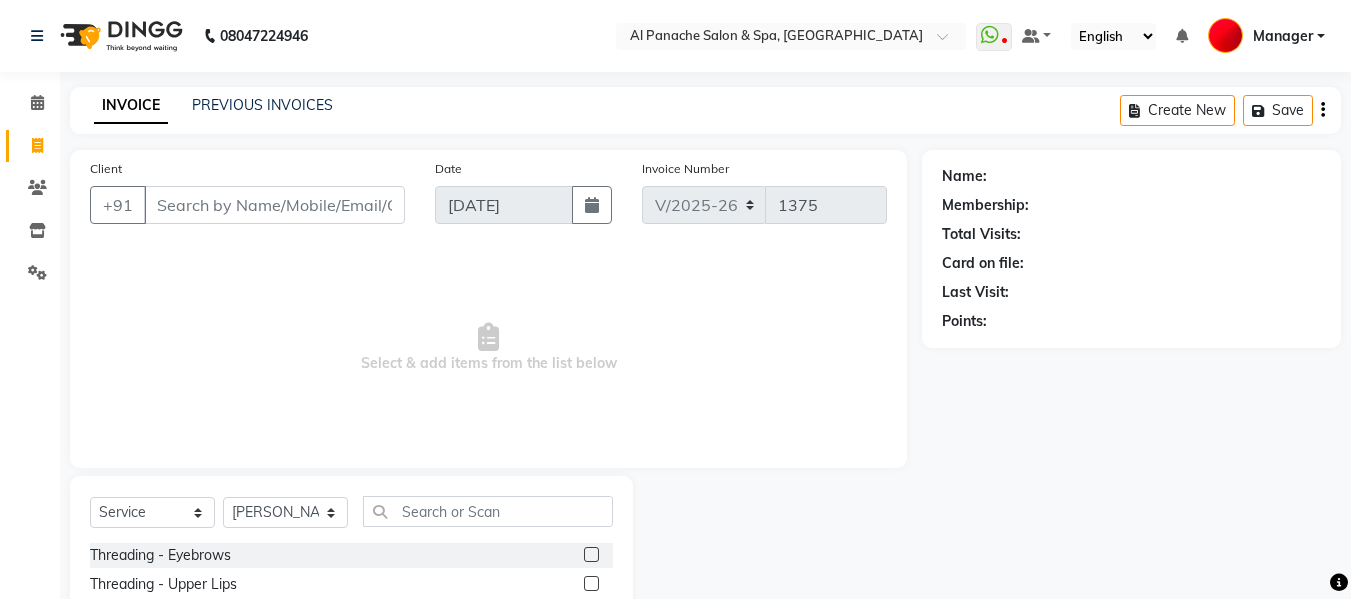 click 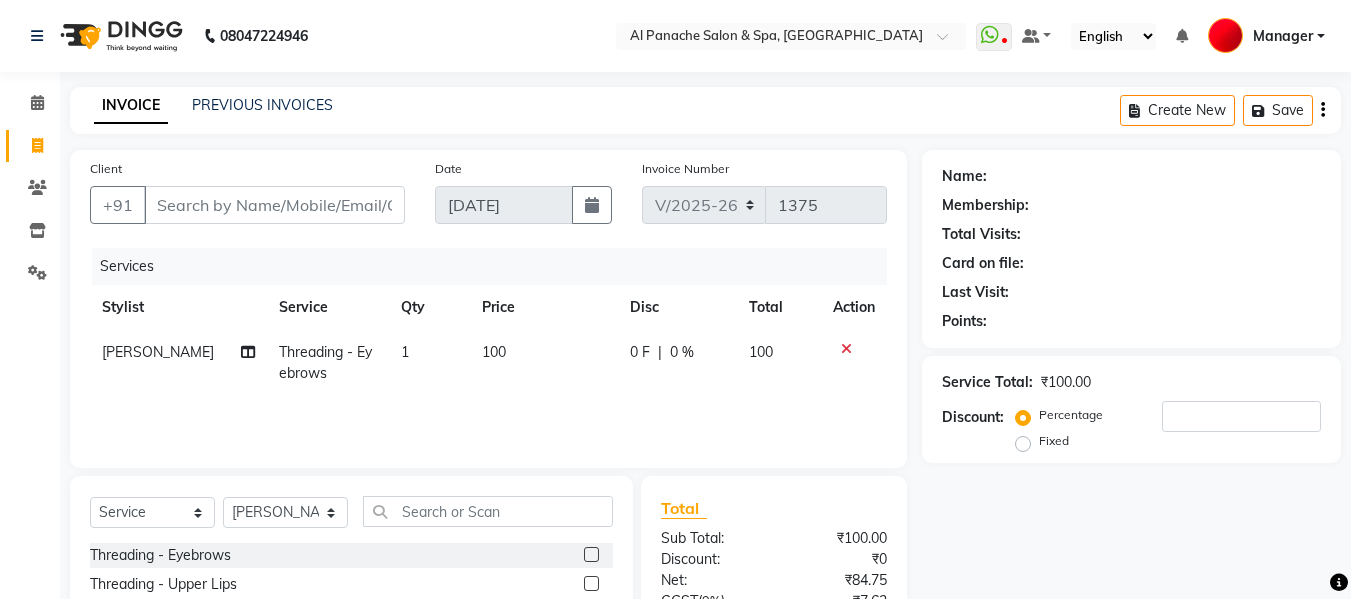 click on "100" 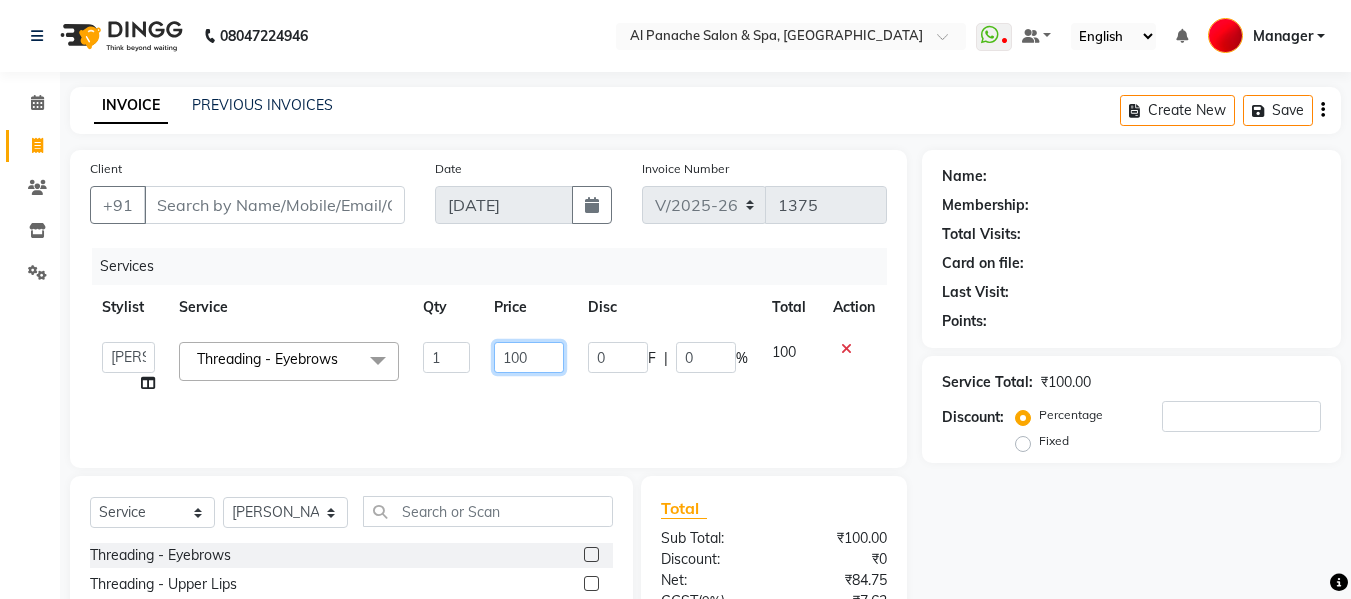 click on "100" 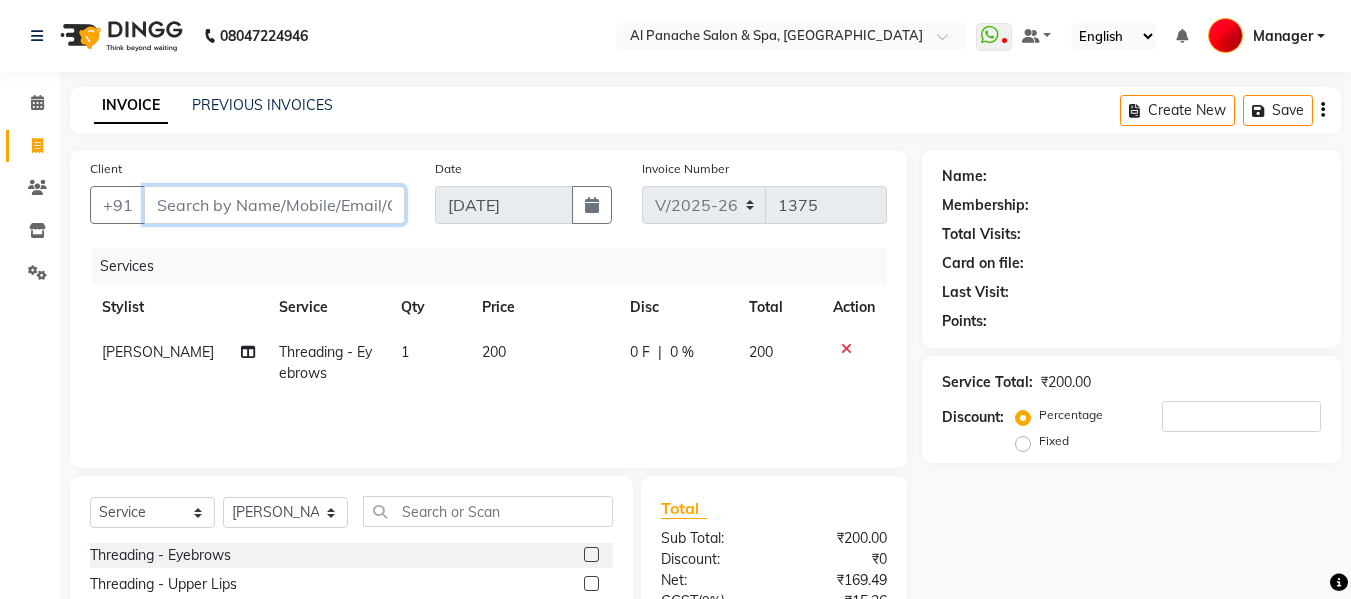 click on "Client" at bounding box center [274, 205] 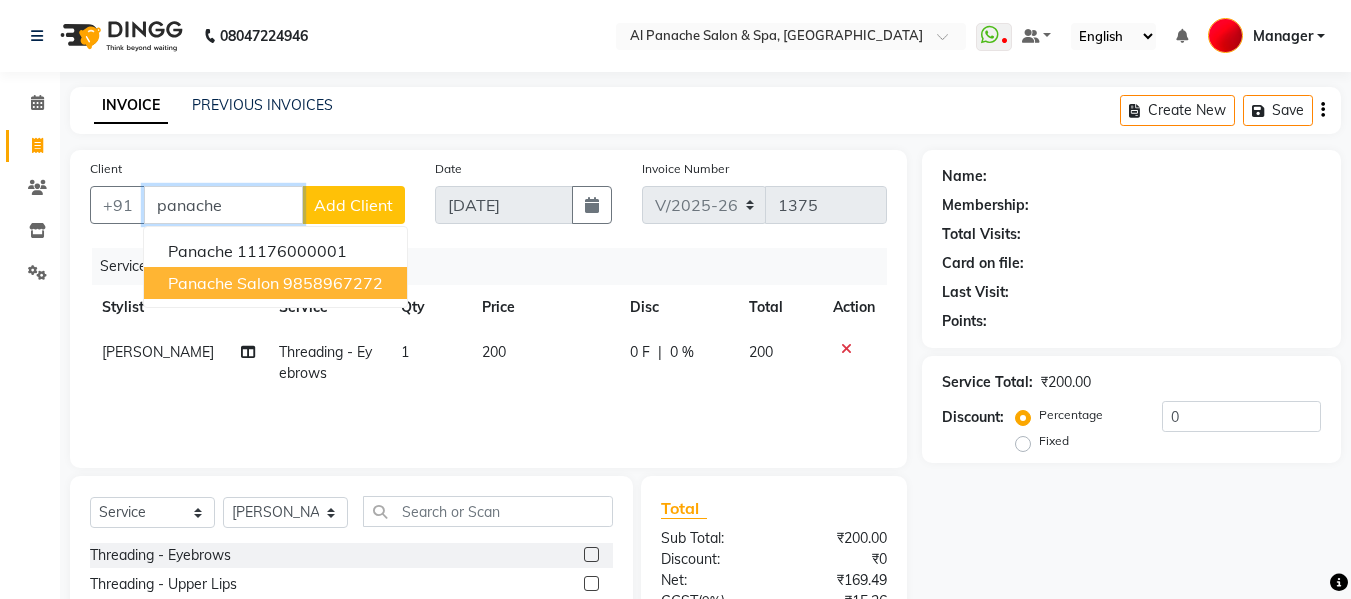 click on "9858967272" at bounding box center (333, 283) 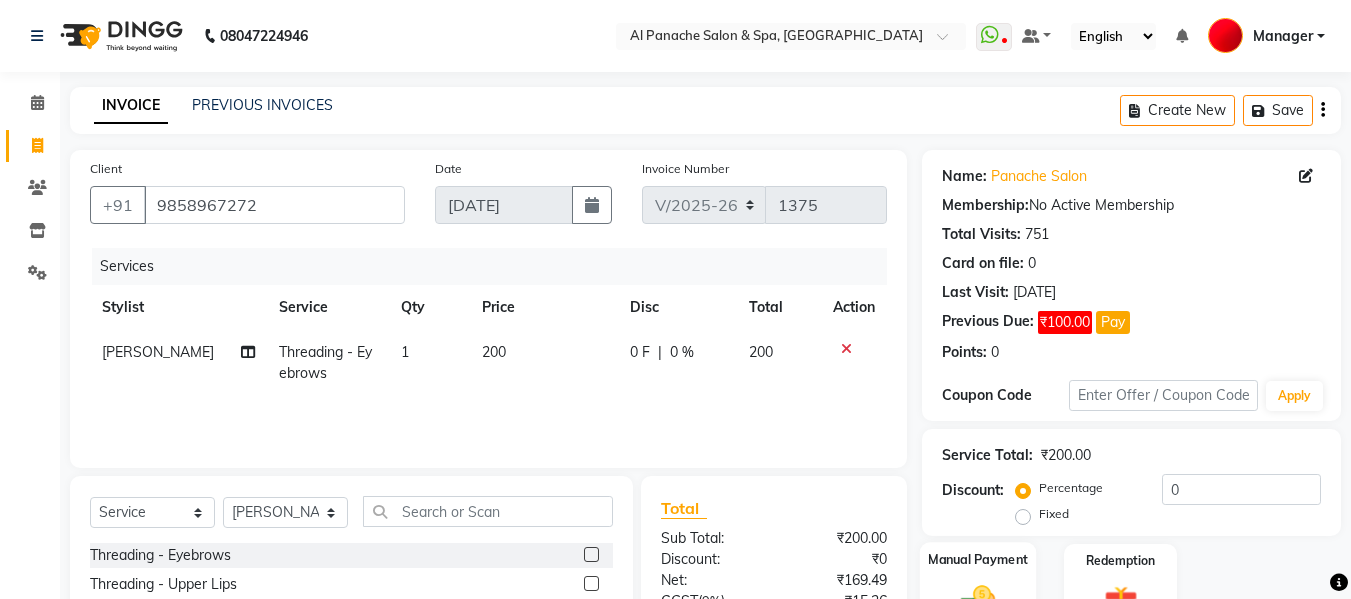 click on "Manual Payment" 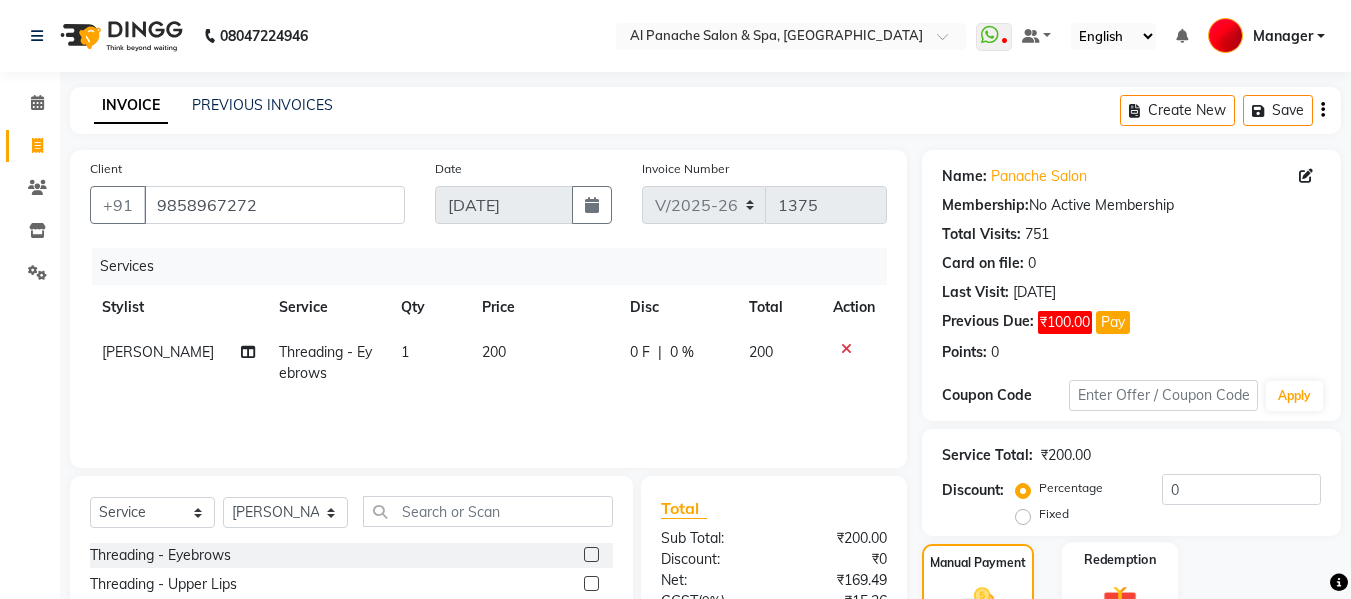 scroll, scrollTop: 235, scrollLeft: 0, axis: vertical 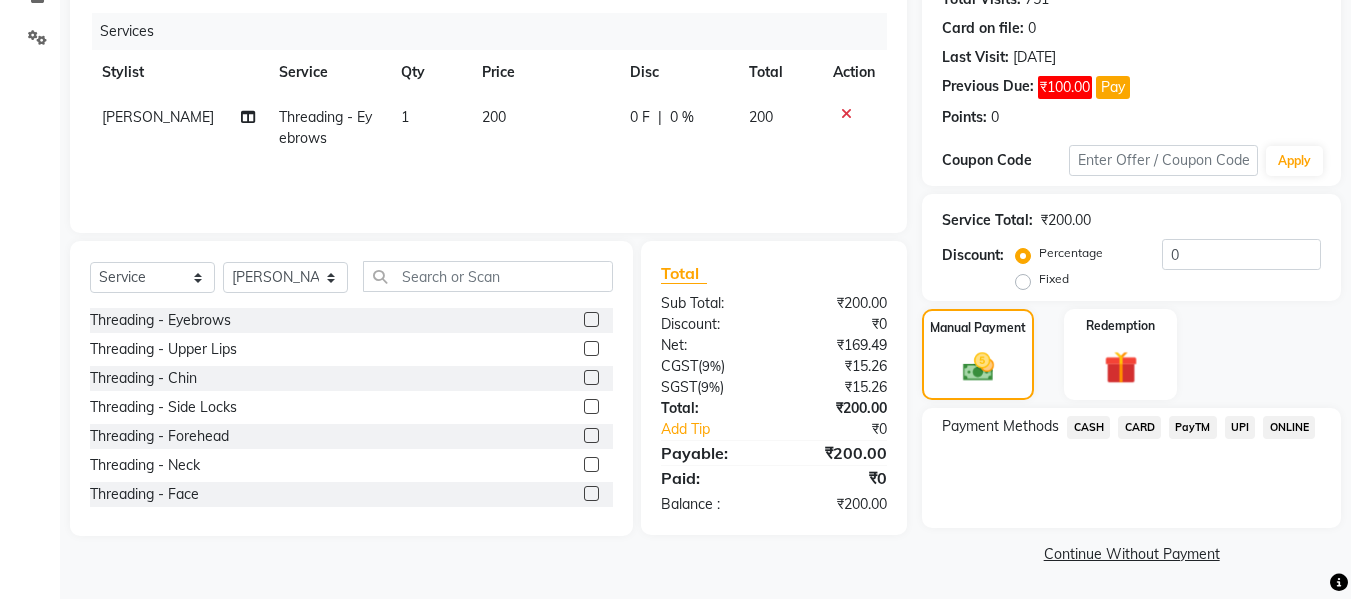 click on "CASH" 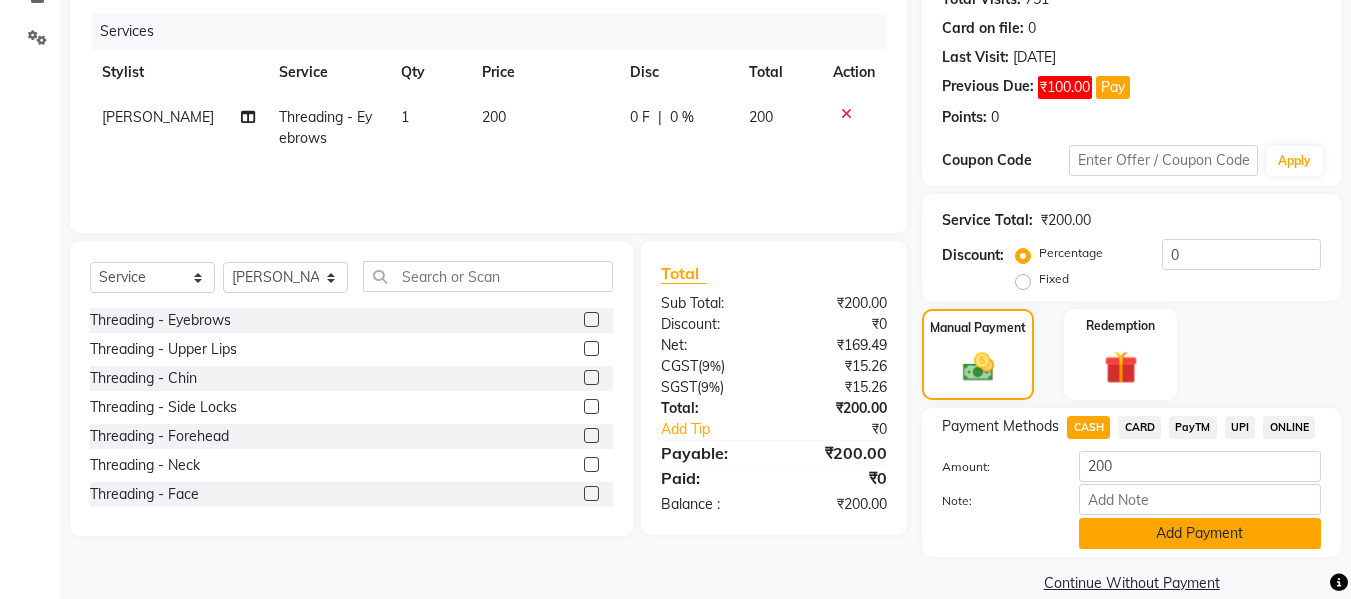 click on "Add Payment" 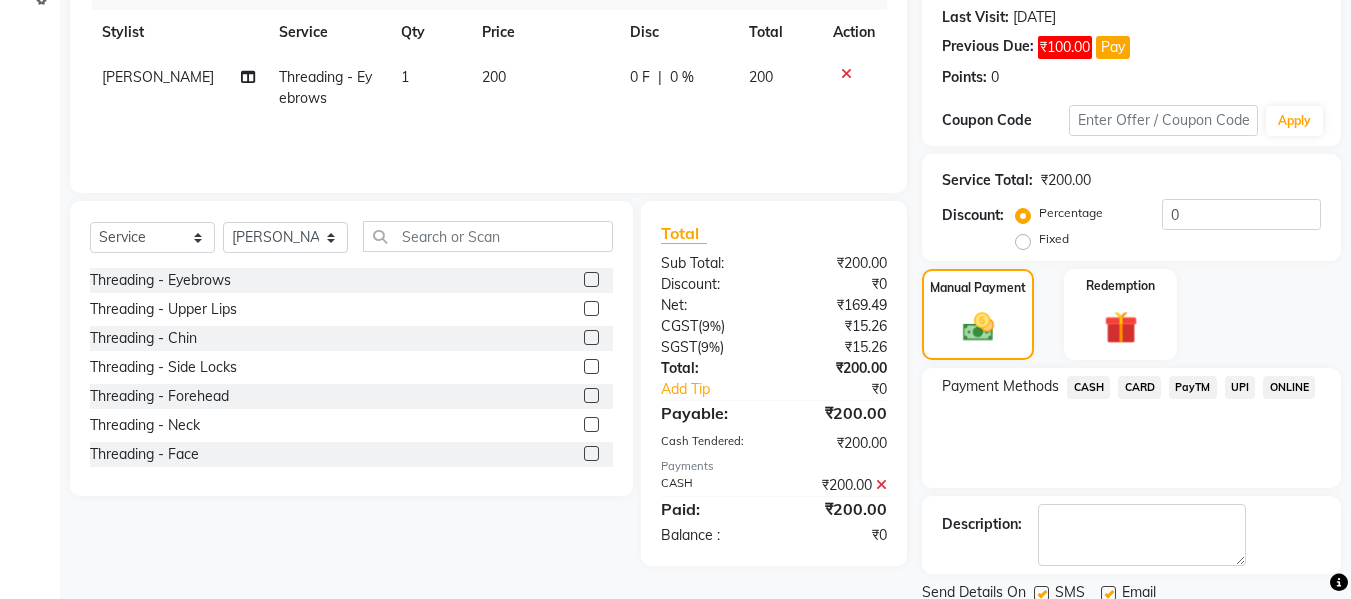 scroll, scrollTop: 348, scrollLeft: 0, axis: vertical 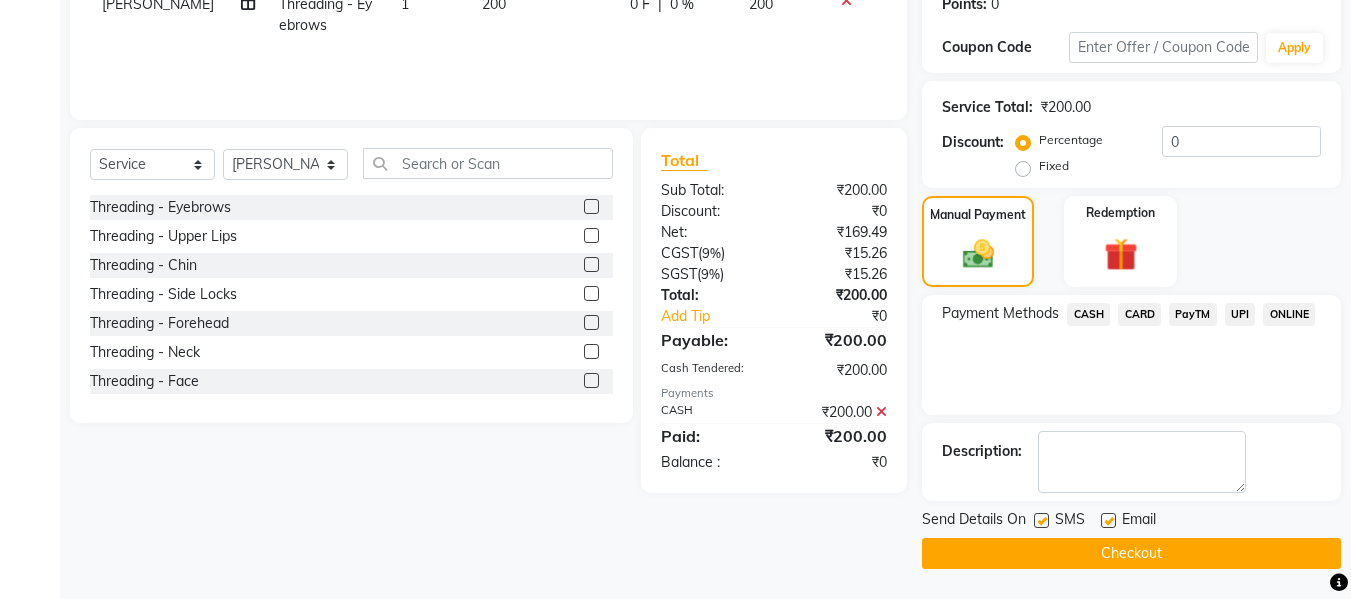 click on "Checkout" 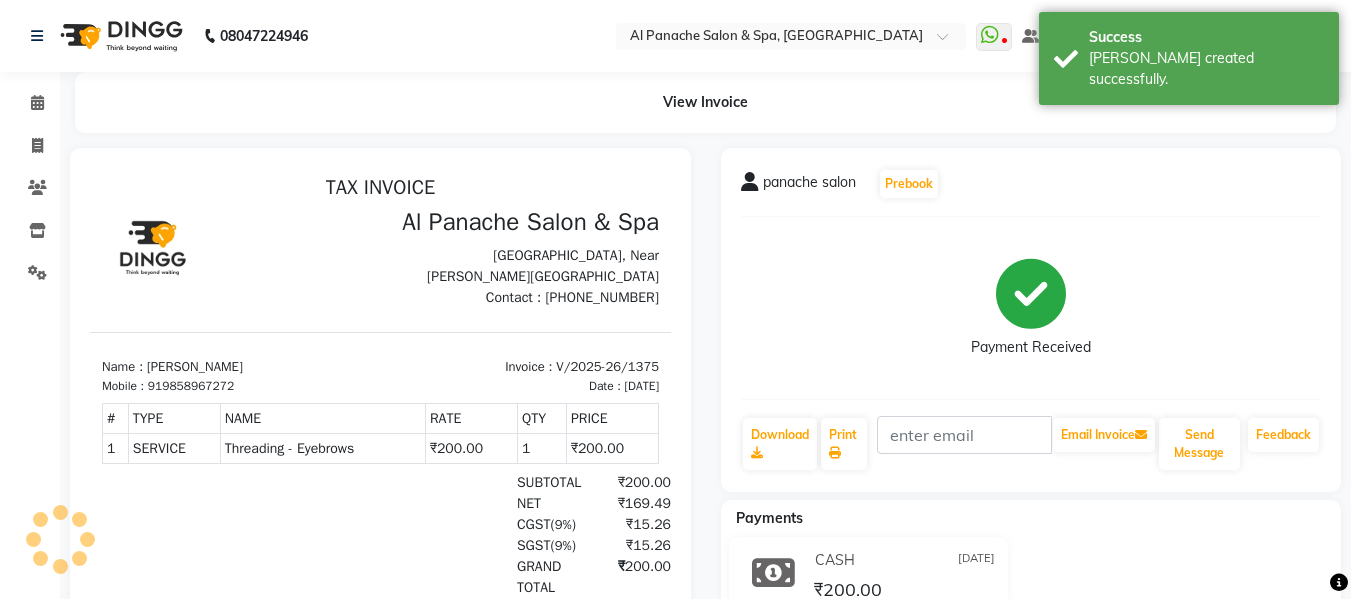 scroll, scrollTop: 0, scrollLeft: 0, axis: both 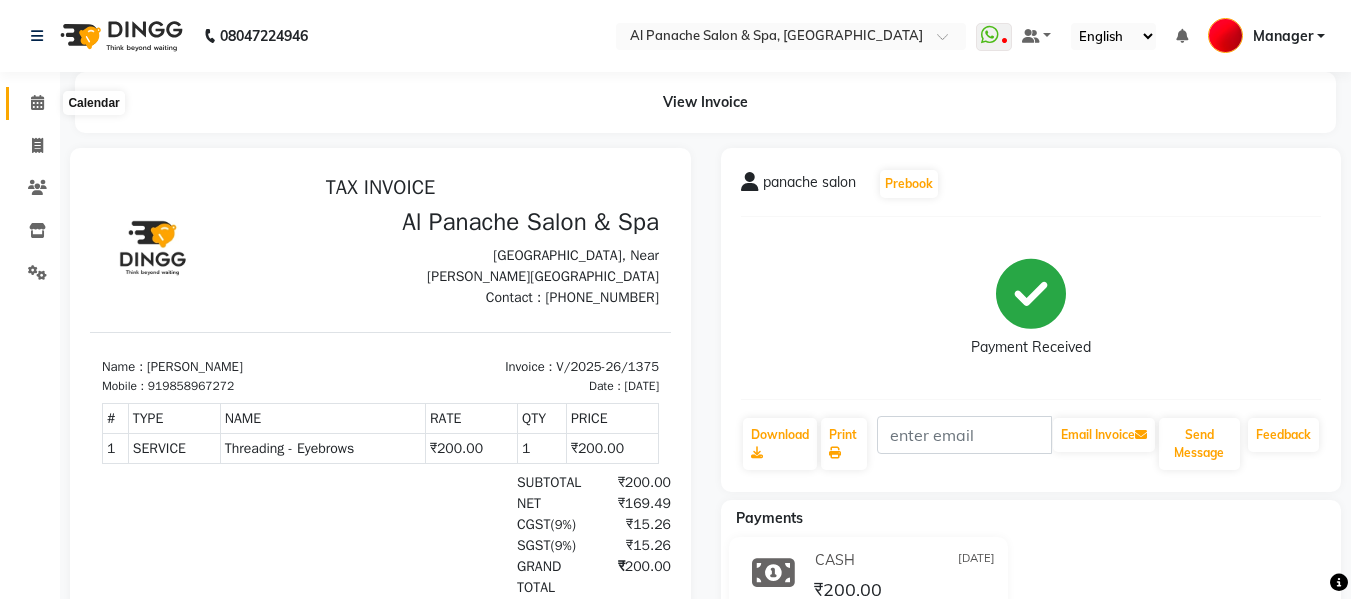 click 